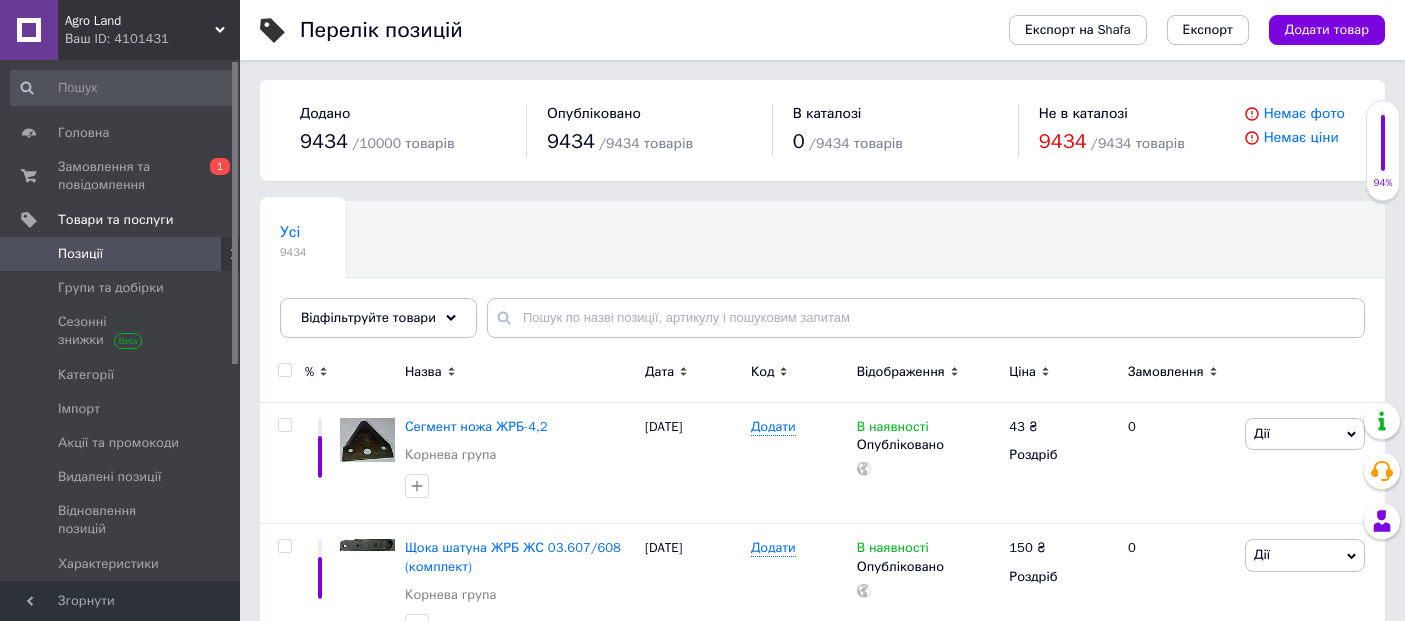 scroll, scrollTop: 0, scrollLeft: 0, axis: both 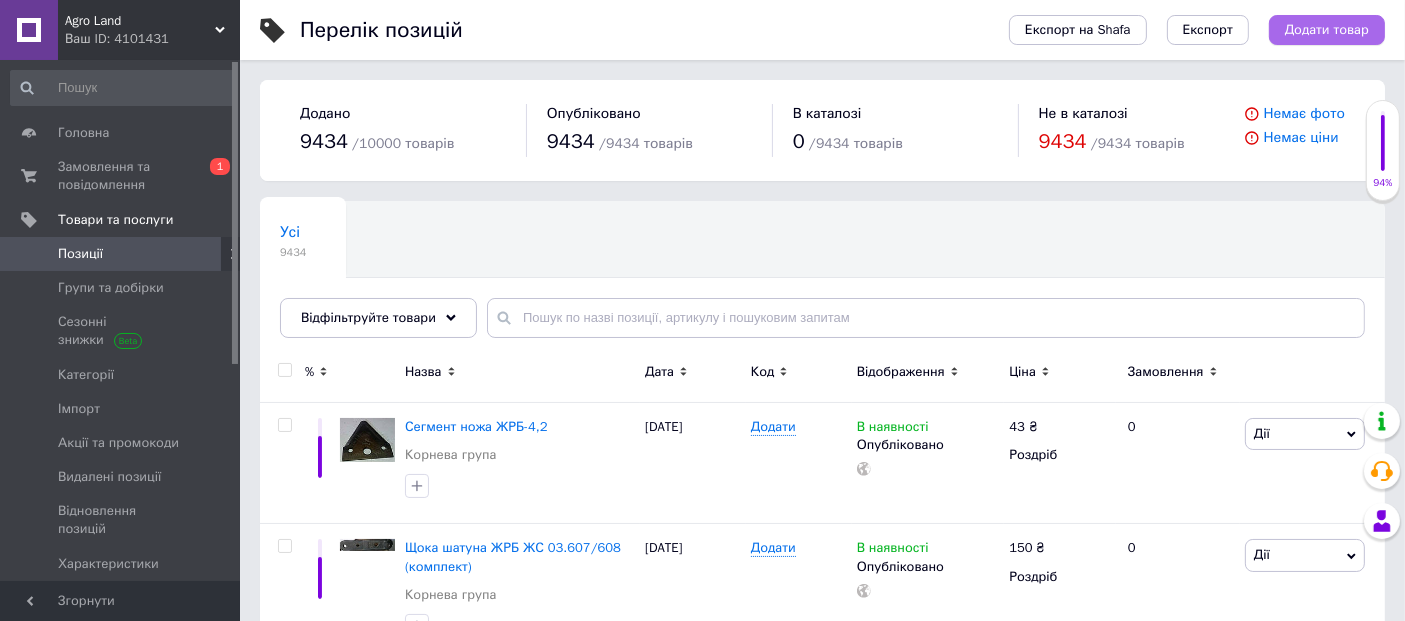 click on "Додати товар" at bounding box center [1327, 30] 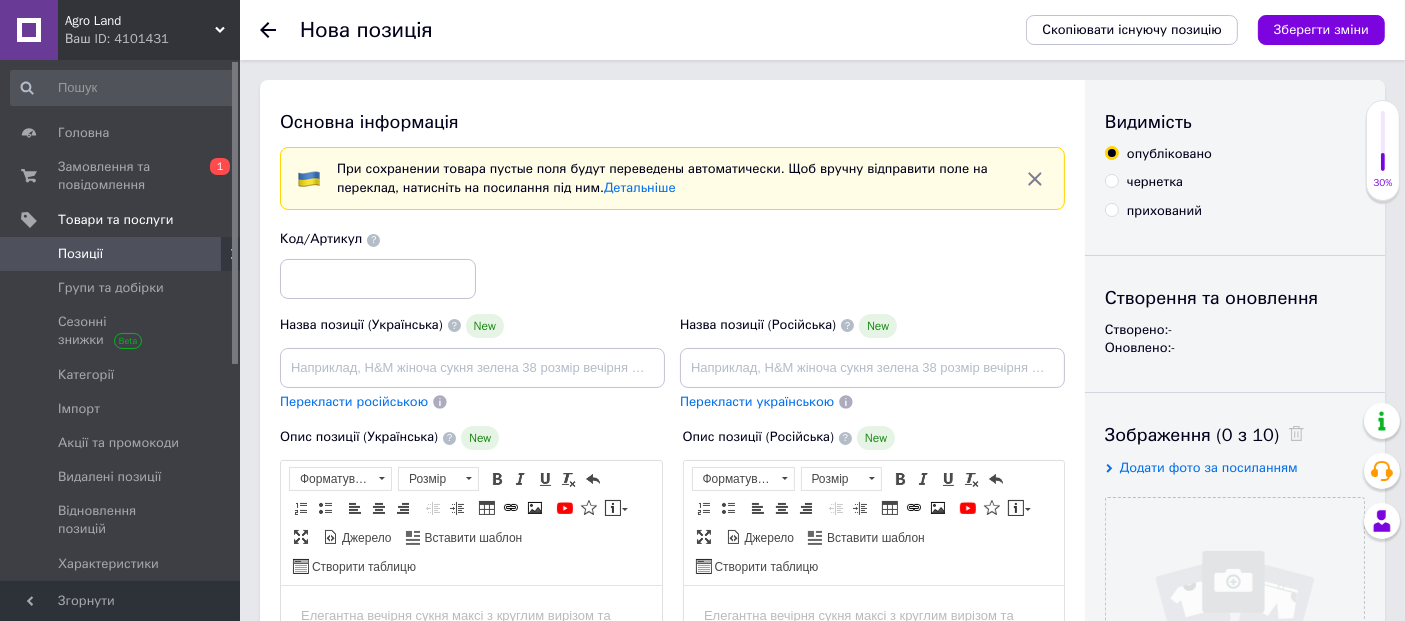 scroll, scrollTop: 0, scrollLeft: 0, axis: both 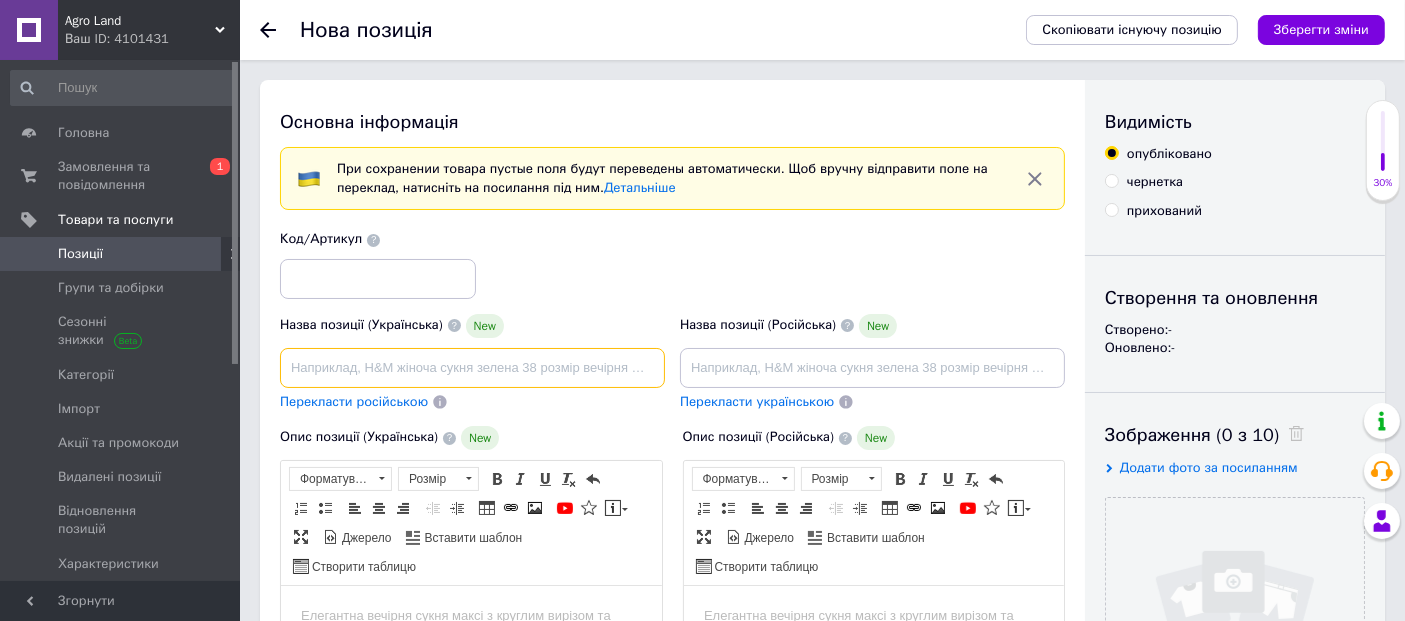 click at bounding box center [472, 368] 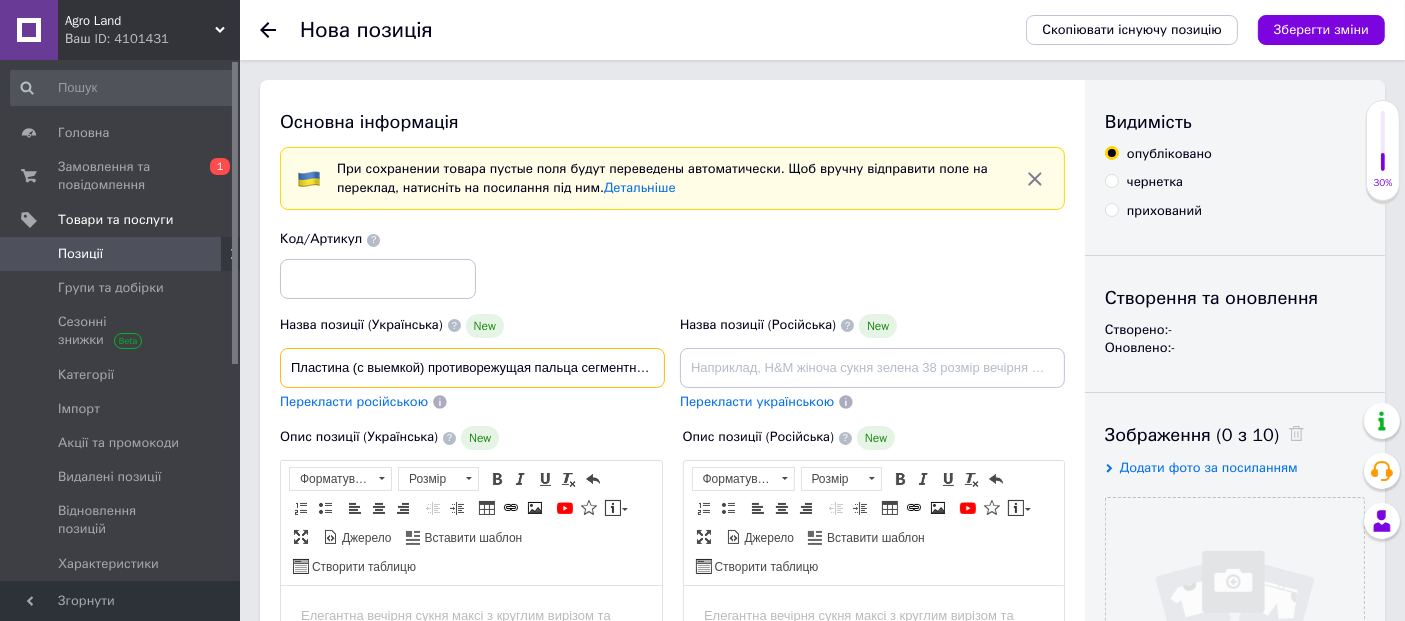 scroll, scrollTop: 0, scrollLeft: 91, axis: horizontal 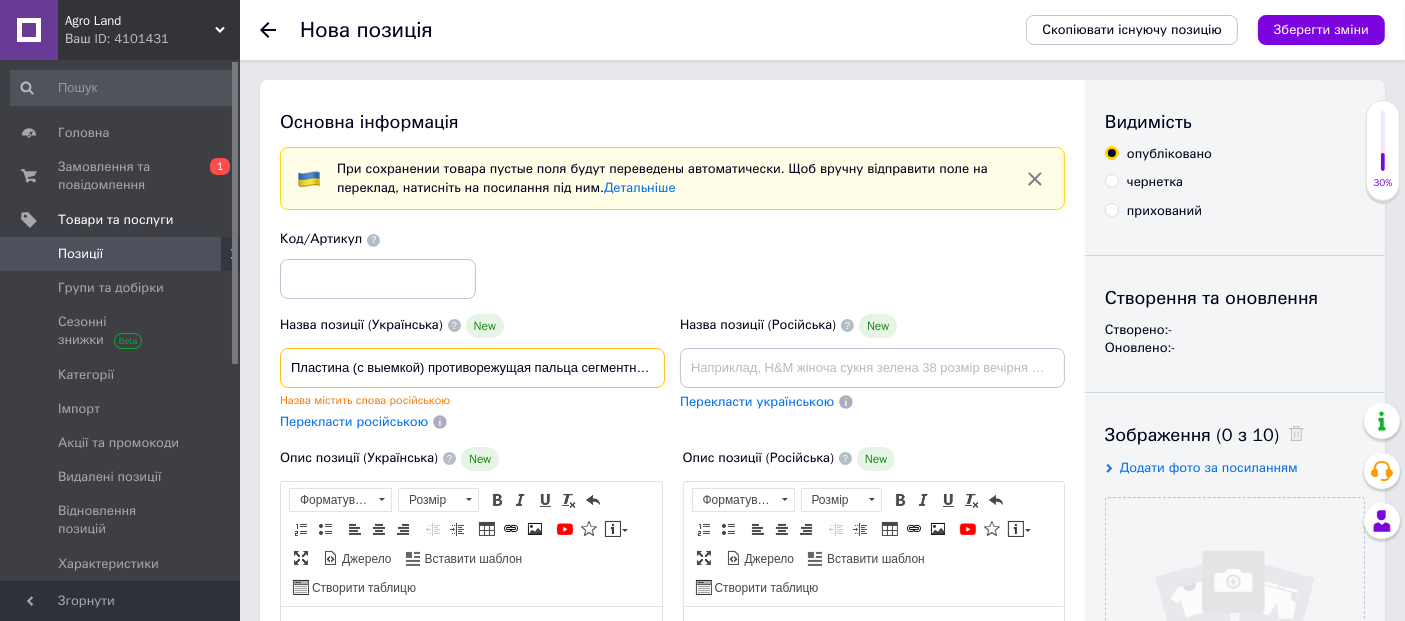 drag, startPoint x: 338, startPoint y: 364, endPoint x: 355, endPoint y: 376, distance: 20.808653 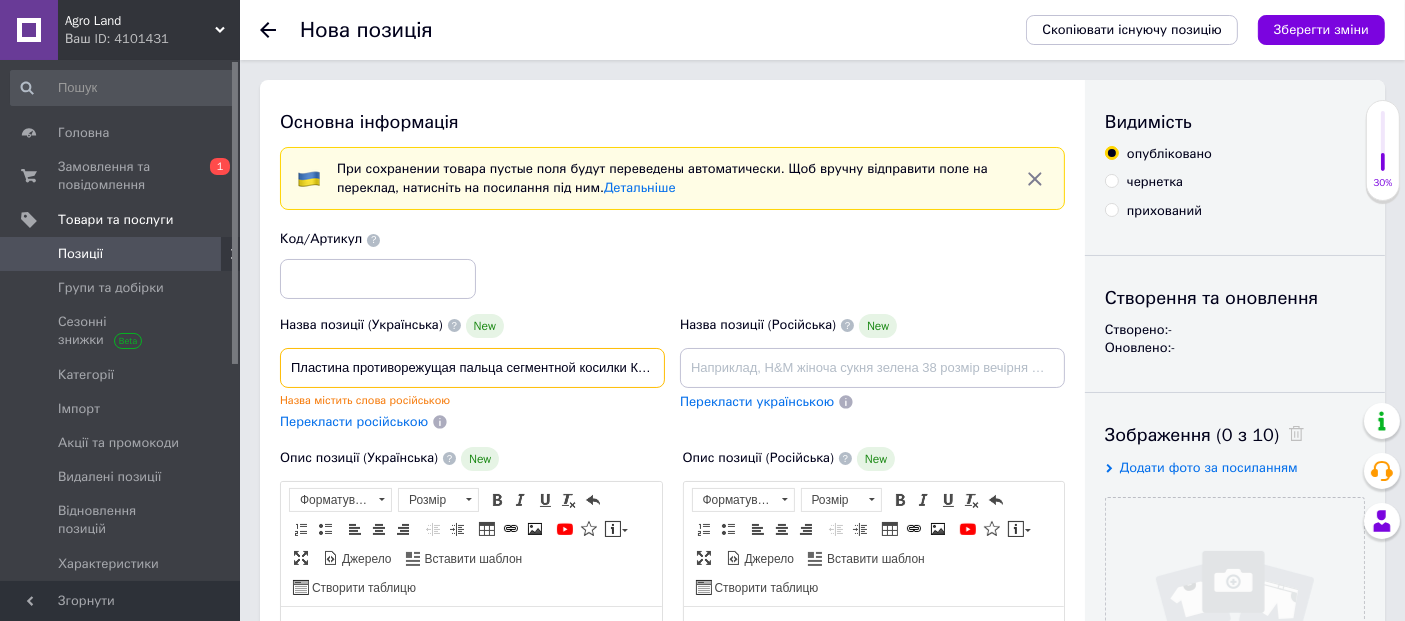 drag, startPoint x: 451, startPoint y: 368, endPoint x: 387, endPoint y: 384, distance: 65.96969 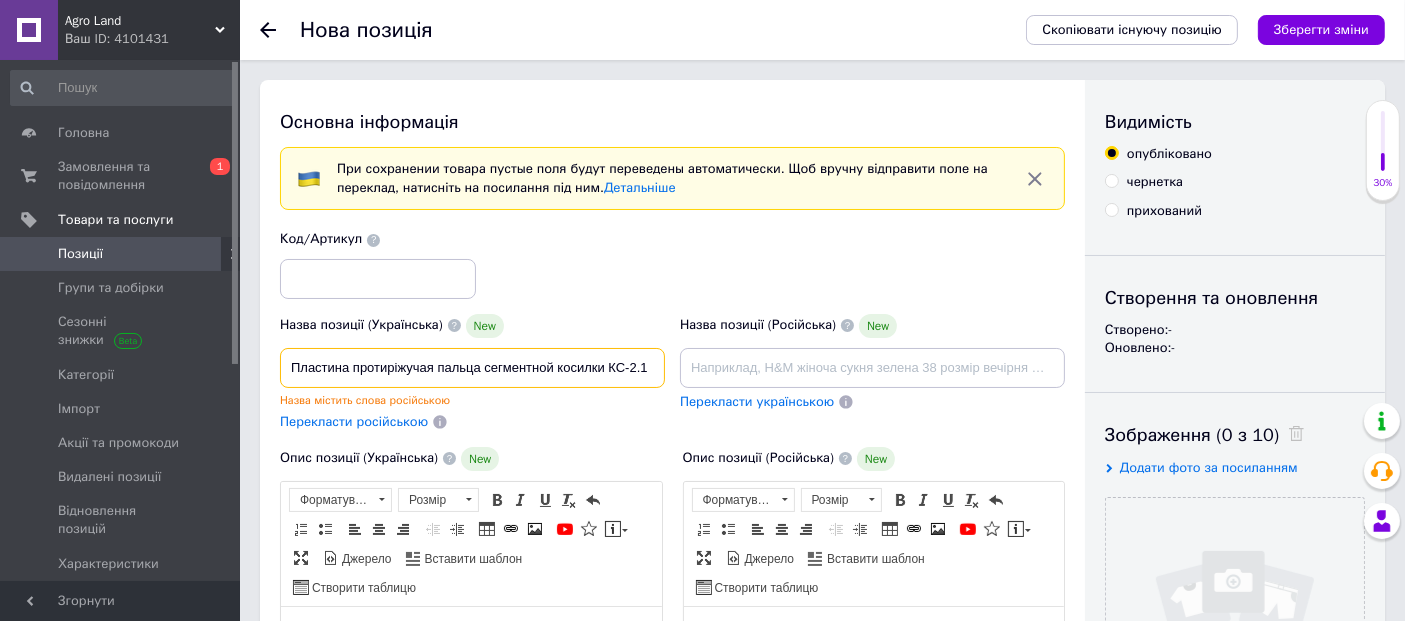 click on "Пластина протиріжучая пальца сегментной косилки КС-2.1" at bounding box center [472, 368] 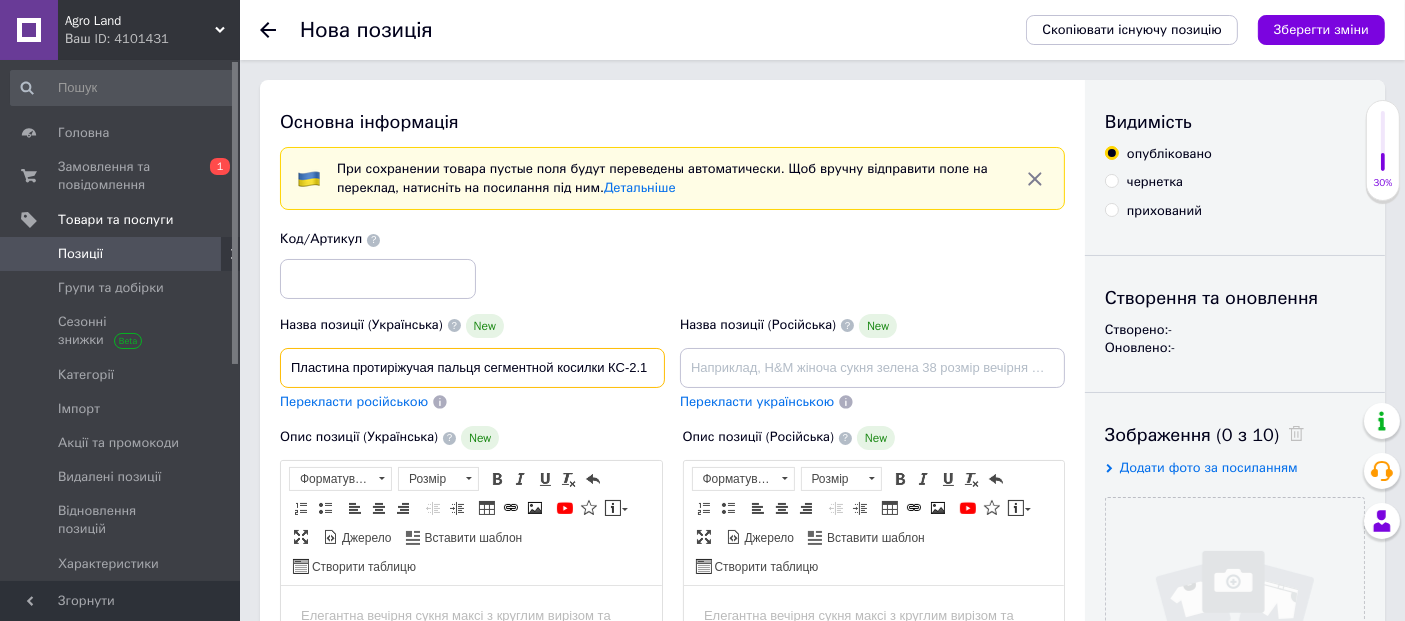 drag, startPoint x: 554, startPoint y: 364, endPoint x: 486, endPoint y: 376, distance: 69.050705 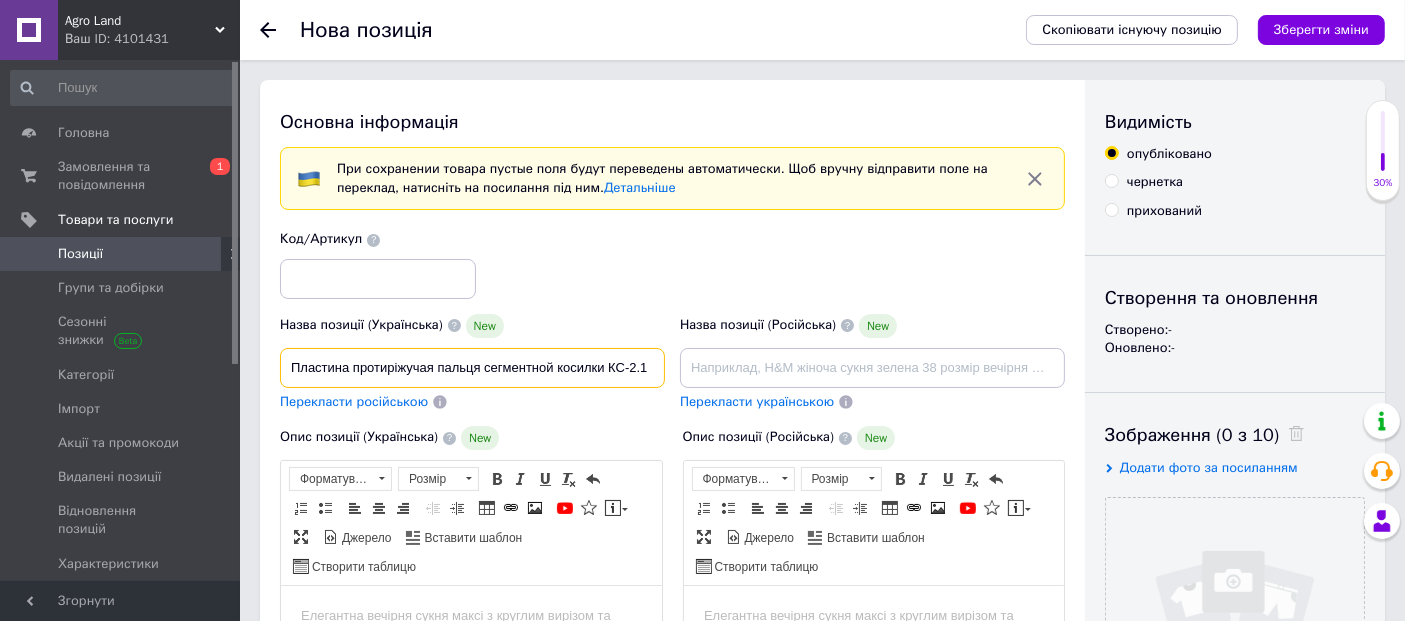 click on "Пластина протиріжучая пальця сегментной косилки КС-2.1" at bounding box center [472, 368] 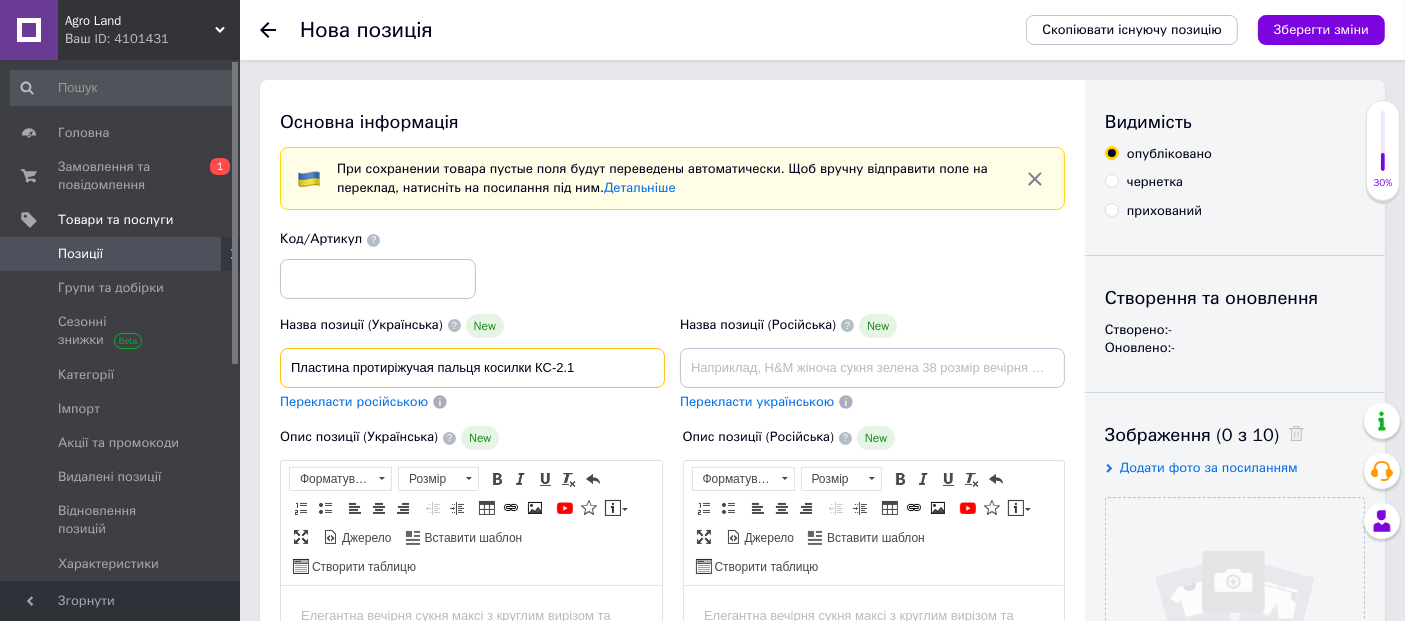 drag, startPoint x: 583, startPoint y: 364, endPoint x: 260, endPoint y: 381, distance: 323.44705 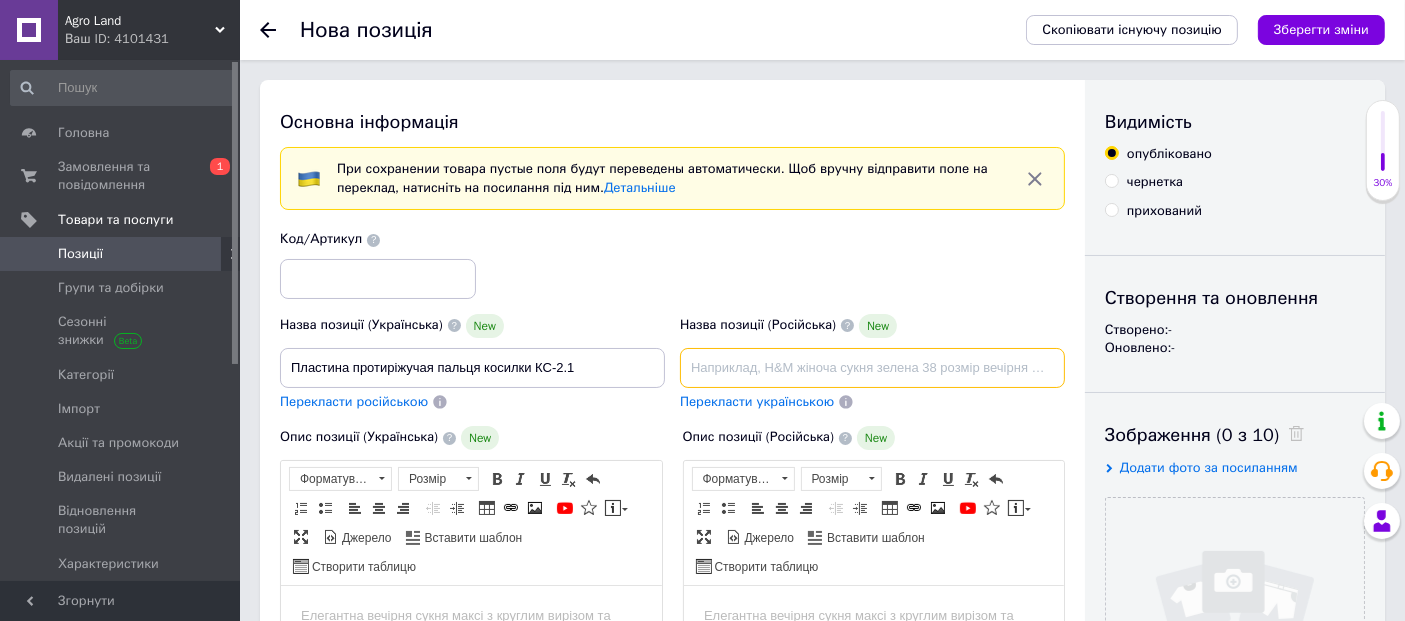 click at bounding box center (872, 368) 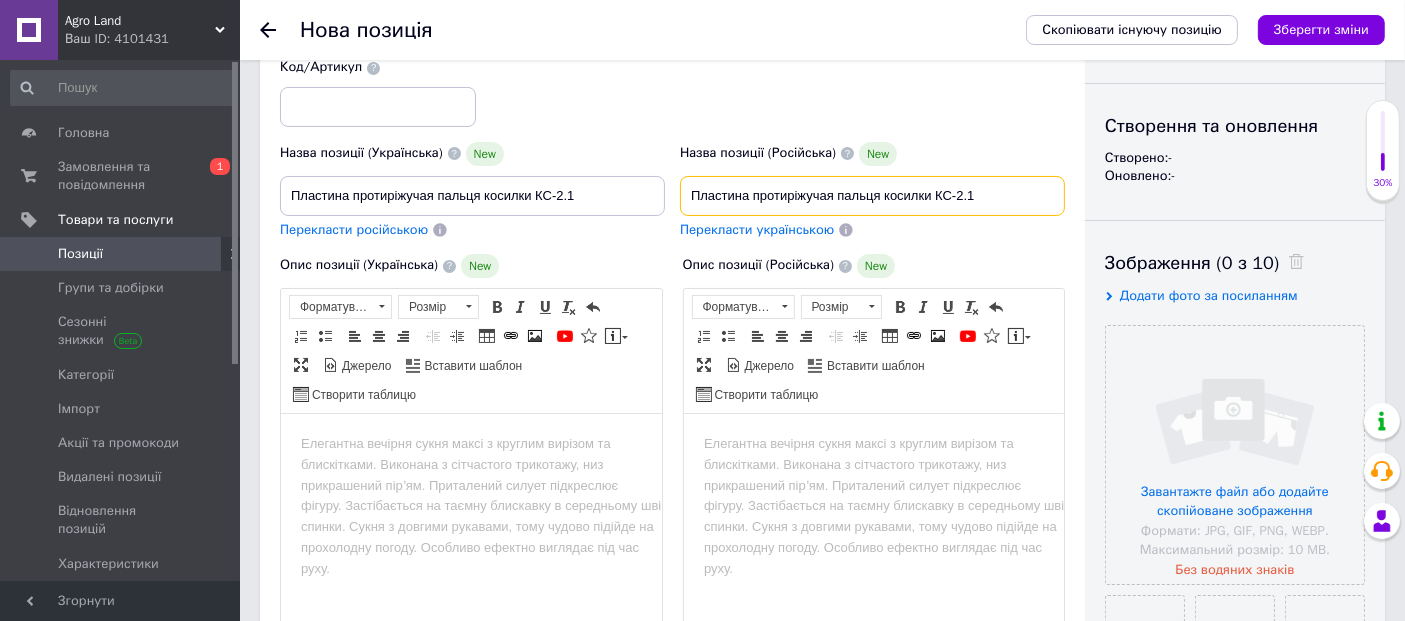 scroll, scrollTop: 333, scrollLeft: 0, axis: vertical 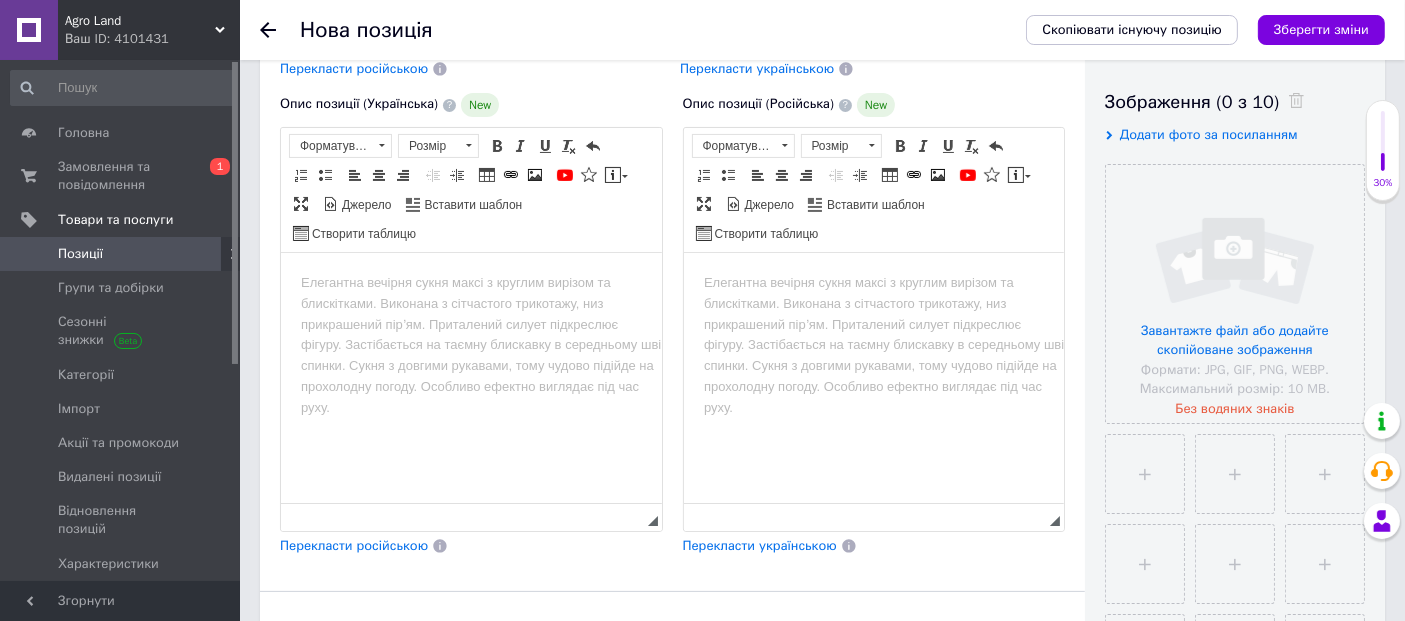 type on "Пластина протиріжучая пальця косилки КС-2.1" 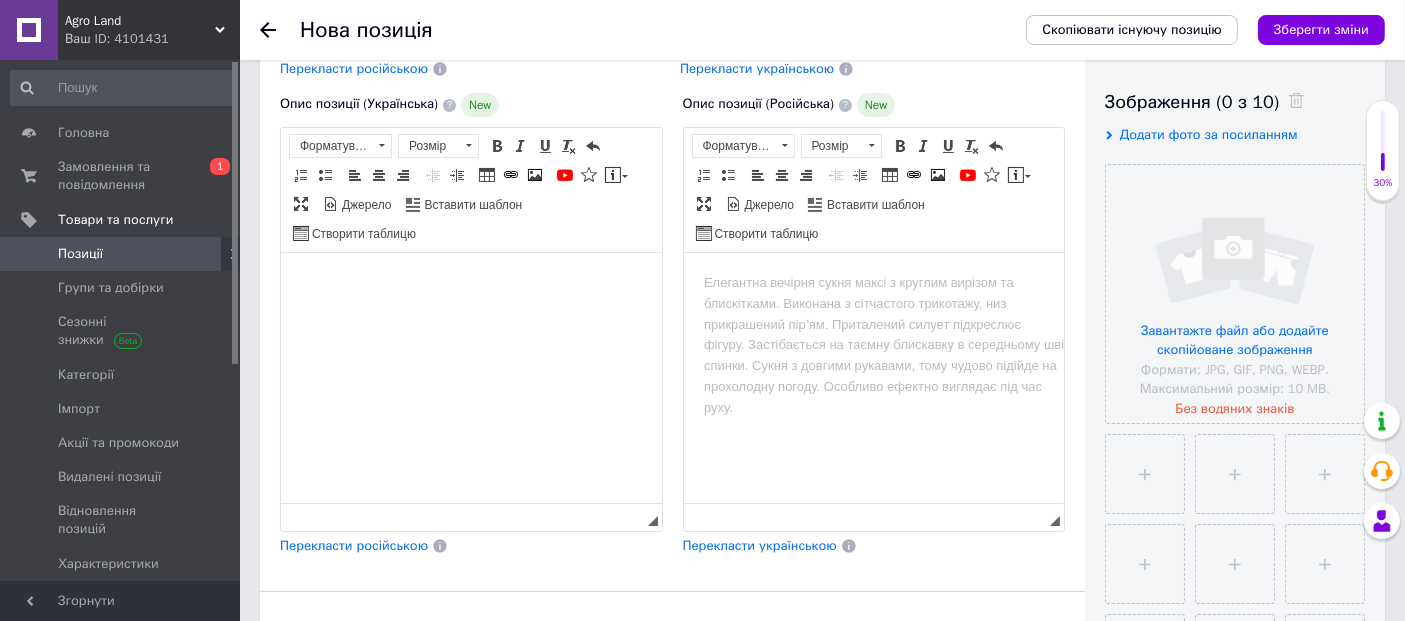 click at bounding box center (470, 283) 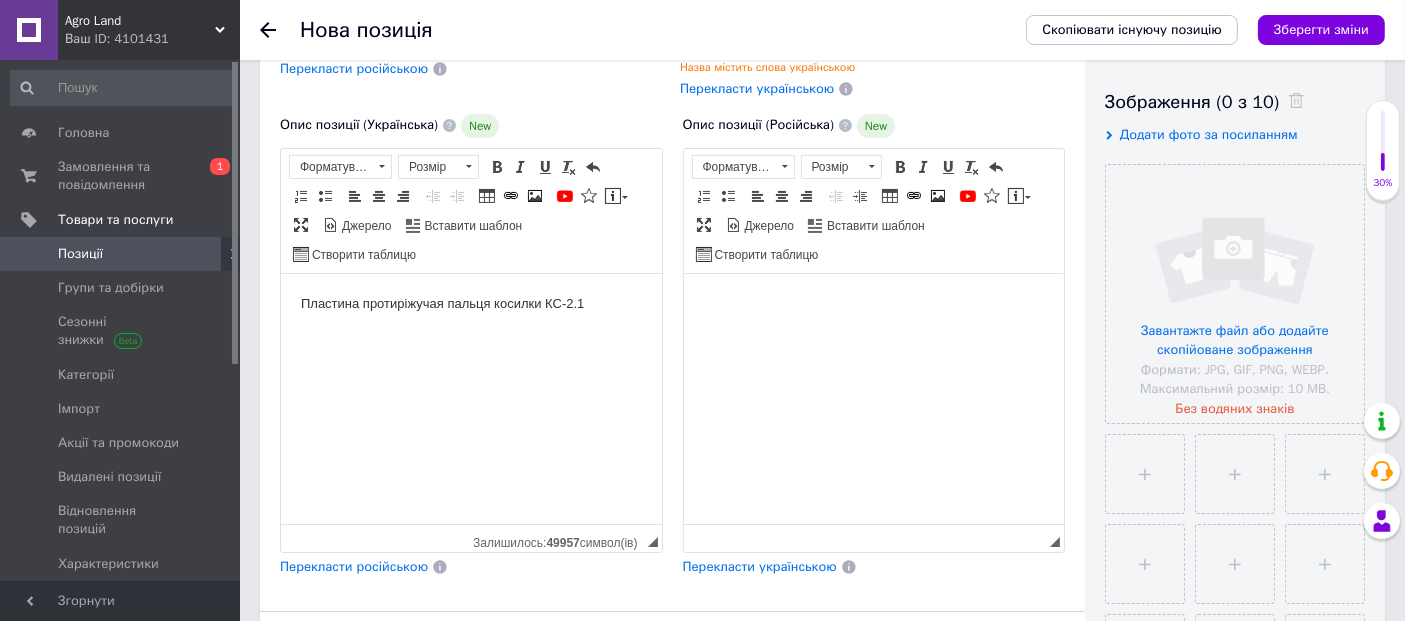 click at bounding box center [873, 303] 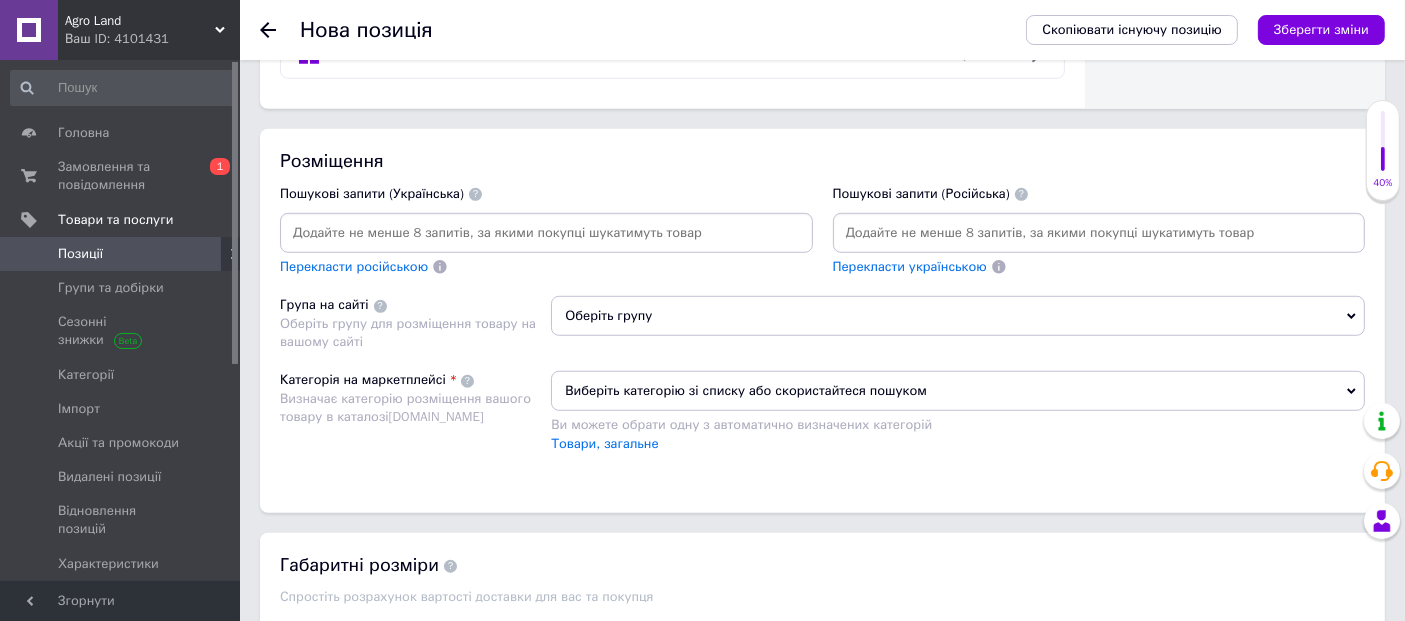 scroll, scrollTop: 1333, scrollLeft: 0, axis: vertical 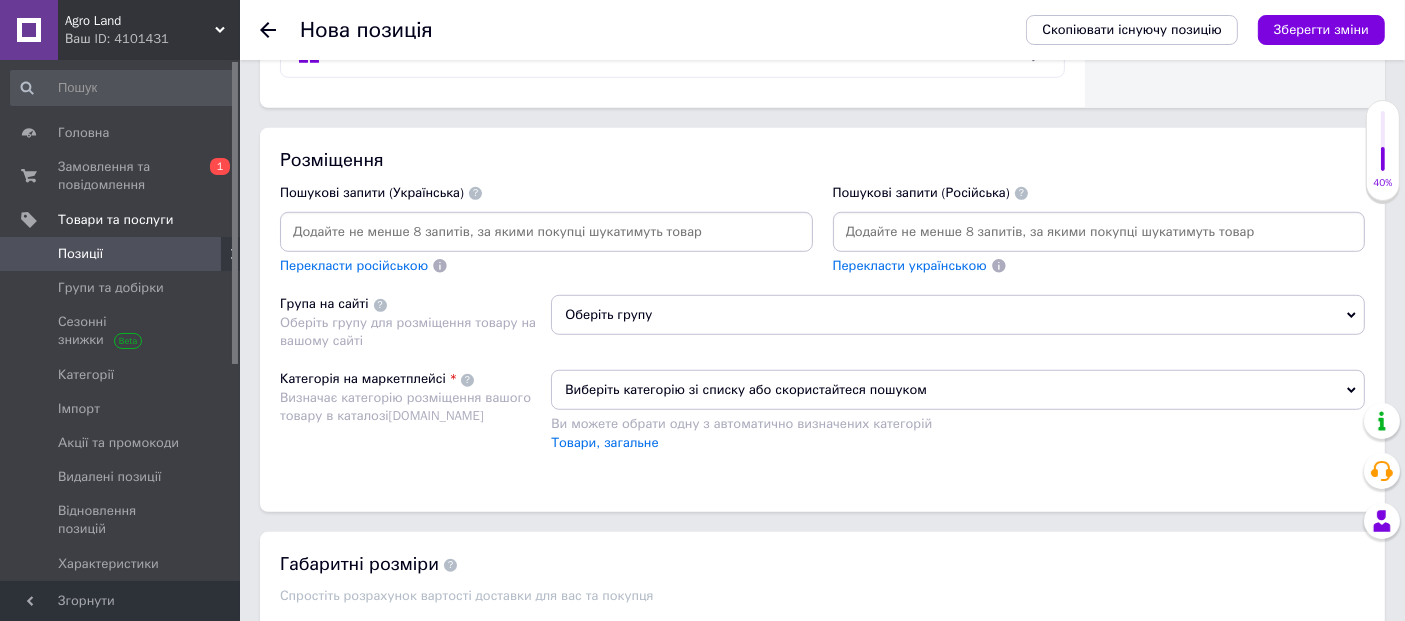 click at bounding box center (546, 232) 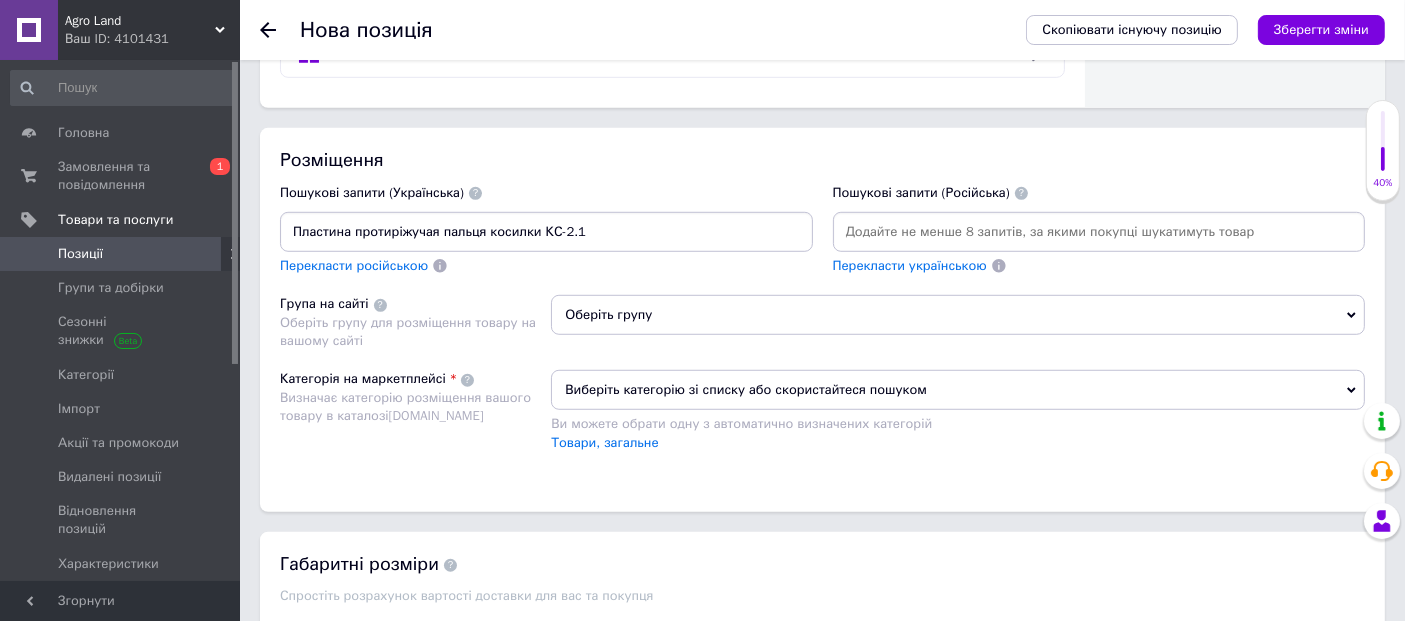 type on "Пластина протиріжучая пальця косилки КС-2.1" 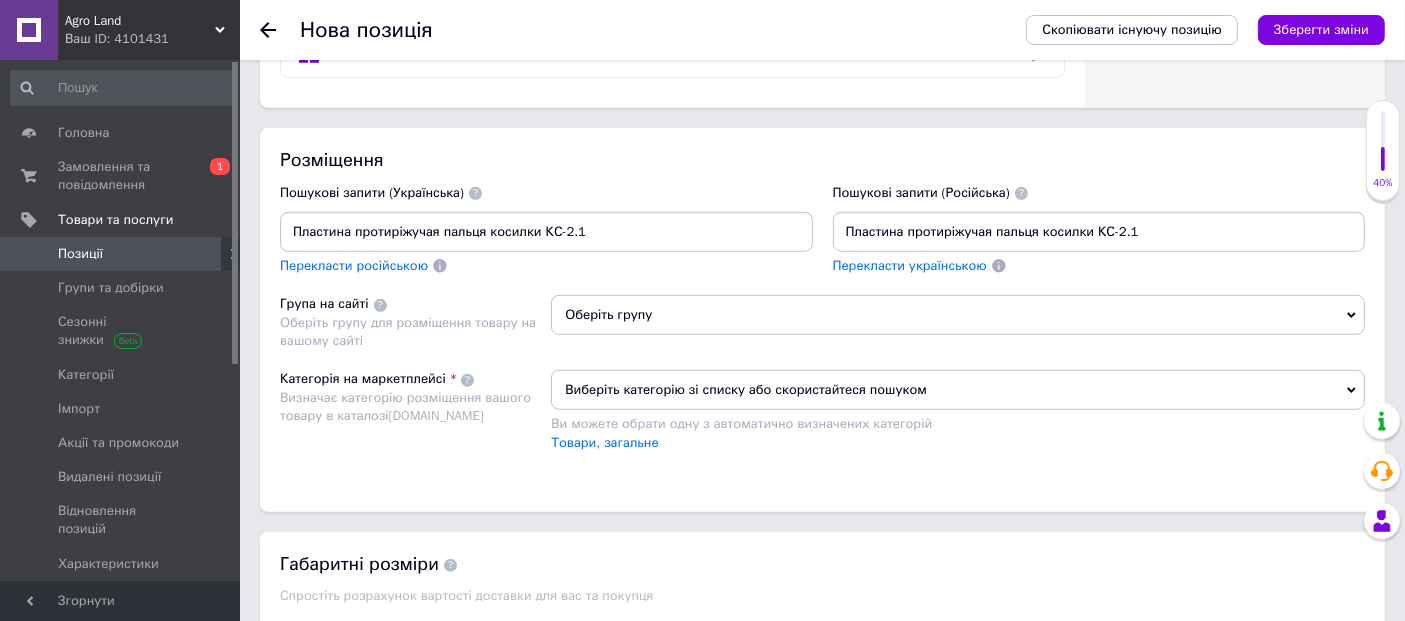 type on "Пластина протиріжучая пальця косилки КС-2.1" 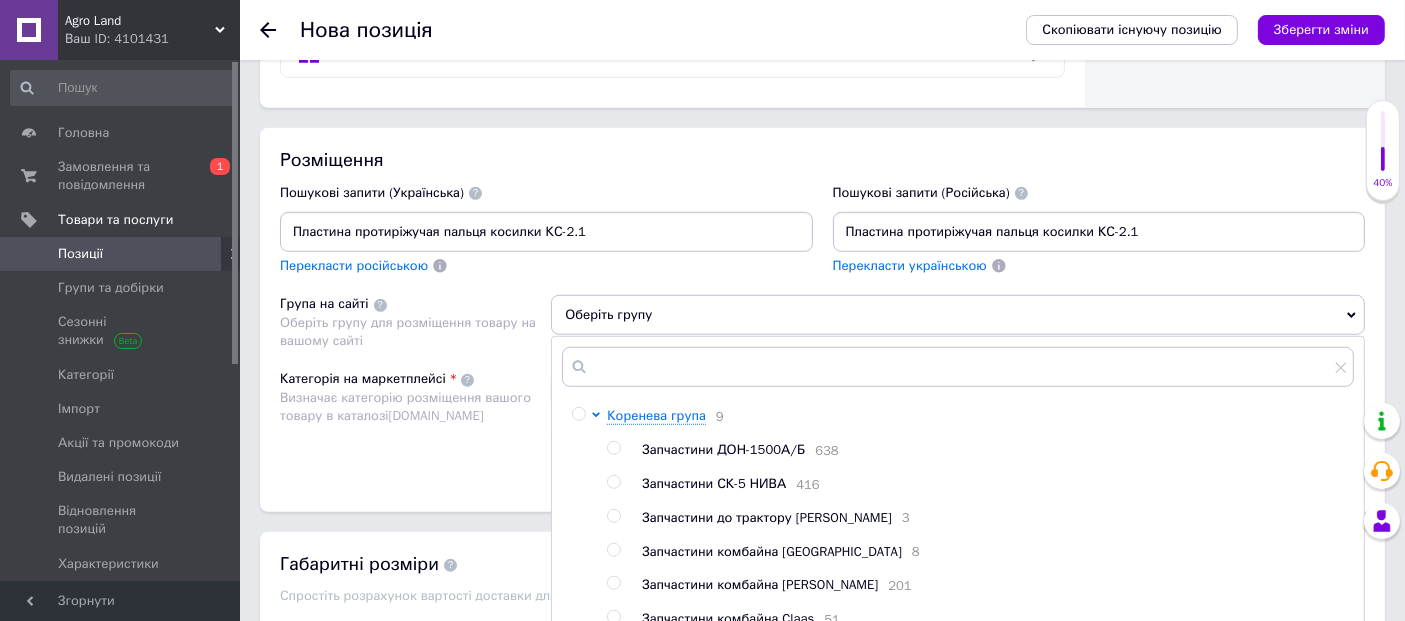 click at bounding box center (578, 414) 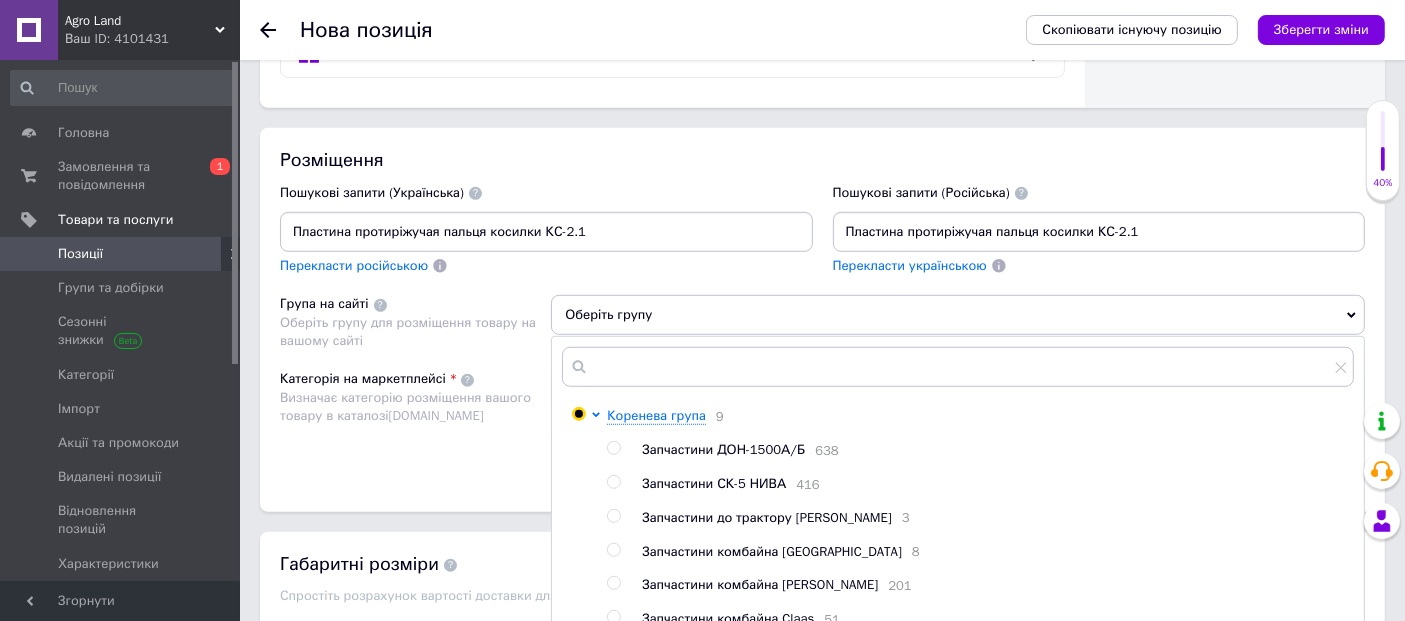 radio on "true" 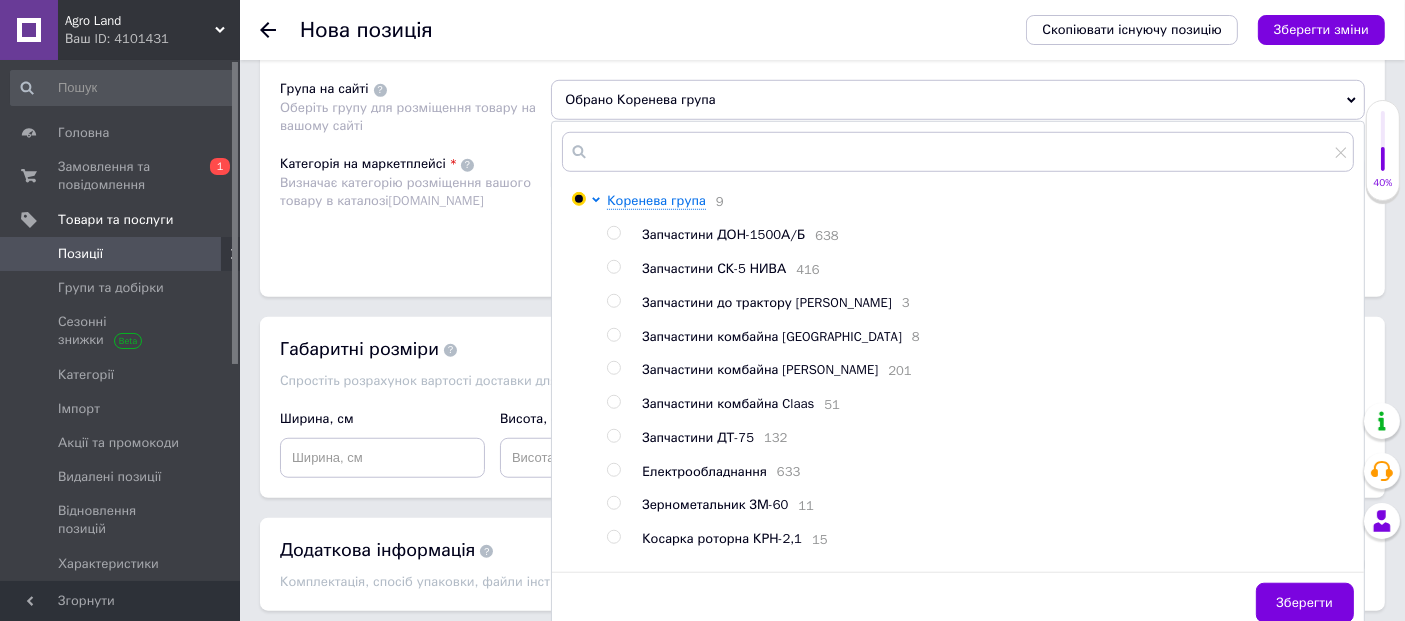 scroll, scrollTop: 1608, scrollLeft: 0, axis: vertical 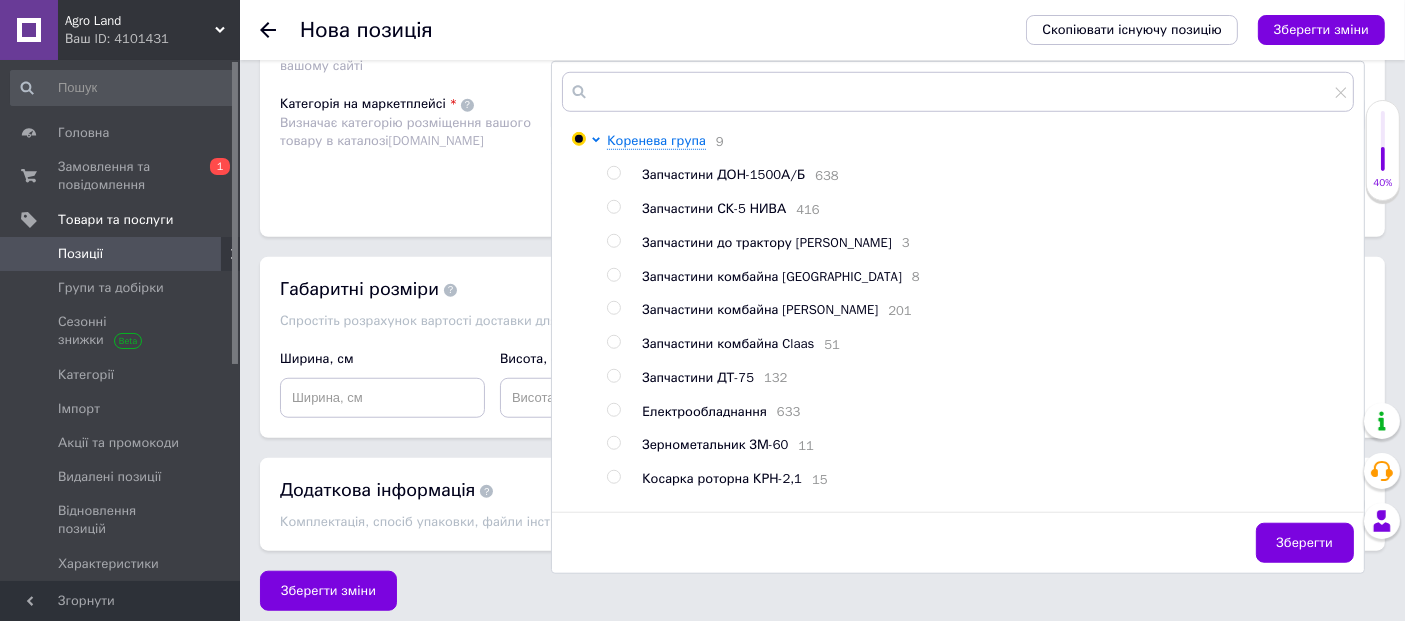 click on "Зберегти" at bounding box center [1305, 543] 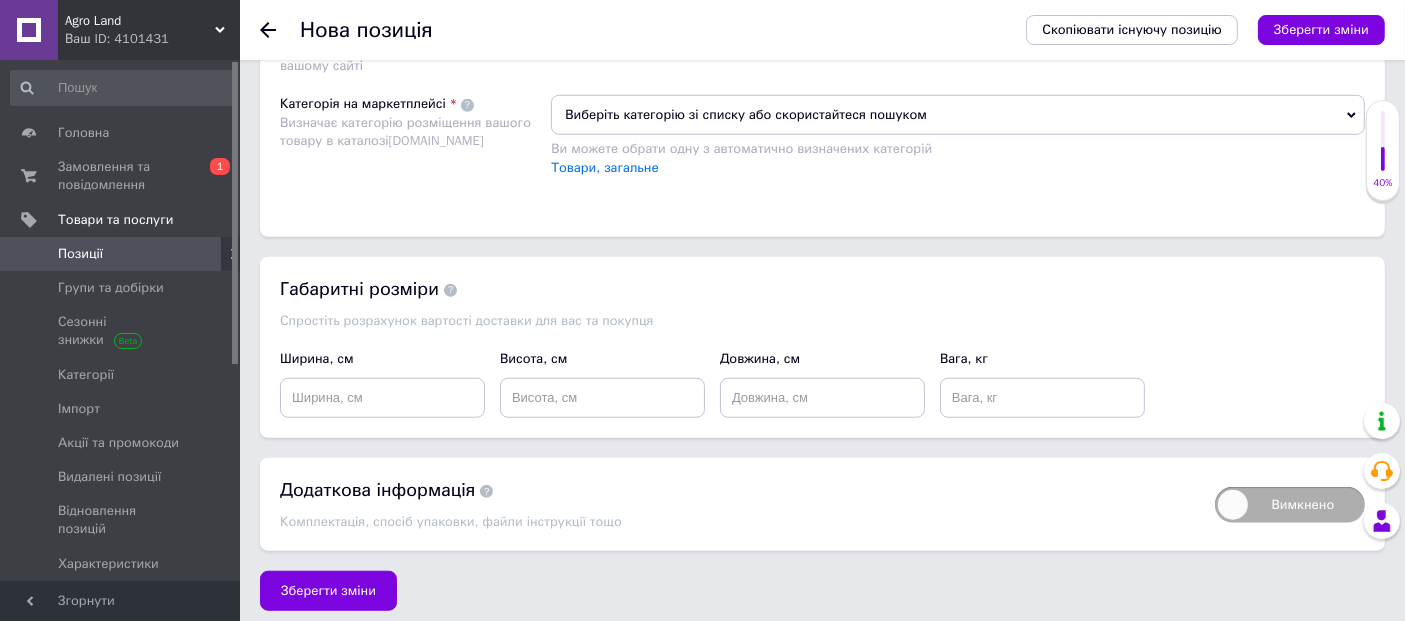 click on "Виберіть категорію зі списку або скористайтеся пошуком" at bounding box center (958, 115) 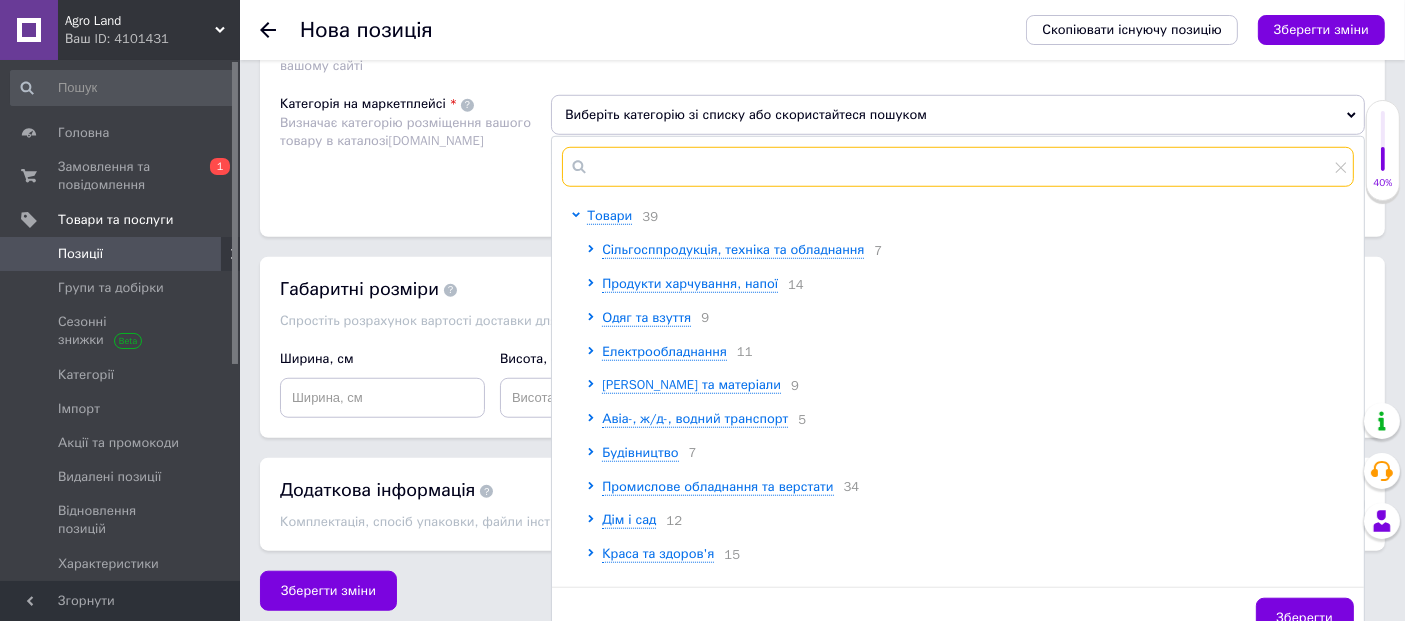 click at bounding box center [958, 167] 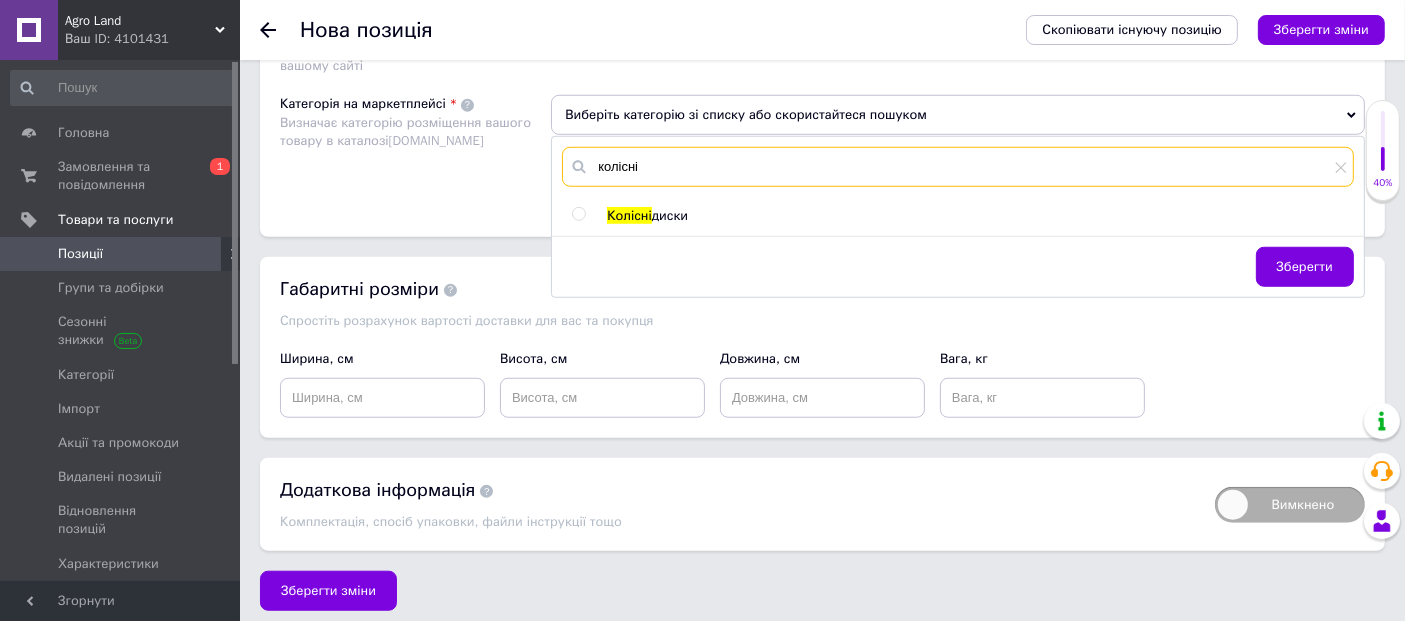 type on "колісні" 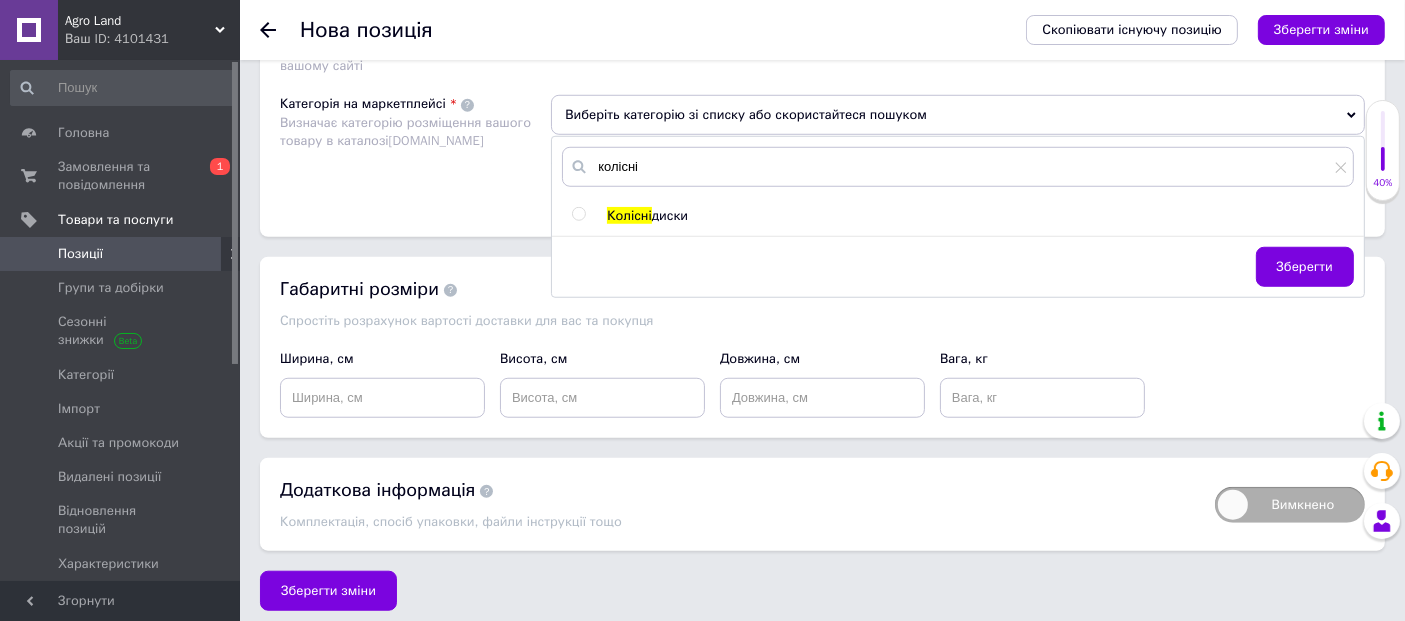 click at bounding box center [578, 214] 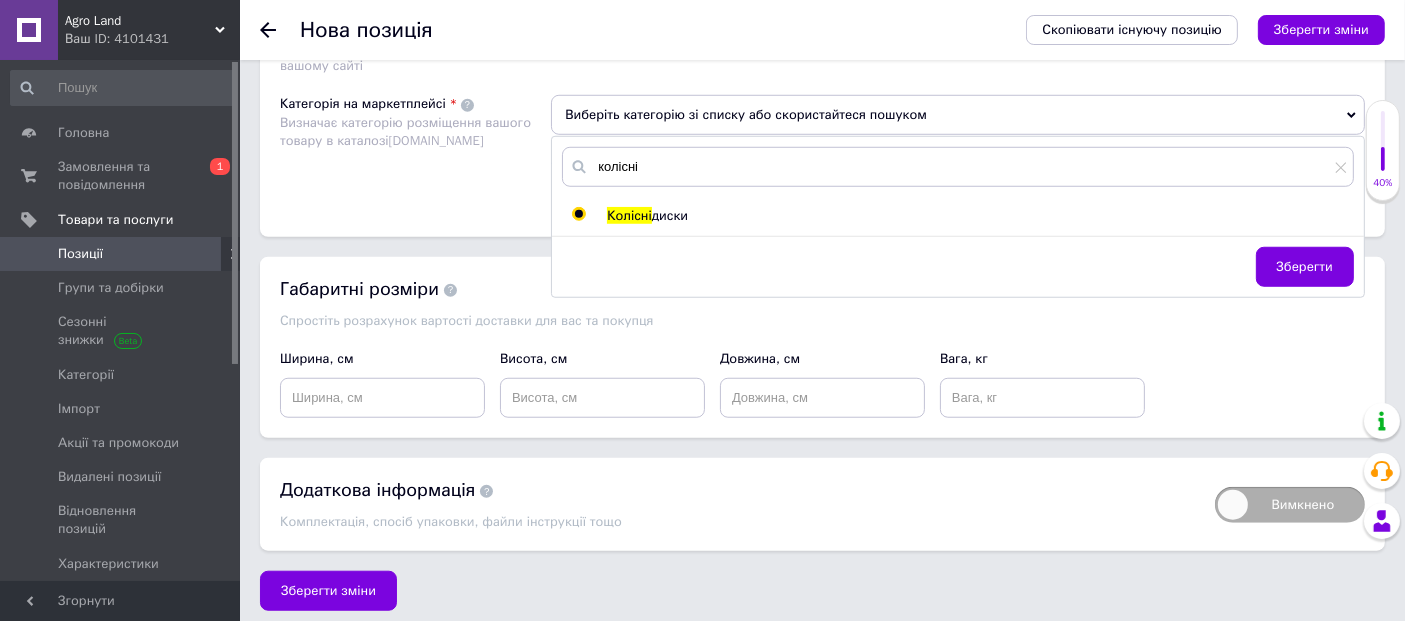 radio on "true" 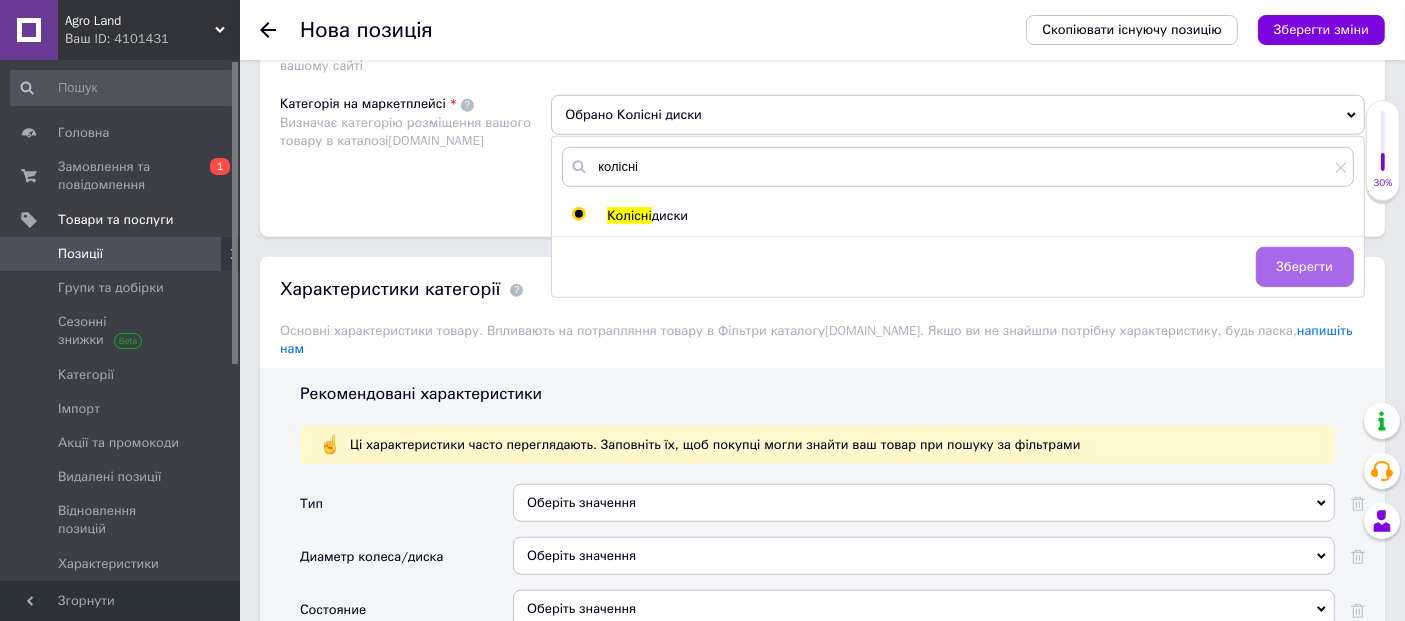 click on "Зберегти" at bounding box center [1305, 267] 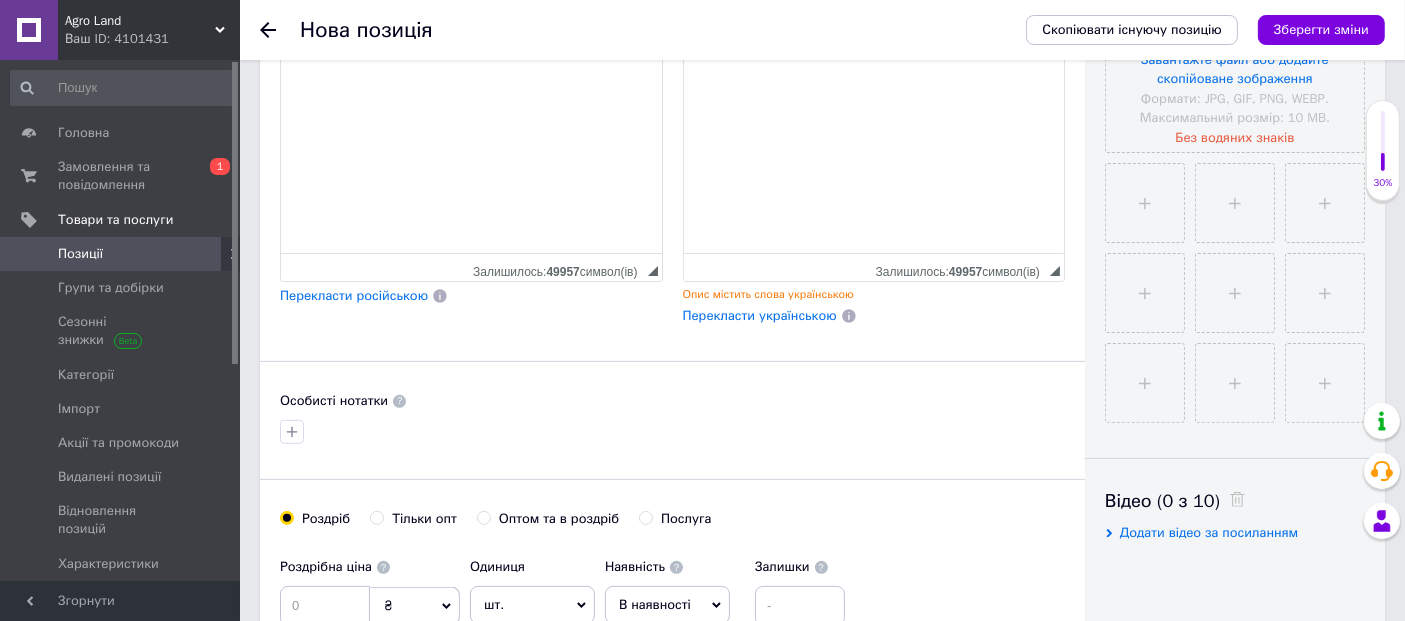 scroll, scrollTop: 385, scrollLeft: 0, axis: vertical 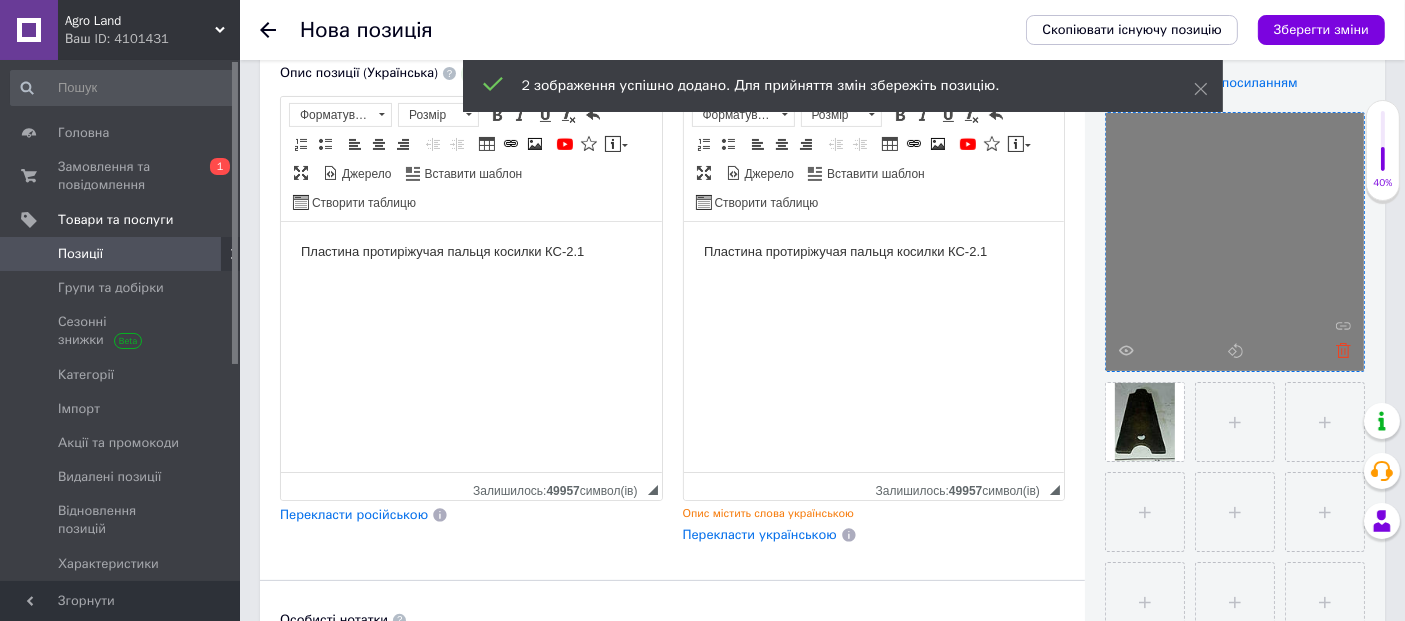 click 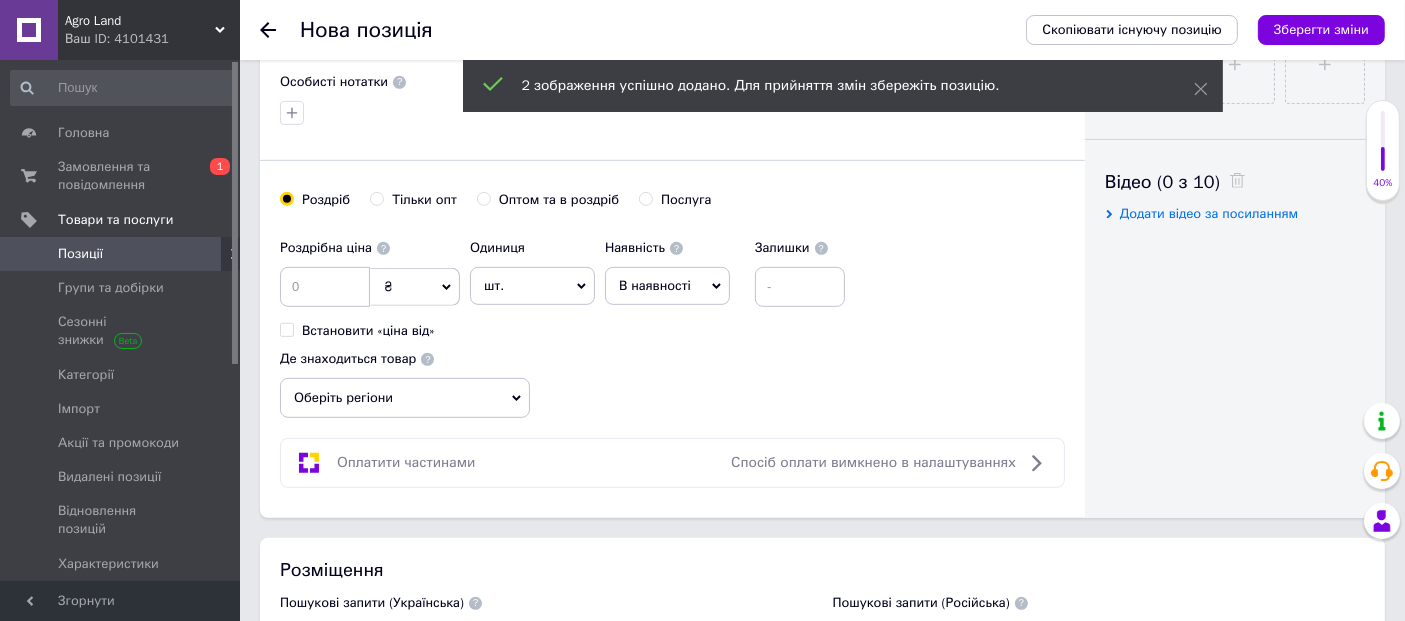 scroll, scrollTop: 941, scrollLeft: 0, axis: vertical 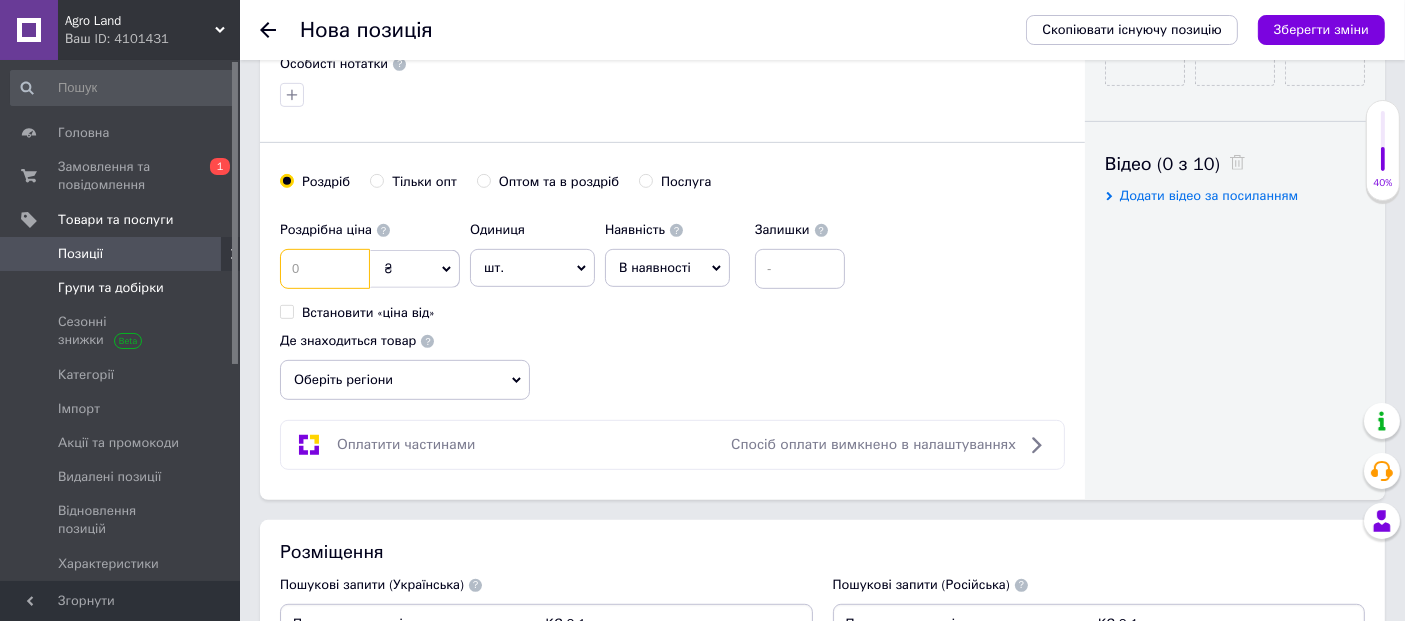 drag, startPoint x: 307, startPoint y: 259, endPoint x: 168, endPoint y: 275, distance: 139.91783 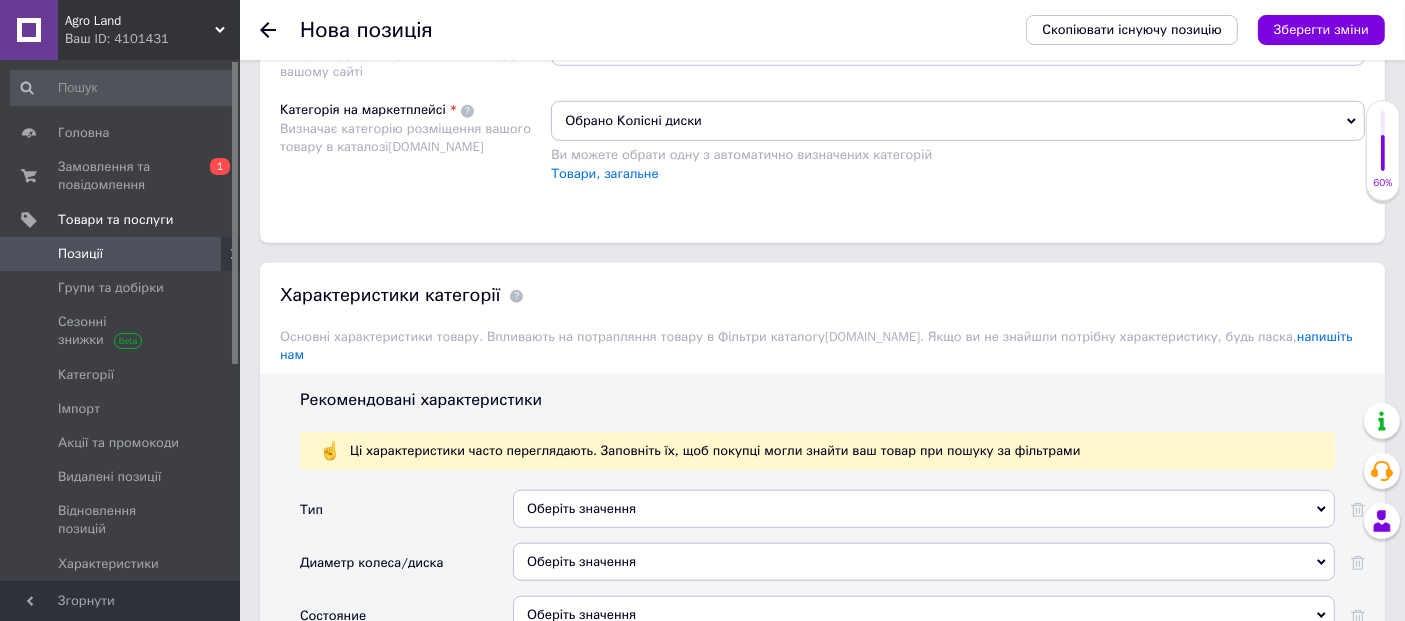scroll, scrollTop: 1608, scrollLeft: 0, axis: vertical 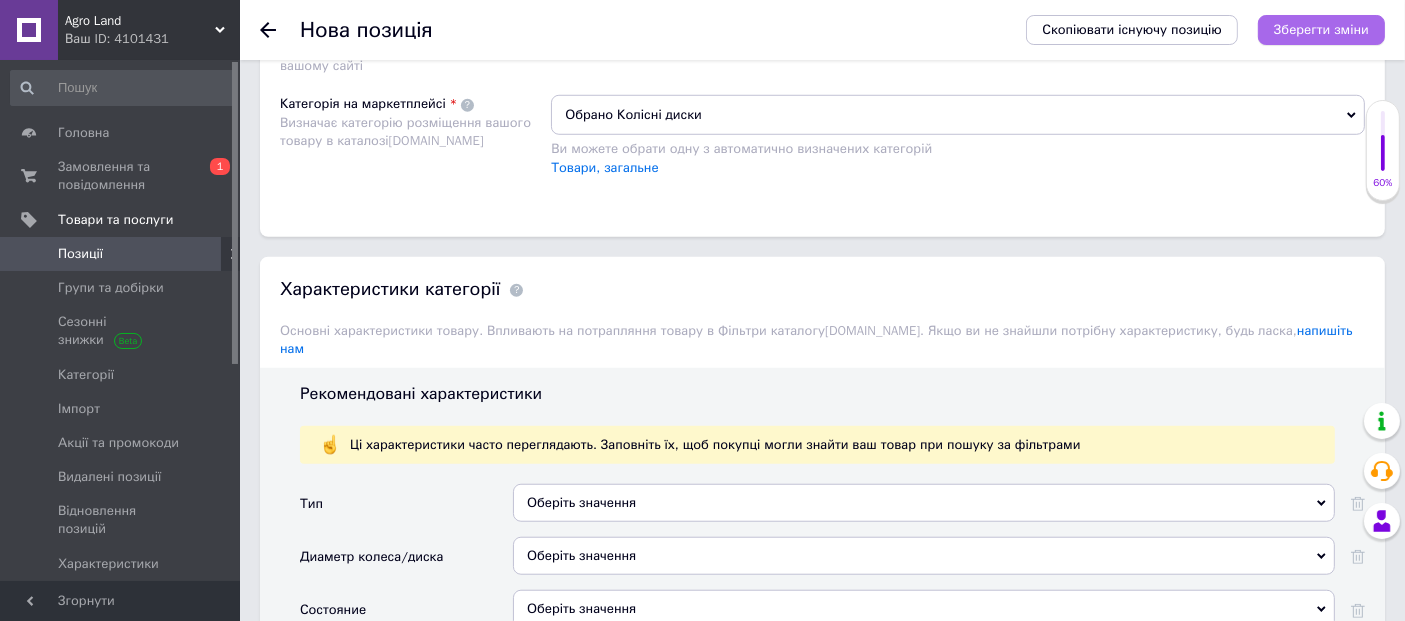 type on "30" 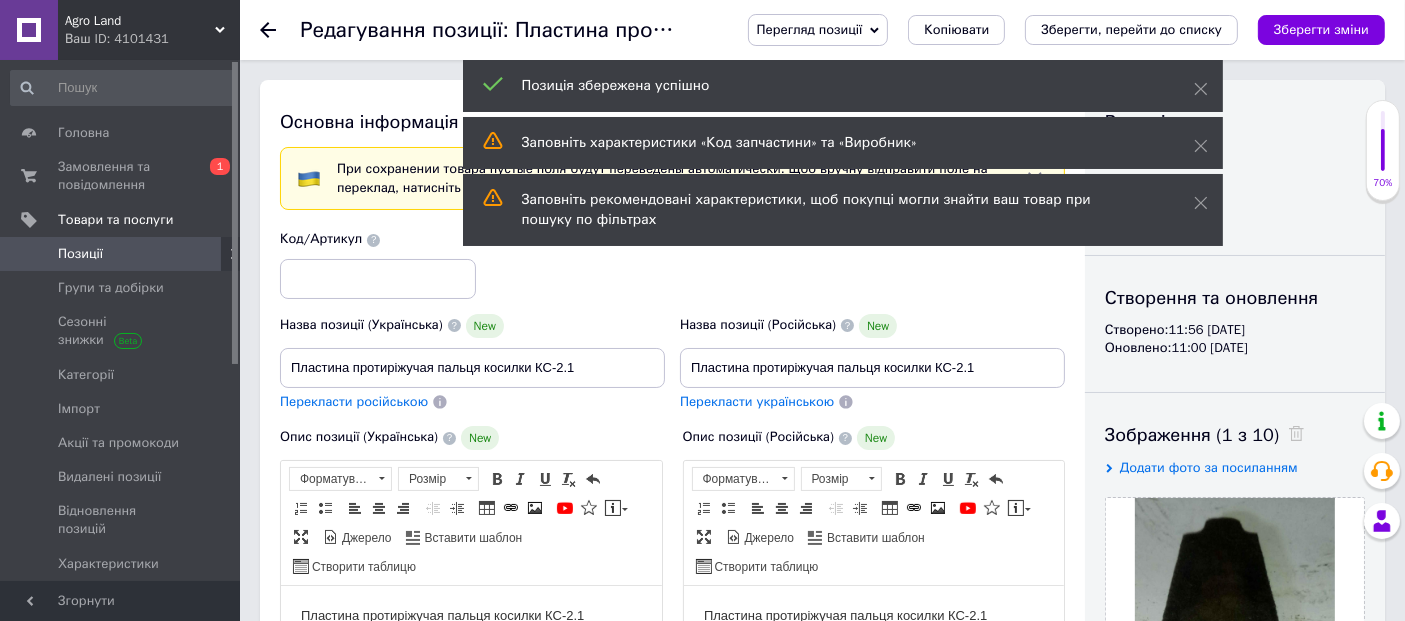 scroll, scrollTop: 0, scrollLeft: 0, axis: both 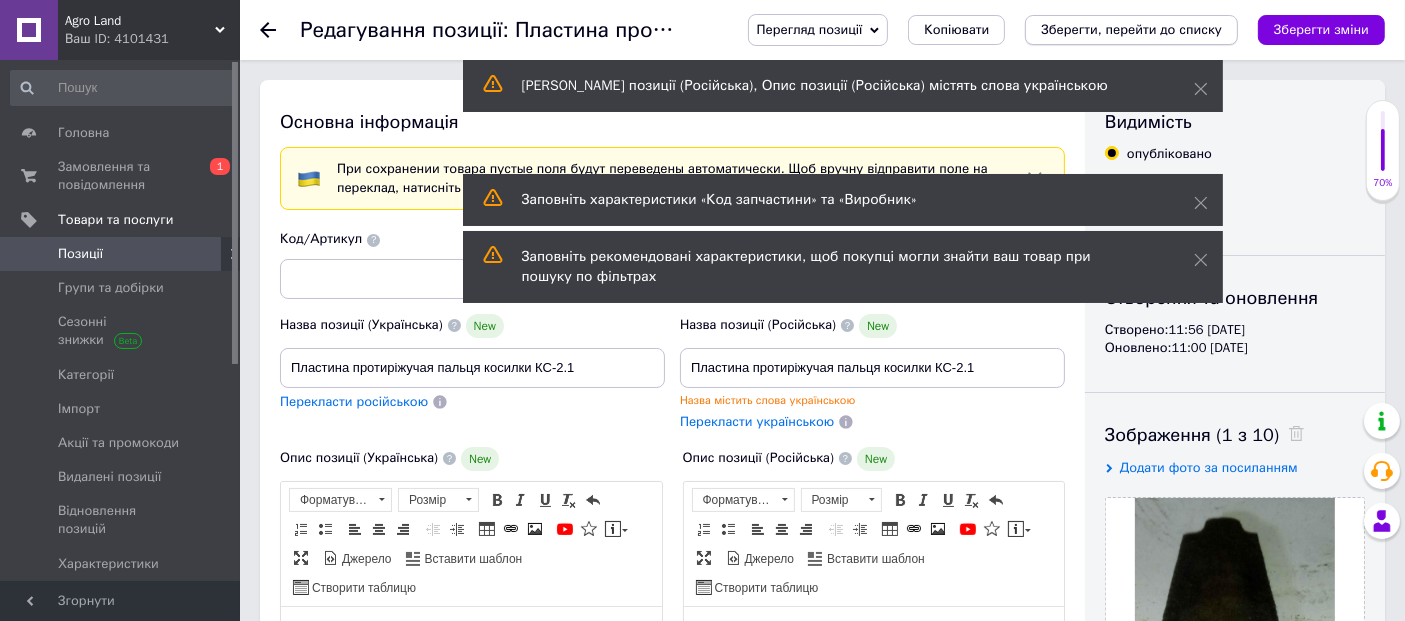 click on "Зберегти, перейти до списку" at bounding box center (1131, 29) 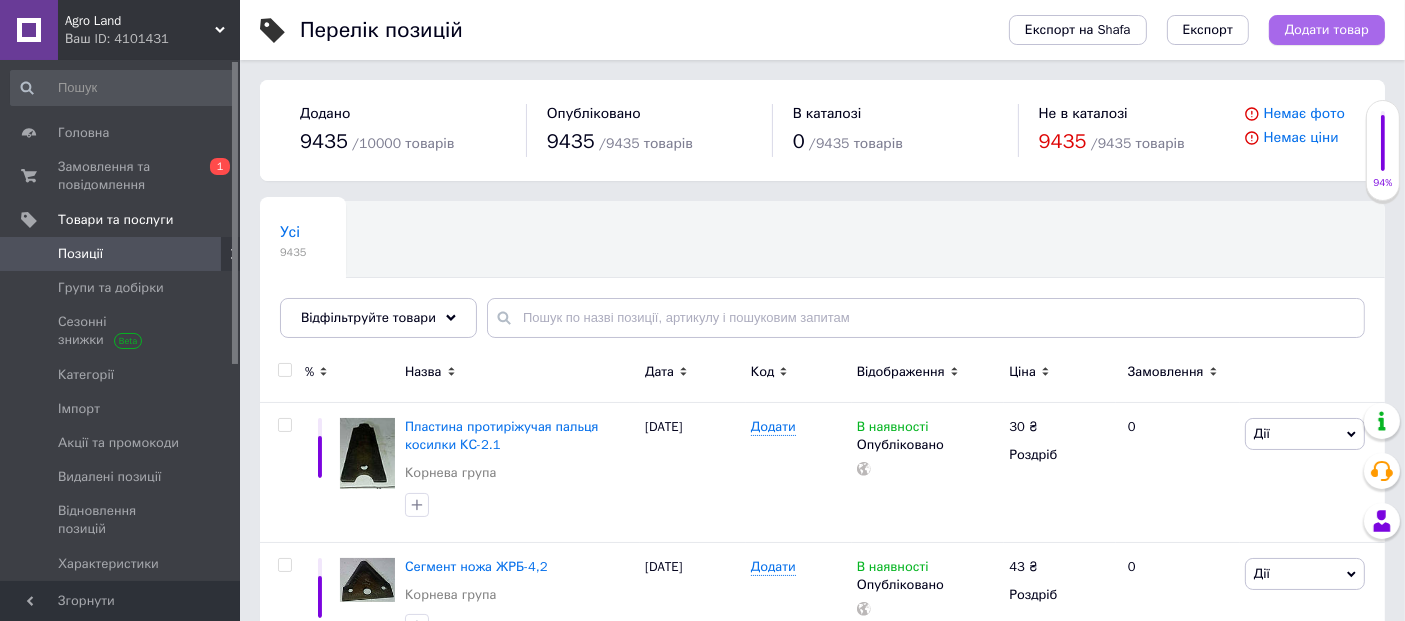 click on "Додати товар" at bounding box center (1327, 30) 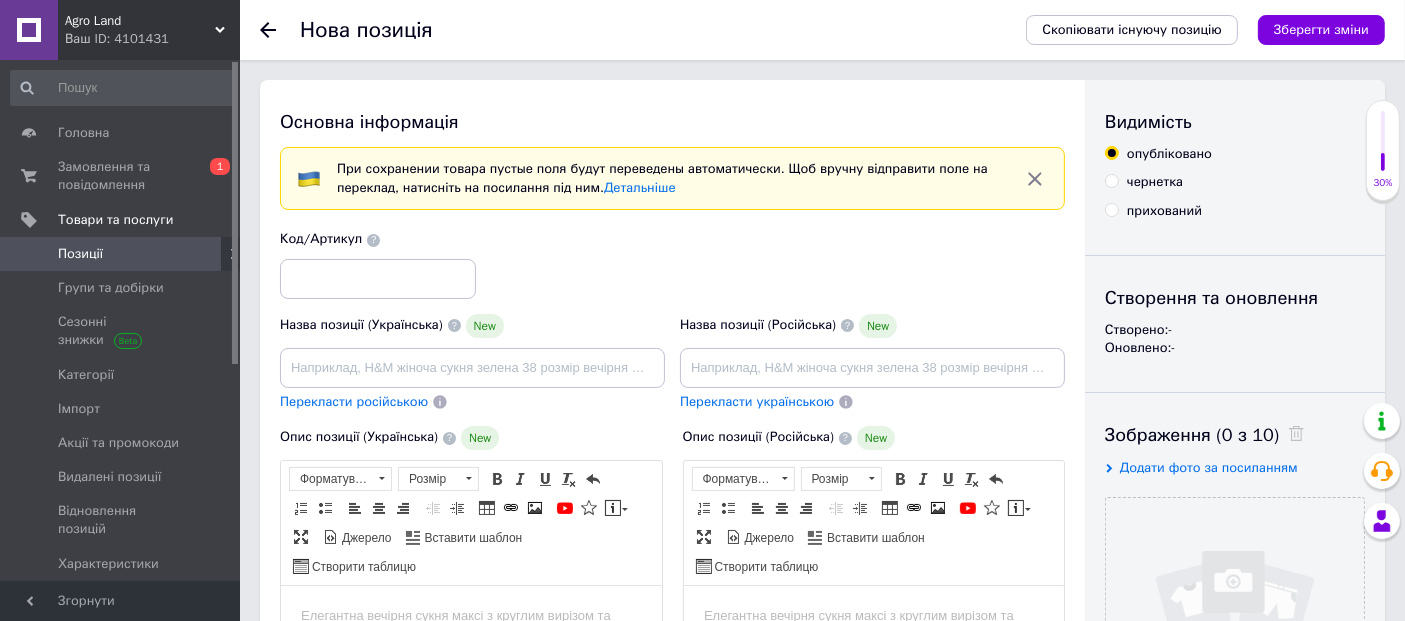 scroll, scrollTop: 0, scrollLeft: 0, axis: both 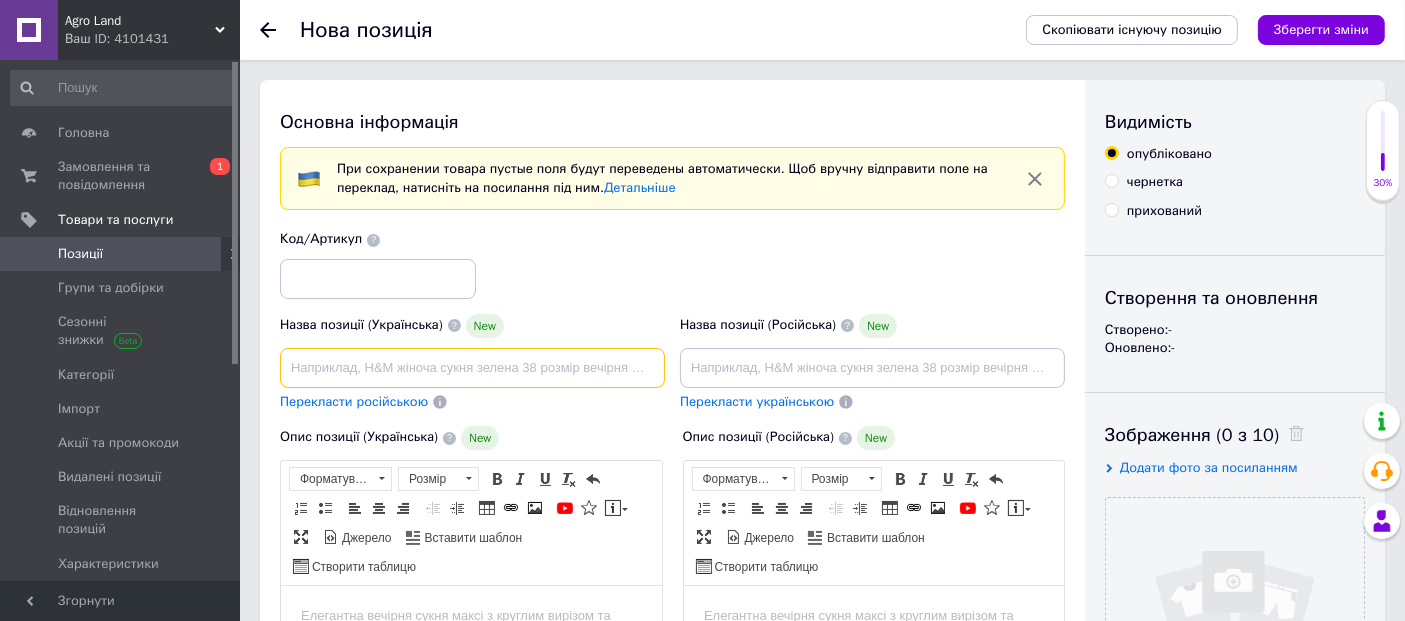 click at bounding box center [472, 368] 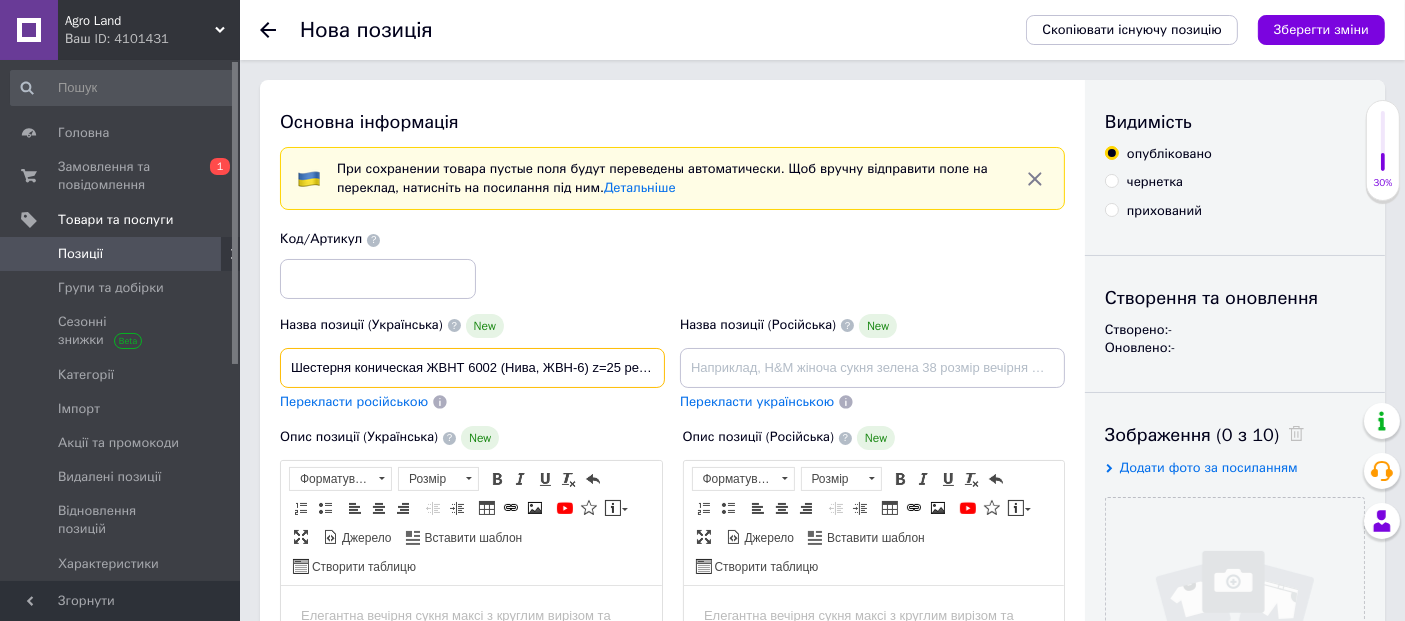 scroll, scrollTop: 0, scrollLeft: 36, axis: horizontal 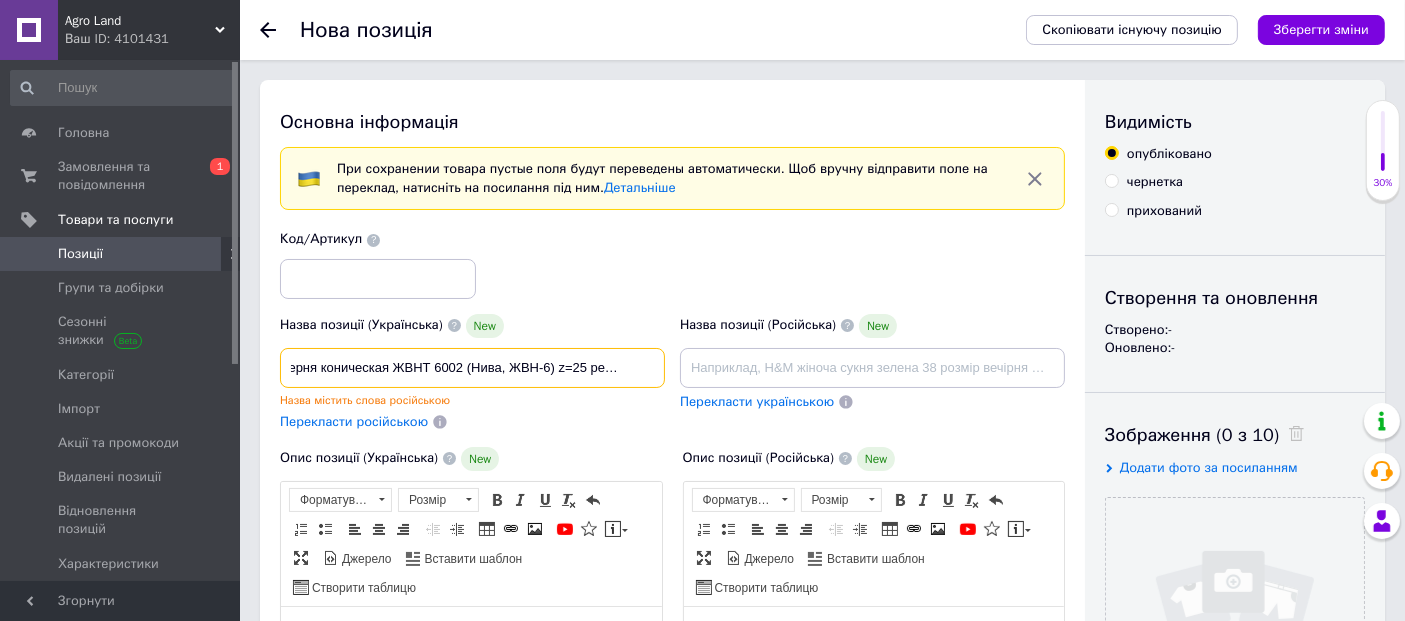 drag, startPoint x: 391, startPoint y: 366, endPoint x: 339, endPoint y: 381, distance: 54.120235 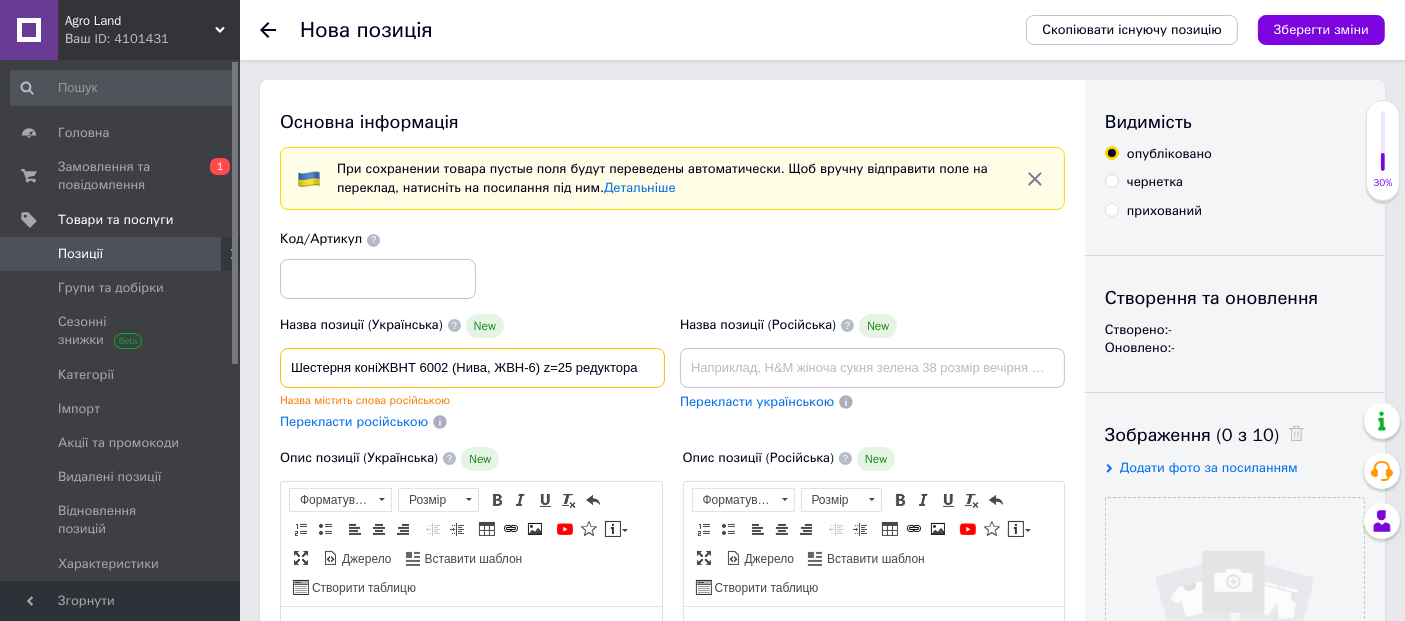 scroll, scrollTop: 0, scrollLeft: 0, axis: both 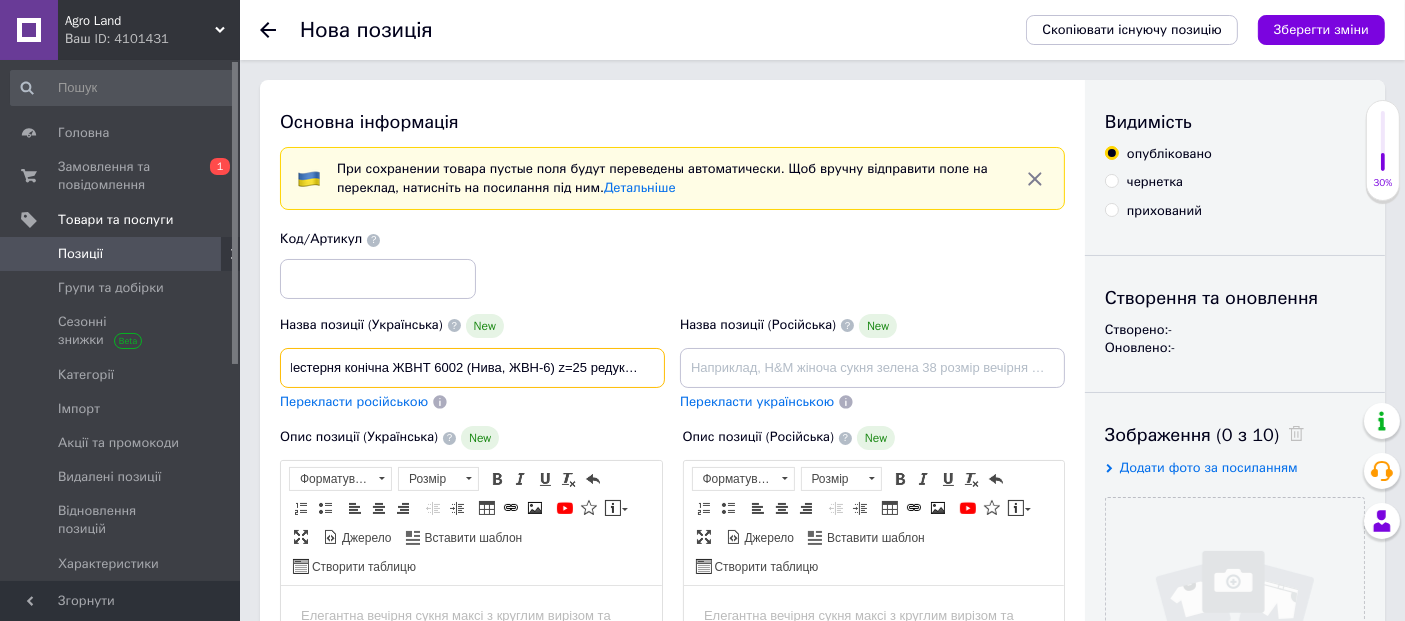 drag, startPoint x: 607, startPoint y: 367, endPoint x: 667, endPoint y: 371, distance: 60.133186 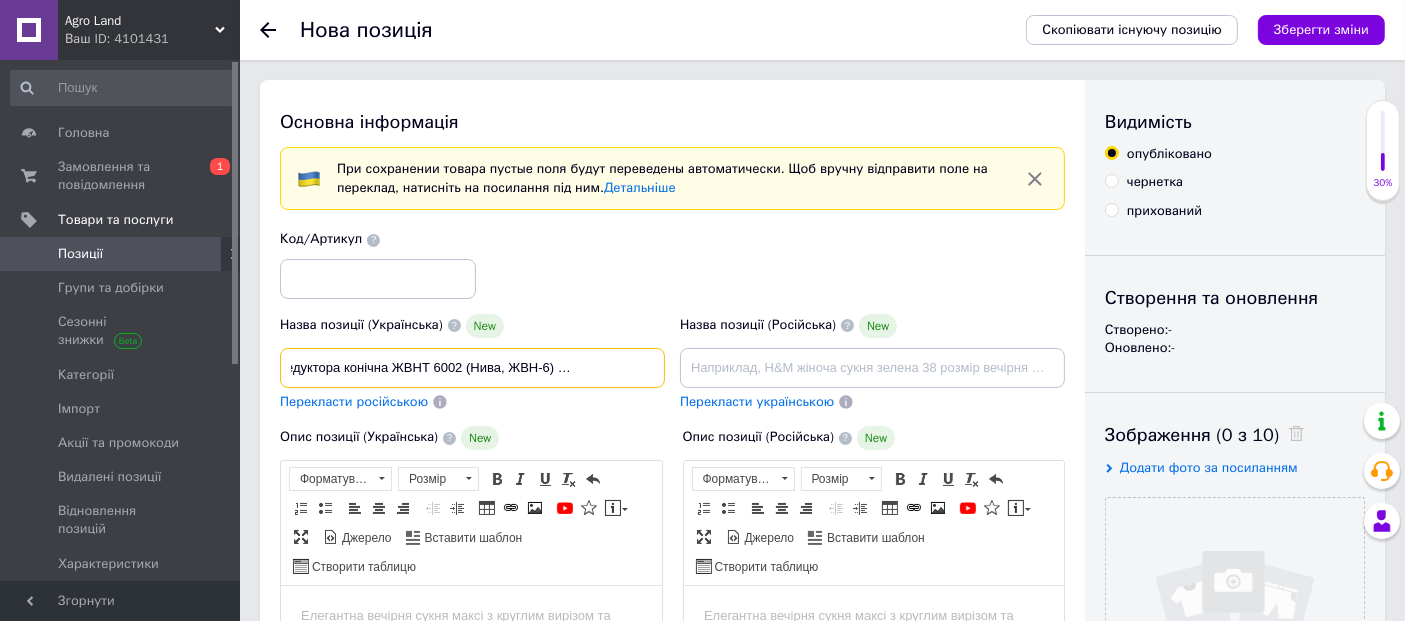 drag, startPoint x: 659, startPoint y: 364, endPoint x: 724, endPoint y: 386, distance: 68.622154 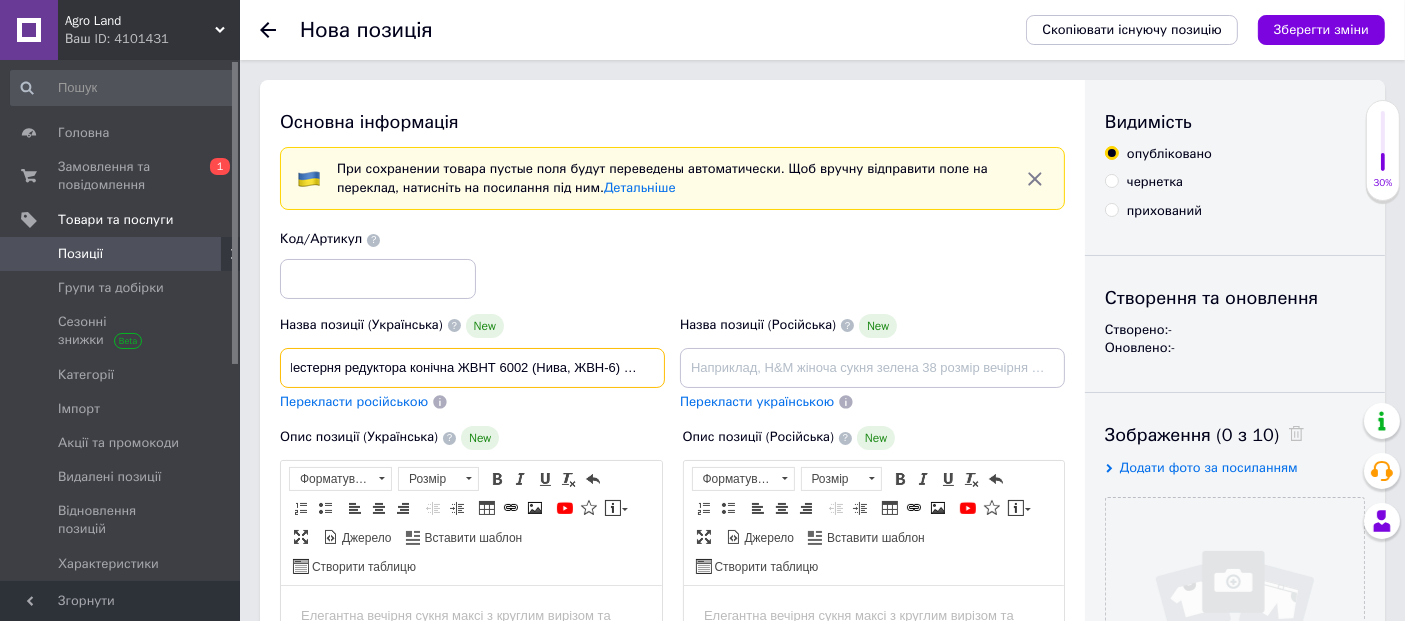 scroll, scrollTop: 0, scrollLeft: 17, axis: horizontal 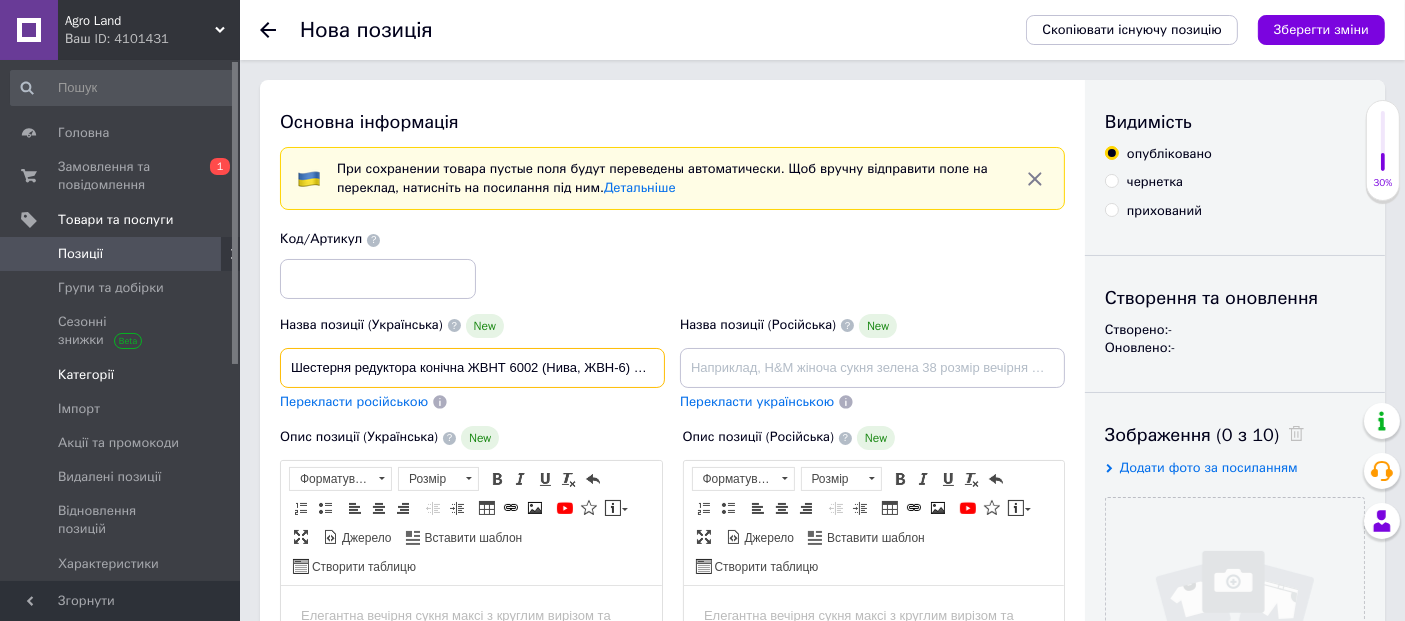 drag, startPoint x: 662, startPoint y: 364, endPoint x: 168, endPoint y: 370, distance: 494.03644 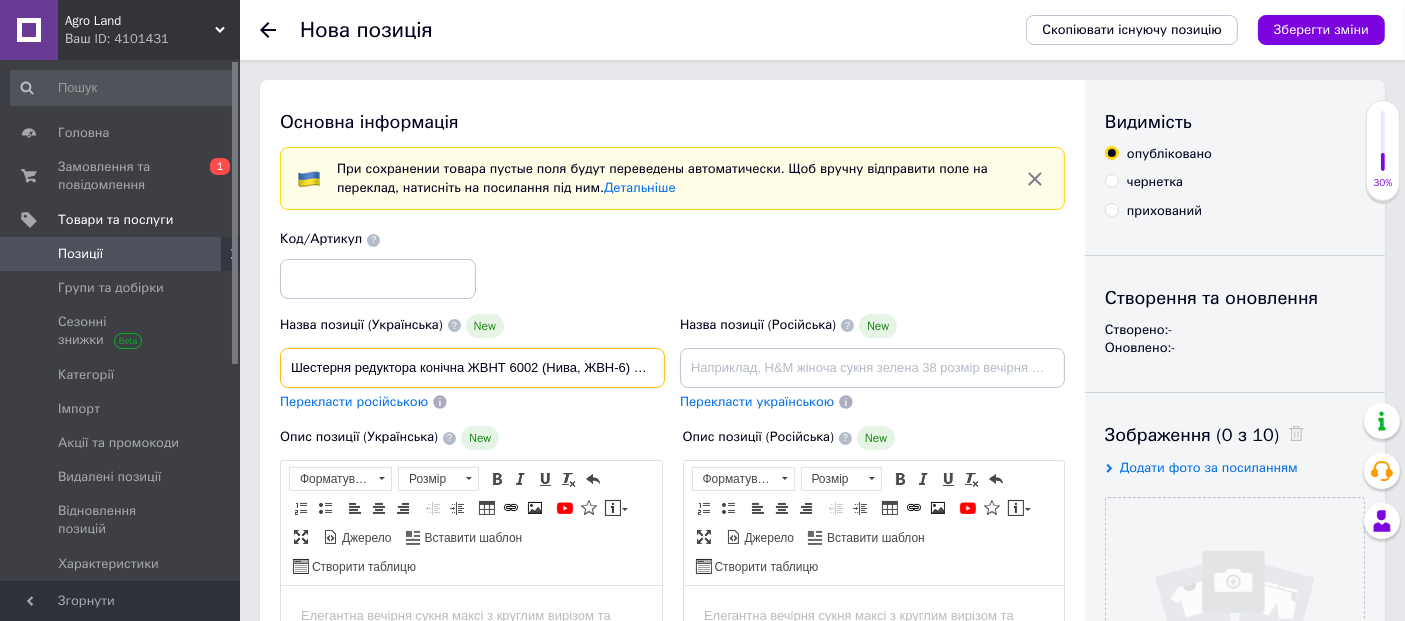 type on "Шестерня редуктора конічна ЖВНТ 6002 (Нива, ЖВН-6) z=25" 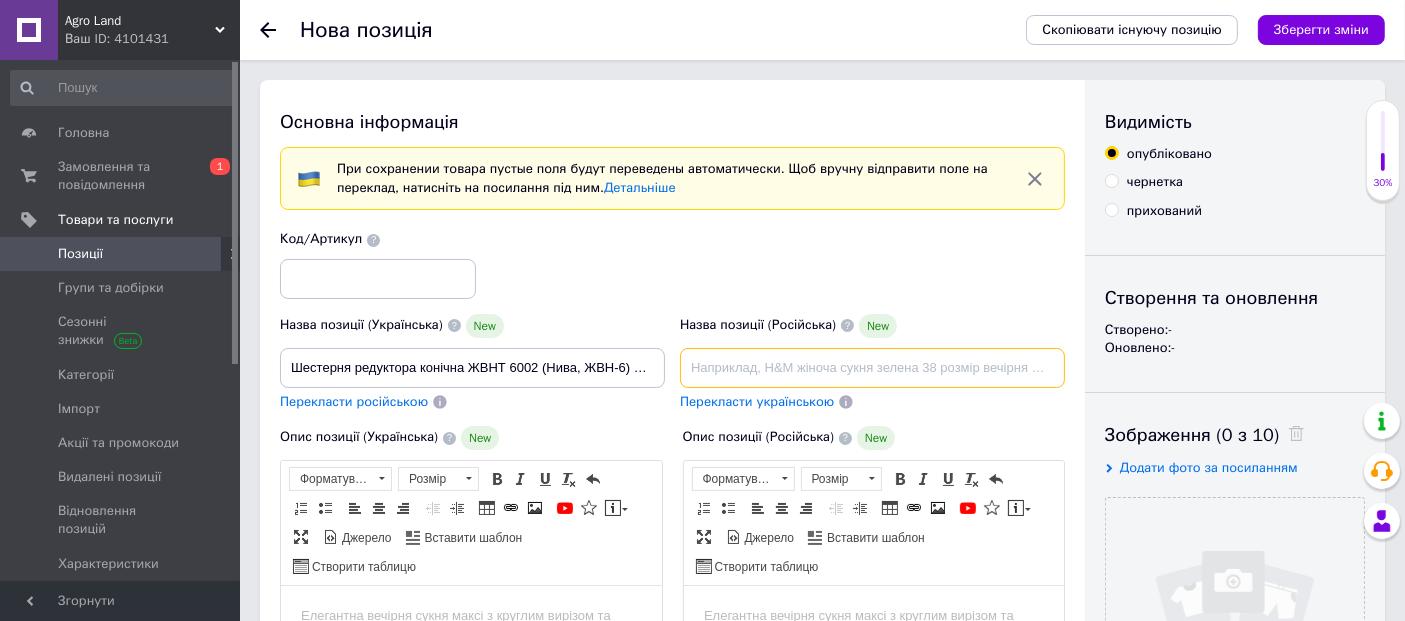 click at bounding box center [872, 368] 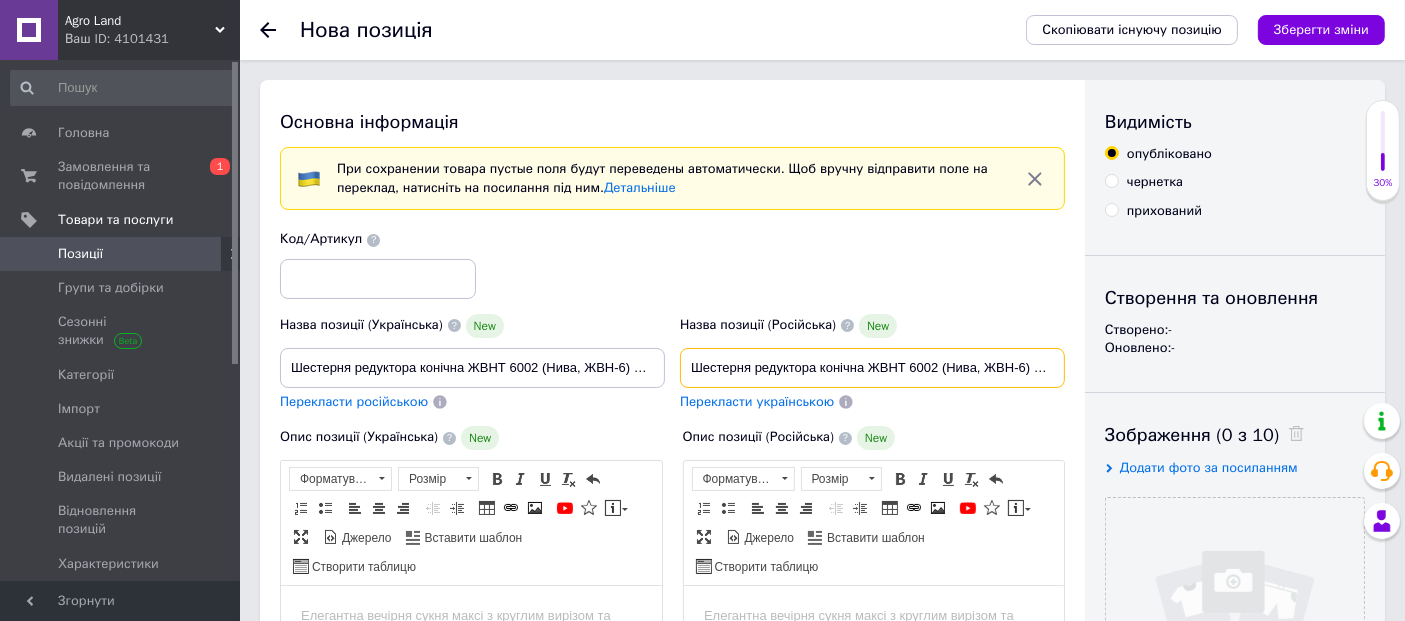 scroll, scrollTop: 0, scrollLeft: 17, axis: horizontal 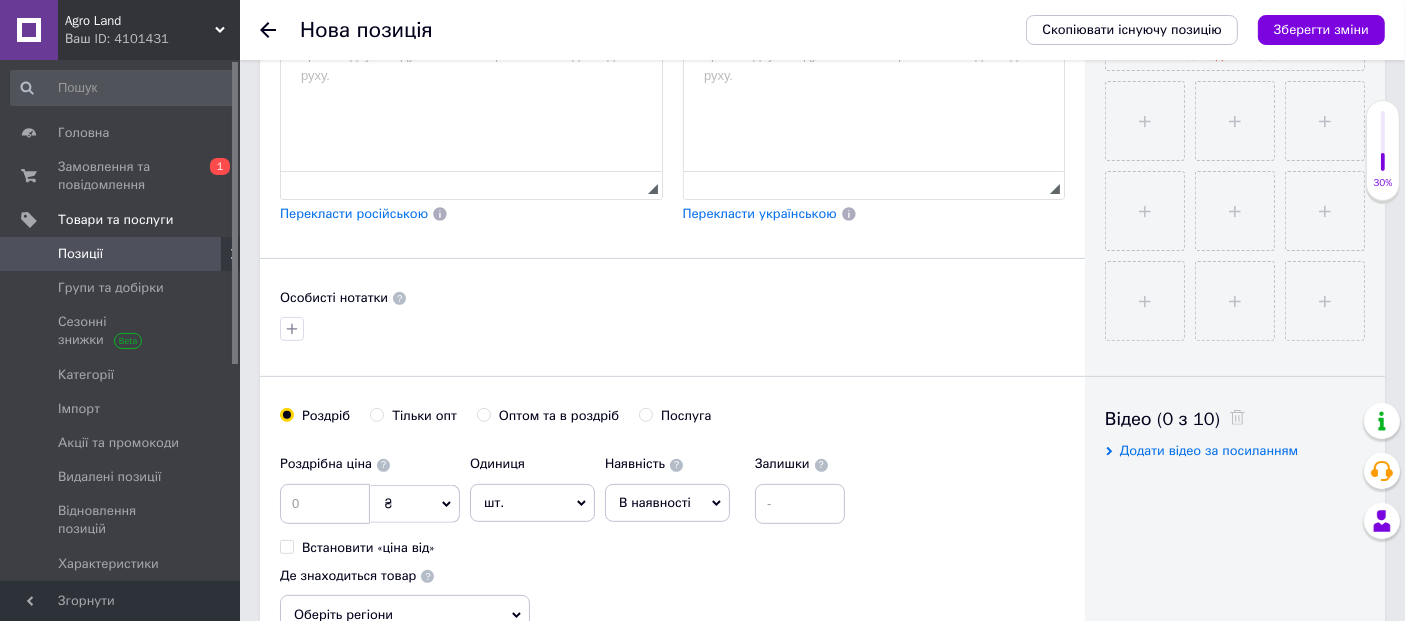 type on "Шестерня редуктора конічна ЖВНТ 6002 (Нива, ЖВН-6) z=25" 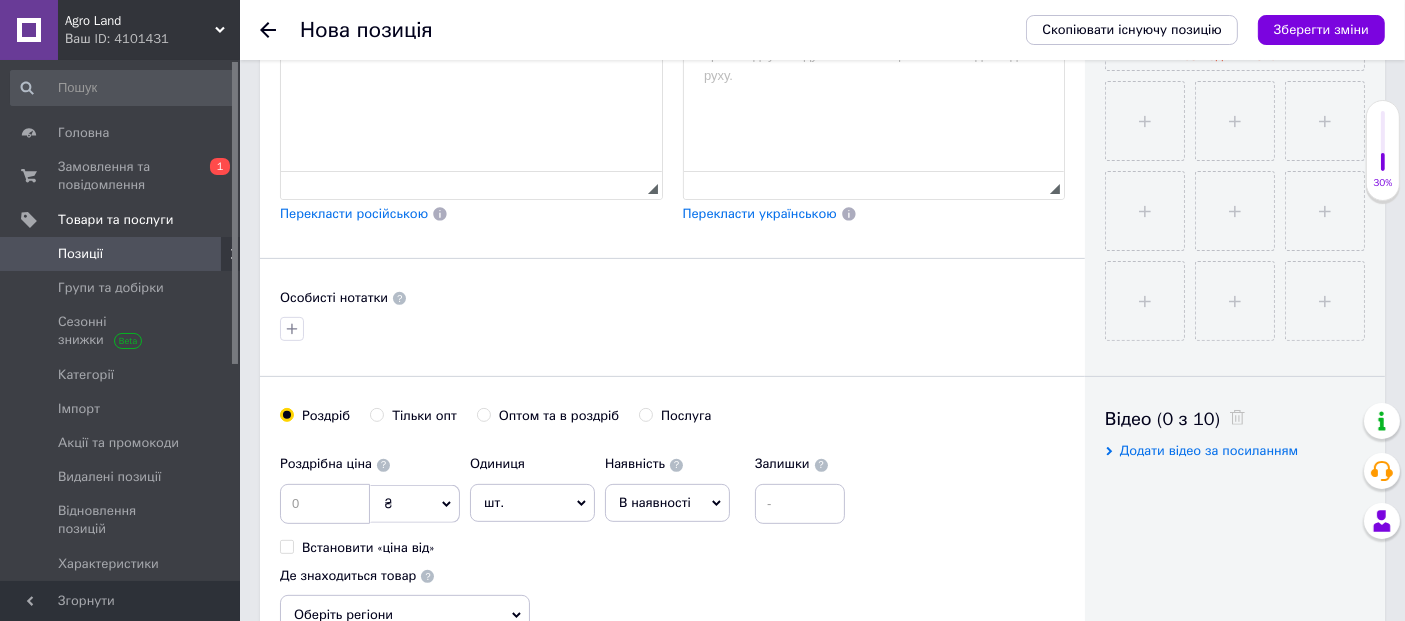 scroll, scrollTop: 646, scrollLeft: 0, axis: vertical 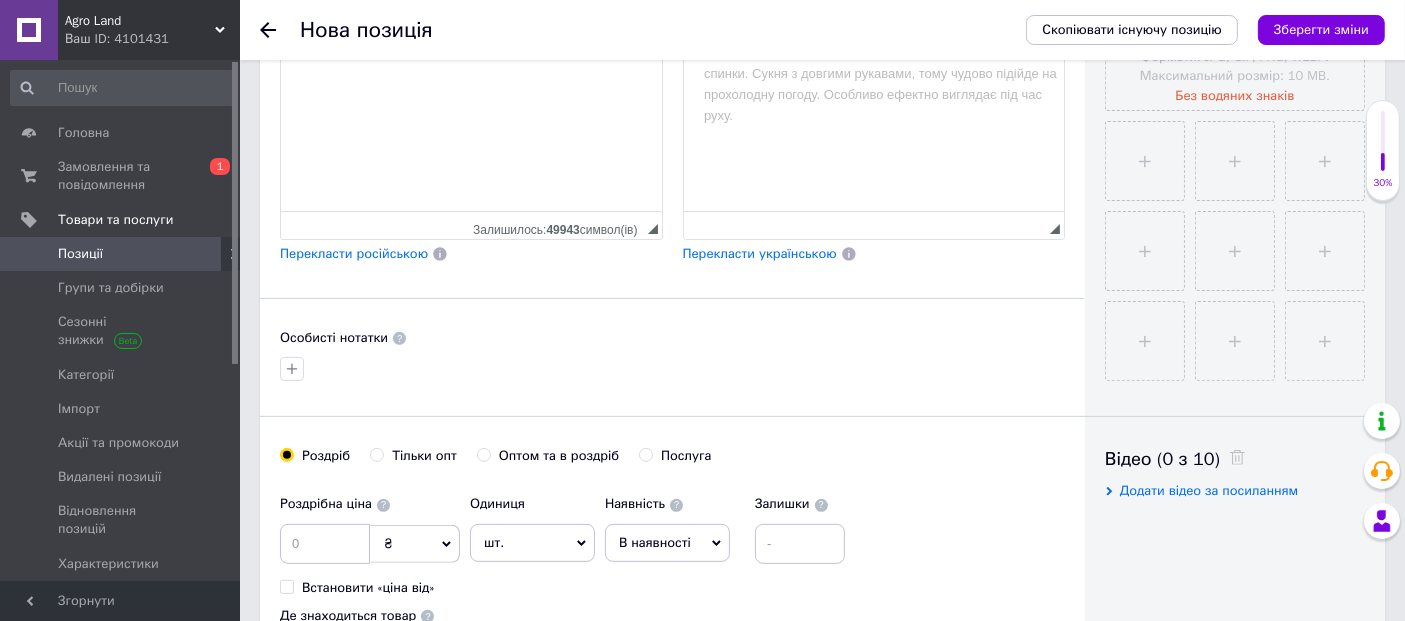 click at bounding box center [873, -9] 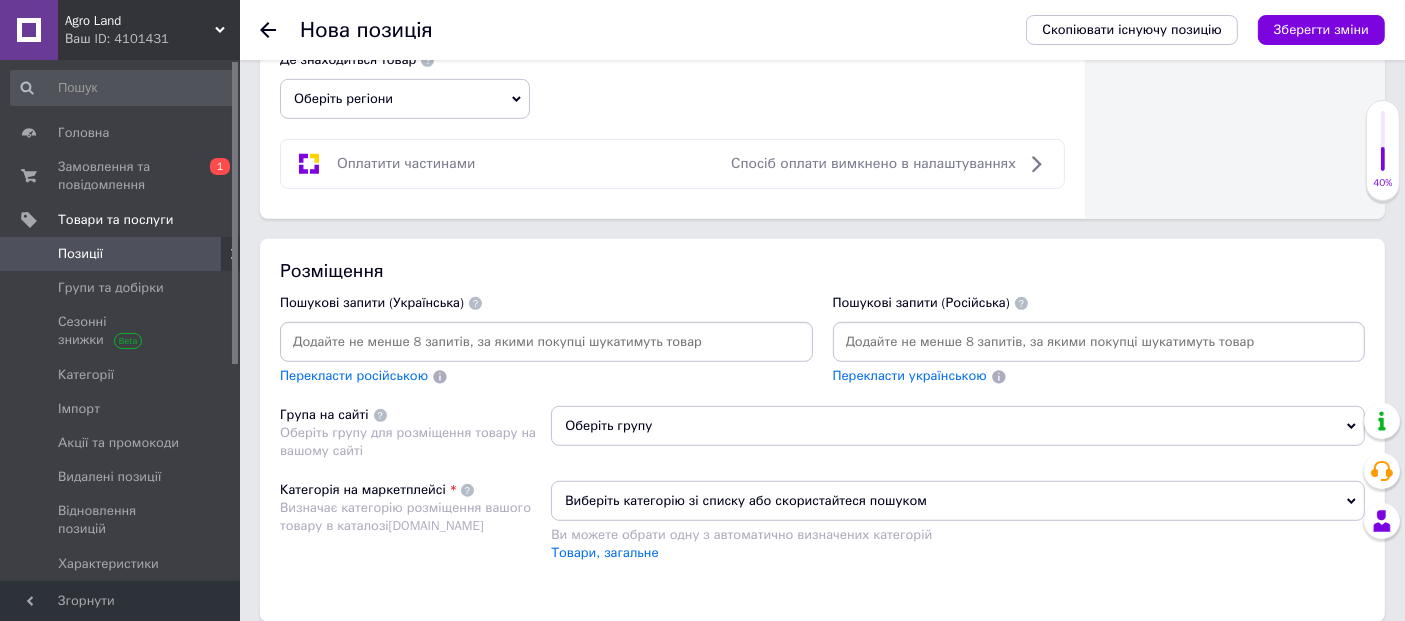 scroll, scrollTop: 1222, scrollLeft: 0, axis: vertical 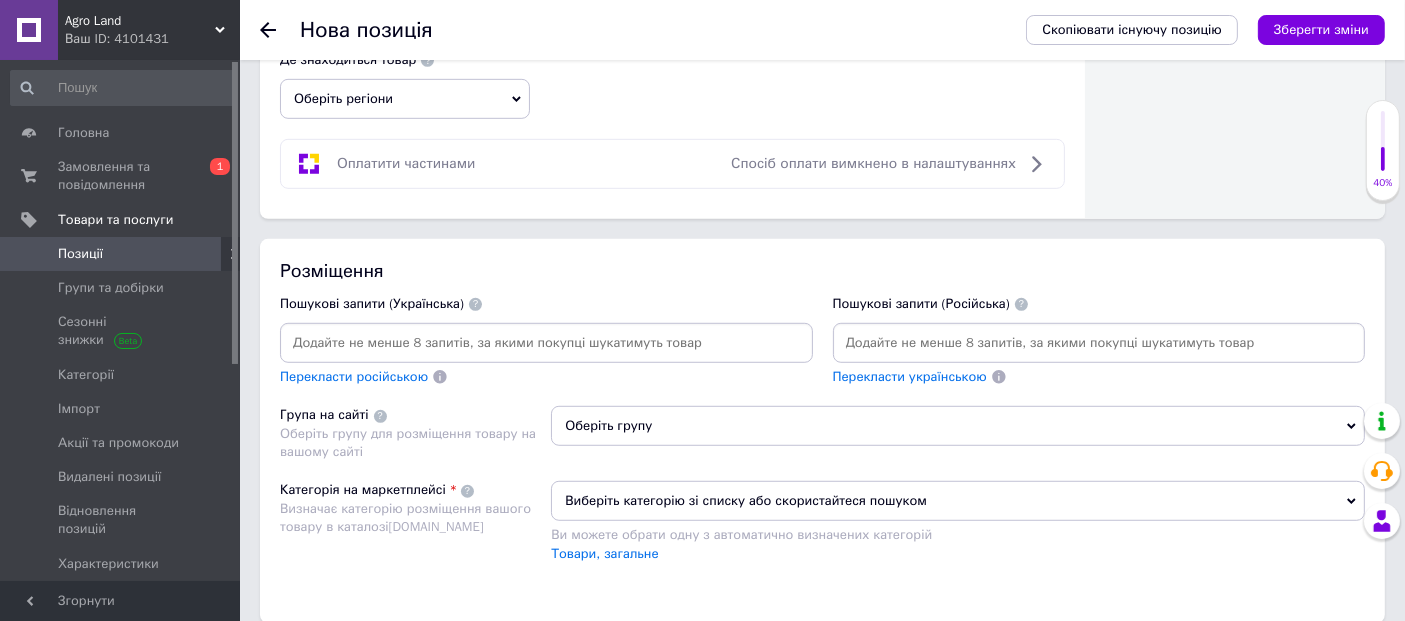 click at bounding box center [546, 343] 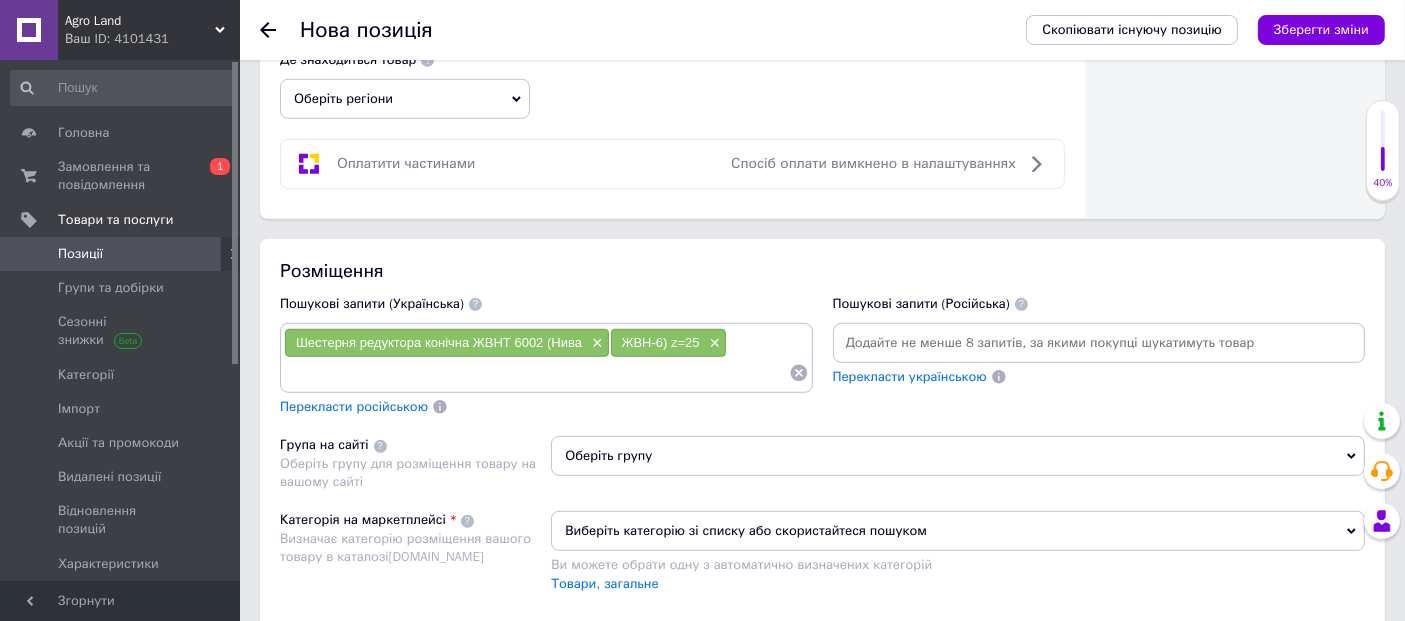 click at bounding box center [1099, 343] 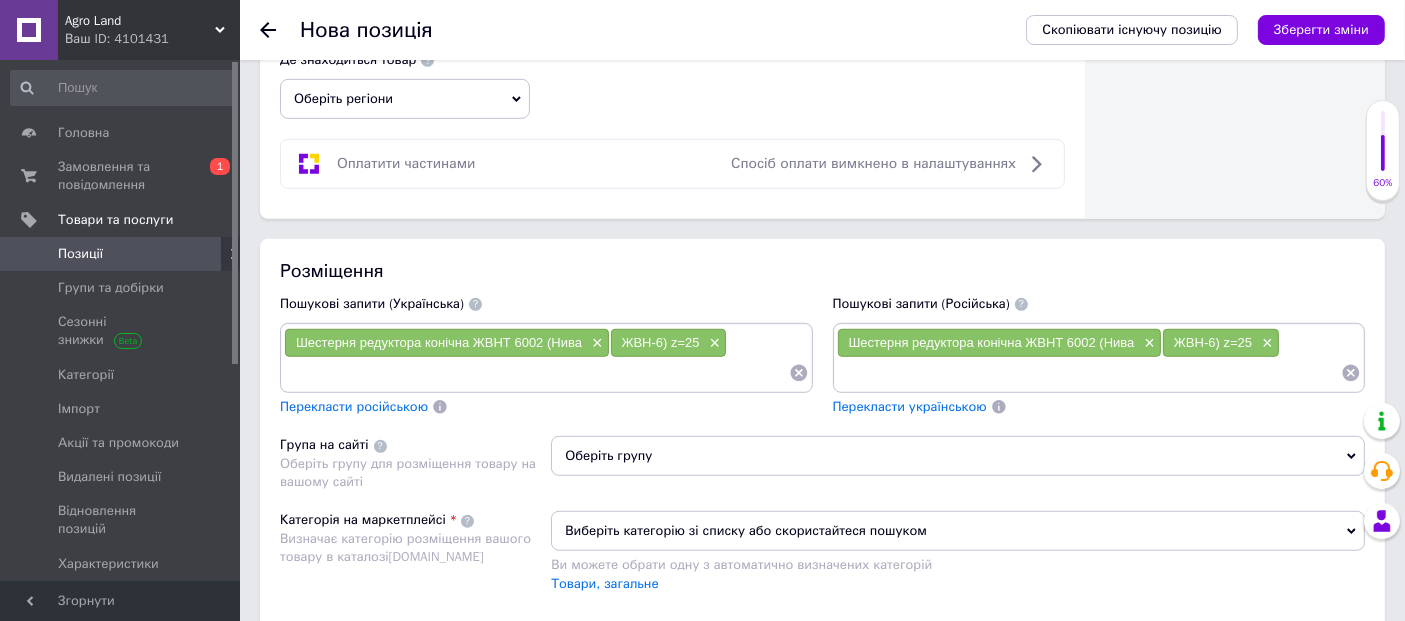 click on "Оберіть групу" at bounding box center (958, 456) 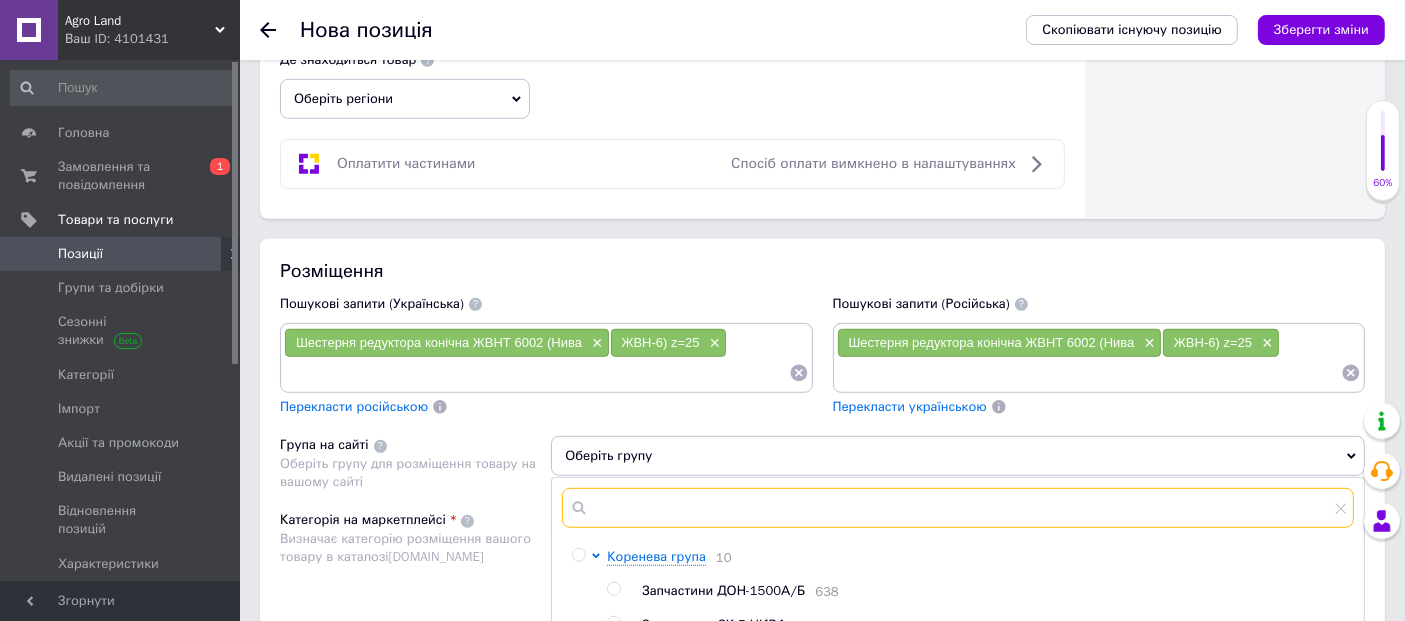 click at bounding box center [958, 508] 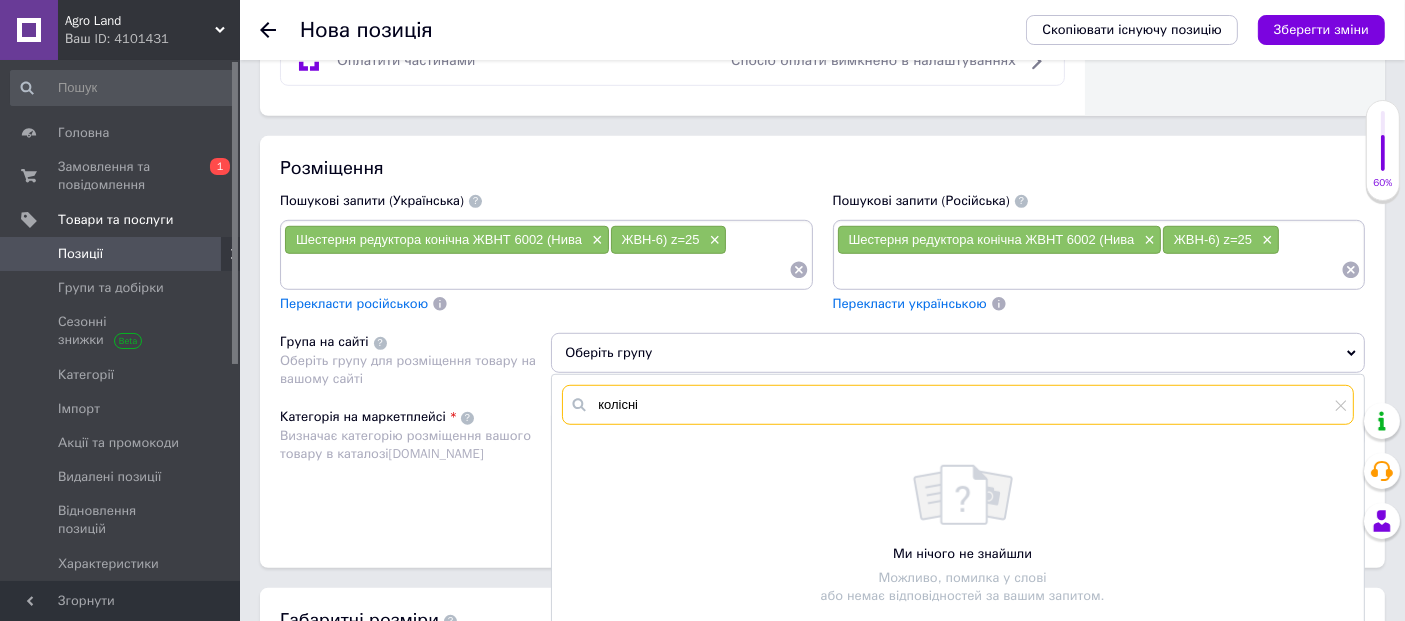 scroll, scrollTop: 1445, scrollLeft: 0, axis: vertical 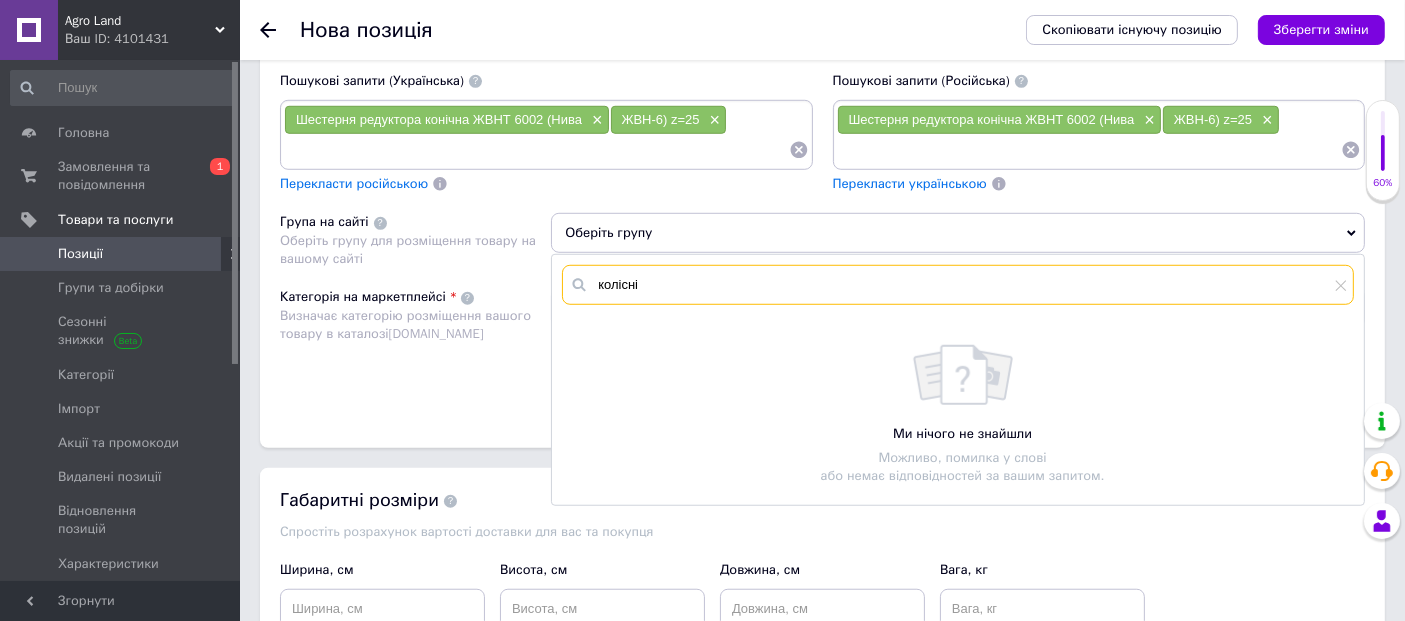 type on "колісні" 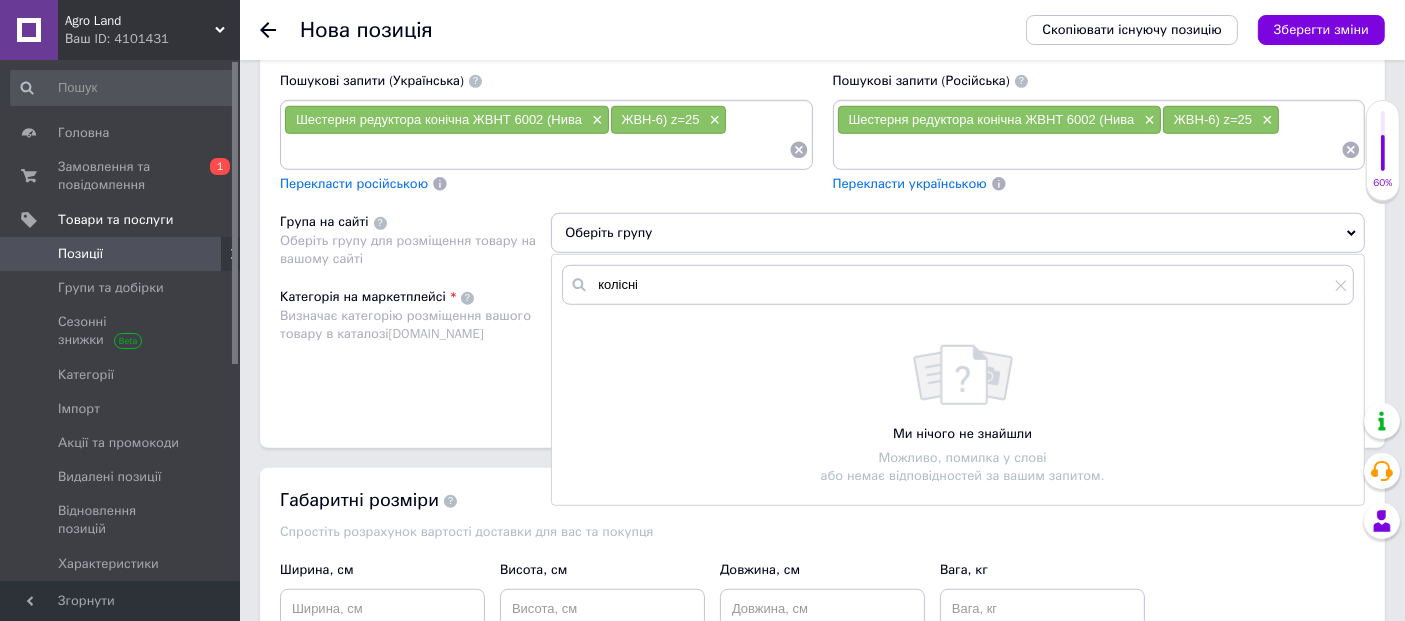 click on "Категорія на маркетплейсі Визначає категорію розміщення вашого товару в каталозі  [DOMAIN_NAME]" at bounding box center [415, 348] 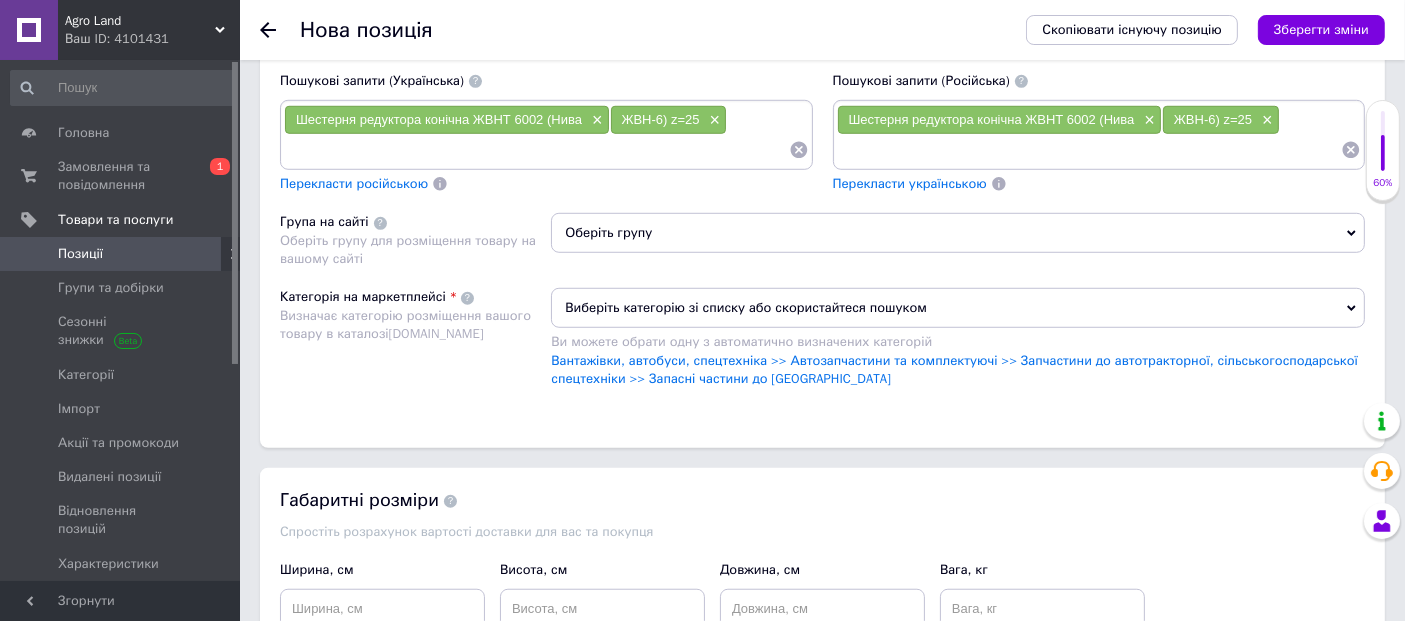 click on "Оберіть групу" at bounding box center [958, 233] 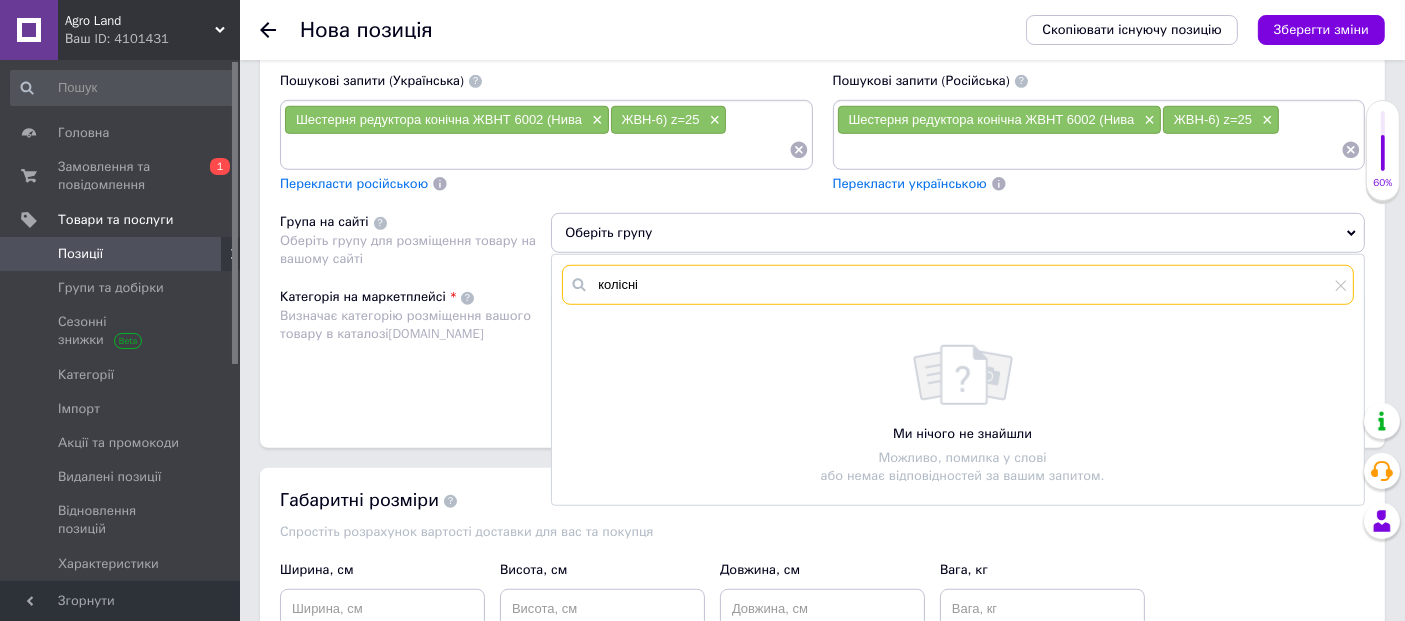 drag, startPoint x: 633, startPoint y: 284, endPoint x: 328, endPoint y: 331, distance: 308.60007 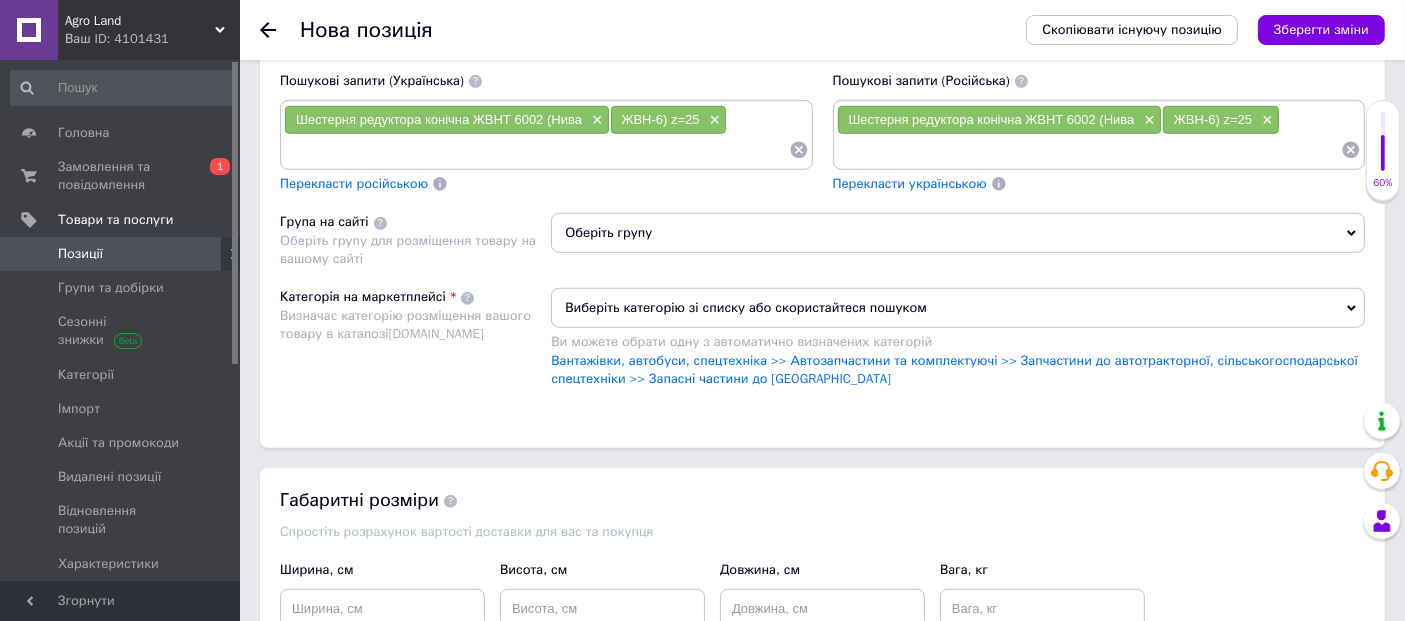 click on "Оберіть групу" at bounding box center (958, 233) 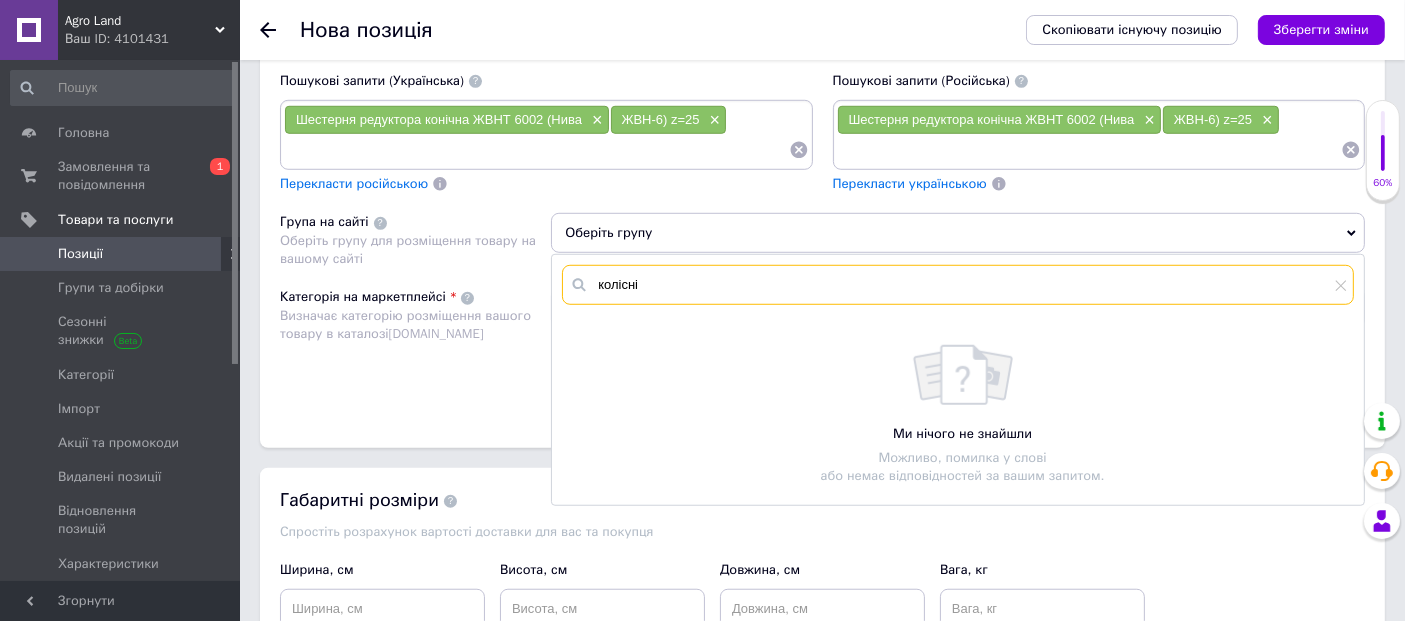 drag, startPoint x: 621, startPoint y: 282, endPoint x: 566, endPoint y: 290, distance: 55.578773 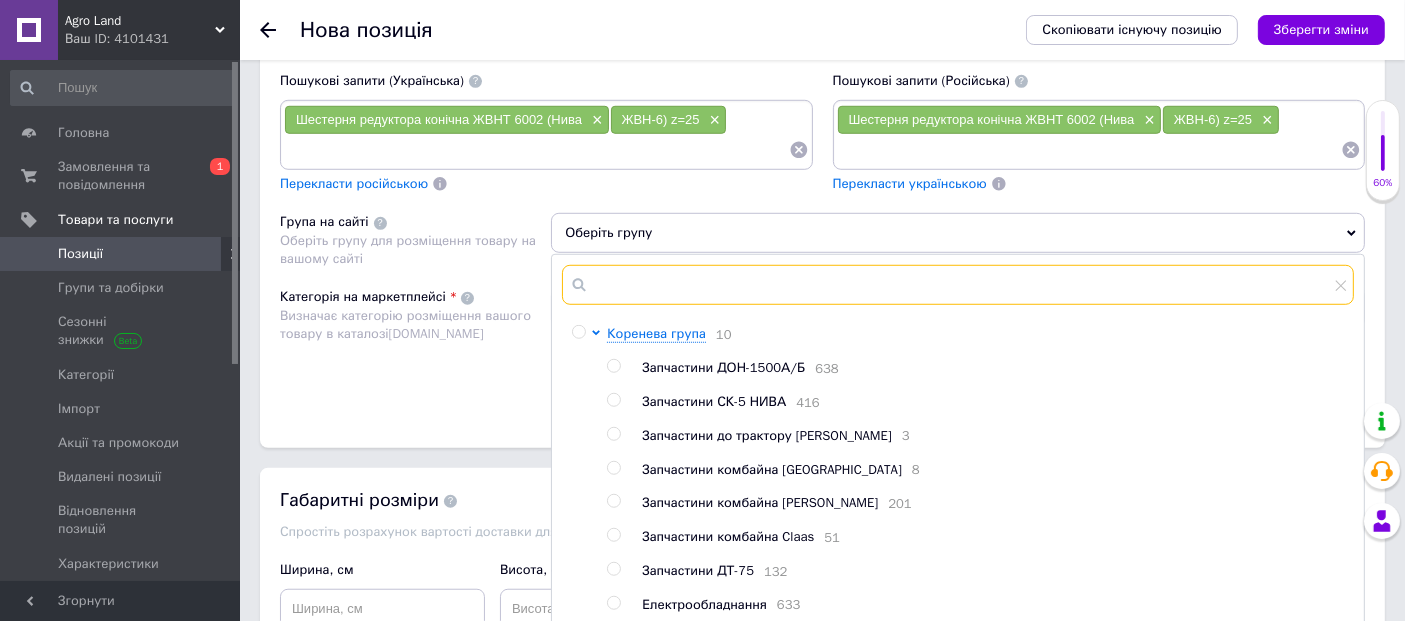 type 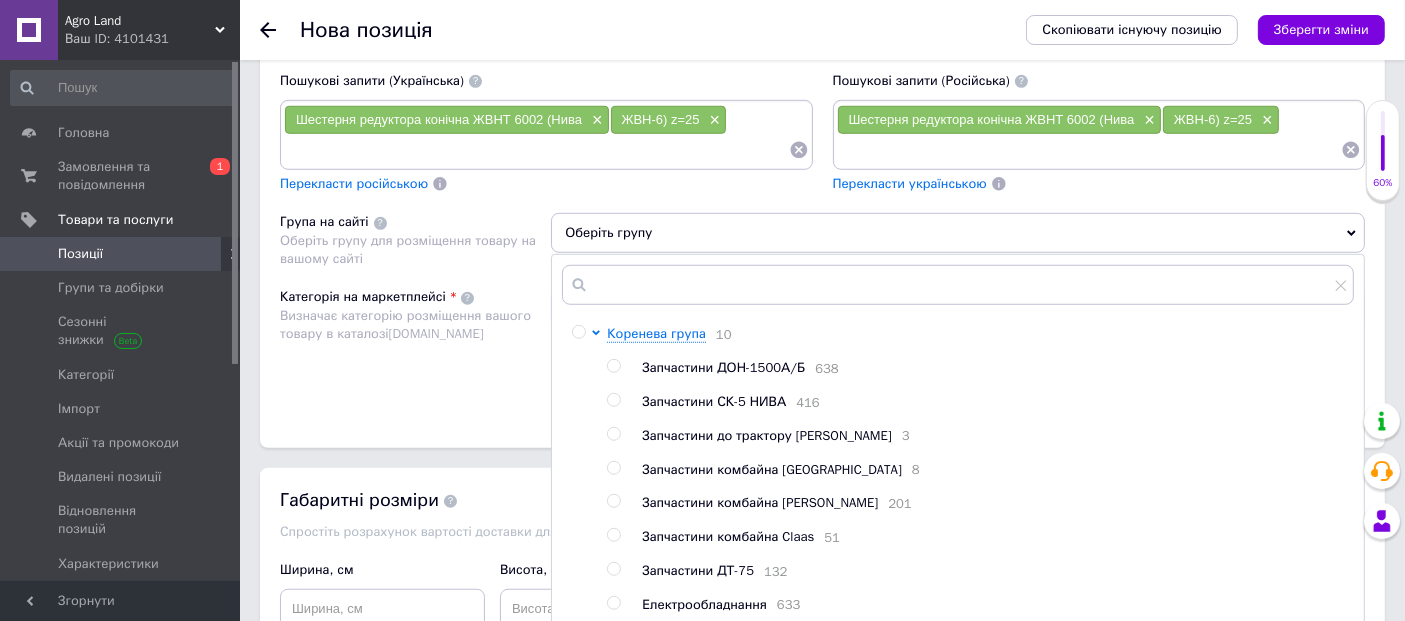 click at bounding box center (578, 332) 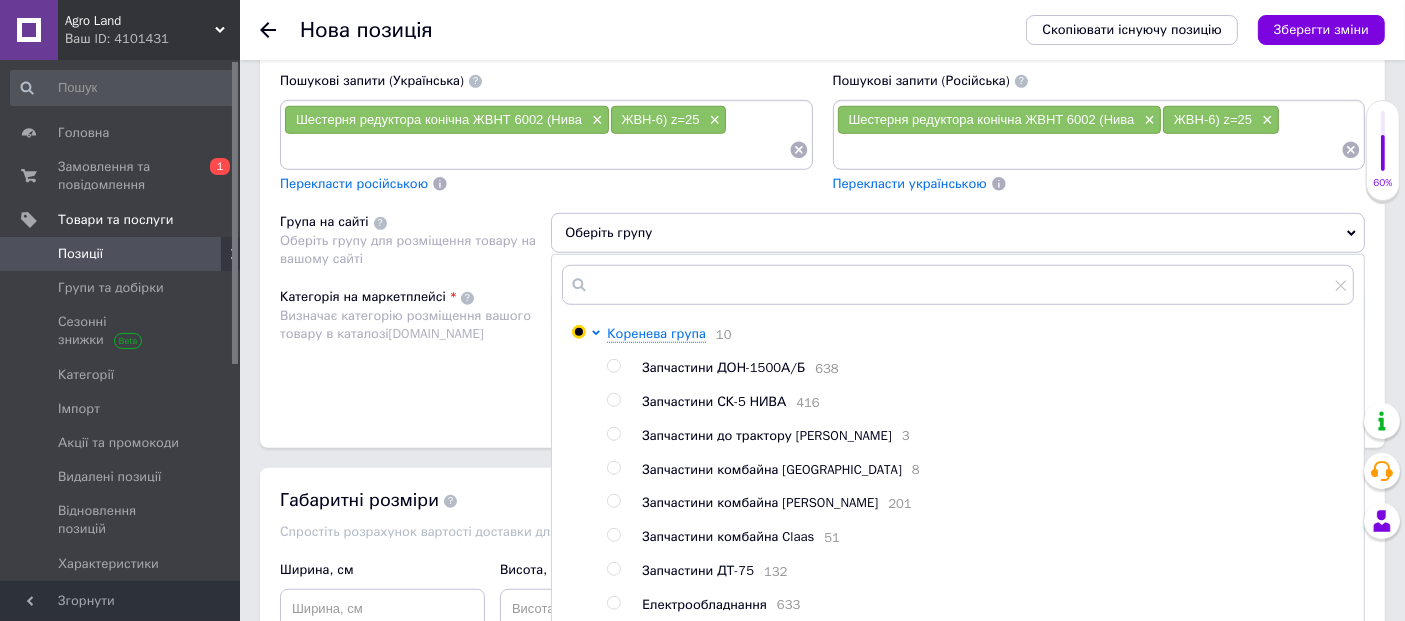 radio on "true" 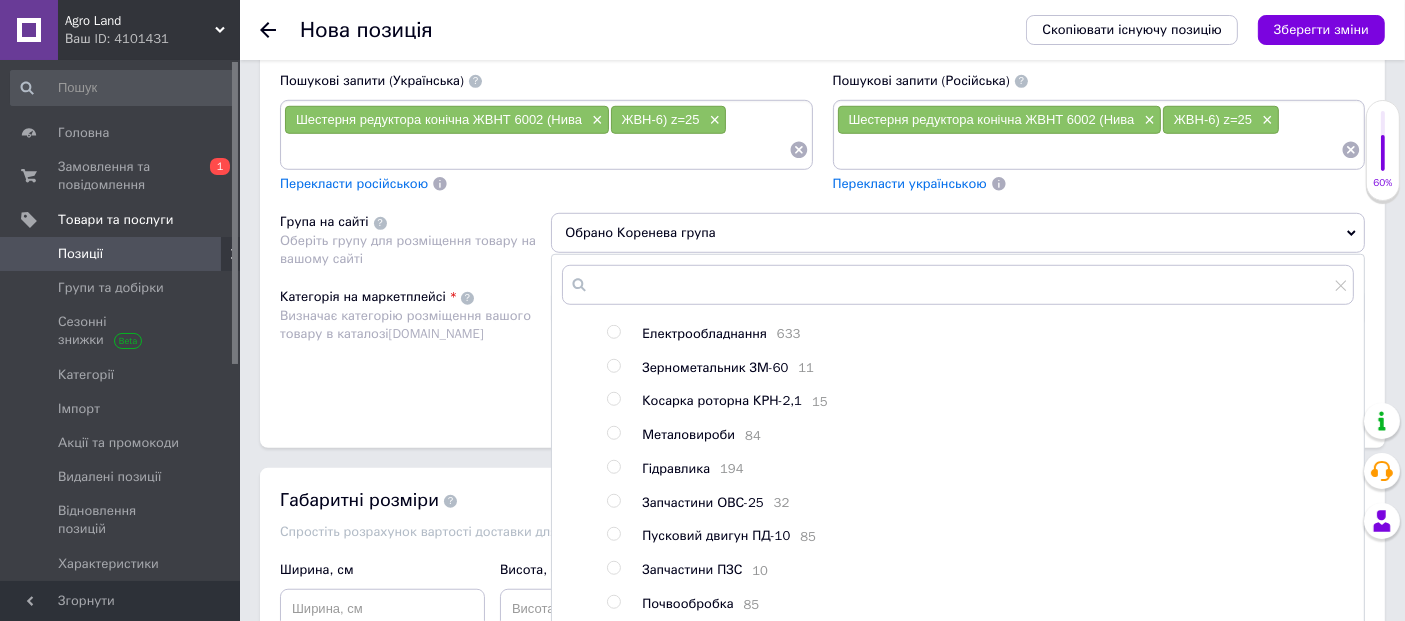 scroll, scrollTop: 346, scrollLeft: 0, axis: vertical 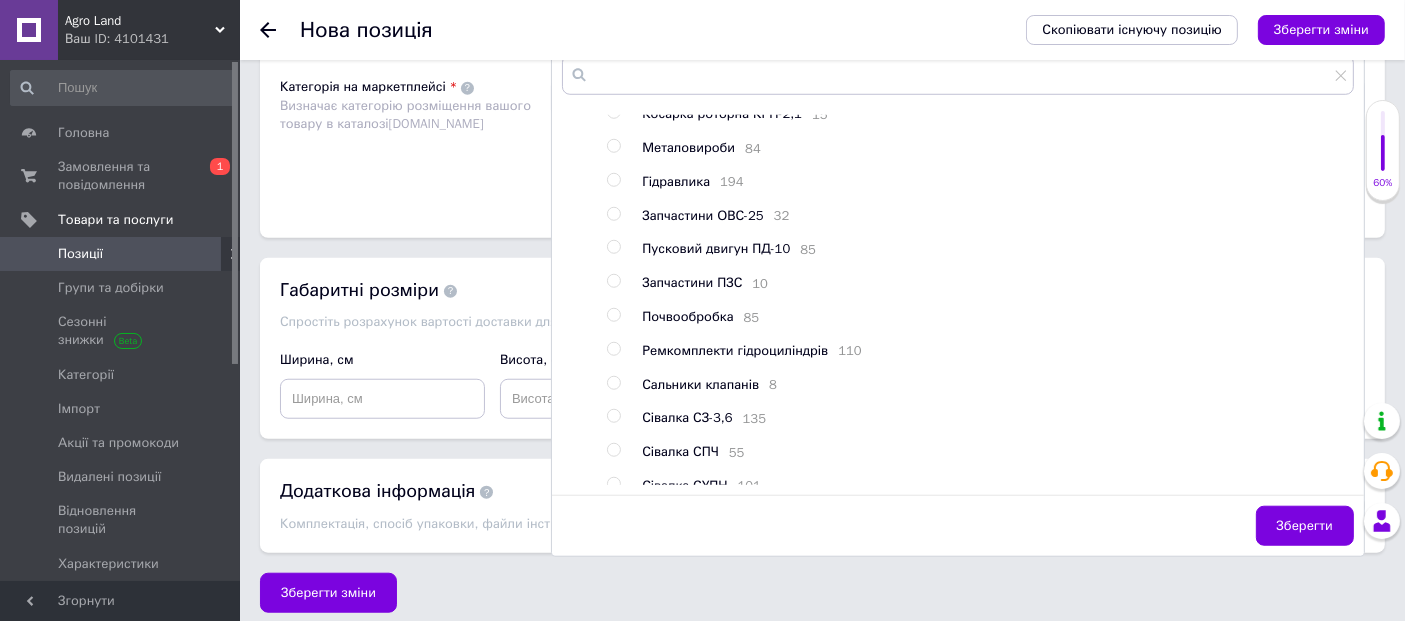 click on "Зберегти" at bounding box center (1305, 526) 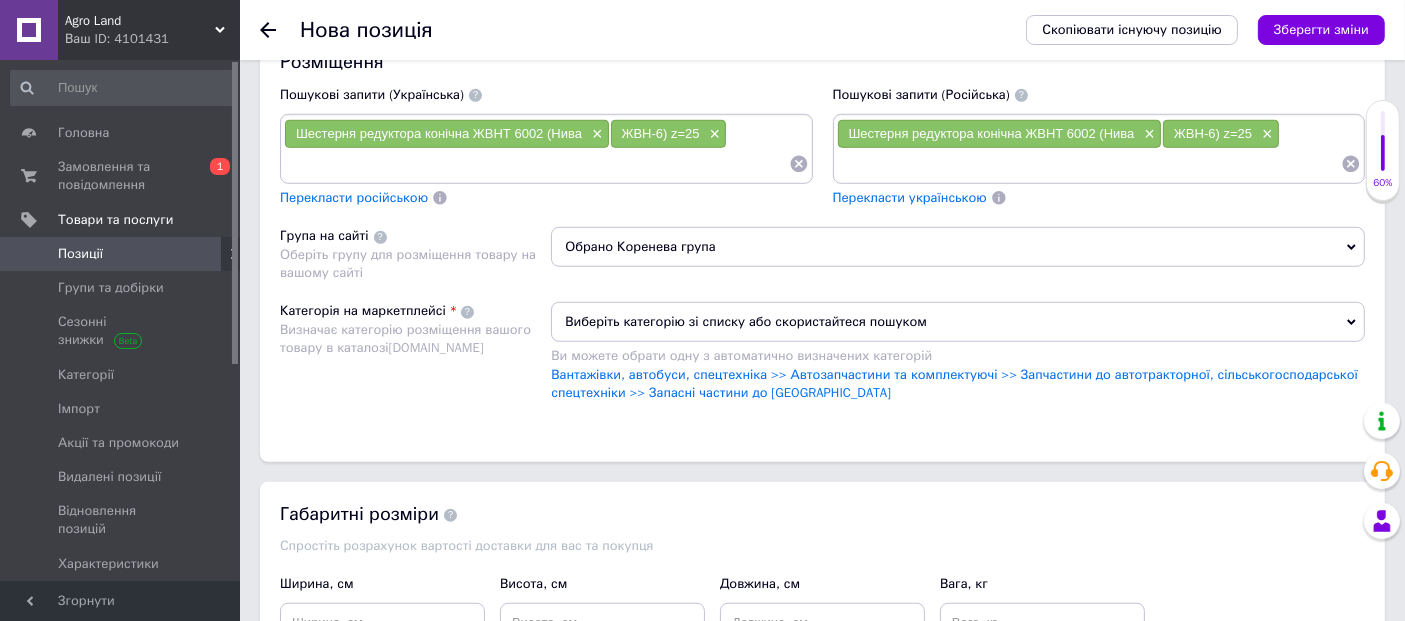 scroll, scrollTop: 1433, scrollLeft: 0, axis: vertical 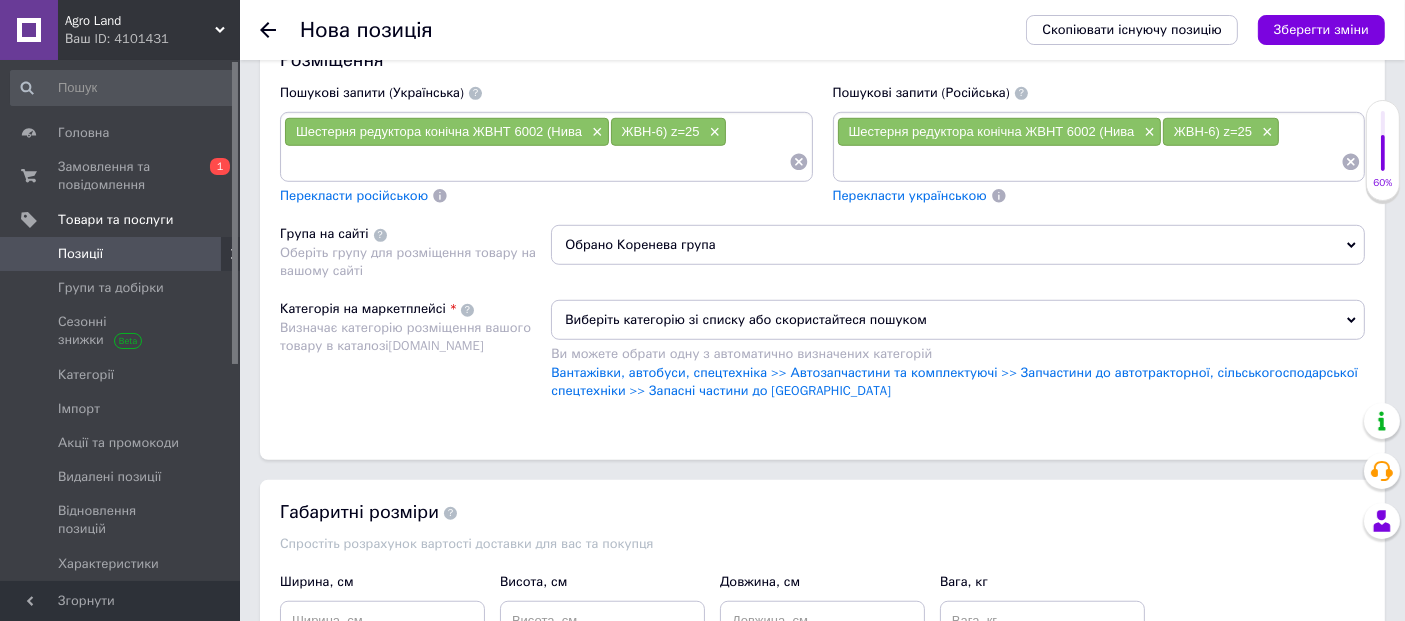 click on "Виберіть категорію зі списку або скористайтеся пошуком" at bounding box center [958, 320] 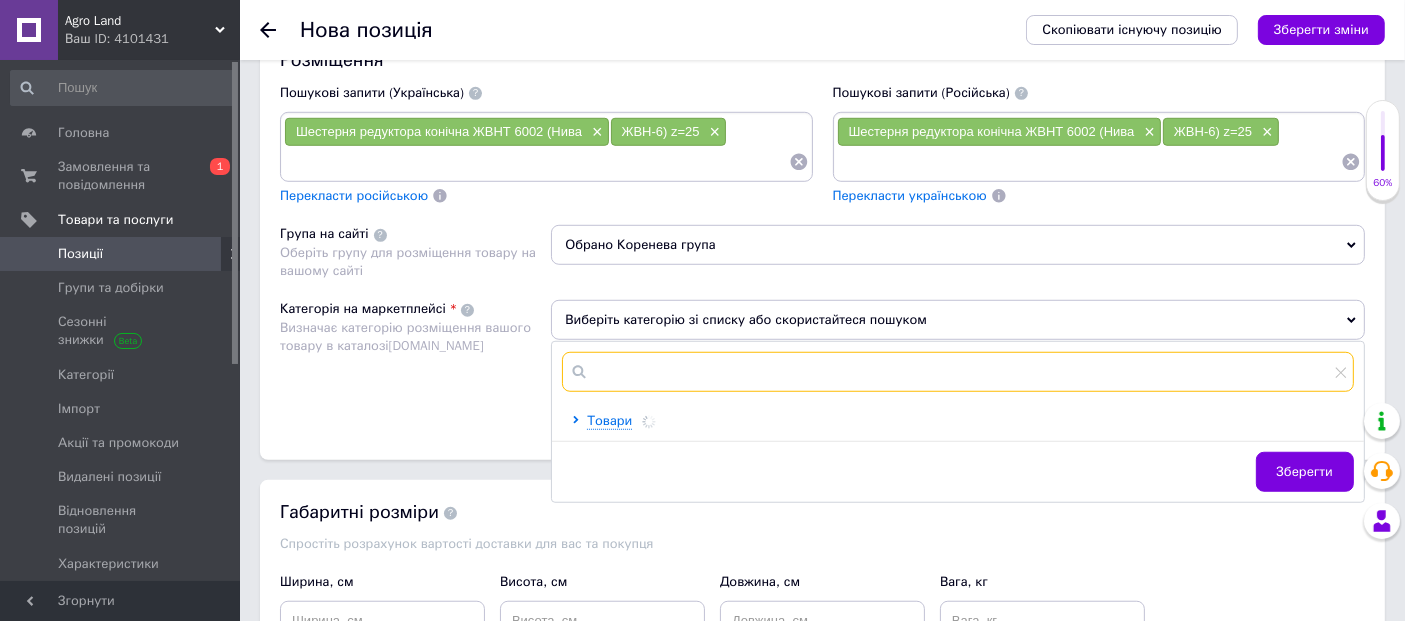 click at bounding box center [958, 372] 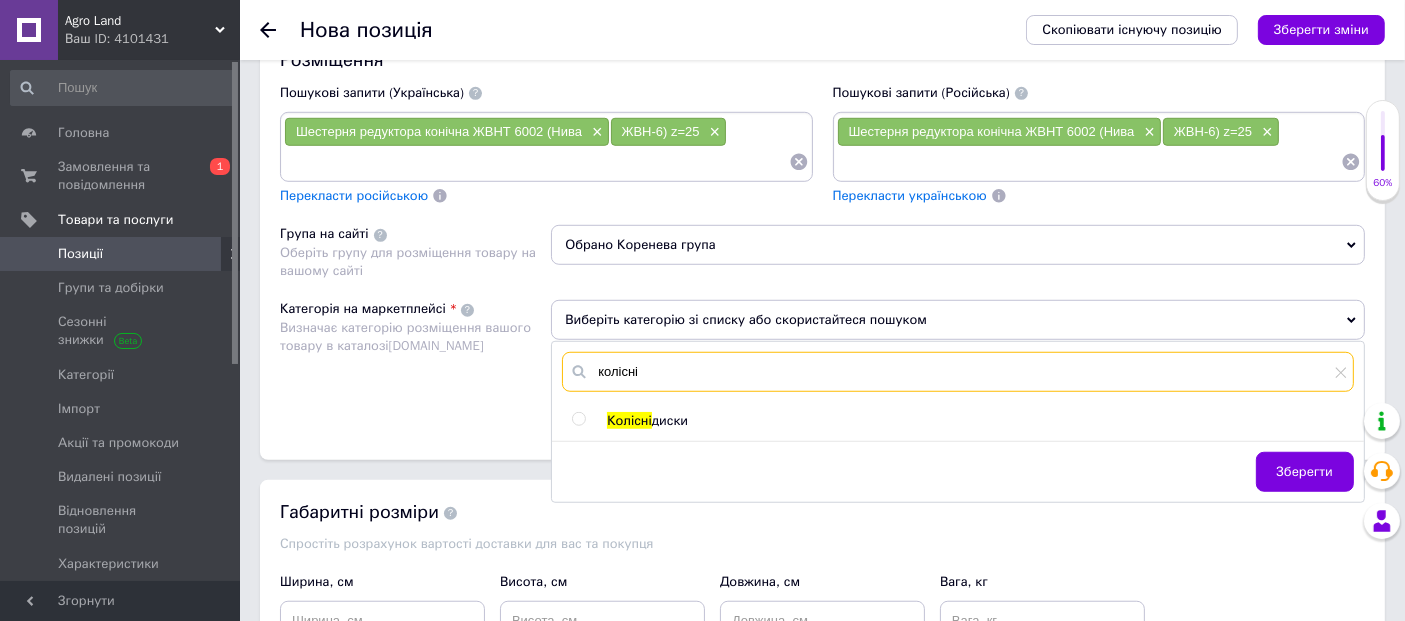 type on "колісні" 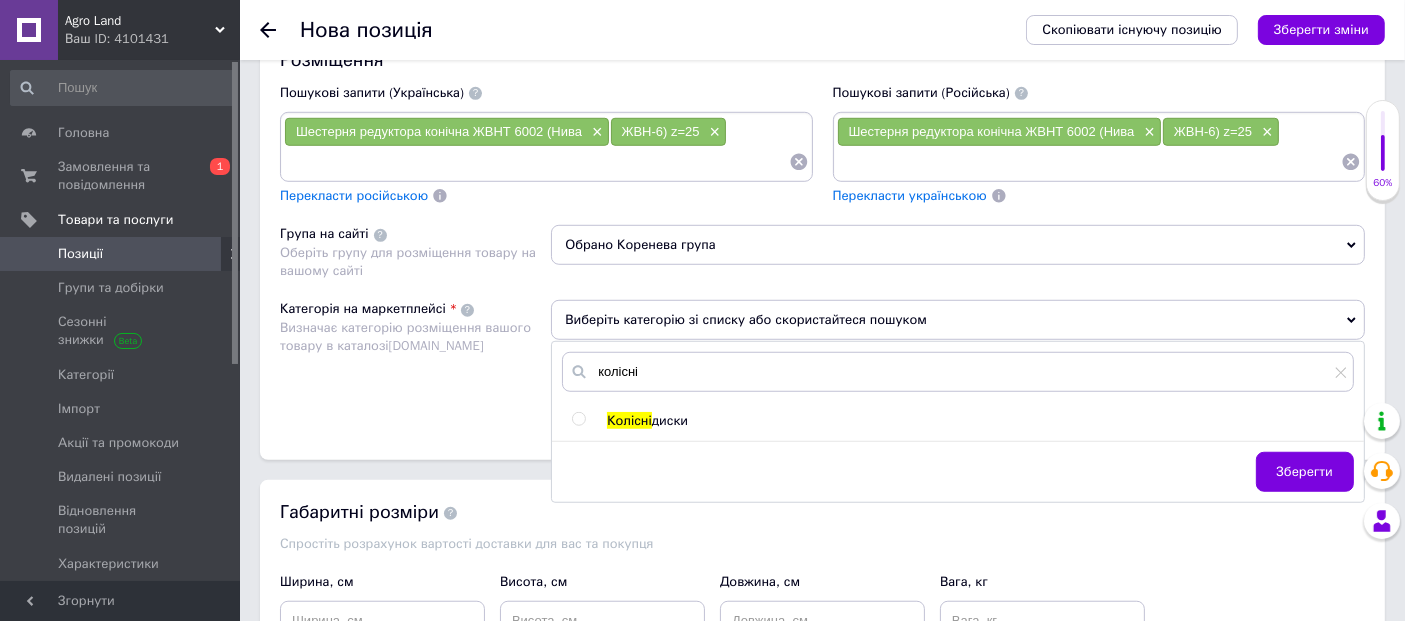 click at bounding box center [578, 419] 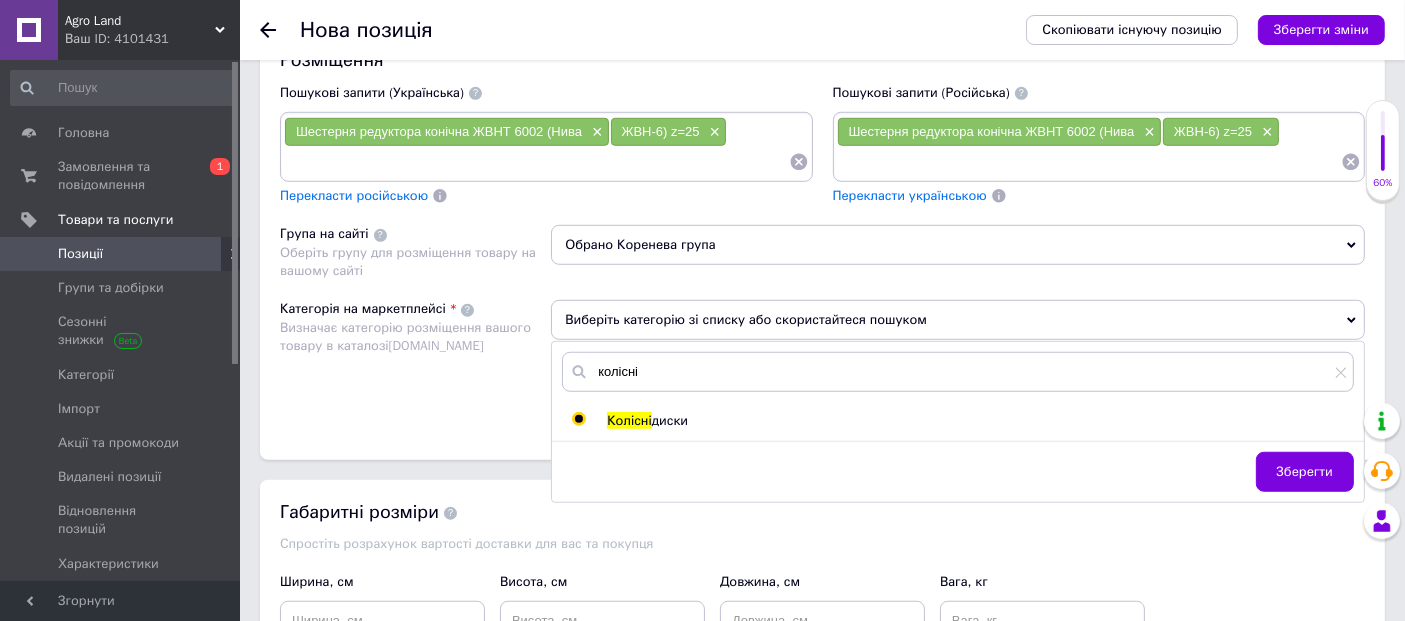 radio on "true" 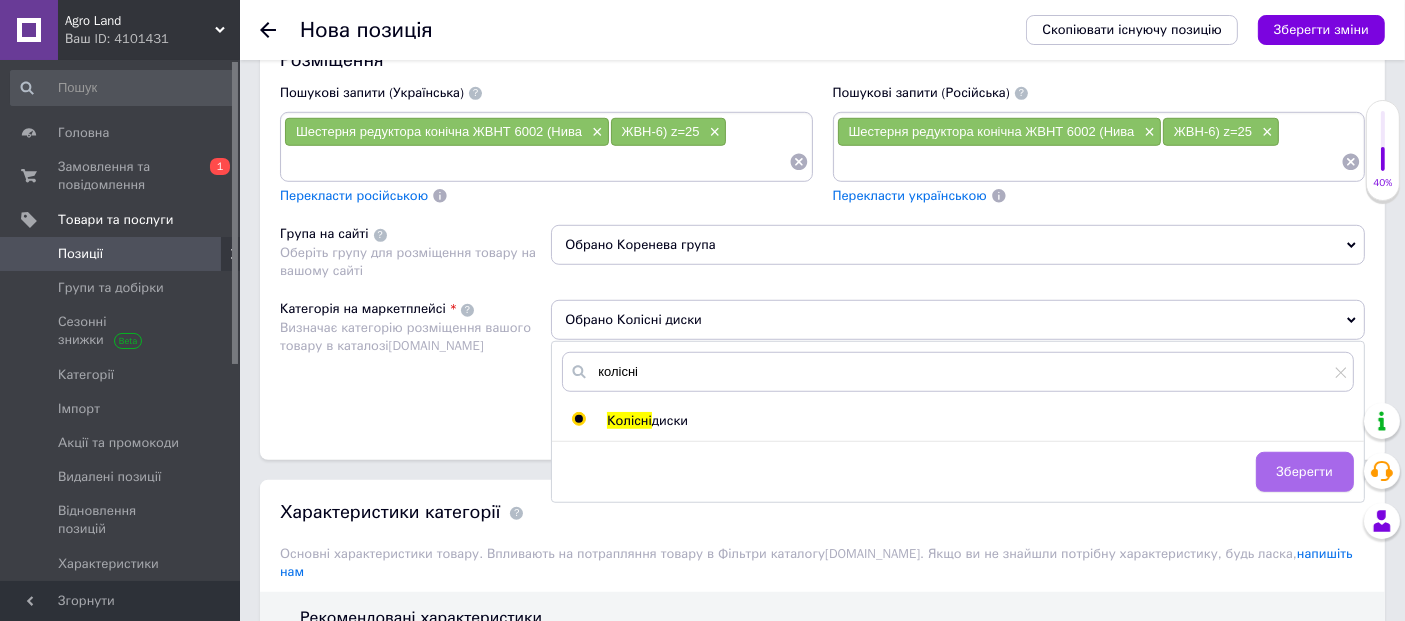 click on "Зберегти" at bounding box center (1305, 472) 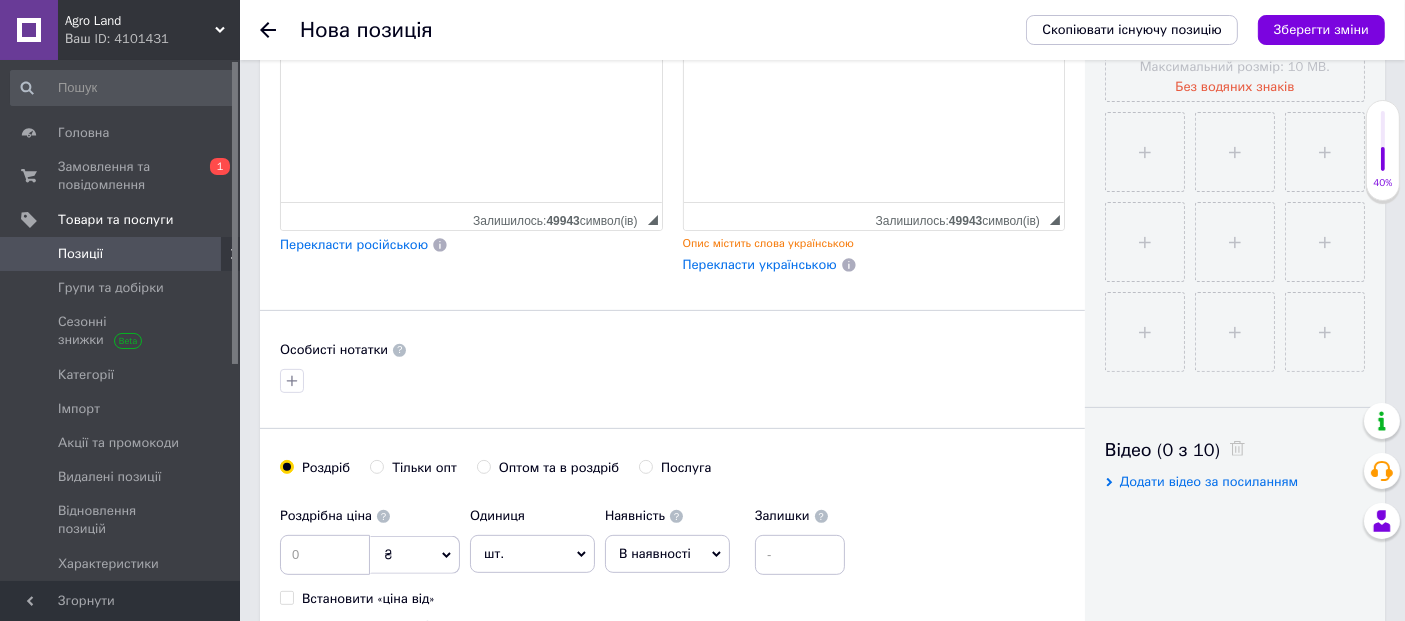 scroll, scrollTop: 322, scrollLeft: 0, axis: vertical 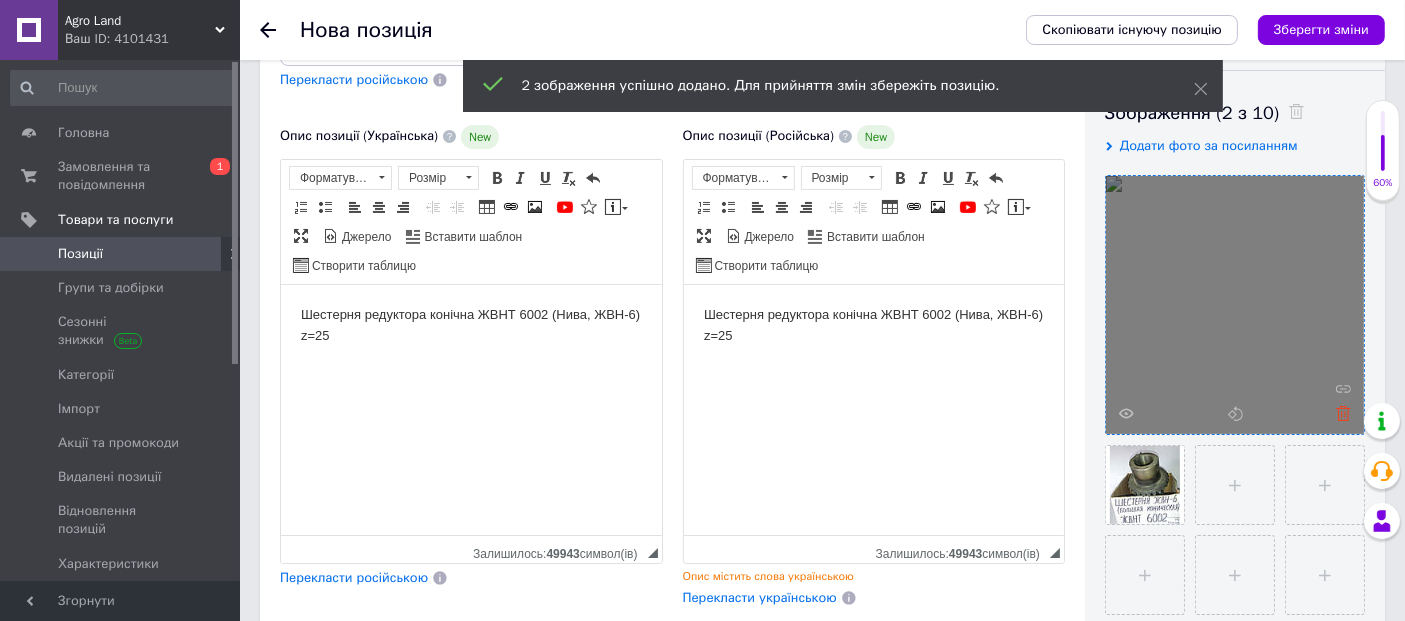 click 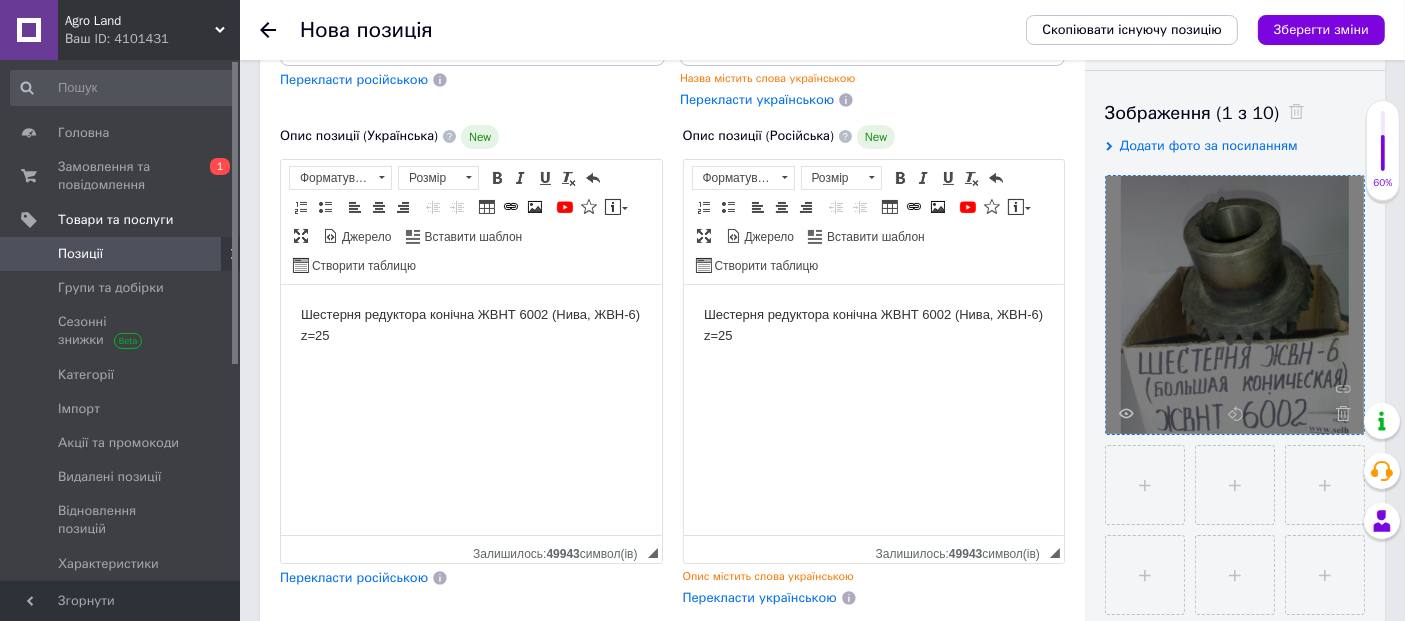 click on "Шестерня редуктора конічна ЖВНТ 6002 (Нива, ЖВН-6) z=25" at bounding box center (470, 325) 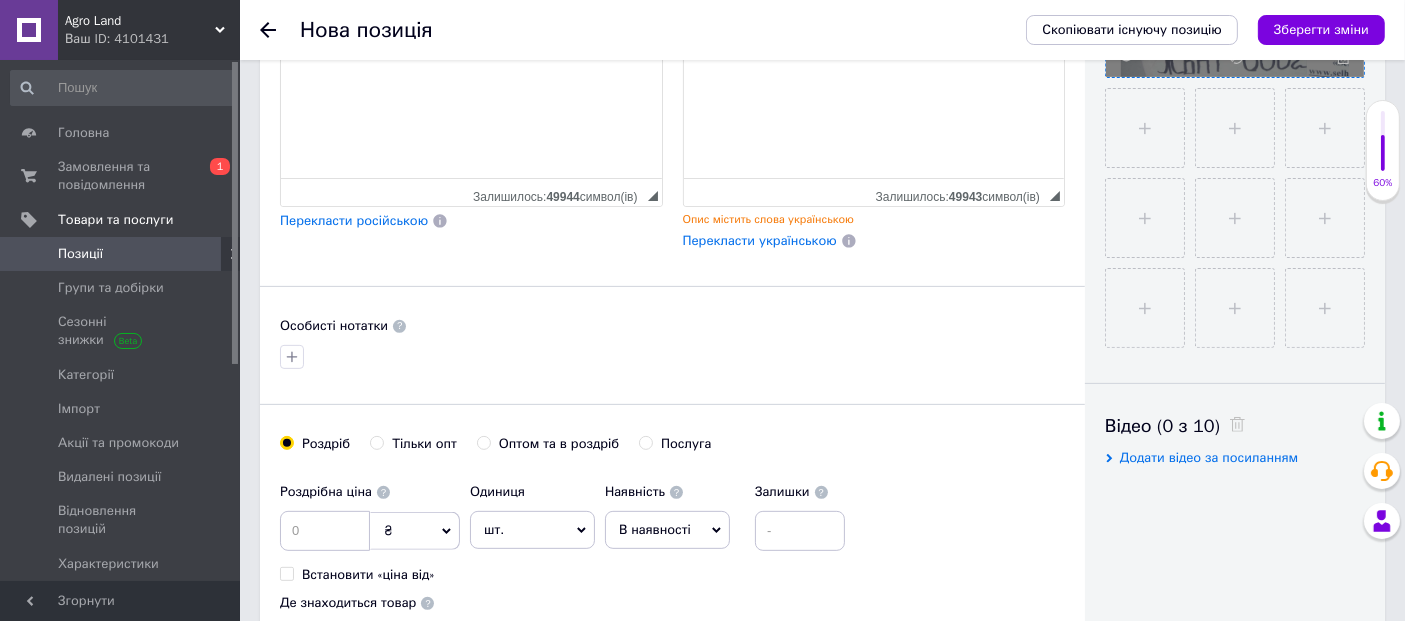 scroll, scrollTop: 766, scrollLeft: 0, axis: vertical 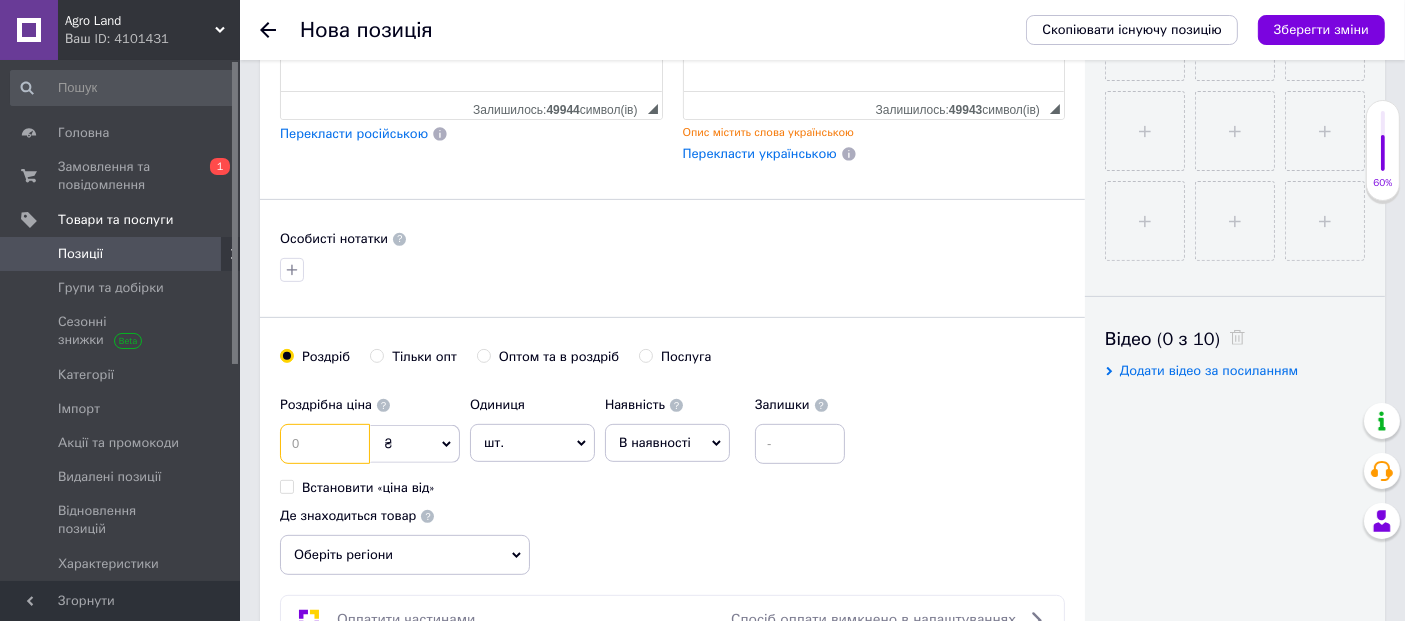 click at bounding box center (325, 444) 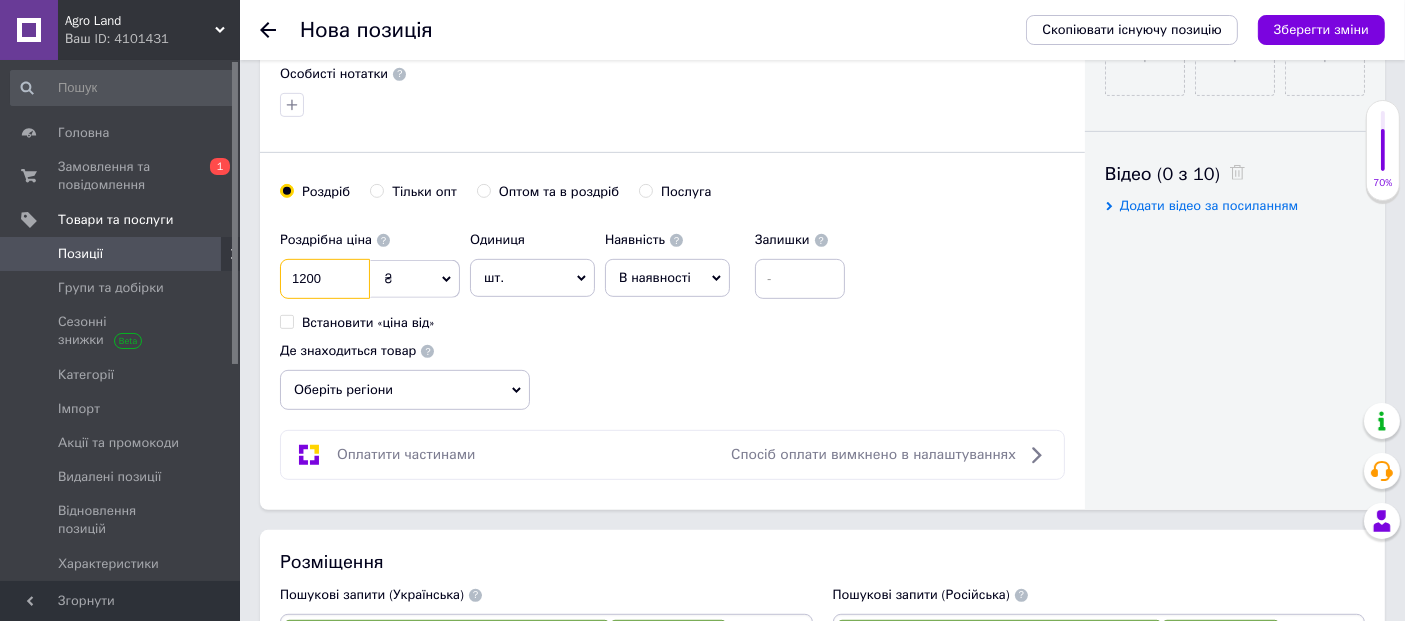 scroll, scrollTop: 1322, scrollLeft: 0, axis: vertical 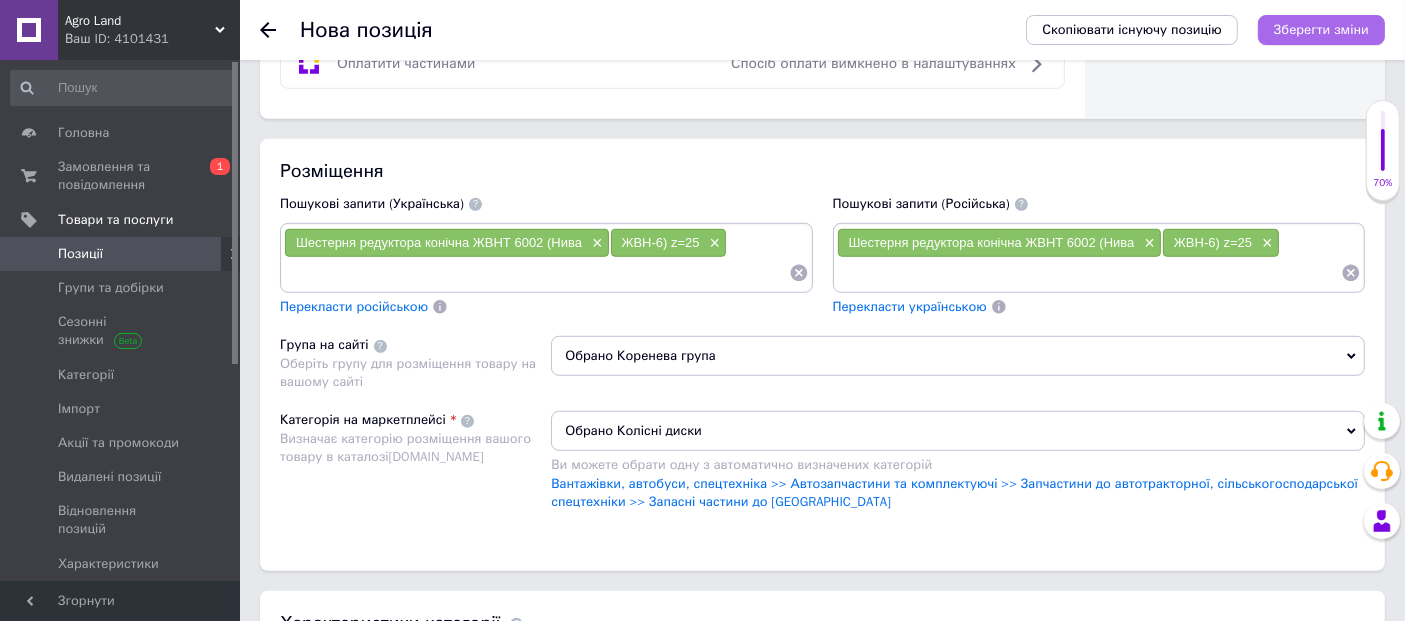 type on "1200" 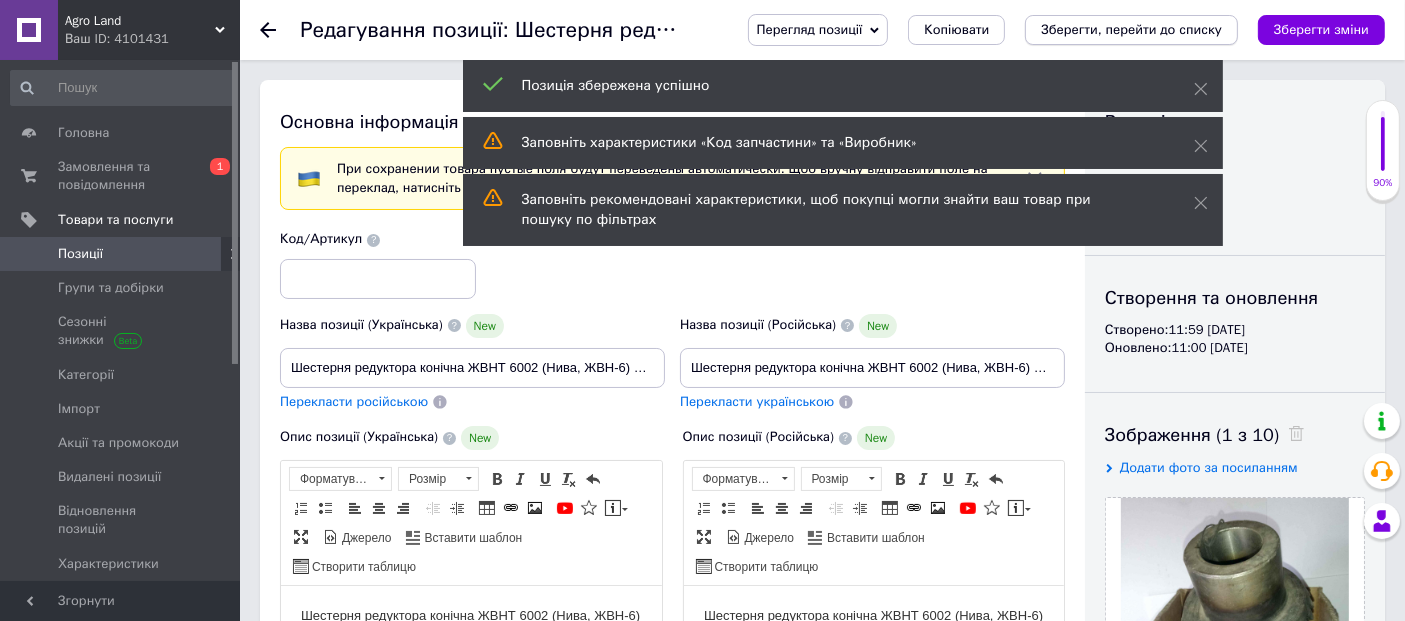 scroll, scrollTop: 0, scrollLeft: 0, axis: both 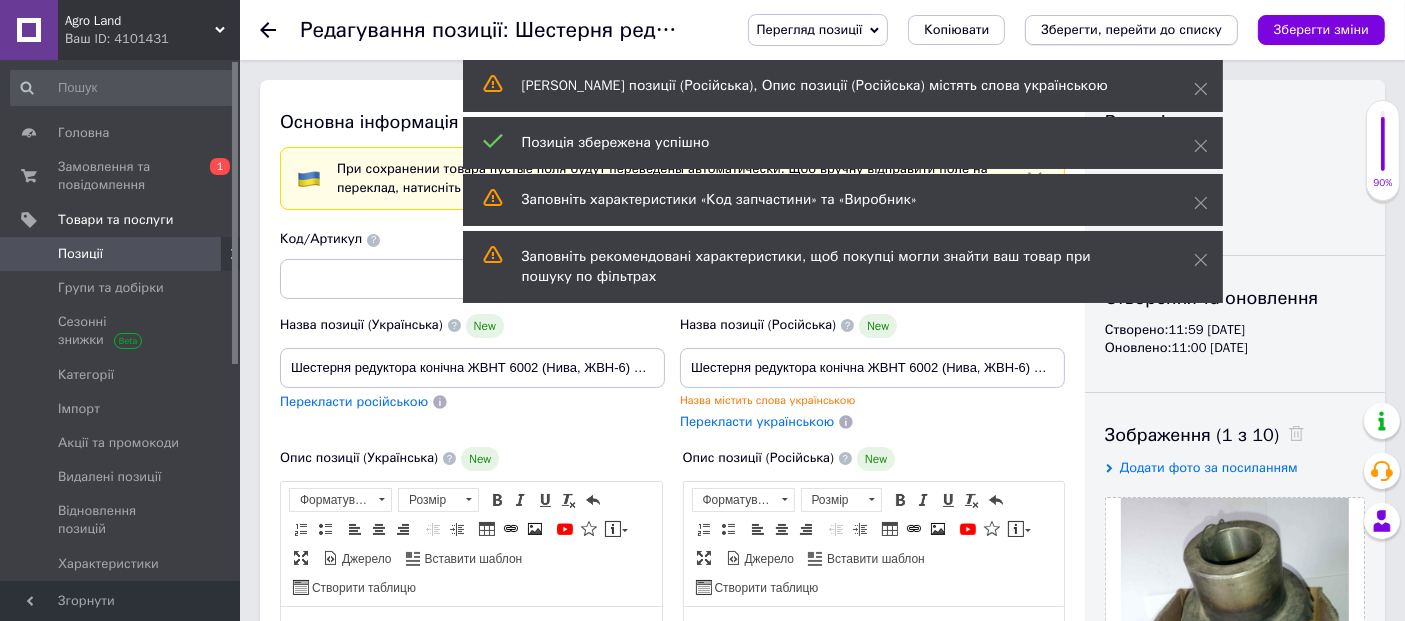 click on "Зберегти, перейти до списку" at bounding box center [1131, 29] 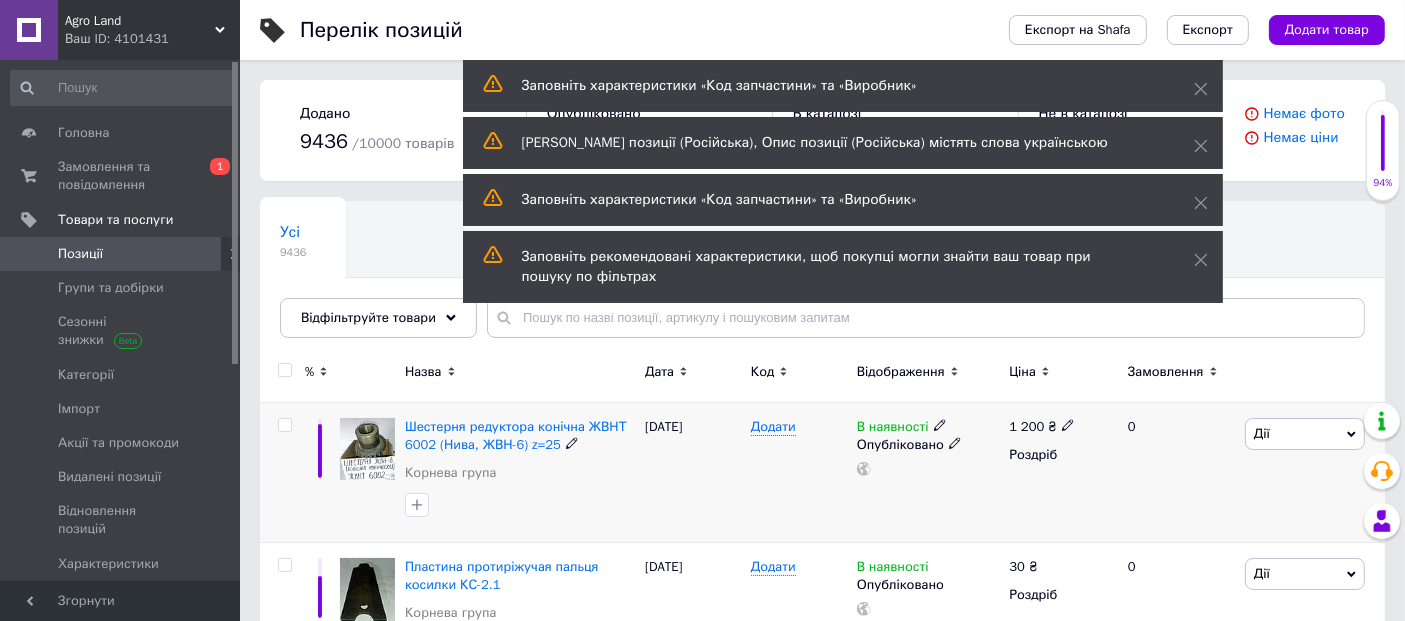 click 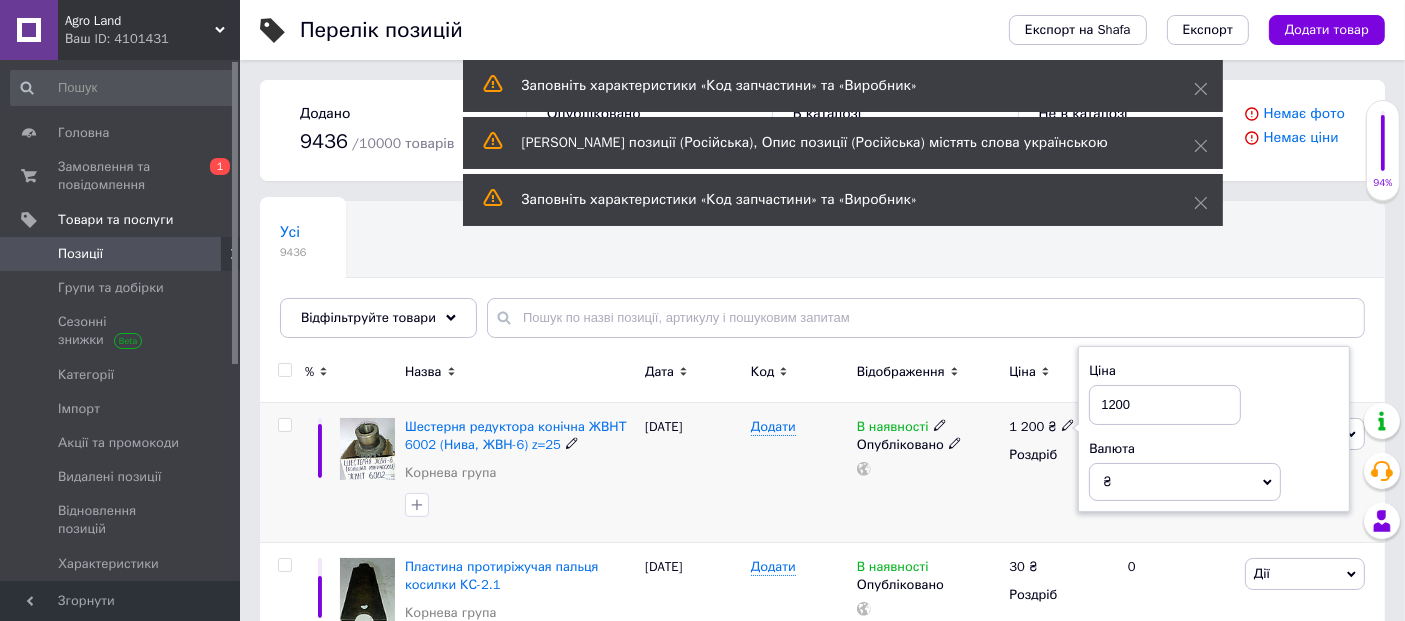 drag, startPoint x: 1126, startPoint y: 404, endPoint x: 988, endPoint y: 426, distance: 139.74261 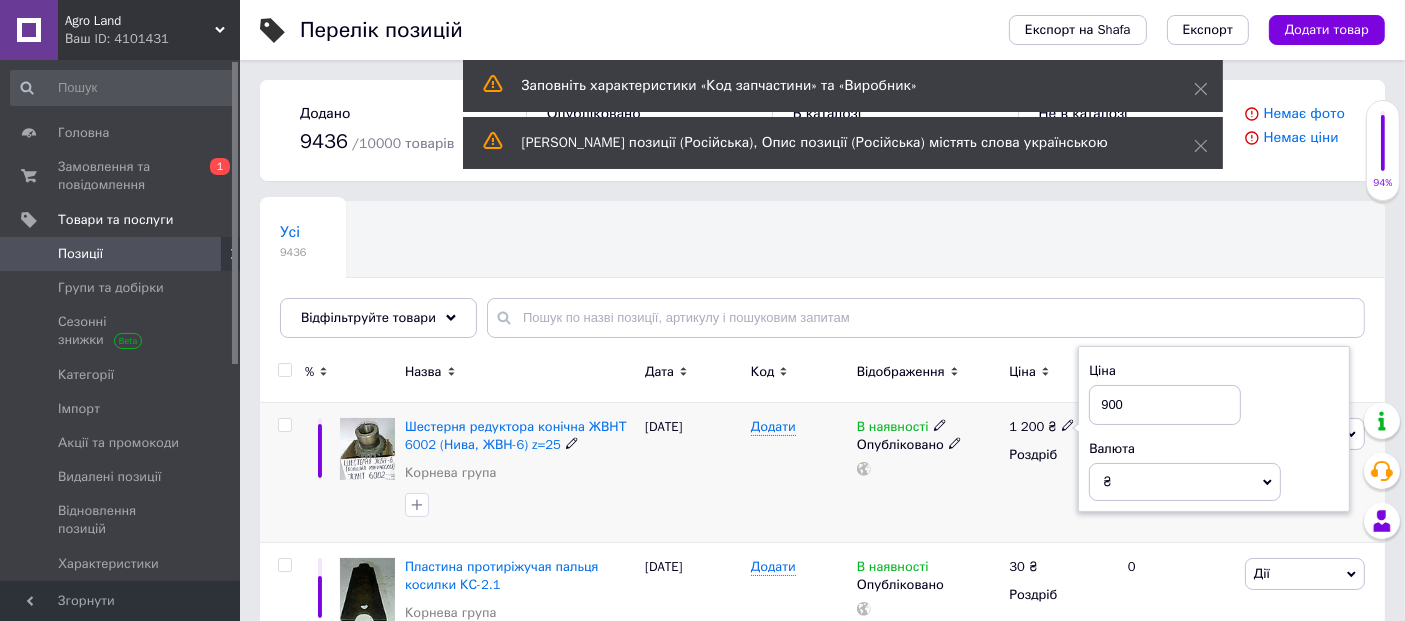 type on "900" 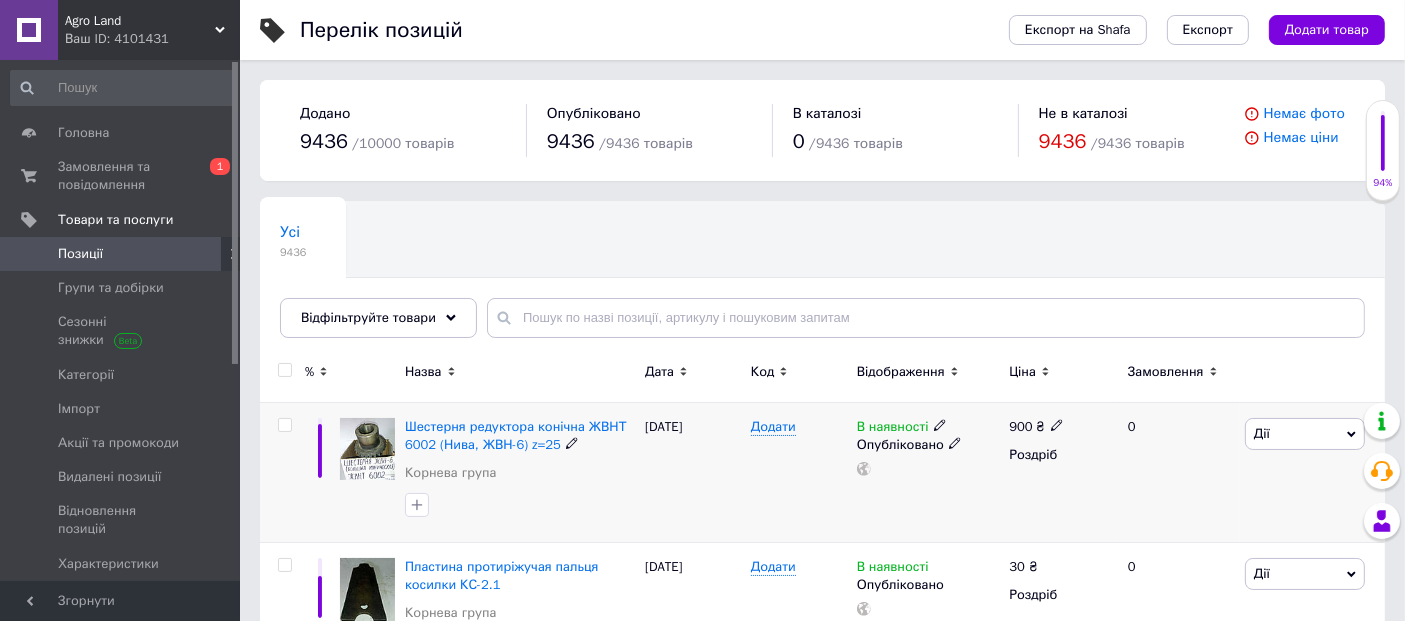 click 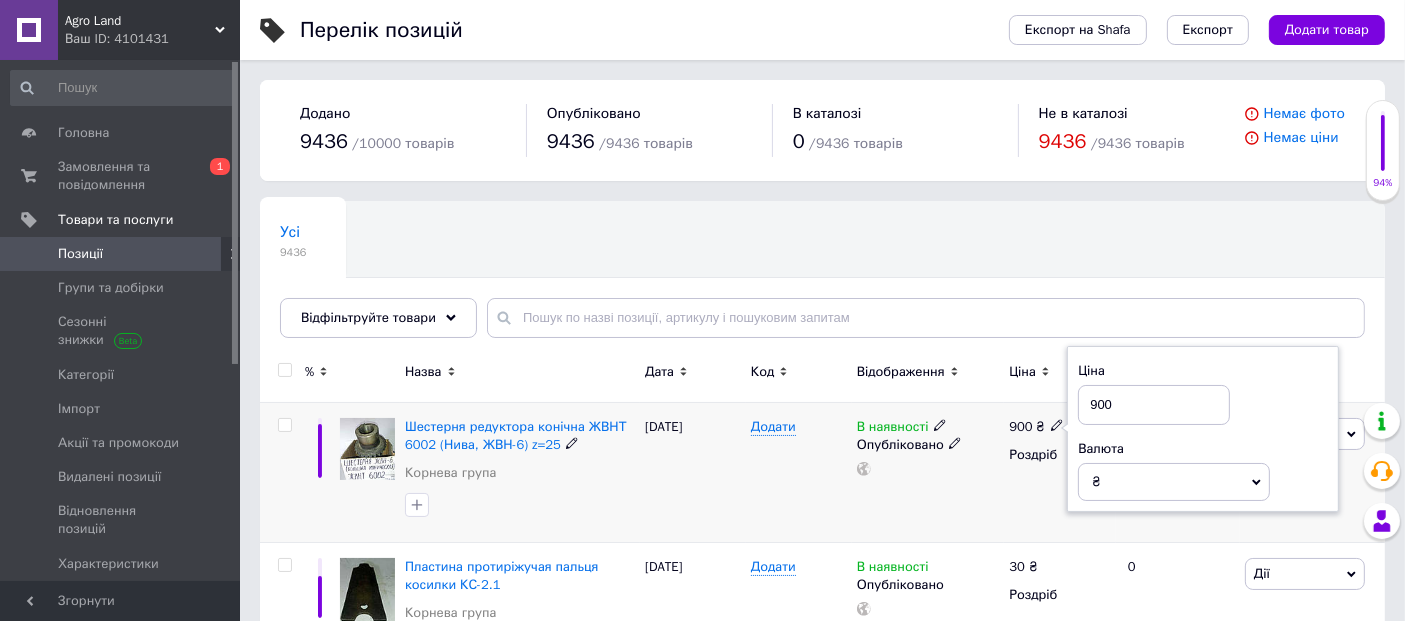 drag, startPoint x: 1122, startPoint y: 405, endPoint x: 1000, endPoint y: 447, distance: 129.02713 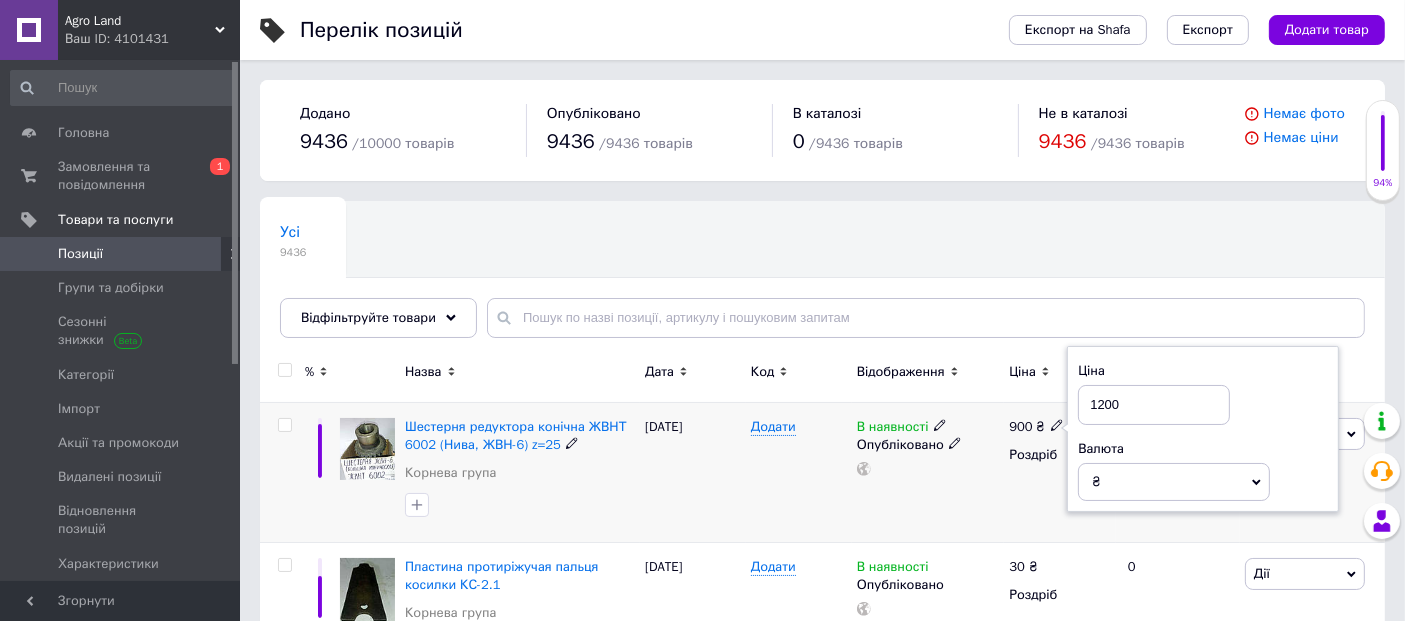 type on "1200" 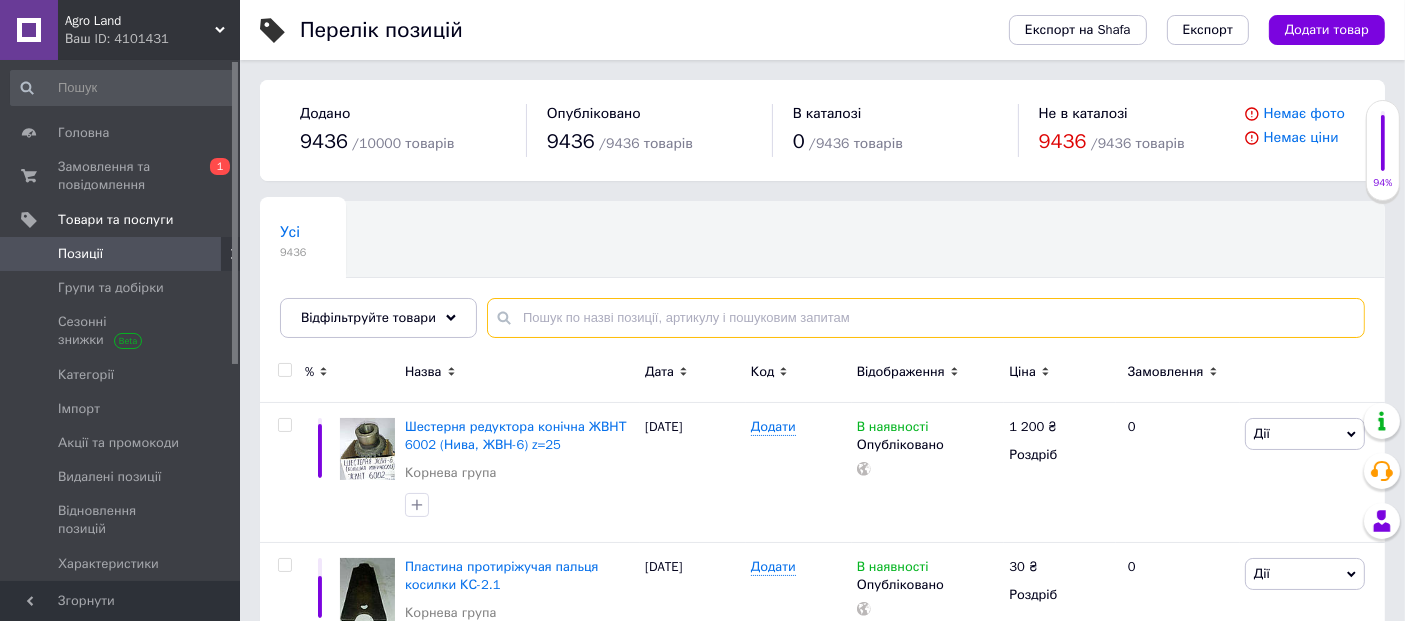 click at bounding box center [926, 318] 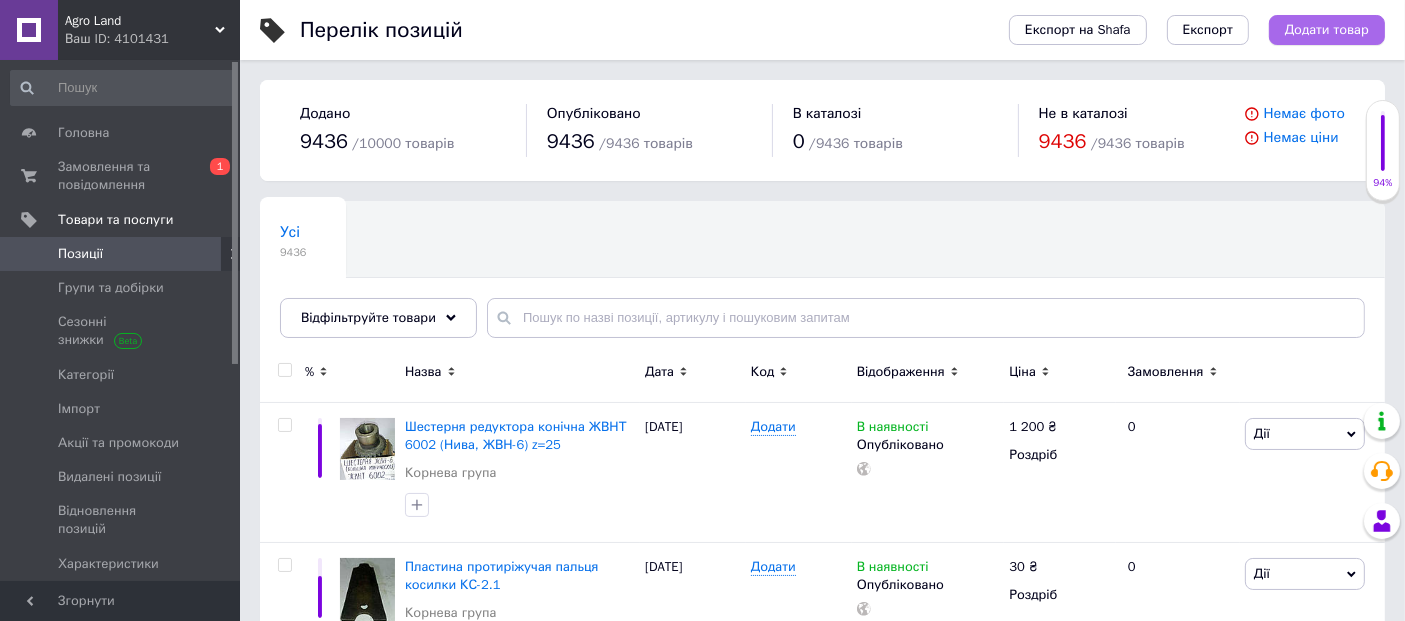 click on "Додати товар" at bounding box center (1327, 30) 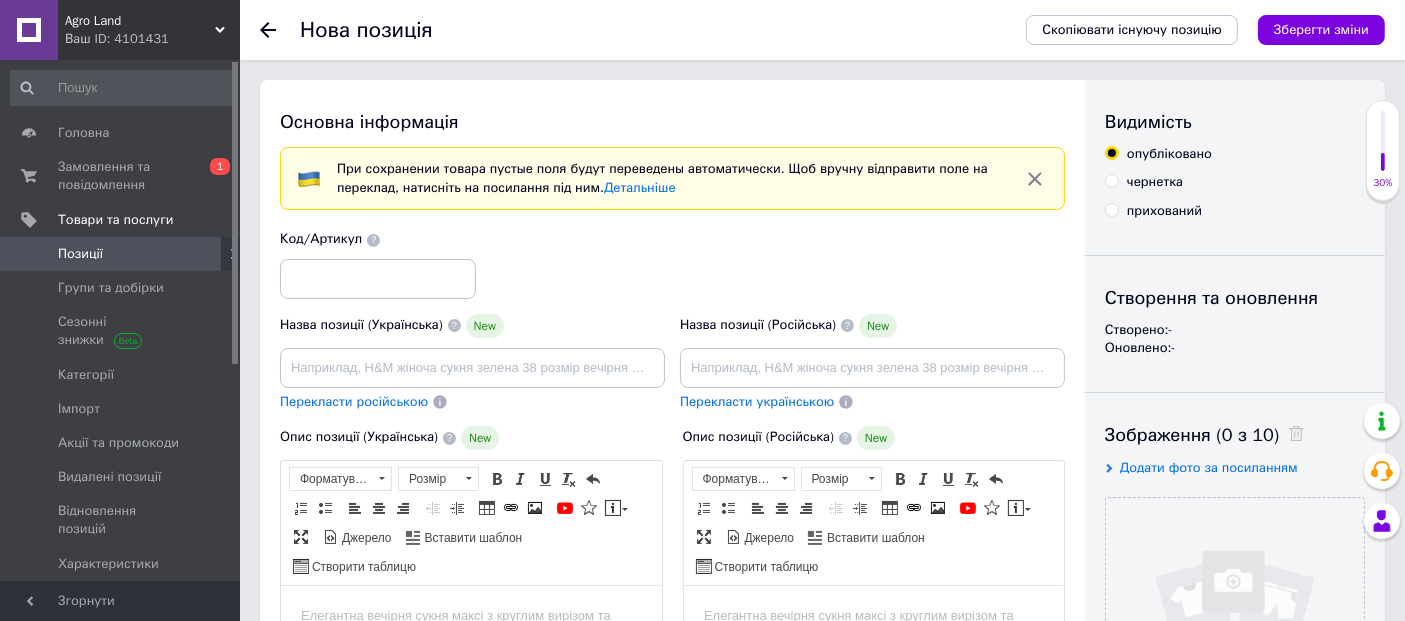 scroll, scrollTop: 0, scrollLeft: 0, axis: both 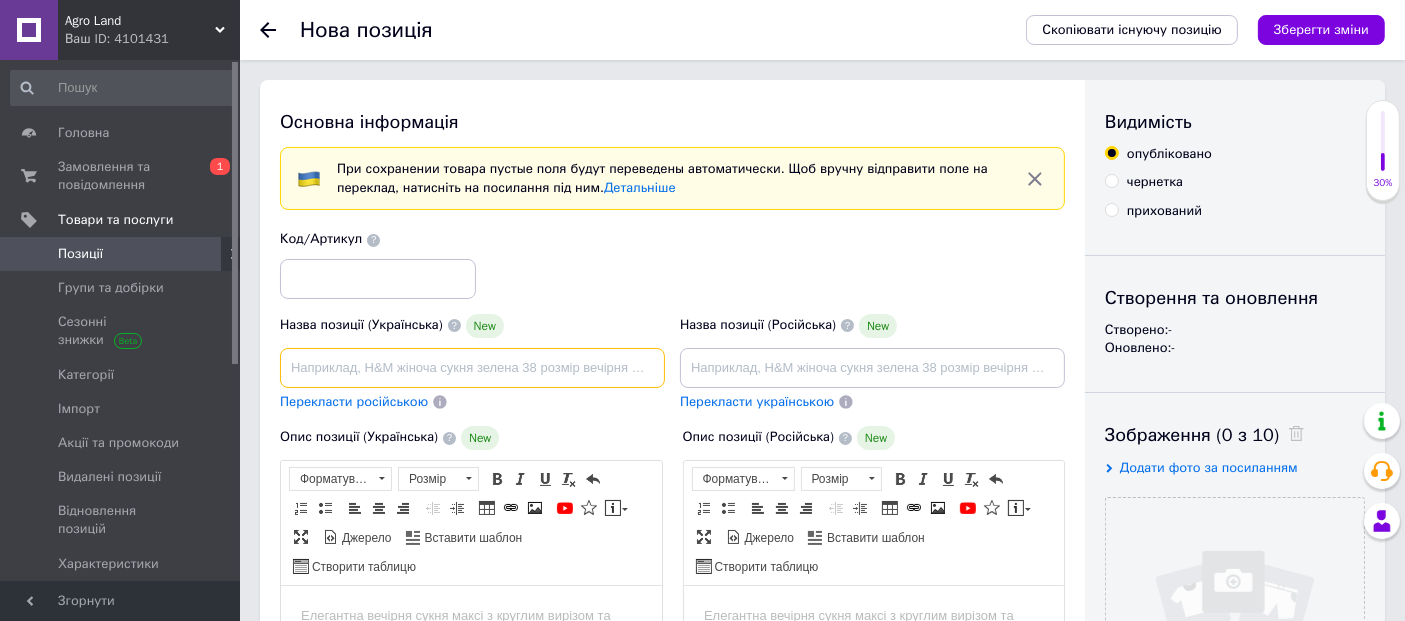click at bounding box center [472, 368] 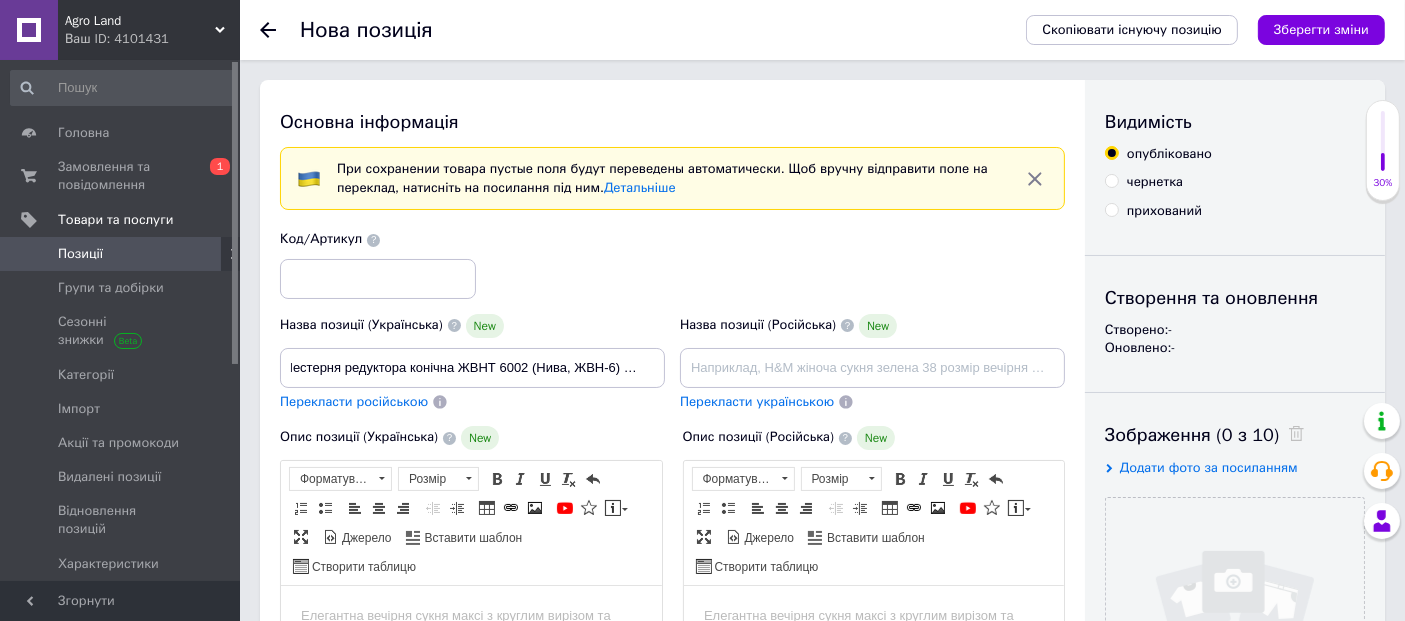 scroll, scrollTop: 0, scrollLeft: 0, axis: both 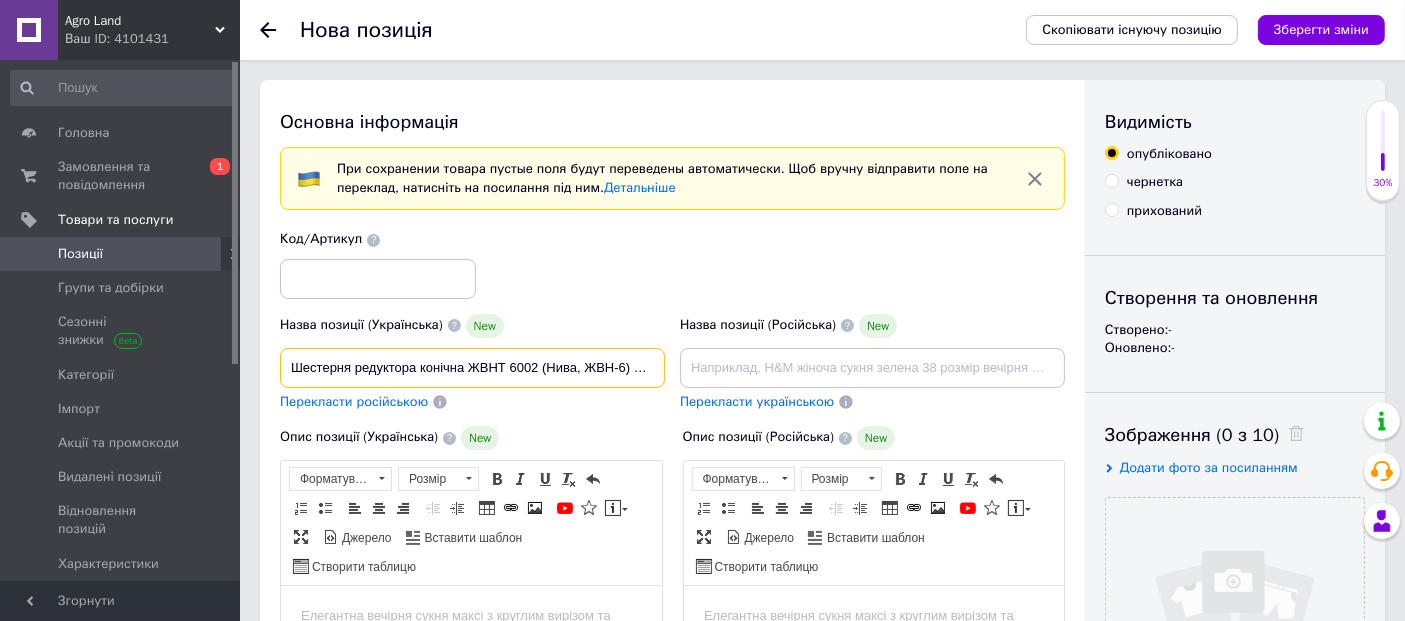 drag, startPoint x: 642, startPoint y: 367, endPoint x: 654, endPoint y: 369, distance: 12.165525 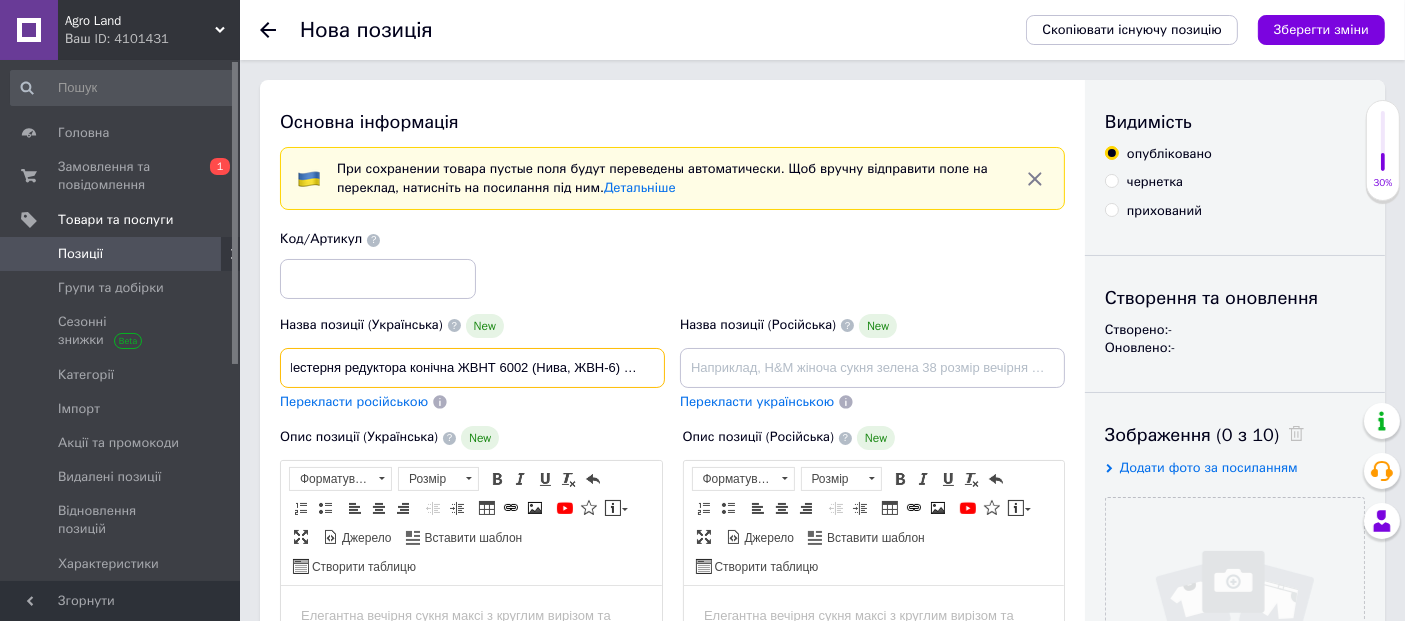 click on "Шестерня редуктора конічна ЖВНТ 6002 (Нива, ЖВН-6) z=25" at bounding box center [472, 368] 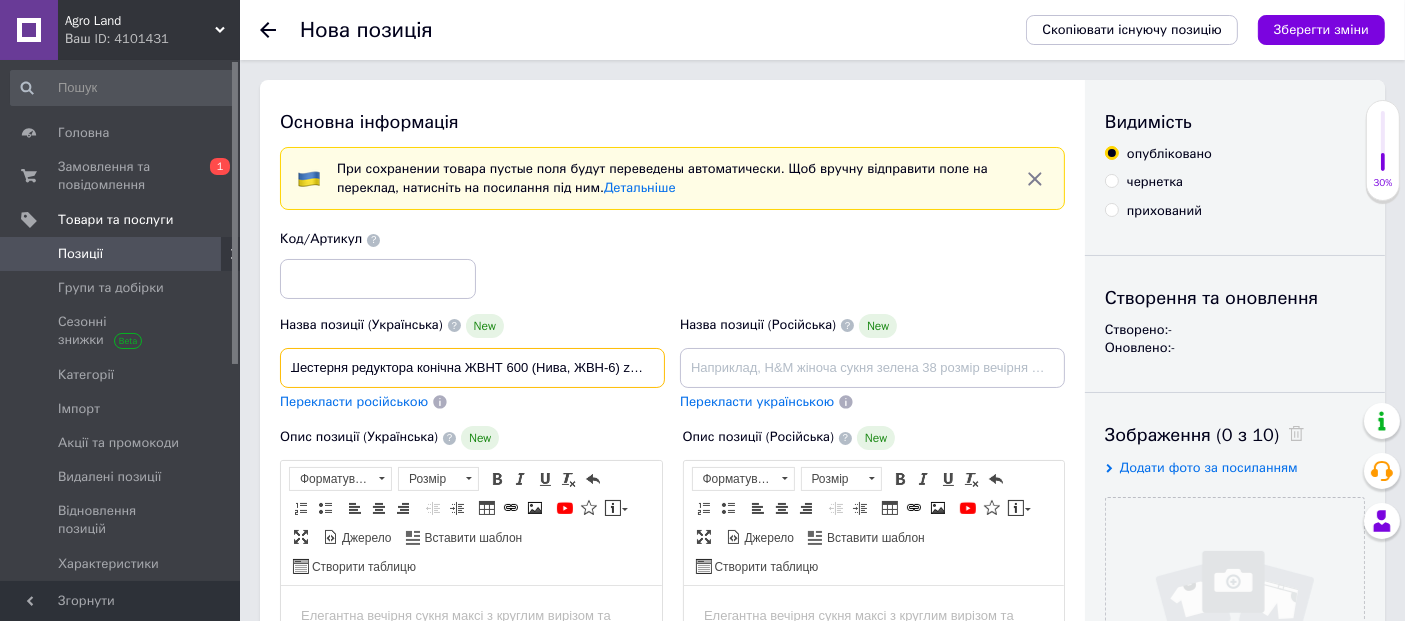 scroll, scrollTop: 0, scrollLeft: 9, axis: horizontal 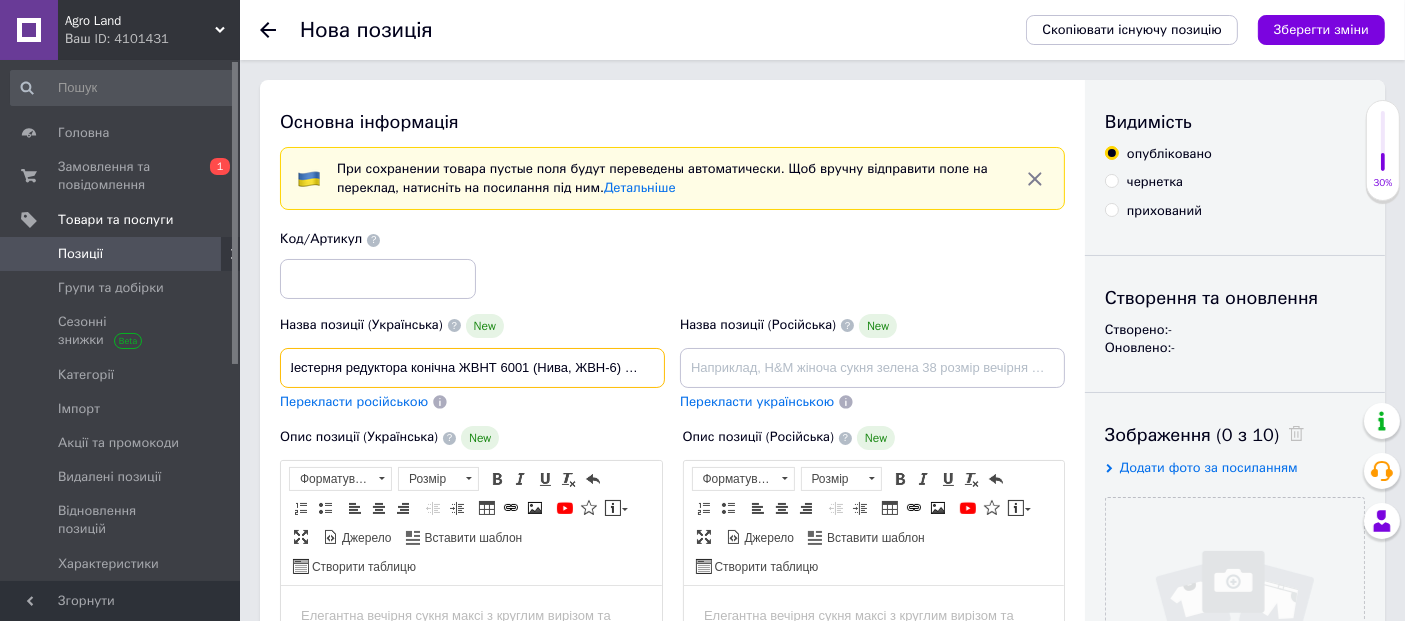 click on "Шестерня редуктора конічна ЖВНТ 6001 (Нива, ЖВН-6) z=25" at bounding box center [472, 368] 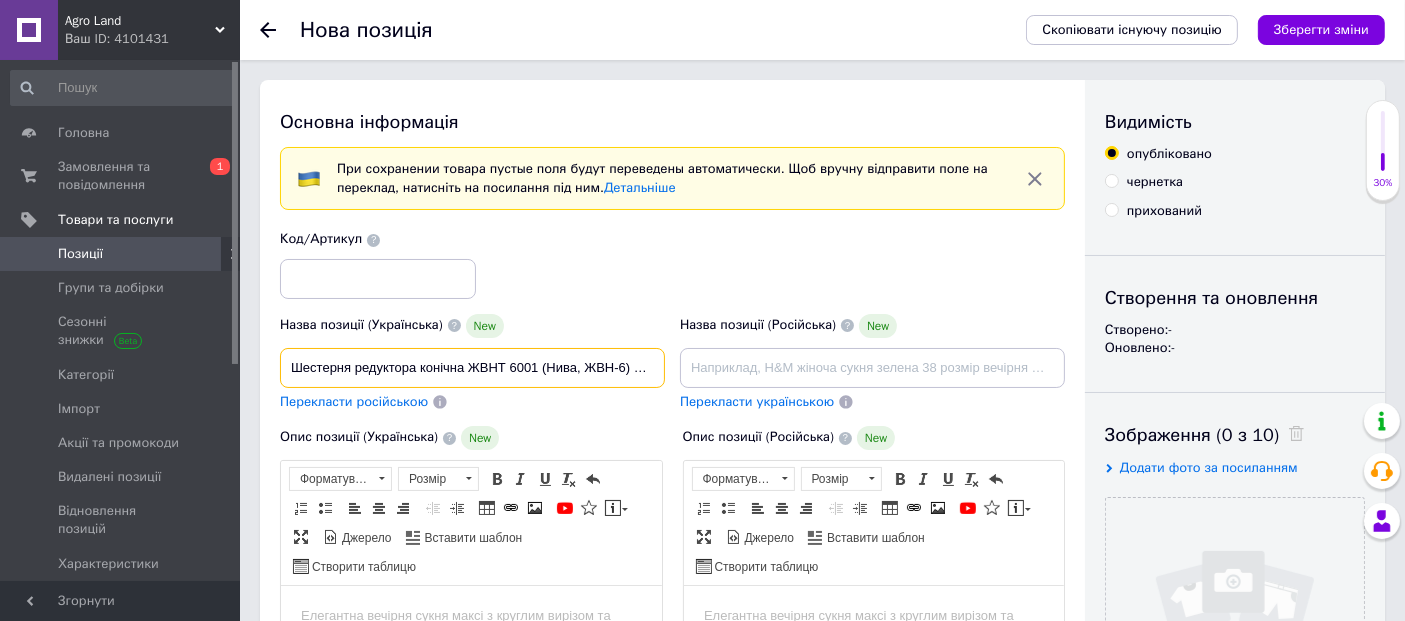click on "Шестерня редуктора конічна ЖВНТ 6001 (Нива, ЖВН-6) z=15" at bounding box center (472, 368) 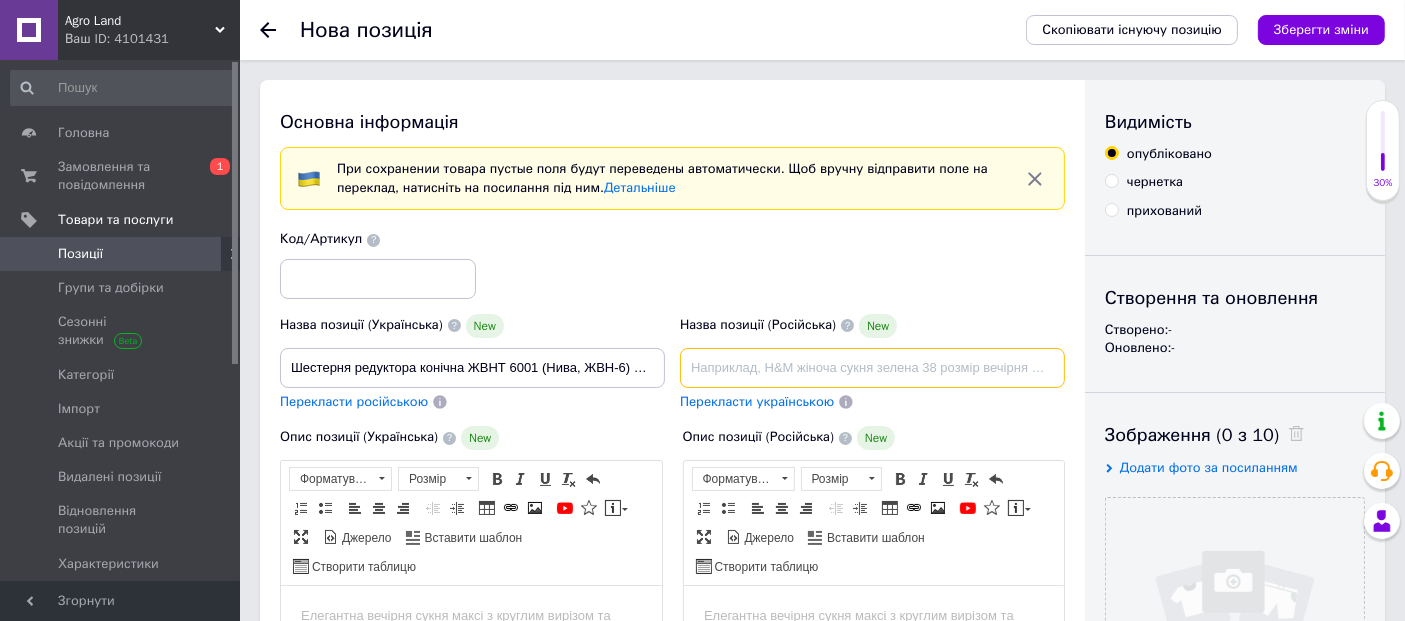 click at bounding box center (872, 368) 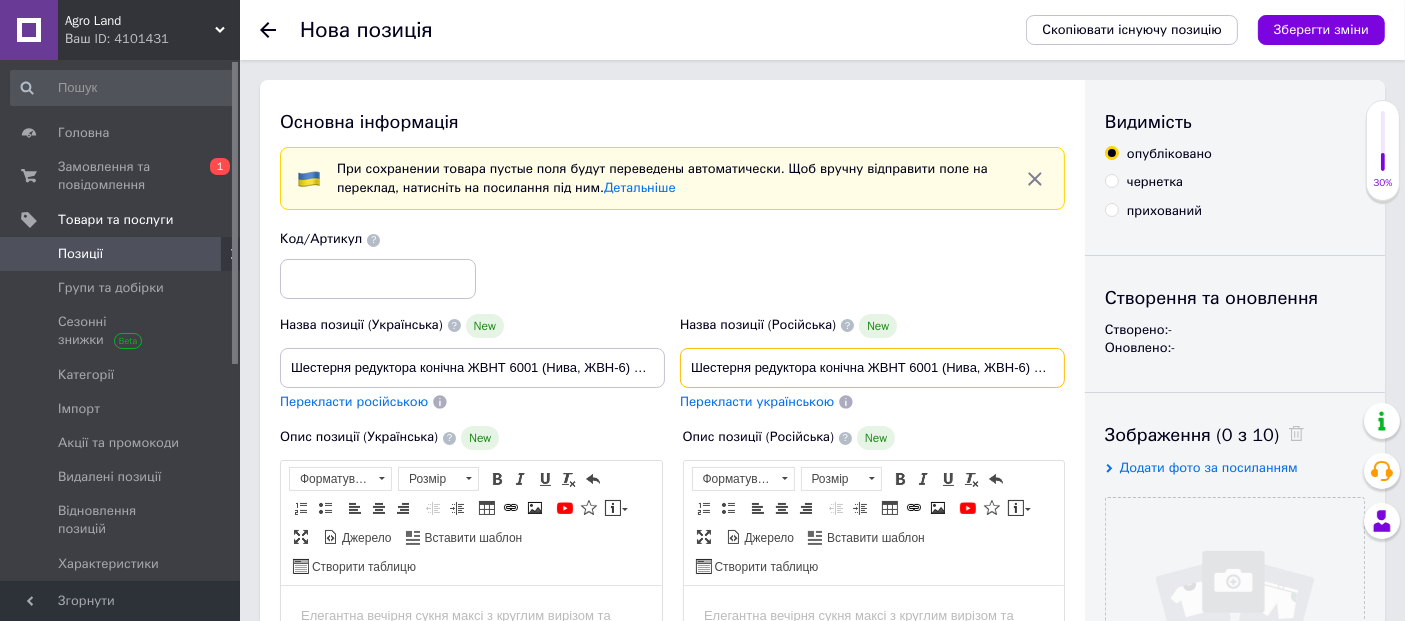 scroll, scrollTop: 0, scrollLeft: 13, axis: horizontal 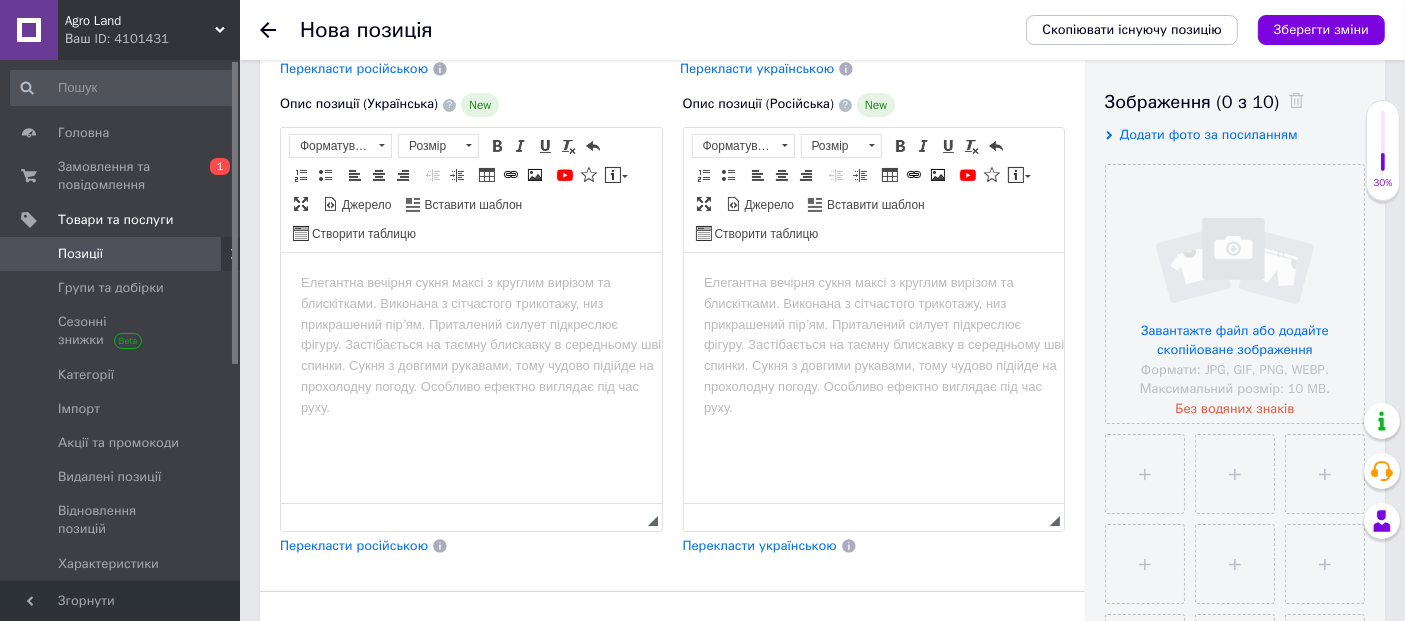 type on "Шестерня редуктора конічна ЖВНТ 6001 (Нива, ЖВН-6) z=15" 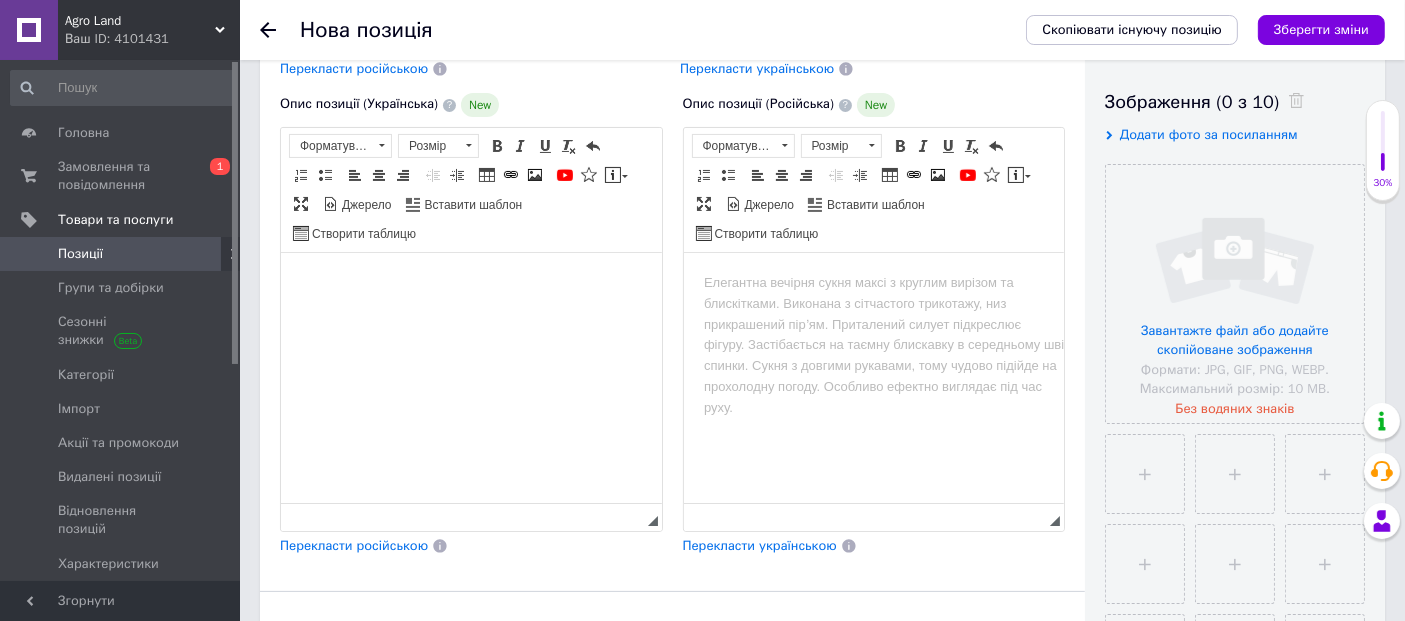 scroll, scrollTop: 0, scrollLeft: 0, axis: both 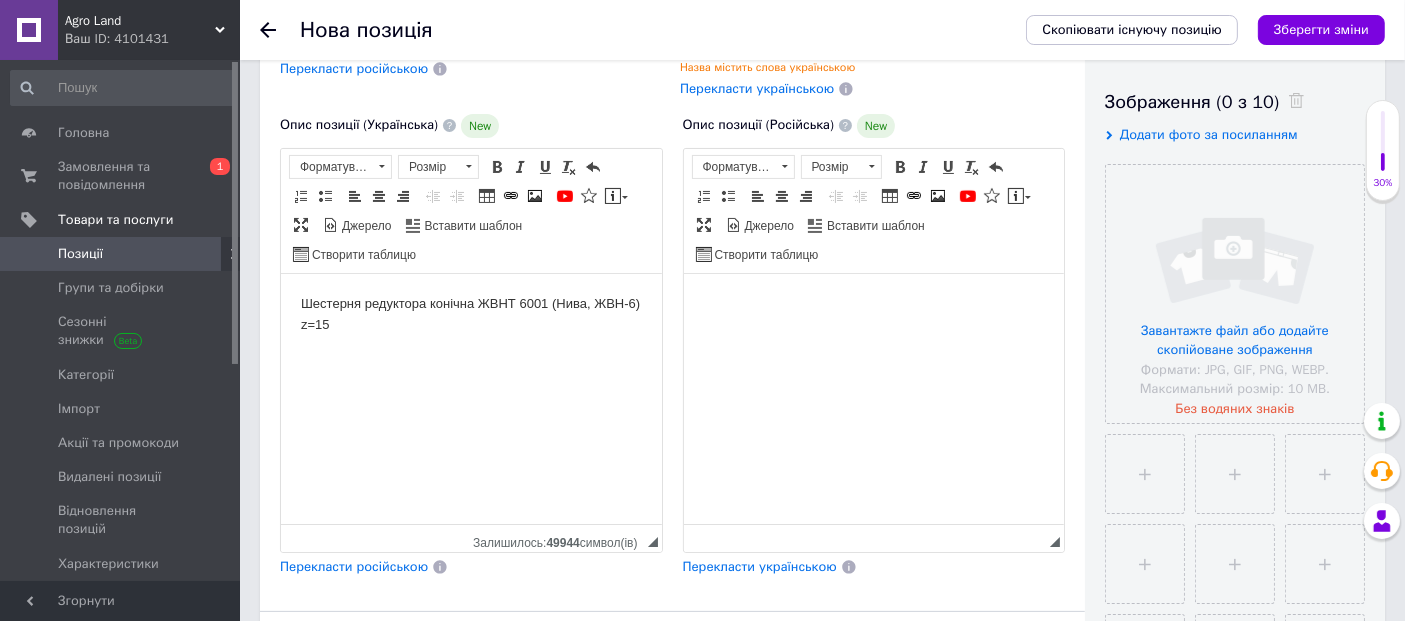 click at bounding box center (873, 303) 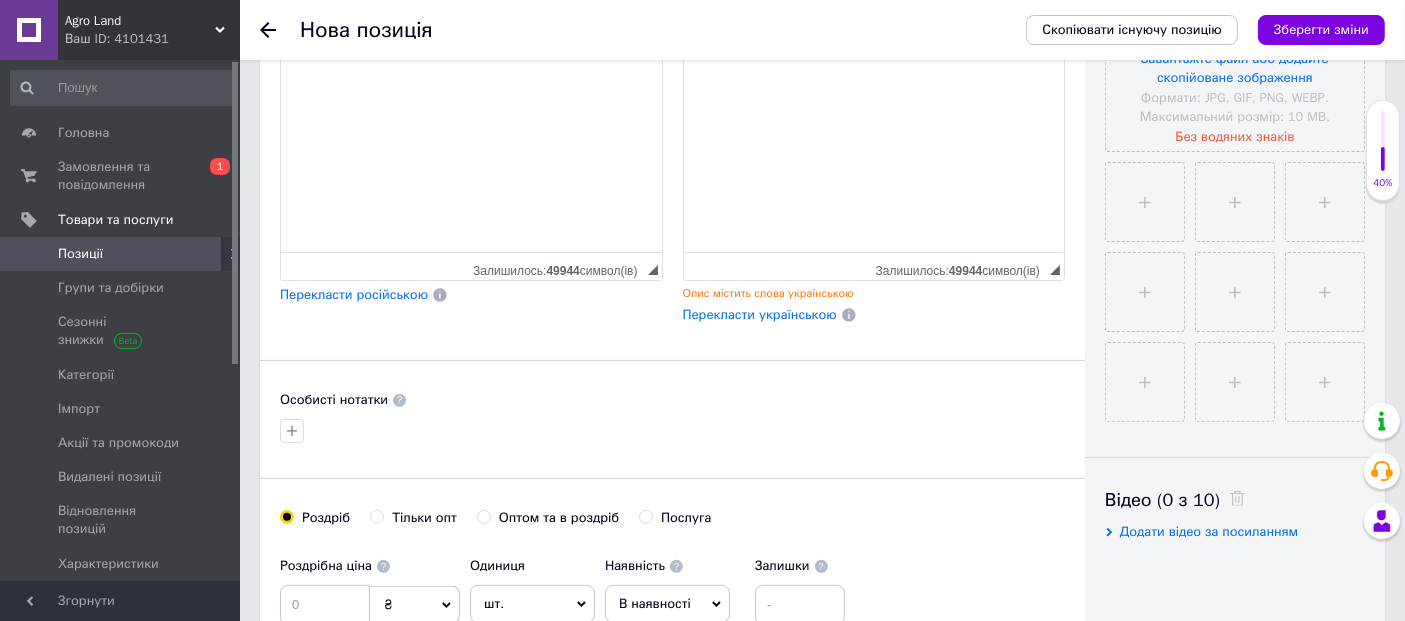 scroll, scrollTop: 555, scrollLeft: 0, axis: vertical 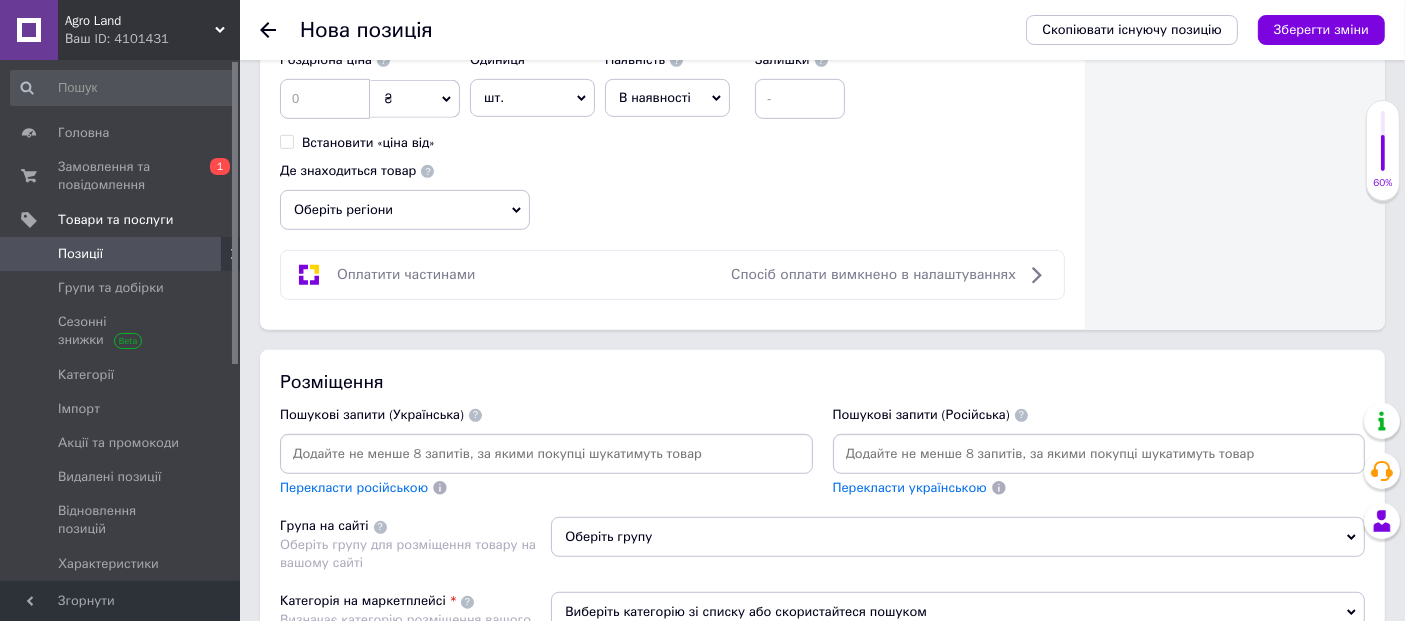 click at bounding box center (546, 454) 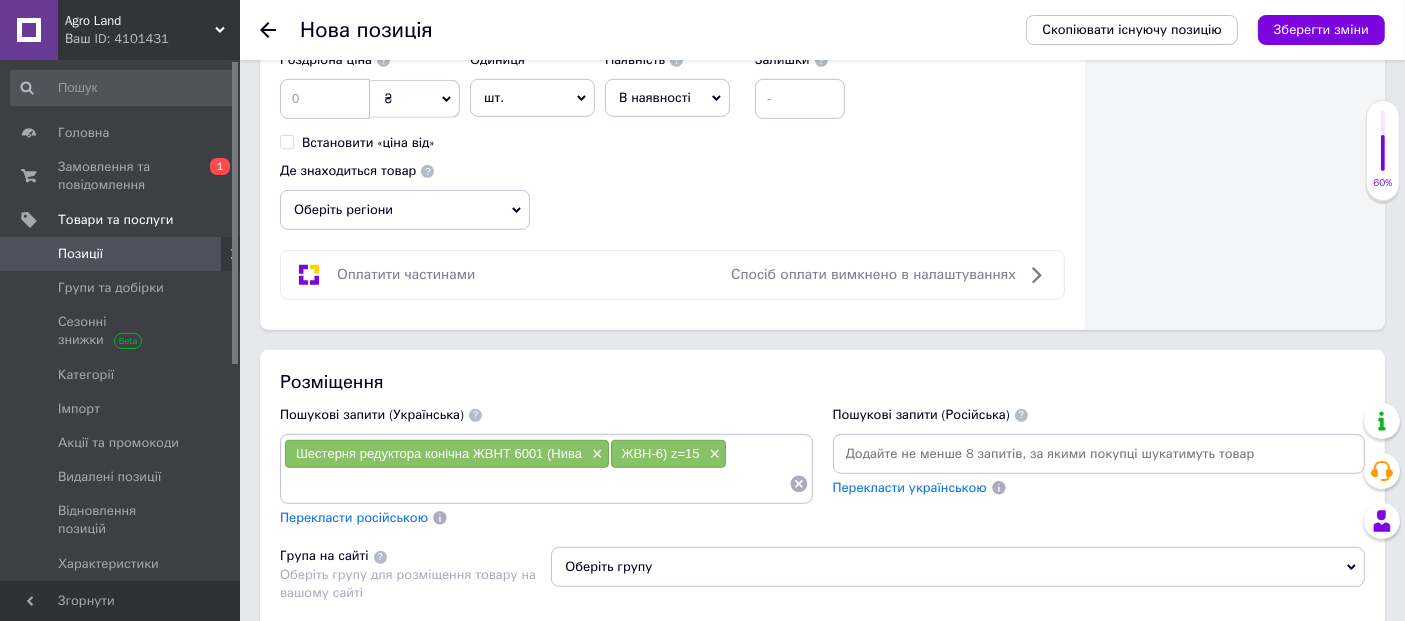 click at bounding box center (1099, 454) 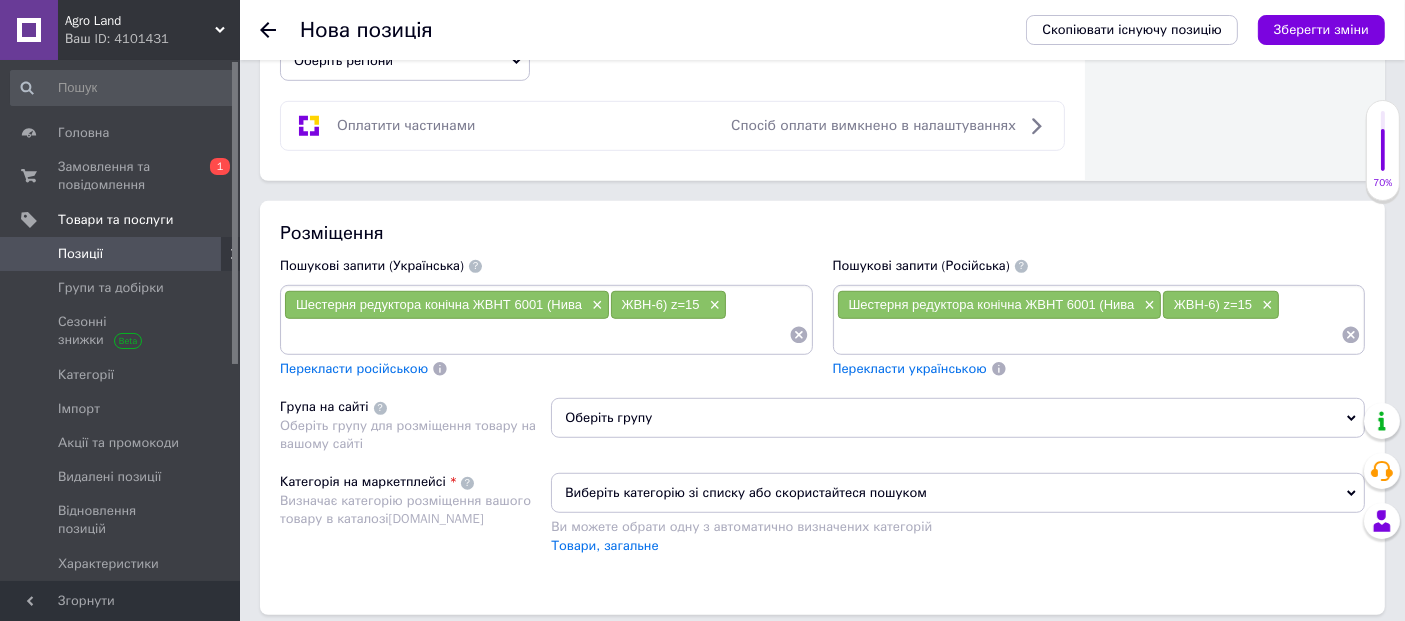 scroll, scrollTop: 1444, scrollLeft: 0, axis: vertical 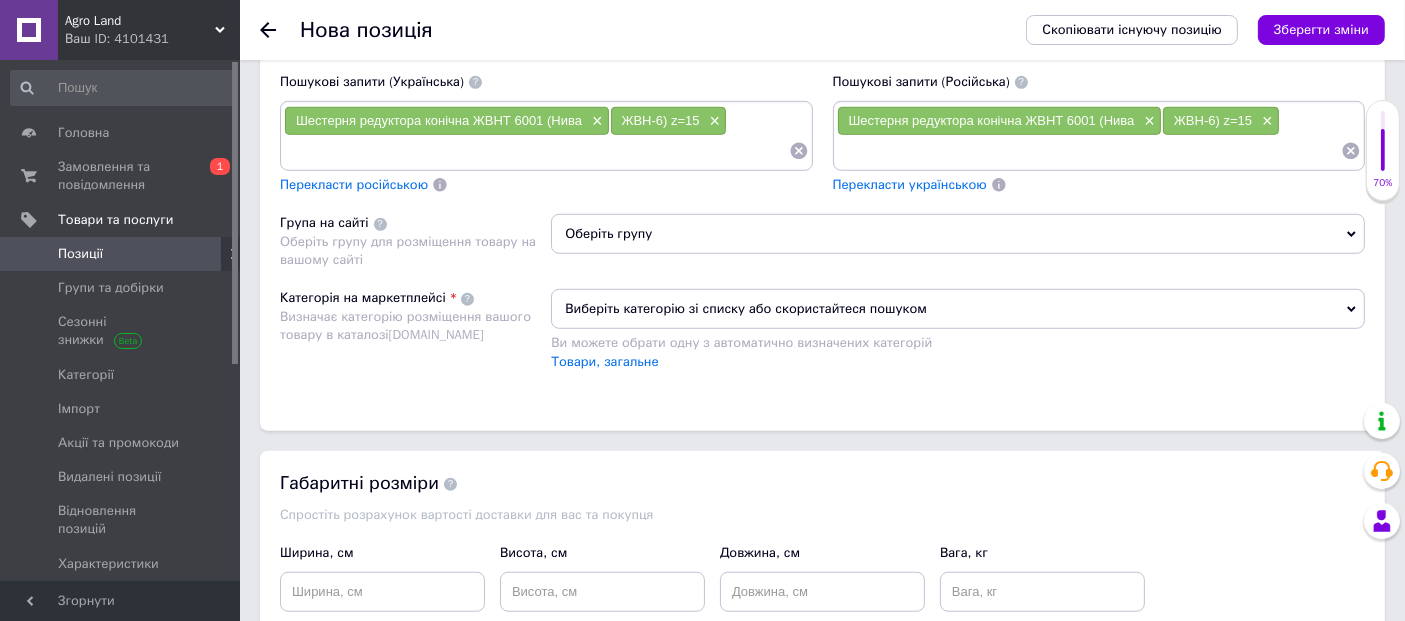 click on "Оберіть групу" at bounding box center (958, 234) 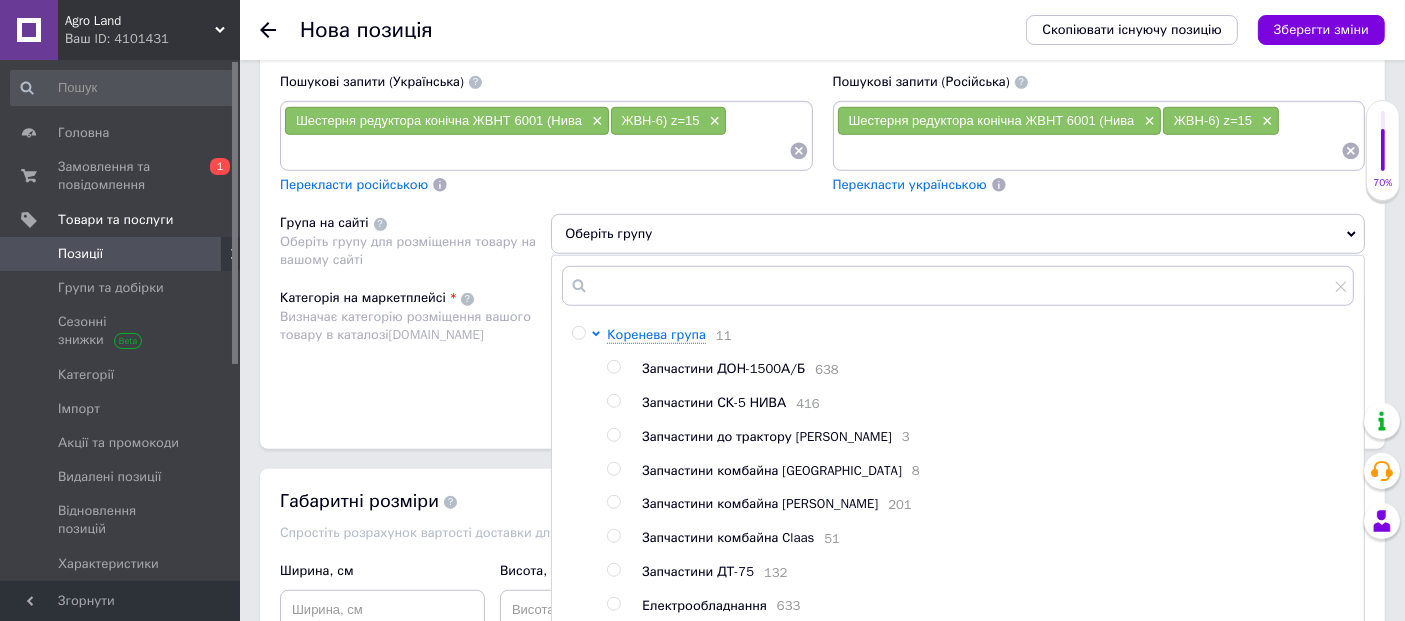 click at bounding box center (578, 333) 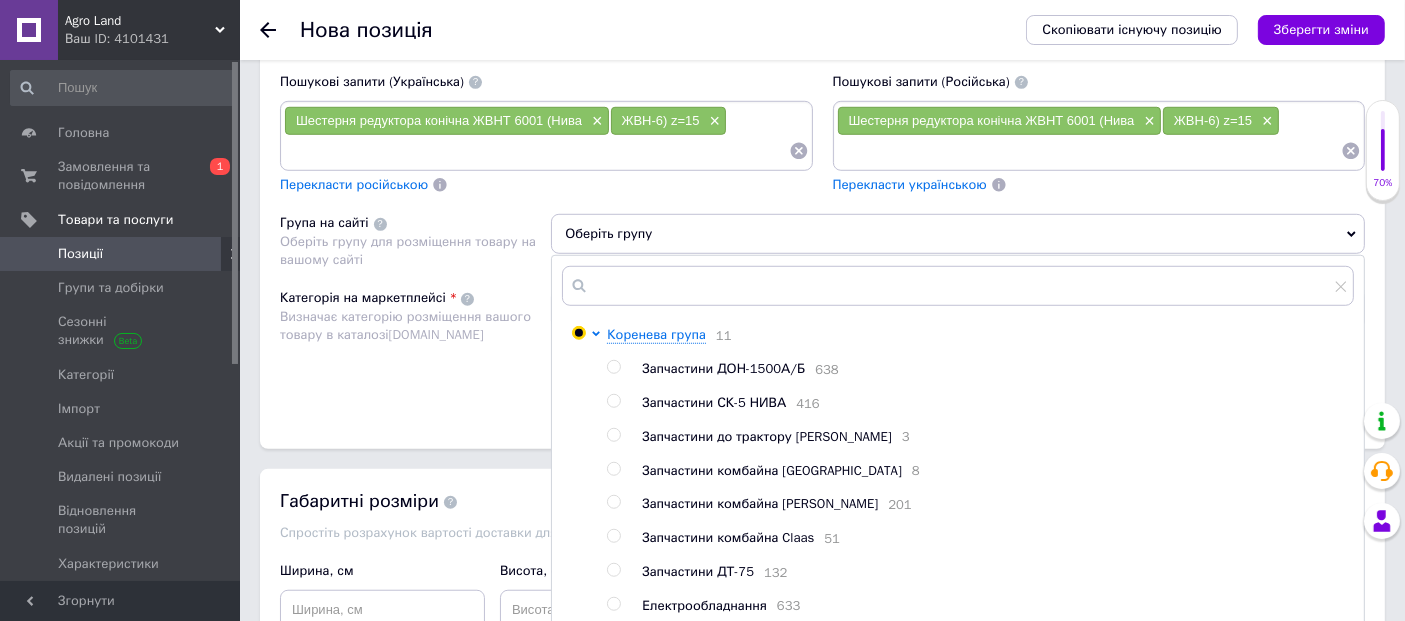 radio on "true" 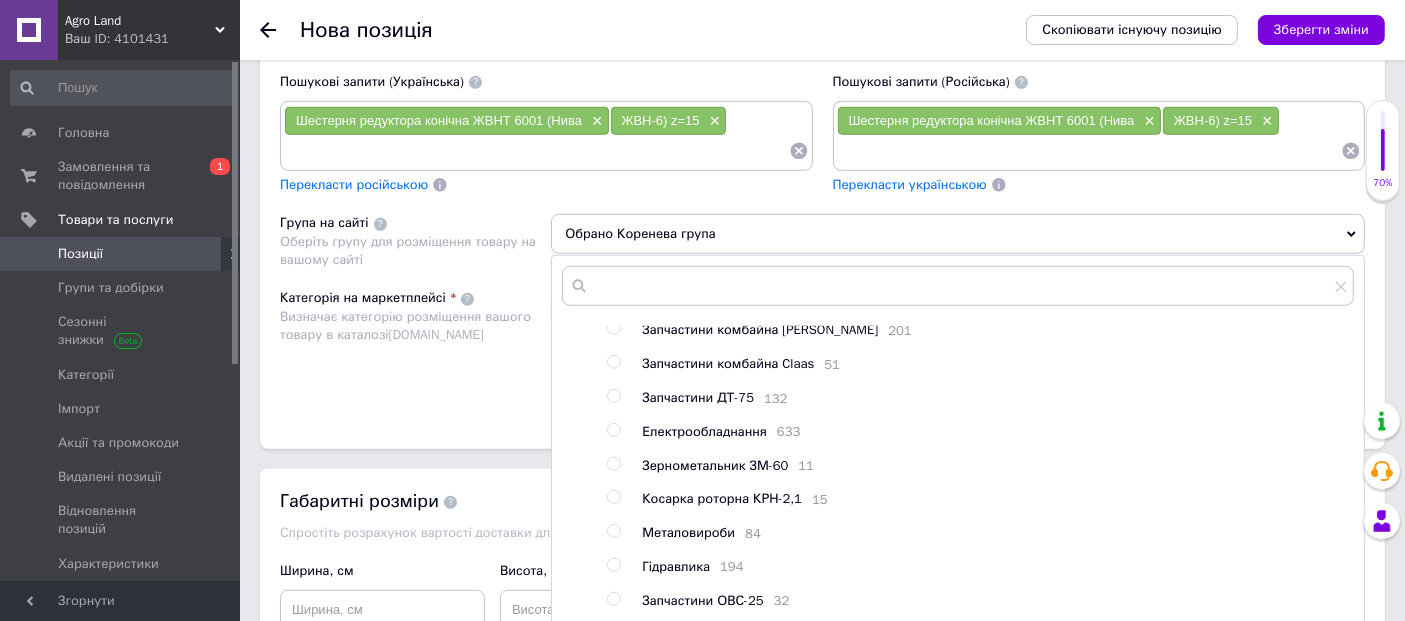 scroll, scrollTop: 346, scrollLeft: 0, axis: vertical 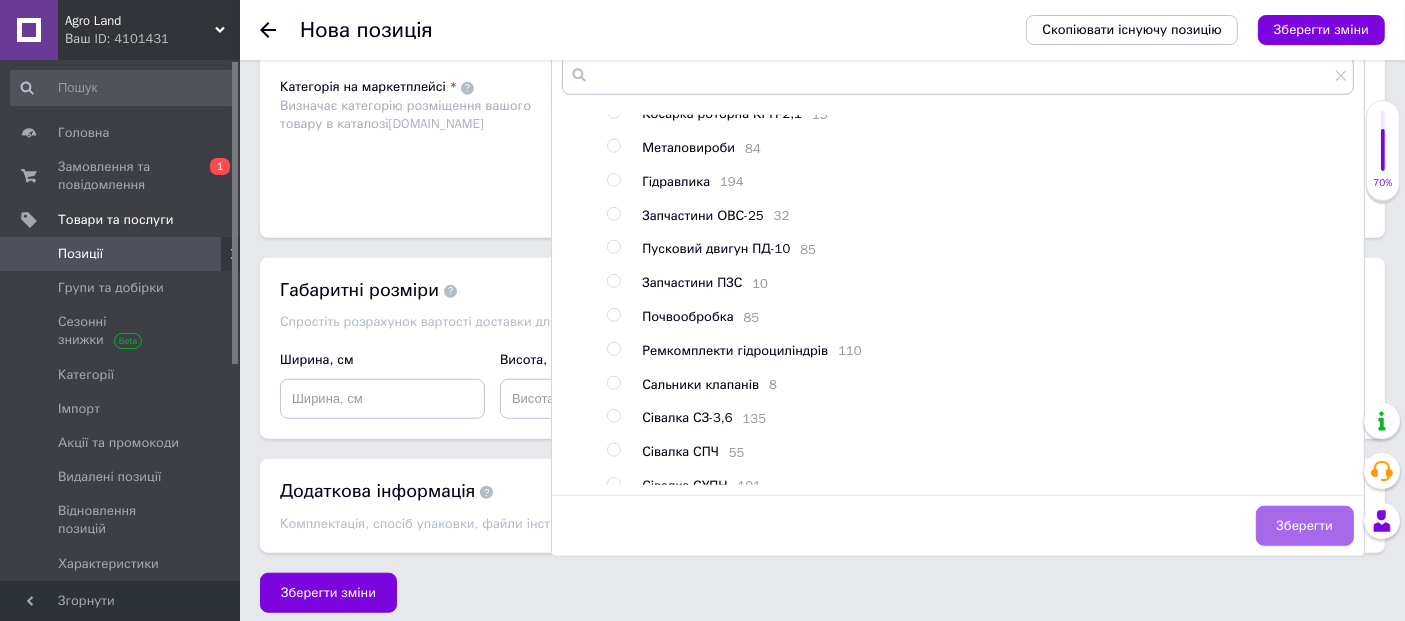 click on "Зберегти" at bounding box center (1305, 526) 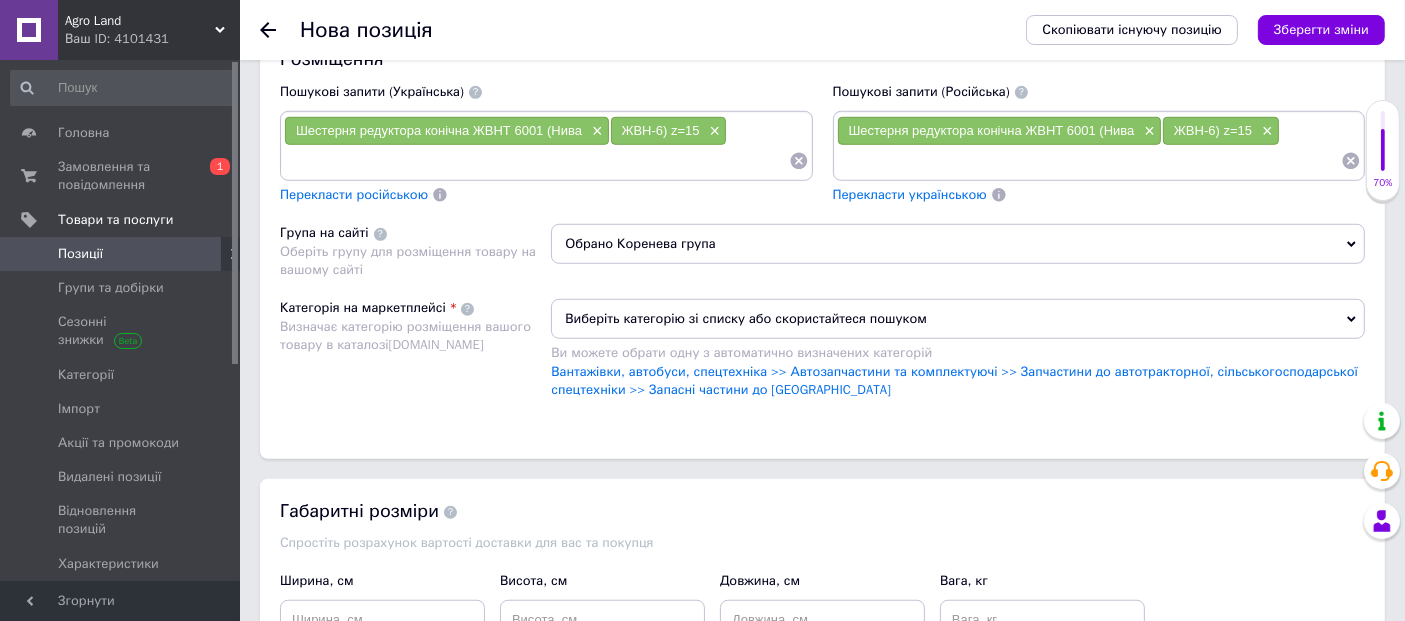 scroll, scrollTop: 1433, scrollLeft: 0, axis: vertical 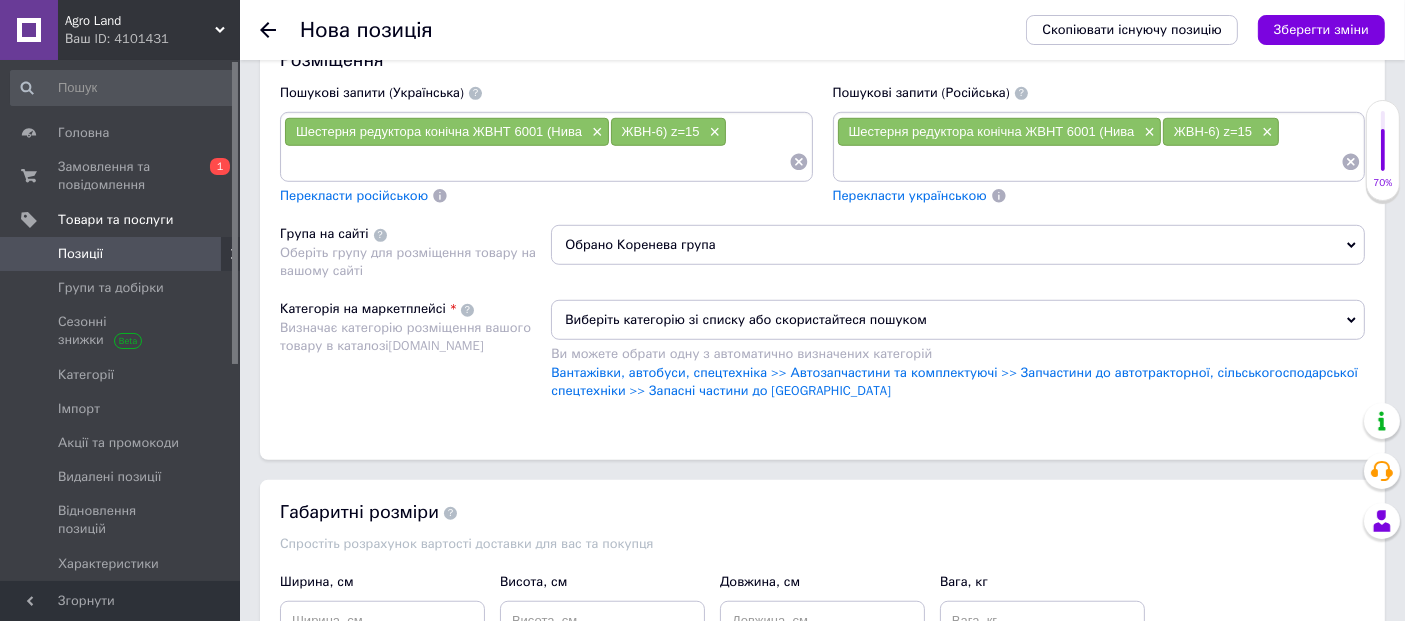 click on "Виберіть категорію зі списку або скористайтеся пошуком" at bounding box center (958, 320) 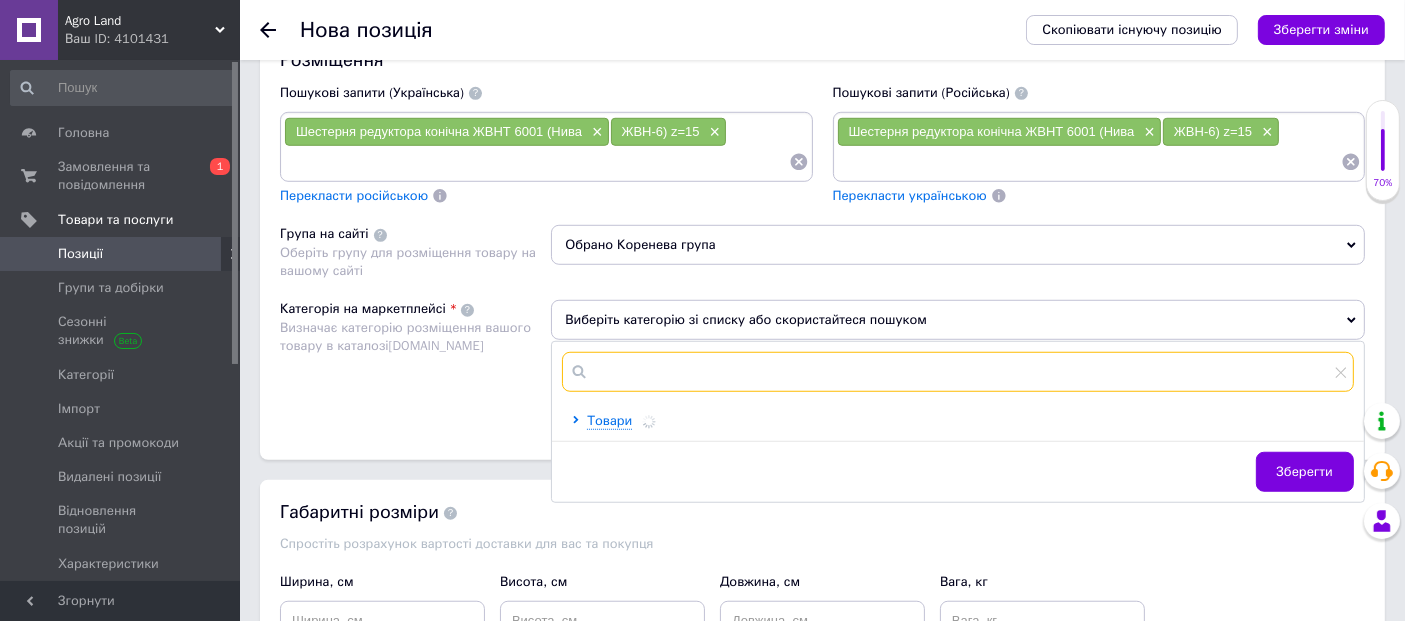 click at bounding box center (958, 372) 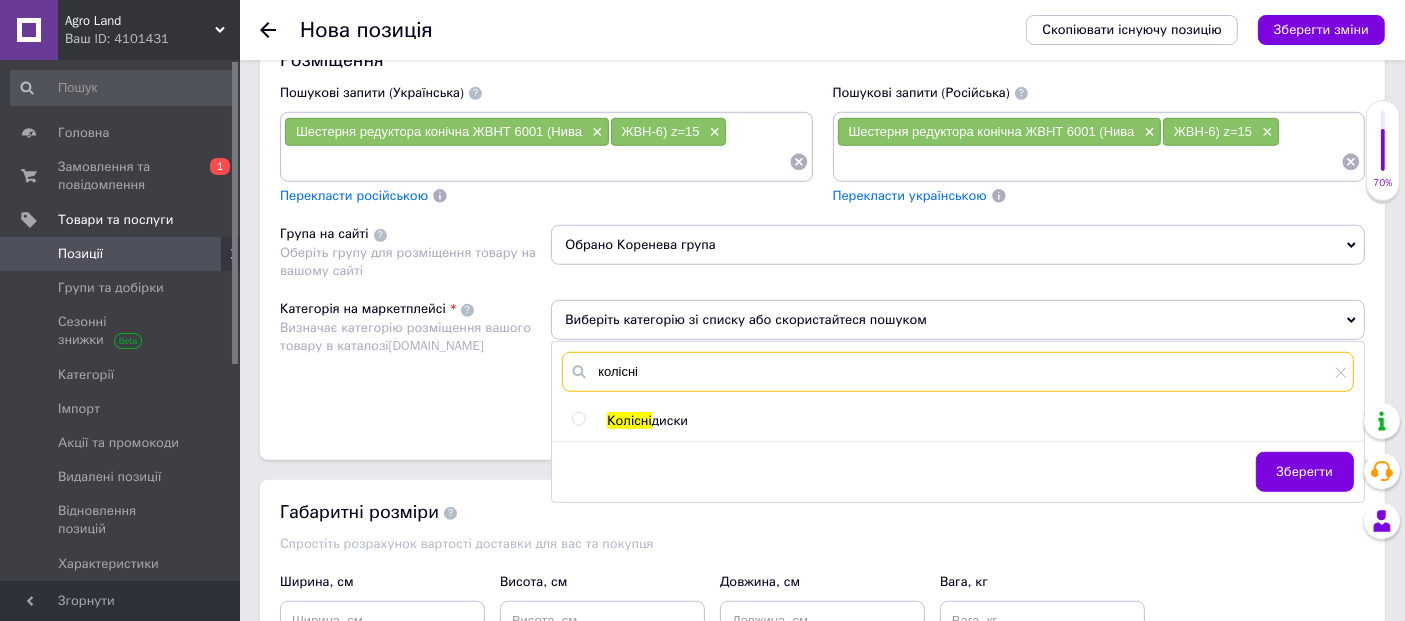 type on "колісні" 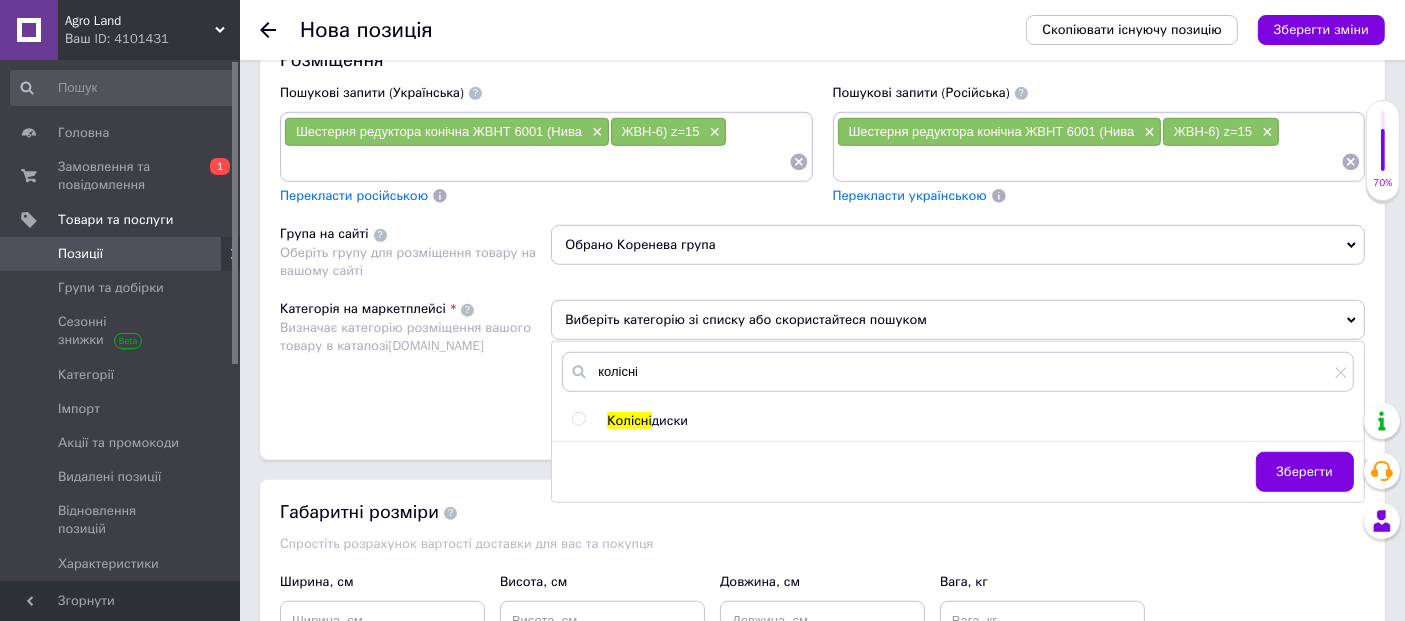 click at bounding box center [578, 419] 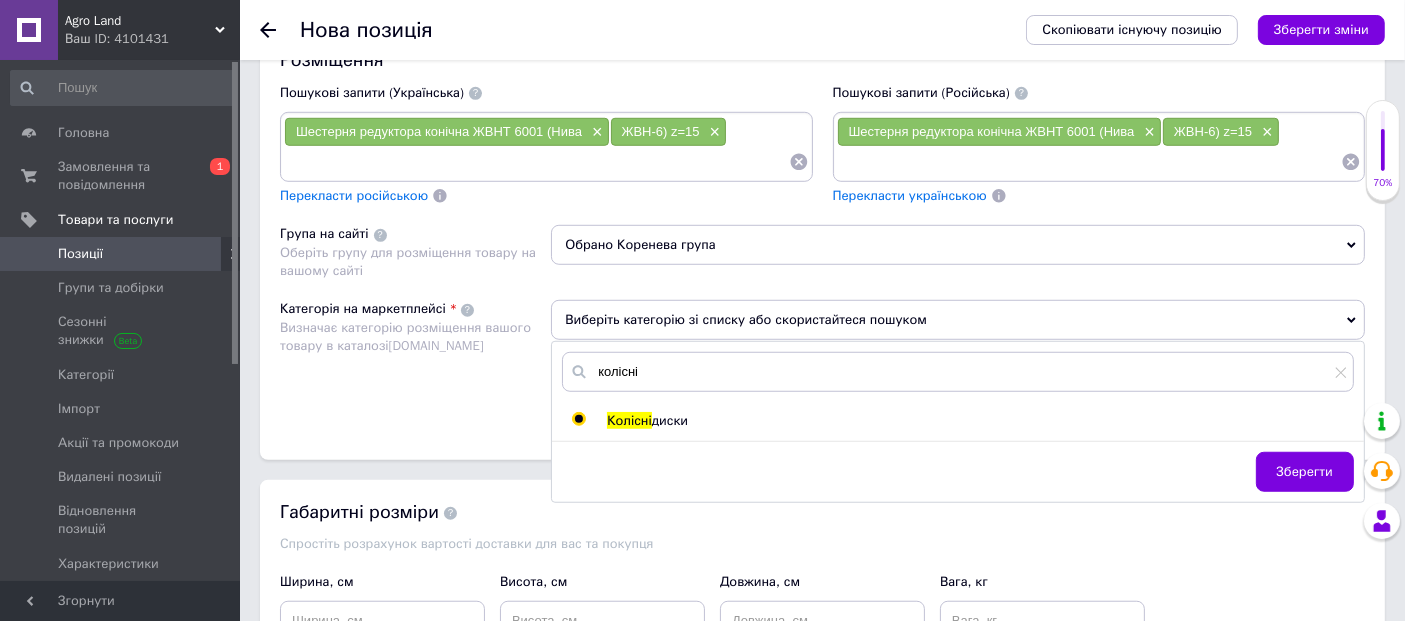 radio on "true" 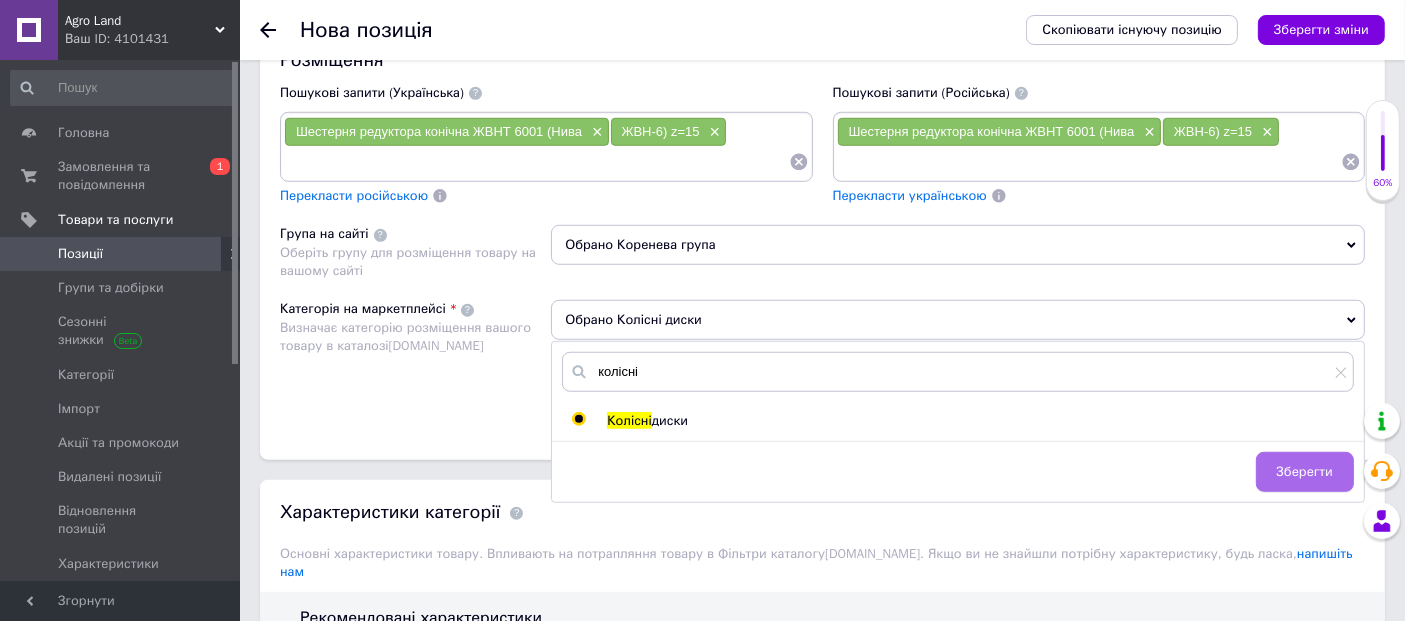 click on "Зберегти" at bounding box center (1305, 472) 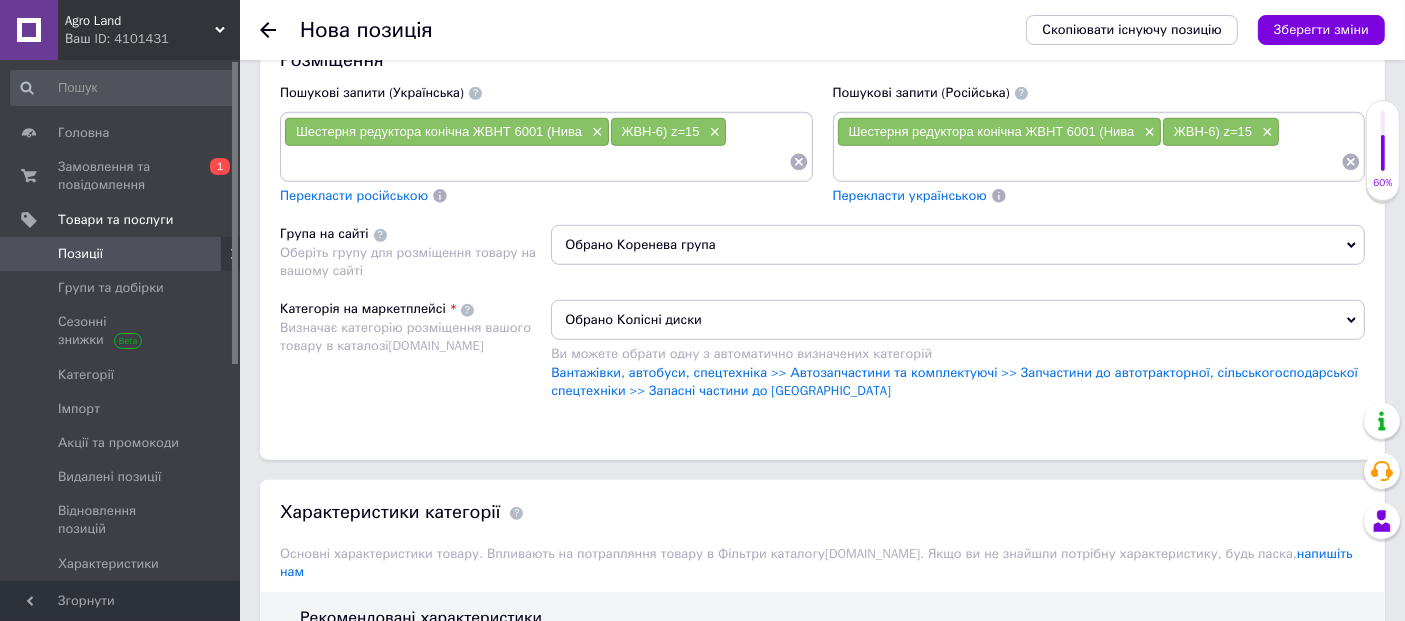 click on "Зберегти зміни" at bounding box center [1321, 30] 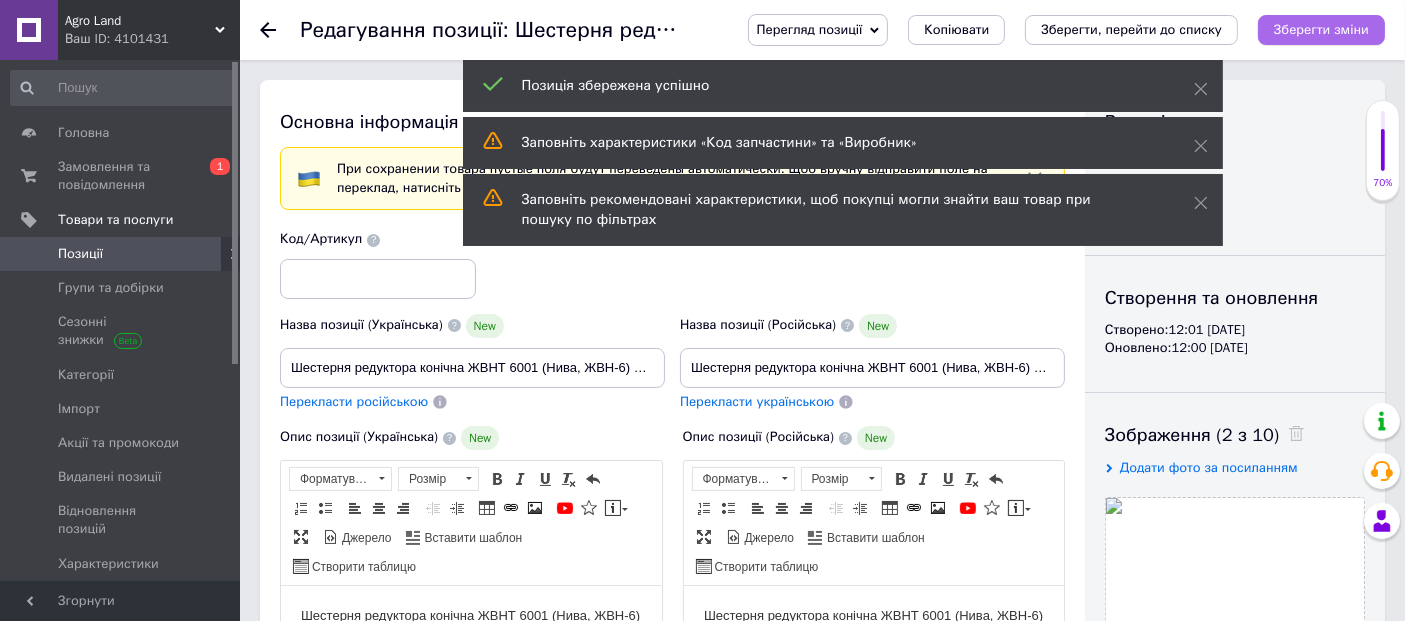 scroll, scrollTop: 0, scrollLeft: 0, axis: both 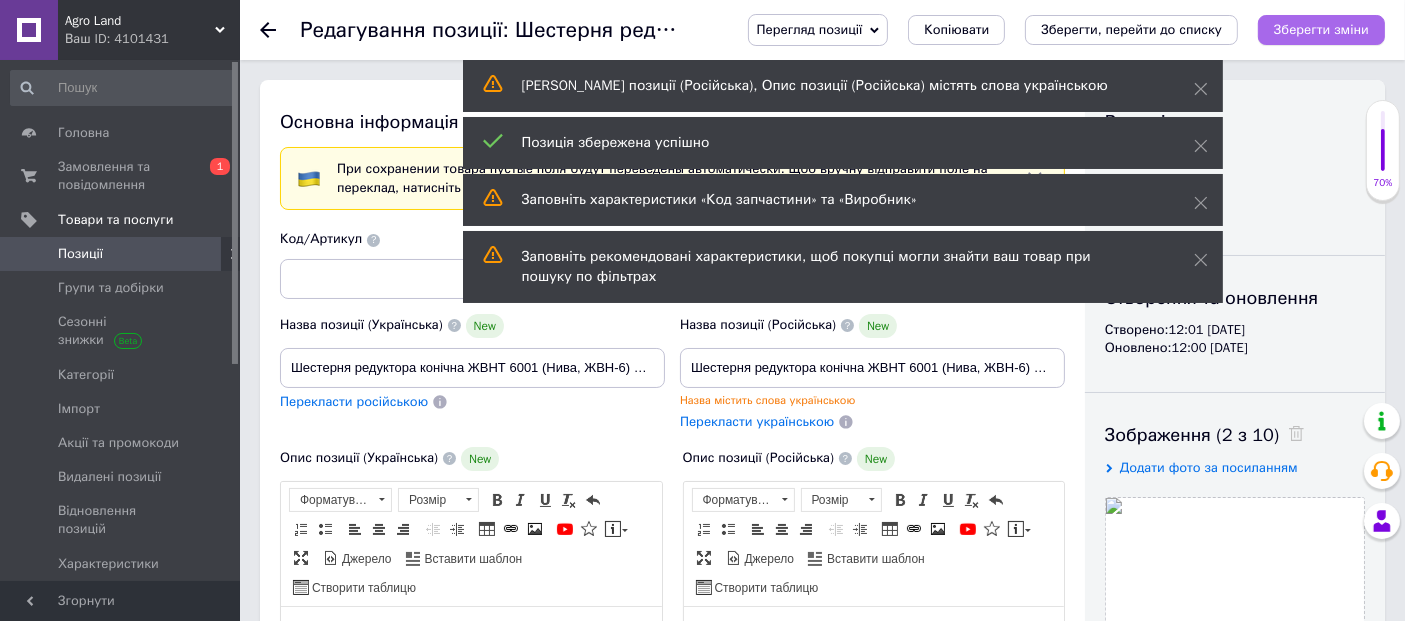 click on "Зберегти, перейти до списку" at bounding box center [1131, 29] 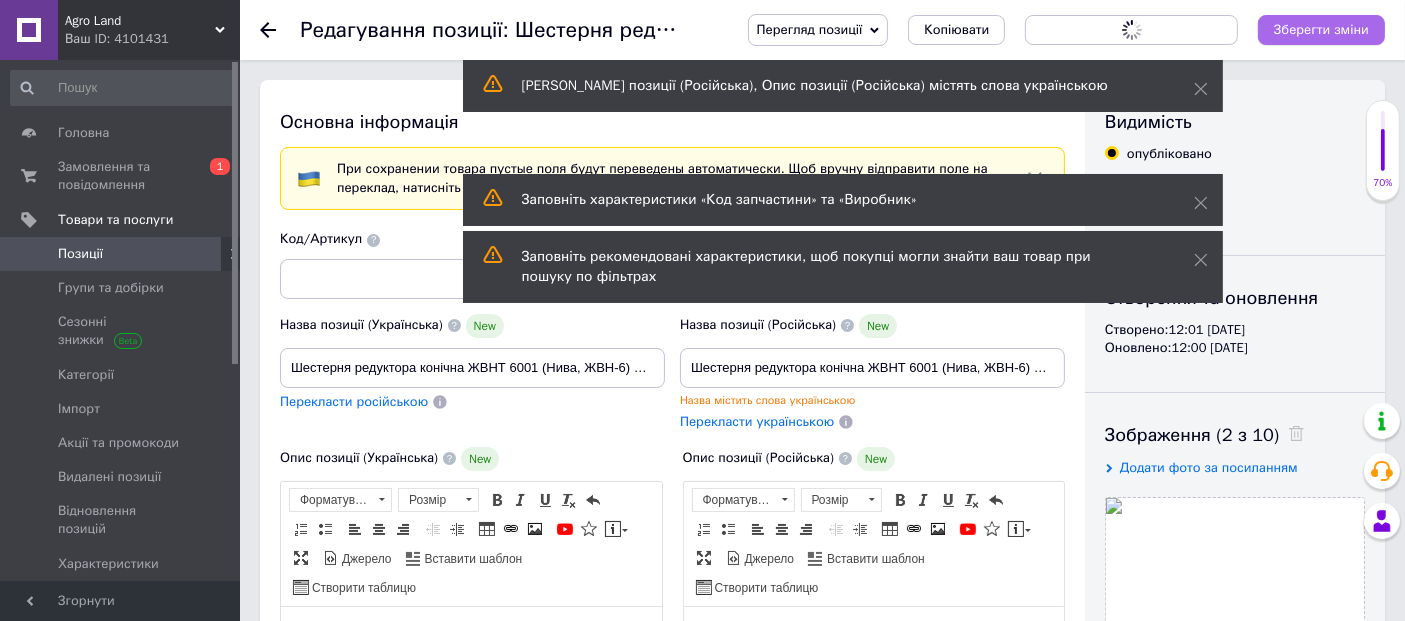 click on "Зберегти, перейти до списку" at bounding box center (1131, 30) 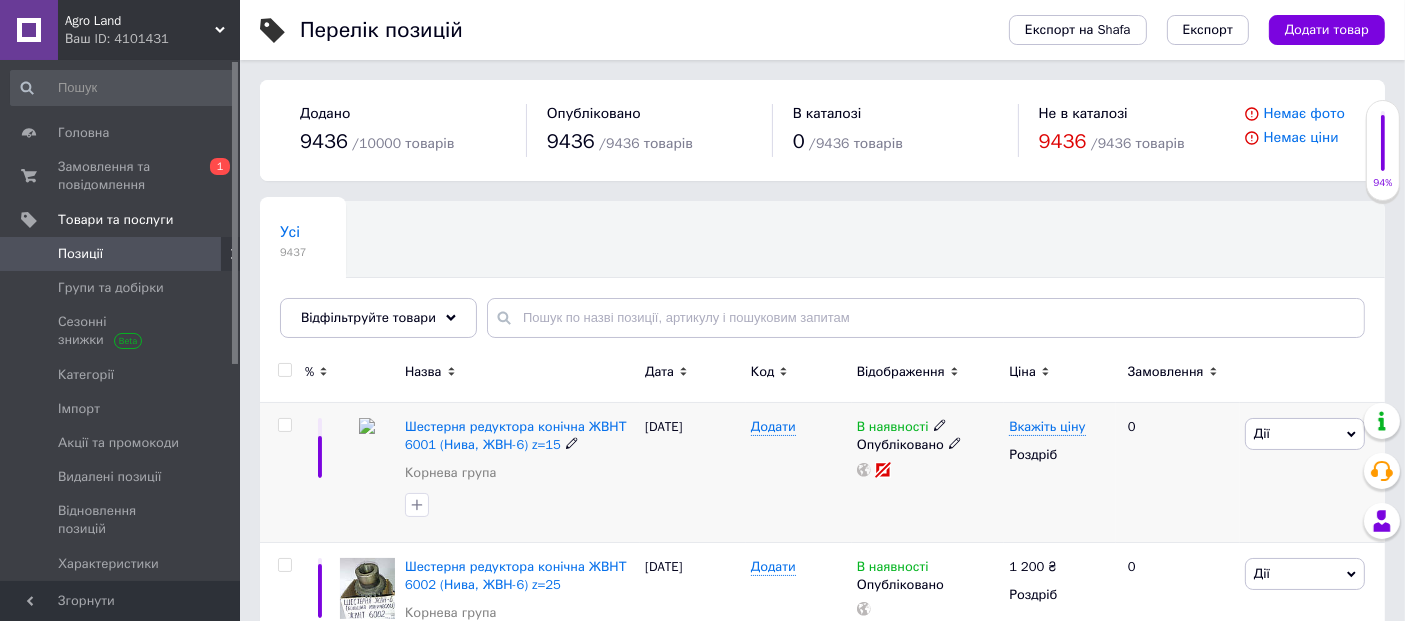 click on "В наявності Опубліковано" at bounding box center (928, 473) 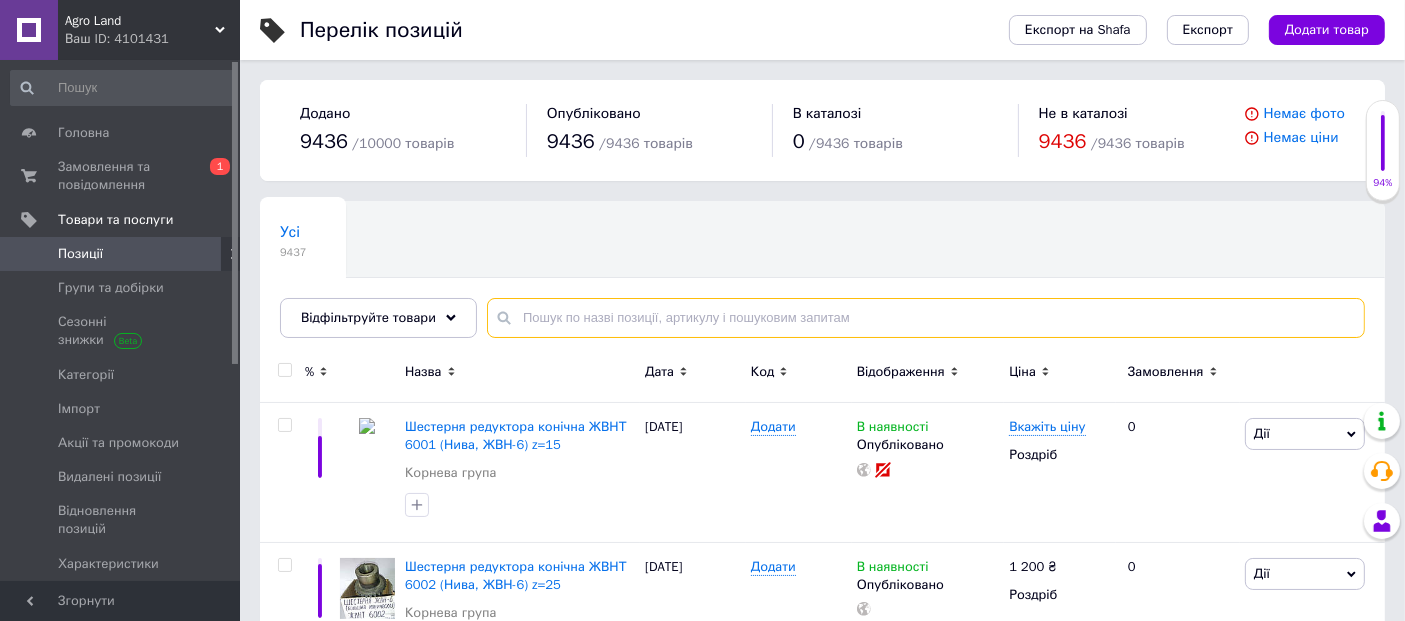 click at bounding box center (926, 318) 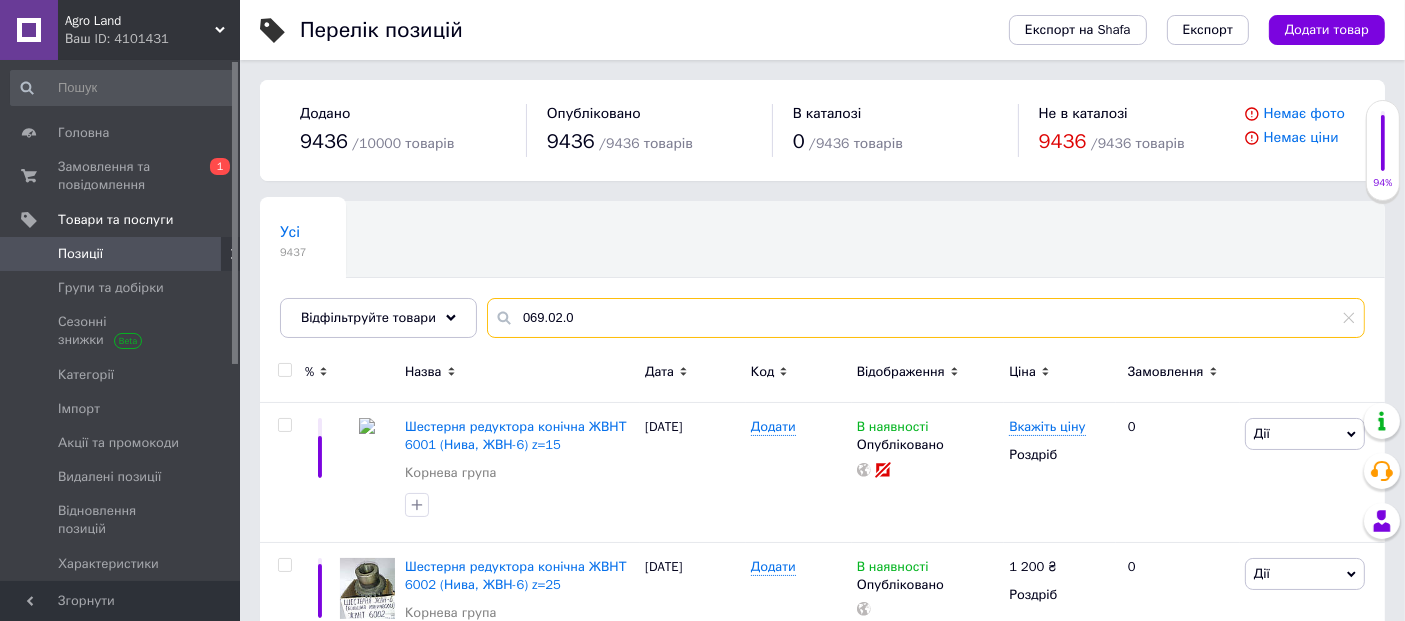 type on "069.02.02" 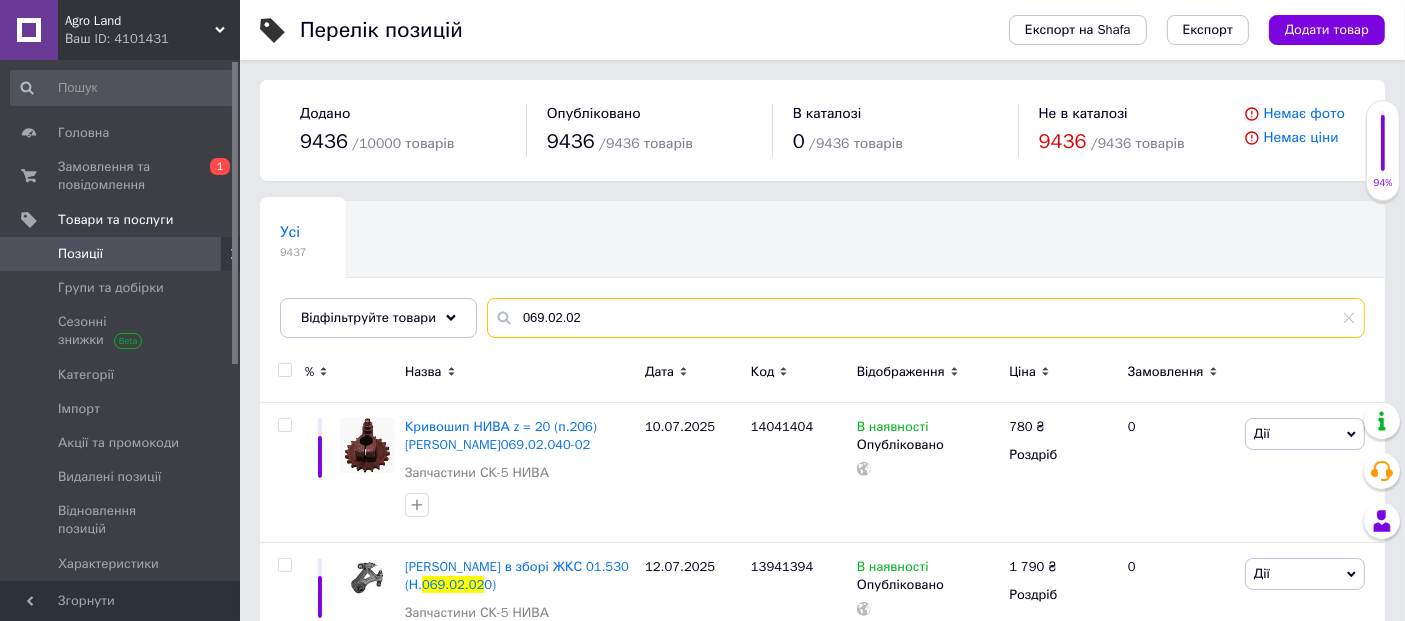 type 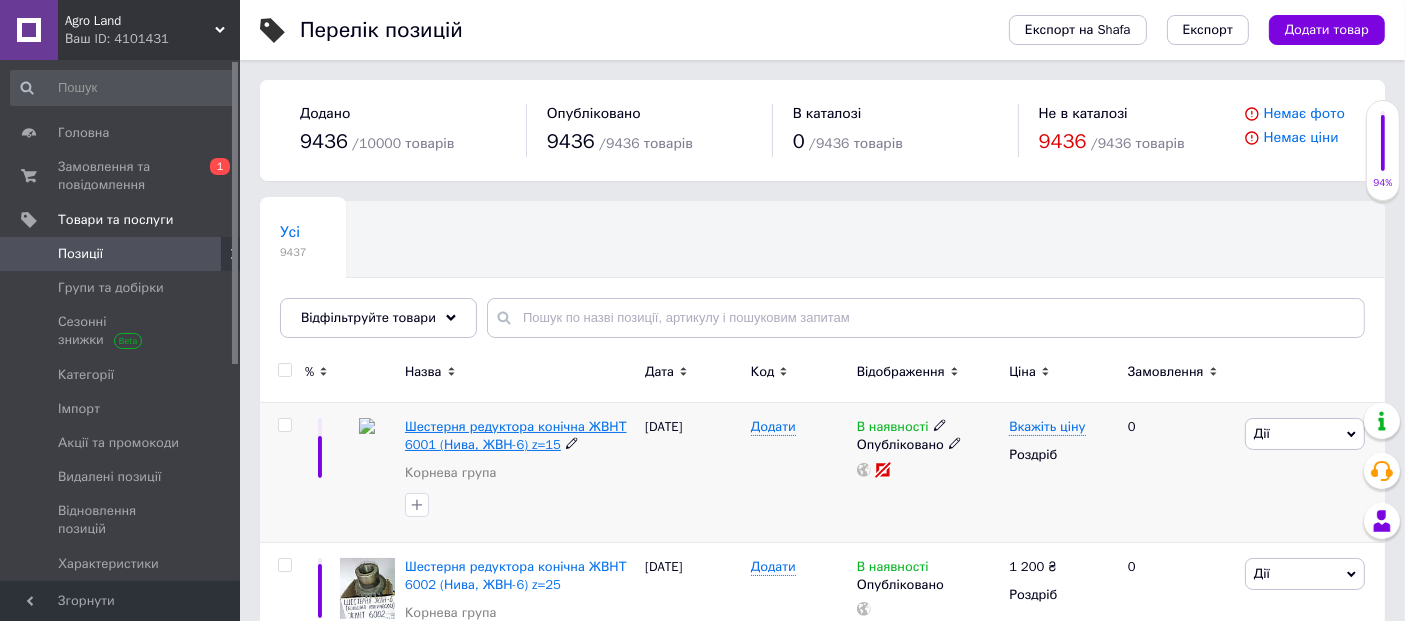 click on "Шестерня редуктора конічна ЖВНТ 6001 (Нива, ЖВН-6) z=15" at bounding box center [516, 435] 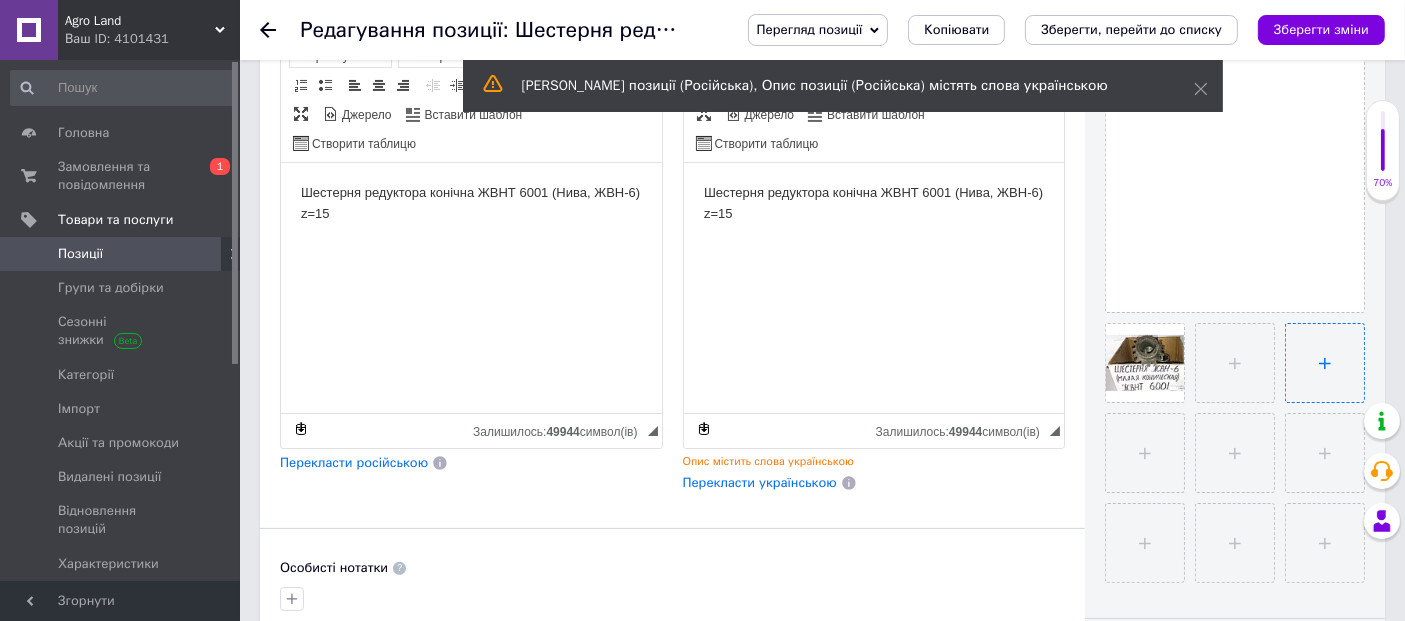 scroll, scrollTop: 465, scrollLeft: 0, axis: vertical 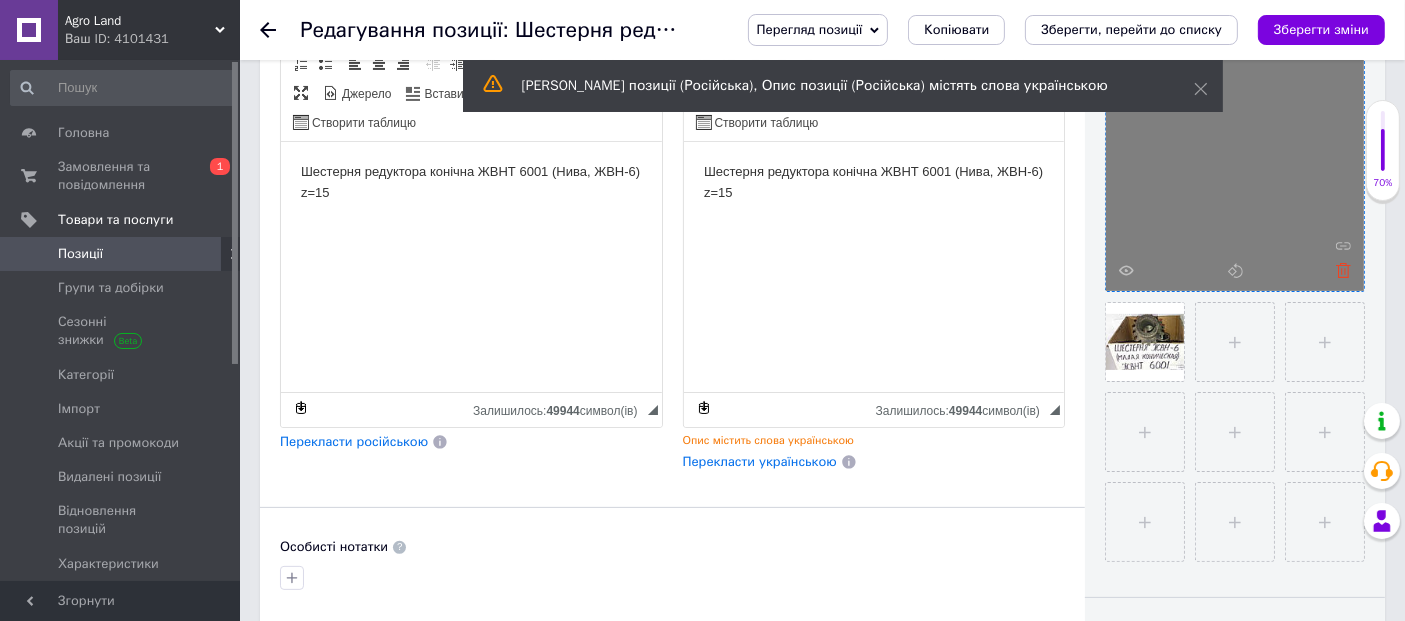 click 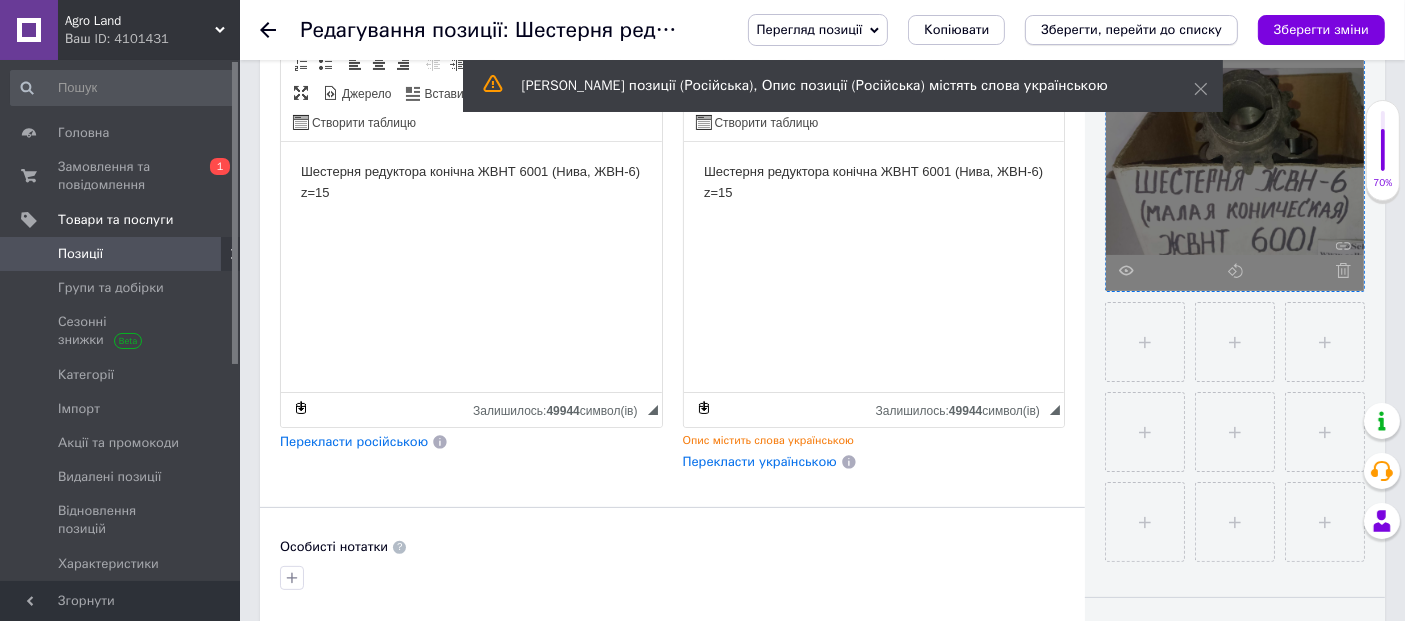 click on "Зберегти, перейти до списку" at bounding box center [1131, 29] 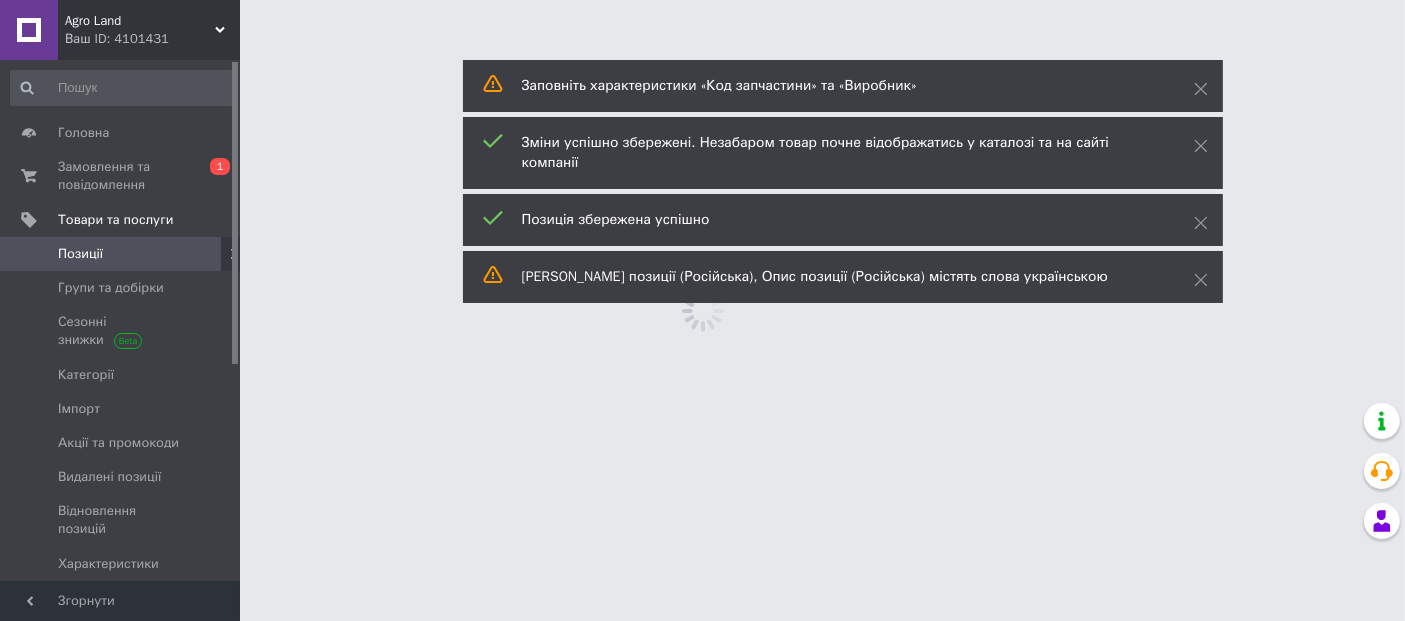 scroll, scrollTop: 0, scrollLeft: 0, axis: both 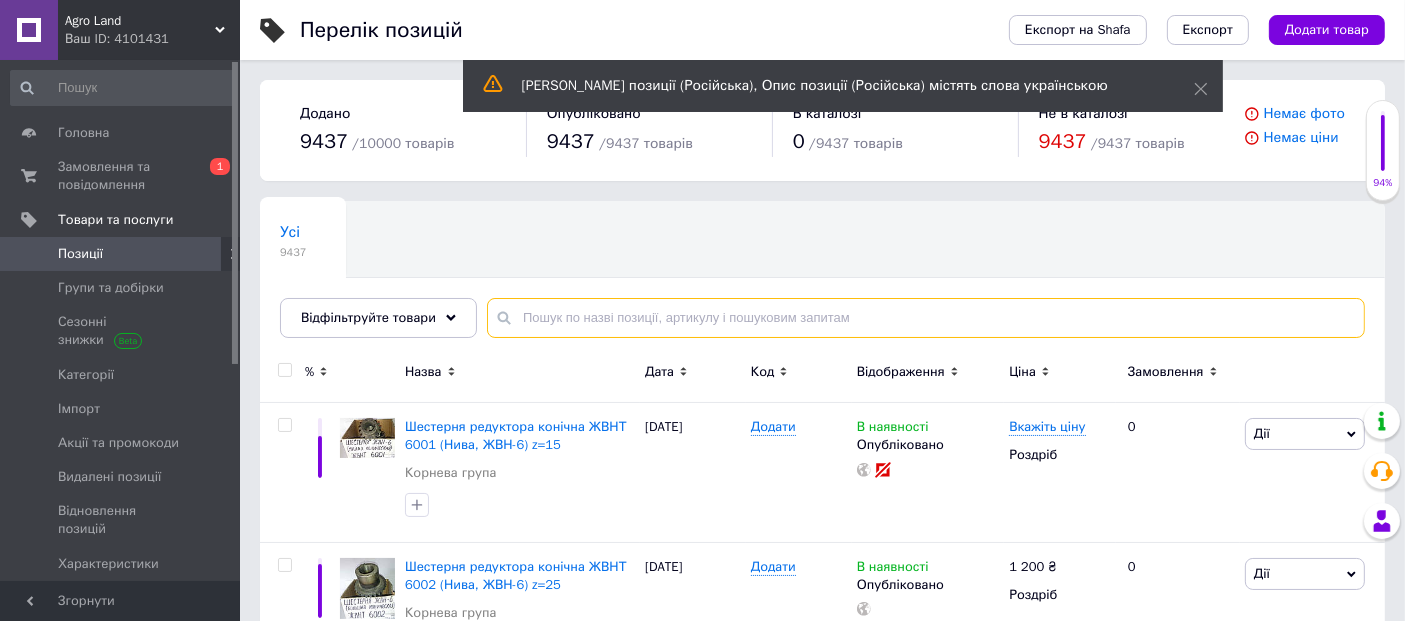 click at bounding box center [926, 318] 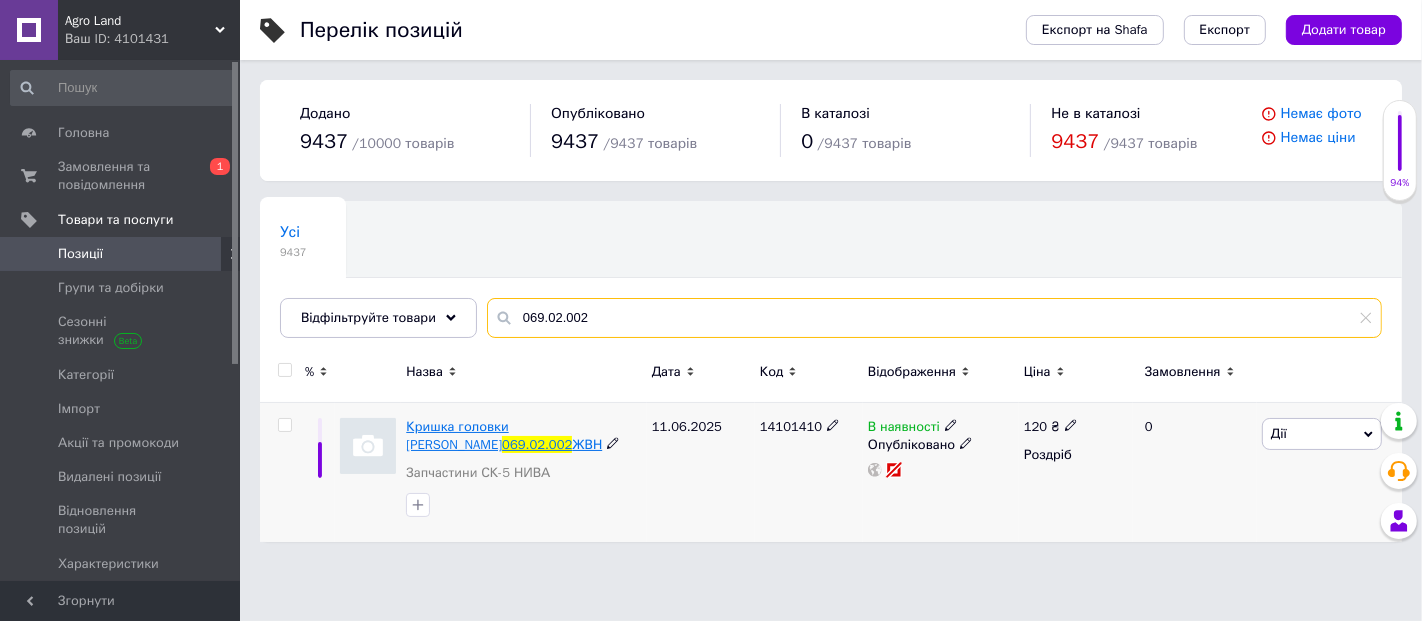 type on "069.02.002" 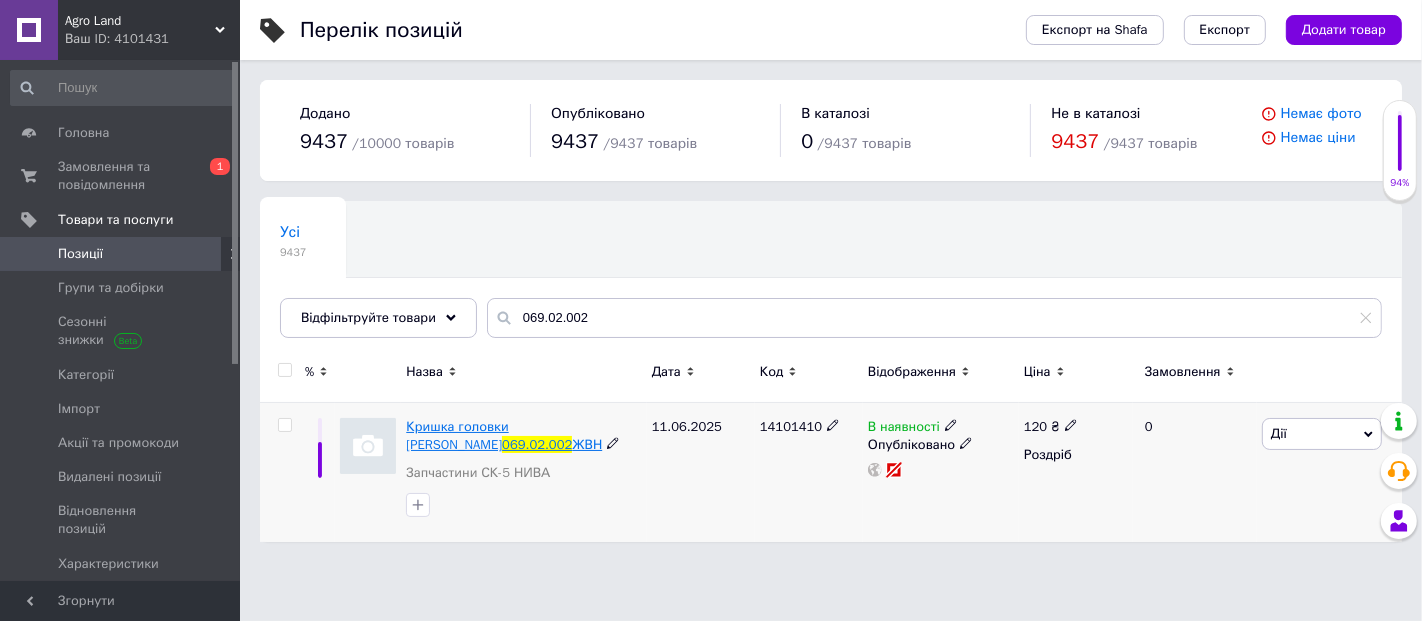 click on "Кришка головки [PERSON_NAME]" at bounding box center [457, 435] 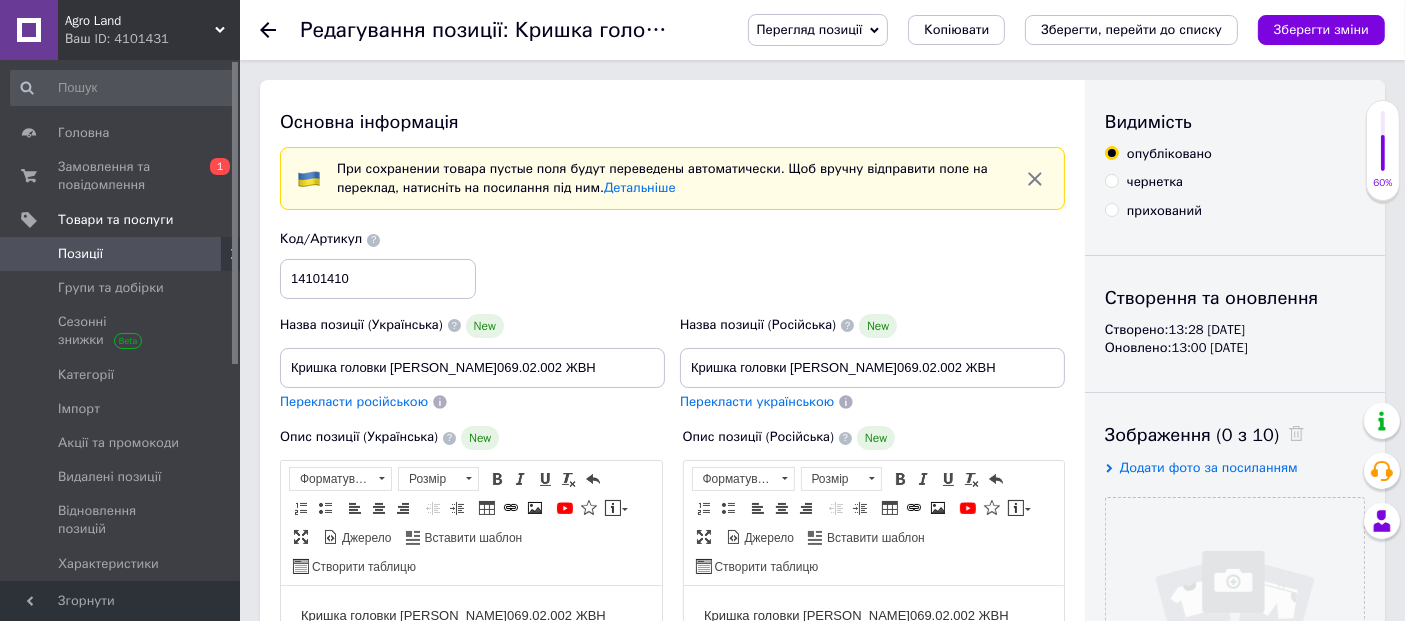 scroll, scrollTop: 0, scrollLeft: 0, axis: both 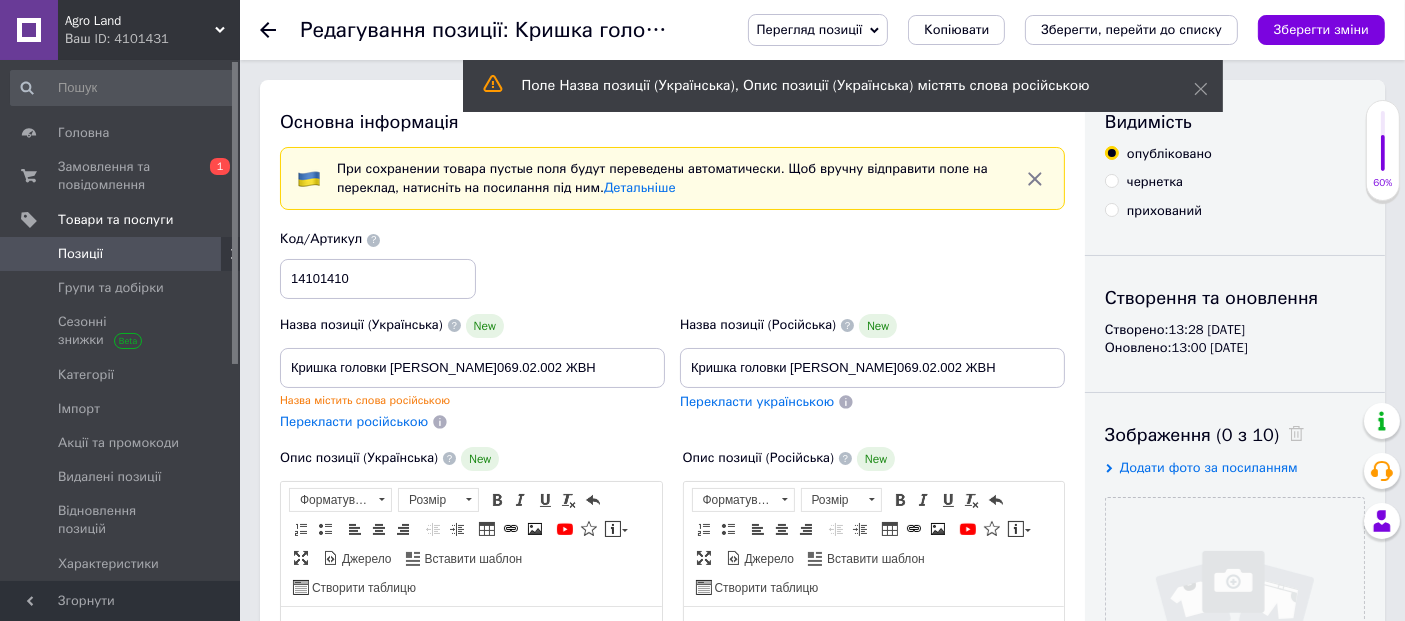 drag, startPoint x: 1025, startPoint y: 578, endPoint x: 951, endPoint y: 592, distance: 75.31268 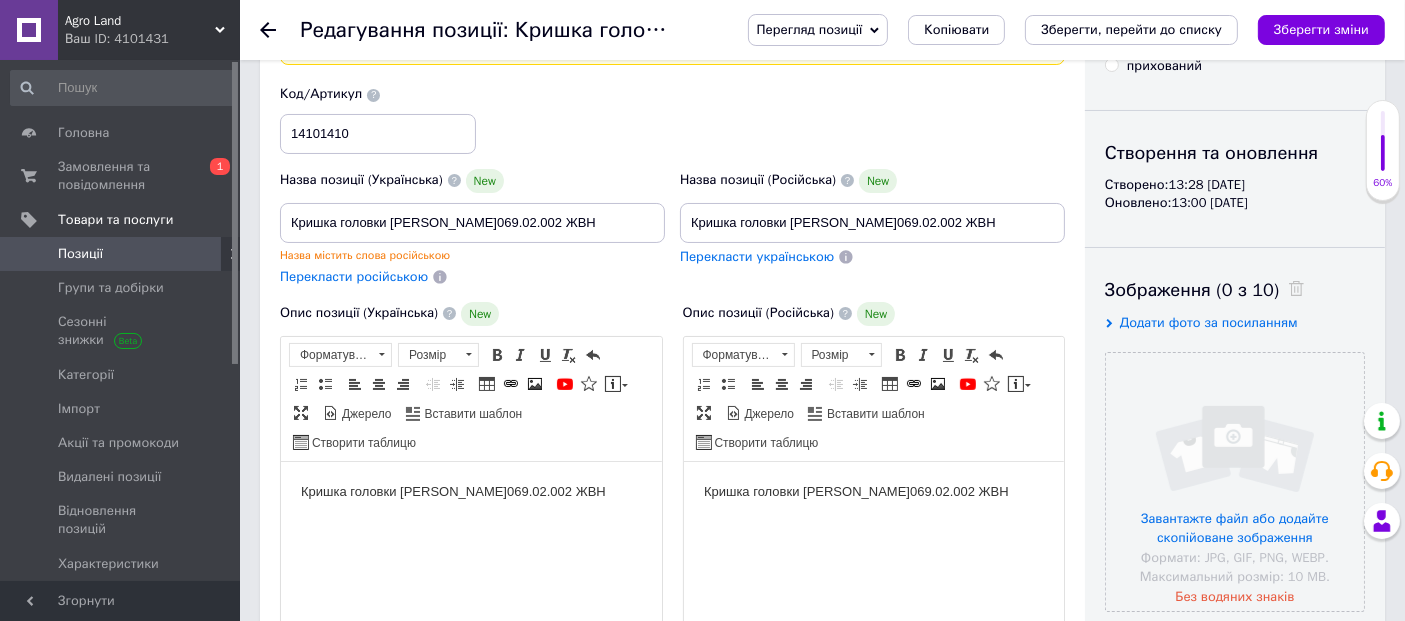 scroll, scrollTop: 333, scrollLeft: 0, axis: vertical 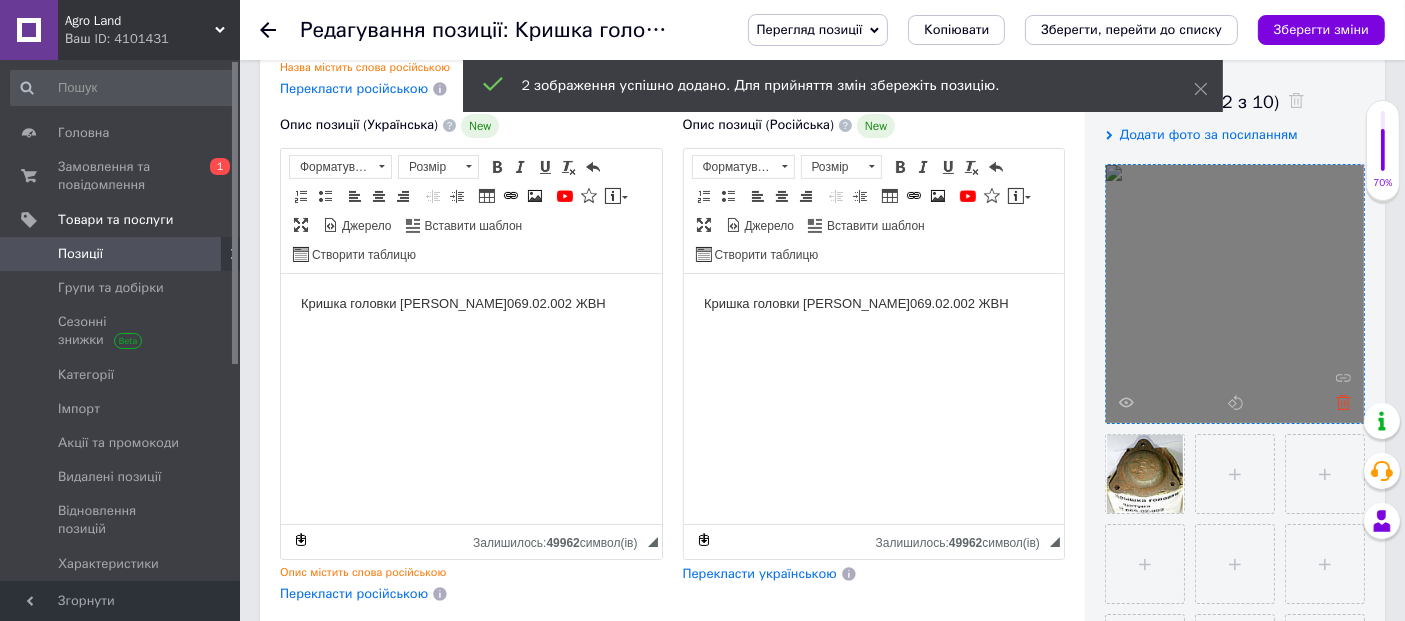 click 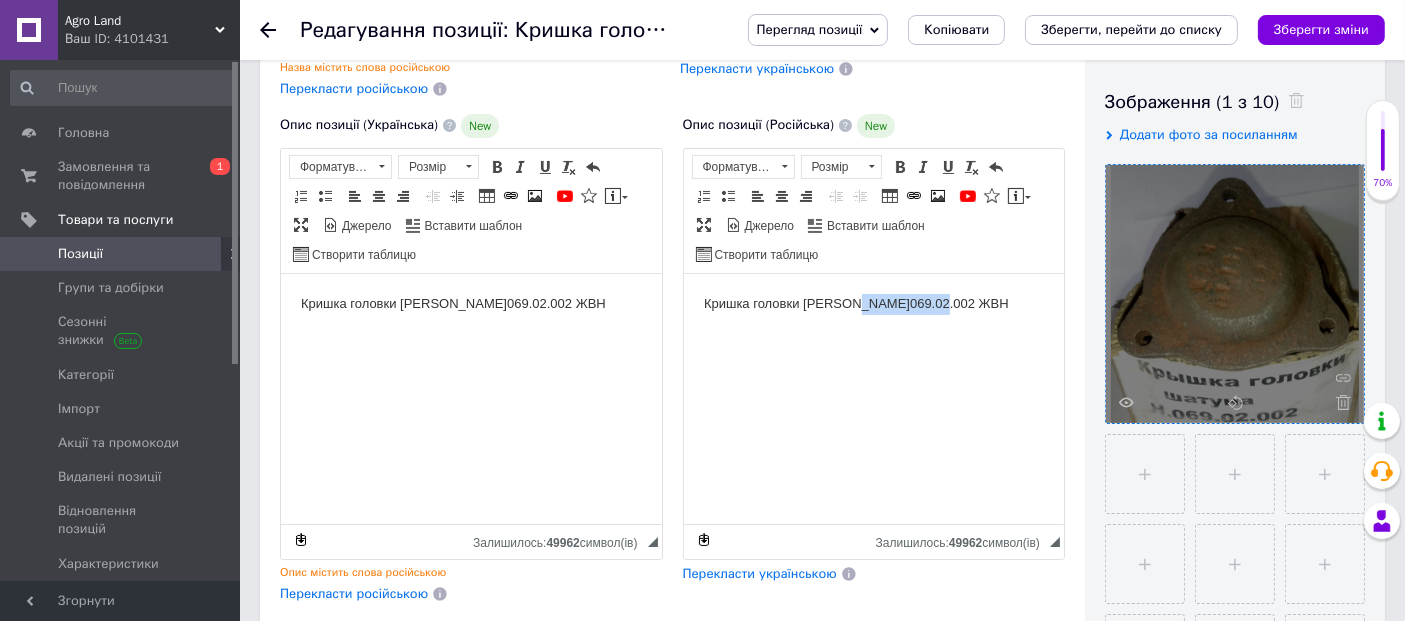 drag, startPoint x: 850, startPoint y: 304, endPoint x: 924, endPoint y: 310, distance: 74.24284 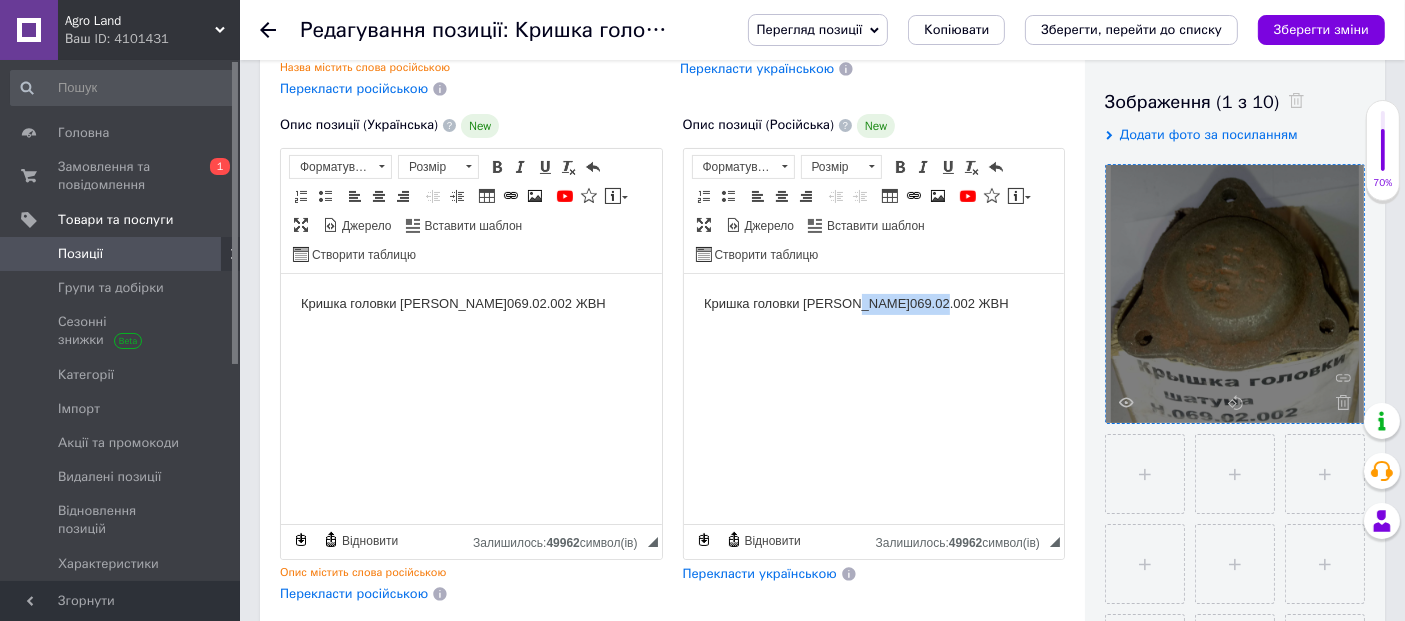 scroll, scrollTop: 777, scrollLeft: 0, axis: vertical 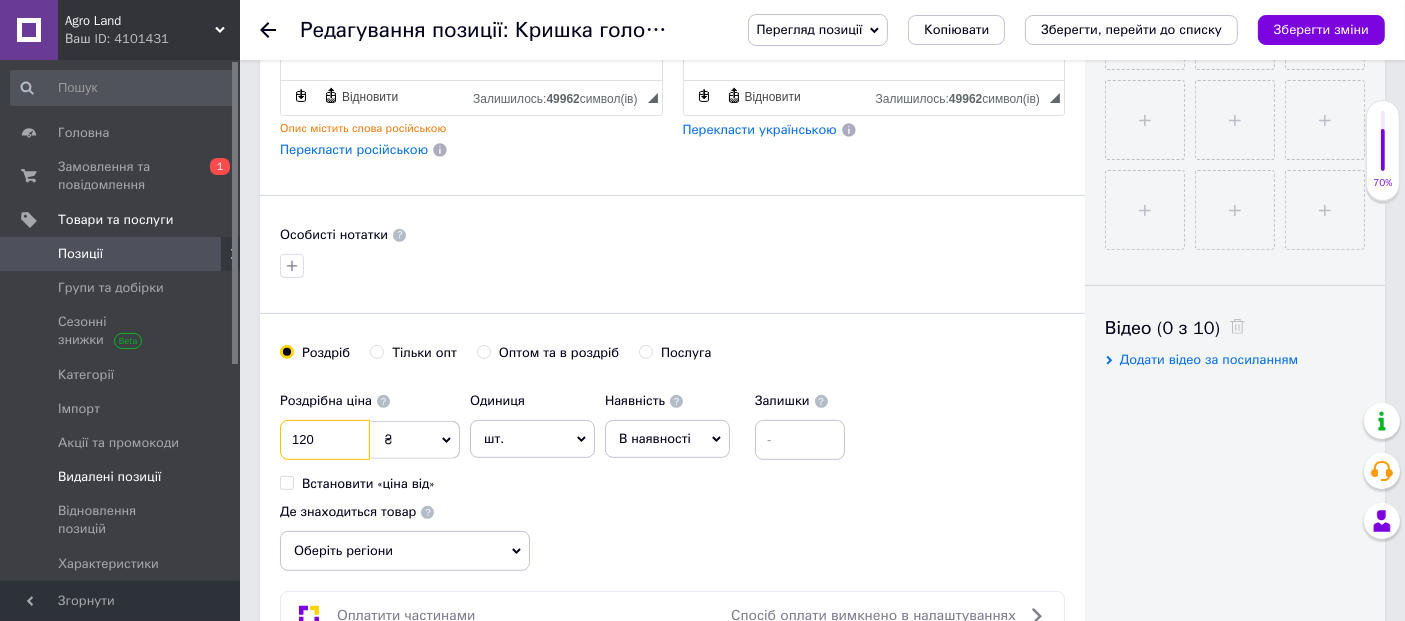 drag, startPoint x: 302, startPoint y: 438, endPoint x: 100, endPoint y: 446, distance: 202.15836 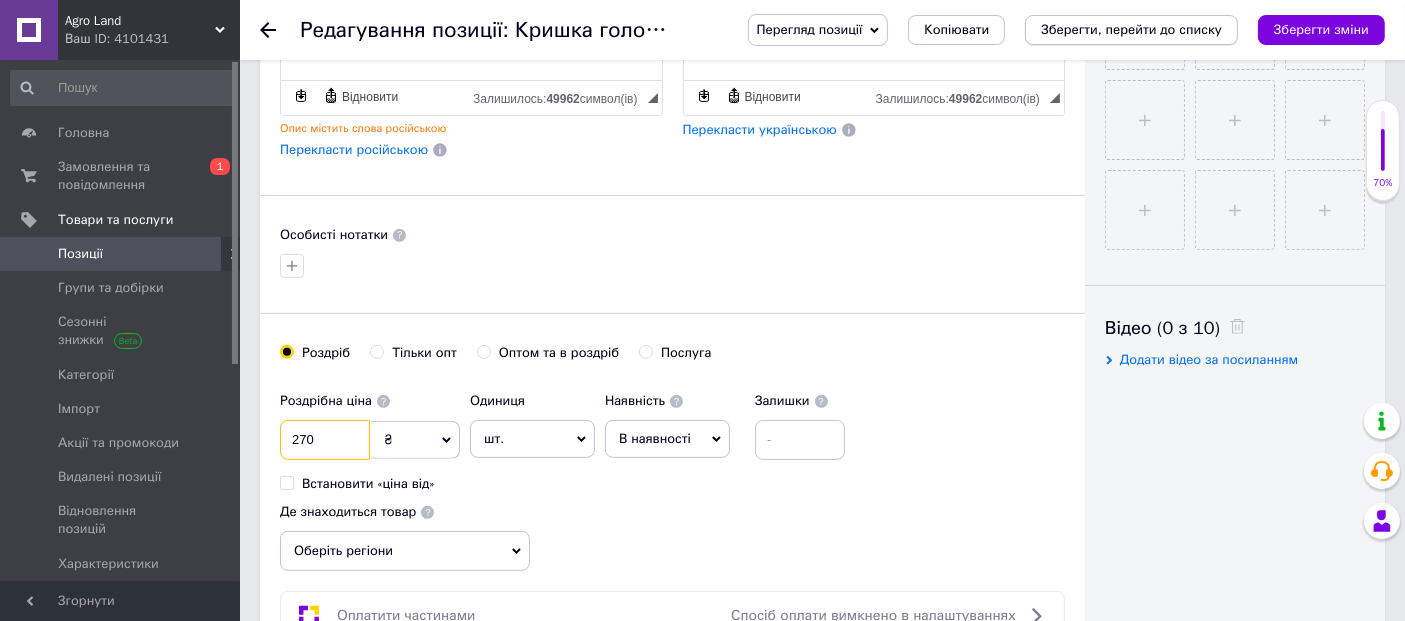 type on "270" 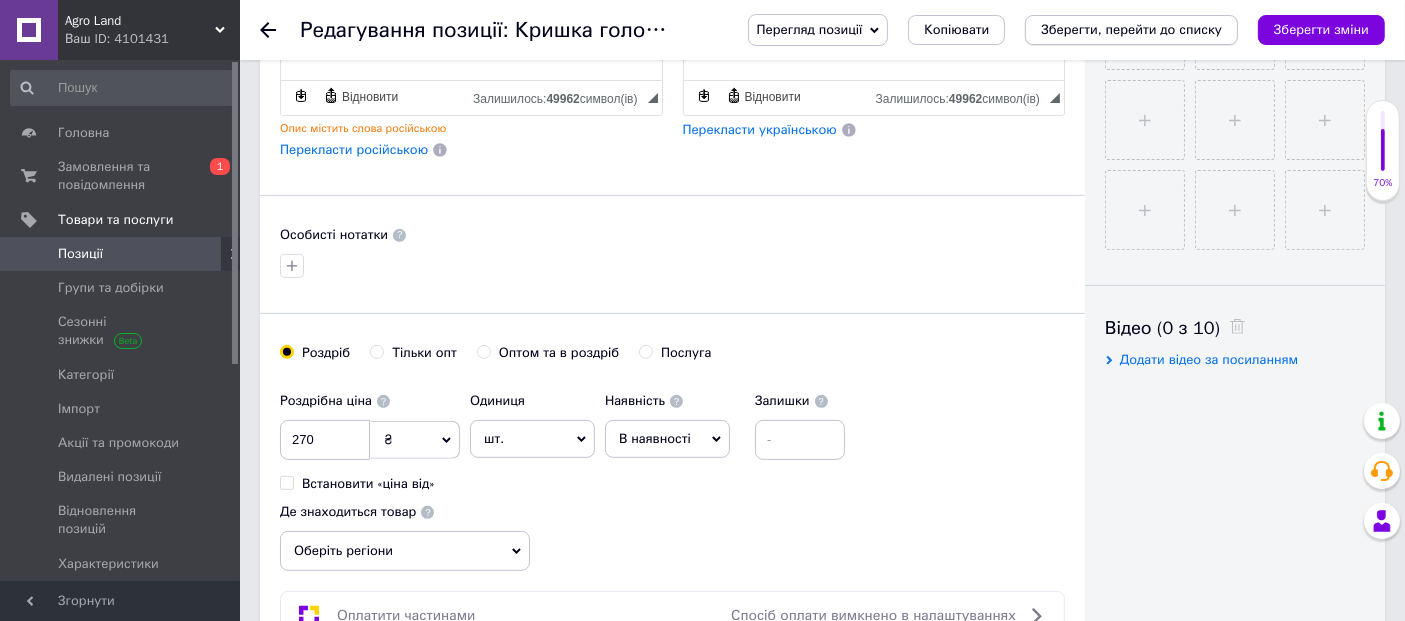 click on "Зберегти, перейти до списку" at bounding box center [1131, 29] 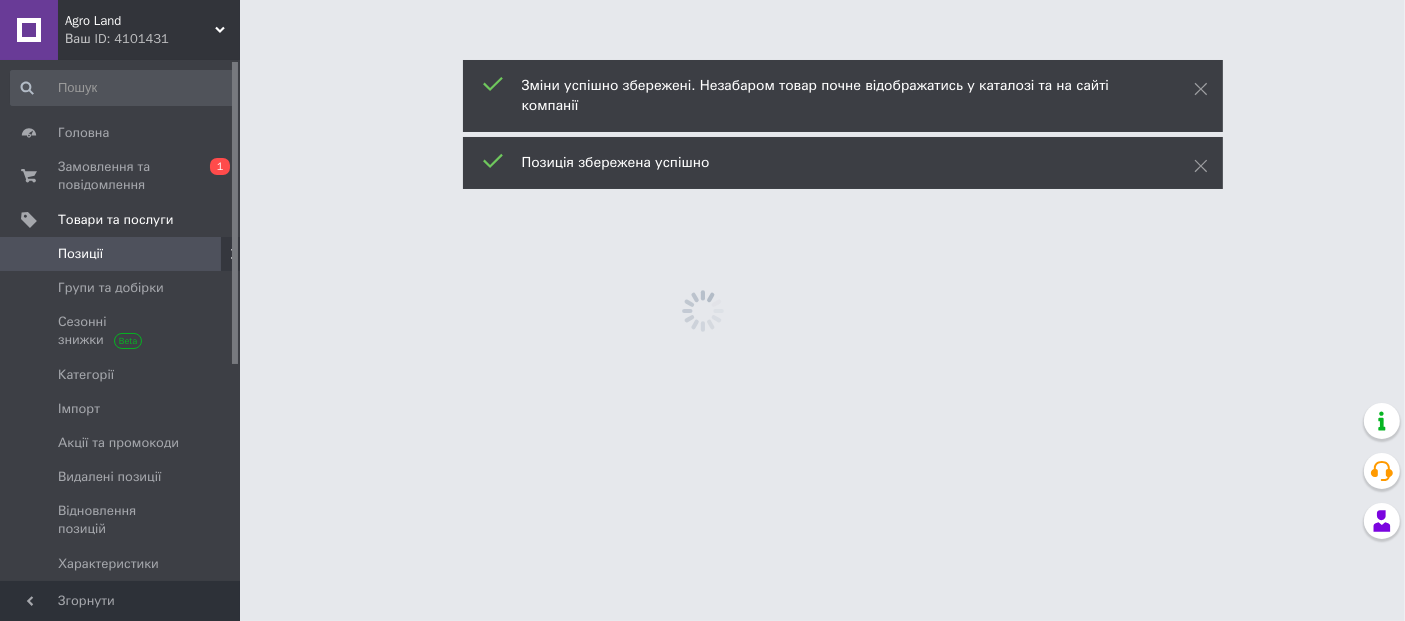 scroll, scrollTop: 0, scrollLeft: 0, axis: both 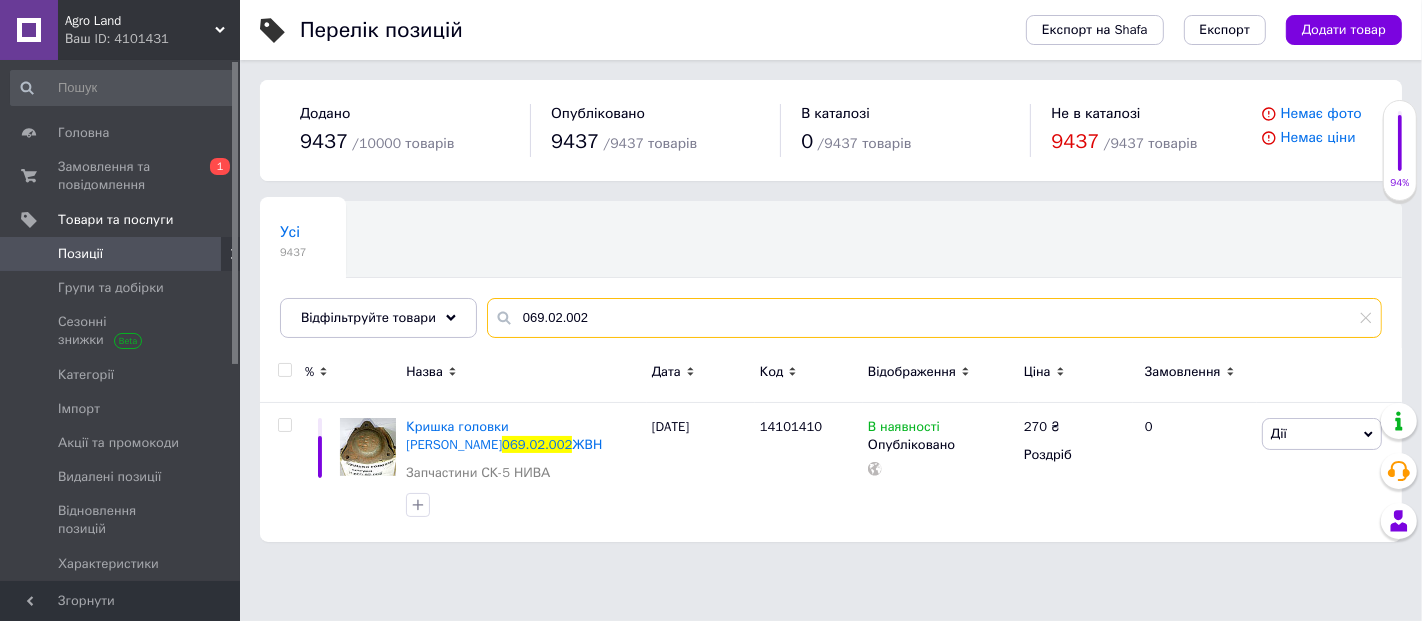 drag, startPoint x: 699, startPoint y: 321, endPoint x: 469, endPoint y: 347, distance: 231.4649 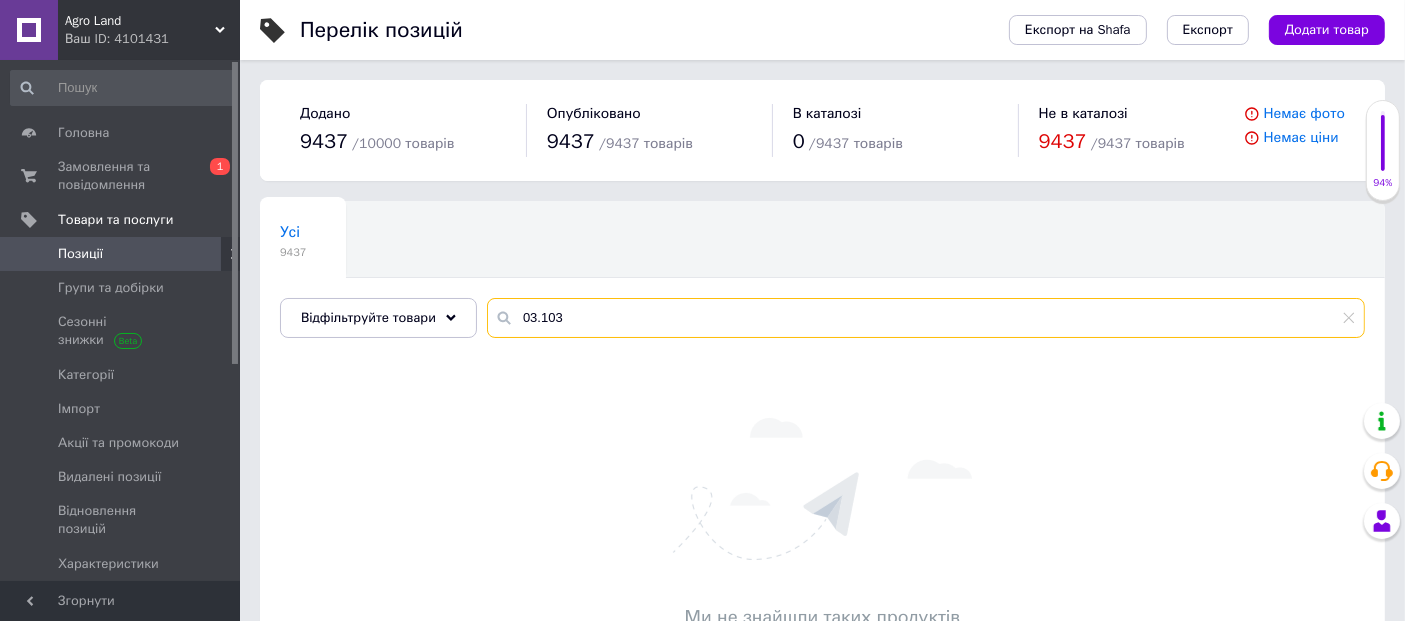 click on "03.103" at bounding box center (926, 318) 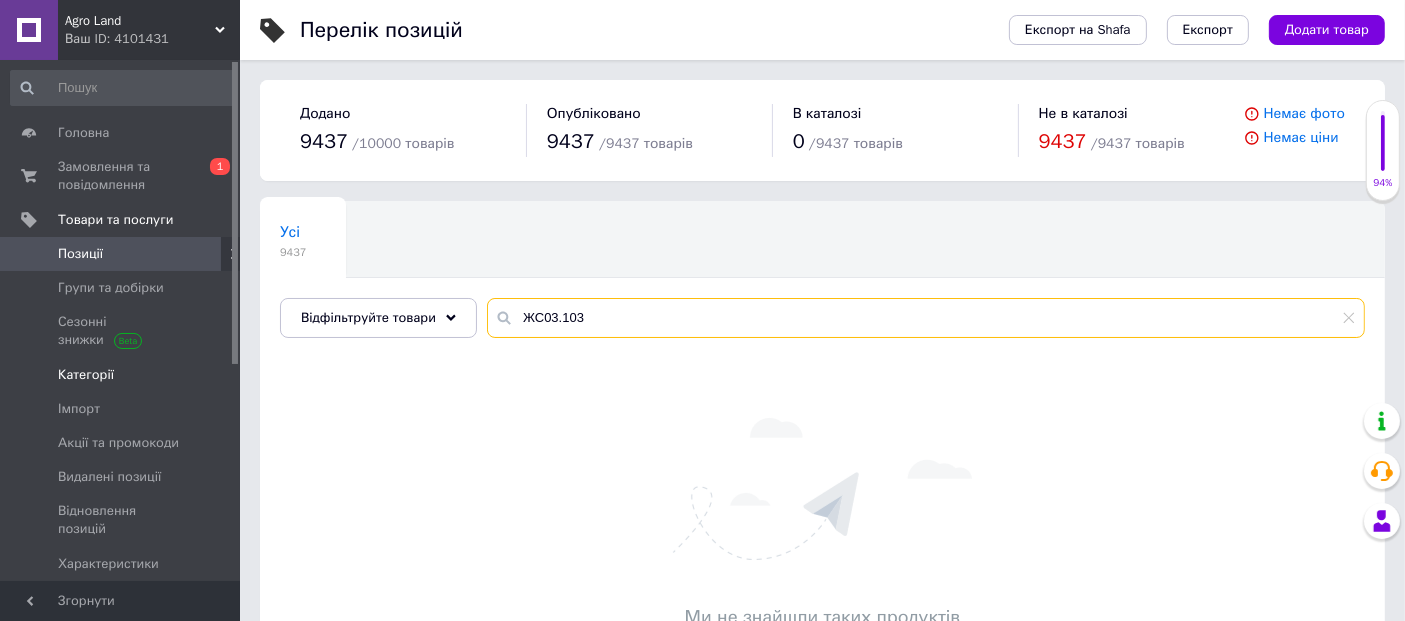 drag, startPoint x: 622, startPoint y: 325, endPoint x: 142, endPoint y: 365, distance: 481.6638 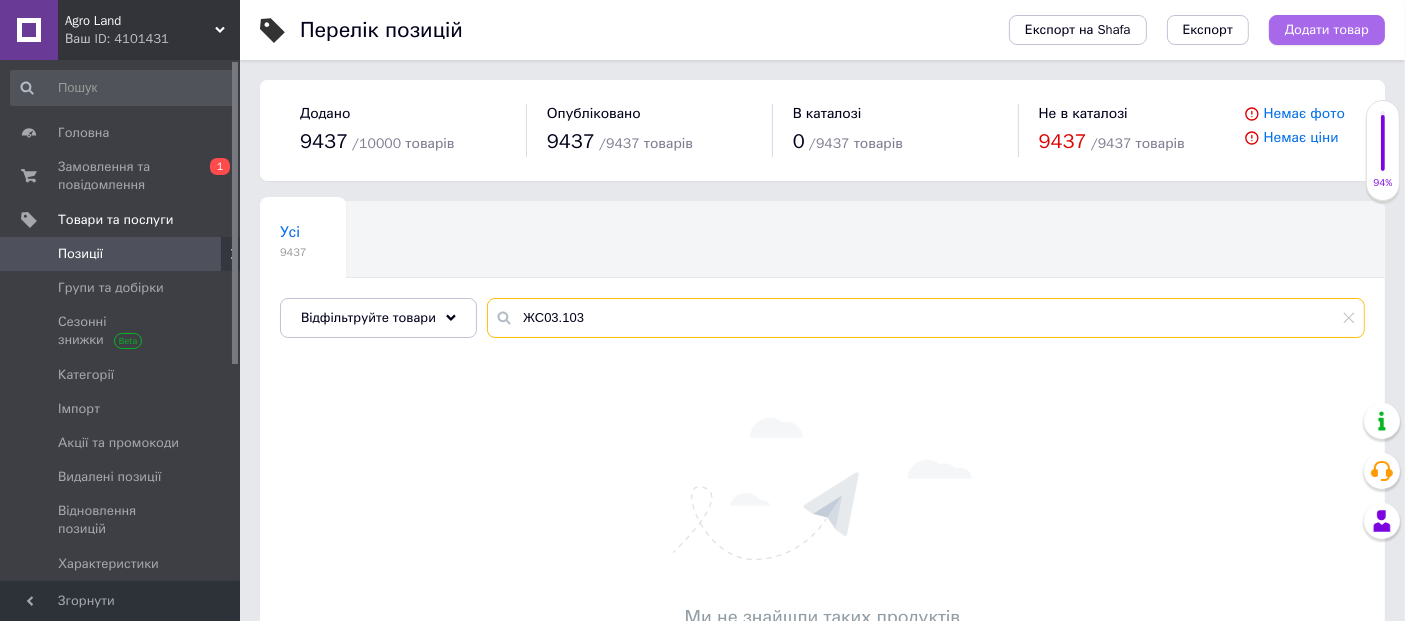 type on "ЖС03.103" 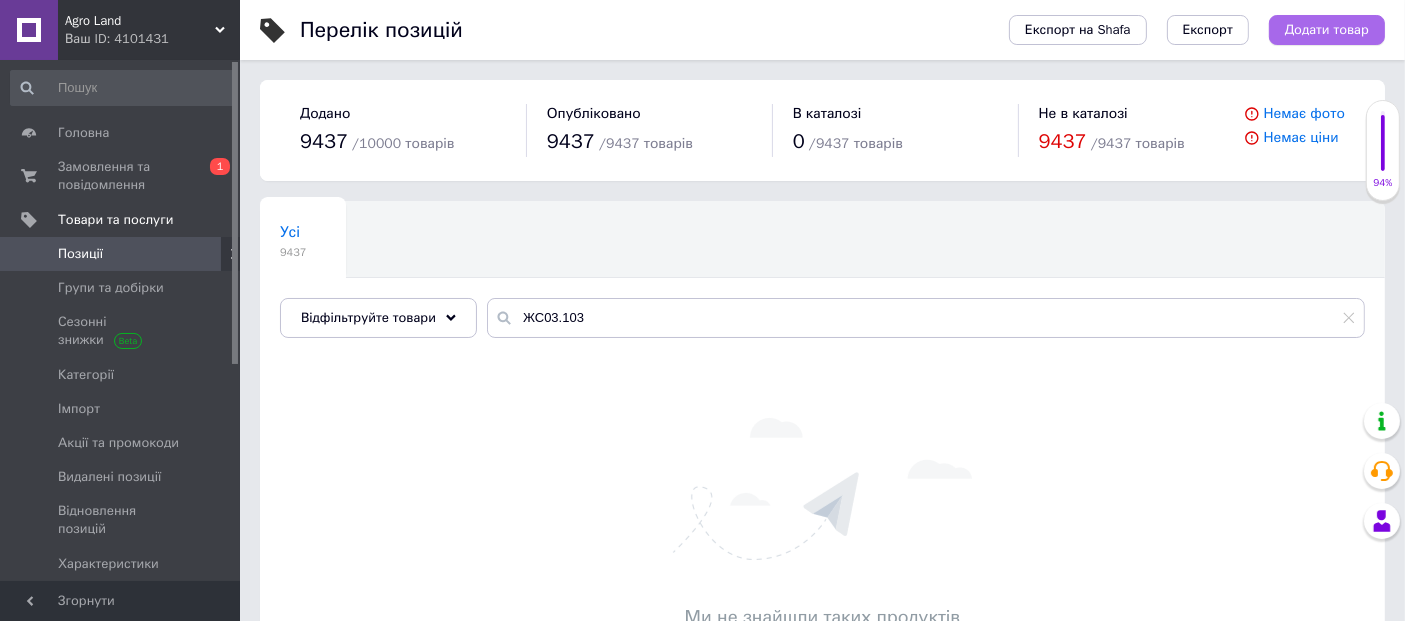 drag, startPoint x: 1301, startPoint y: 21, endPoint x: 1275, endPoint y: 9, distance: 28.635643 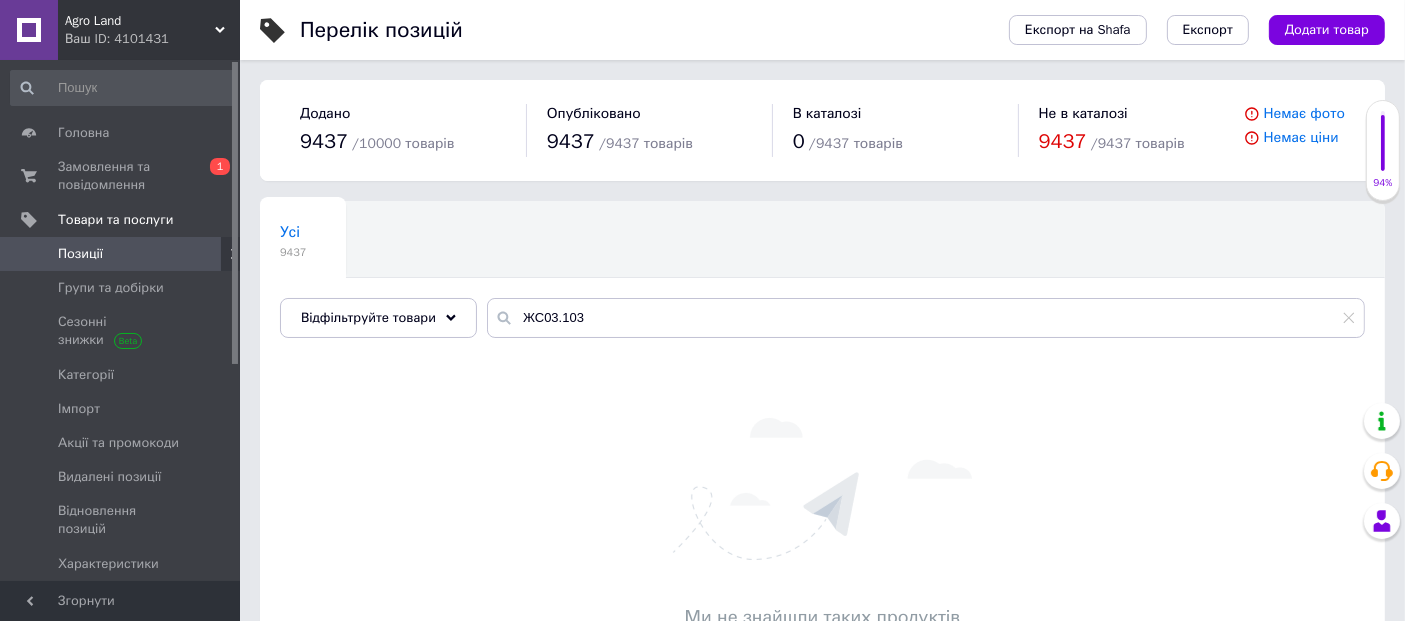 click on "Додати товар" at bounding box center [1327, 30] 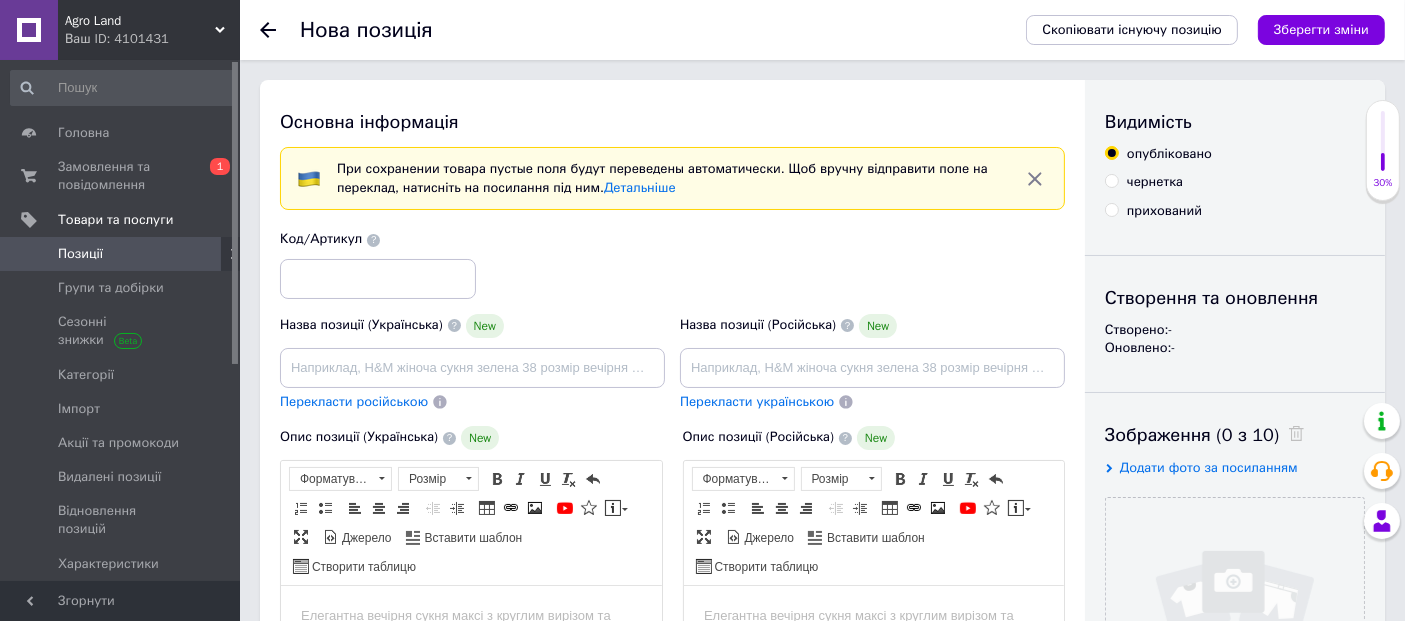 scroll, scrollTop: 0, scrollLeft: 0, axis: both 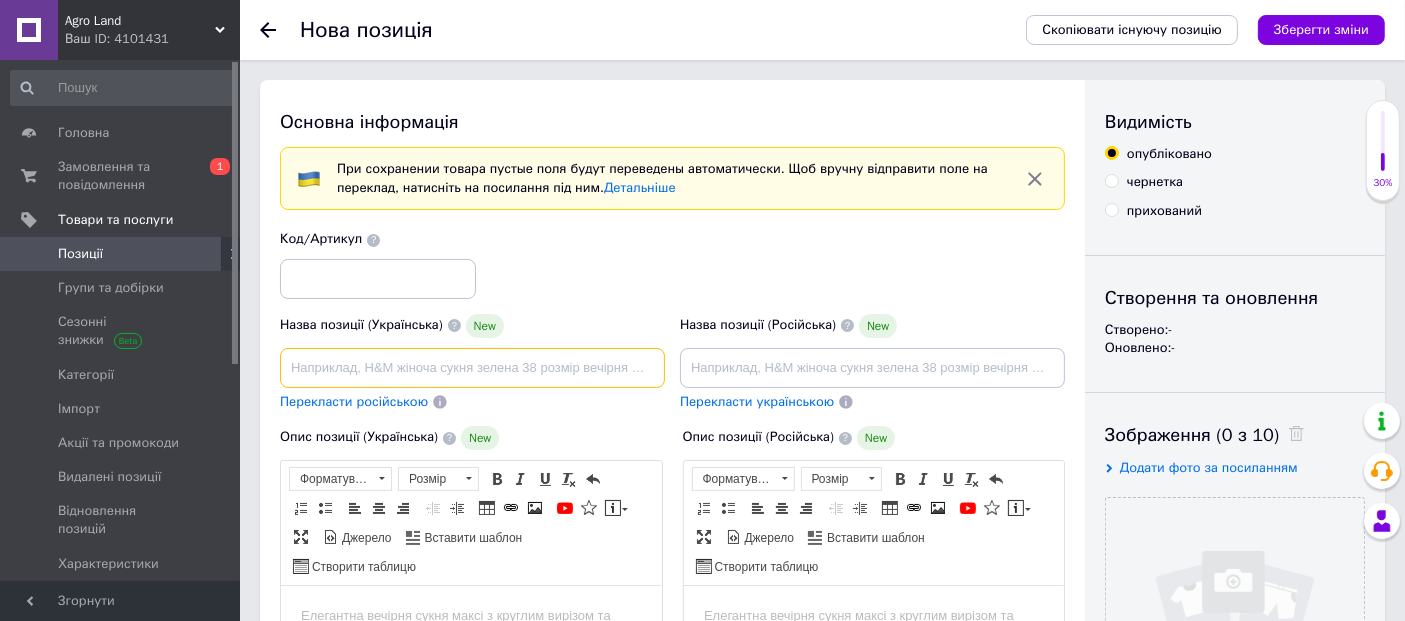 click at bounding box center (472, 368) 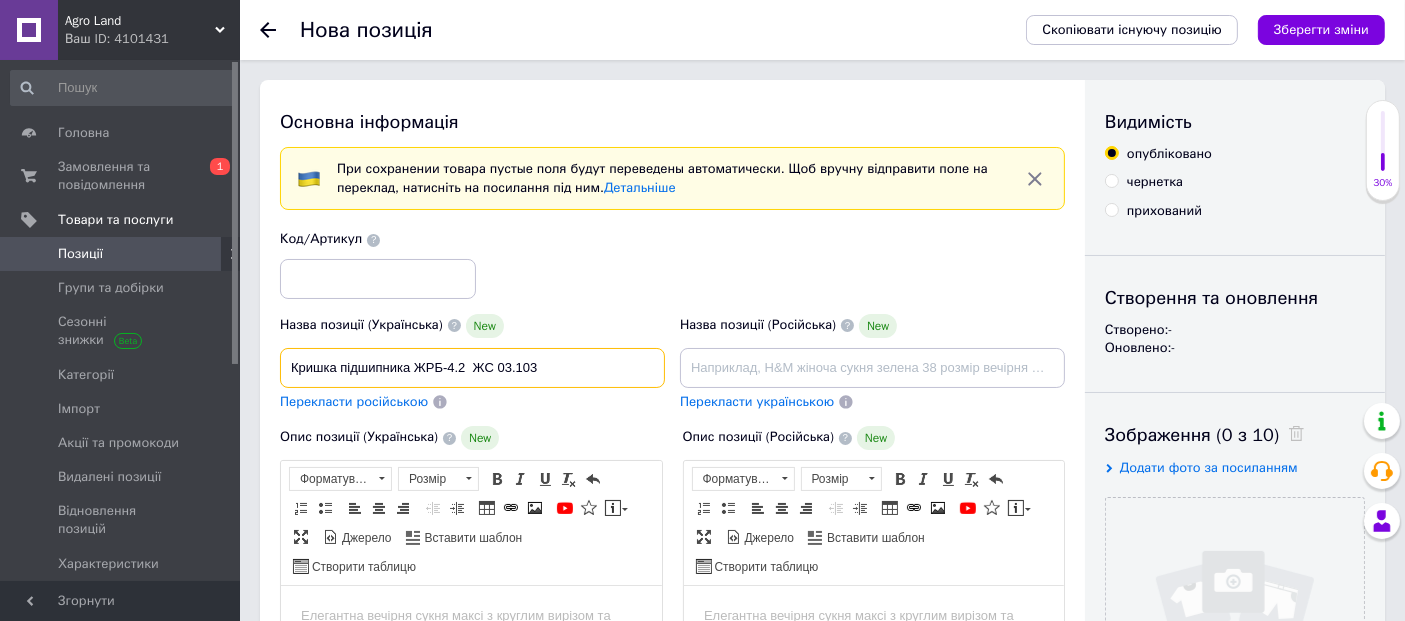 type on "Кришка підшипника ЖРБ-4.2  ЖС 03.103" 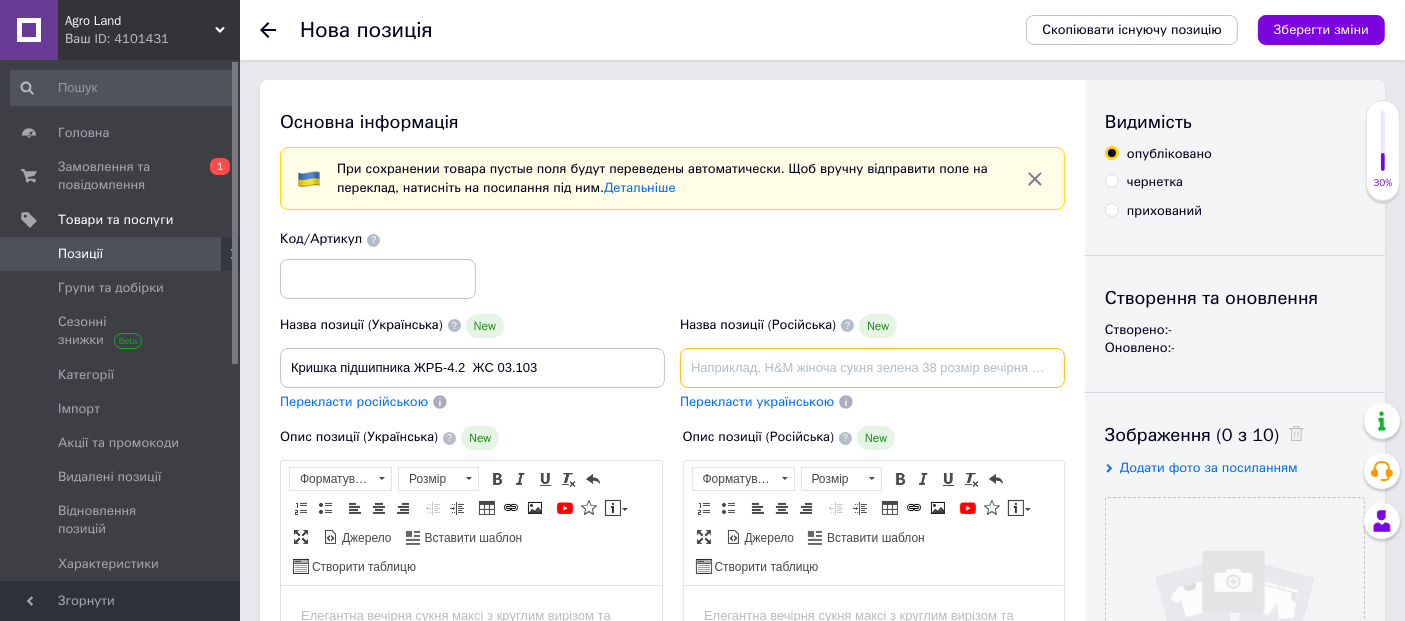 click at bounding box center [872, 368] 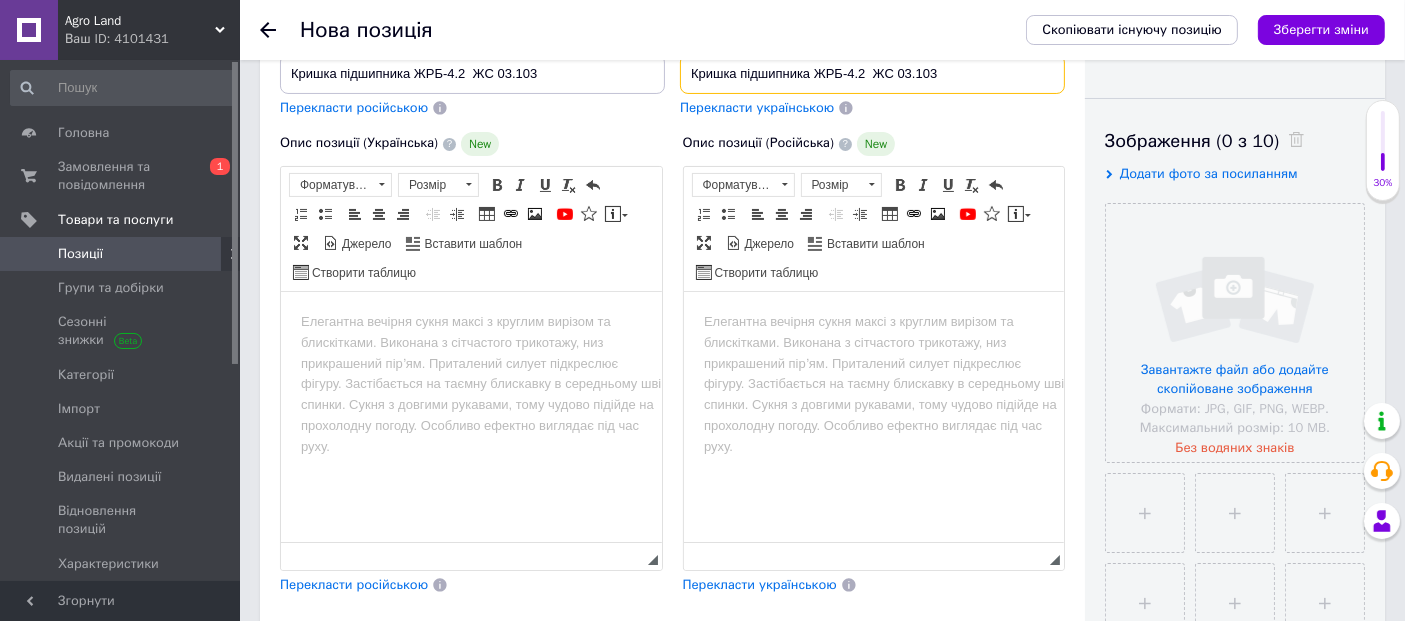 scroll, scrollTop: 333, scrollLeft: 0, axis: vertical 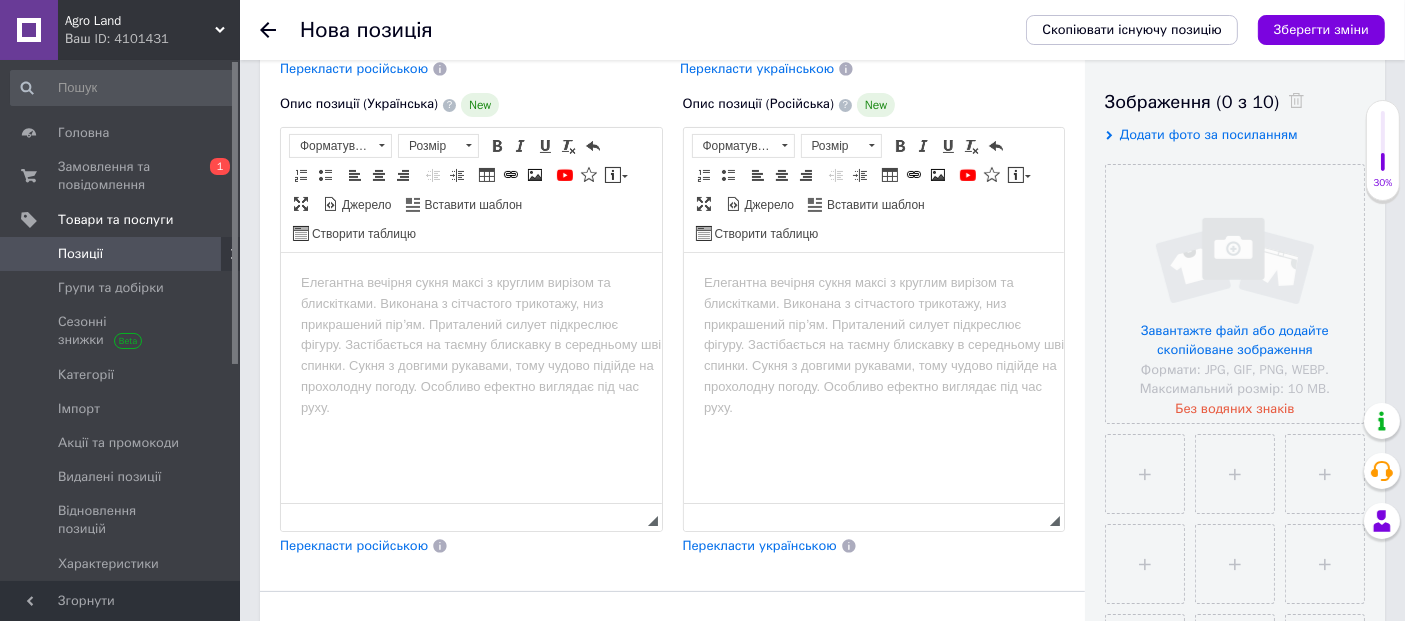 type on "Кришка підшипника ЖРБ-4.2  ЖС 03.103" 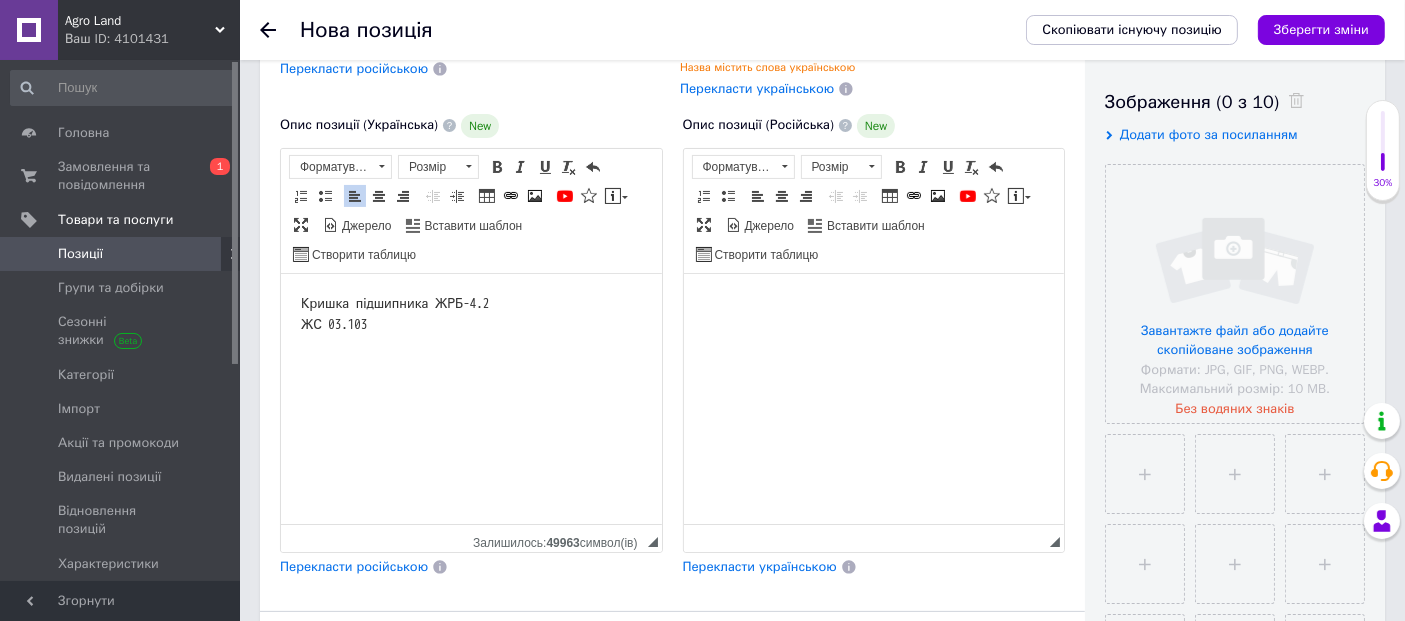 click at bounding box center (873, 303) 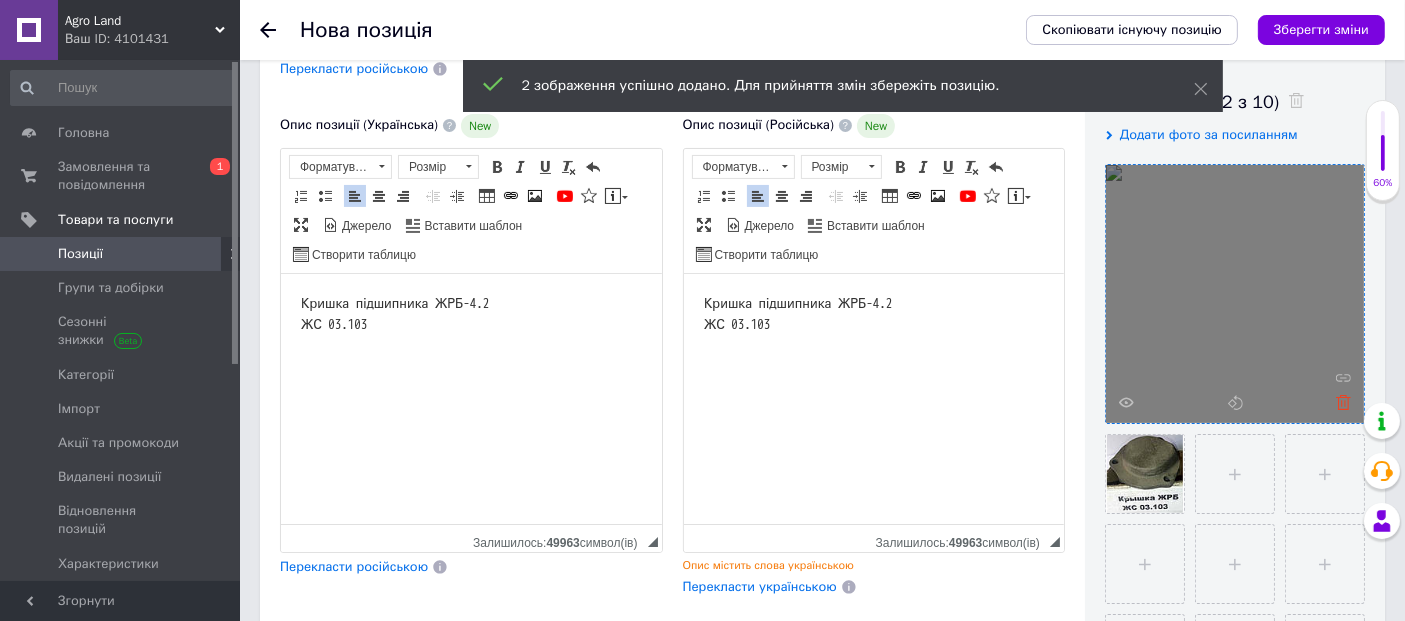 click 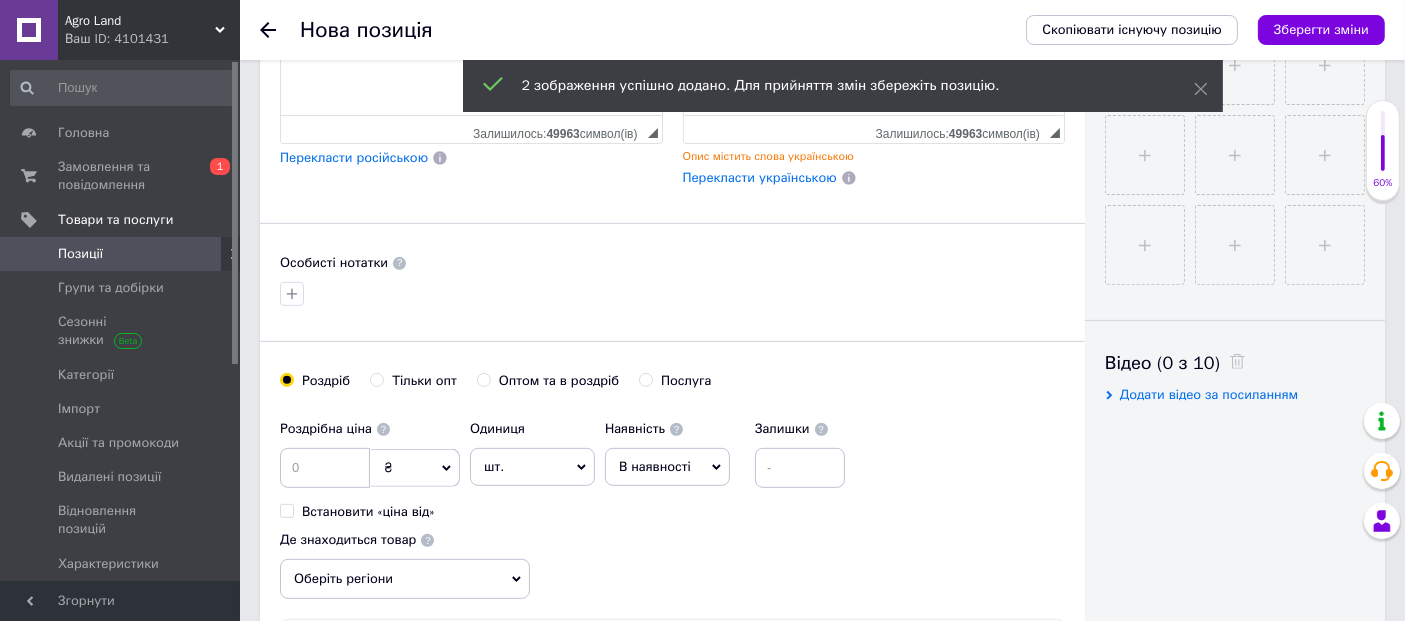 scroll, scrollTop: 777, scrollLeft: 0, axis: vertical 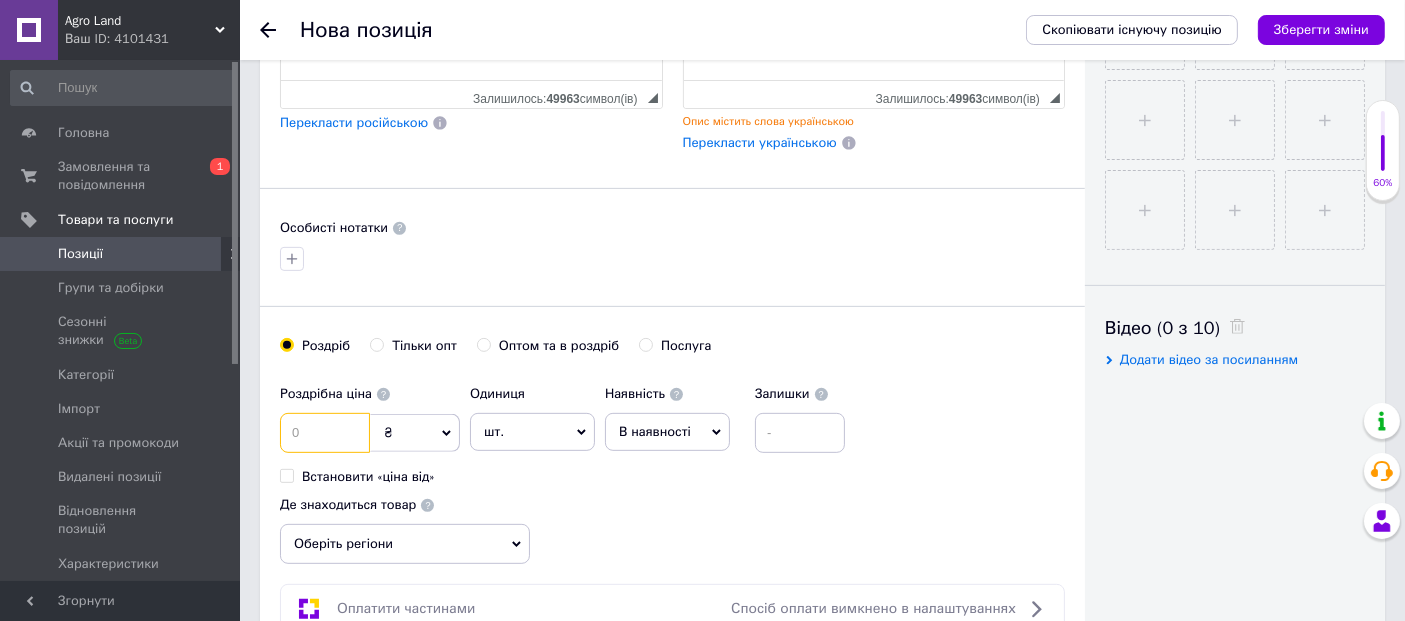 drag, startPoint x: 326, startPoint y: 435, endPoint x: 258, endPoint y: 444, distance: 68.593 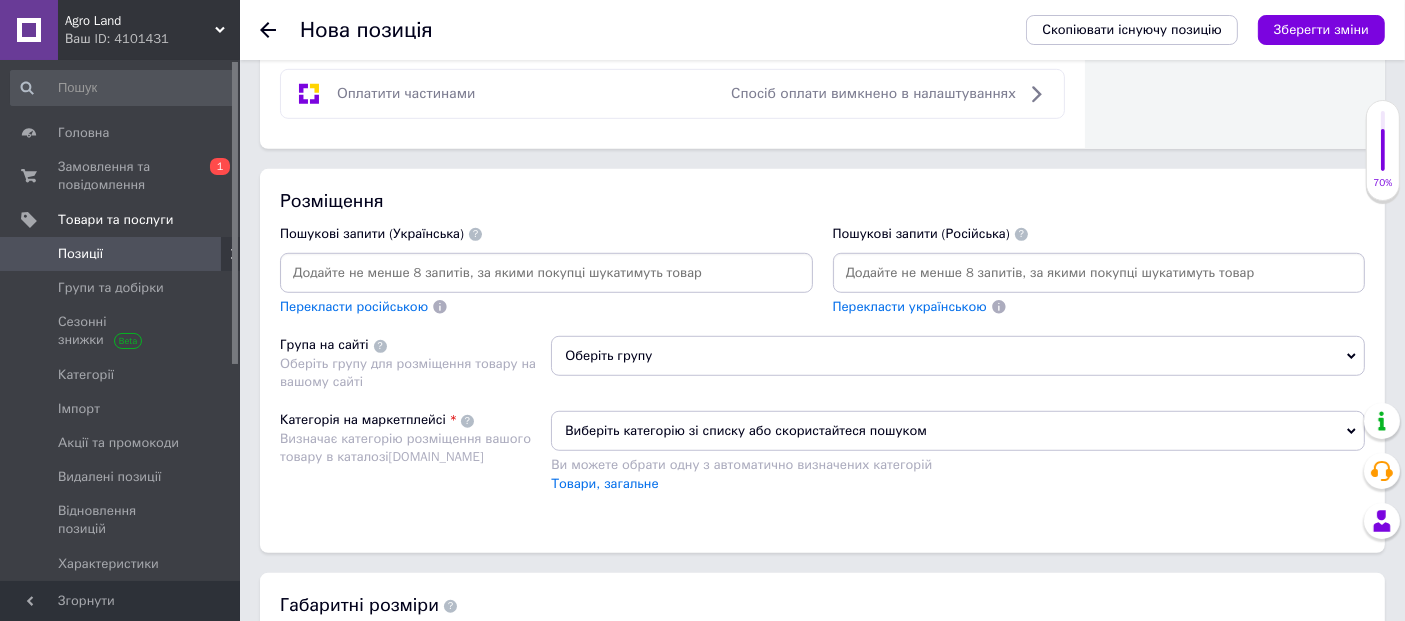 scroll, scrollTop: 1333, scrollLeft: 0, axis: vertical 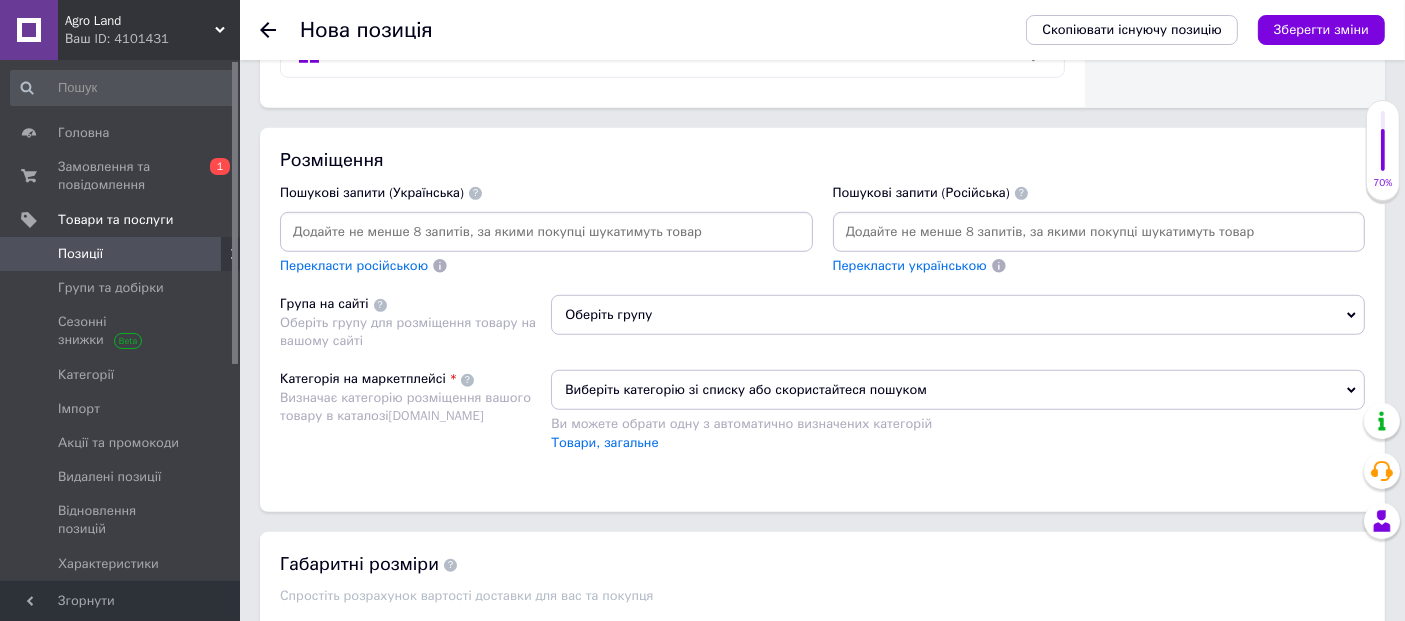 type on "270" 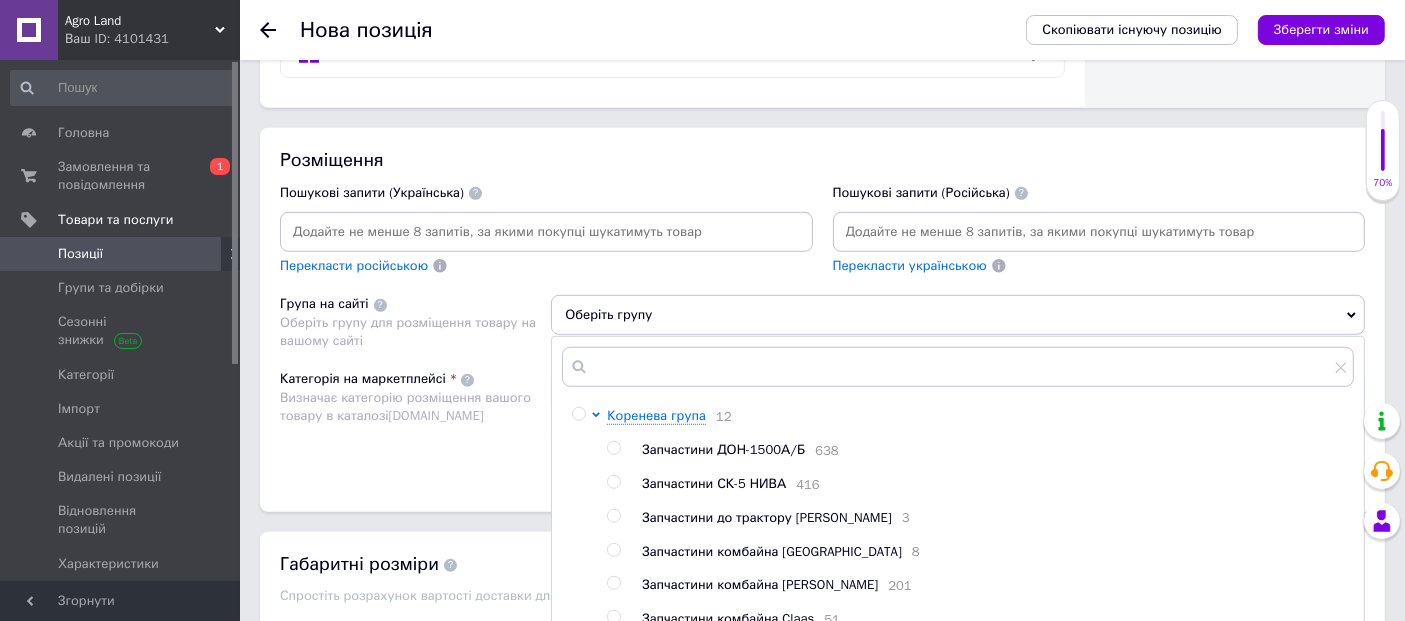 click at bounding box center [578, 414] 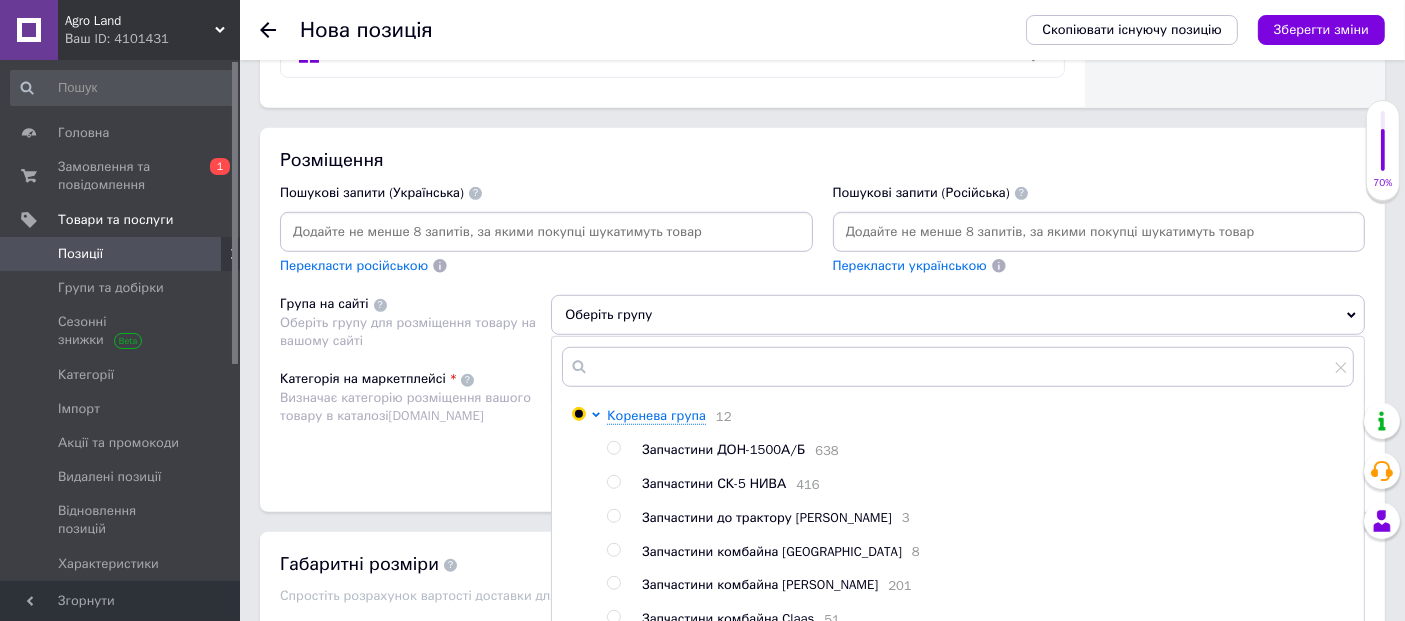 radio on "true" 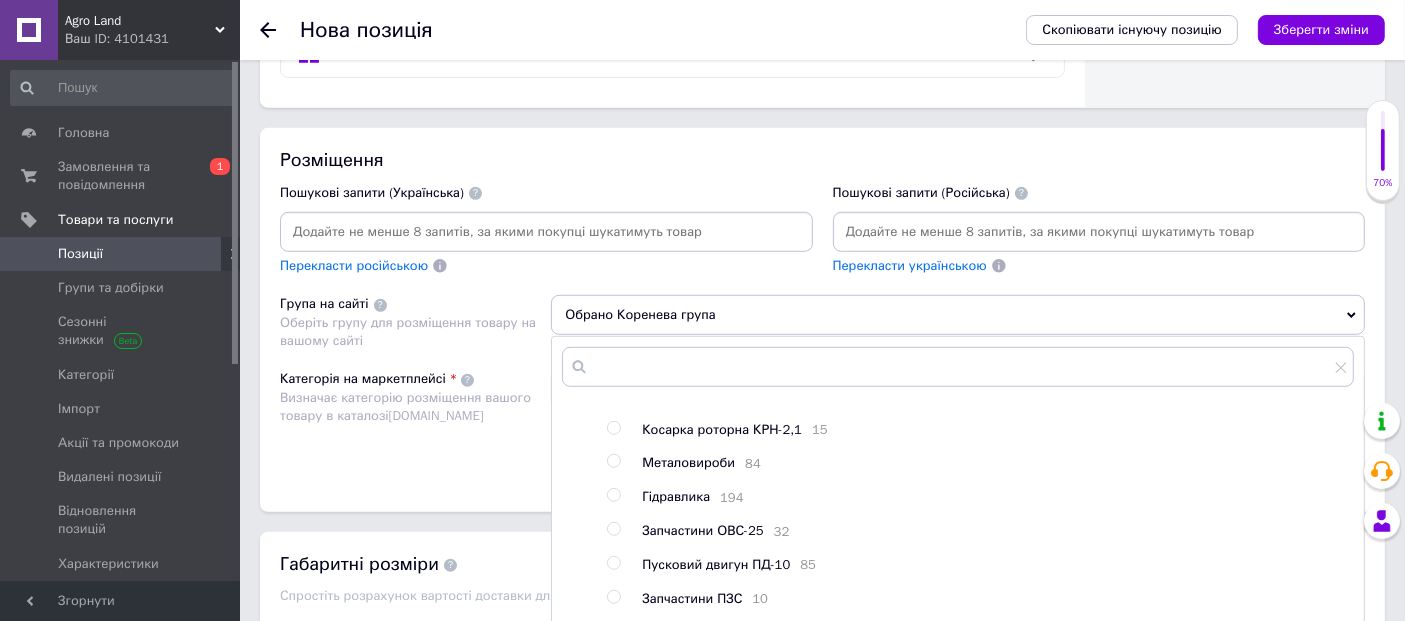 scroll, scrollTop: 346, scrollLeft: 0, axis: vertical 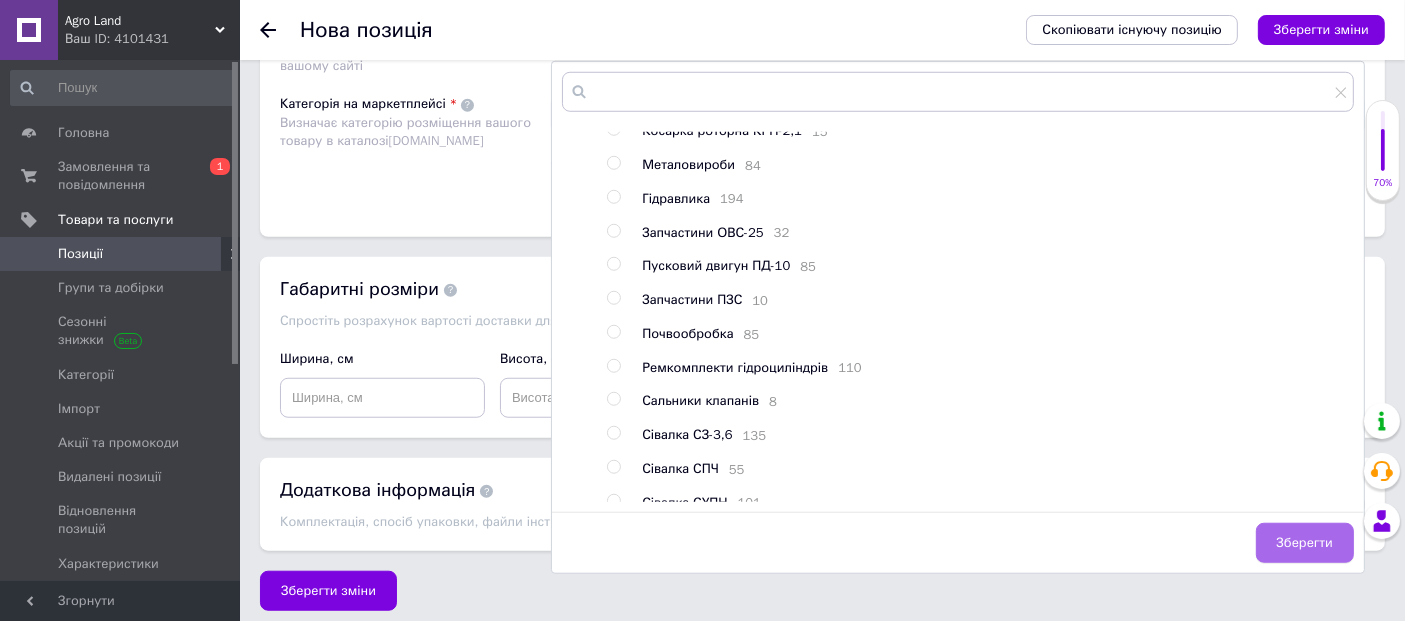 click on "Зберегти" at bounding box center (1305, 543) 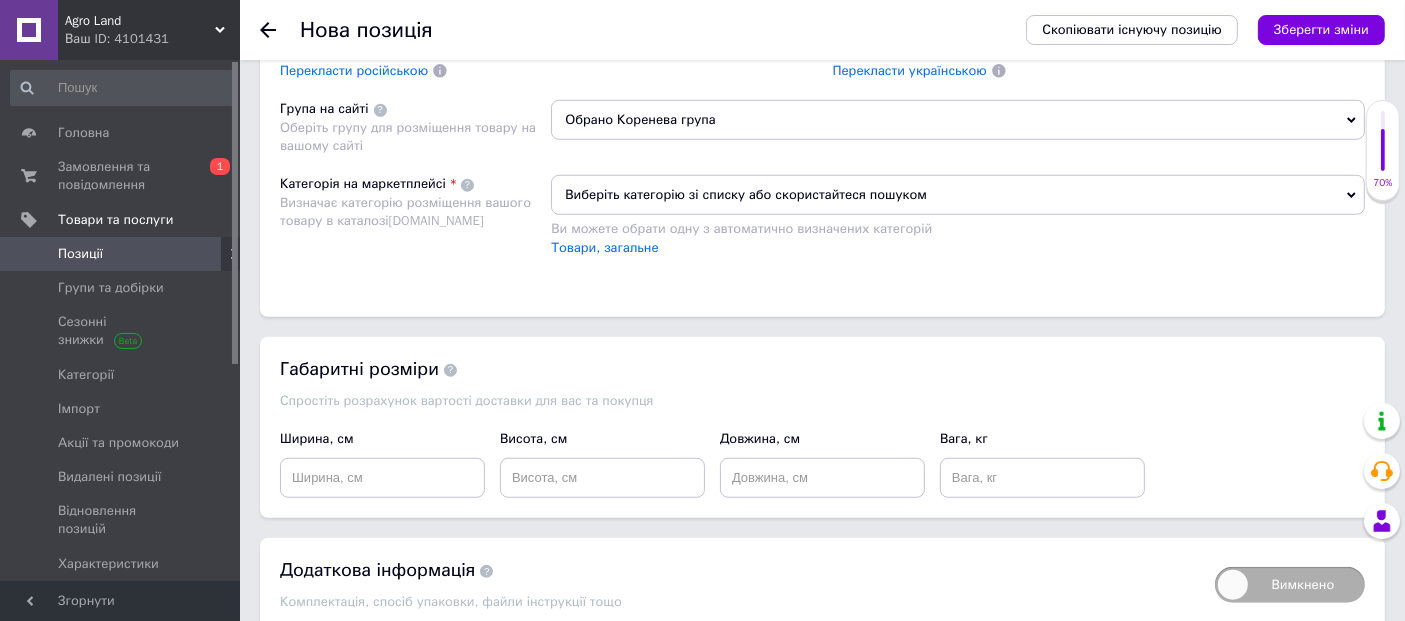 scroll, scrollTop: 1497, scrollLeft: 0, axis: vertical 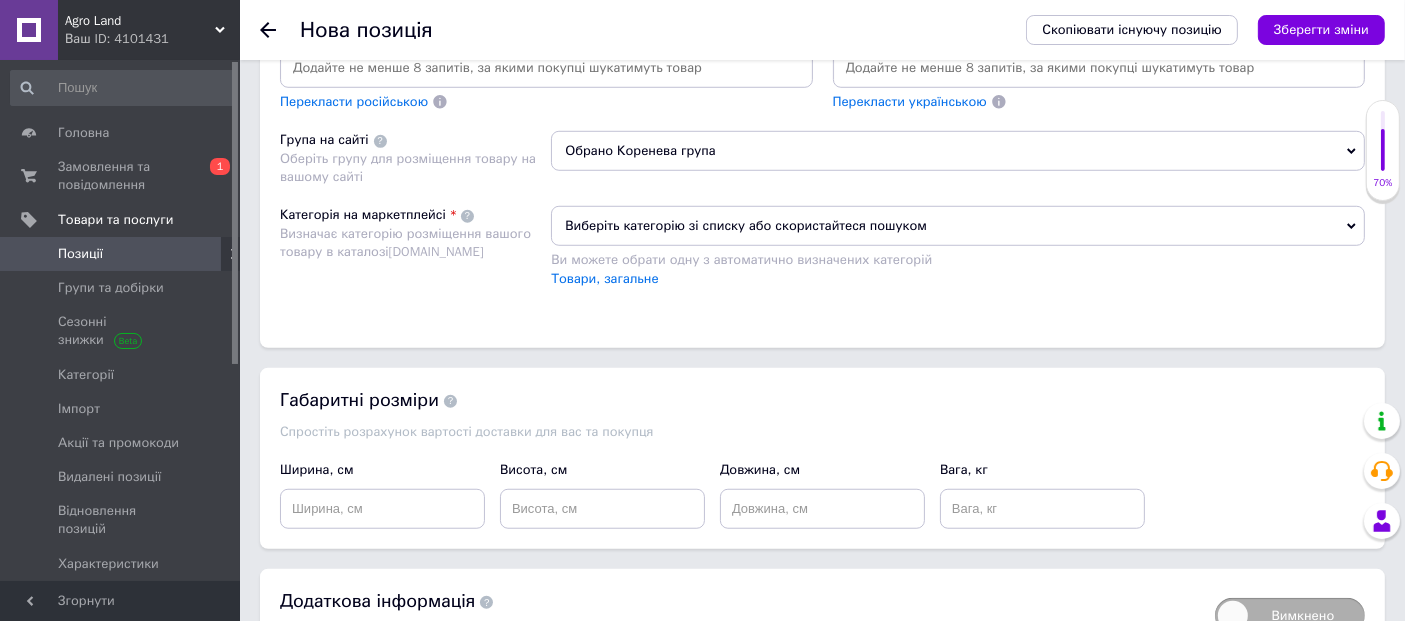 click on "Виберіть категорію зі списку або скористайтеся пошуком" at bounding box center (958, 226) 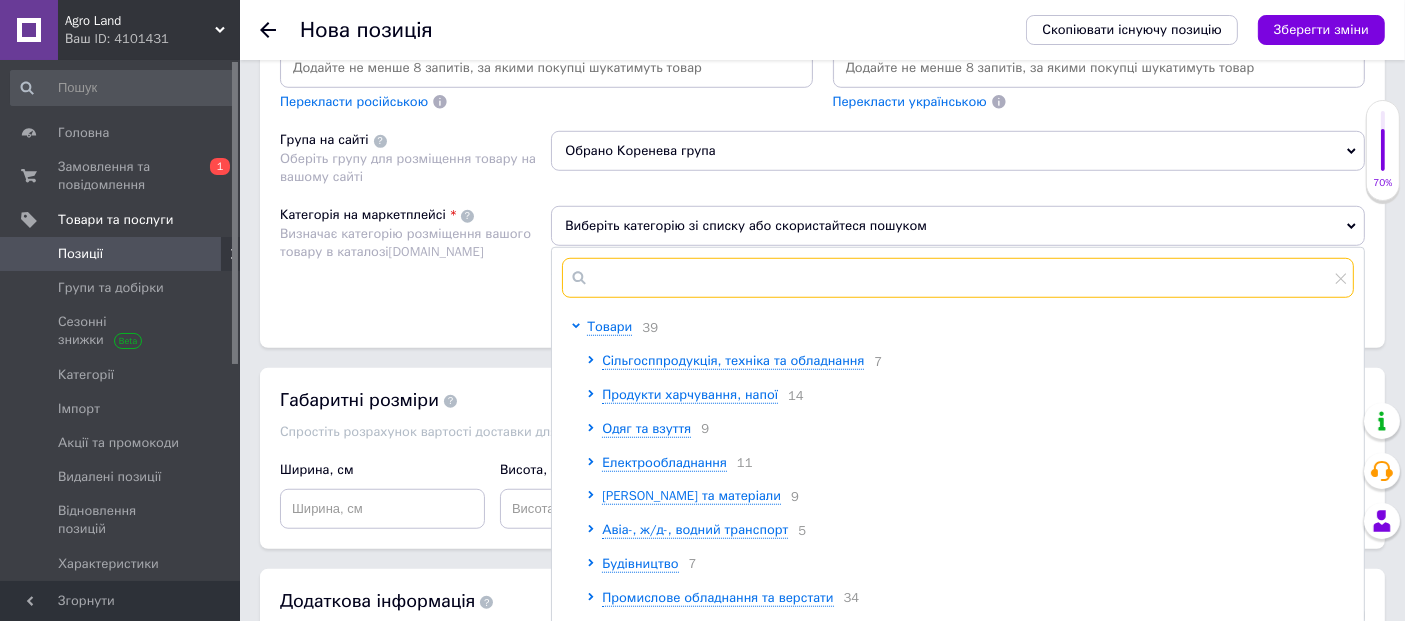 click at bounding box center [958, 278] 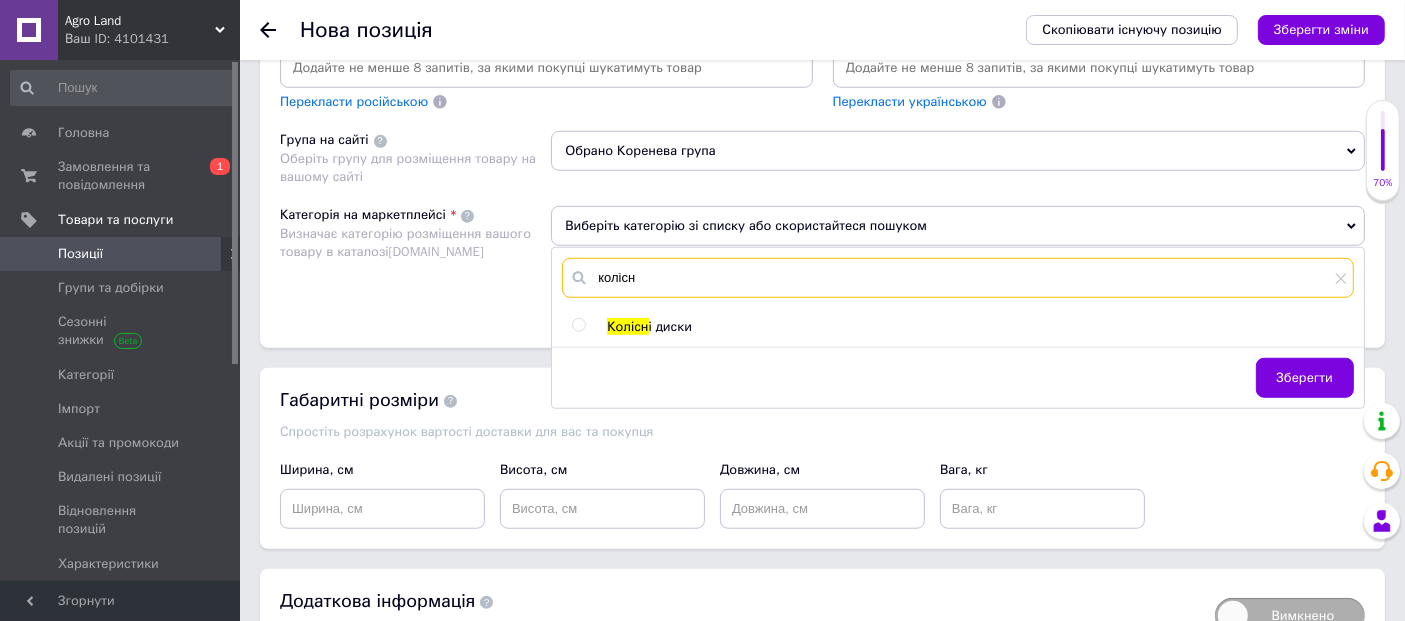 type on "колісн" 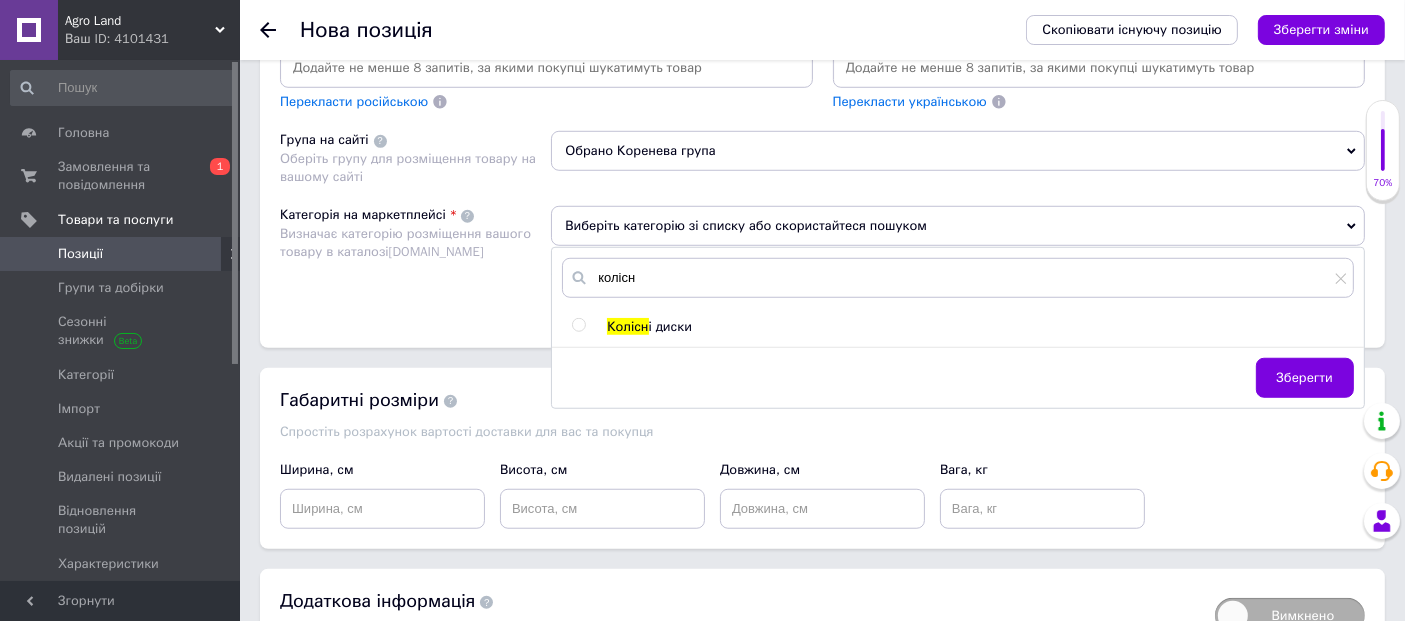 click at bounding box center [578, 325] 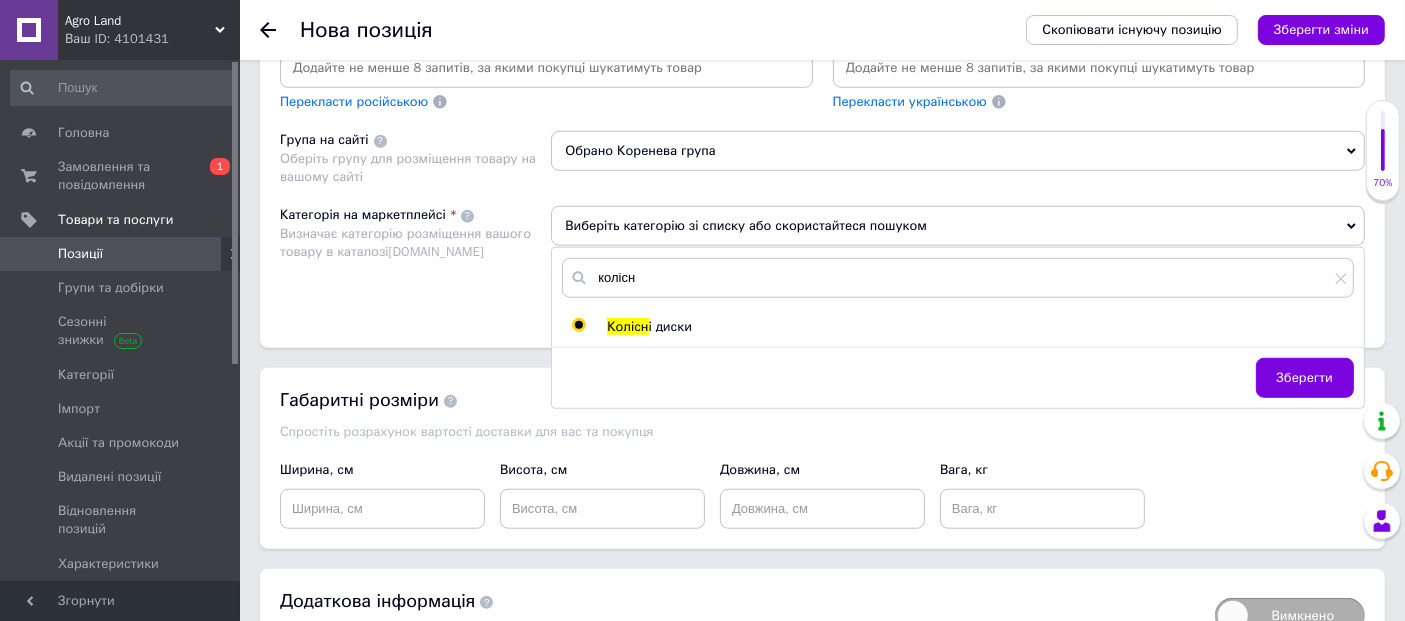 radio on "true" 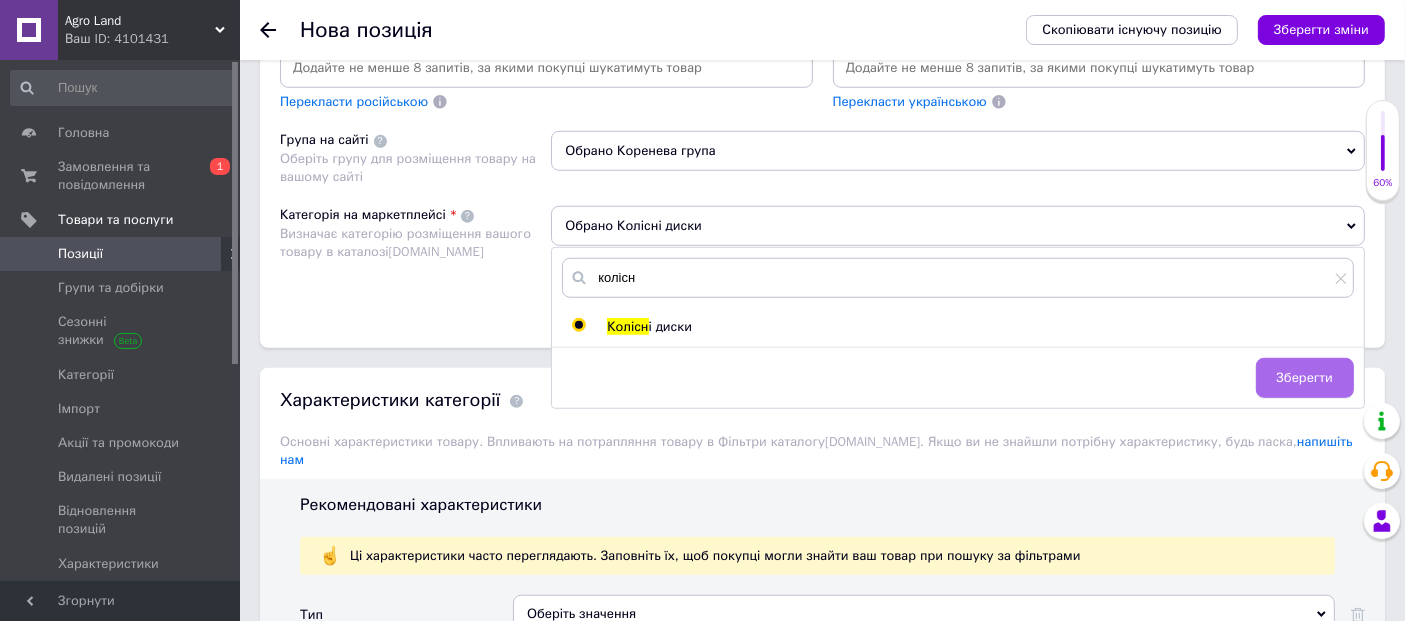 click on "Зберегти" at bounding box center (1305, 378) 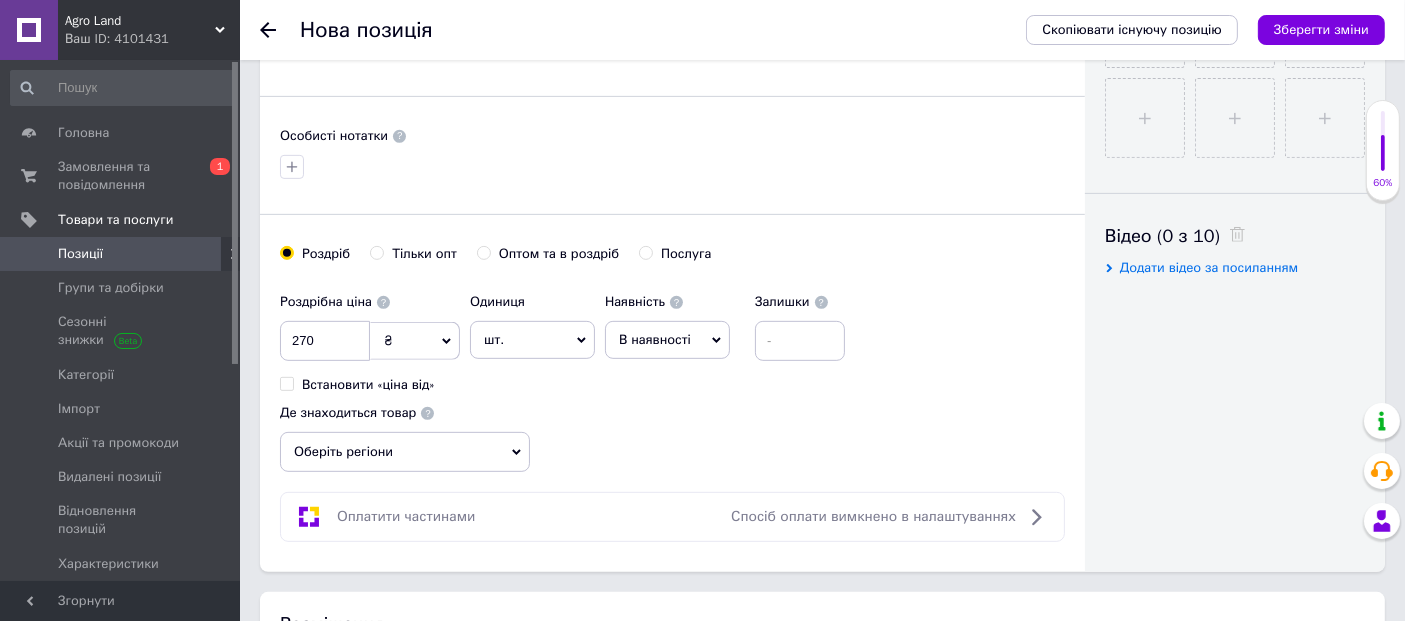 scroll, scrollTop: 719, scrollLeft: 0, axis: vertical 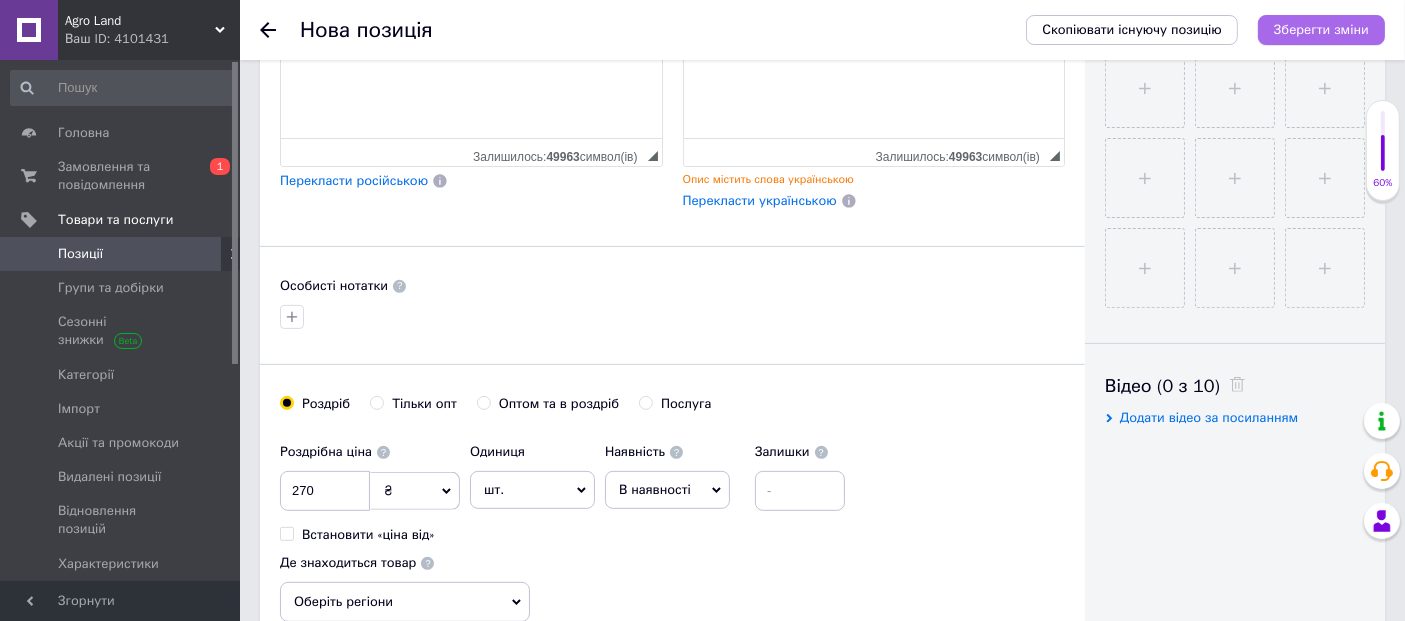 click on "Зберегти зміни" at bounding box center [1321, 29] 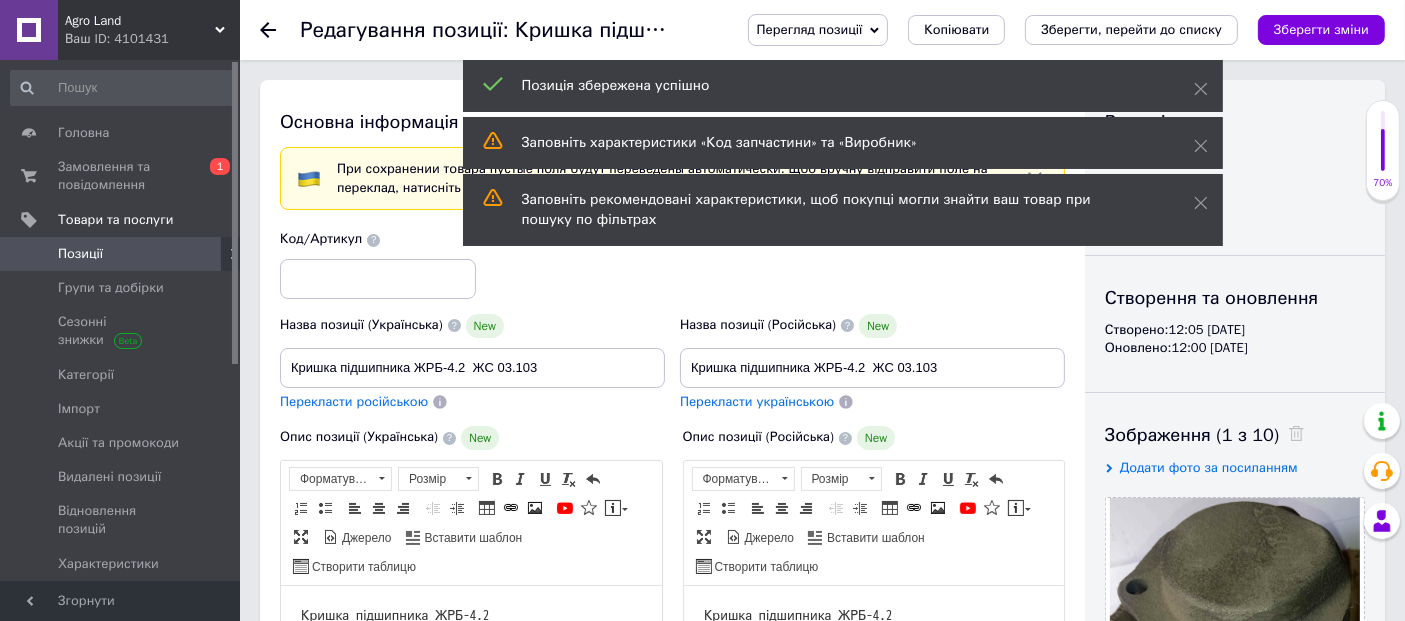 scroll, scrollTop: 0, scrollLeft: 0, axis: both 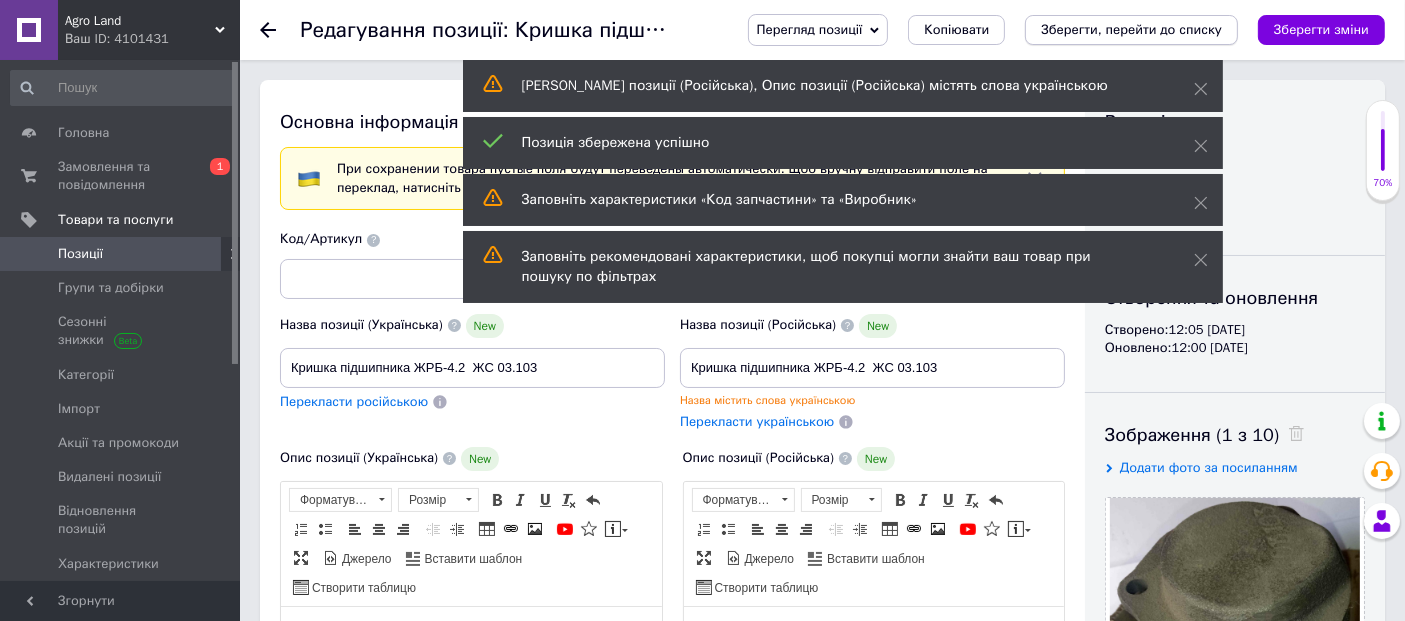 click on "Зберегти, перейти до списку" at bounding box center [1131, 30] 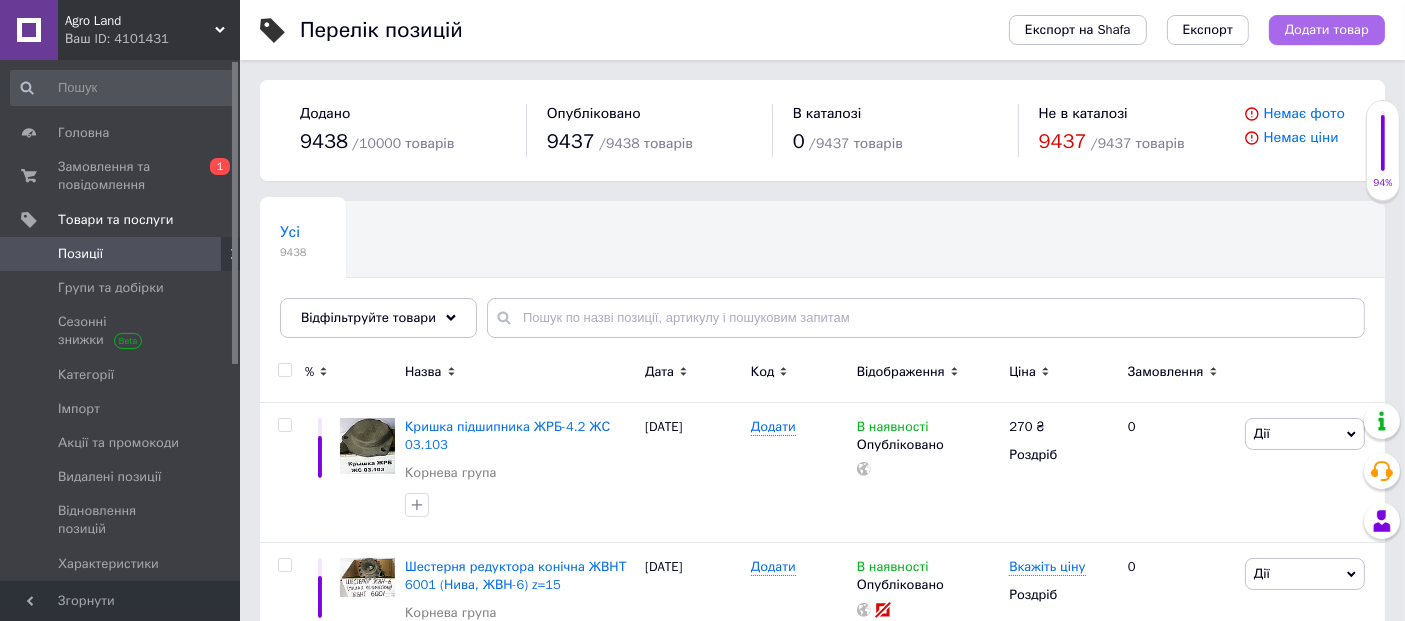 click on "Додати товар" at bounding box center [1327, 30] 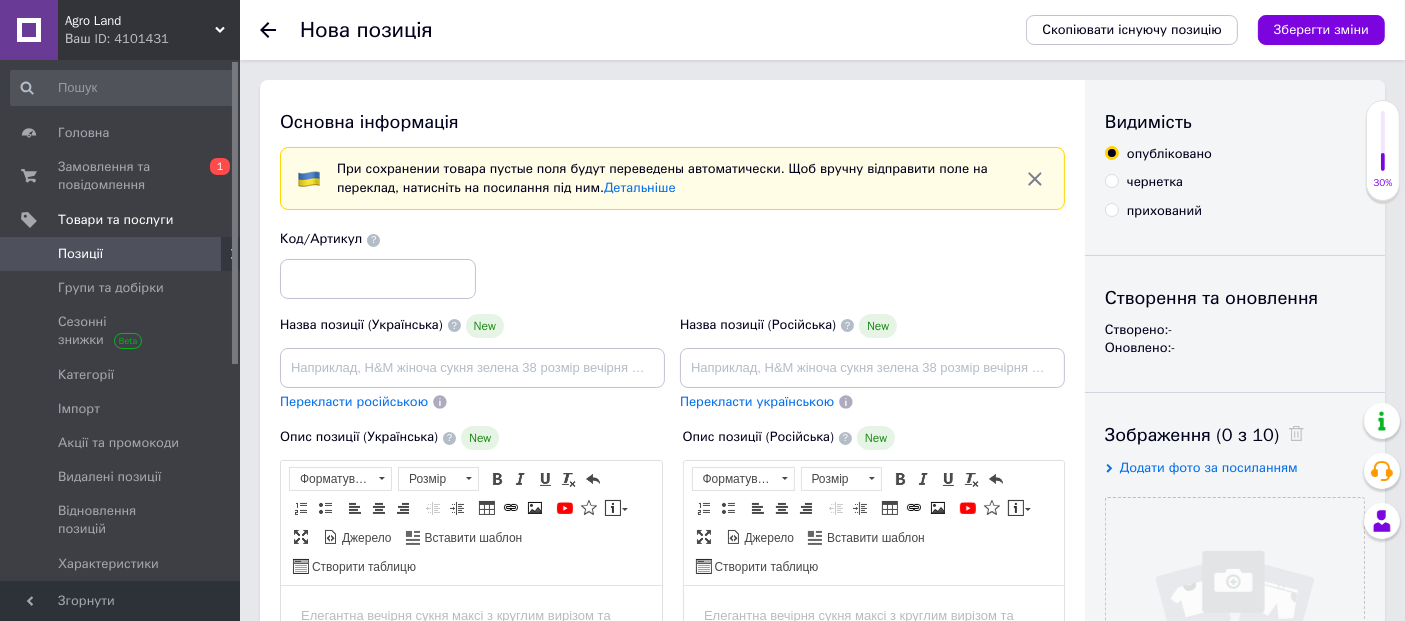 scroll, scrollTop: 0, scrollLeft: 0, axis: both 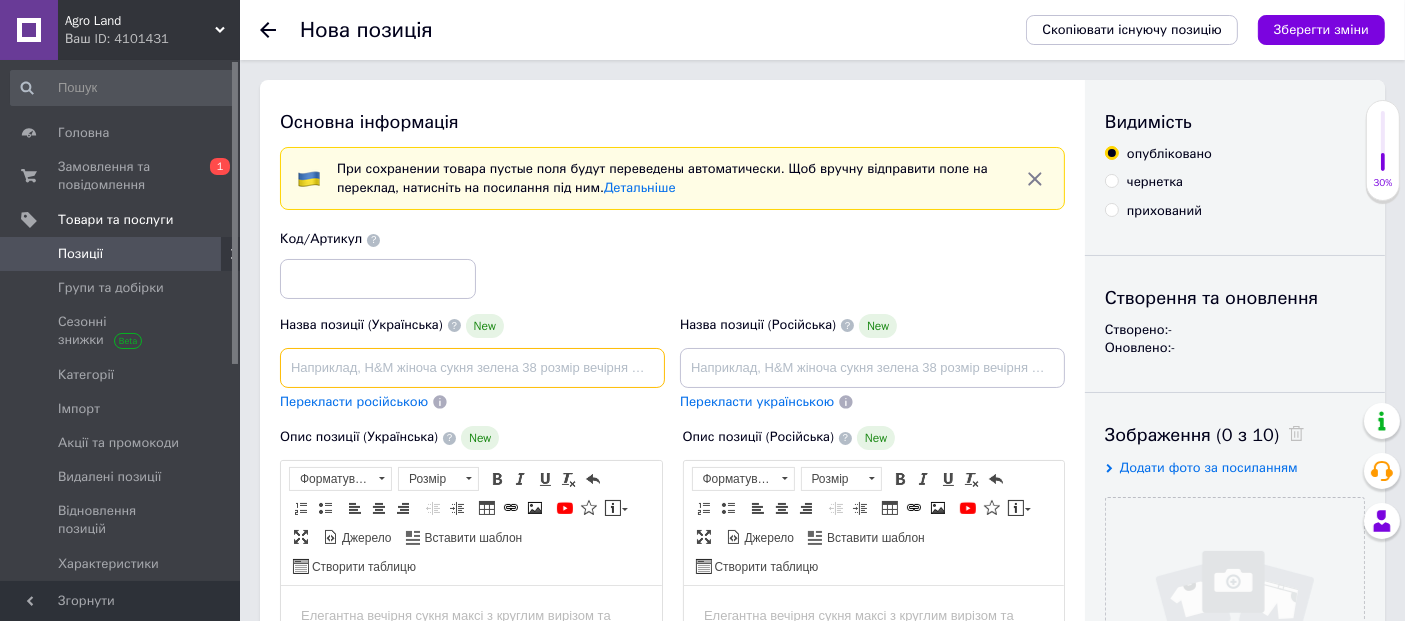click at bounding box center (472, 368) 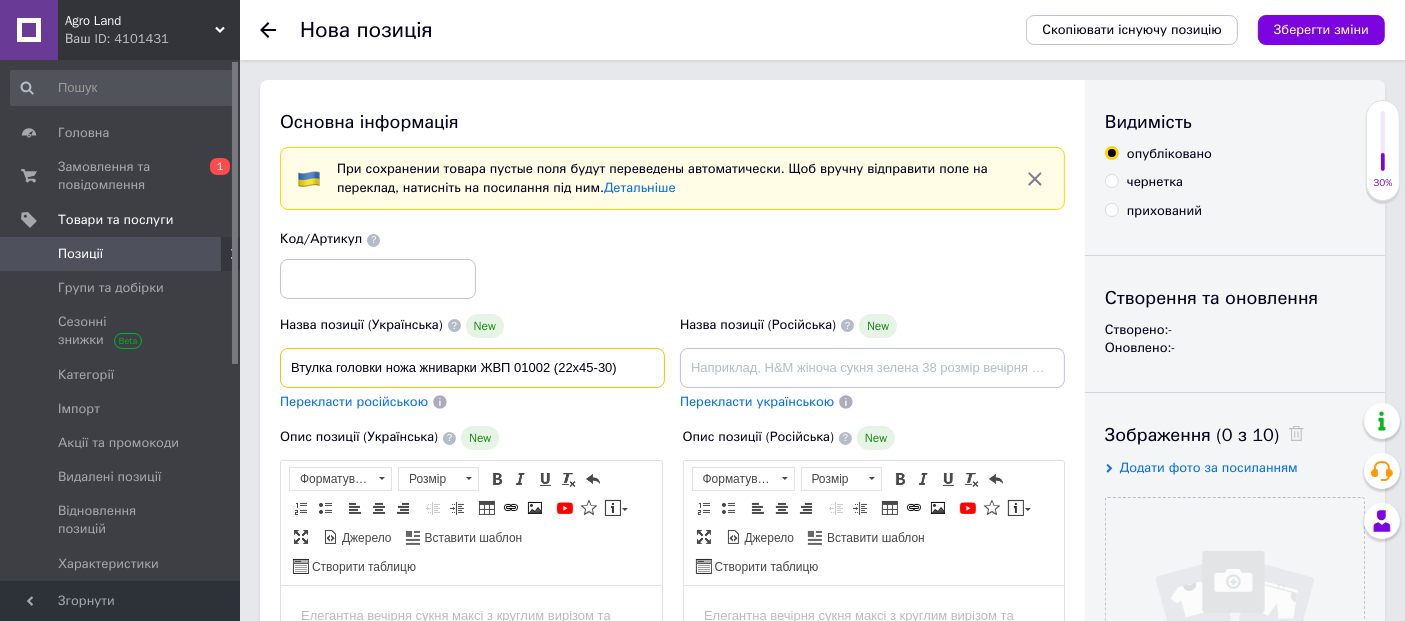 type on "Втулка головки ножа жниварки ЖВП 01002 (22х45-30)" 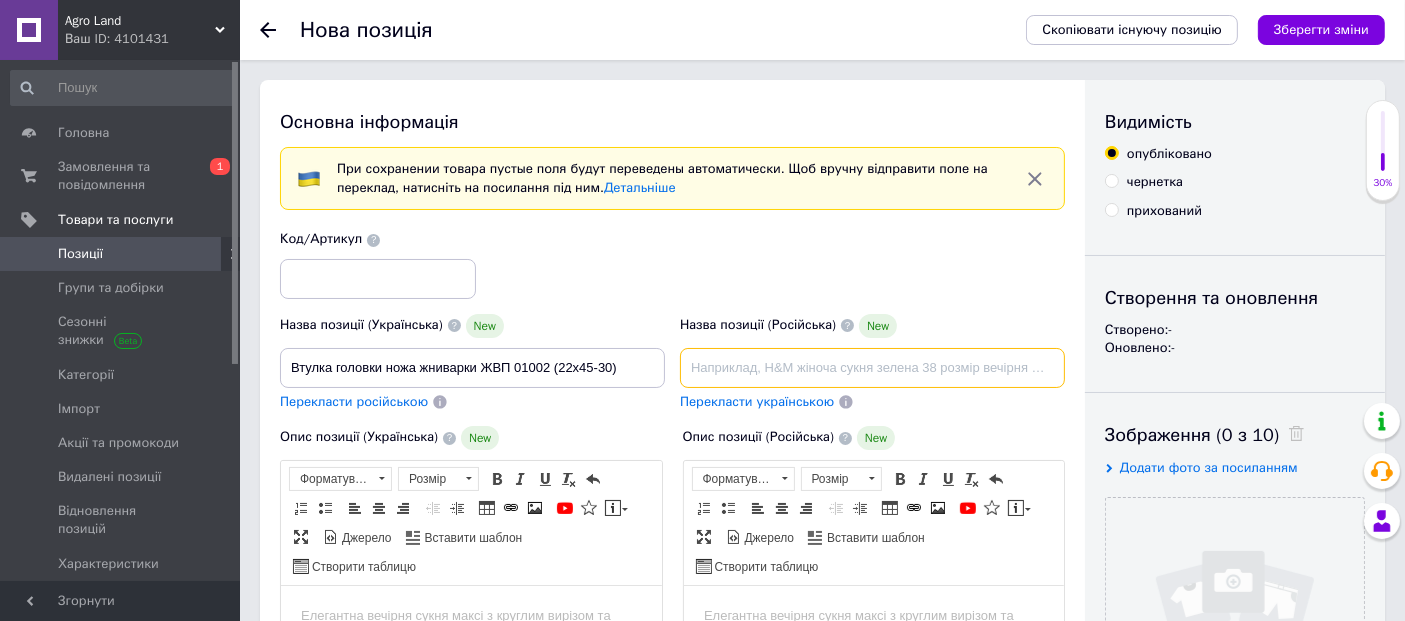click at bounding box center [872, 368] 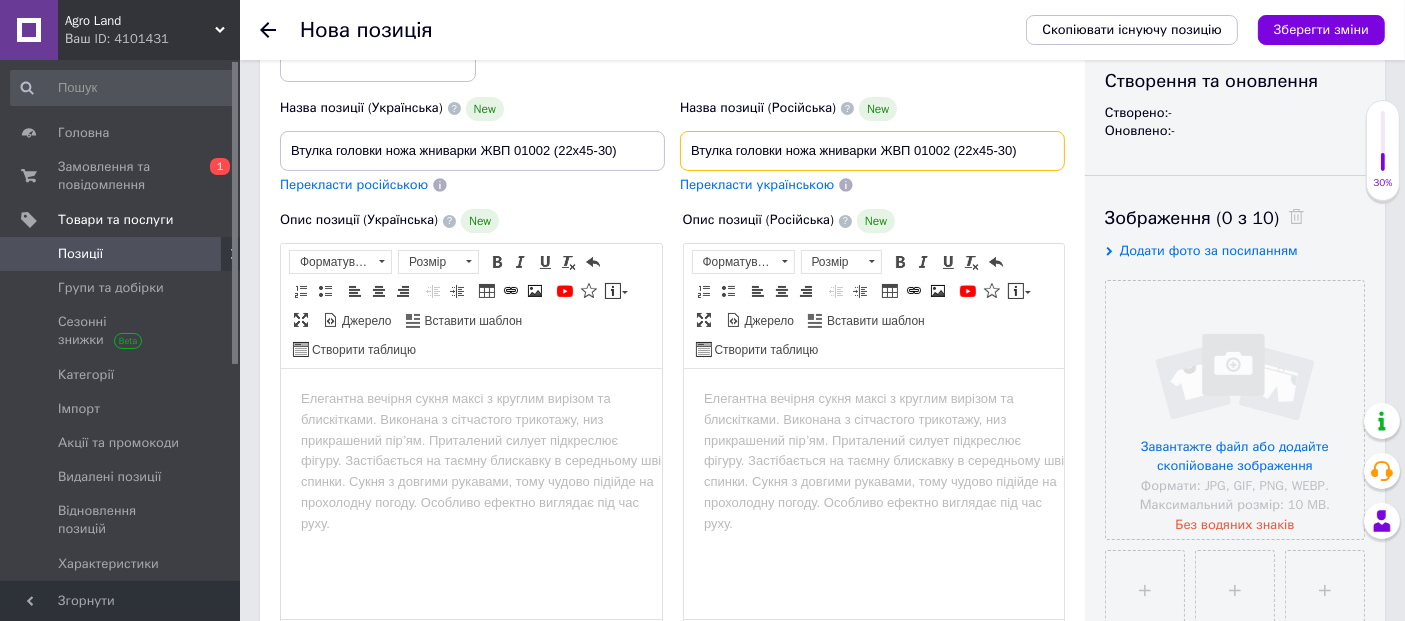 scroll, scrollTop: 222, scrollLeft: 0, axis: vertical 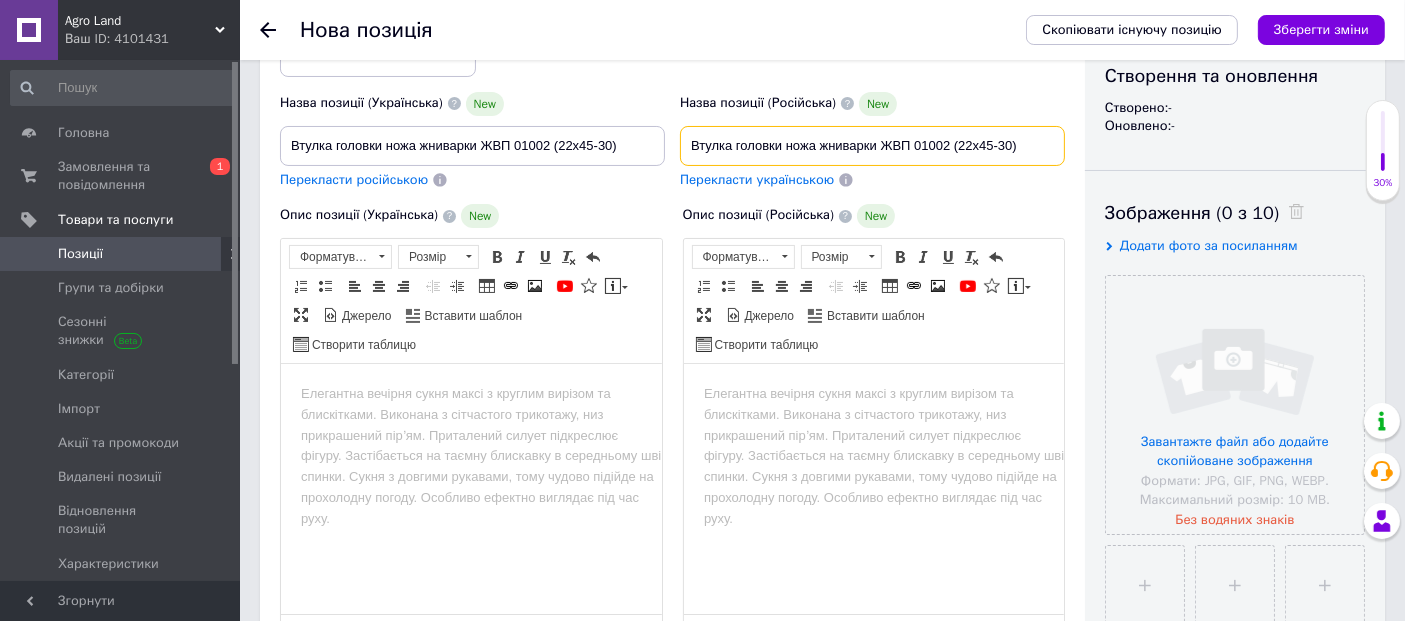 type on "Втулка головки ножа жниварки ЖВП 01002 (22х45-30)" 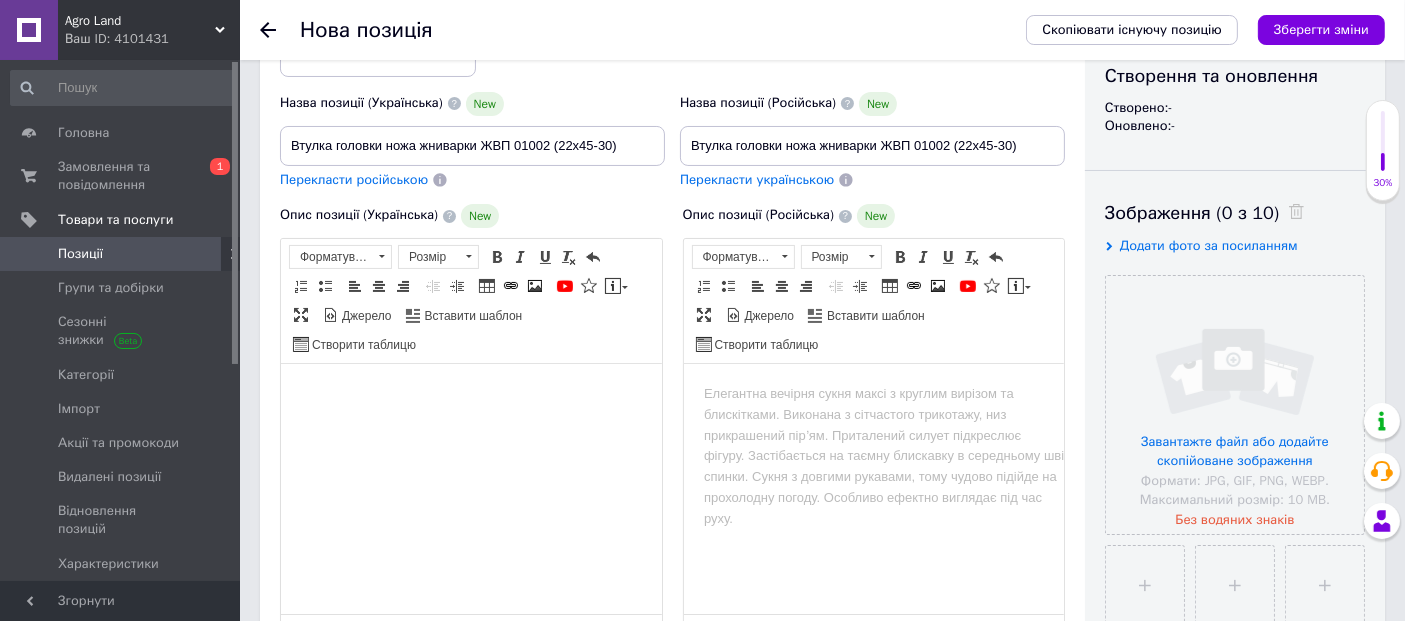 click at bounding box center (470, 394) 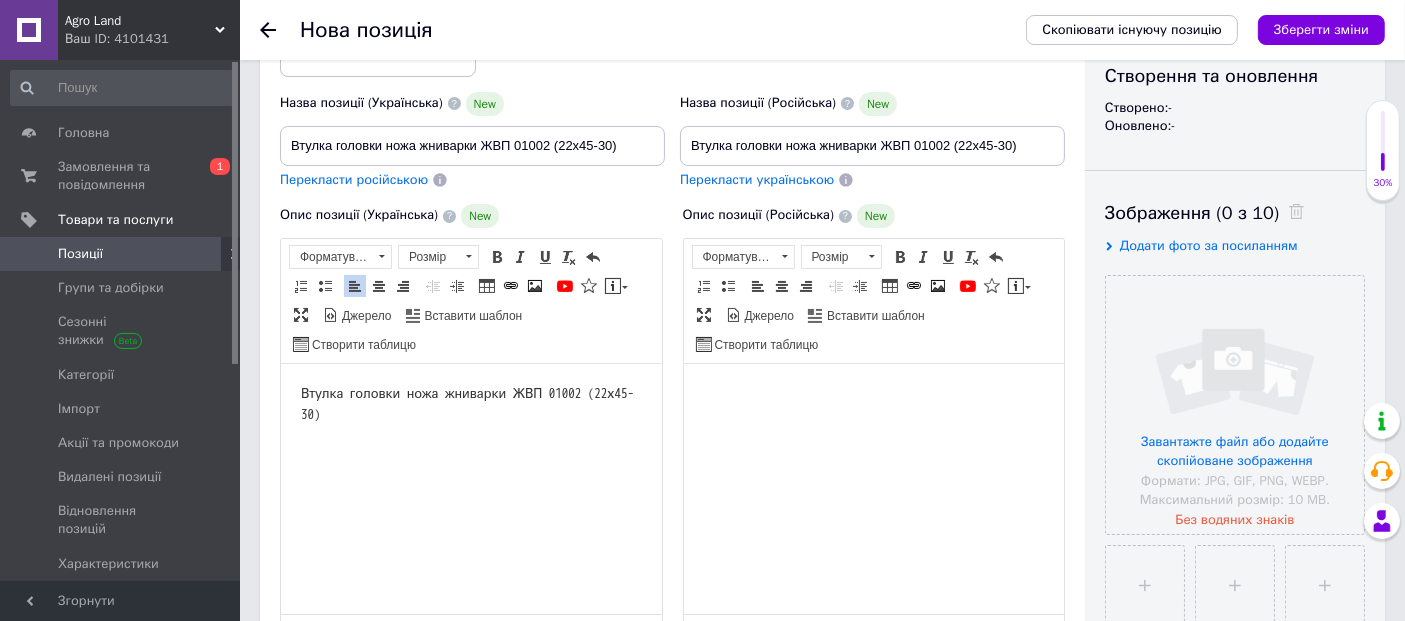 click at bounding box center (873, 394) 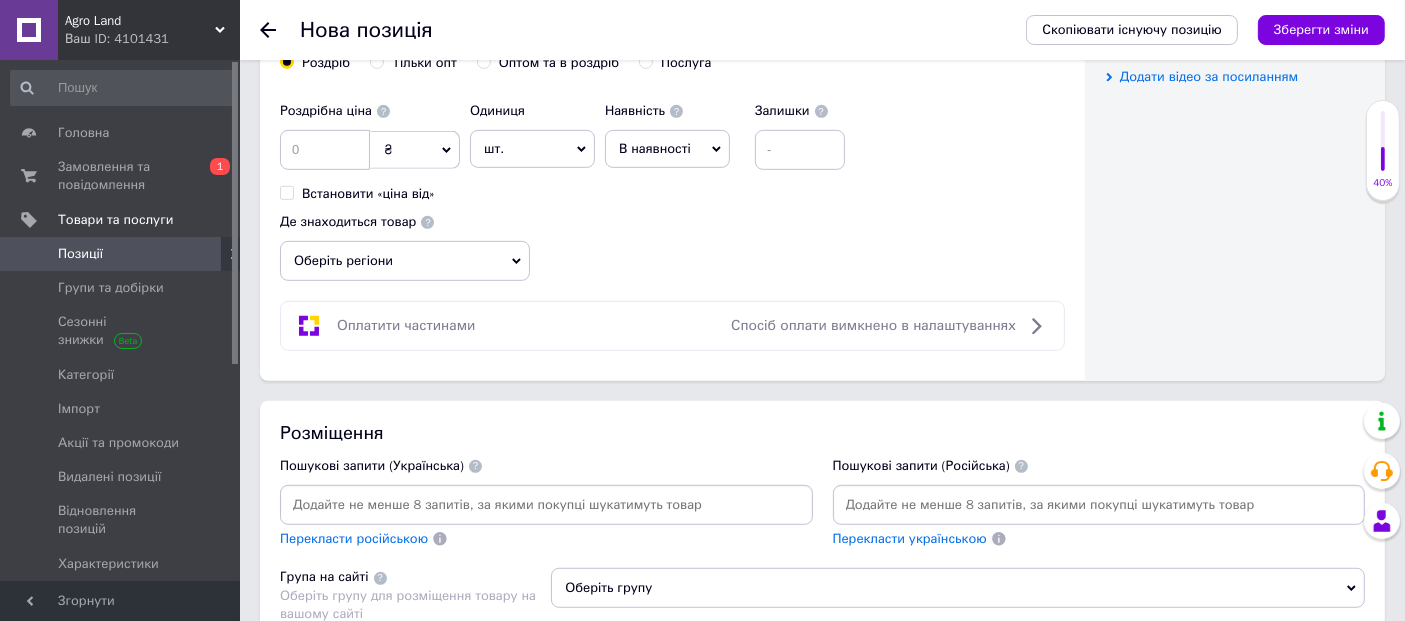 scroll, scrollTop: 1151, scrollLeft: 0, axis: vertical 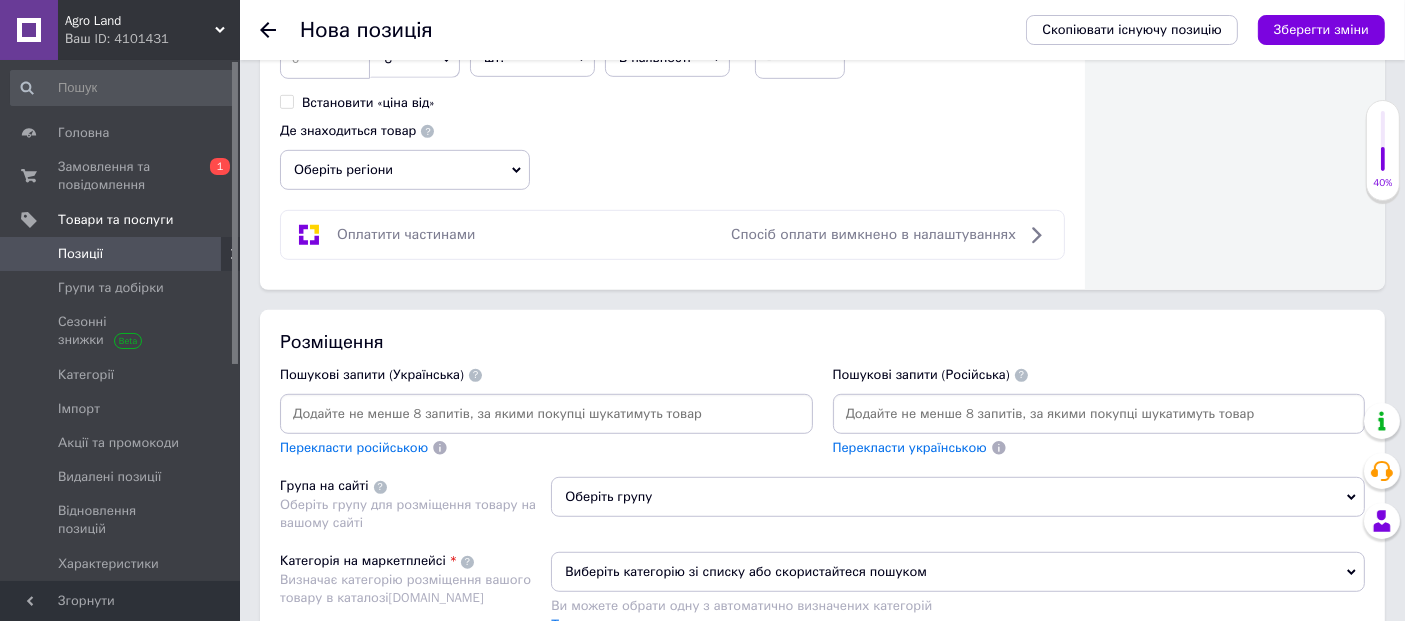 click at bounding box center [546, 414] 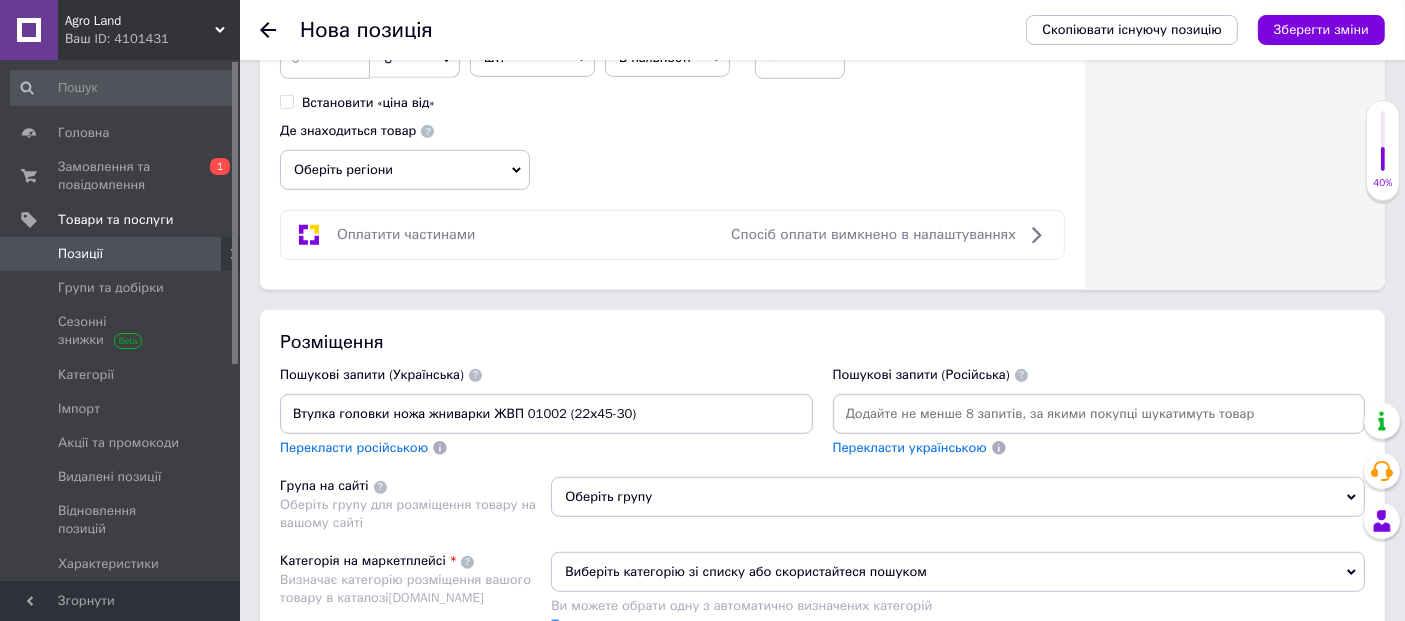 type on "Втулка головки ножа жниварки ЖВП 01002 (22х45-30)" 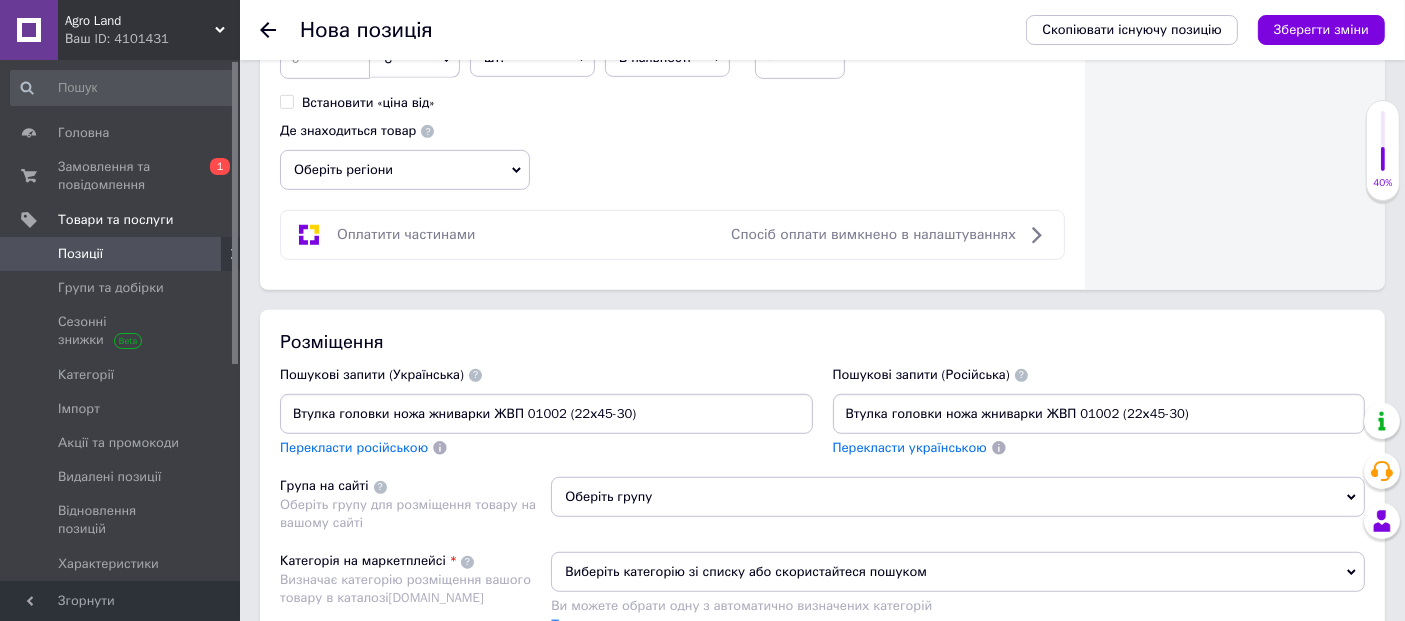 type on "Втулка головки ножа жниварки ЖВП 01002 (22х45-30)" 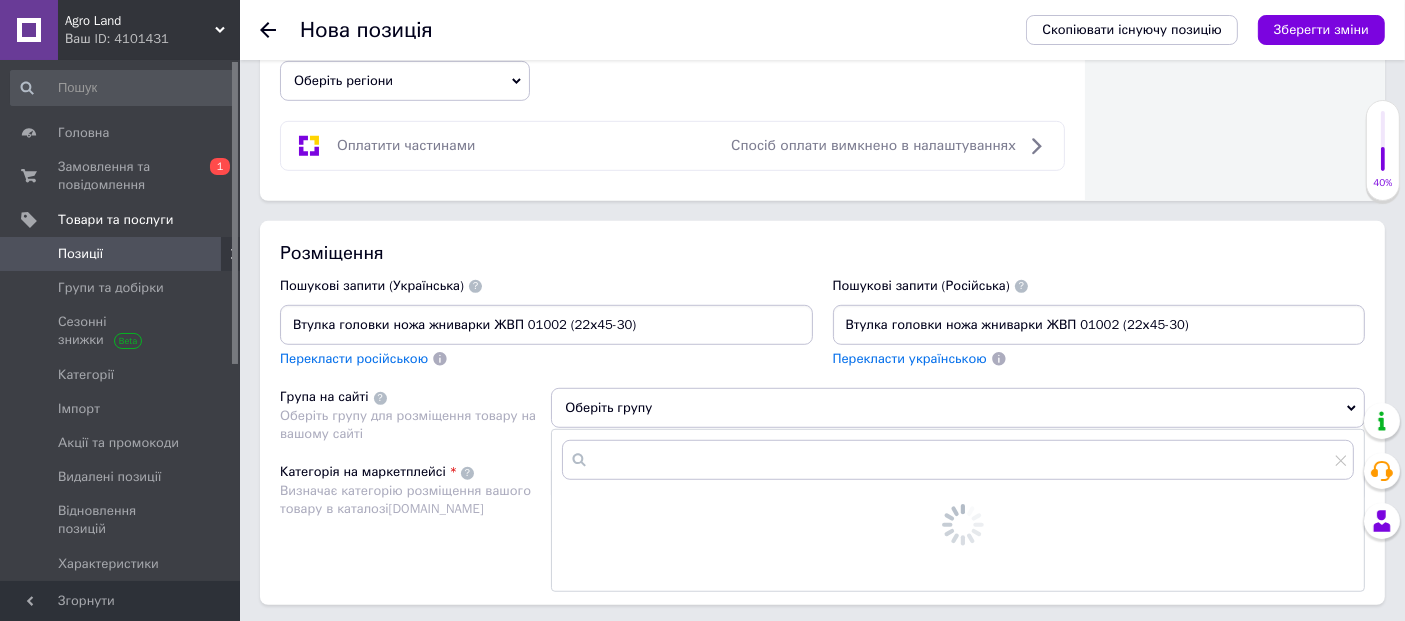 scroll, scrollTop: 1374, scrollLeft: 0, axis: vertical 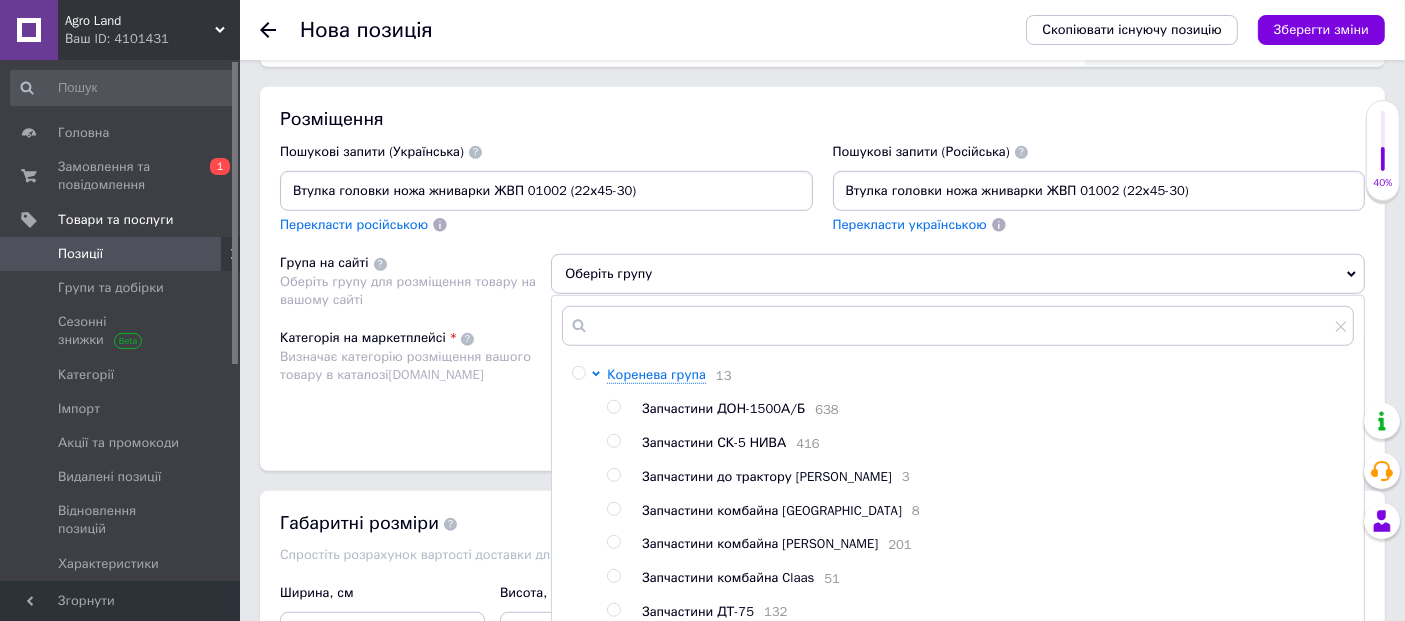 click at bounding box center (578, 373) 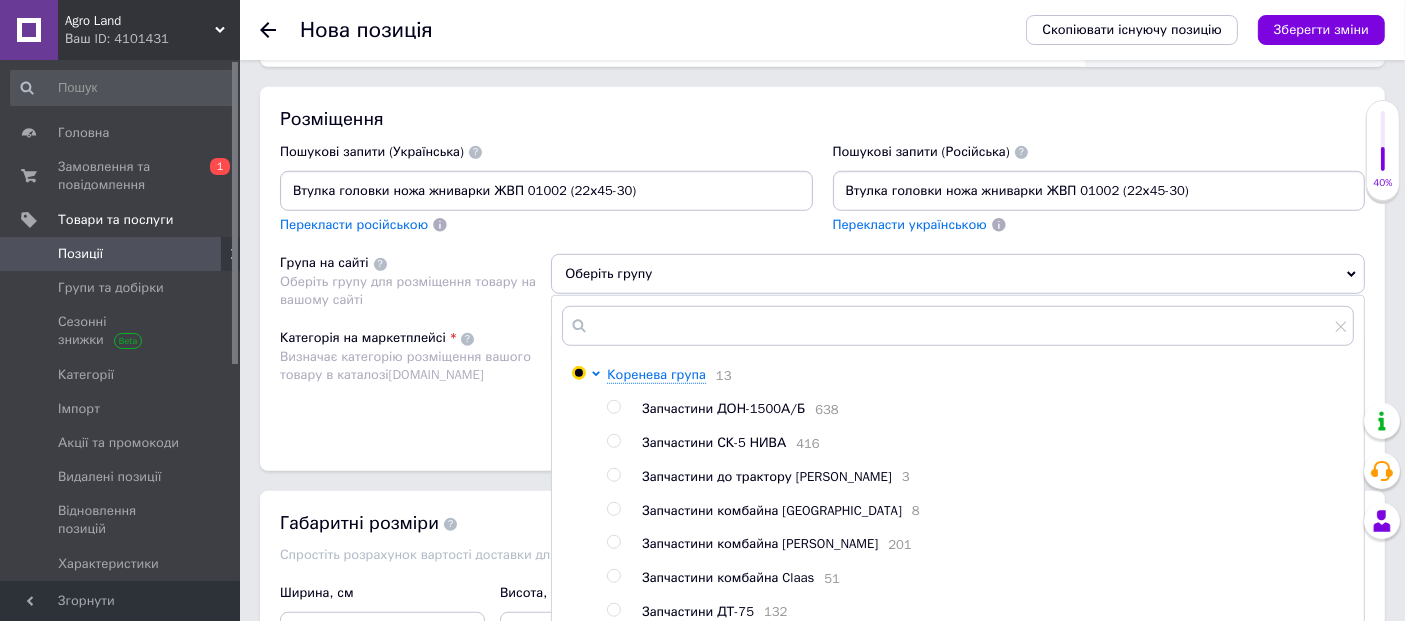 radio on "true" 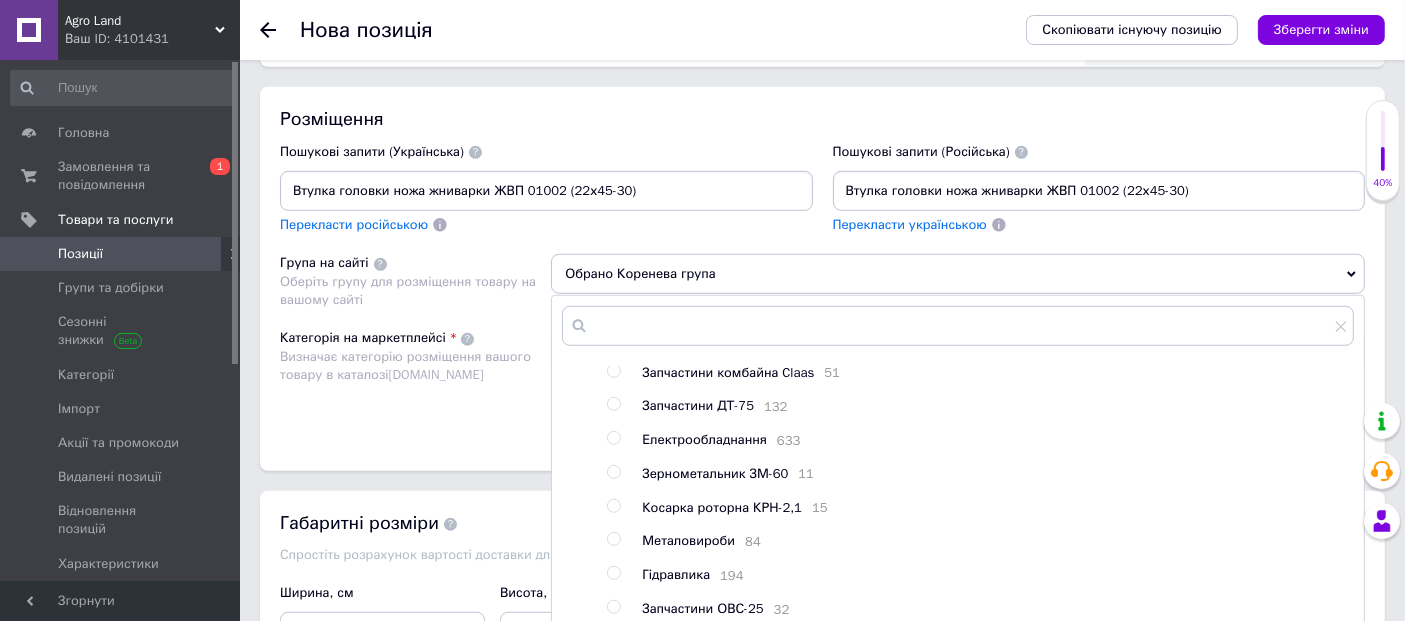 scroll, scrollTop: 346, scrollLeft: 0, axis: vertical 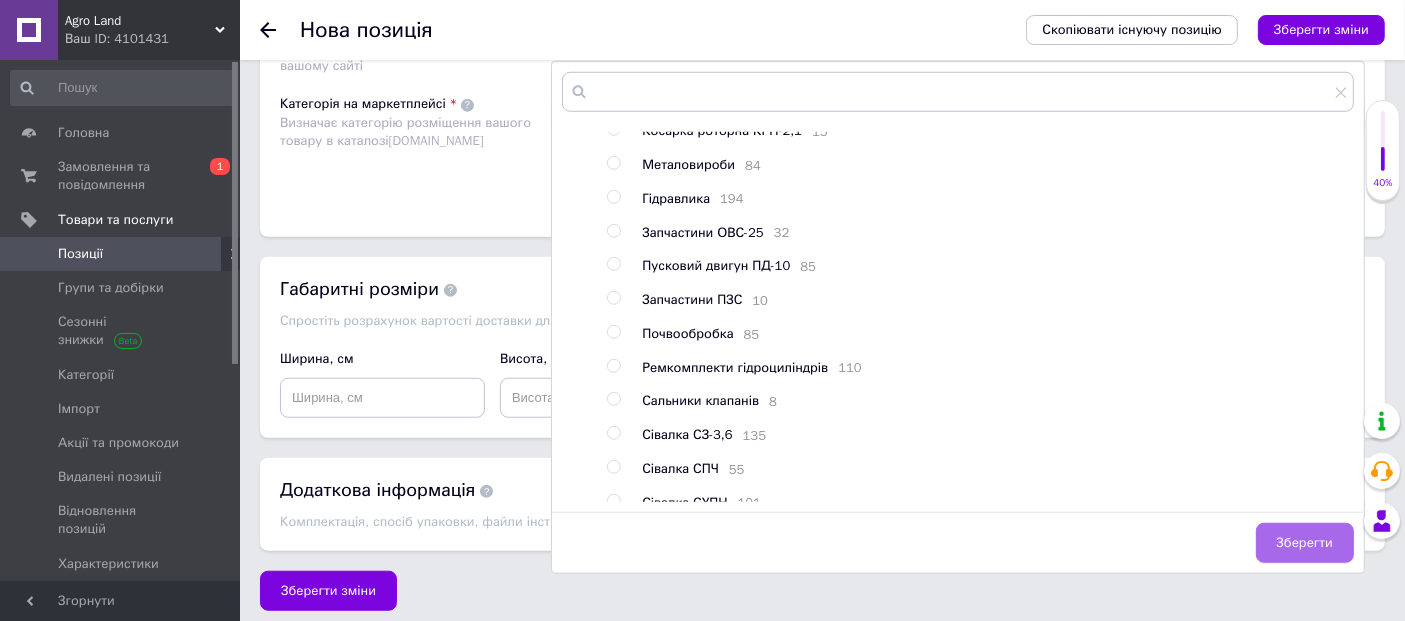 click on "Зберегти" at bounding box center (1305, 543) 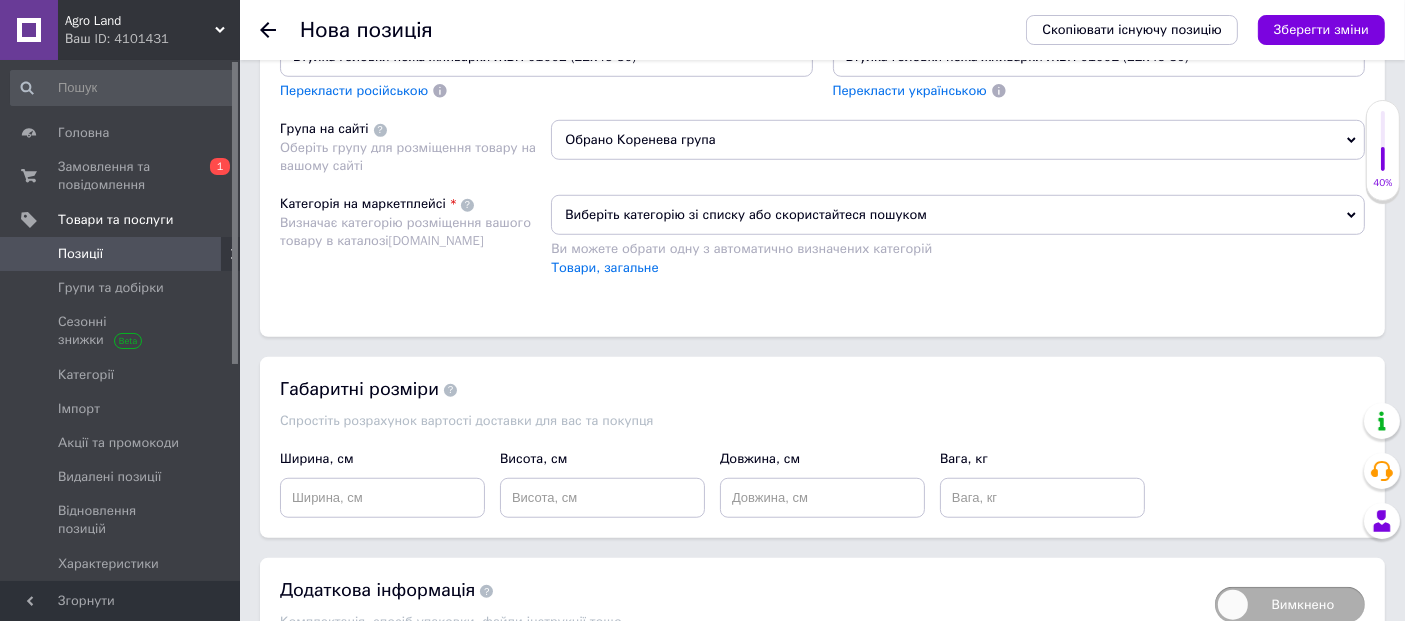 scroll, scrollTop: 1385, scrollLeft: 0, axis: vertical 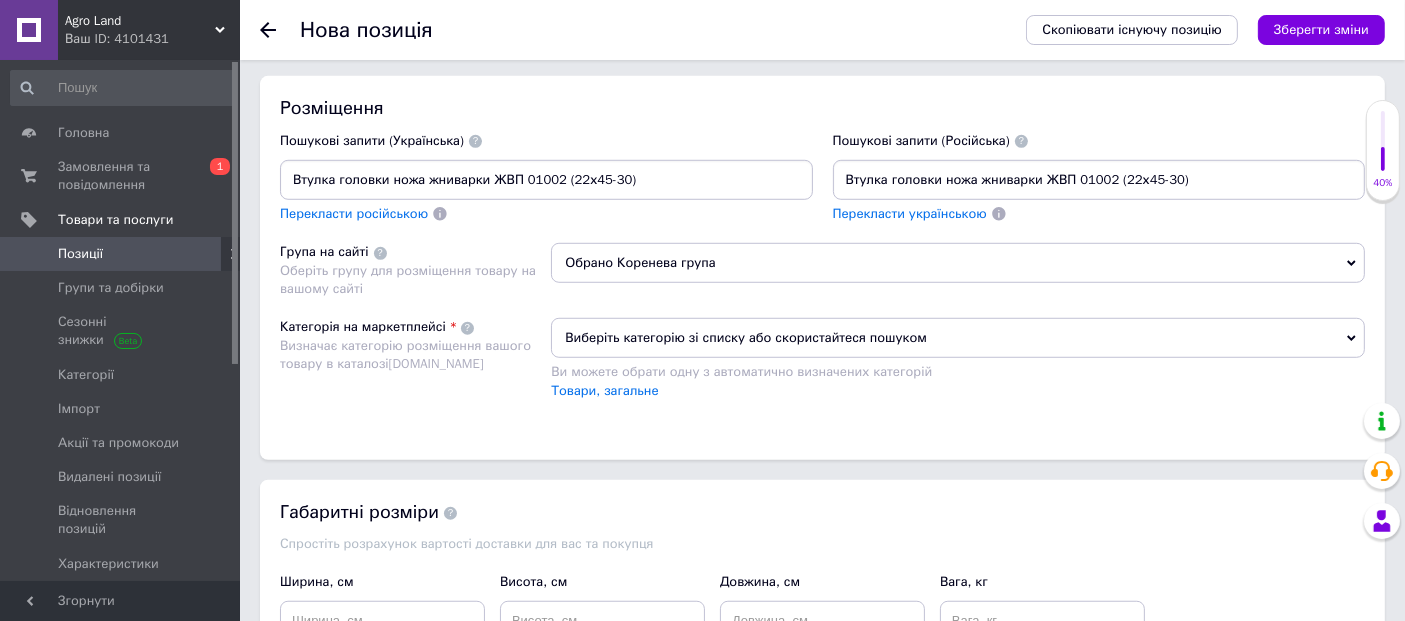 drag, startPoint x: 670, startPoint y: 316, endPoint x: 670, endPoint y: 341, distance: 25 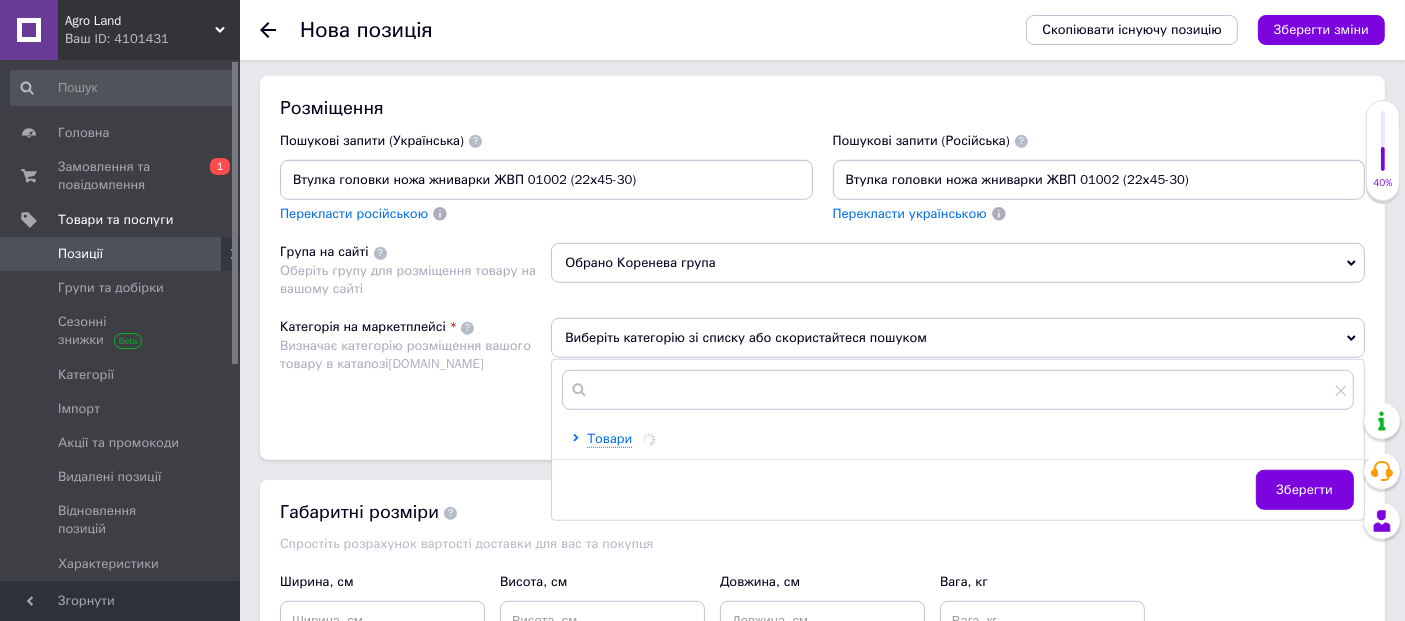 click at bounding box center (958, 390) 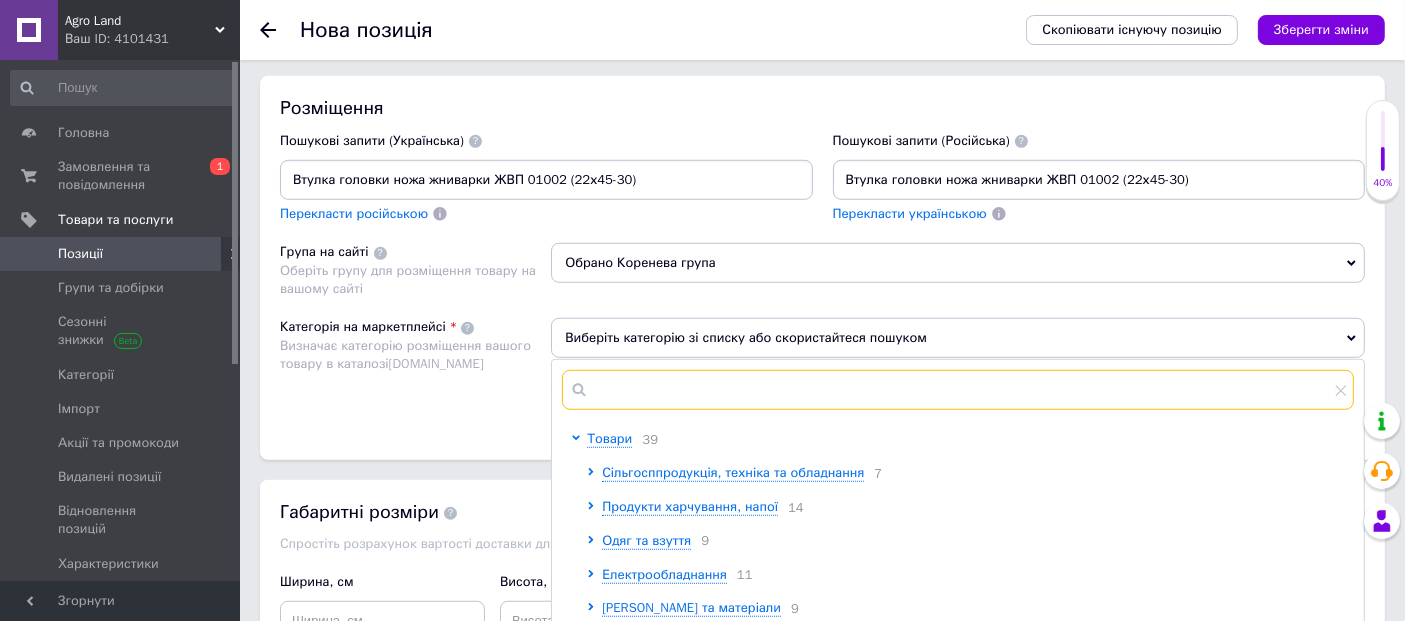 click at bounding box center (958, 390) 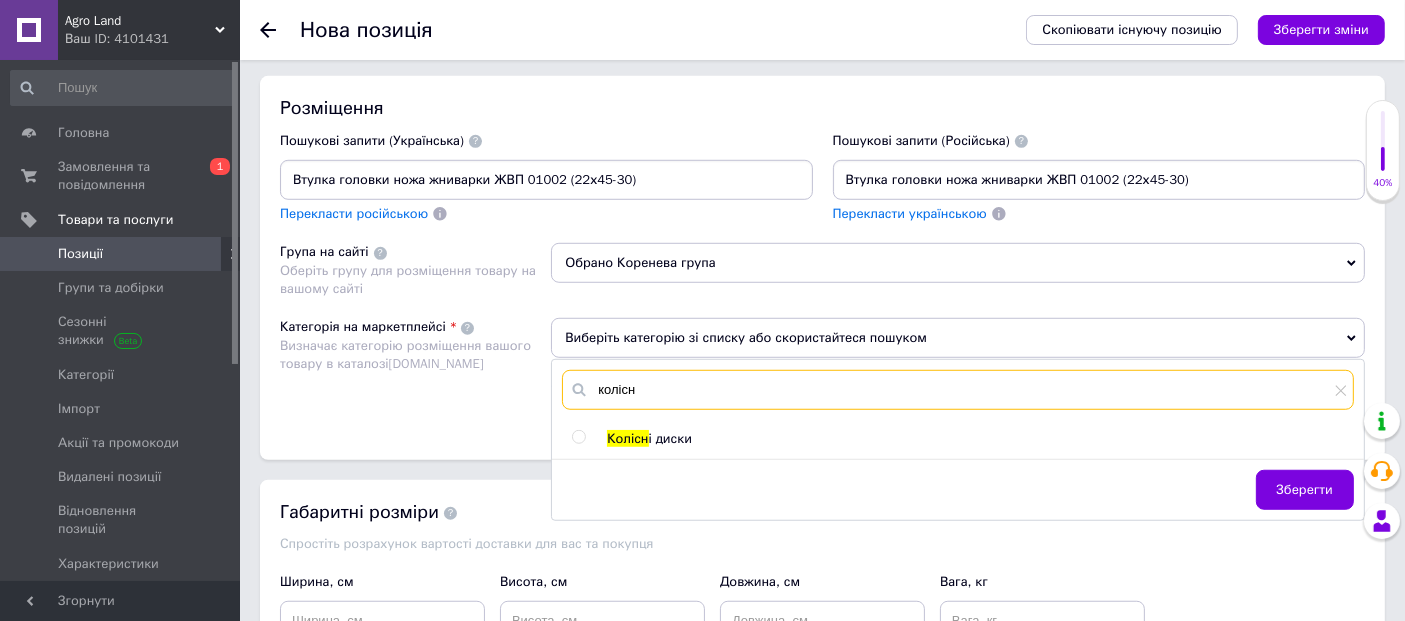 type on "колісн" 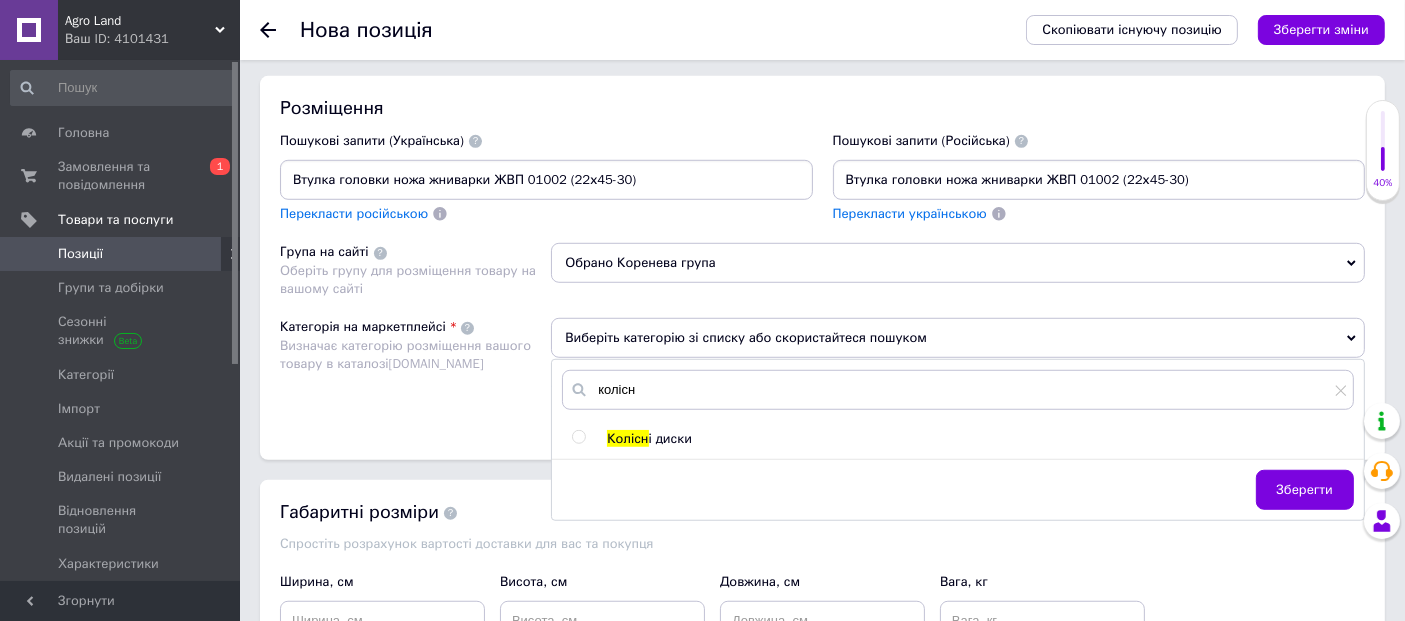 click at bounding box center (578, 437) 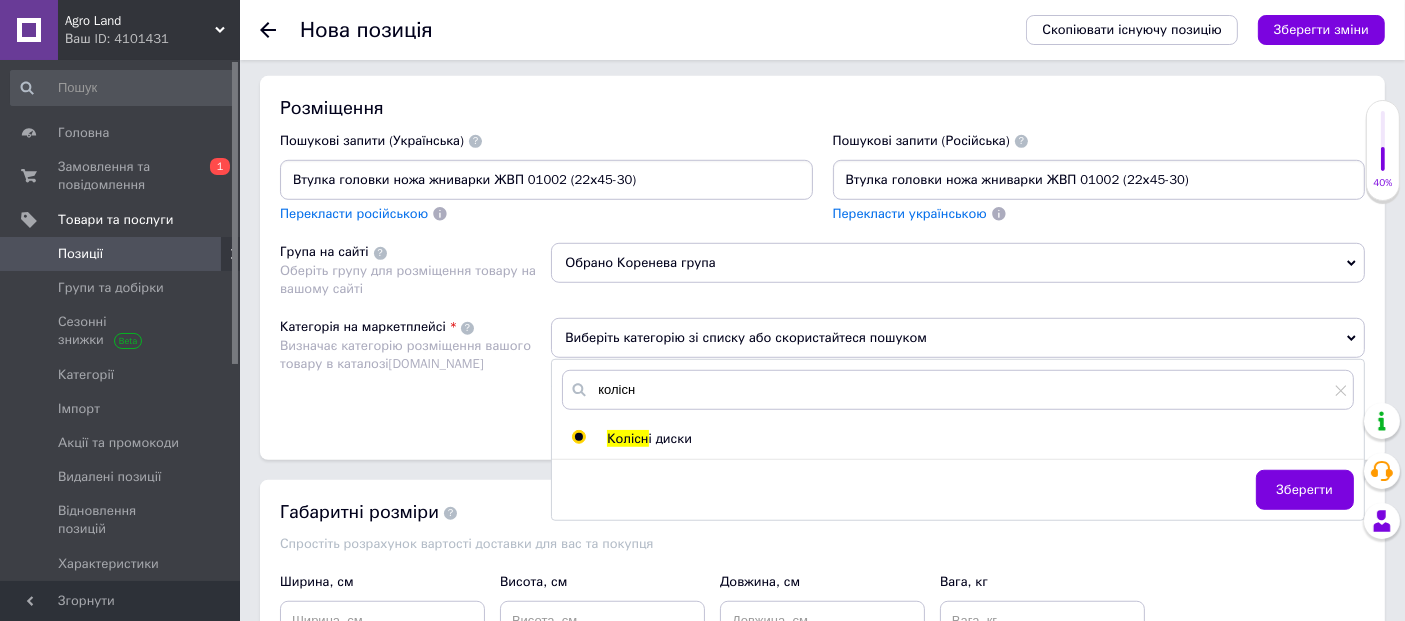 radio on "true" 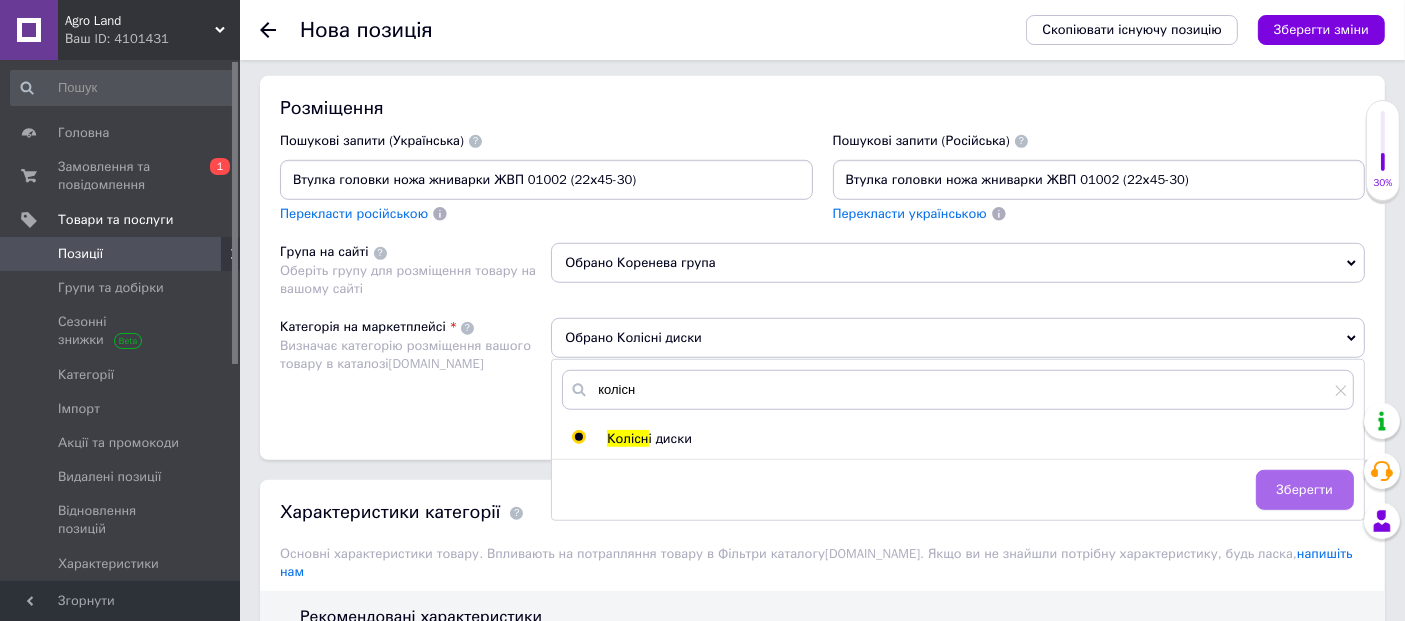 click on "Зберегти" at bounding box center (1305, 490) 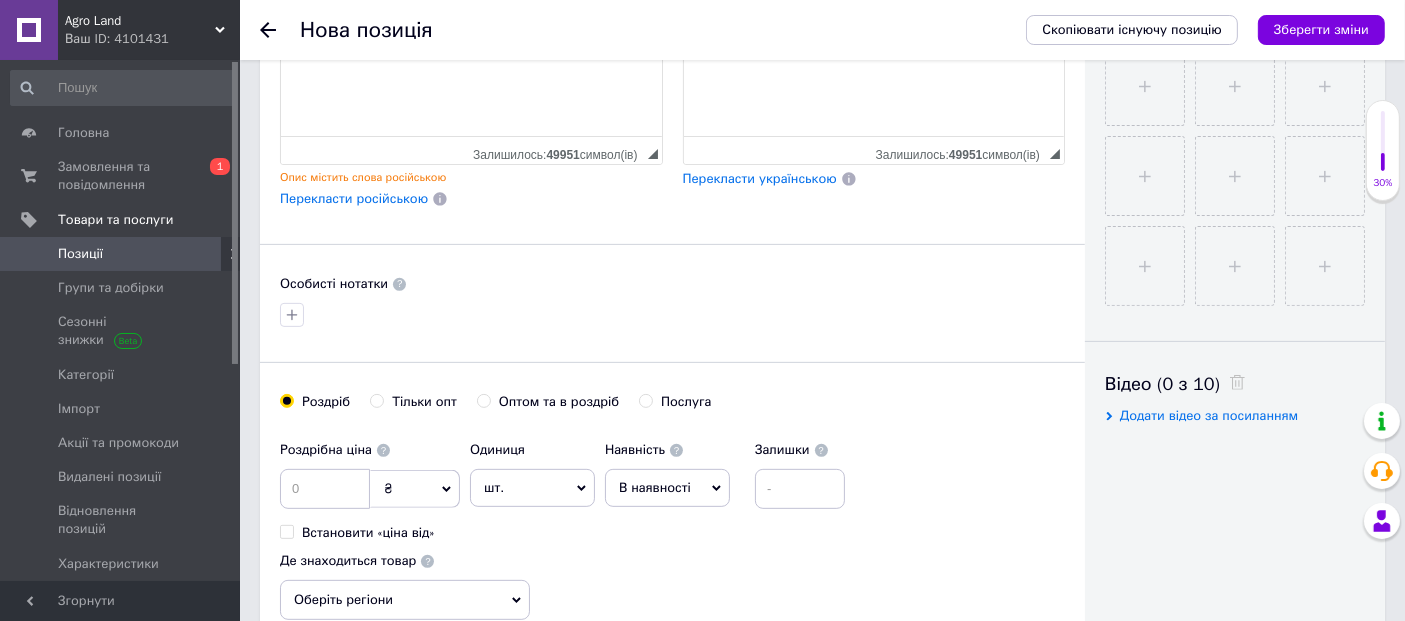 scroll, scrollTop: 830, scrollLeft: 0, axis: vertical 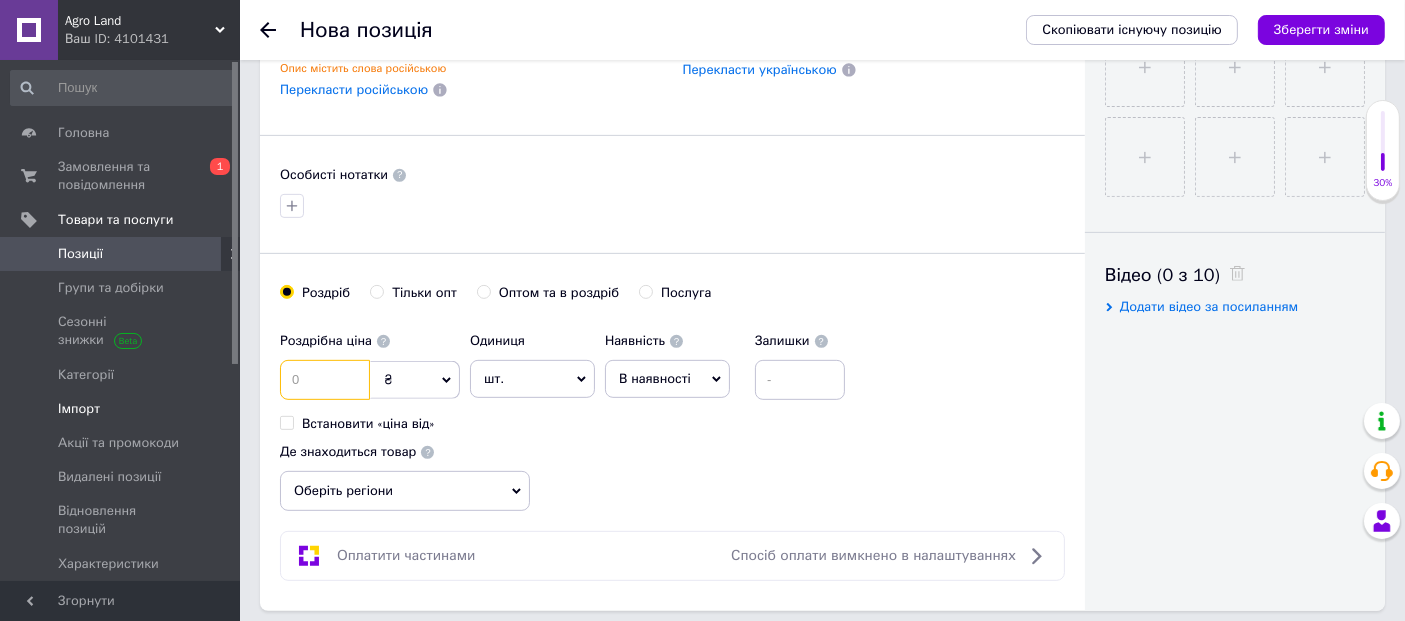 drag, startPoint x: 301, startPoint y: 377, endPoint x: 231, endPoint y: 391, distance: 71.38628 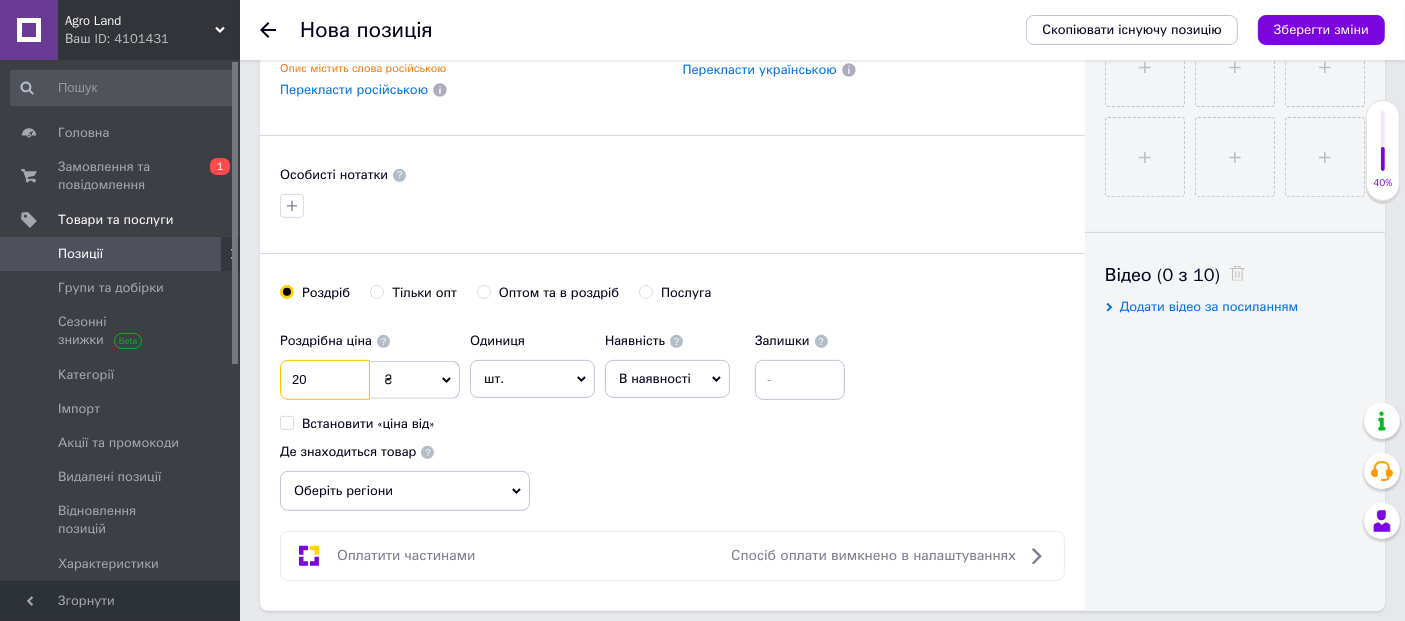 type on "20" 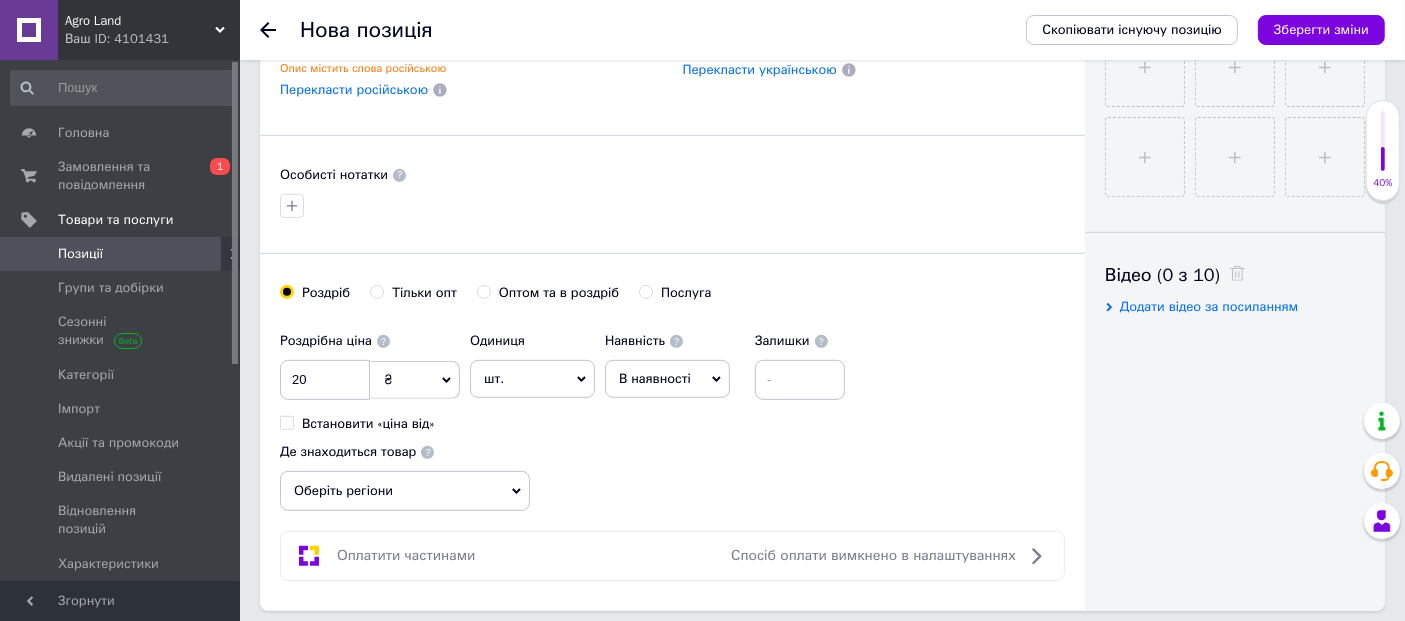 click on "[PERSON_NAME] опт Оптом та в роздріб Послуга" at bounding box center (672, 303) 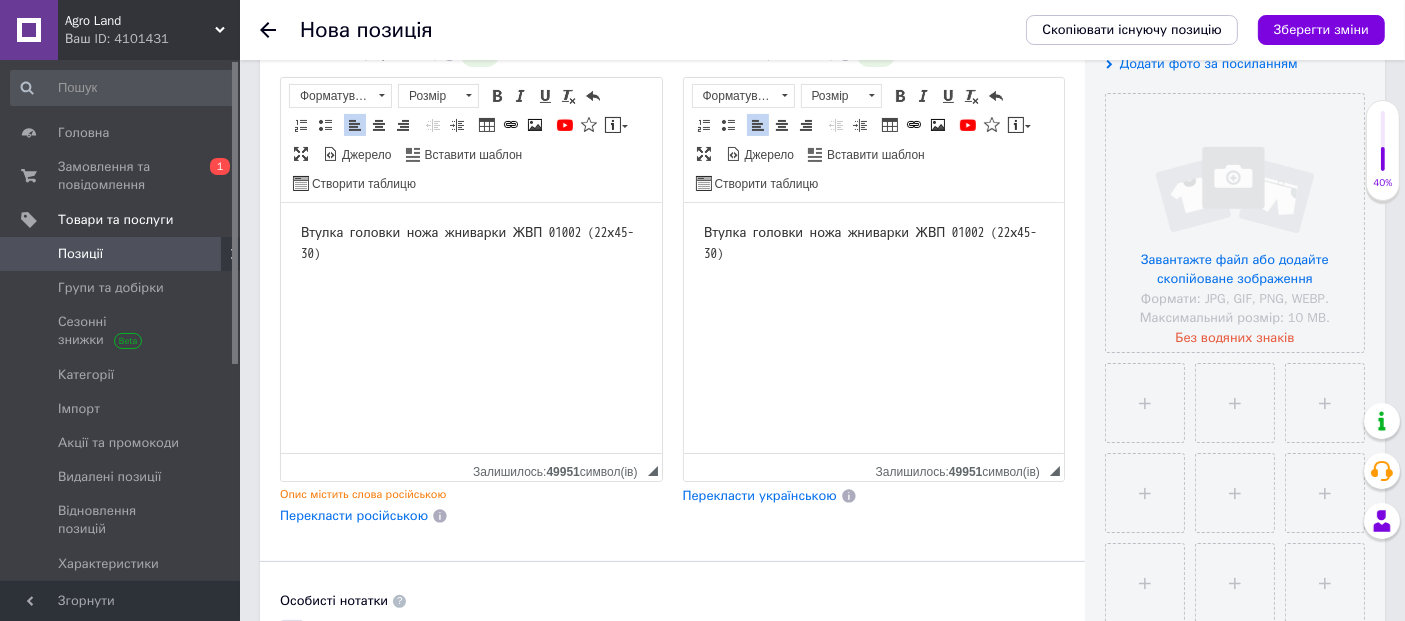 scroll, scrollTop: 385, scrollLeft: 0, axis: vertical 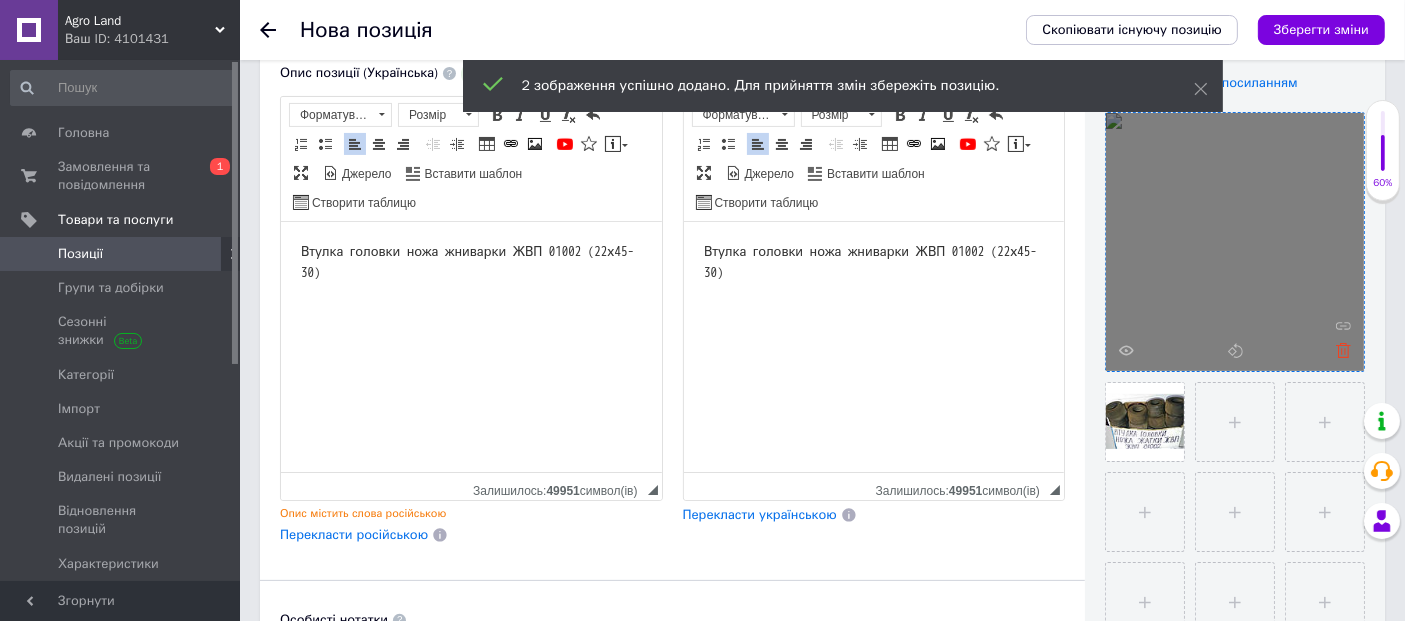 click 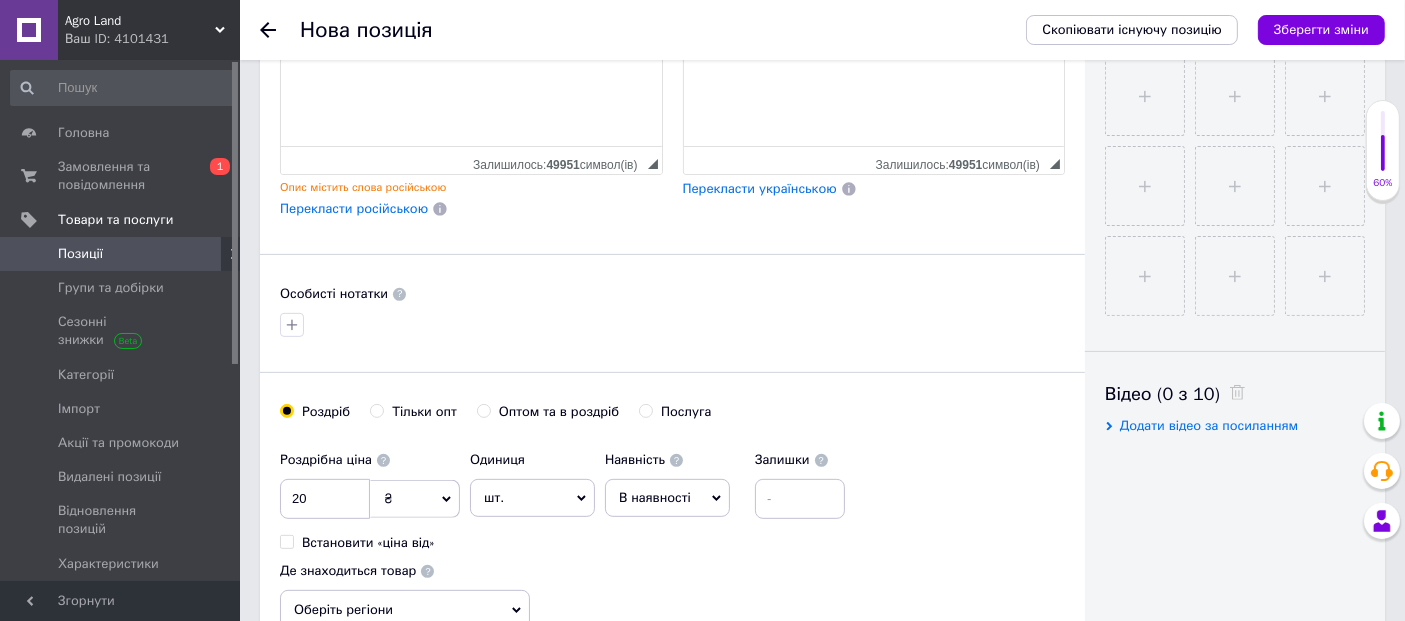 scroll, scrollTop: 719, scrollLeft: 0, axis: vertical 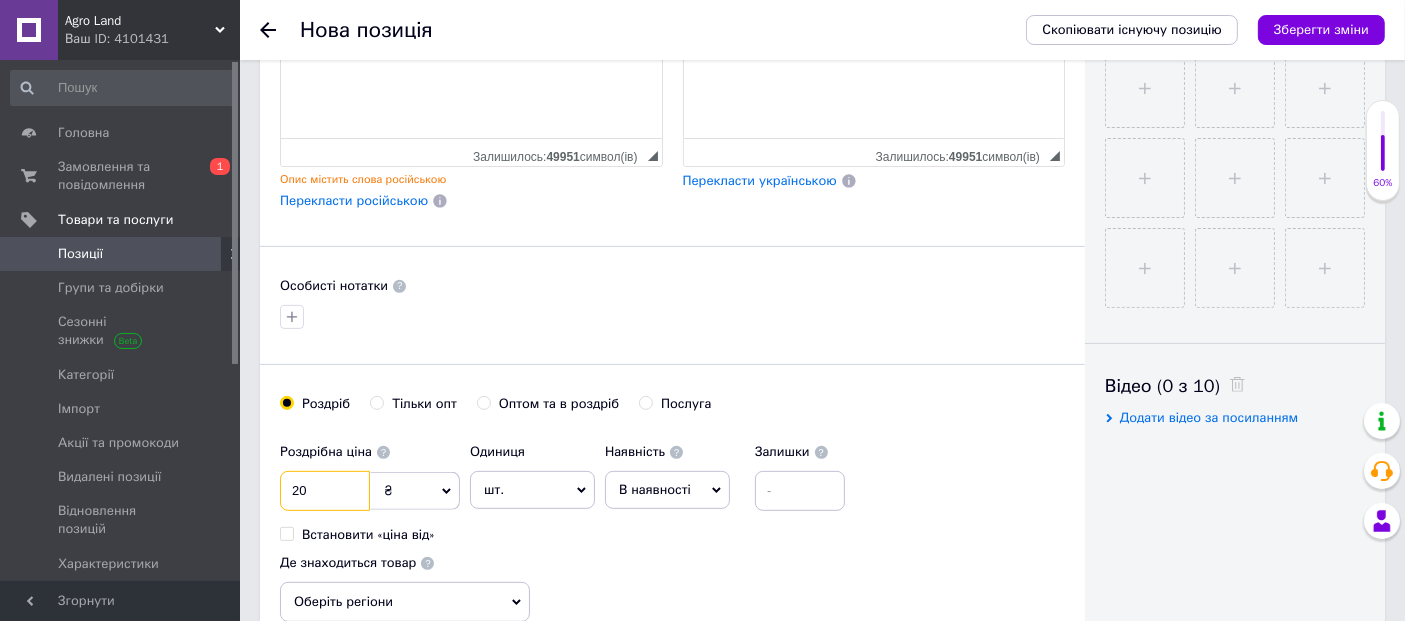 drag, startPoint x: 261, startPoint y: 487, endPoint x: 247, endPoint y: 486, distance: 14.035668 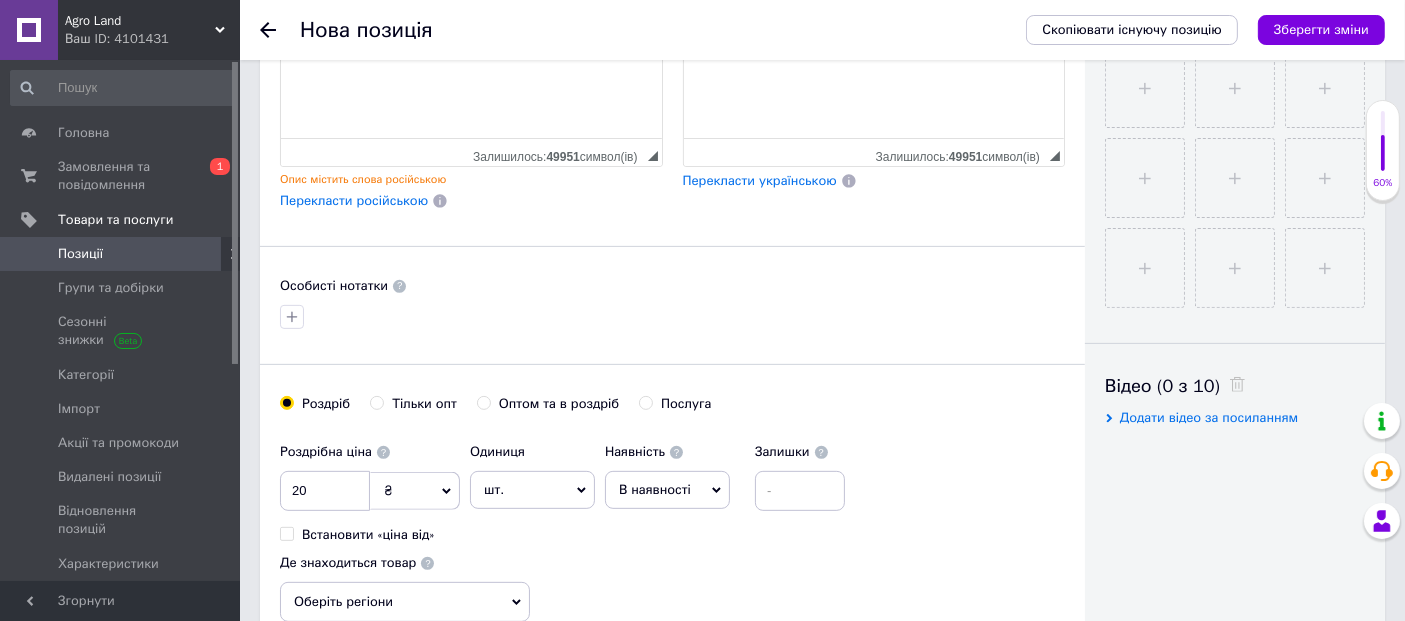 click on "[PERSON_NAME] опт Оптом та в роздріб Послуга" at bounding box center (672, 414) 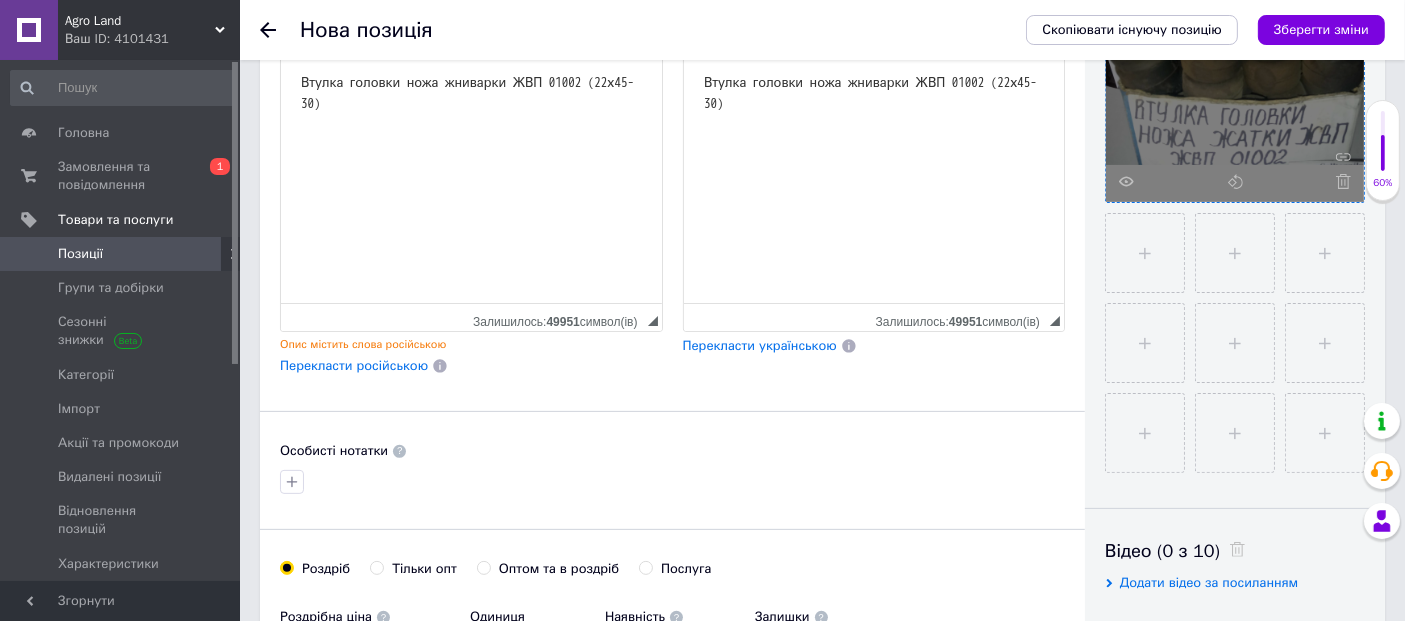 scroll, scrollTop: 274, scrollLeft: 0, axis: vertical 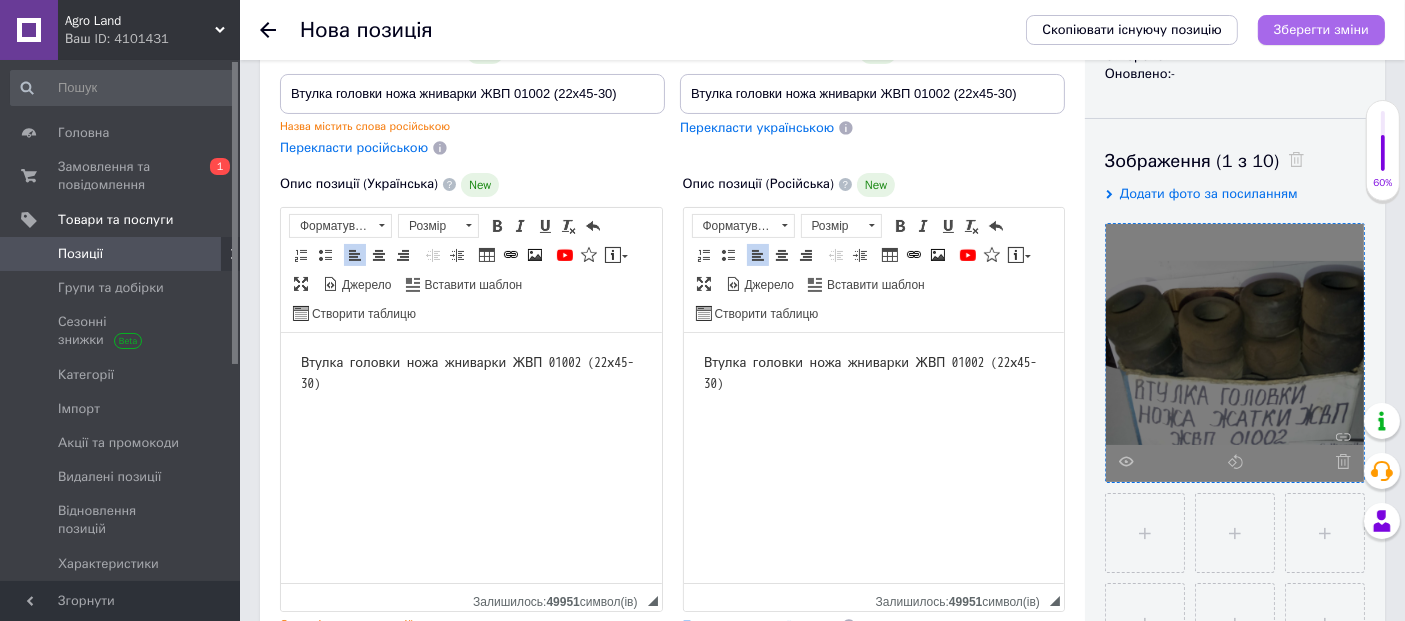click on "Зберегти зміни" at bounding box center (1321, 29) 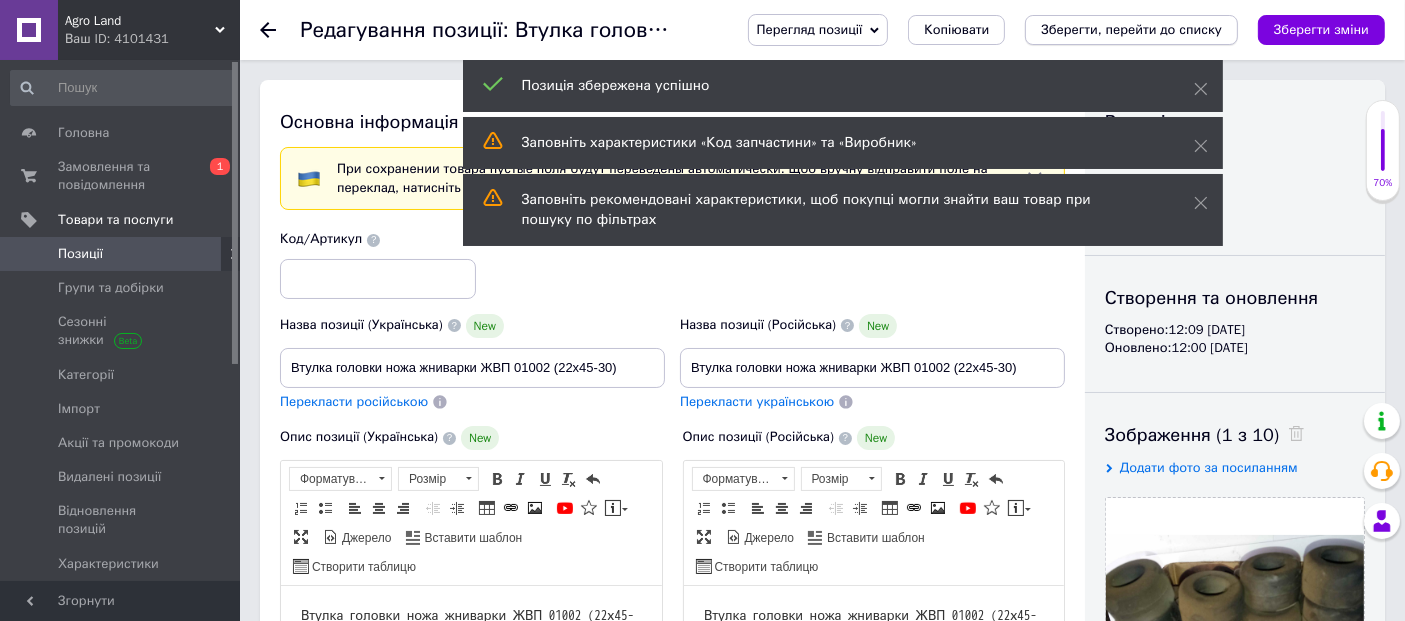 scroll, scrollTop: 0, scrollLeft: 0, axis: both 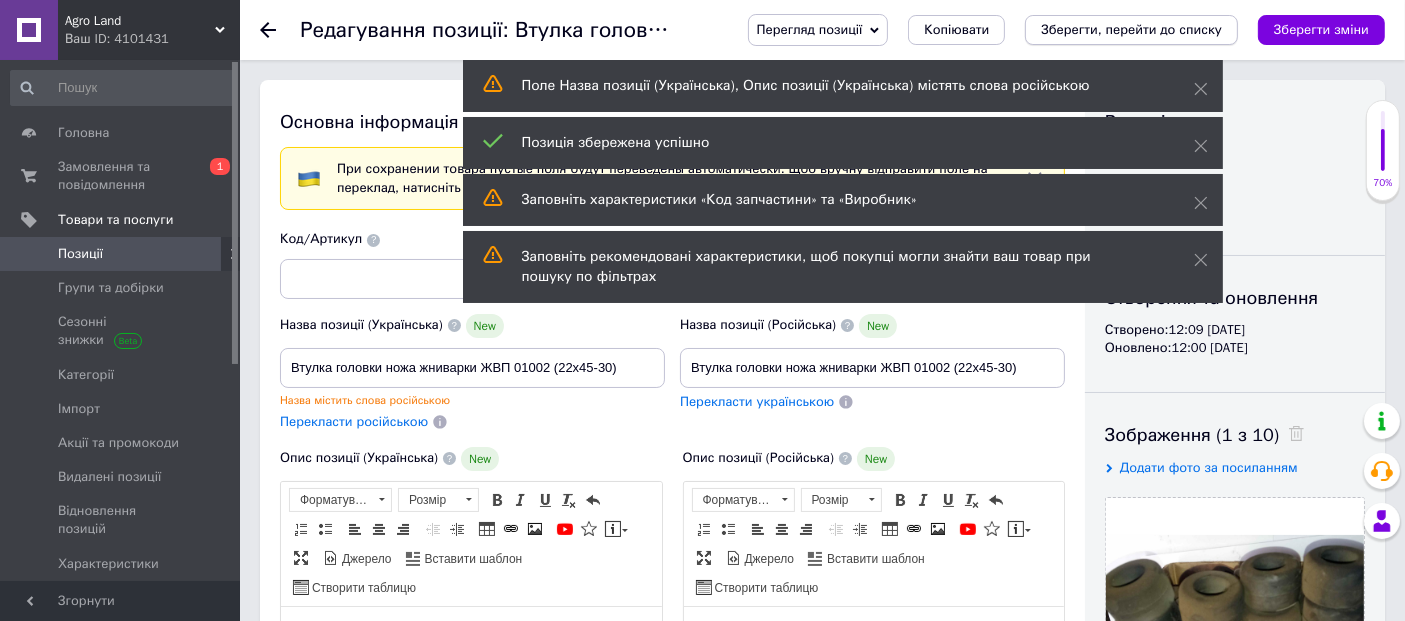click on "Поле Назва позиції (Українська), Опис позиції (Українська) містять слова російською" at bounding box center [843, 86] 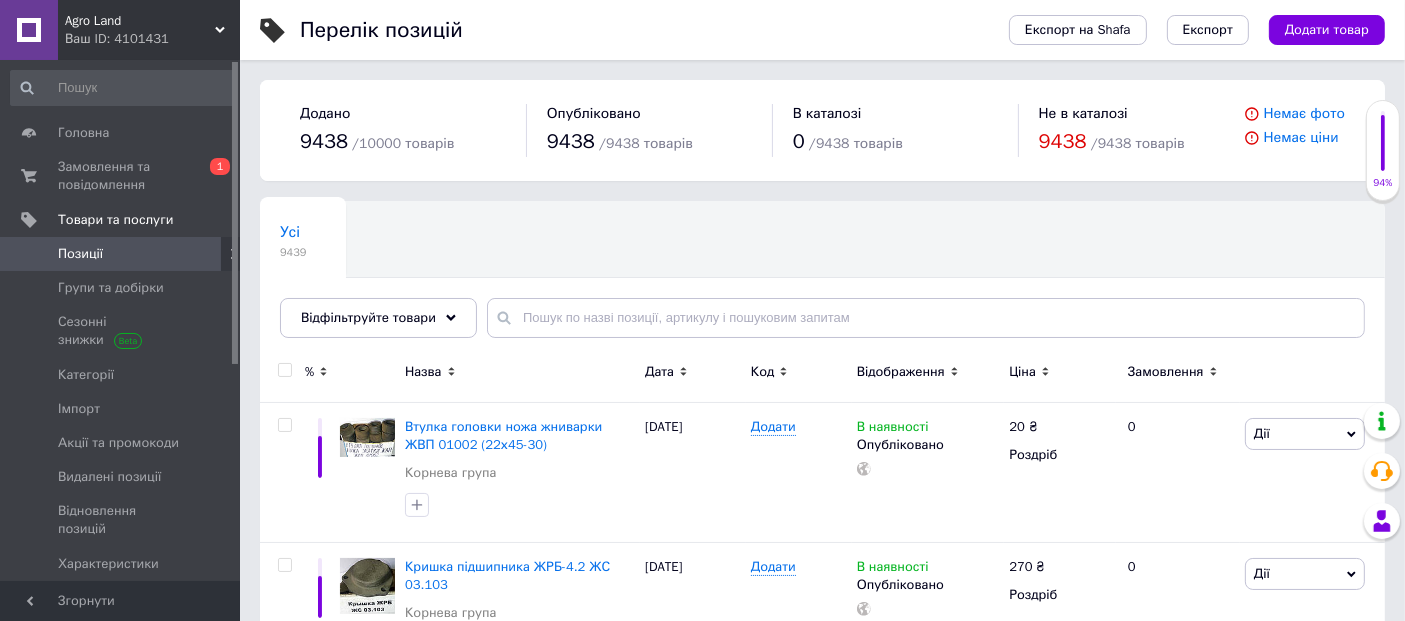 click on "Усі 9439 Ok Відфільтровано...  Зберегти" at bounding box center (822, 279) 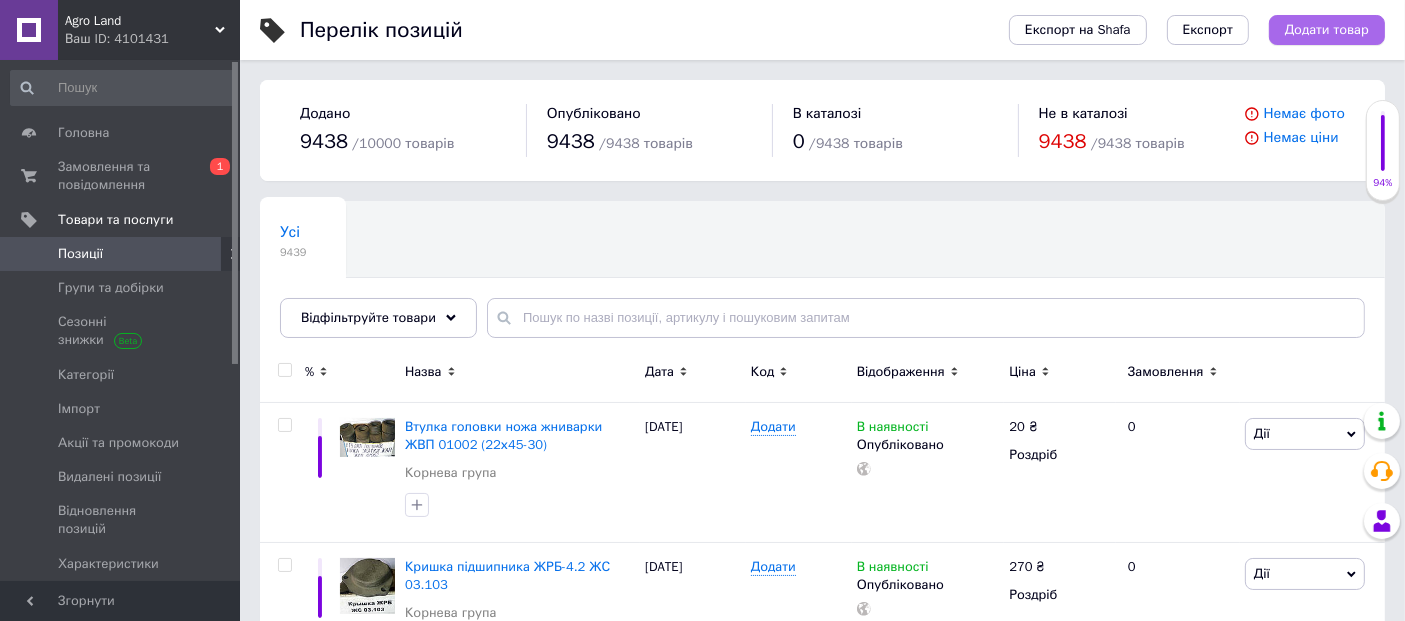 click on "Додати товар" at bounding box center (1327, 30) 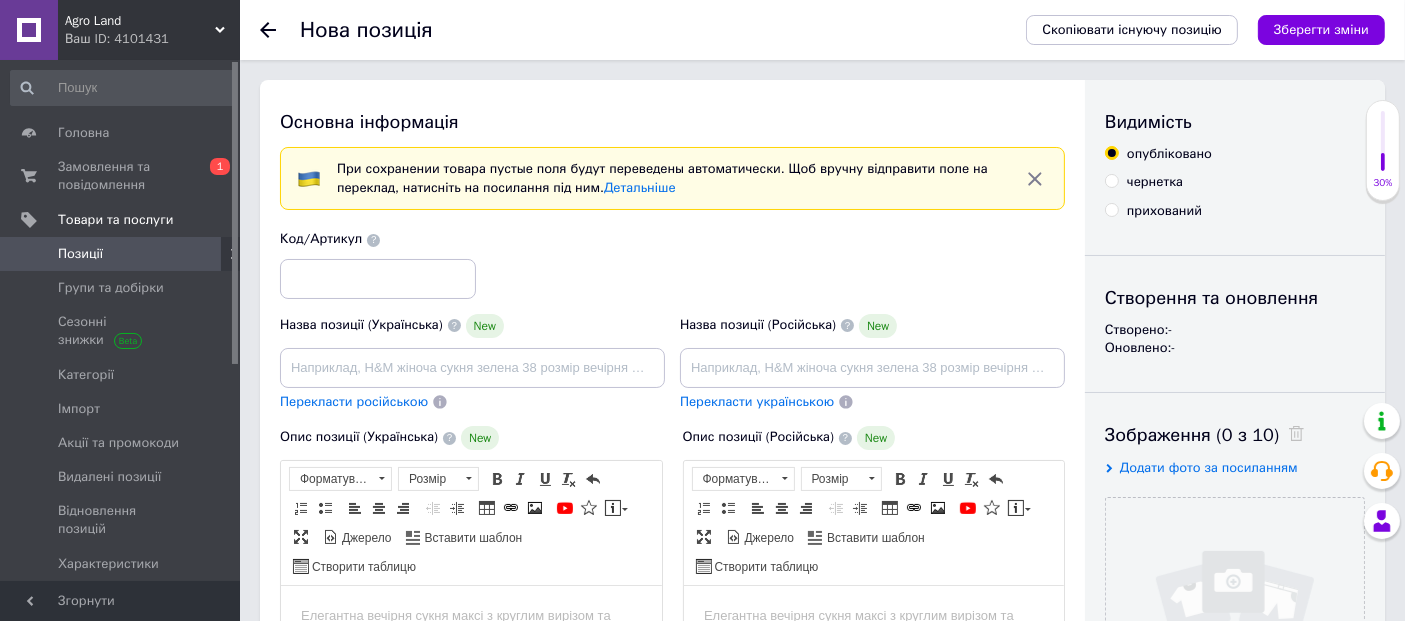 scroll, scrollTop: 0, scrollLeft: 0, axis: both 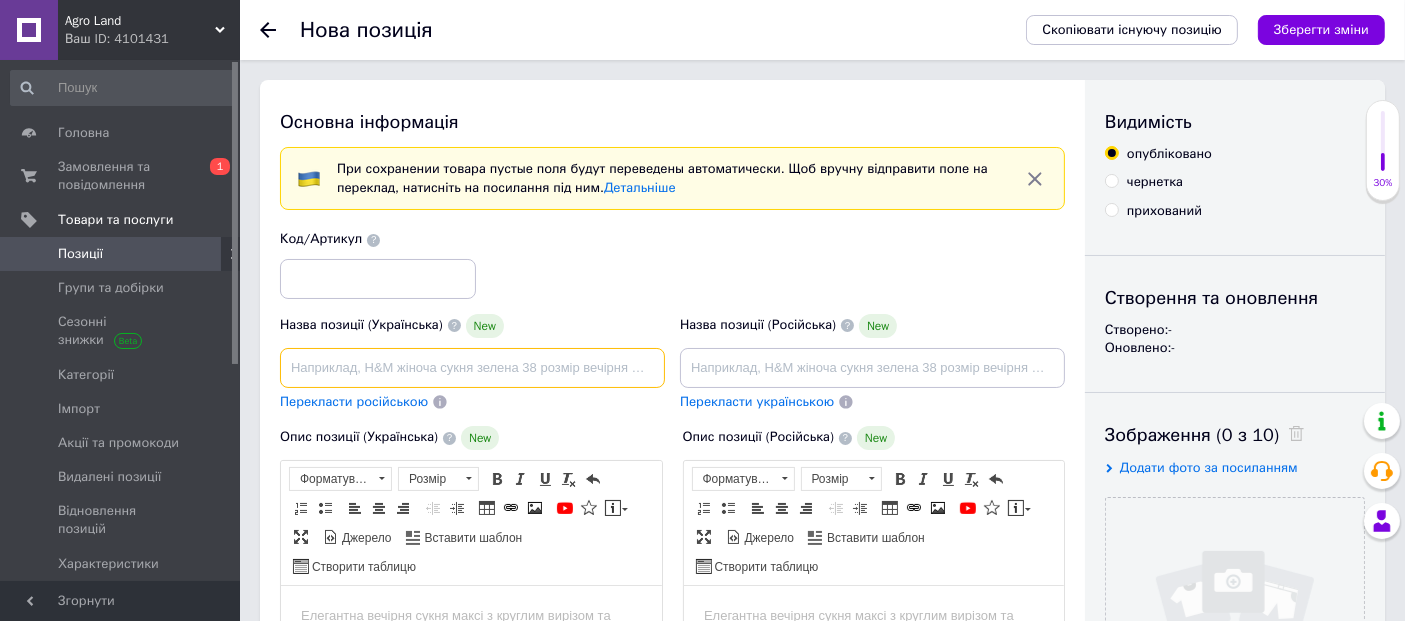 click at bounding box center (472, 368) 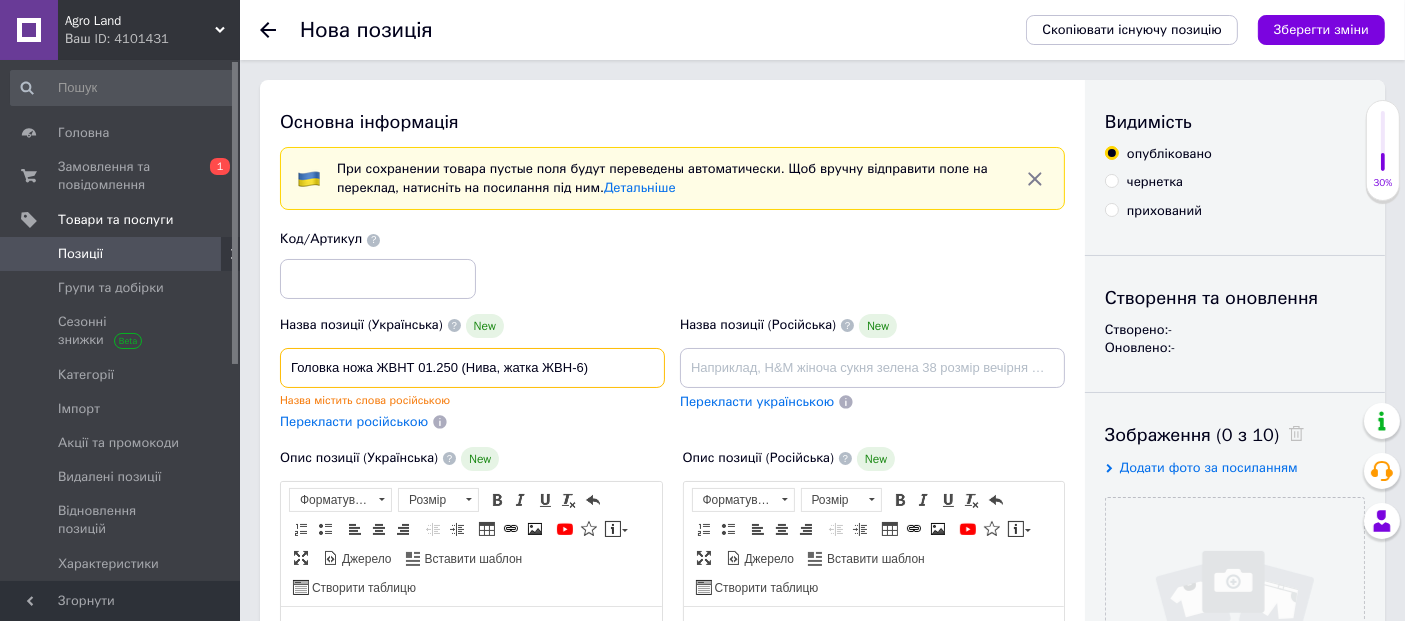drag, startPoint x: 537, startPoint y: 359, endPoint x: 460, endPoint y: 373, distance: 78.26238 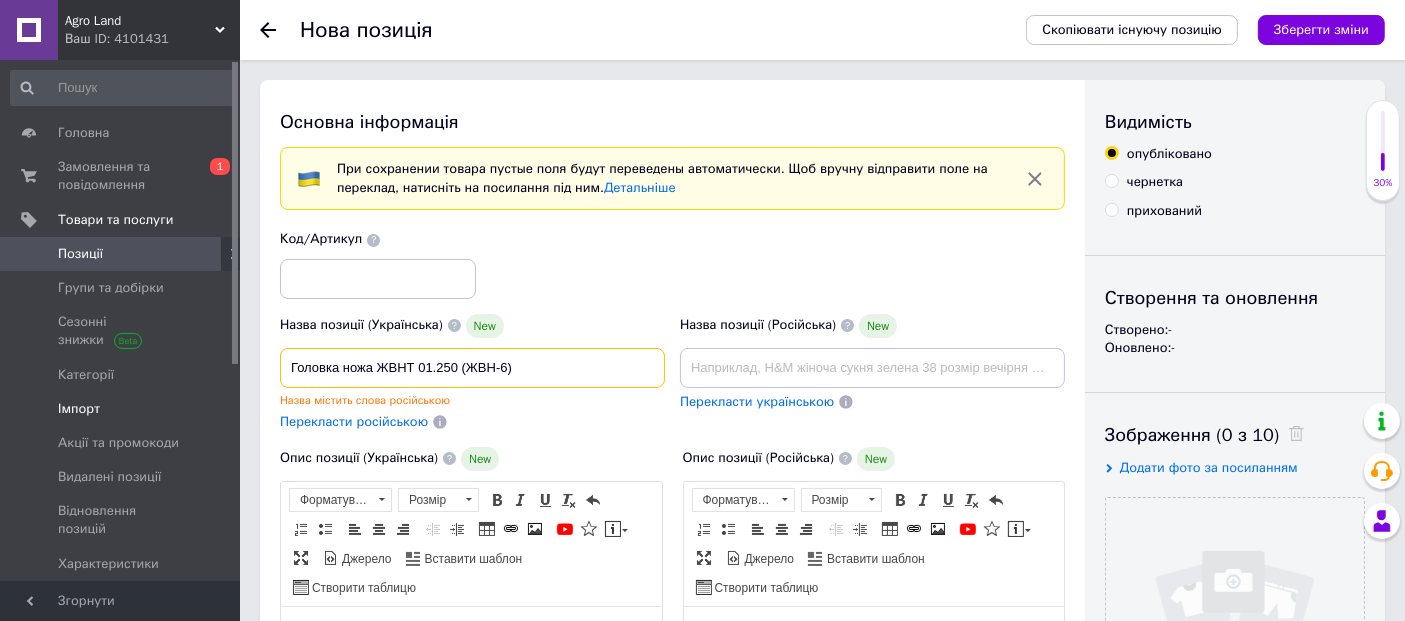 drag, startPoint x: 566, startPoint y: 381, endPoint x: 213, endPoint y: 372, distance: 353.11472 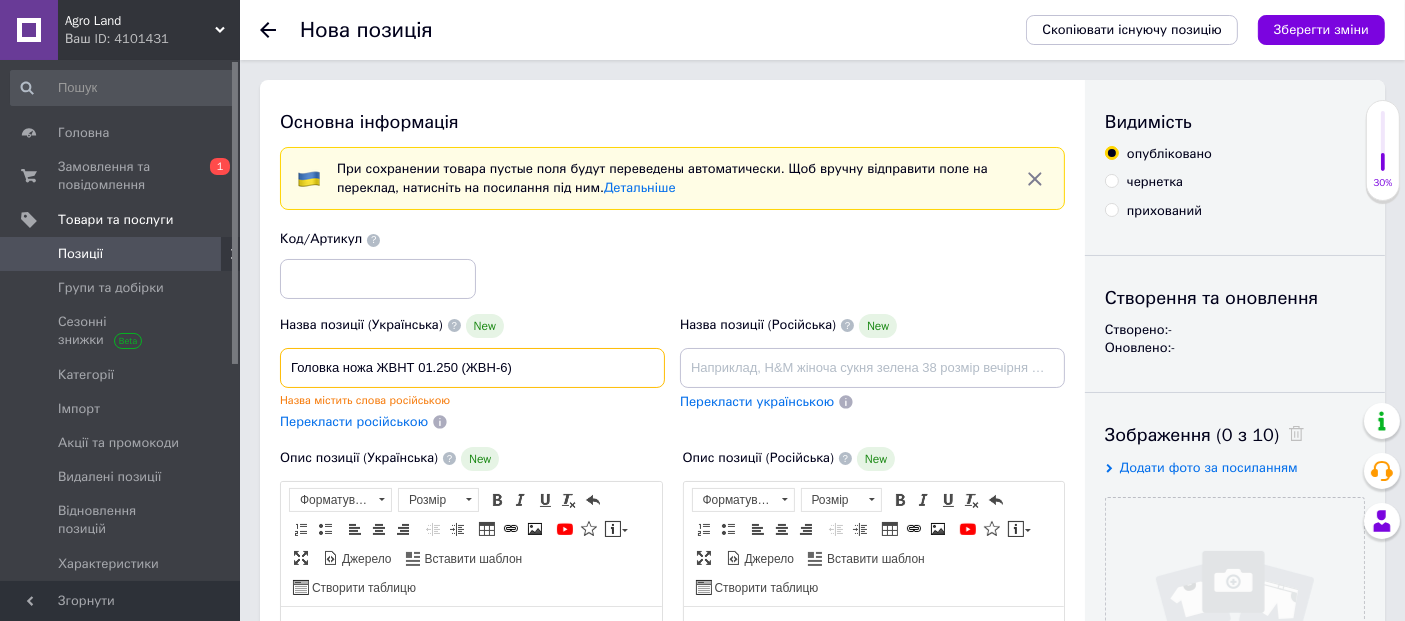 type on "Головка ножа ЖВНТ 01.250 (ЖВН-6)" 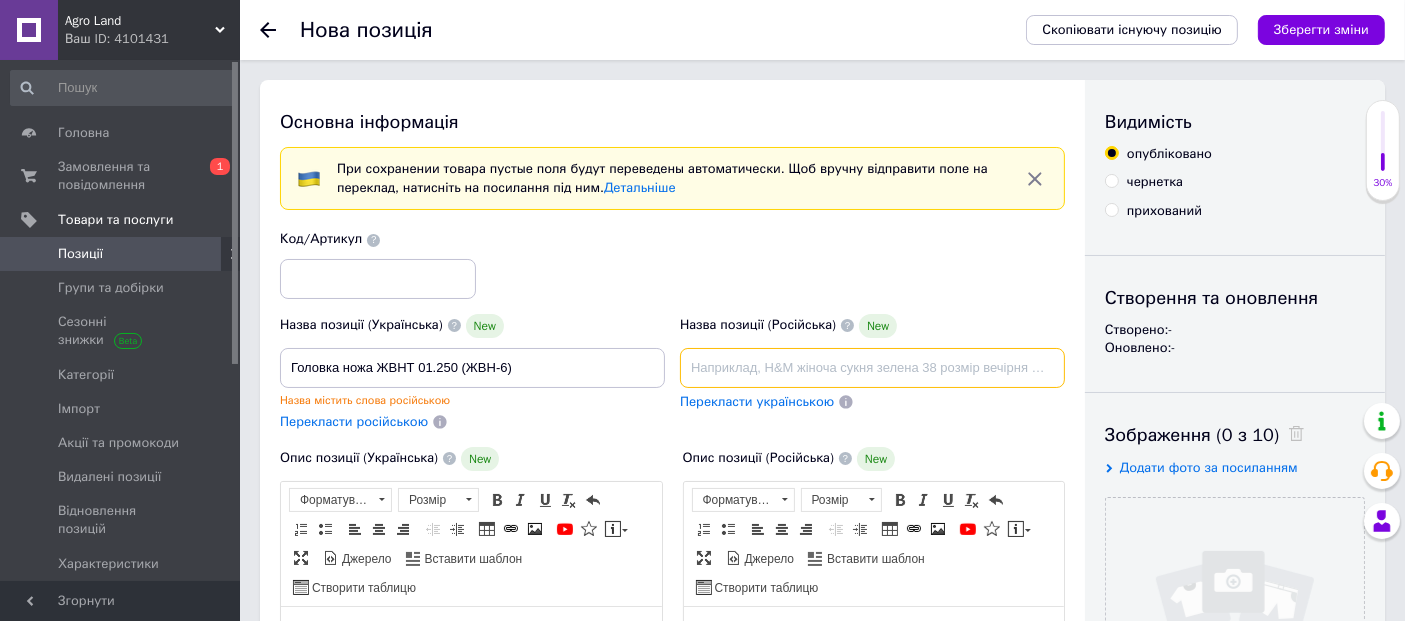 click at bounding box center [872, 368] 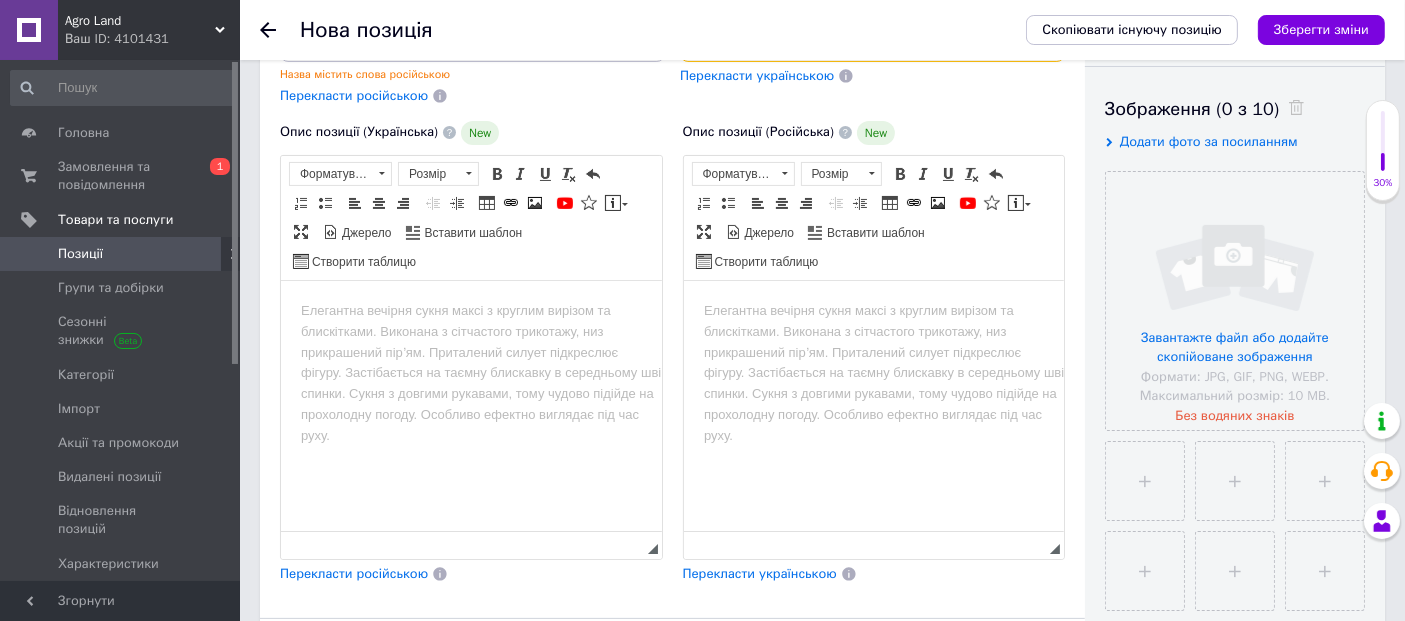 scroll, scrollTop: 333, scrollLeft: 0, axis: vertical 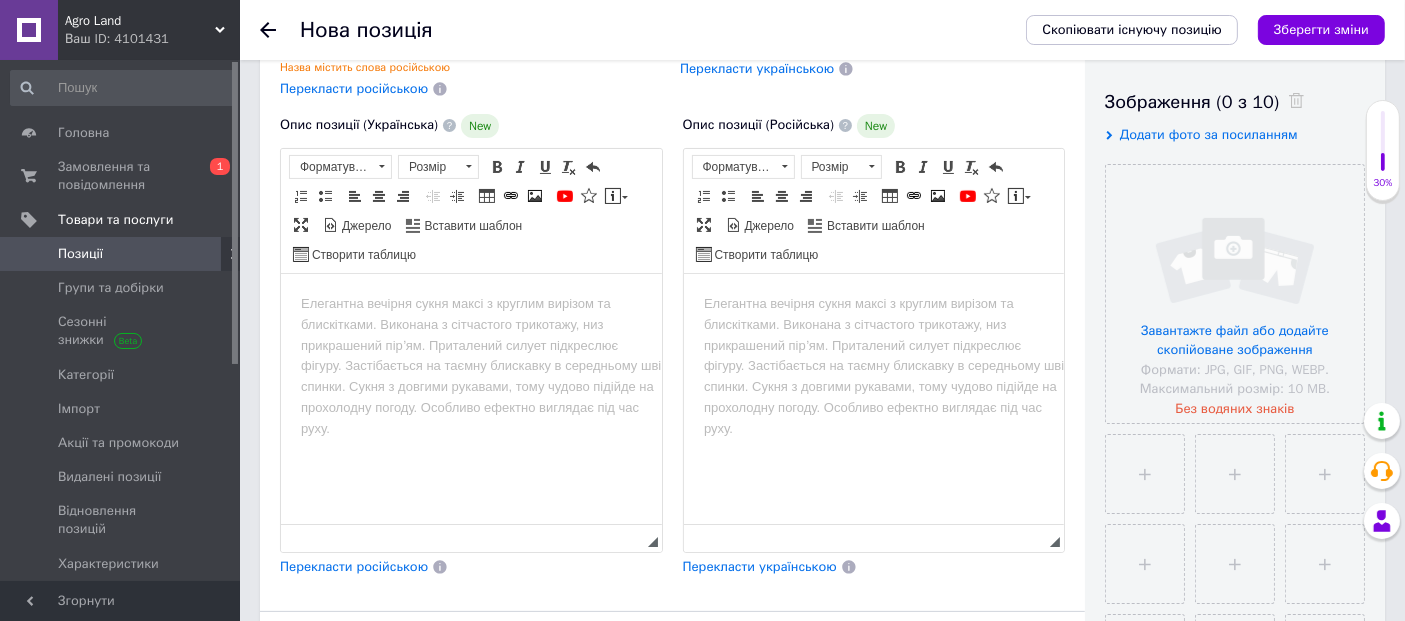type on "Головка ножа ЖВНТ 01.250 (ЖВН-6)" 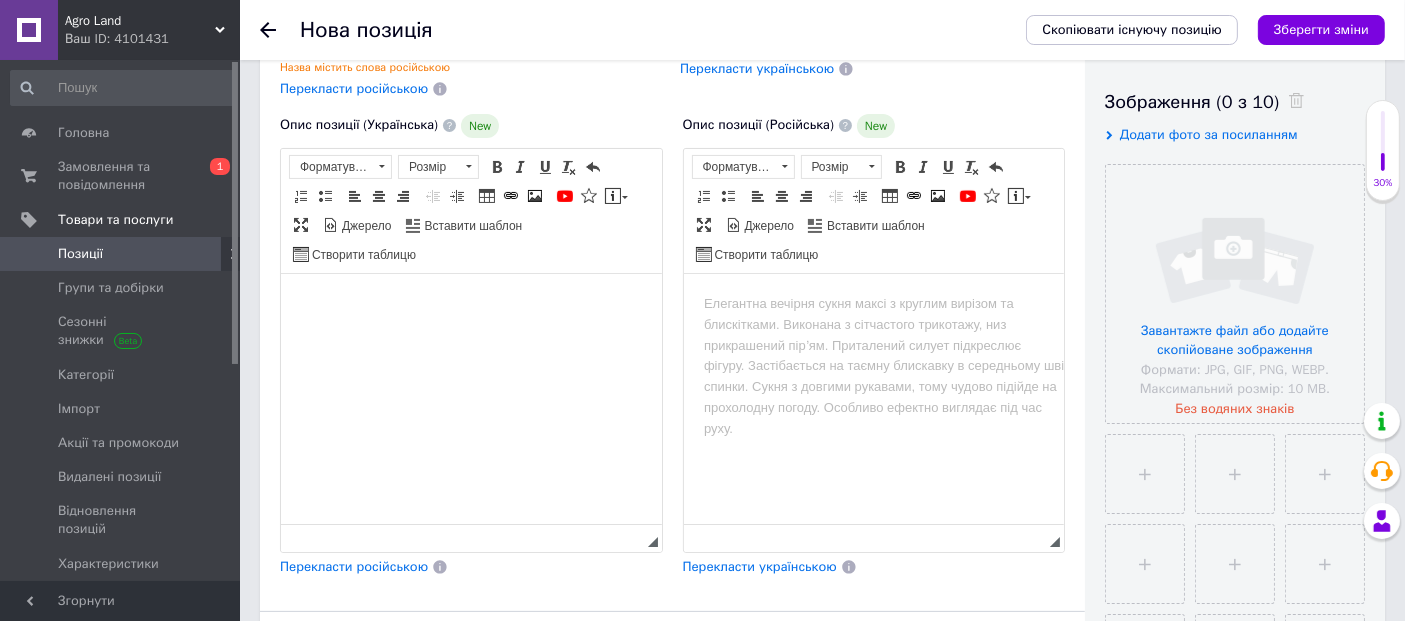 click at bounding box center (470, 303) 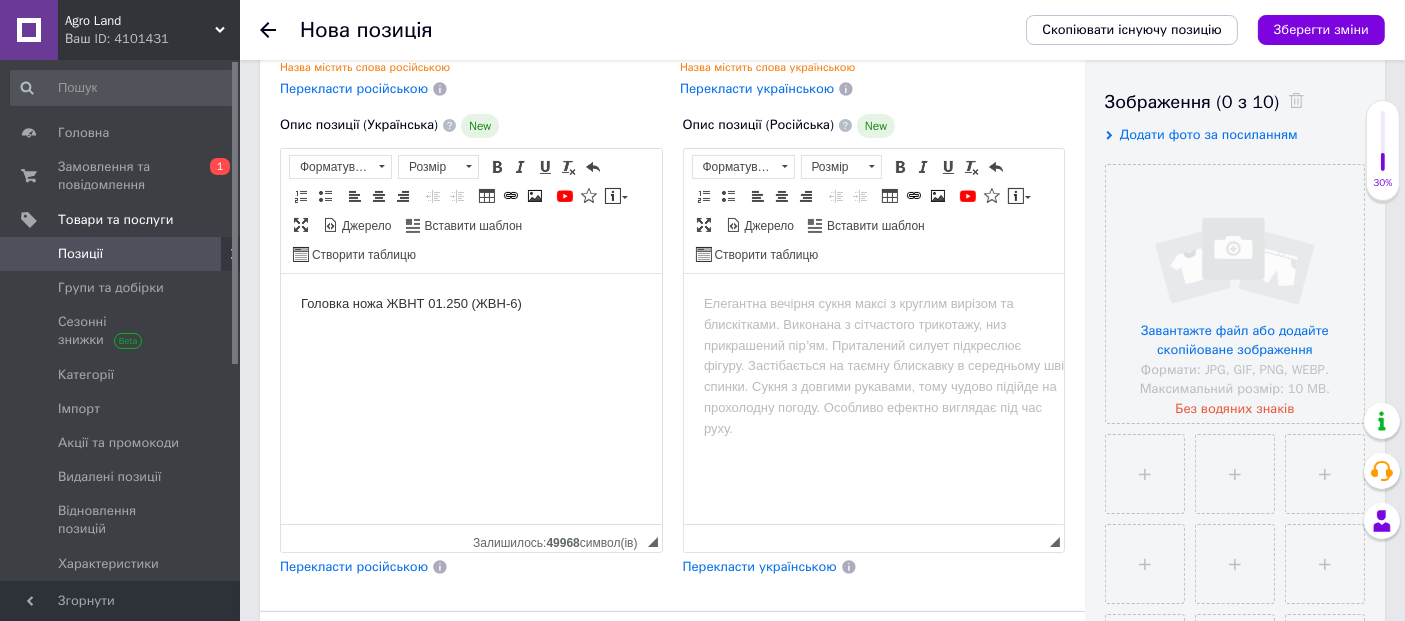 click at bounding box center [873, 303] 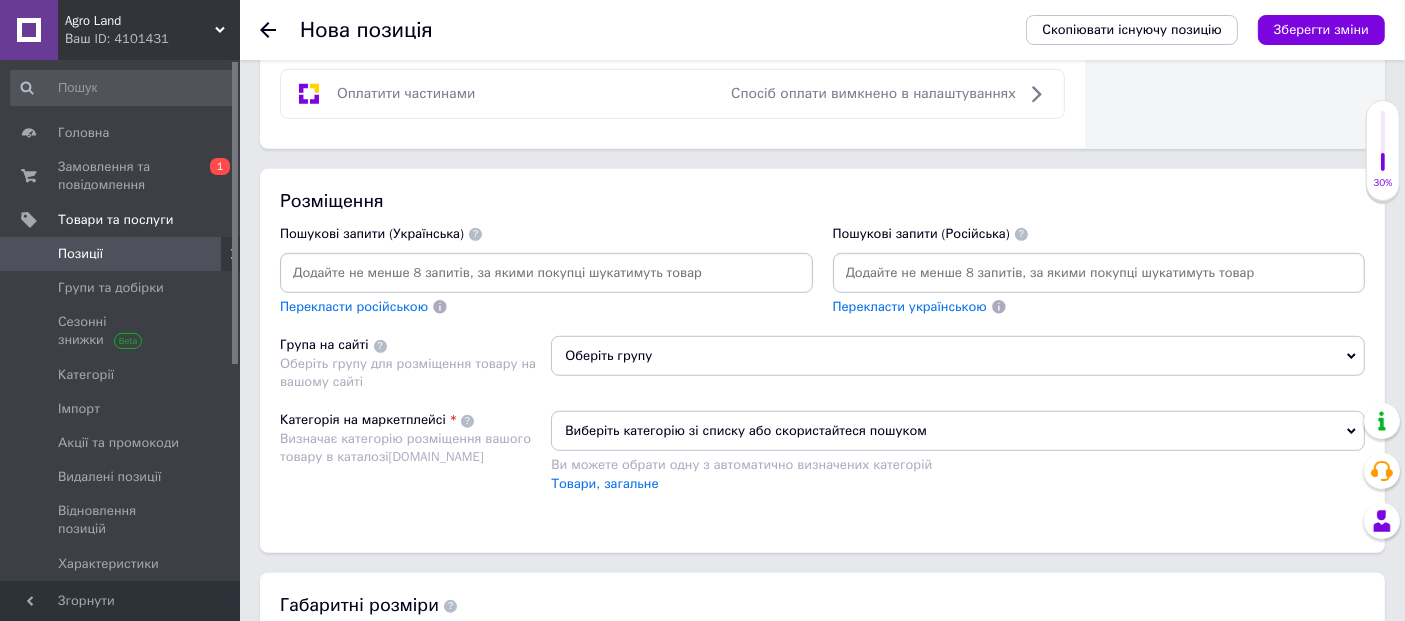 scroll, scrollTop: 1353, scrollLeft: 0, axis: vertical 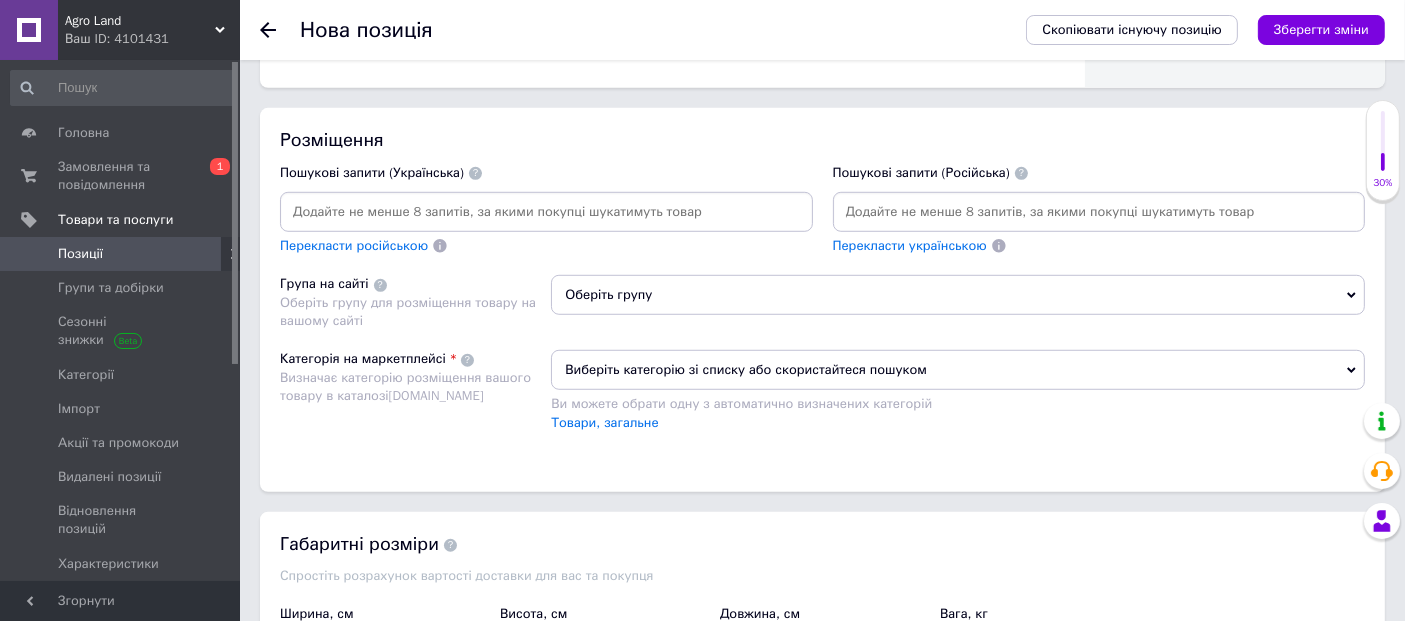 click at bounding box center (546, 212) 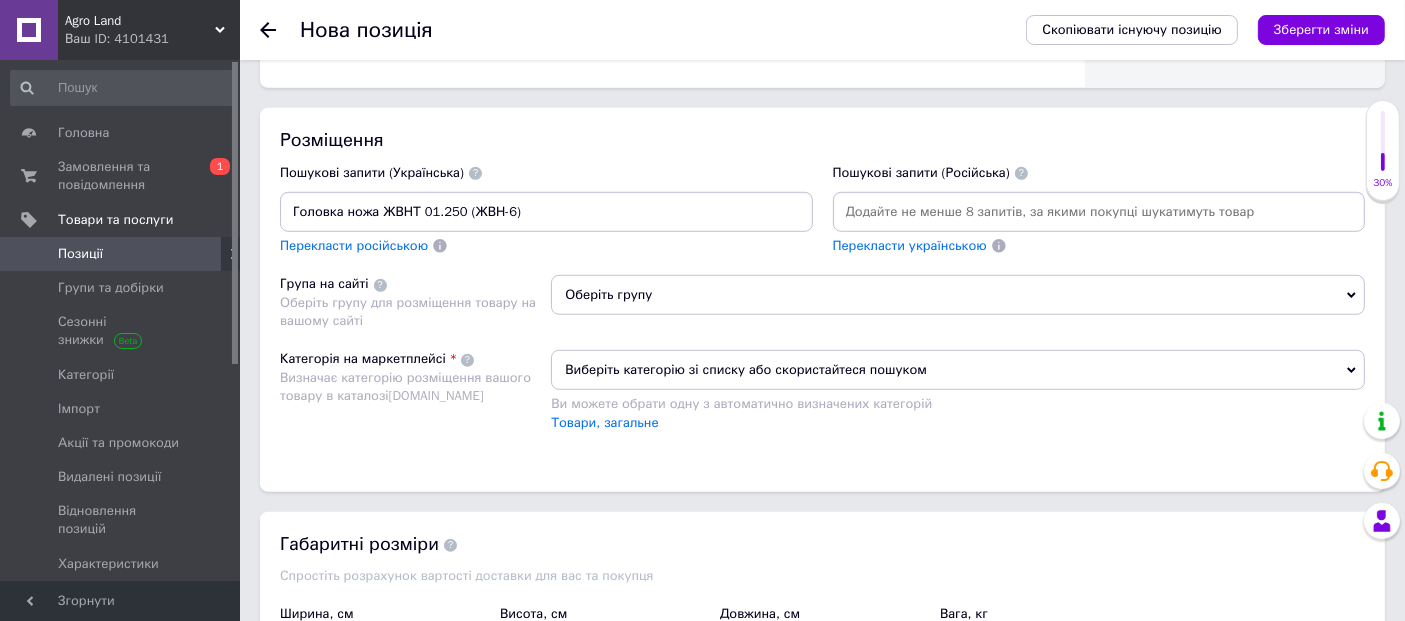 type on "Головка ножа ЖВНТ 01.250 (ЖВН-6)" 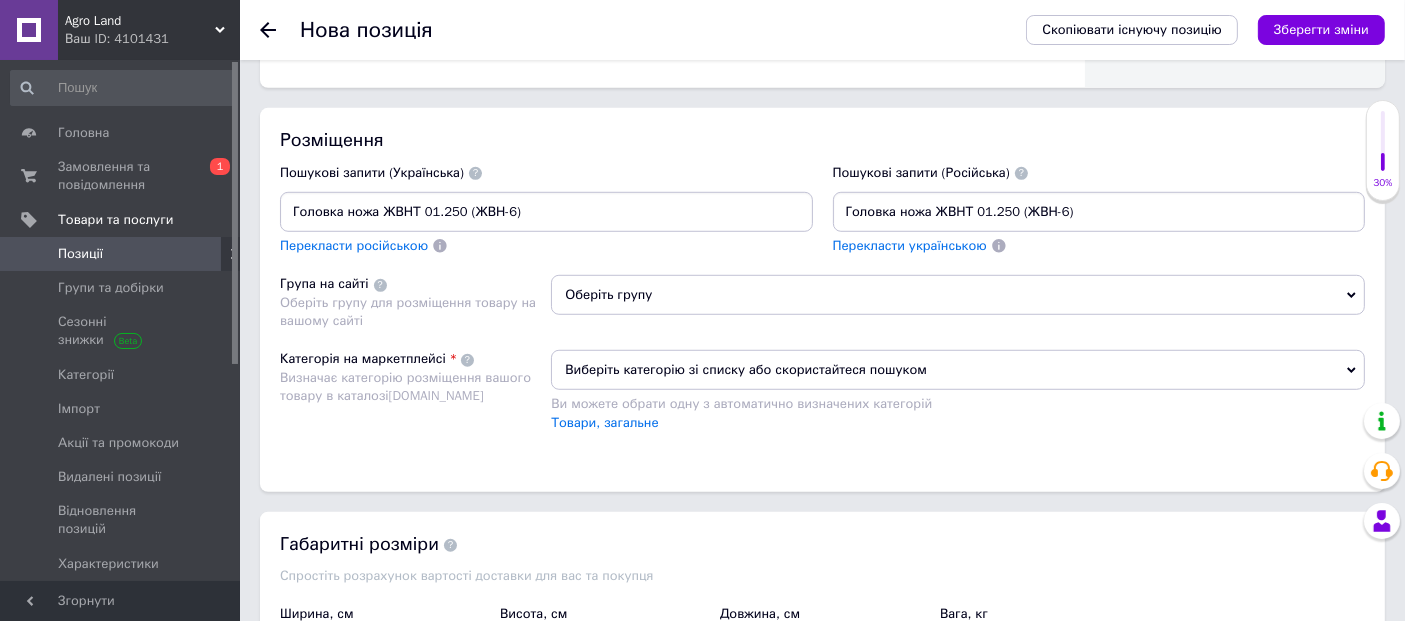 type on "Головка ножа ЖВНТ 01.250 (ЖВН-6)" 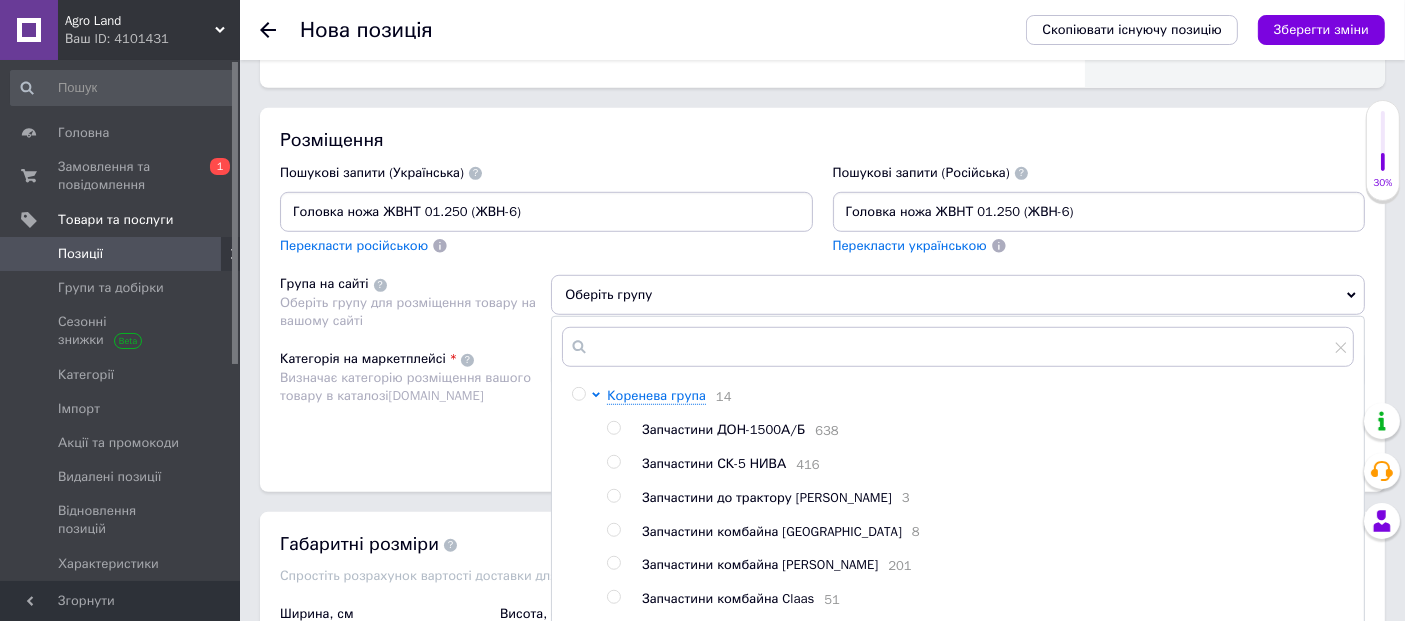 click at bounding box center (578, 394) 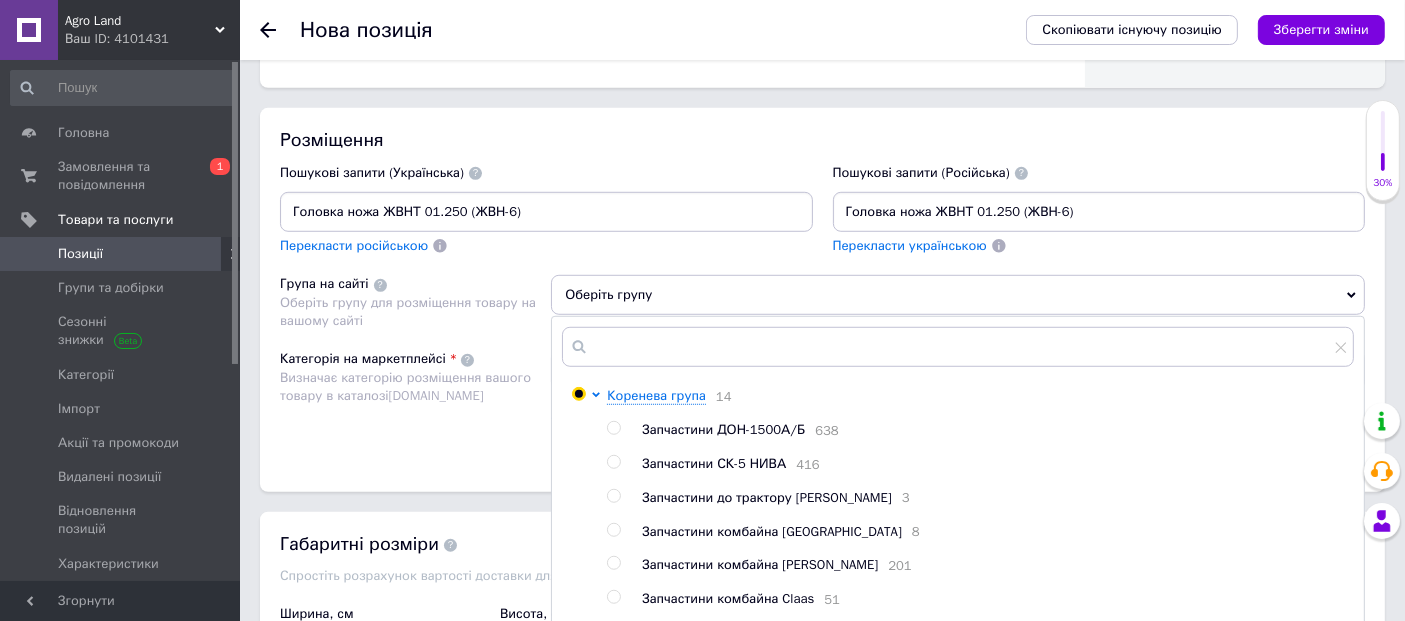 radio on "true" 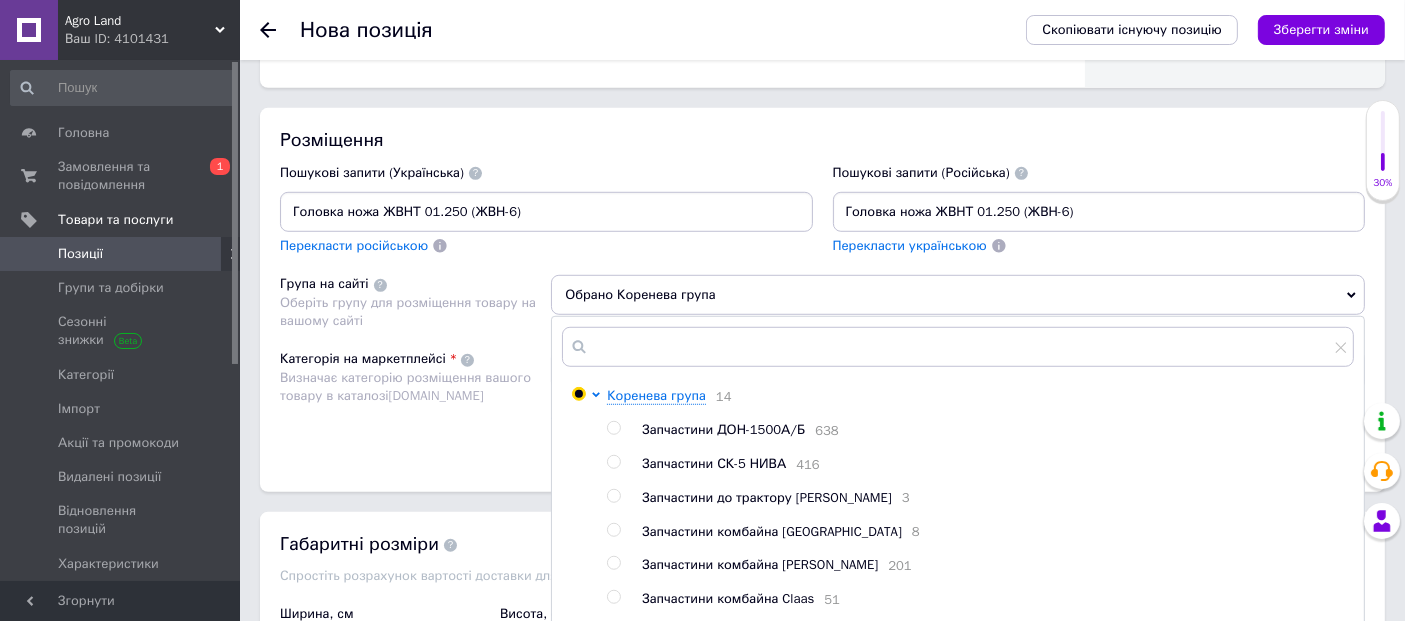 scroll, scrollTop: 1608, scrollLeft: 0, axis: vertical 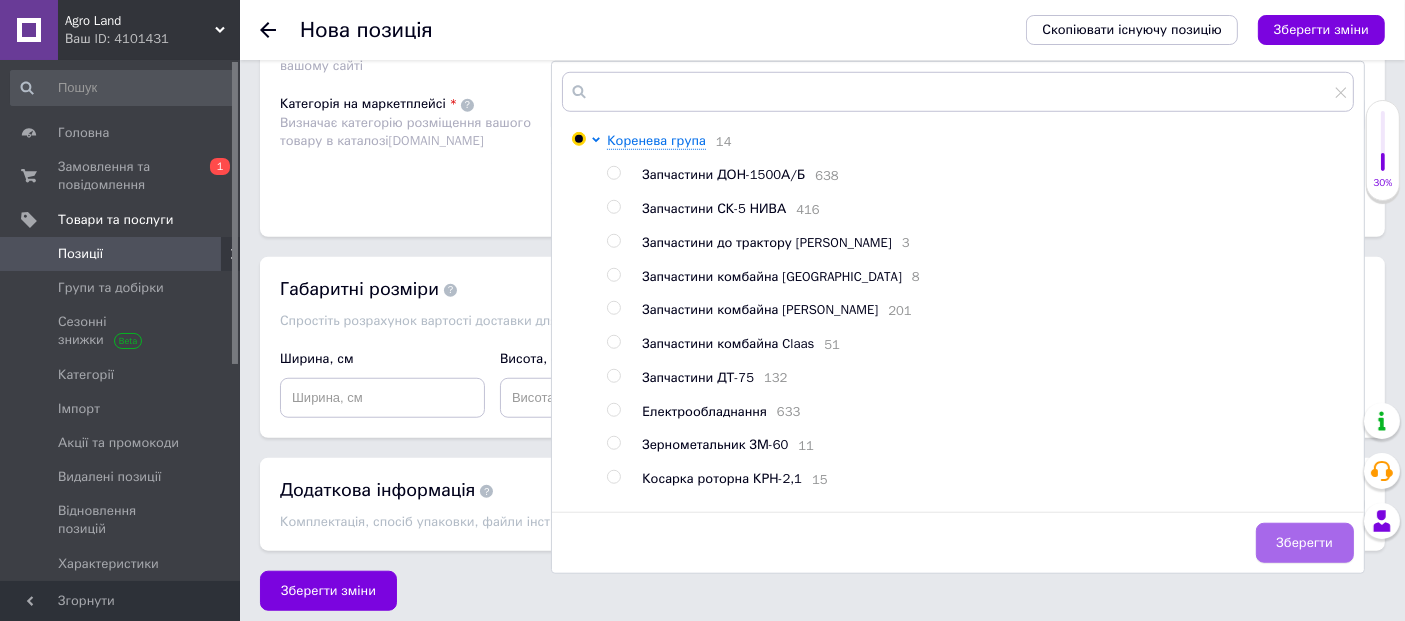 click on "Зберегти" at bounding box center (1305, 543) 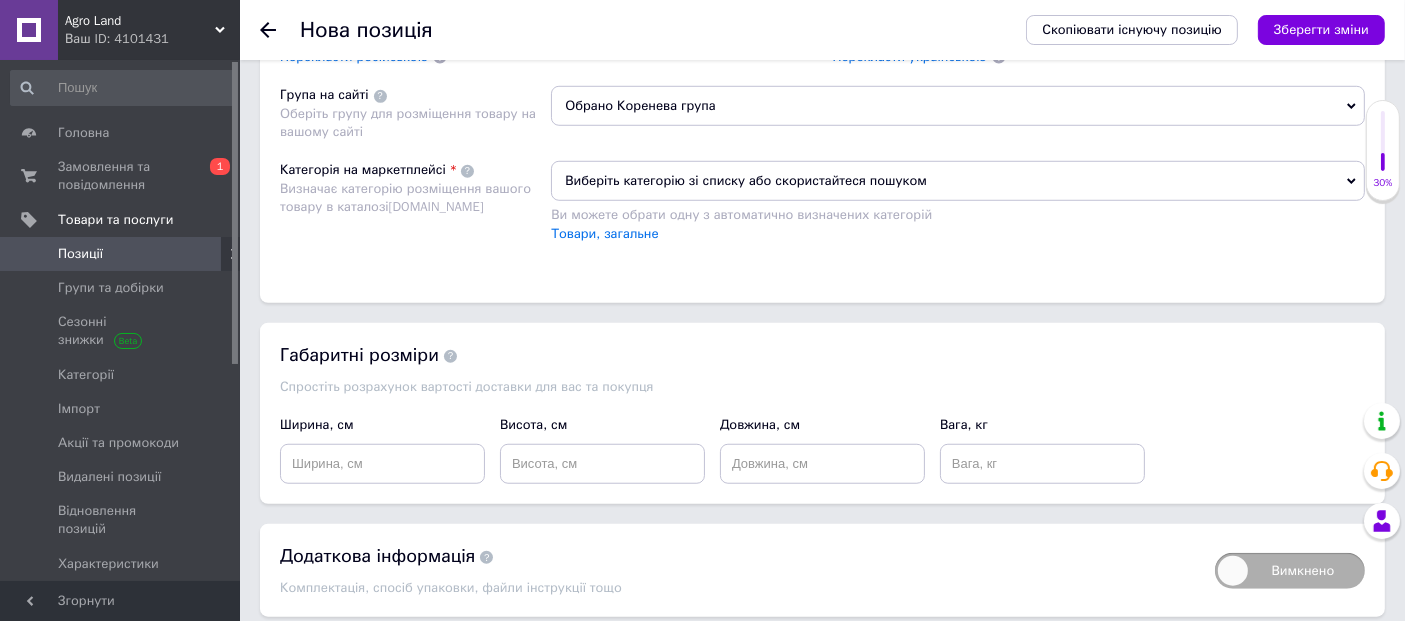 scroll, scrollTop: 1497, scrollLeft: 0, axis: vertical 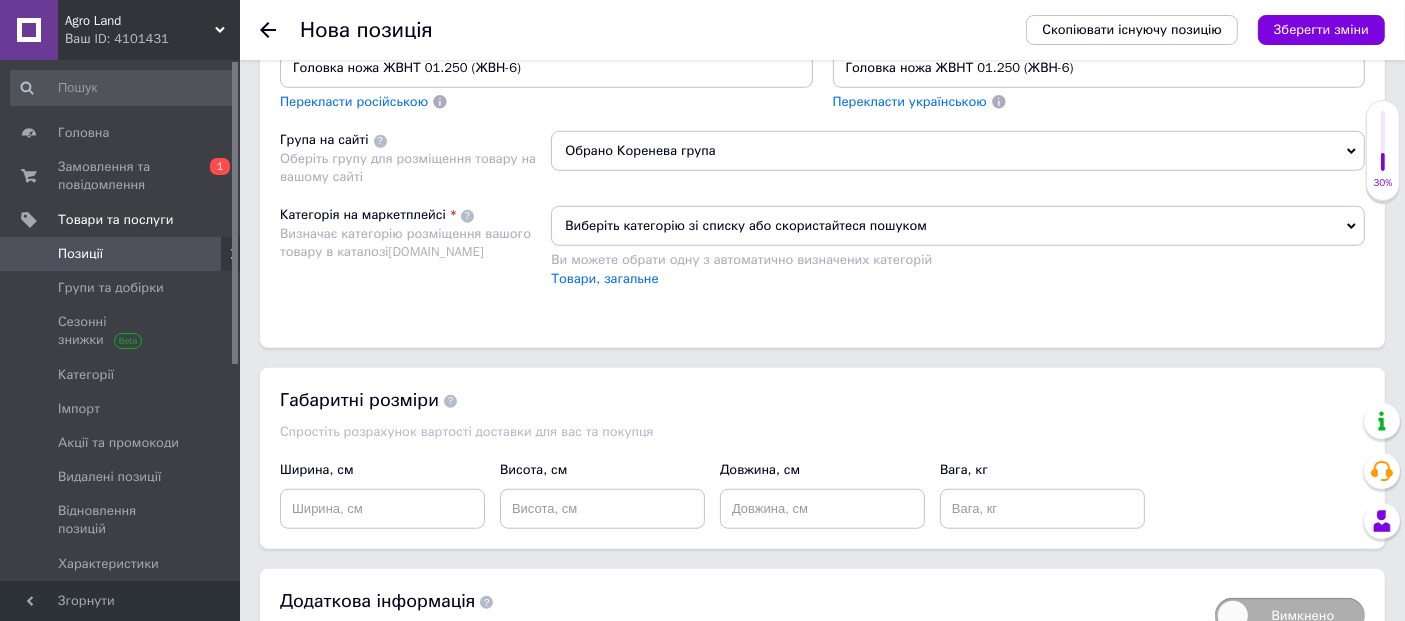 click on "Виберіть категорію зі списку або скористайтеся пошуком" at bounding box center [958, 226] 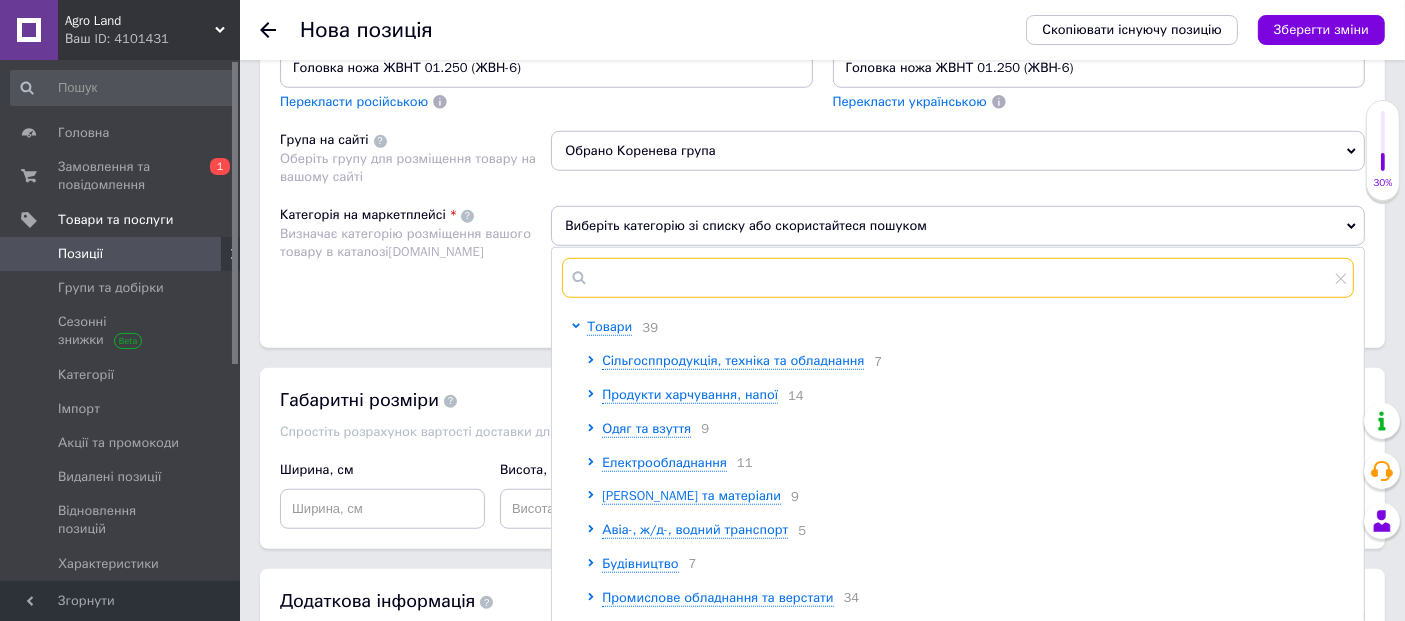 click at bounding box center [958, 278] 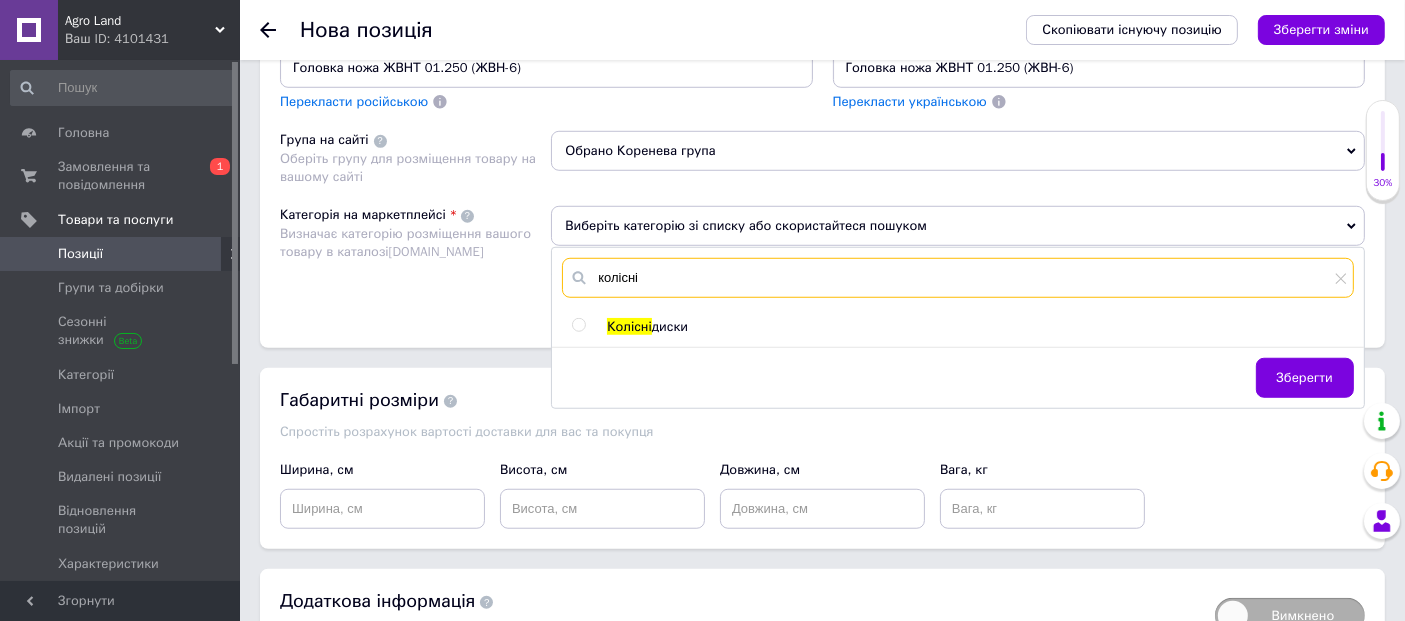 type on "колісні" 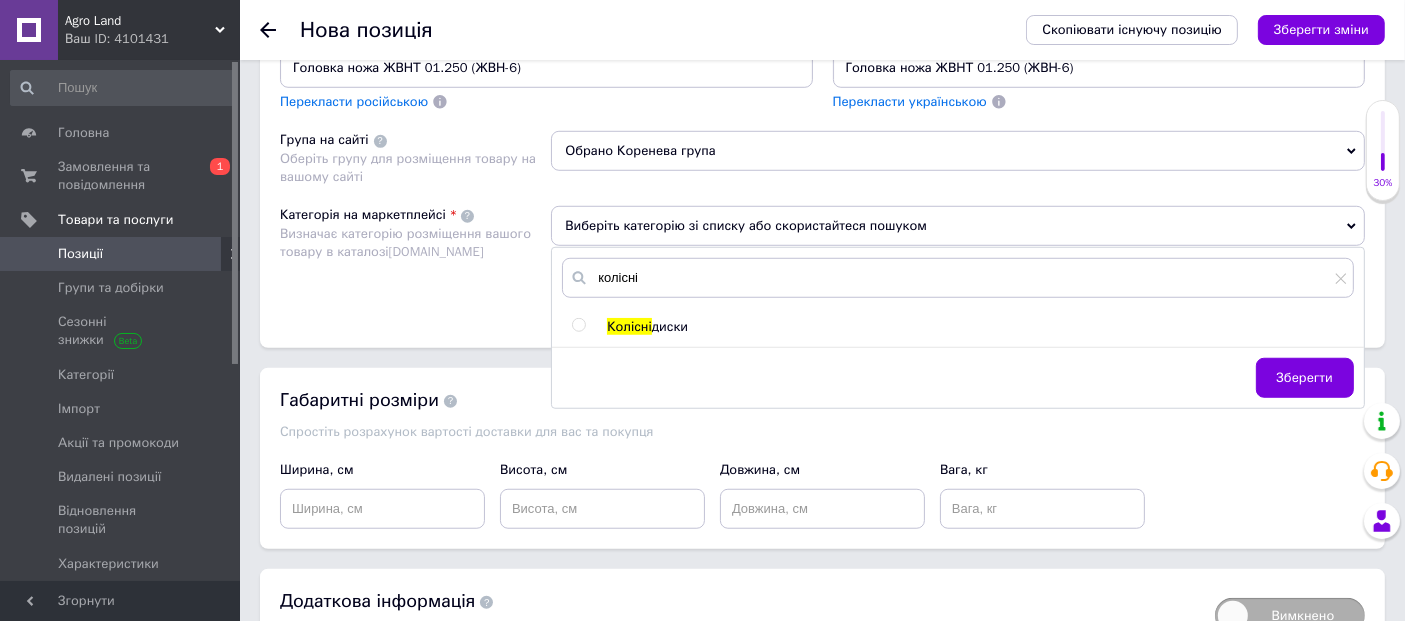 click at bounding box center (578, 325) 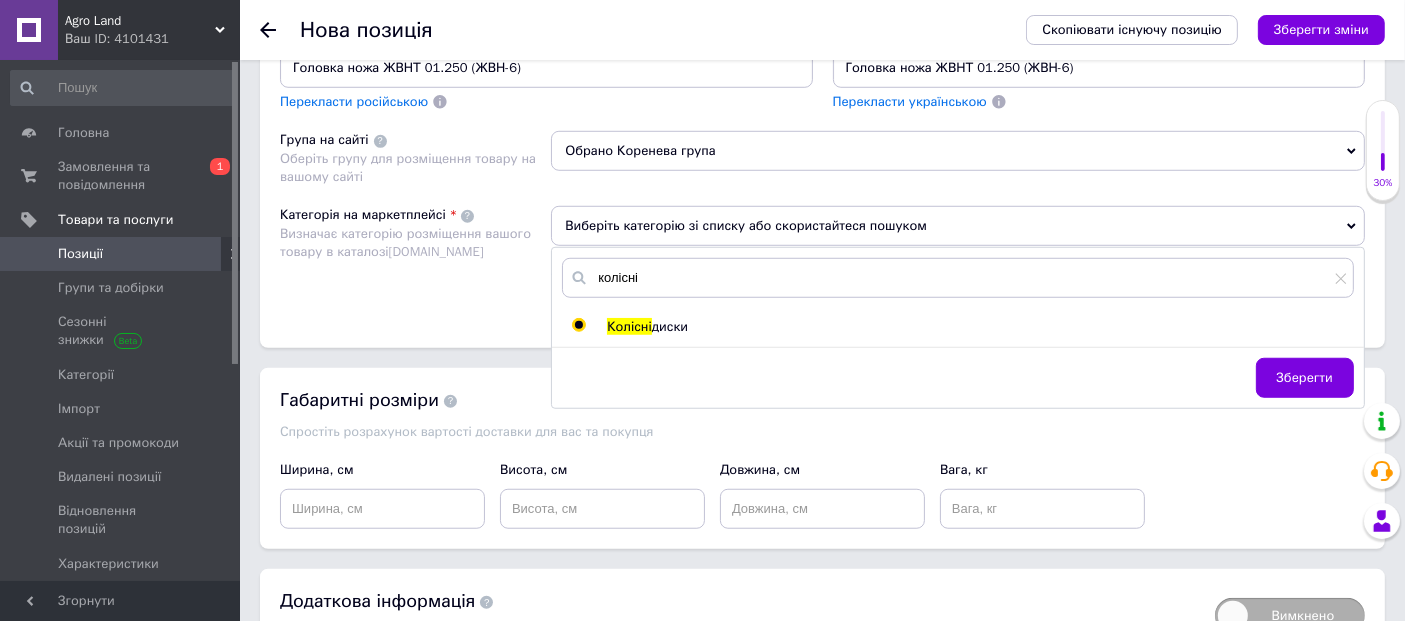 radio on "true" 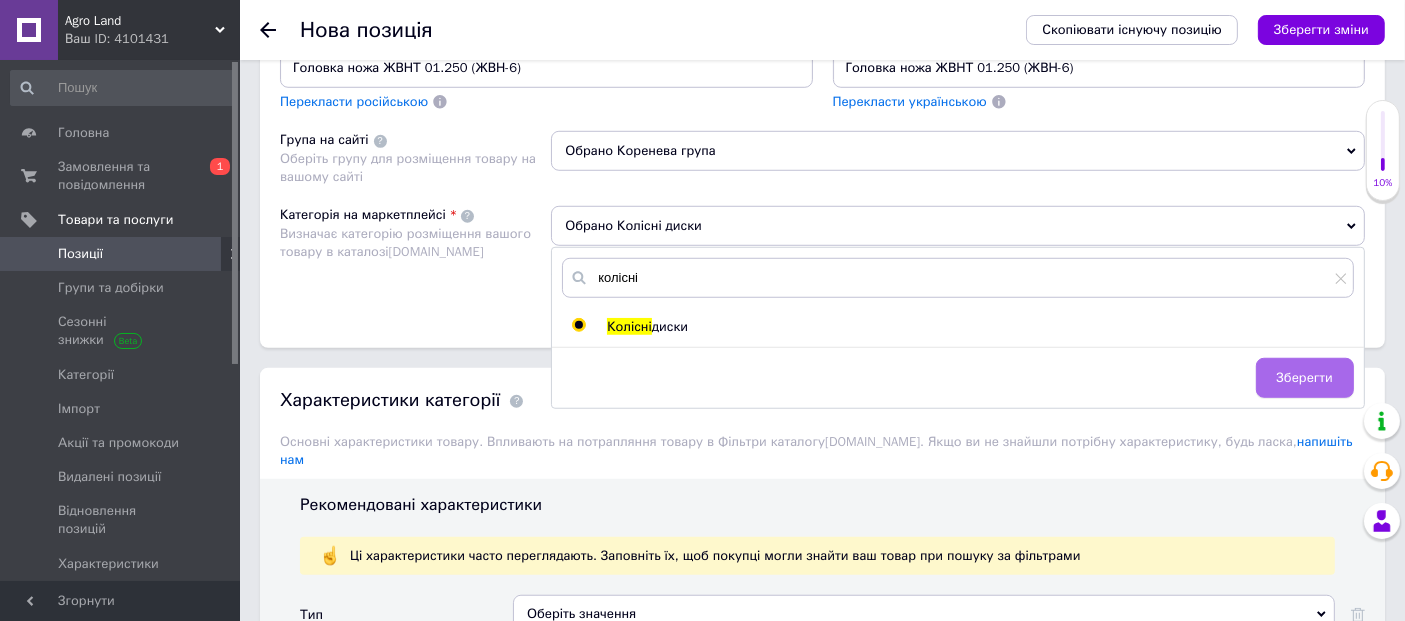 click on "Зберегти" at bounding box center (1305, 378) 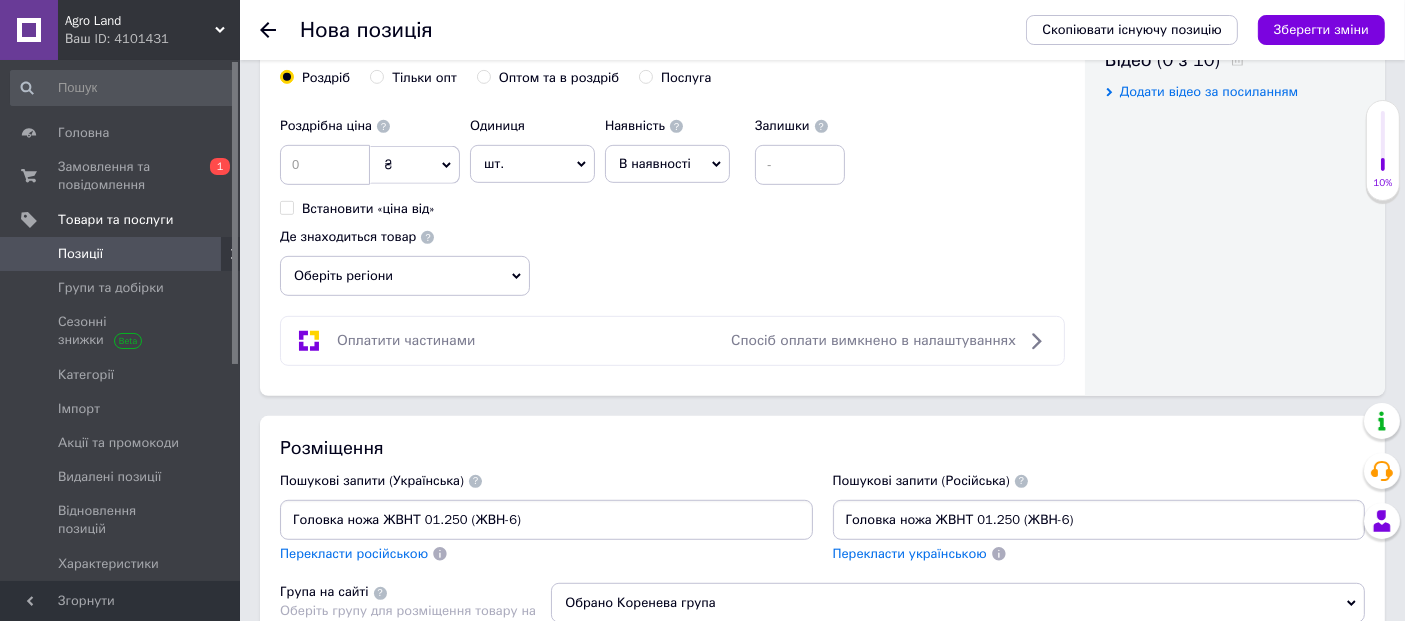 scroll, scrollTop: 830, scrollLeft: 0, axis: vertical 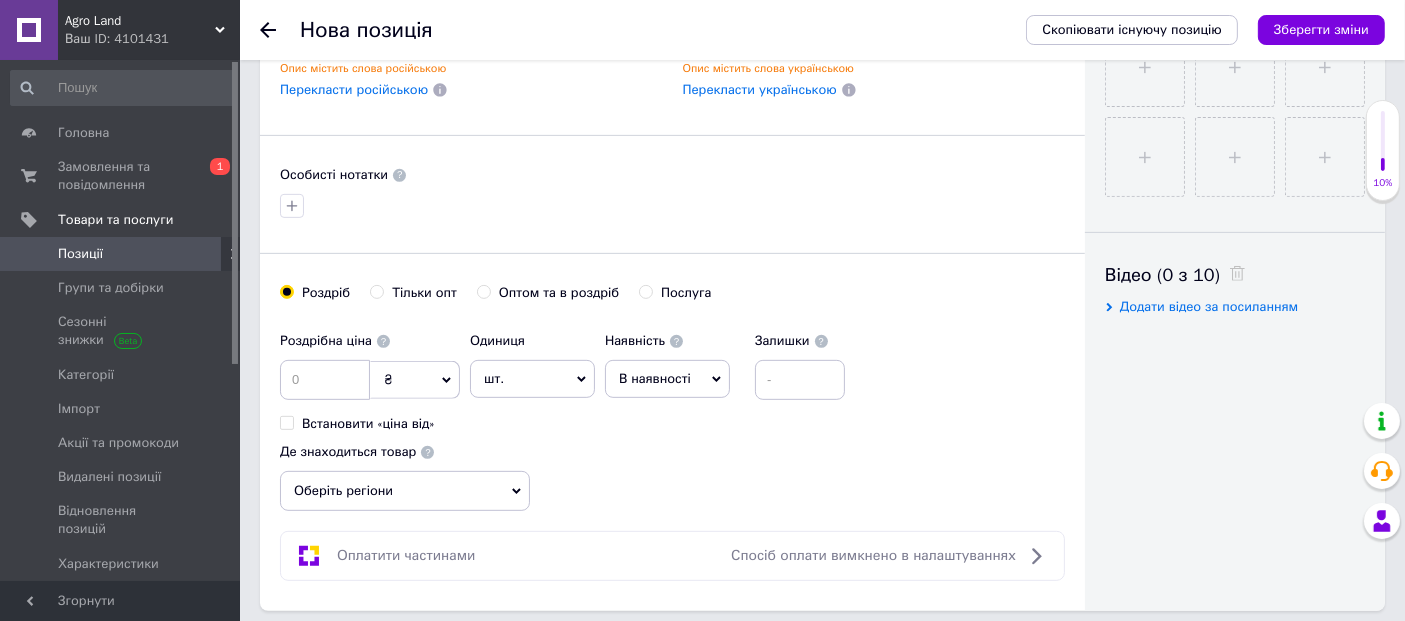 drag, startPoint x: 1045, startPoint y: 509, endPoint x: 1011, endPoint y: 516, distance: 34.713108 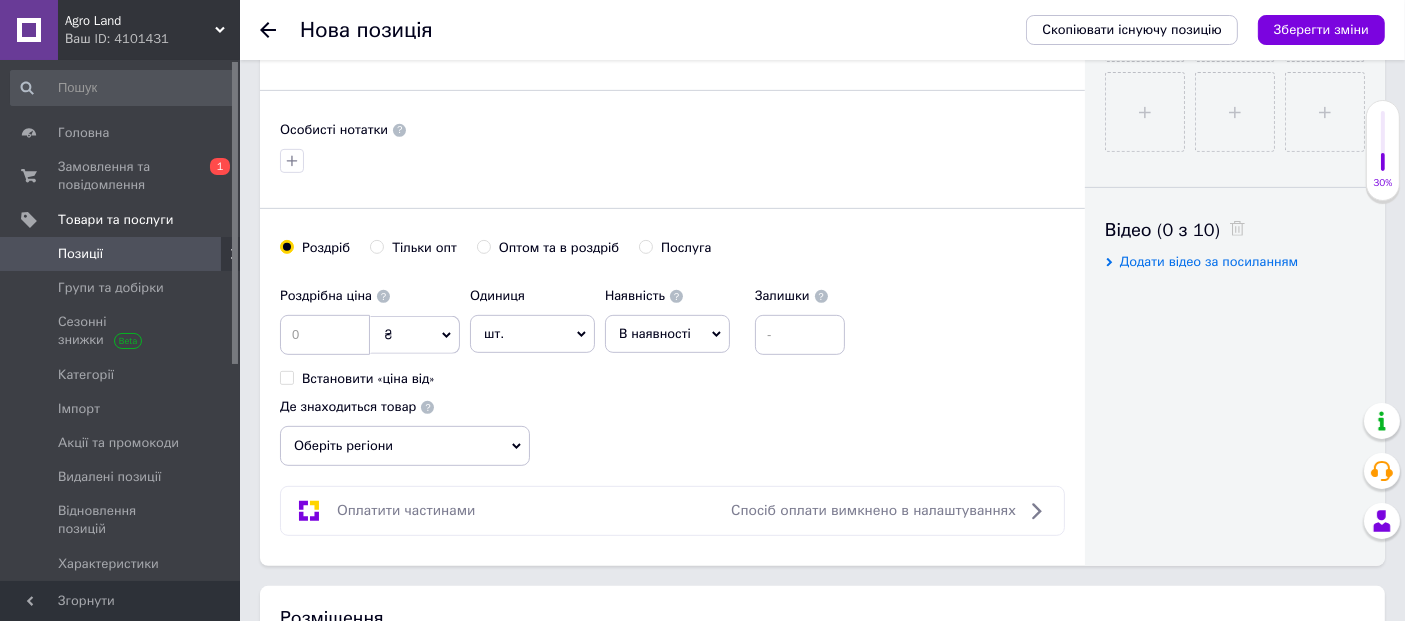 scroll, scrollTop: 830, scrollLeft: 0, axis: vertical 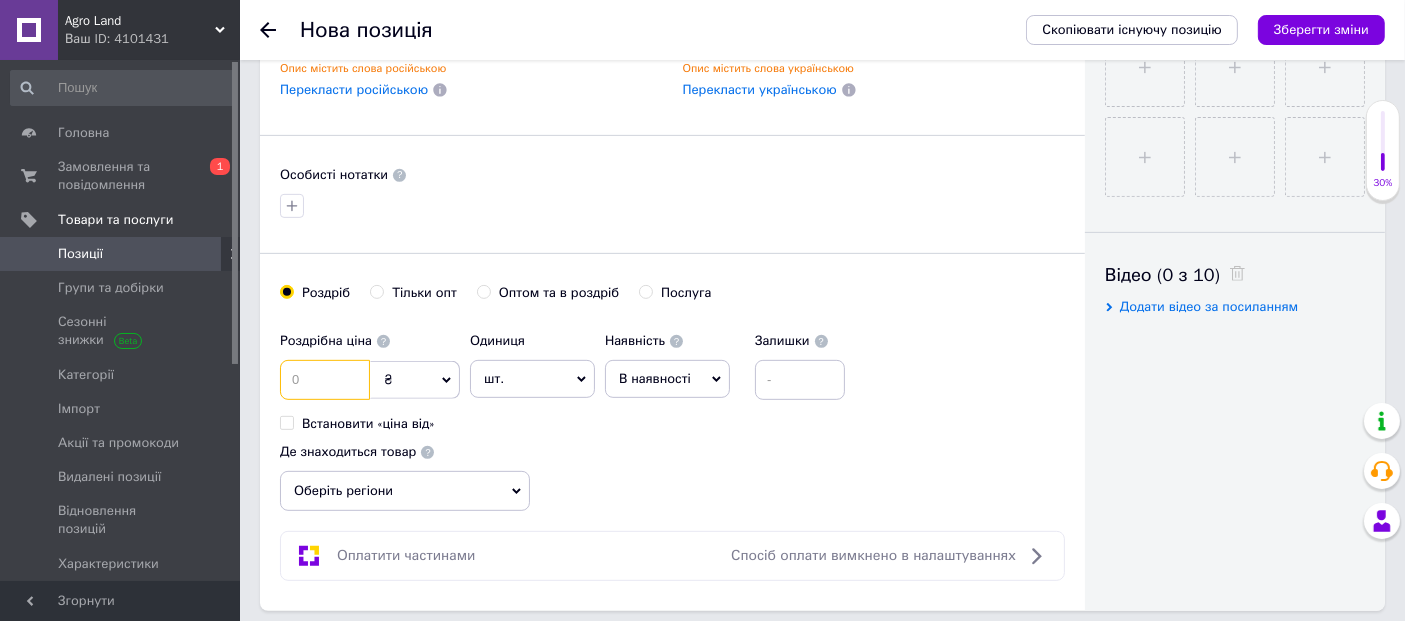click at bounding box center (325, 380) 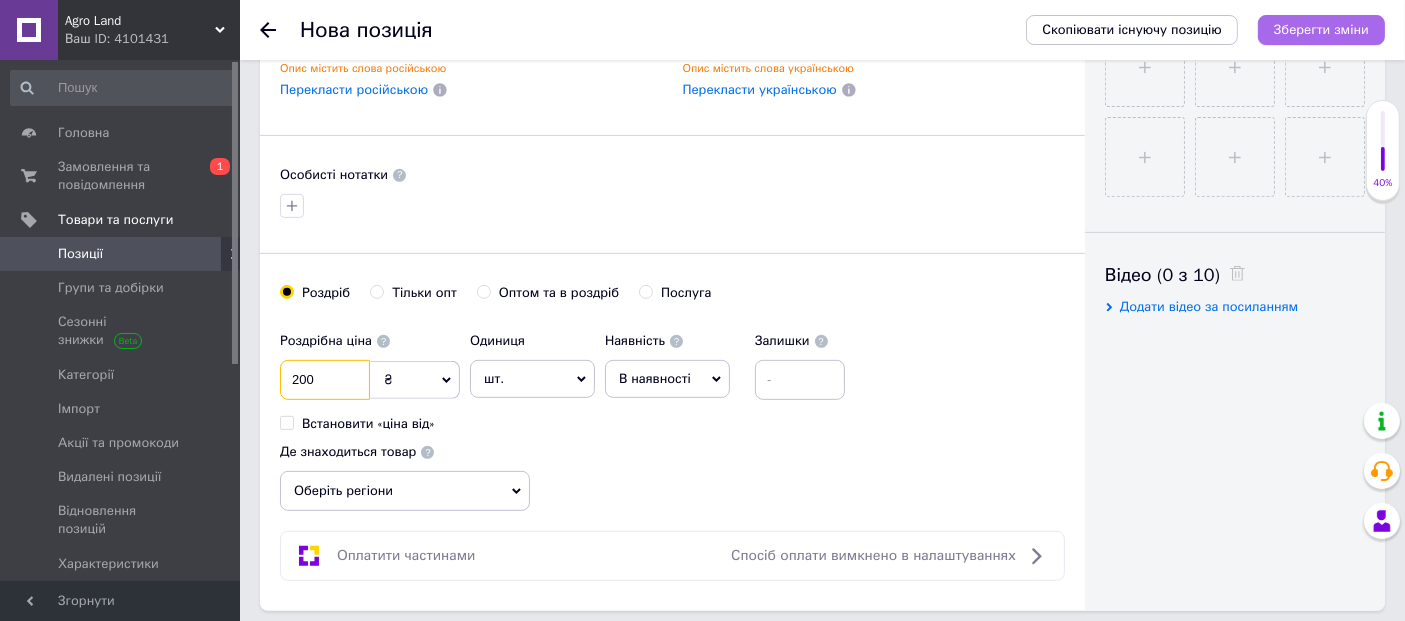 type on "200" 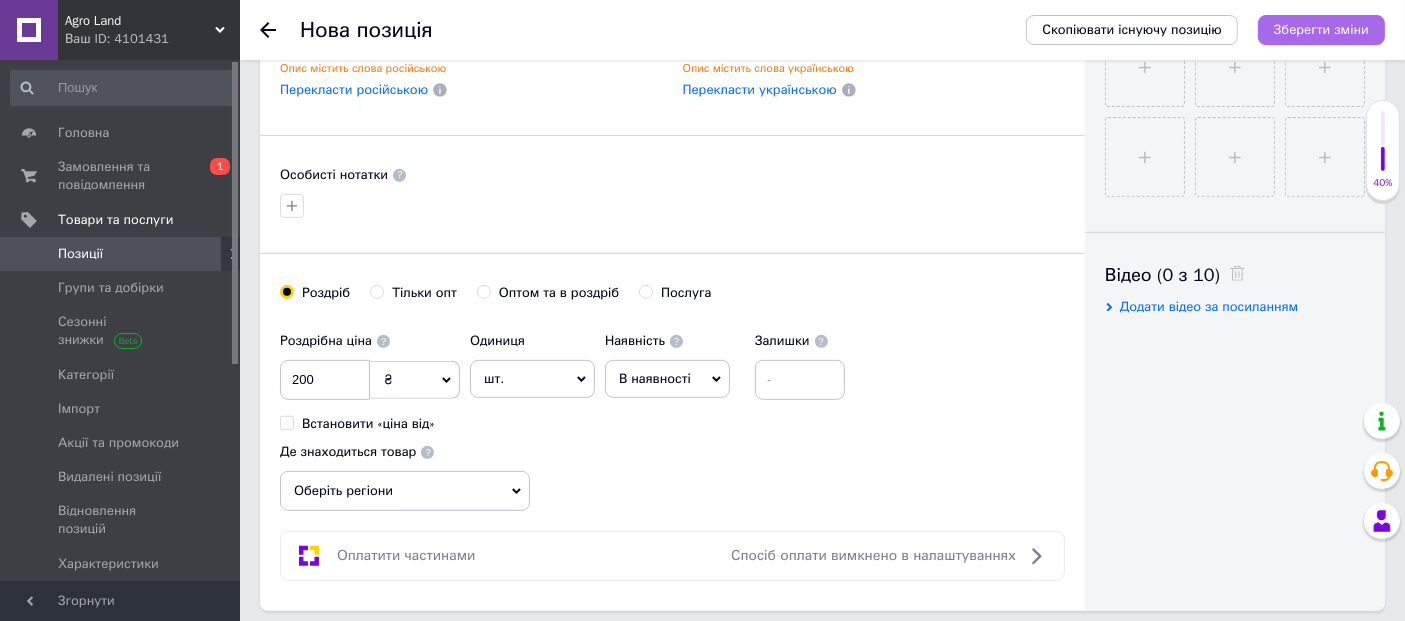 click on "Зберегти зміни" at bounding box center [1321, 29] 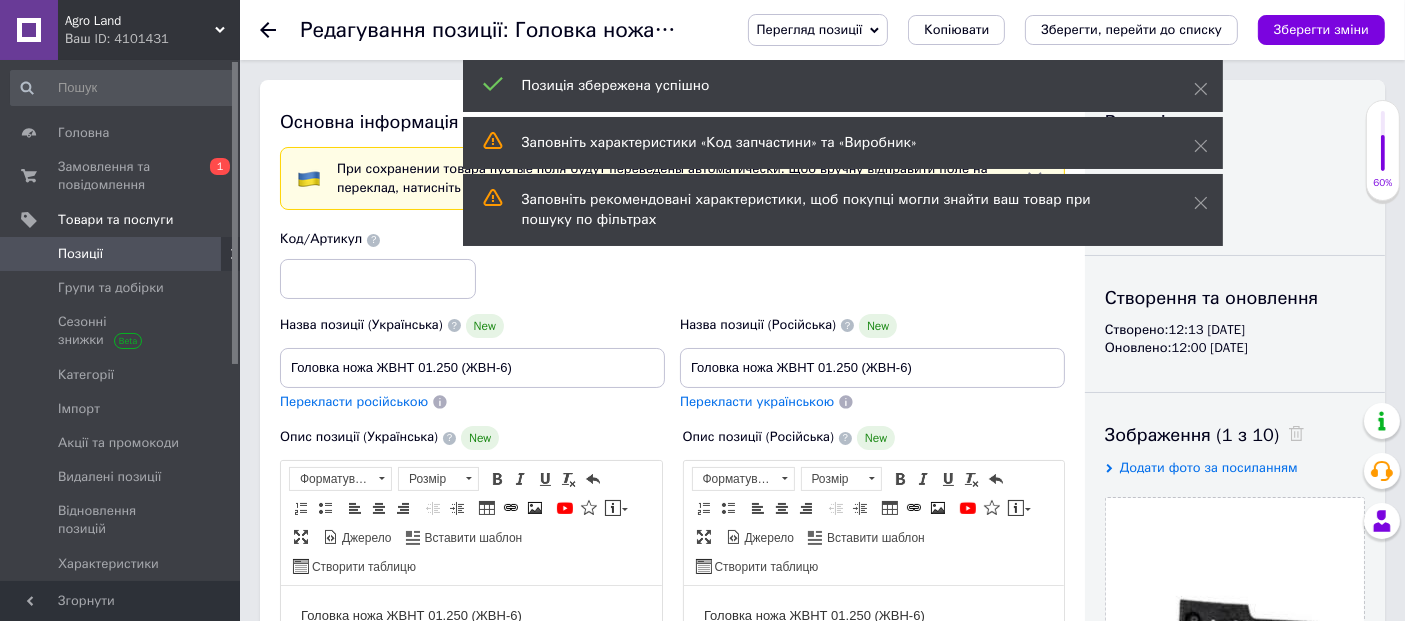 scroll, scrollTop: 0, scrollLeft: 0, axis: both 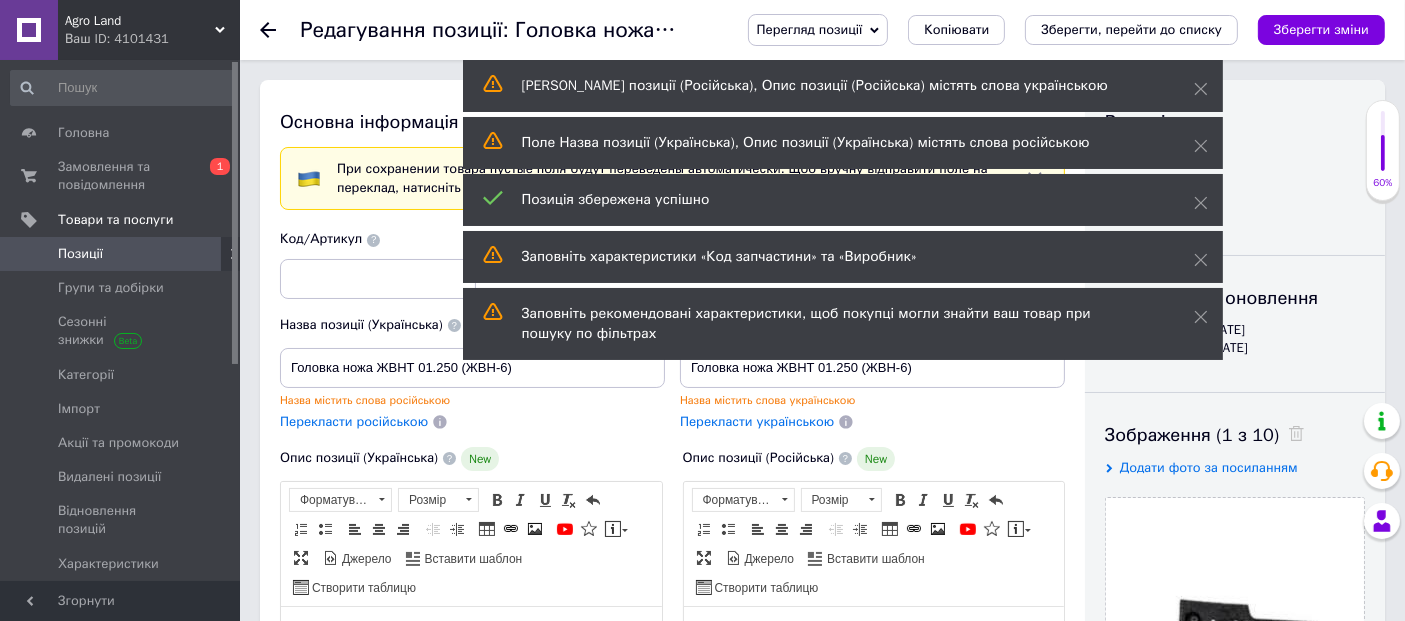 click on "Agro Land Ваш ID: 4101431 Сайт Agro Land Кабінет покупця Перевірити стан системи Сторінка на порталі Довідка Вийти Головна Замовлення та повідомлення 0 1 Товари та послуги Позиції Групи та добірки Сезонні знижки Категорії Імпорт Акції та промокоди Видалені позиції Відновлення позицій Характеристики Сповіщення 0 0 Показники роботи компанії Відгуки Покупці Каталог ProSale Аналітика Управління сайтом Гаманець компанії [PERSON_NAME] Тарифи та рахунки Prom мікс 10 000 Згорнути
Перегляд позиції Копіювати New New New $" at bounding box center [702, 1612] 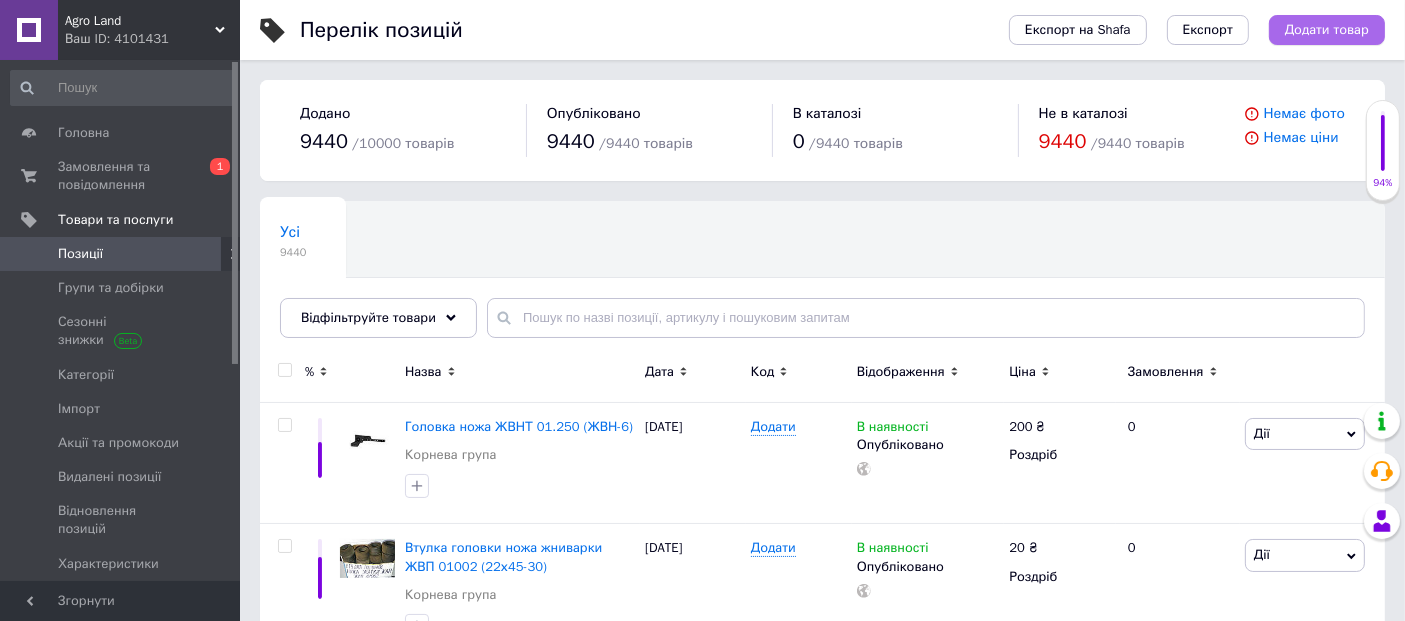 click on "Додати товар" at bounding box center [1327, 30] 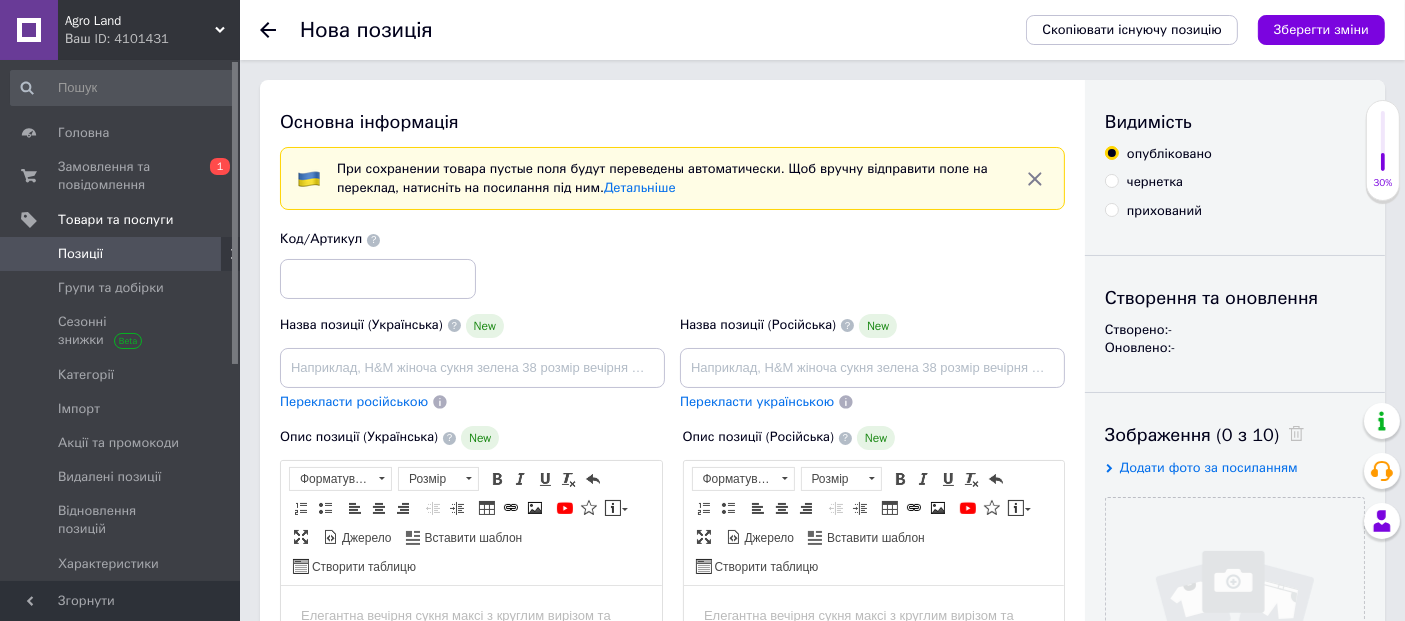 scroll, scrollTop: 0, scrollLeft: 0, axis: both 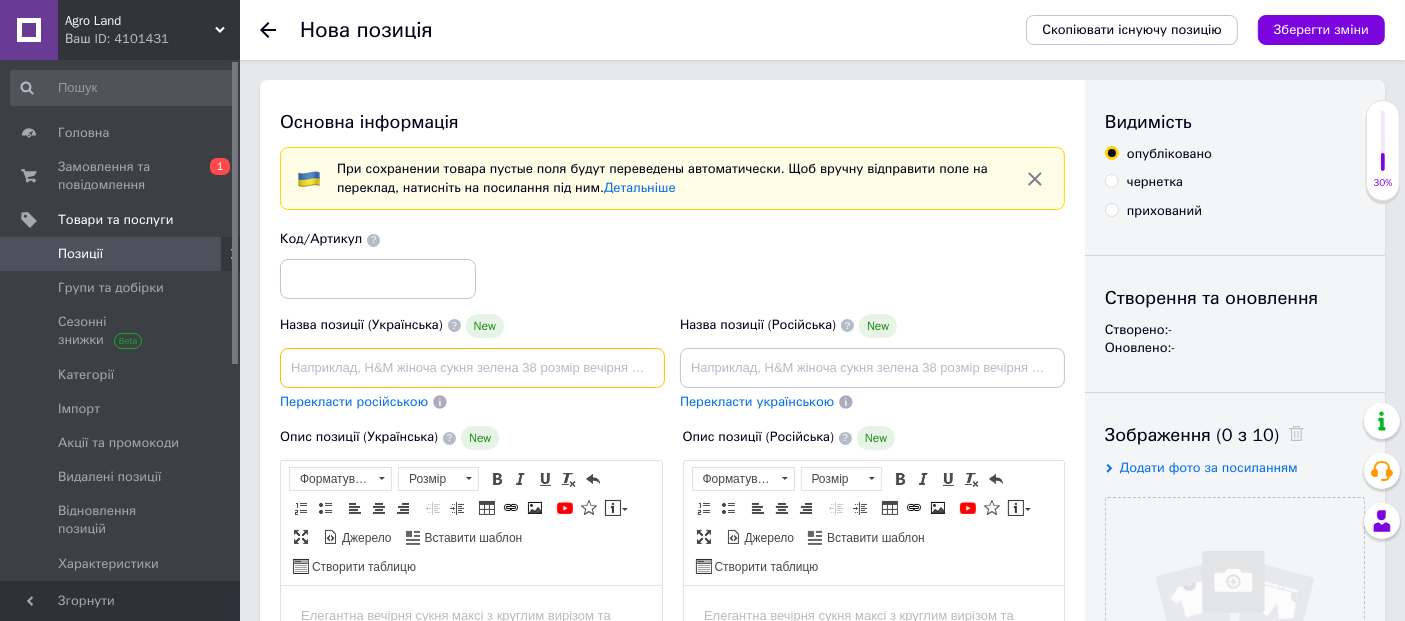 click at bounding box center [472, 368] 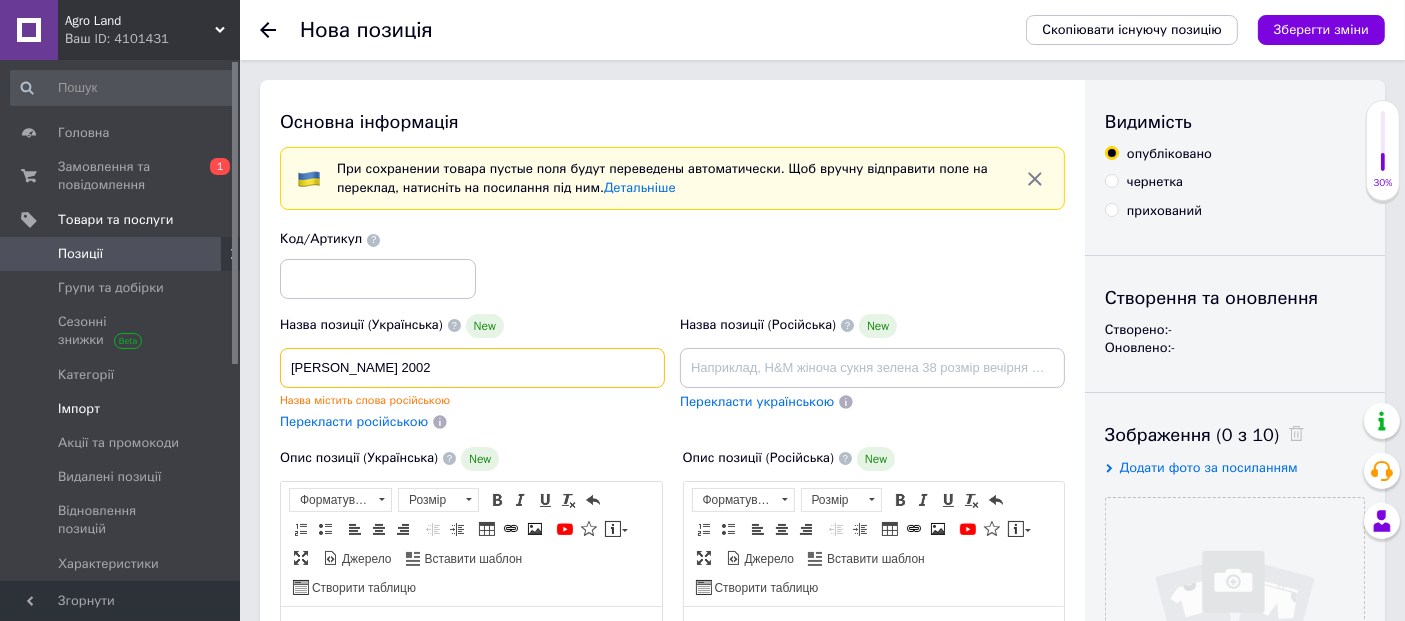 drag, startPoint x: 526, startPoint y: 383, endPoint x: 209, endPoint y: 398, distance: 317.3547 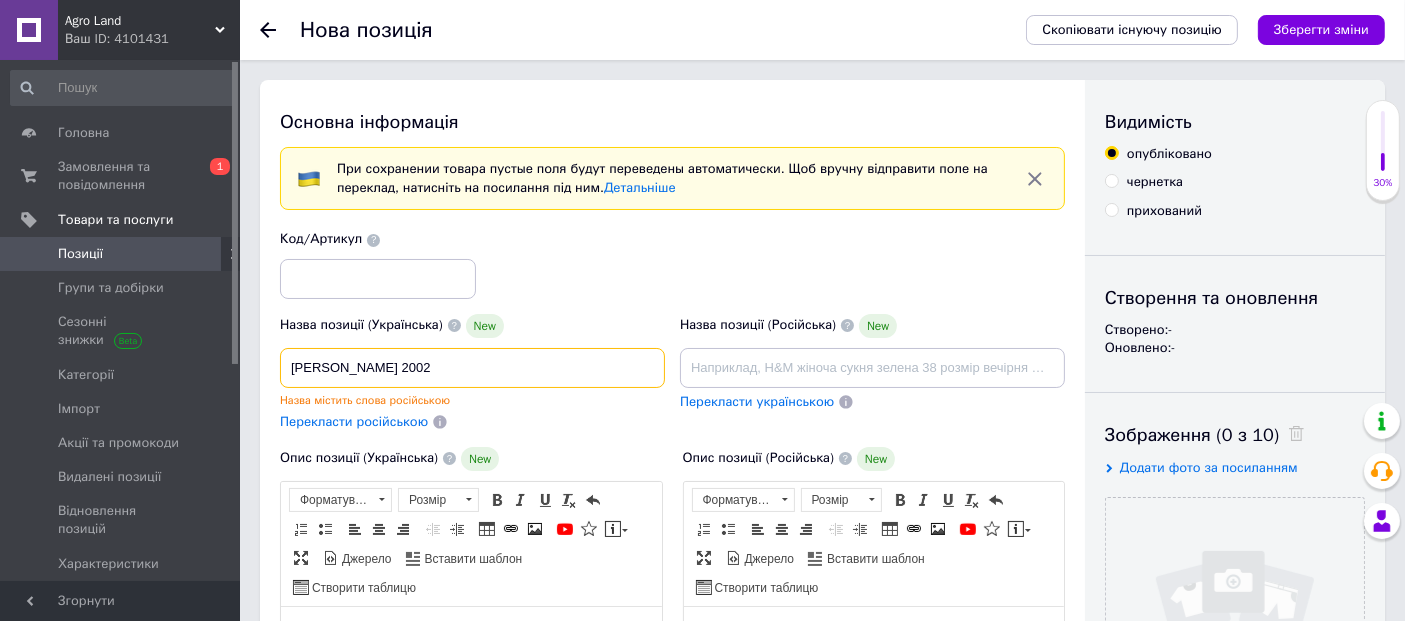 type on "[PERSON_NAME] 2002" 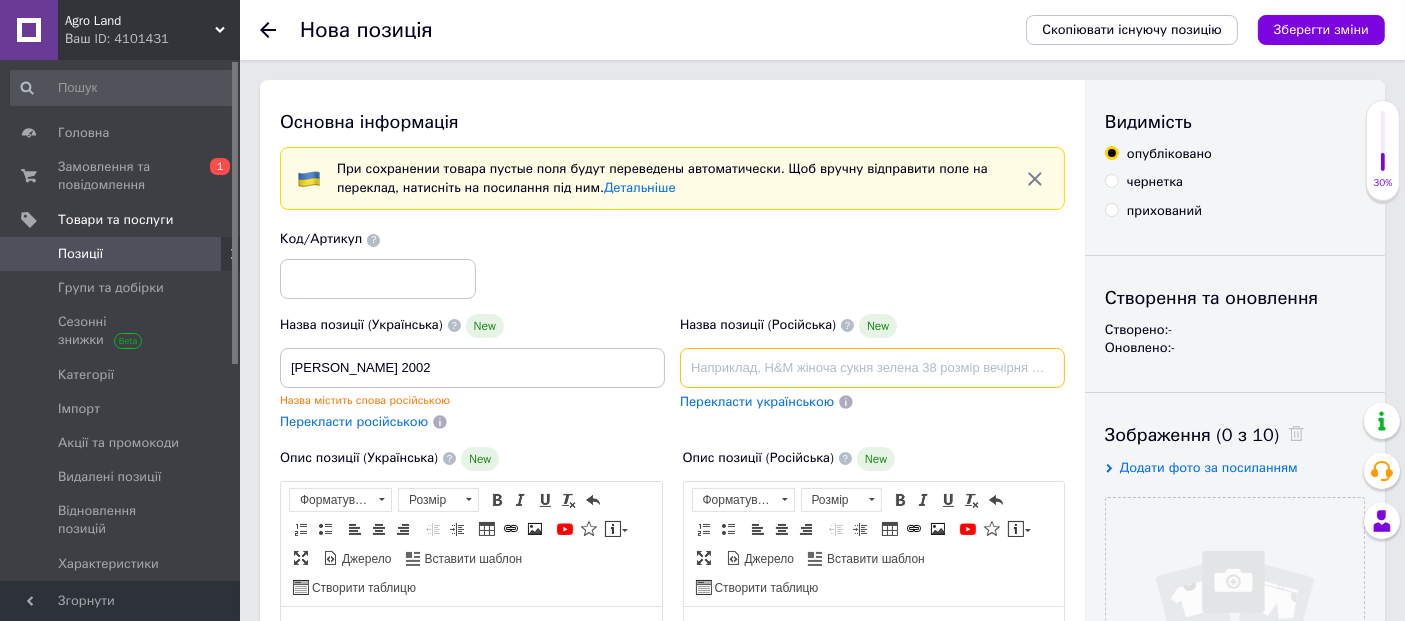 click at bounding box center (872, 368) 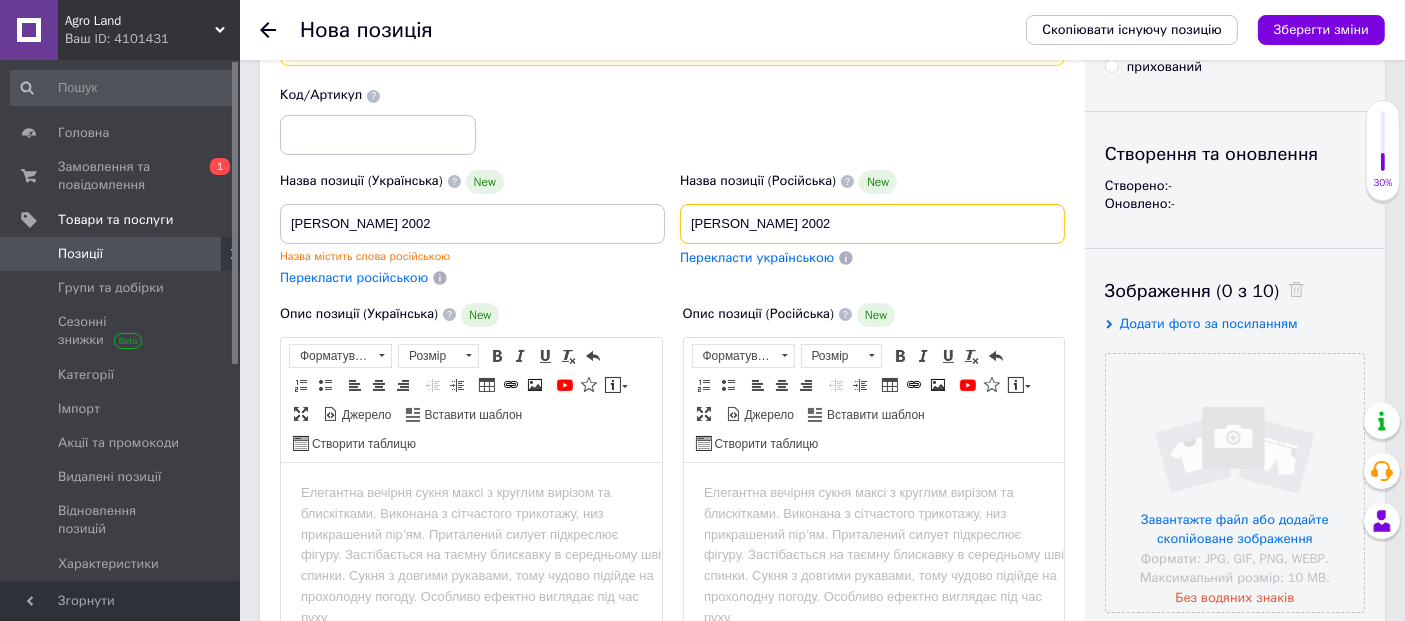 scroll, scrollTop: 333, scrollLeft: 0, axis: vertical 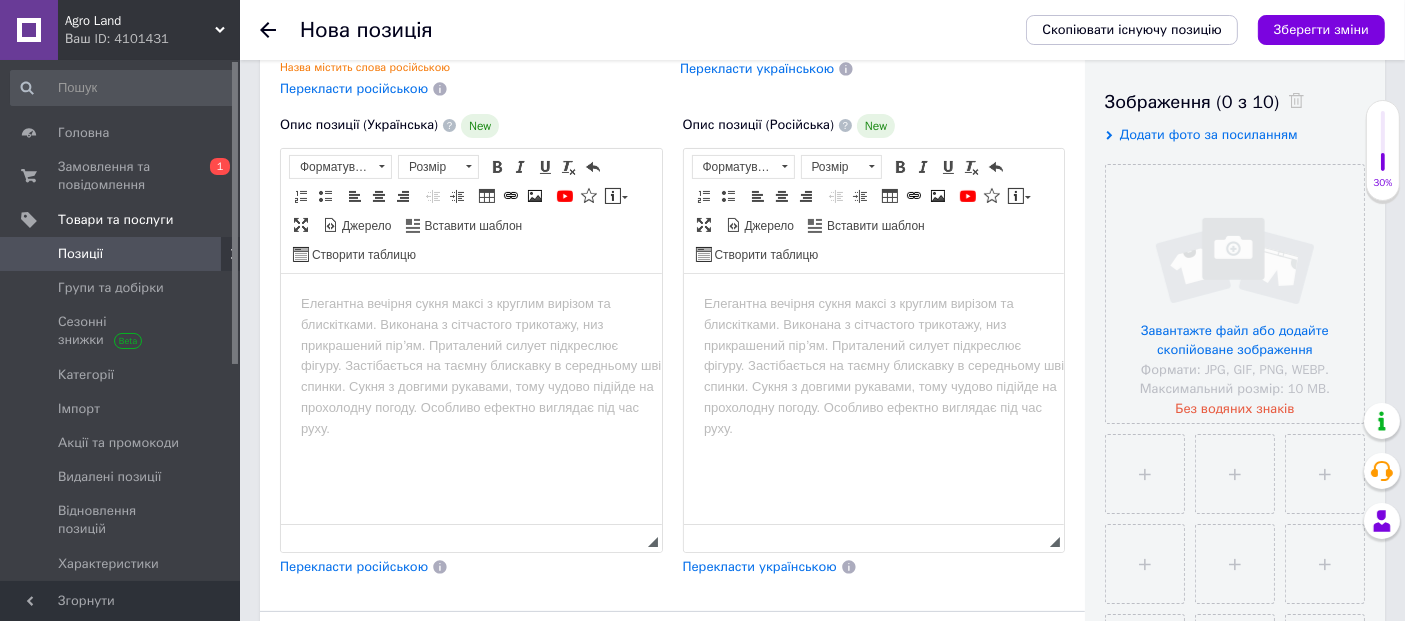type on "[PERSON_NAME] 2002" 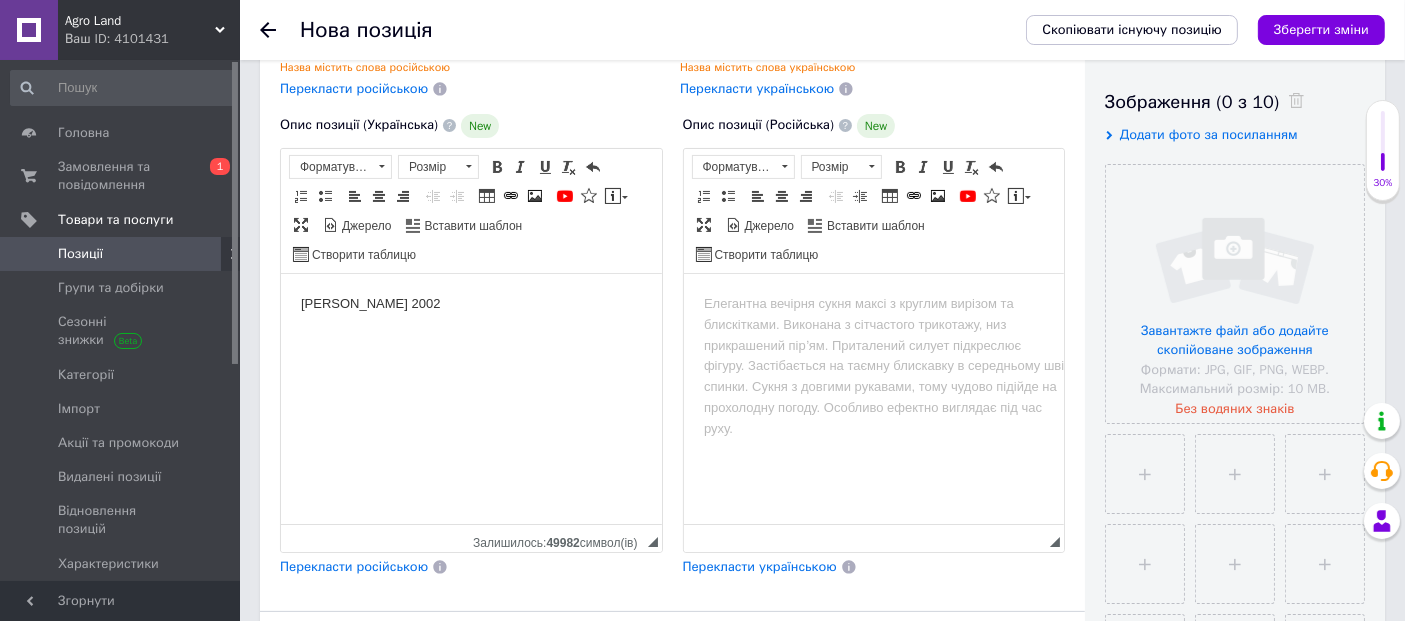 click at bounding box center [873, 303] 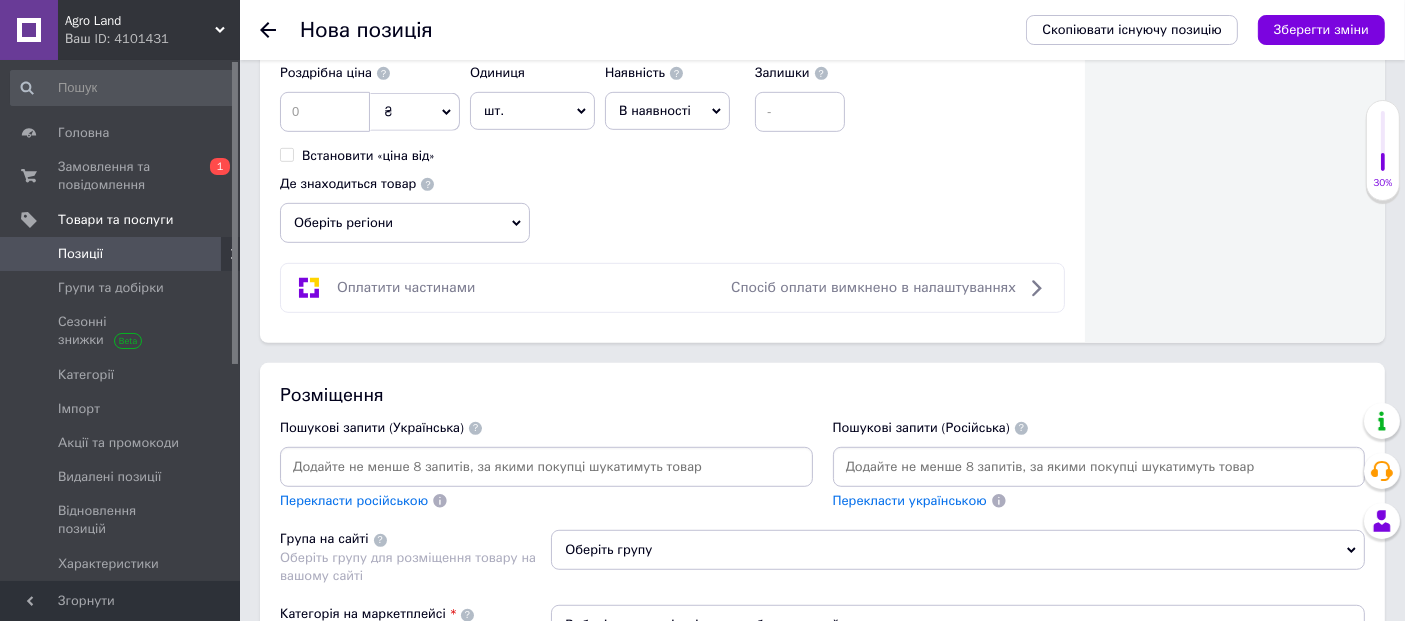 scroll, scrollTop: 1222, scrollLeft: 0, axis: vertical 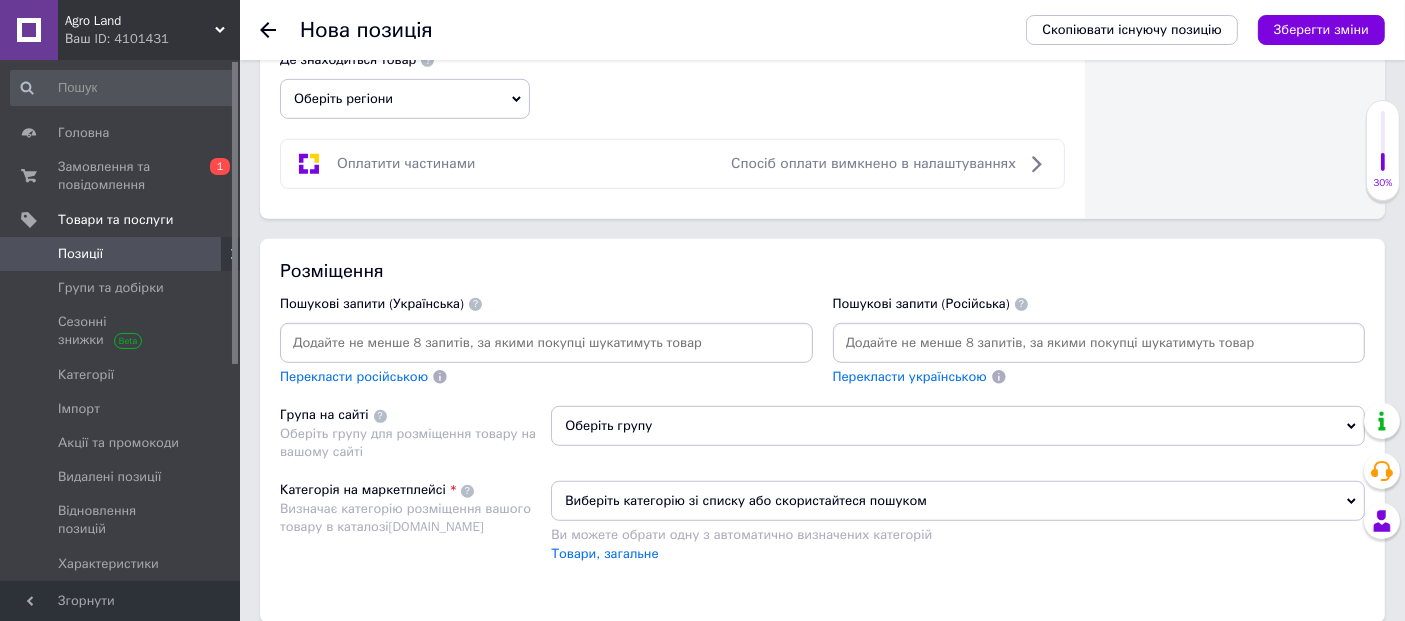click at bounding box center [546, 343] 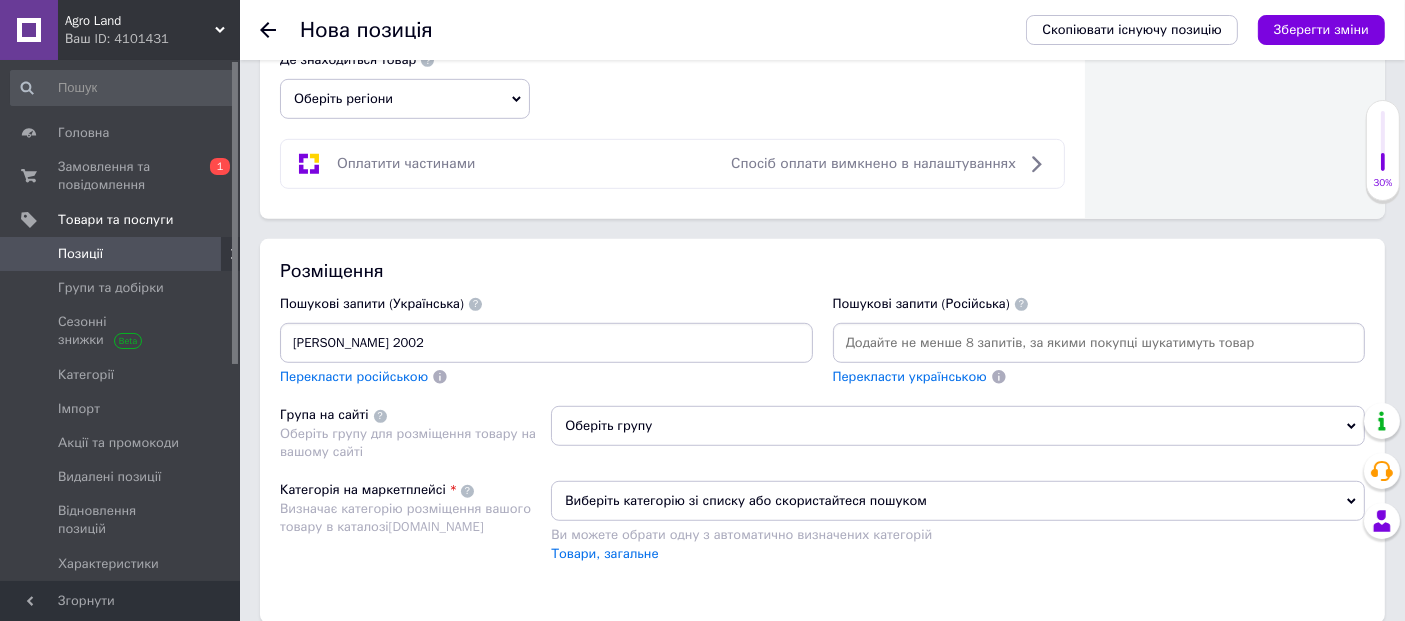 type on "[PERSON_NAME] 2002" 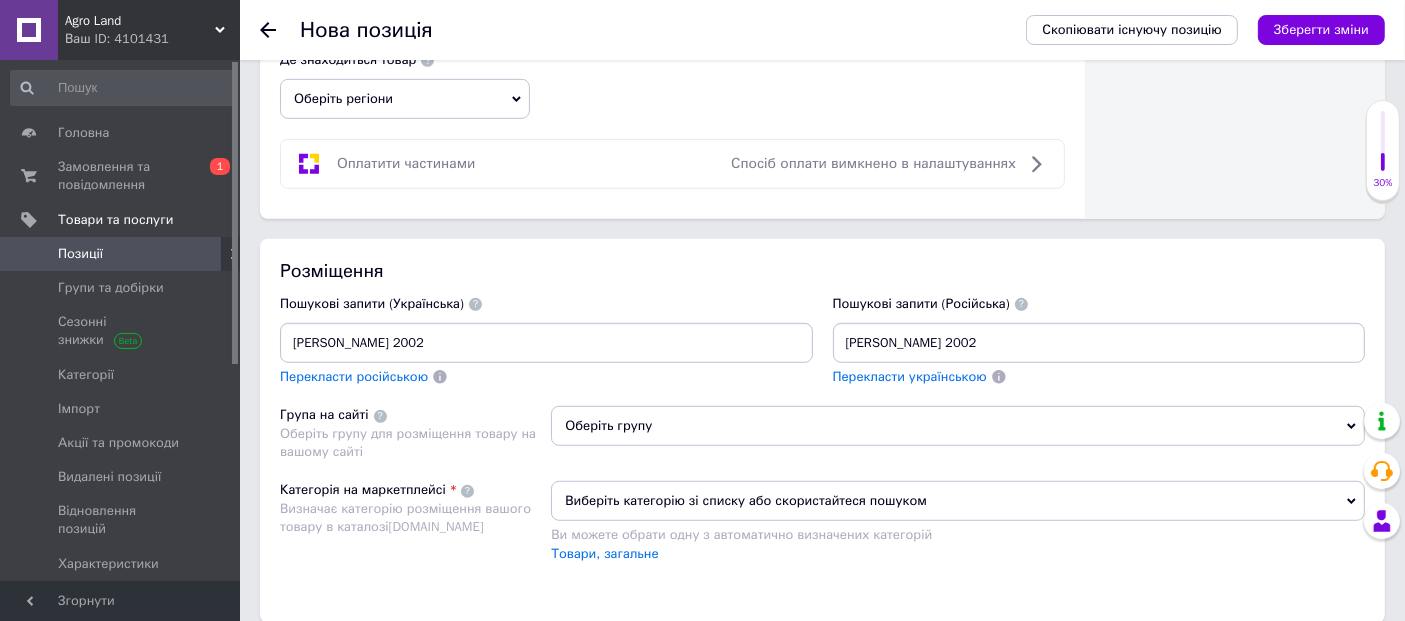 type on "[PERSON_NAME] 2002" 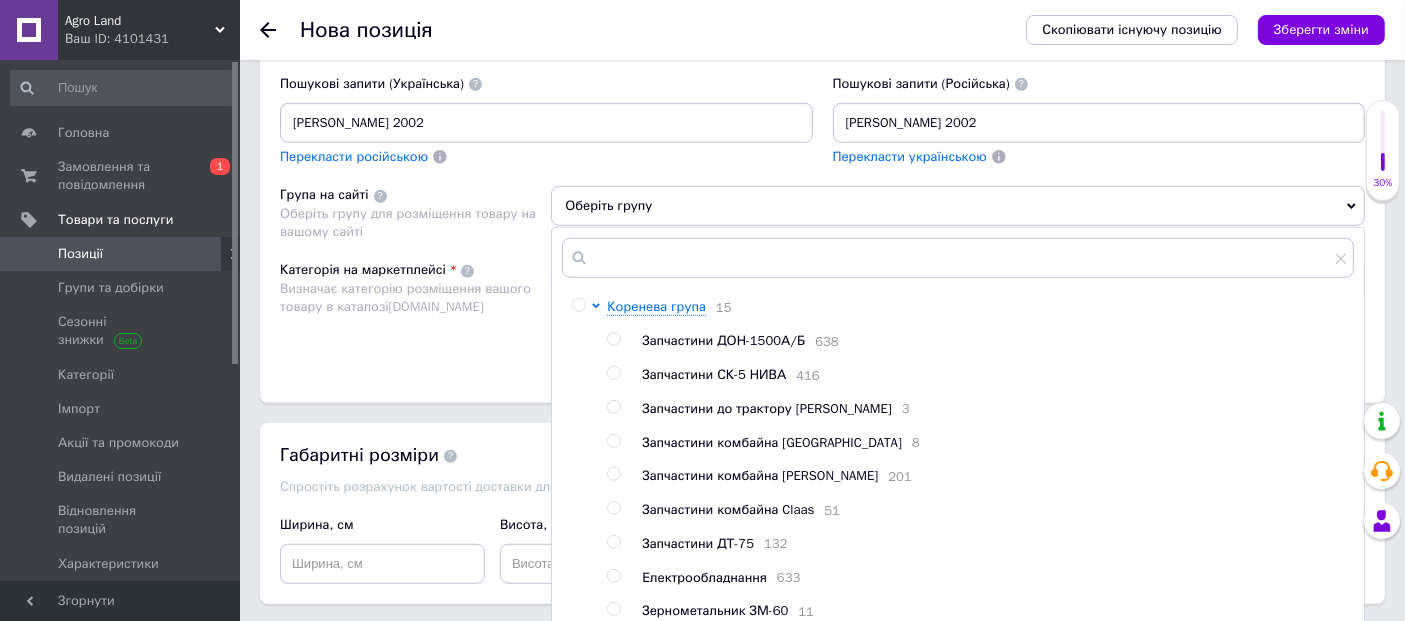 scroll, scrollTop: 1444, scrollLeft: 0, axis: vertical 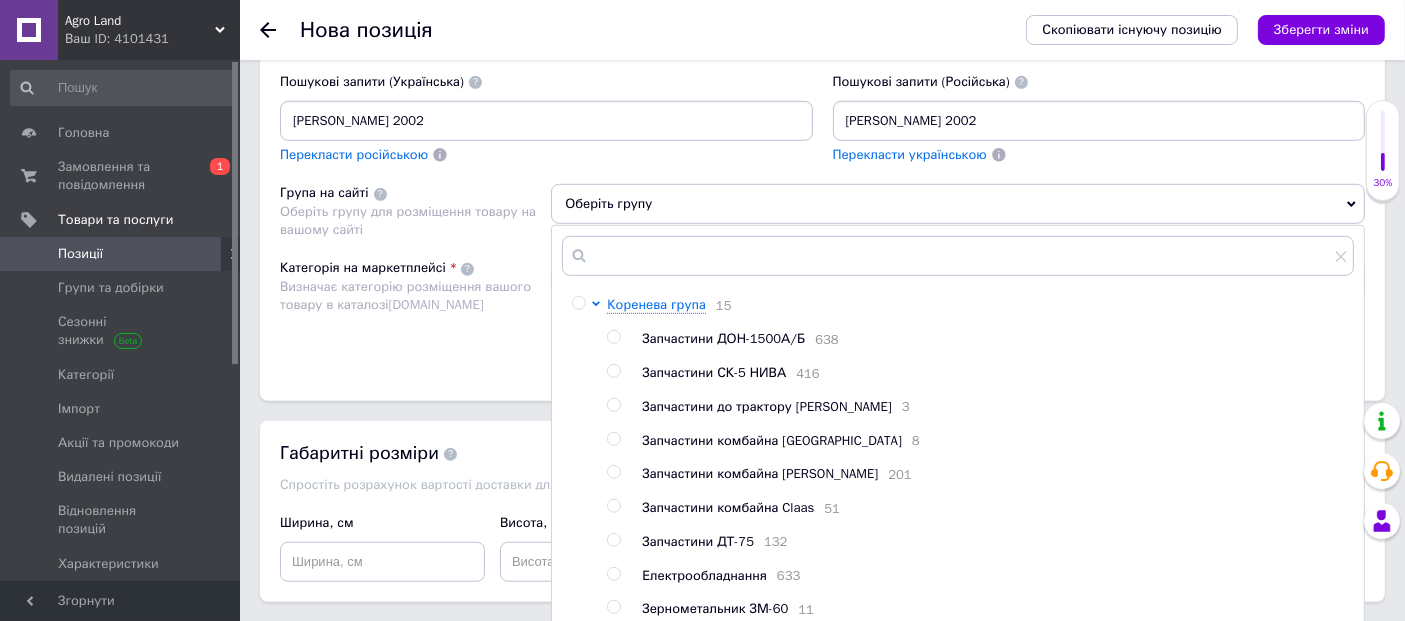 click at bounding box center [578, 303] 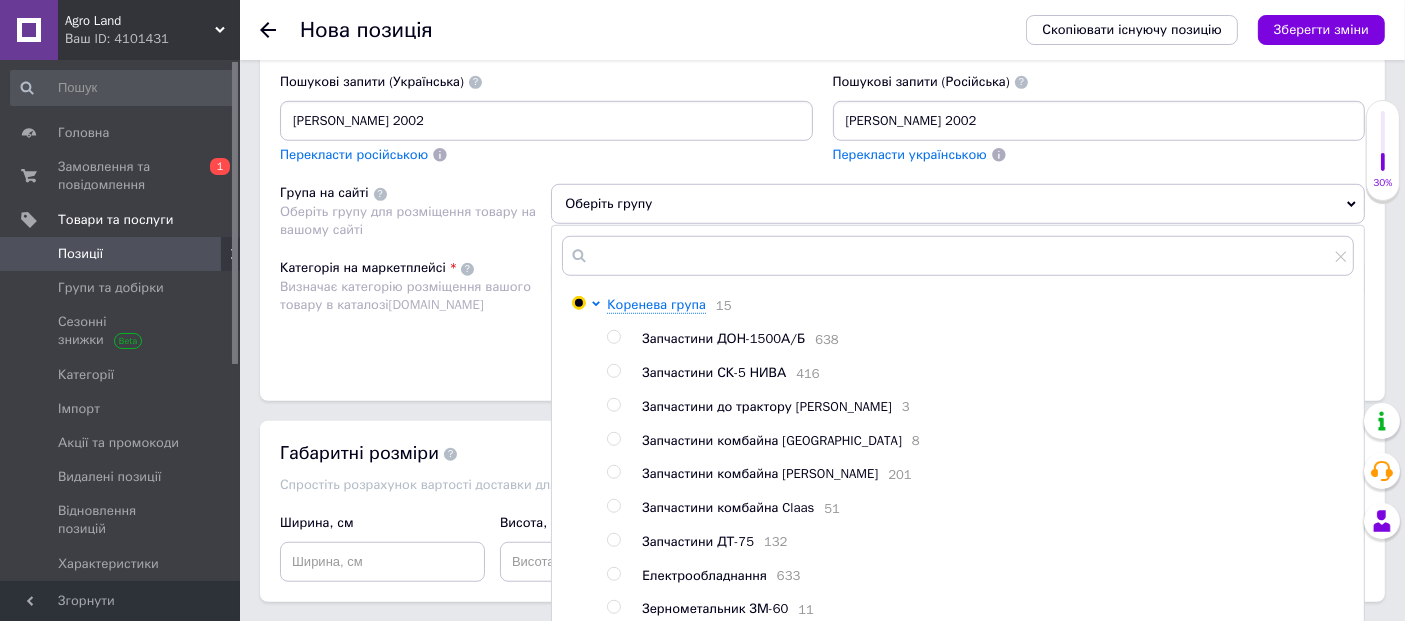 radio on "true" 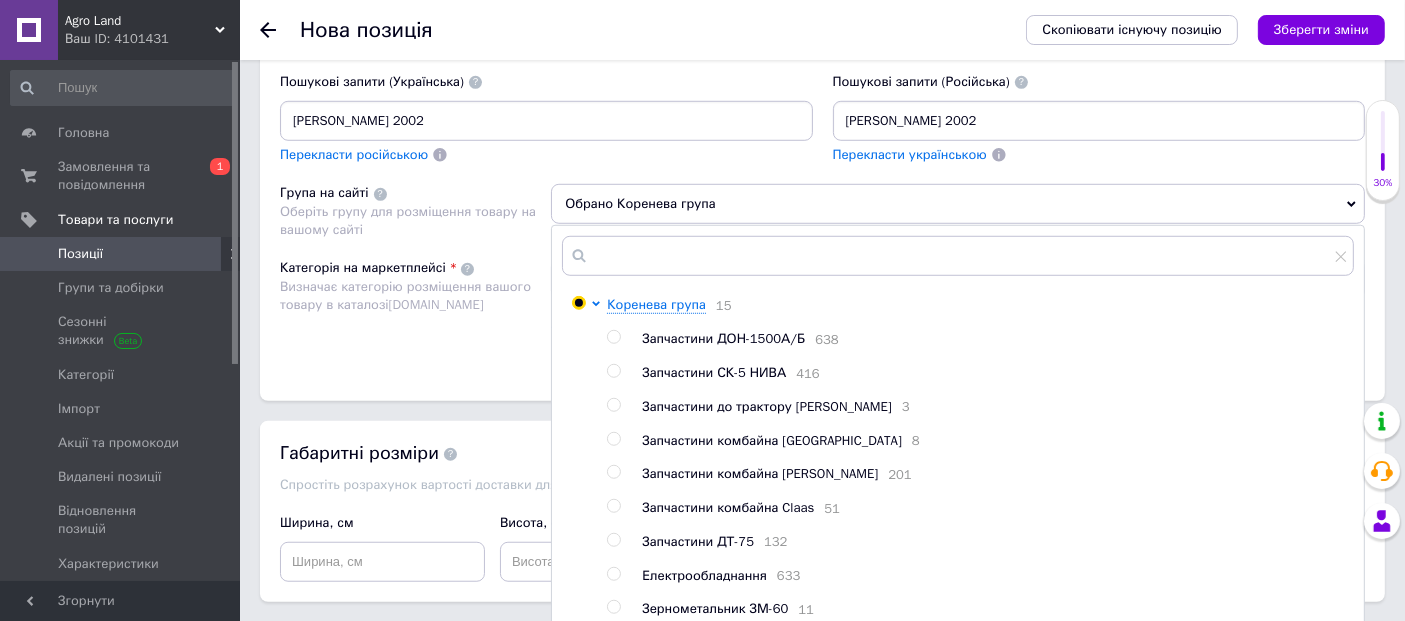 scroll, scrollTop: 346, scrollLeft: 0, axis: vertical 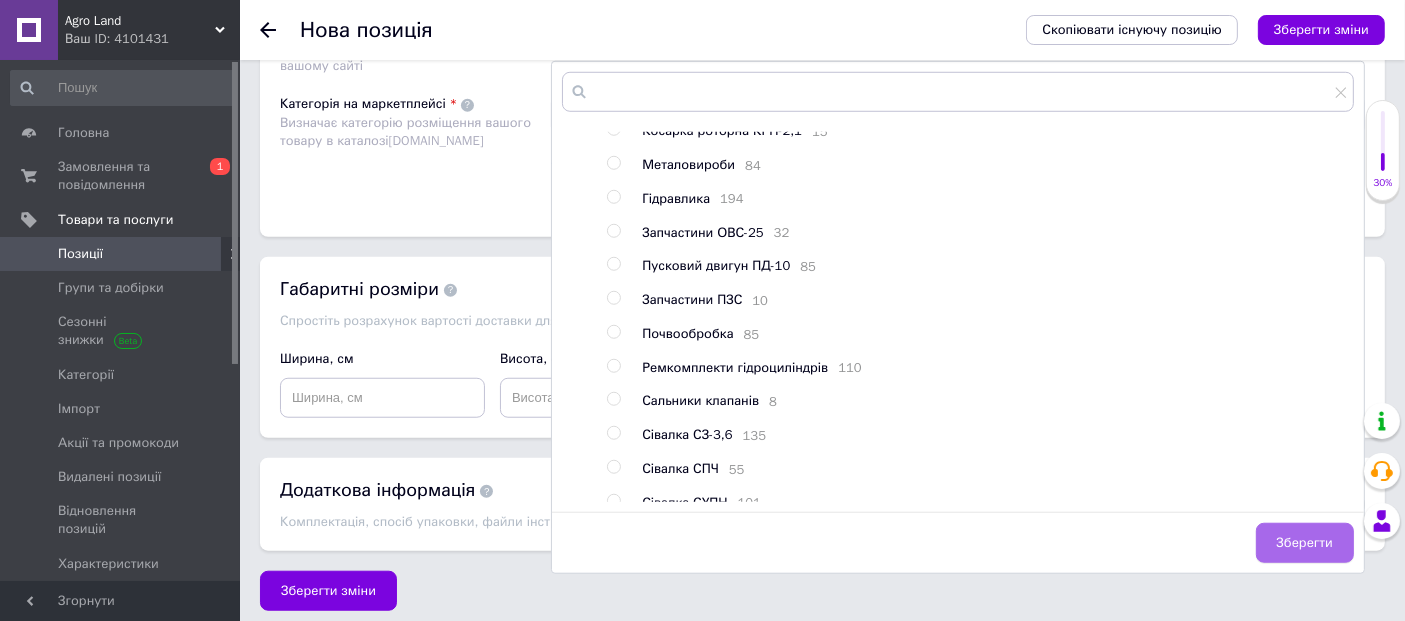 click on "Зберегти" at bounding box center [1305, 543] 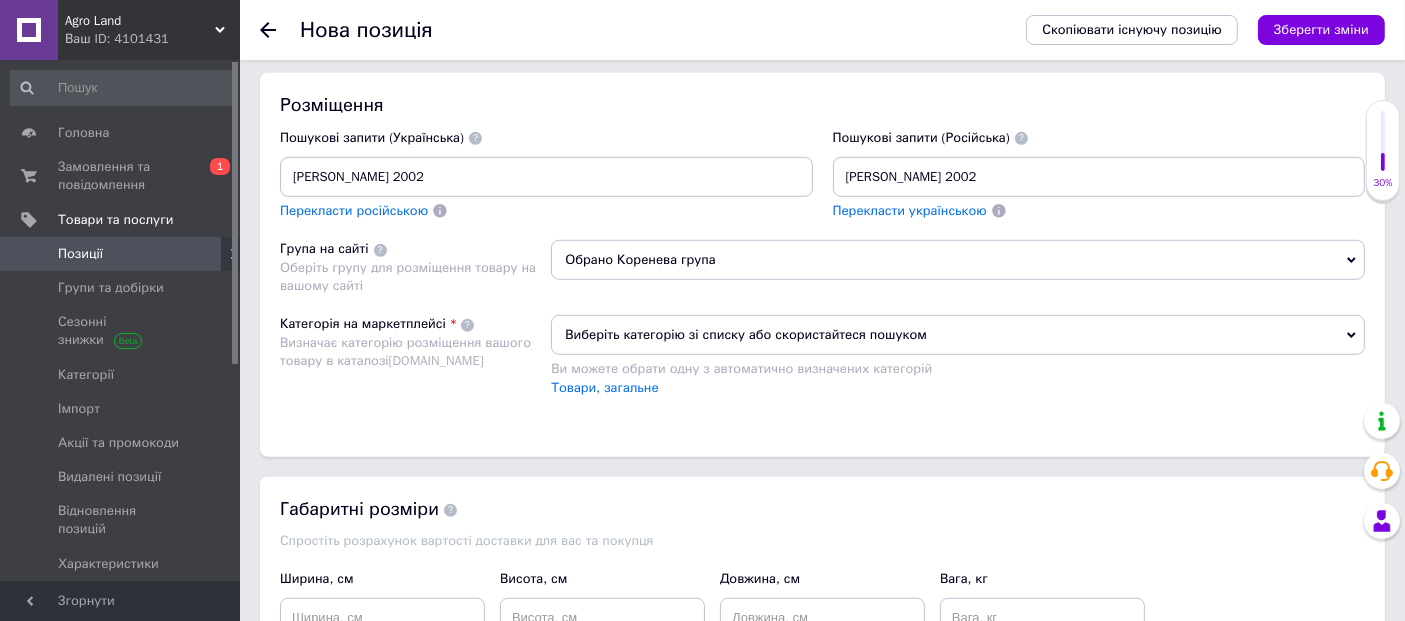 scroll, scrollTop: 1385, scrollLeft: 0, axis: vertical 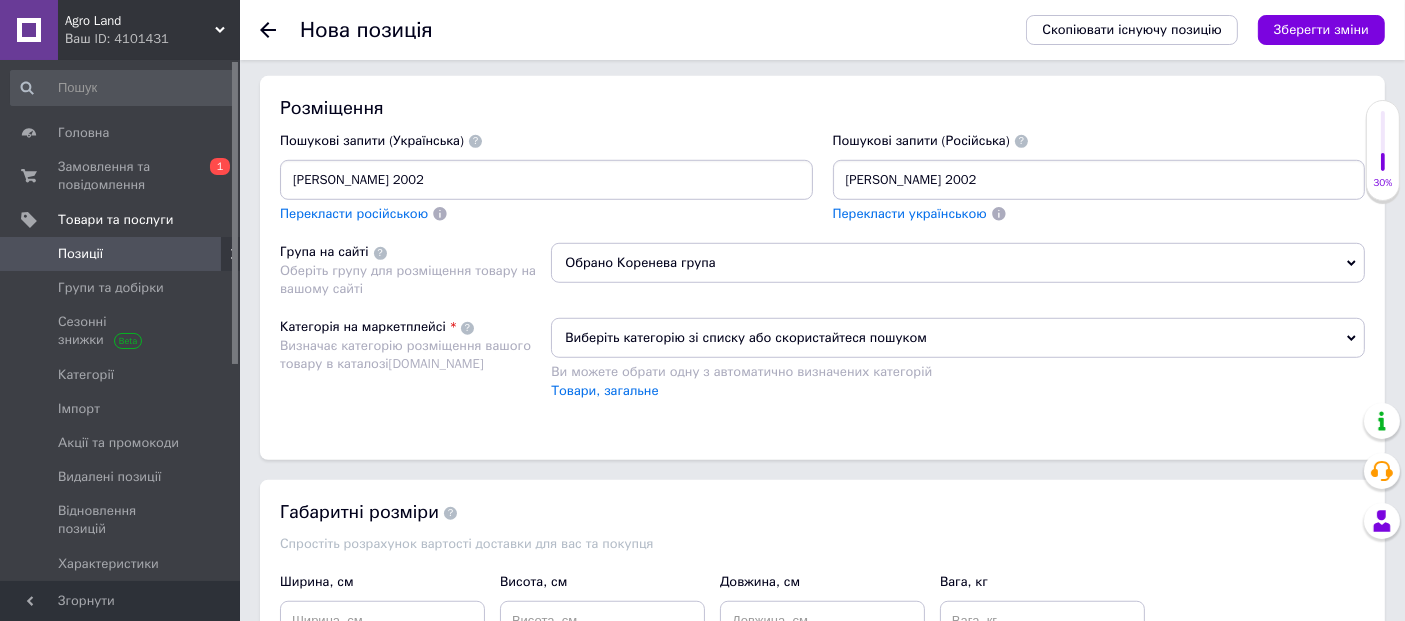 click on "Виберіть категорію зі списку або скористайтеся пошуком" at bounding box center [958, 338] 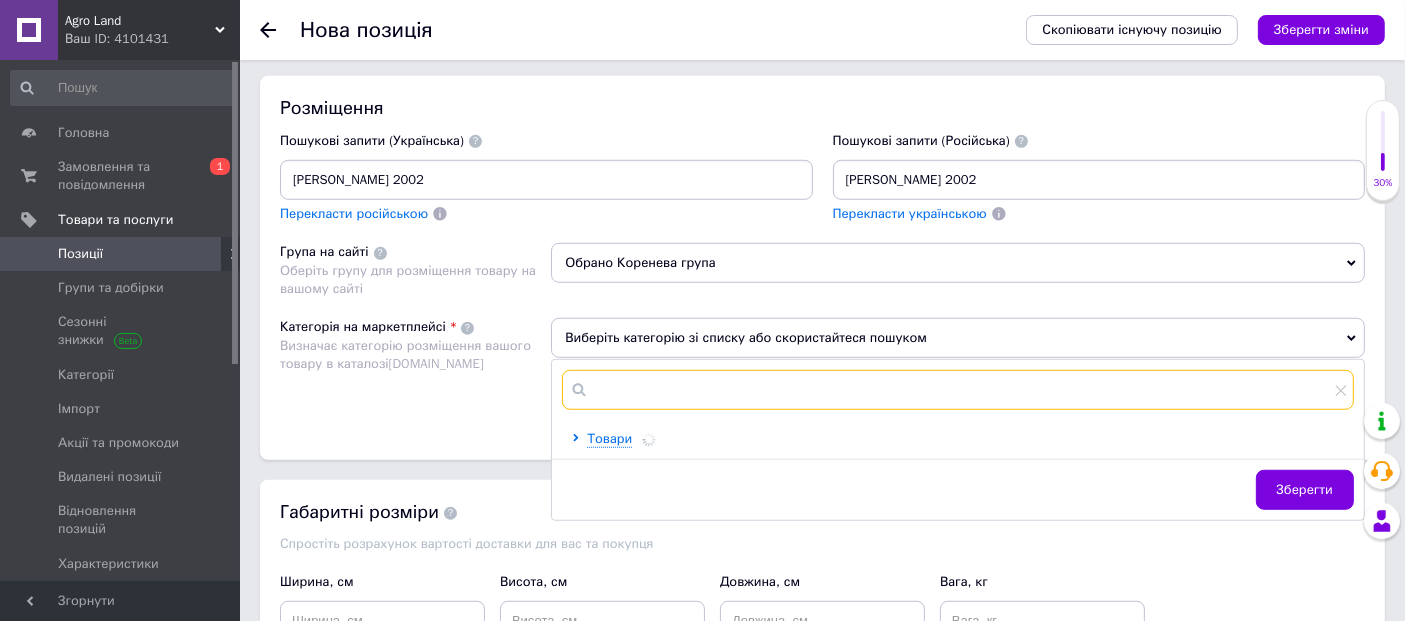 click at bounding box center (958, 390) 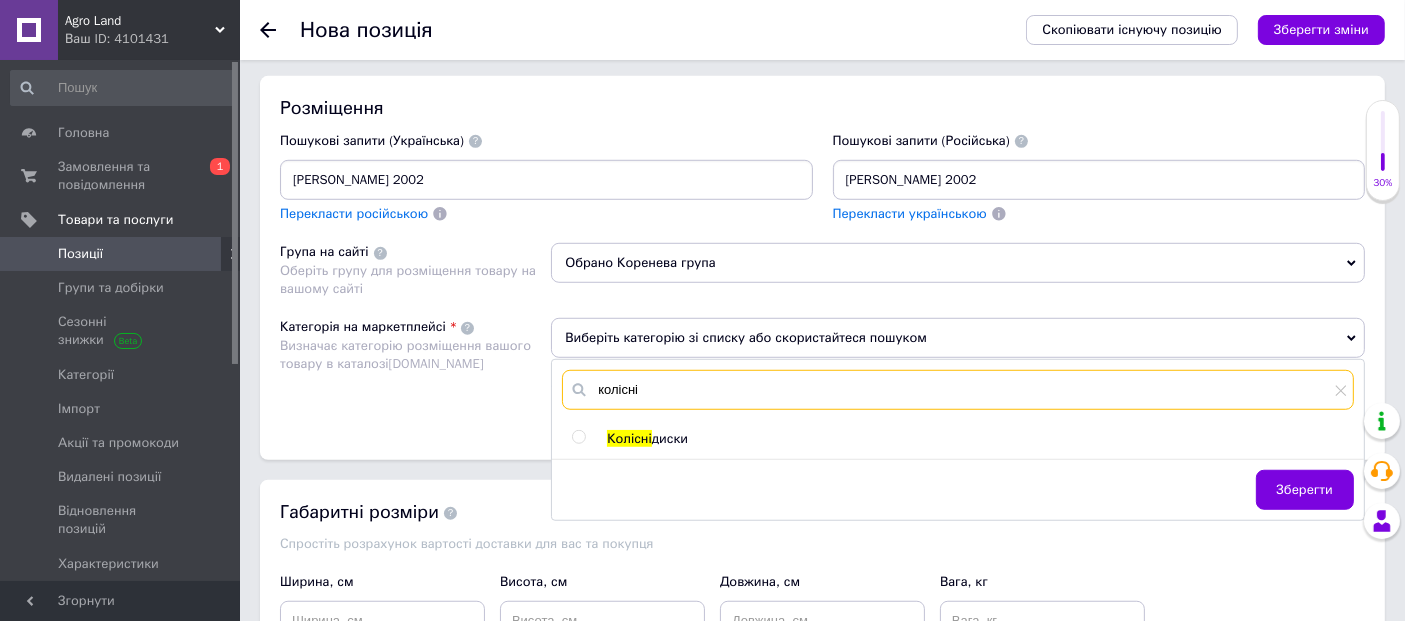 type on "колісні" 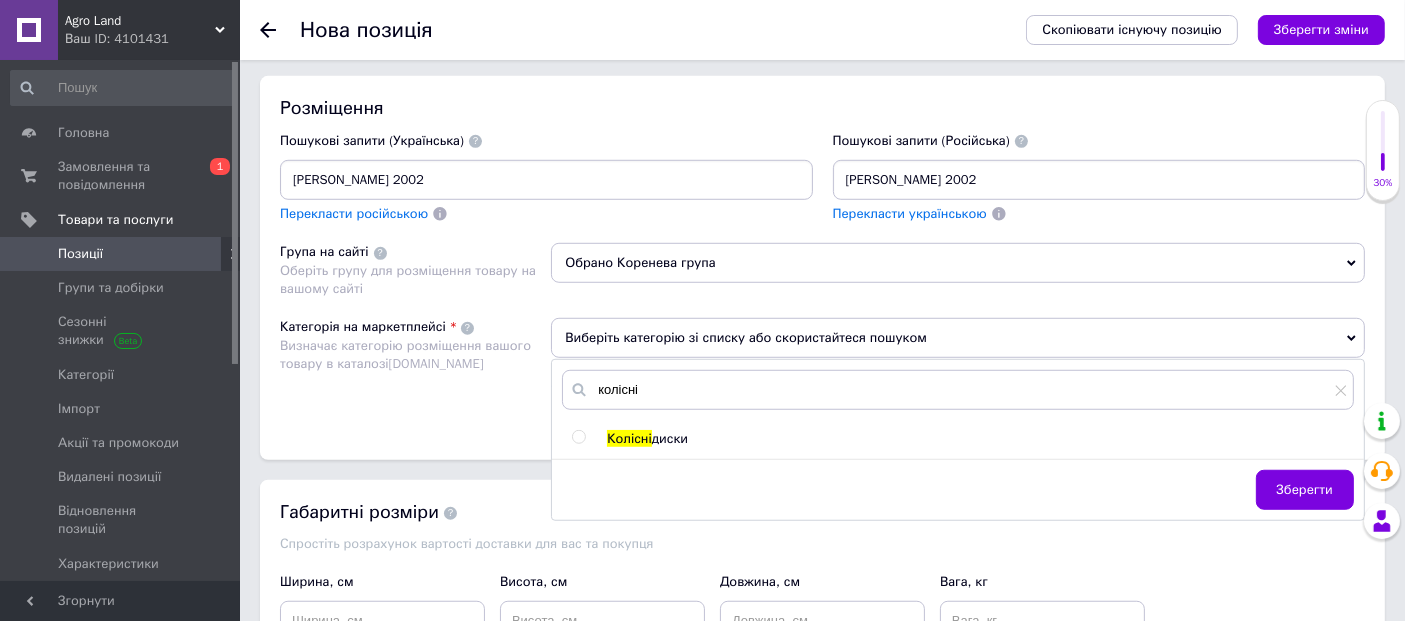 click at bounding box center [578, 437] 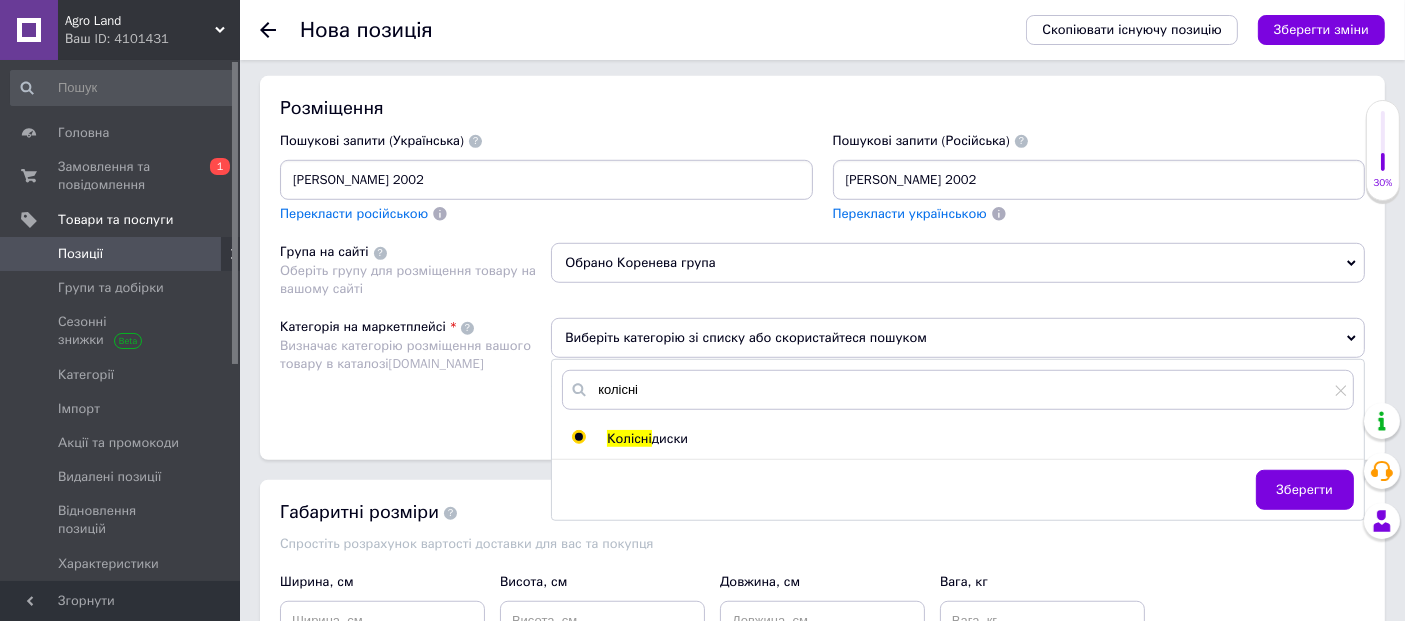 radio on "true" 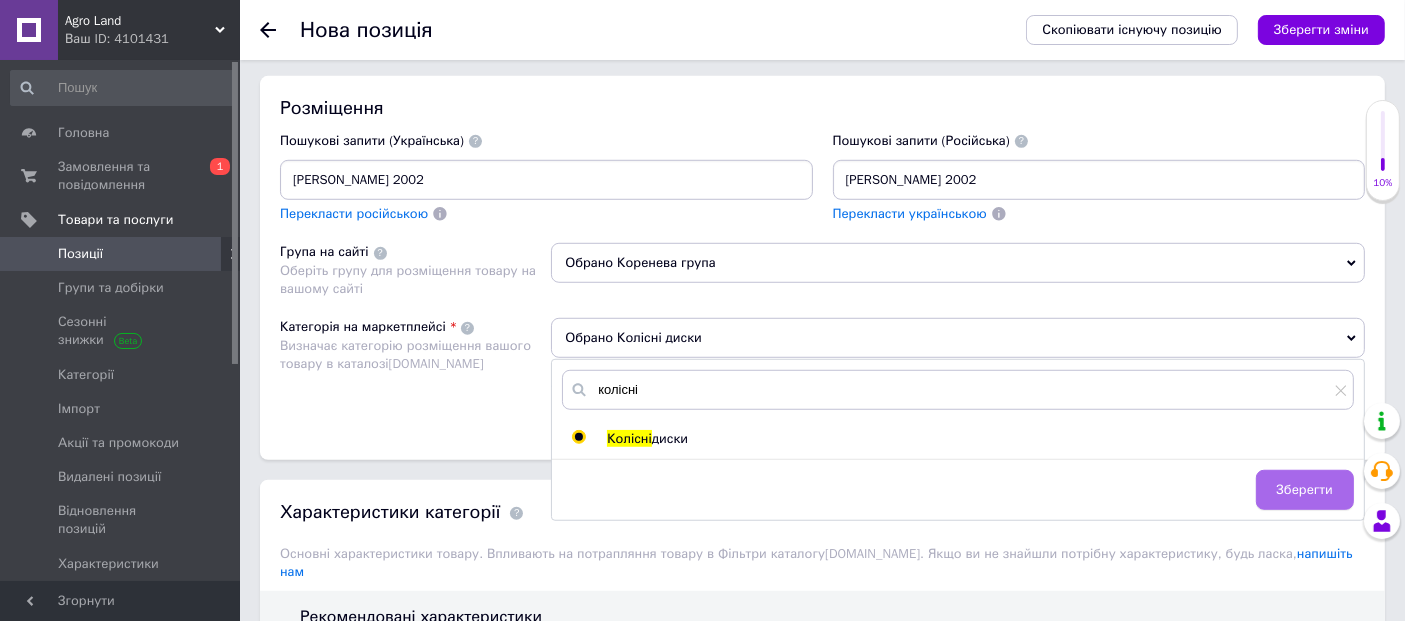 click on "Зберегти" at bounding box center (1305, 490) 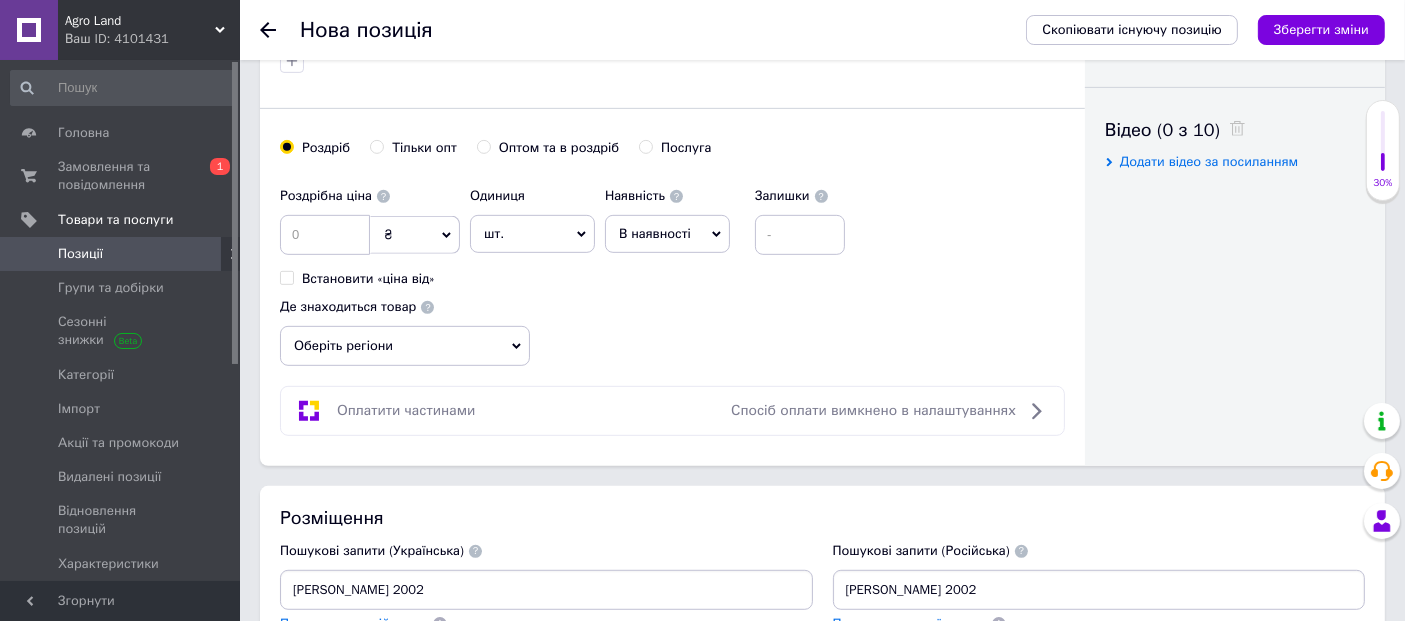 scroll, scrollTop: 941, scrollLeft: 0, axis: vertical 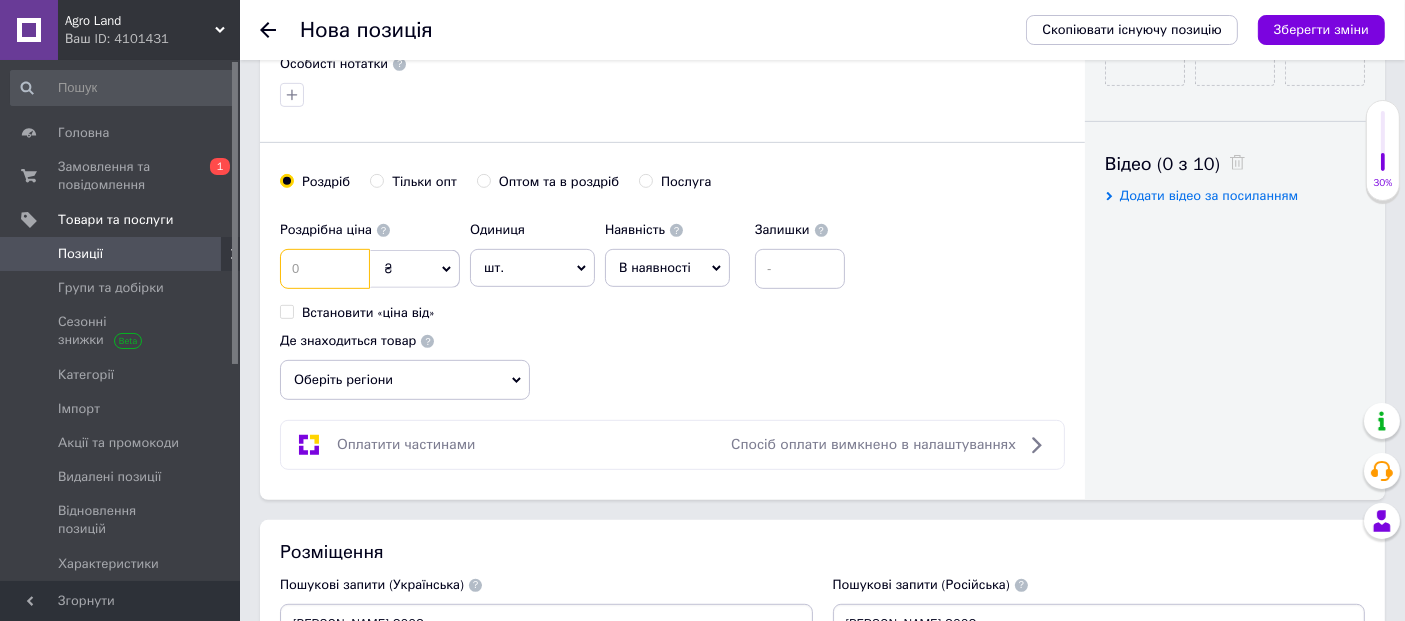 drag, startPoint x: 334, startPoint y: 275, endPoint x: 262, endPoint y: 279, distance: 72.11102 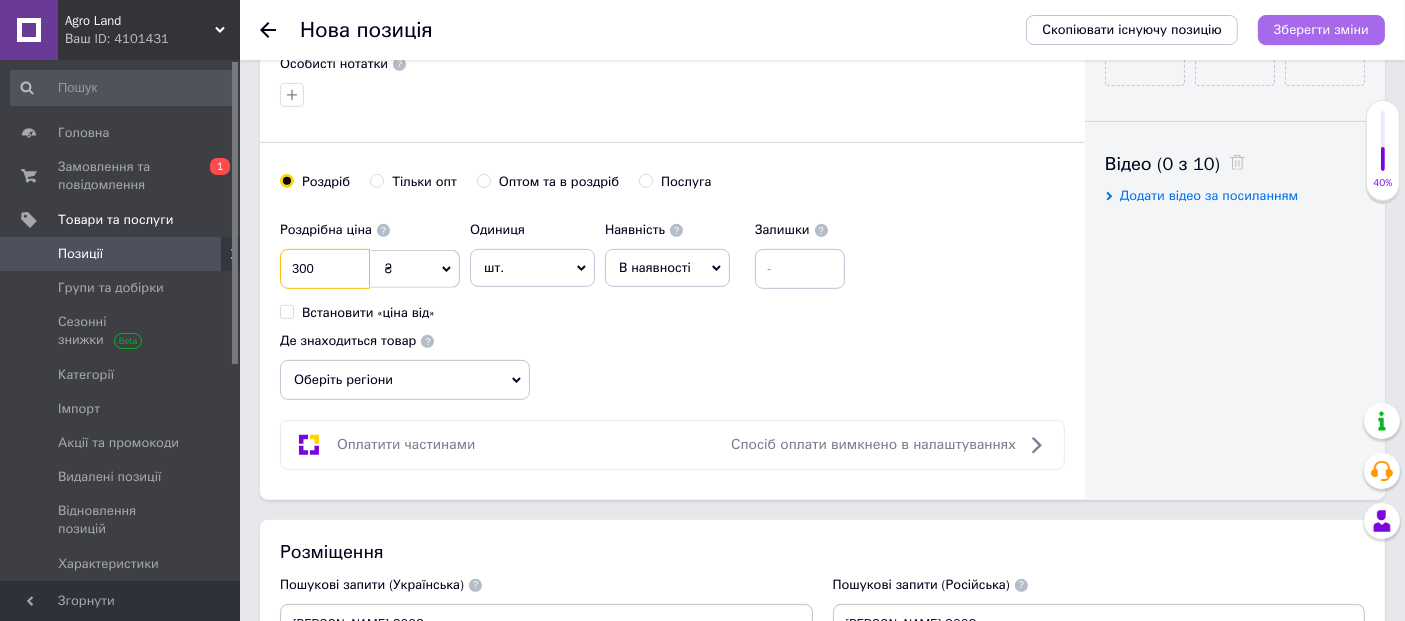 type on "300" 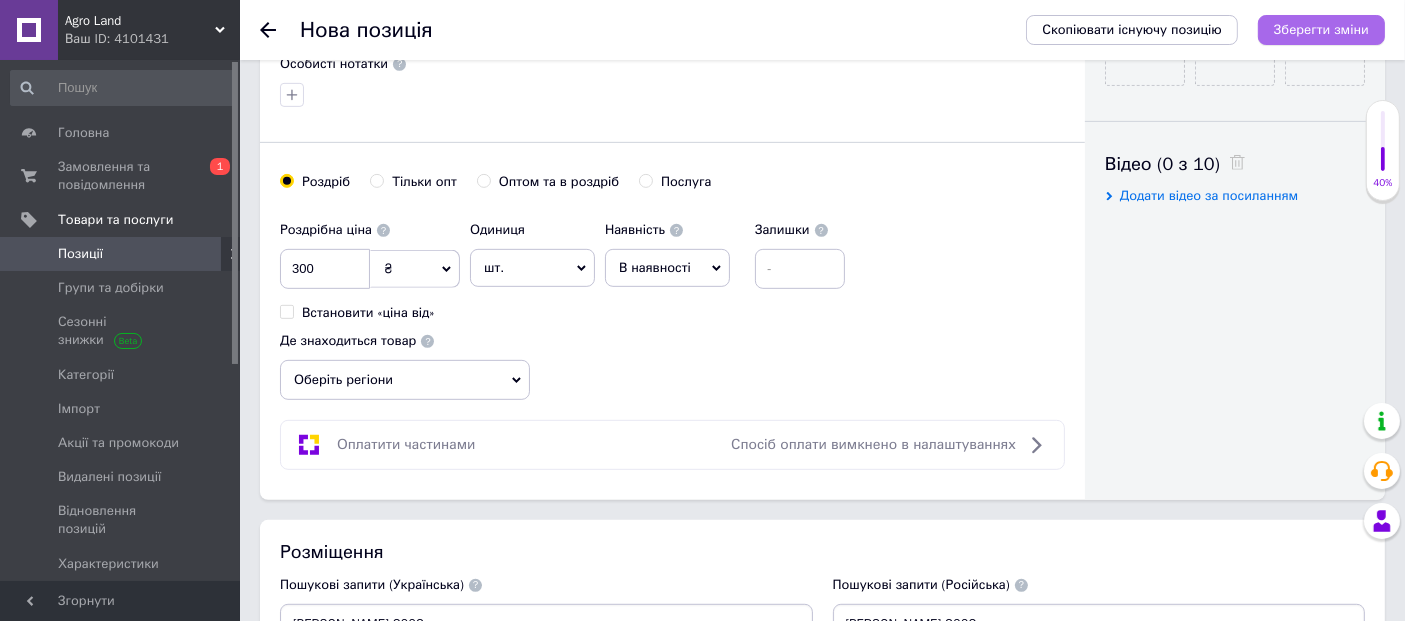 click on "Зберегти зміни" at bounding box center [1321, 29] 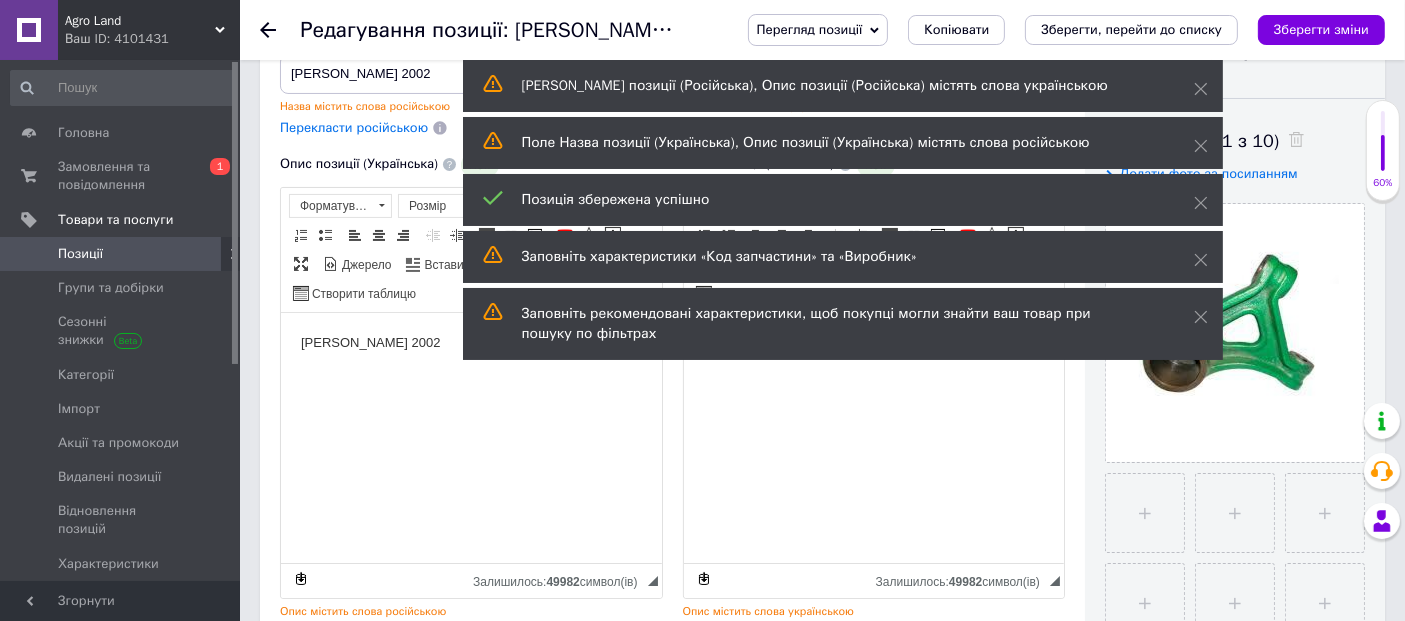 scroll, scrollTop: 333, scrollLeft: 0, axis: vertical 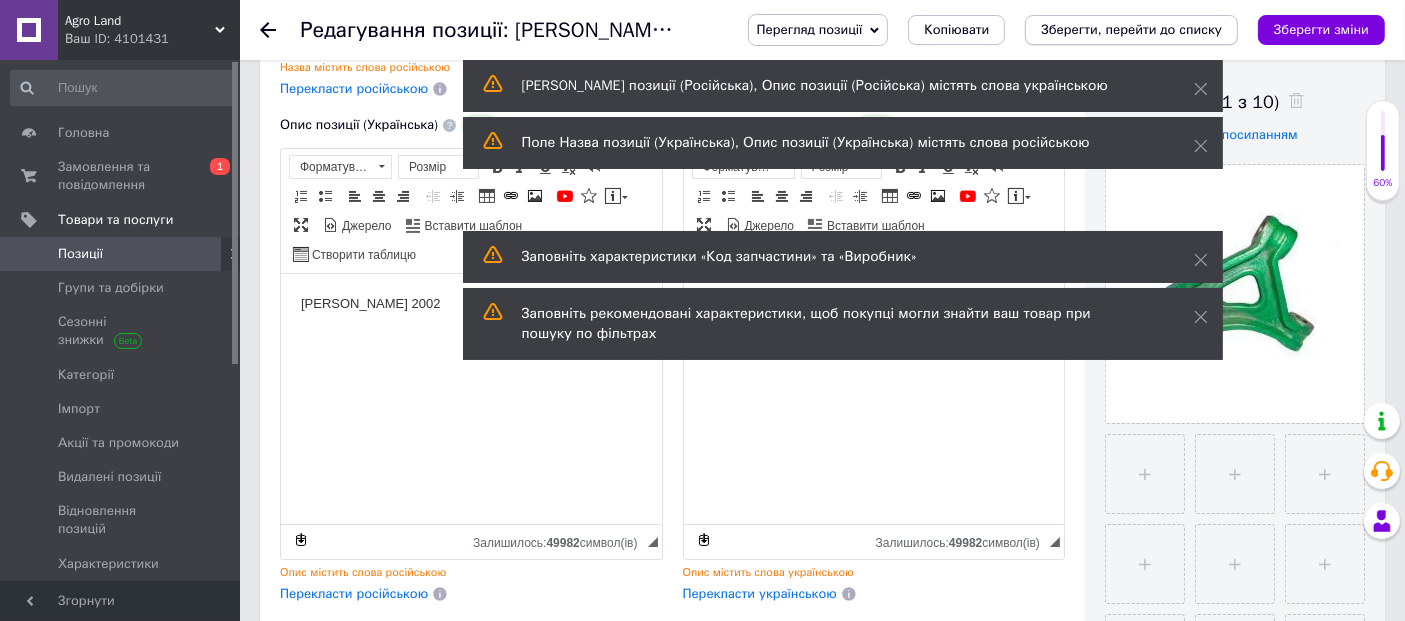 click on "Зберегти, перейти до списку" at bounding box center [1131, 29] 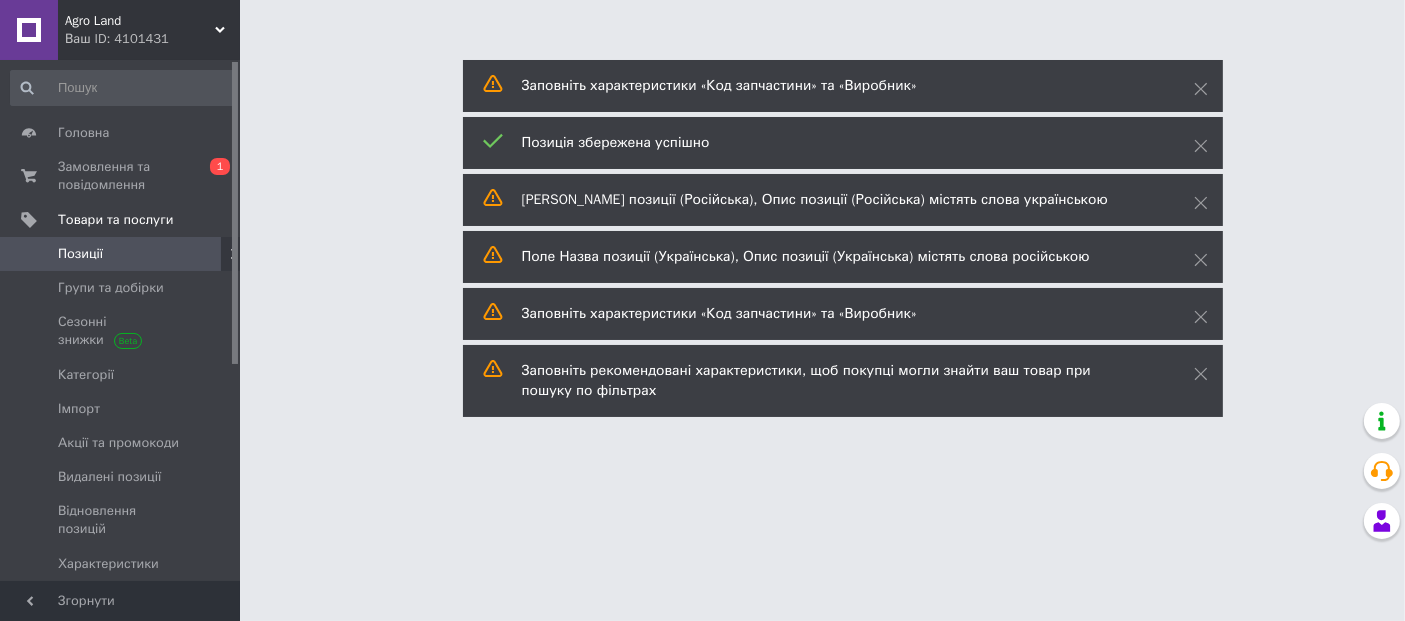scroll, scrollTop: 0, scrollLeft: 0, axis: both 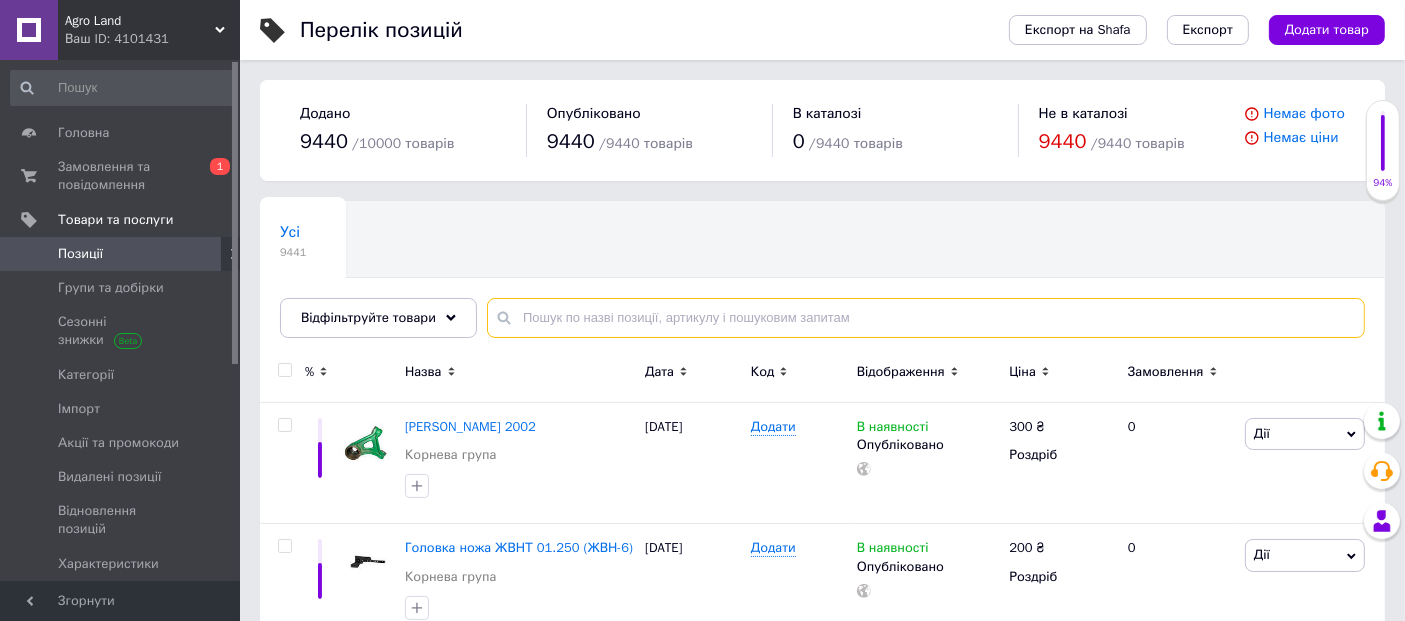 click at bounding box center [926, 318] 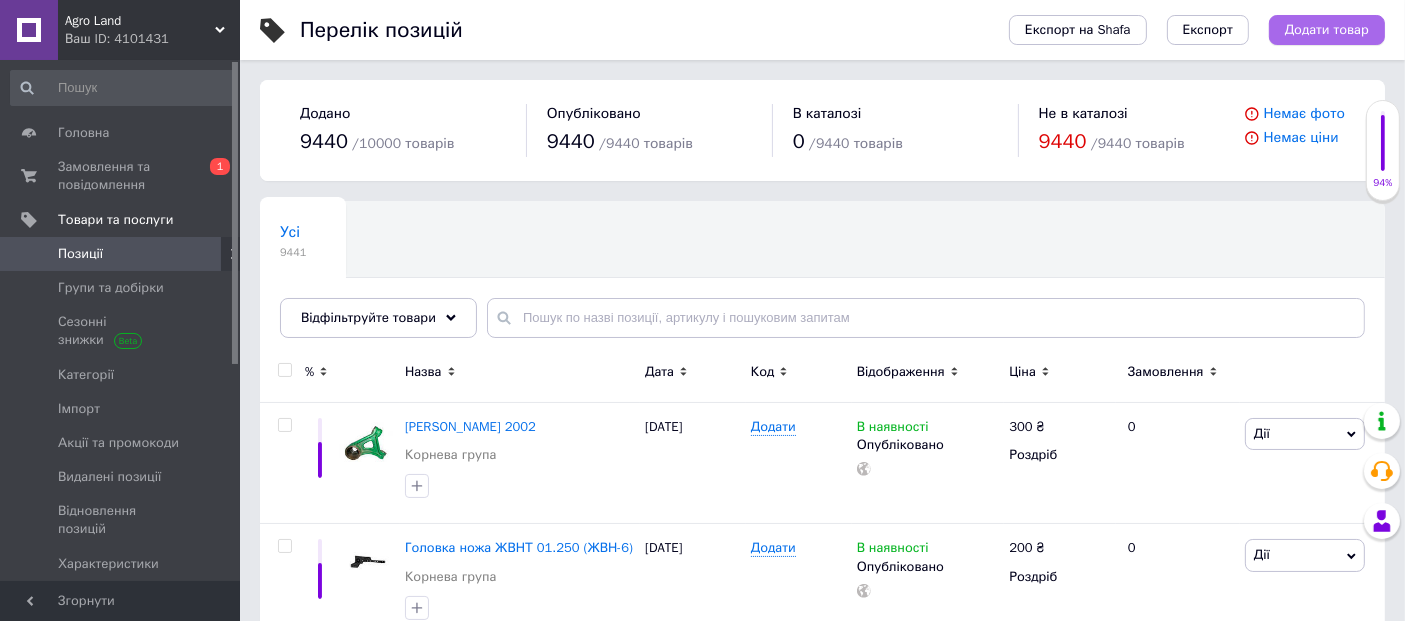 click on "Додати товар" at bounding box center (1327, 30) 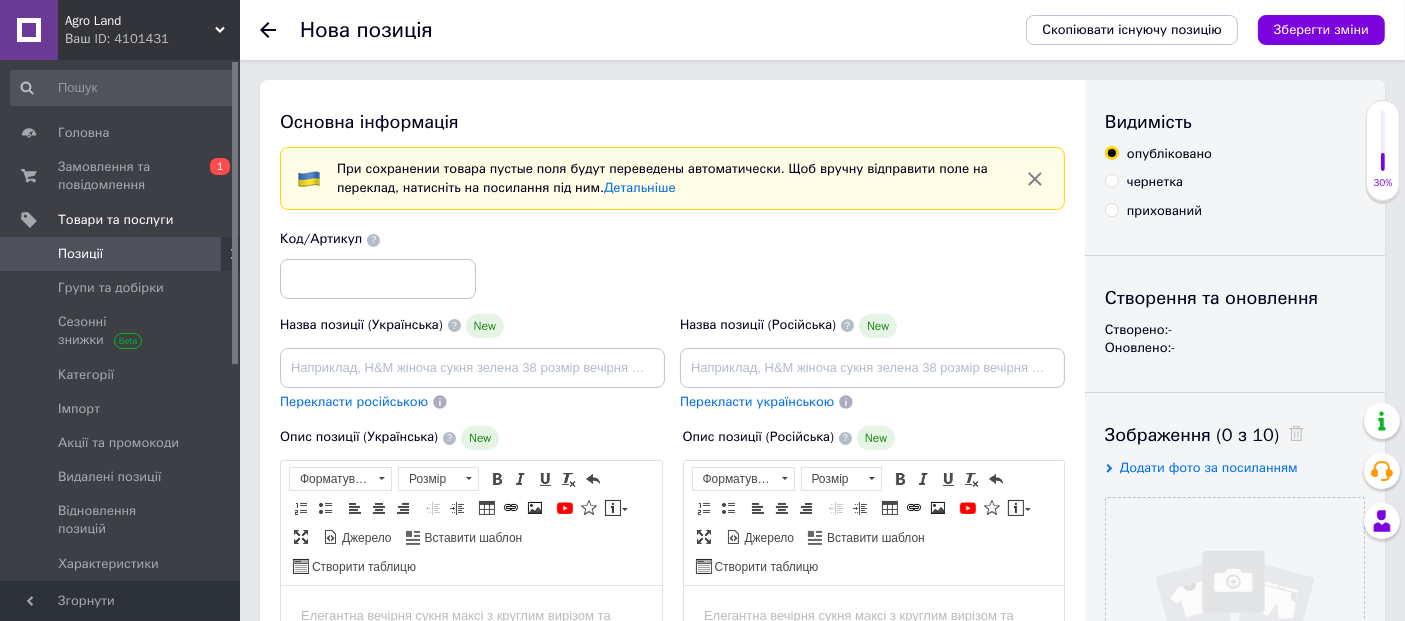 scroll, scrollTop: 0, scrollLeft: 0, axis: both 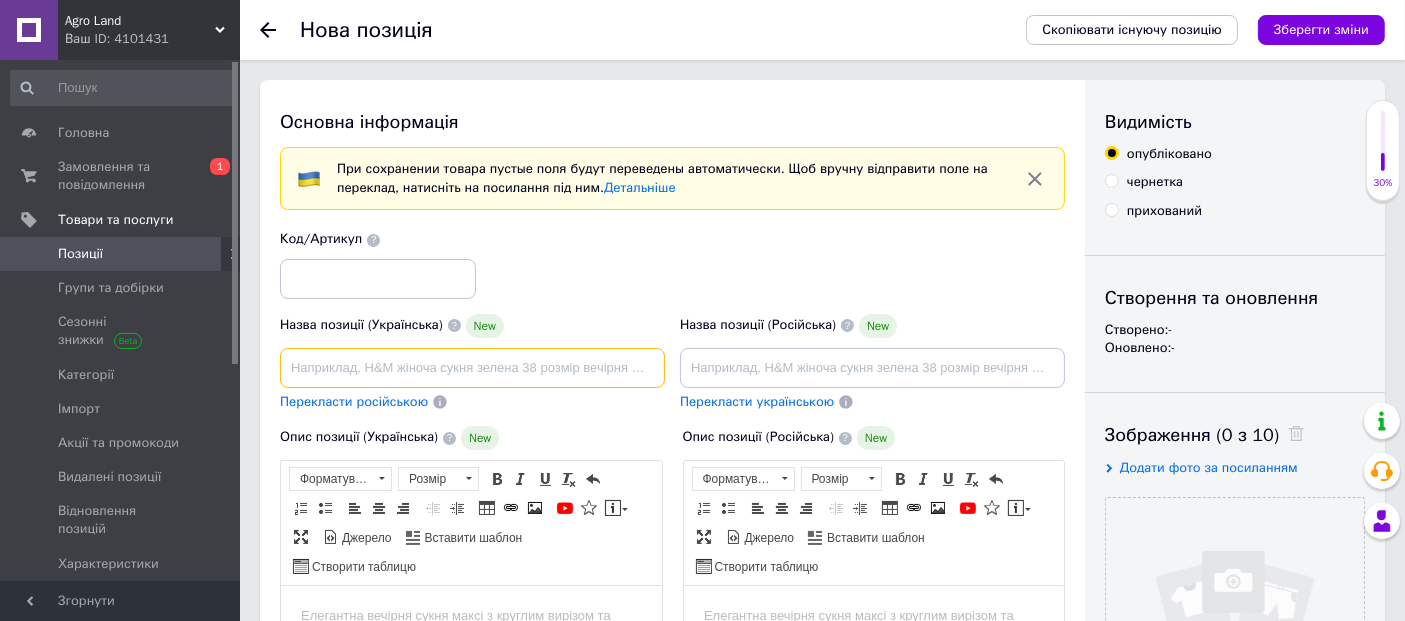 click at bounding box center (472, 368) 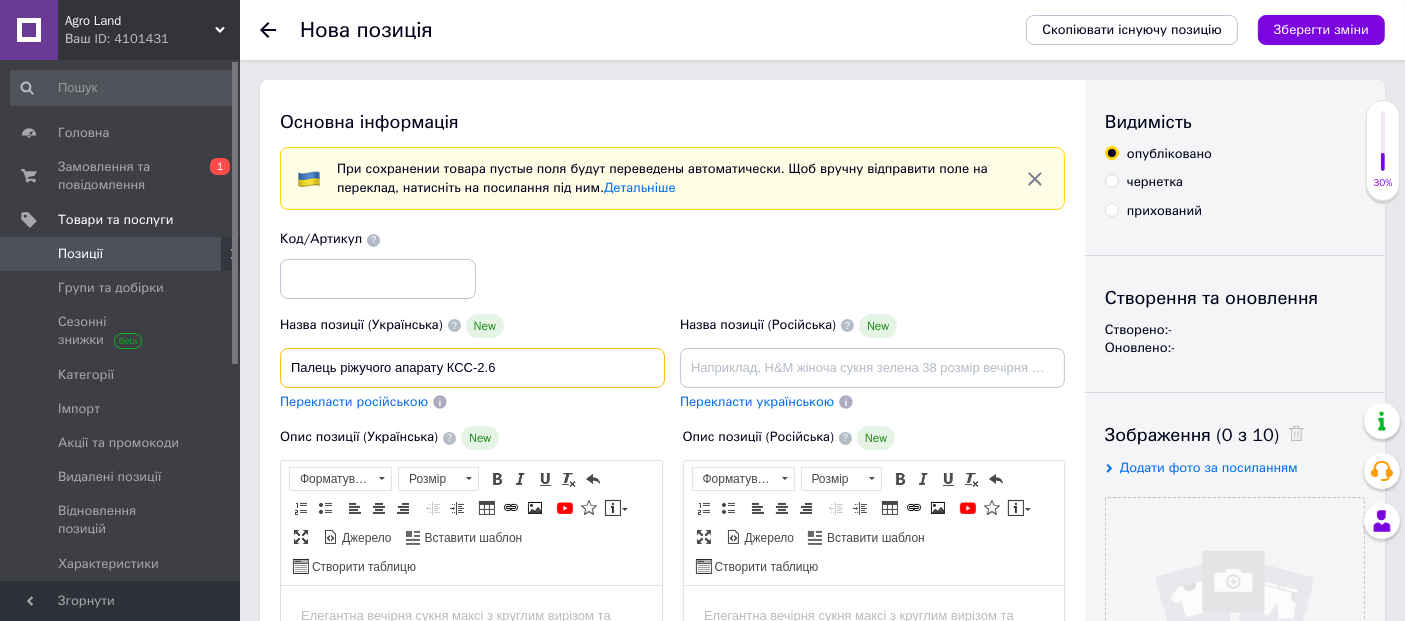 type on "Палець ріжучого апарату КСС-2.6" 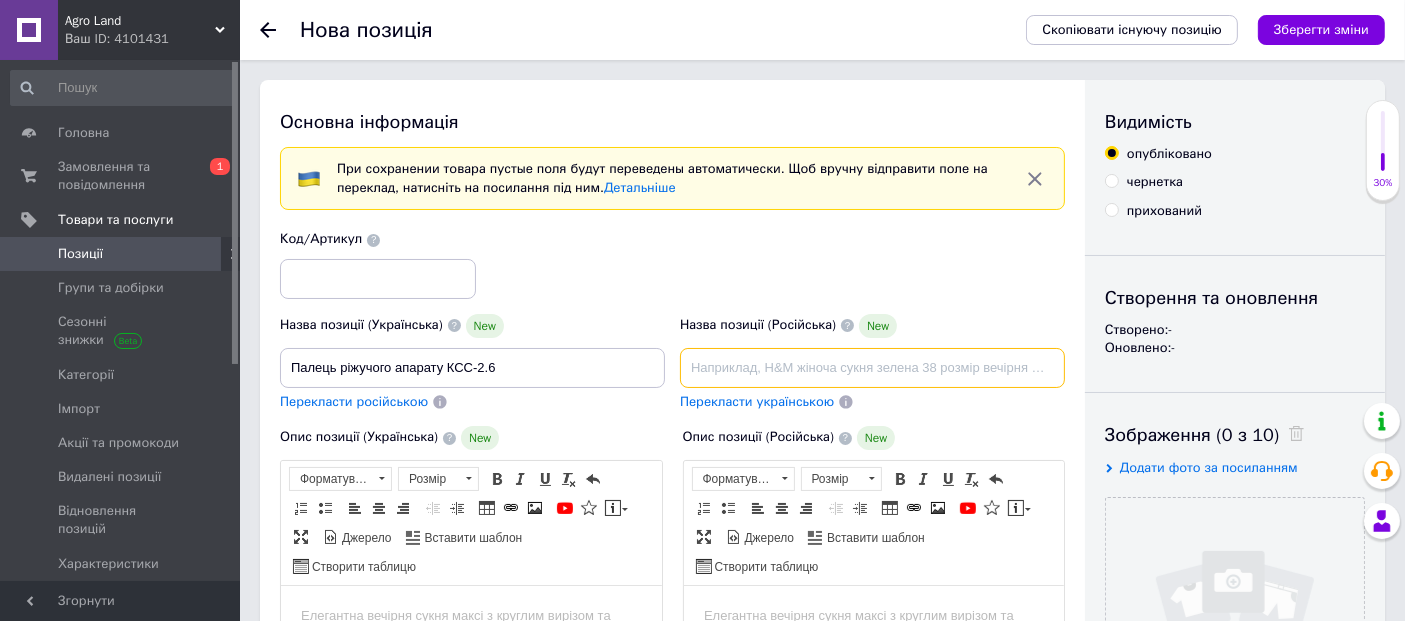 click at bounding box center (872, 368) 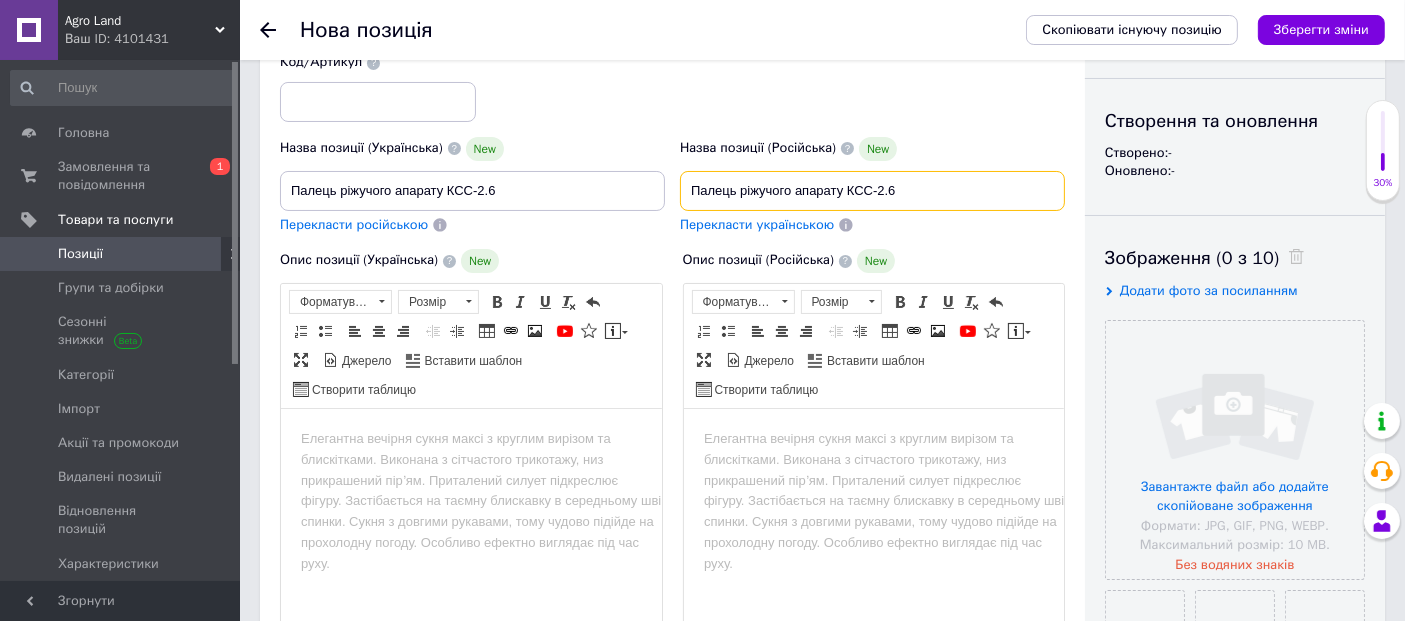 scroll, scrollTop: 333, scrollLeft: 0, axis: vertical 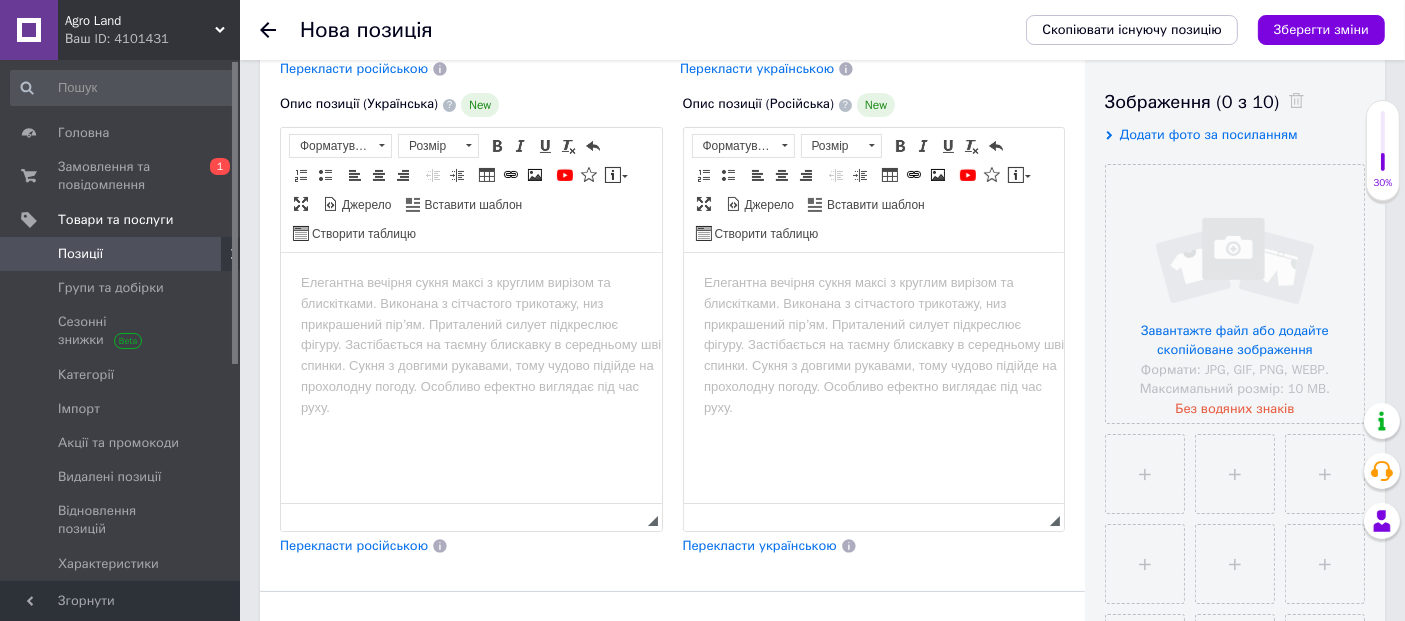 type on "Палець ріжучого апарату КСС-2.6" 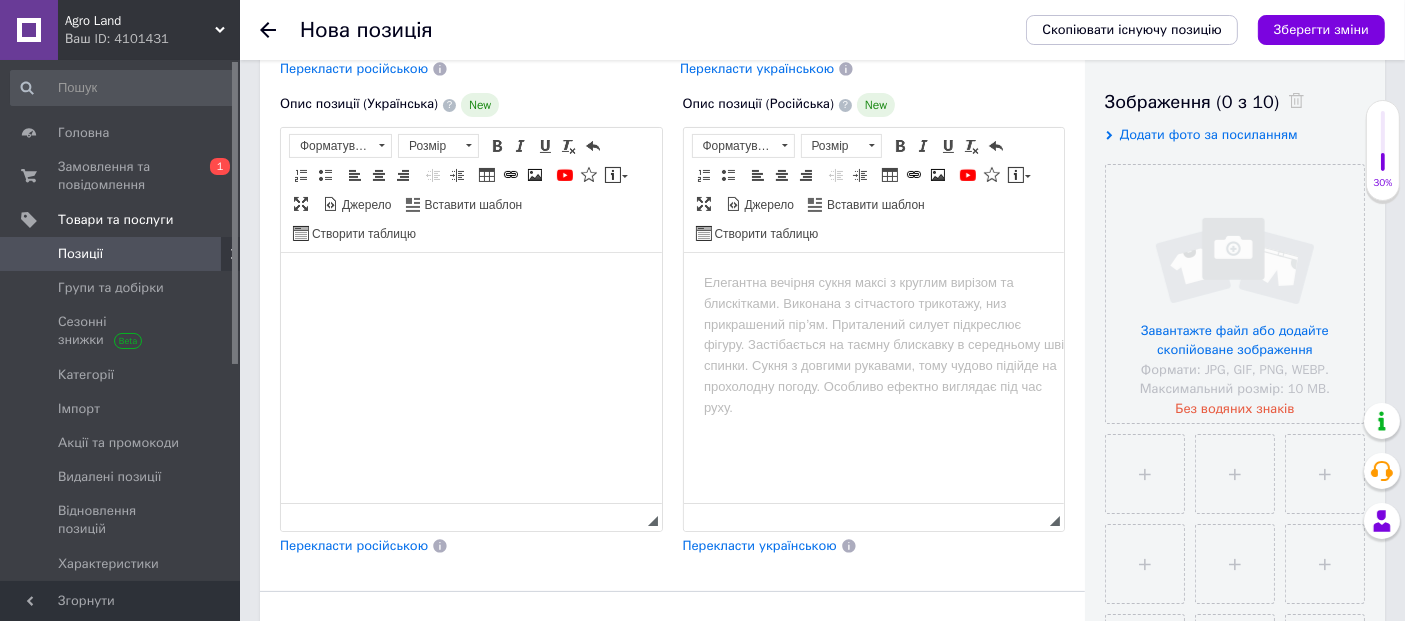 click at bounding box center (470, 283) 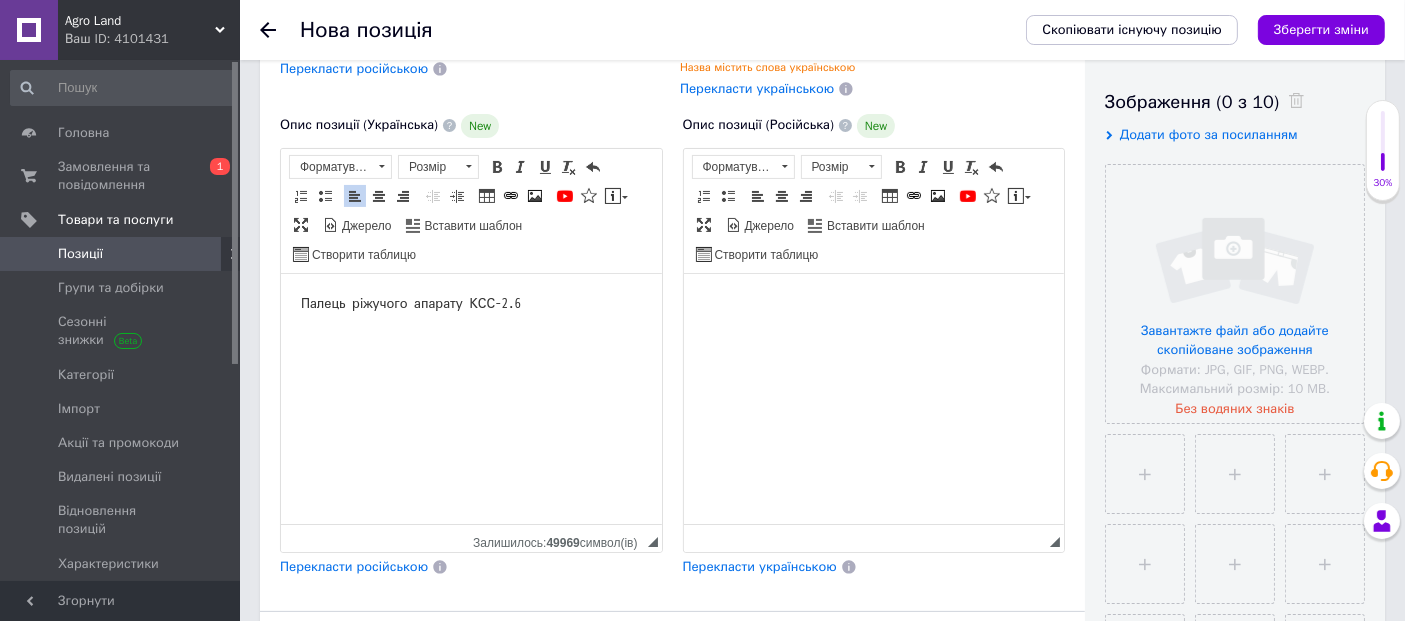 click at bounding box center [873, 303] 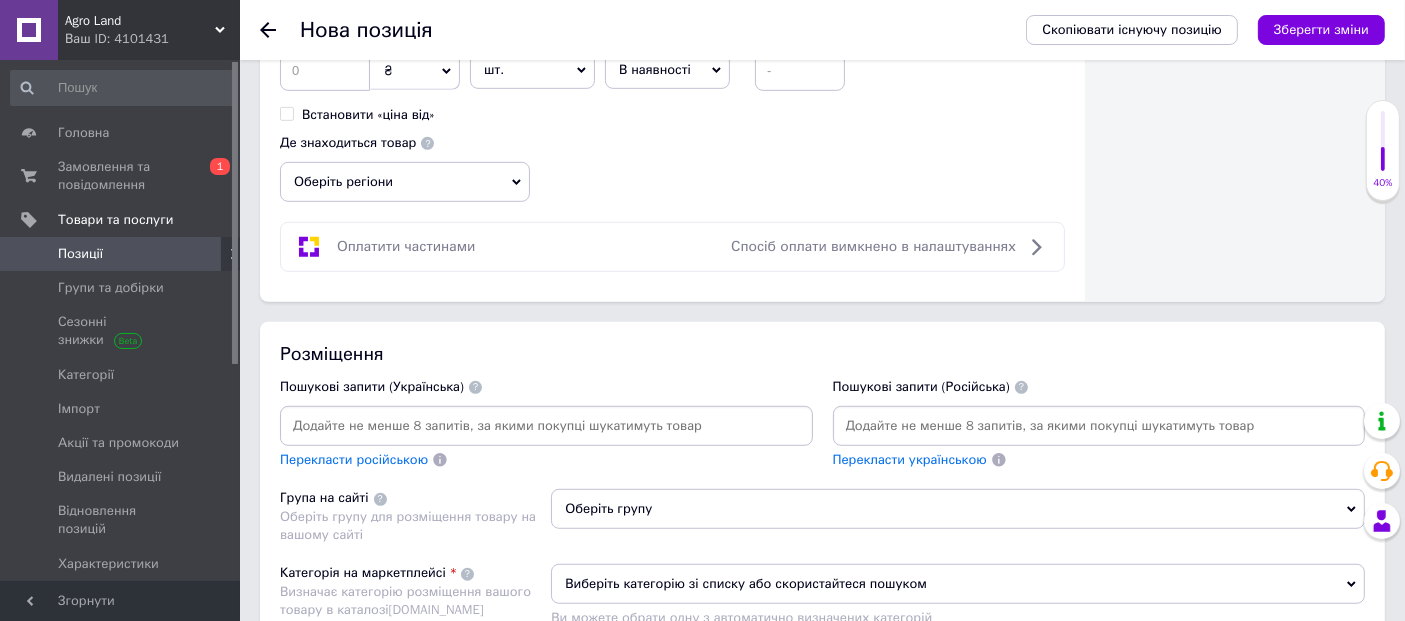 scroll, scrollTop: 1242, scrollLeft: 0, axis: vertical 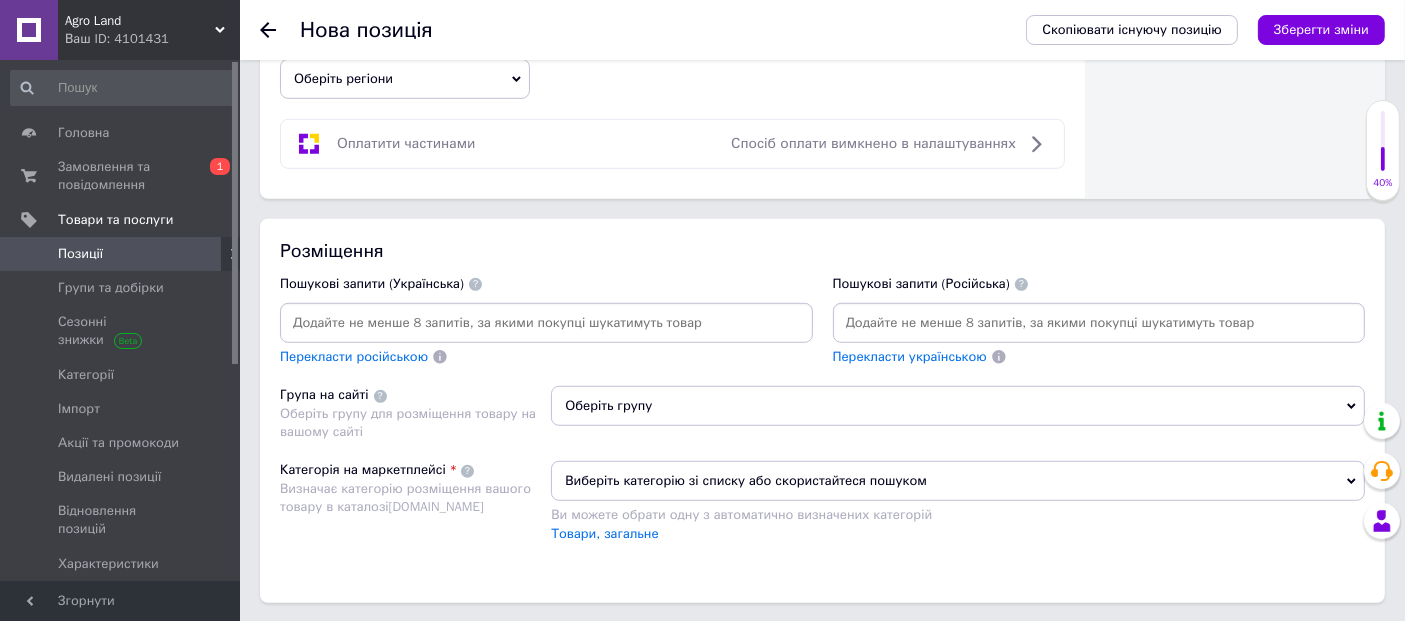 click at bounding box center (546, 323) 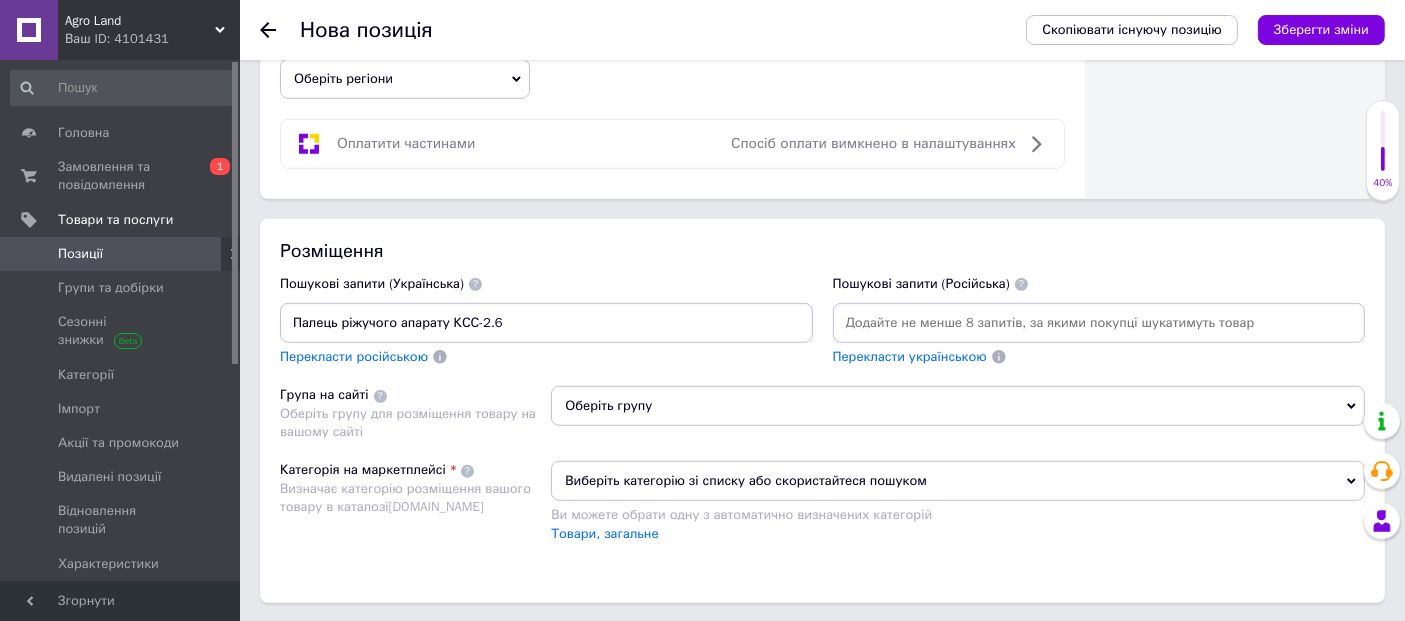 type on "Палець ріжучого апарату КСС-2.6" 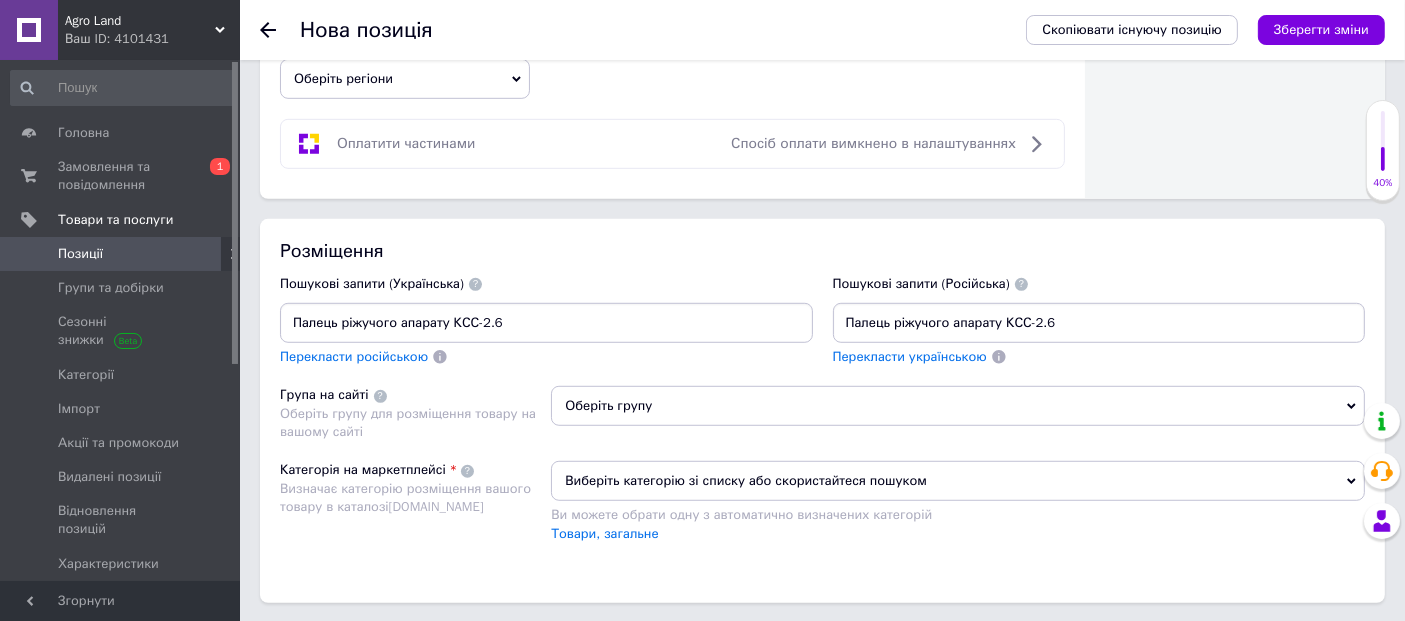 type on "Палець ріжучого апарату КСС-2.6" 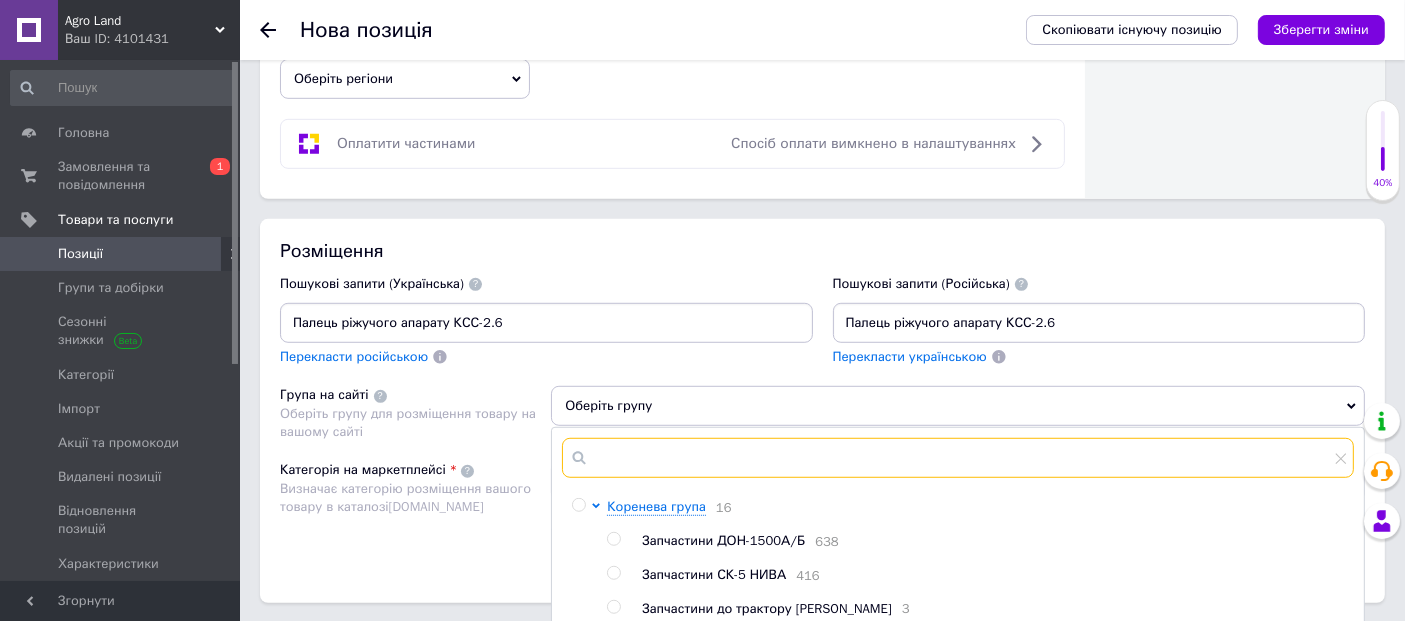 click at bounding box center (958, 458) 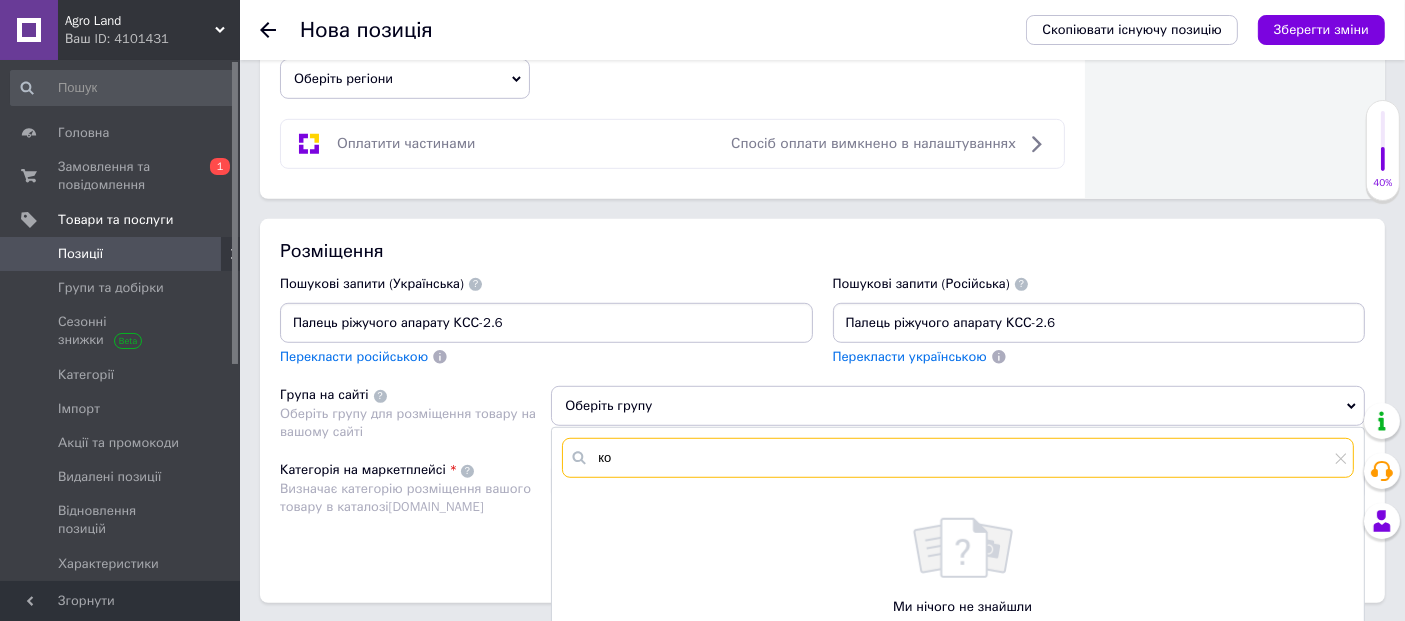 type on "к" 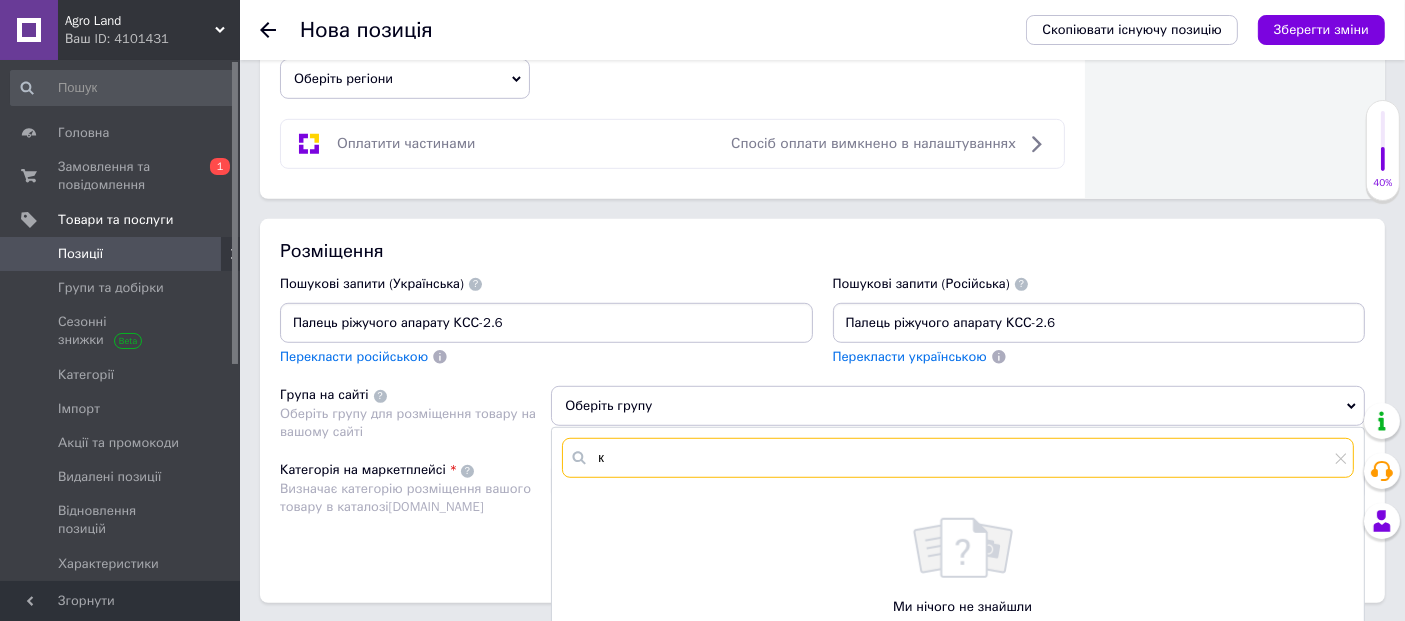 type 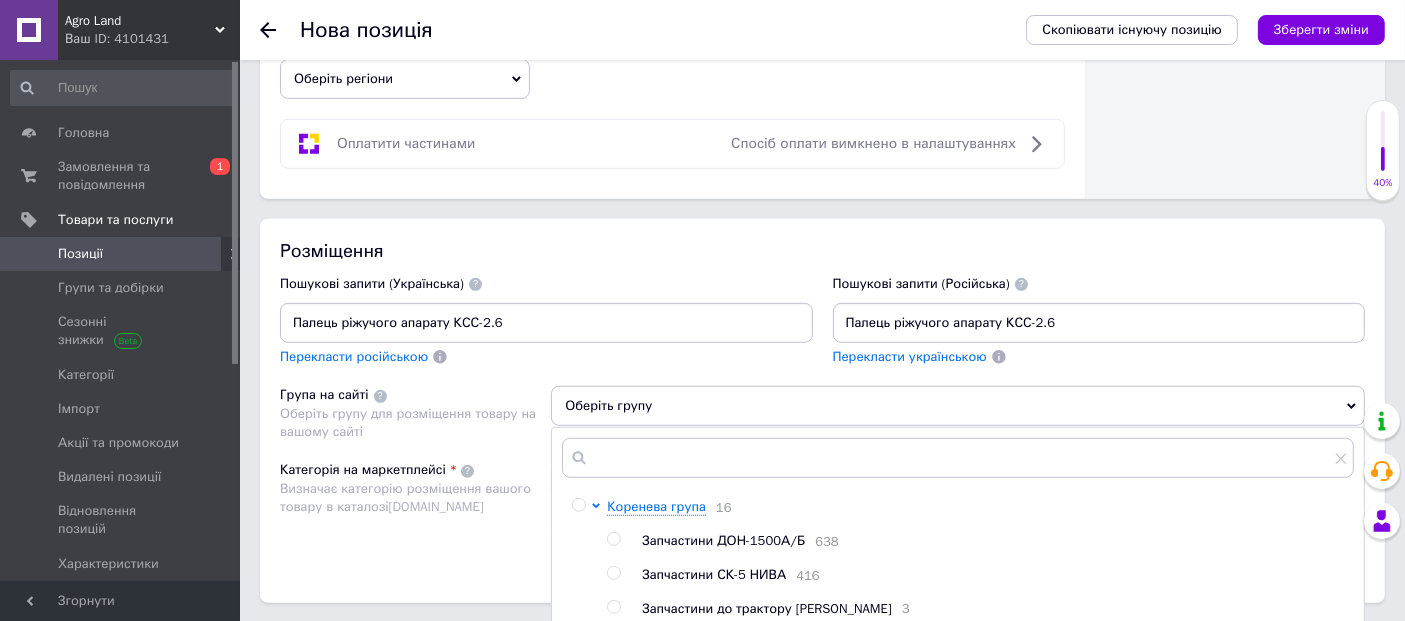click at bounding box center (578, 505) 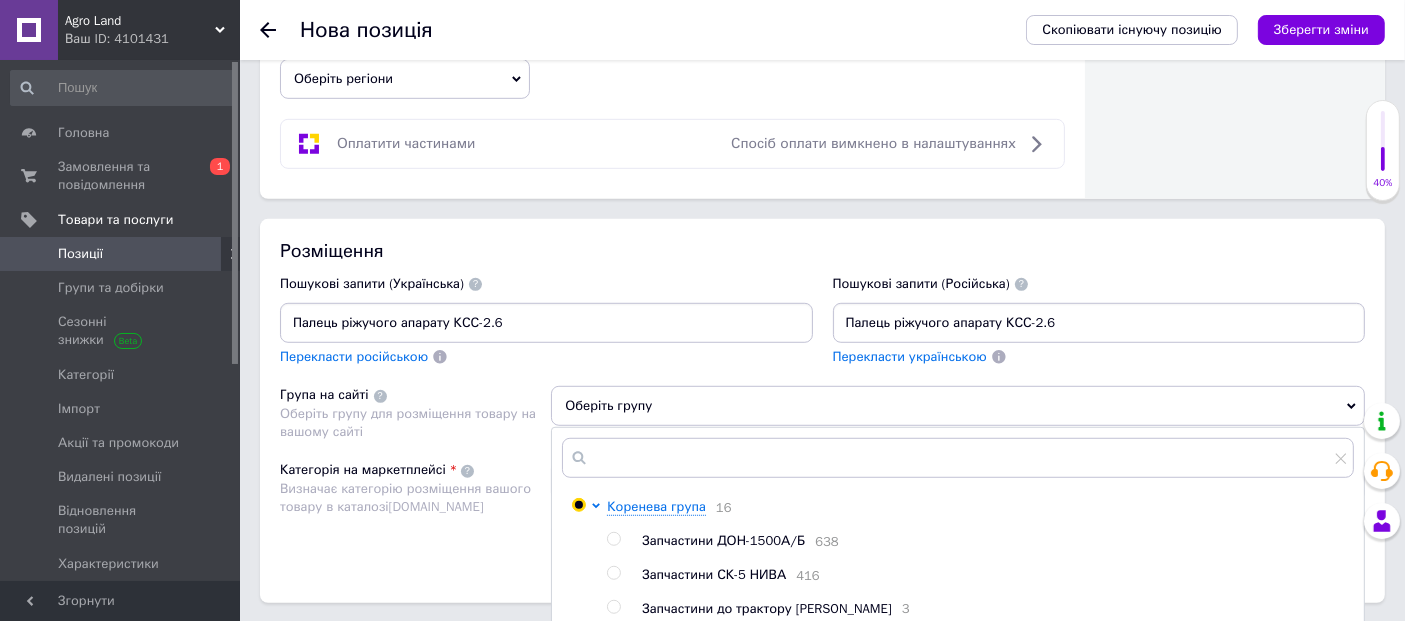 radio on "true" 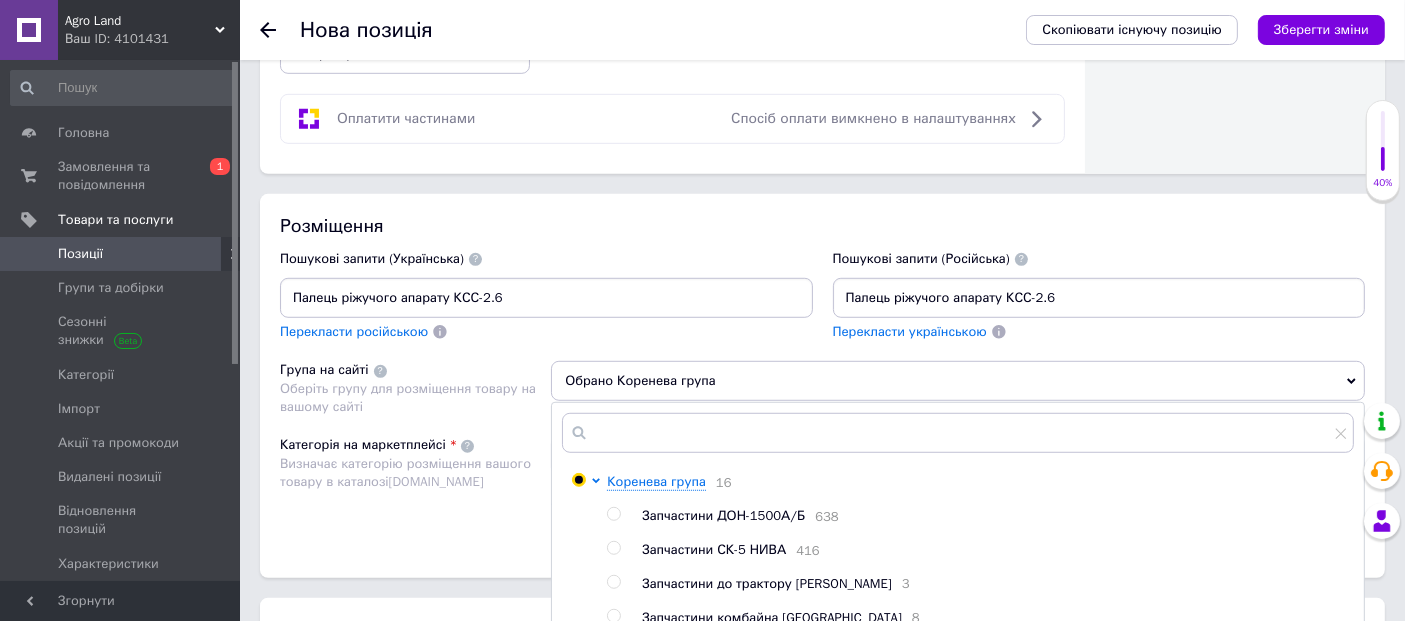 scroll, scrollTop: 1608, scrollLeft: 0, axis: vertical 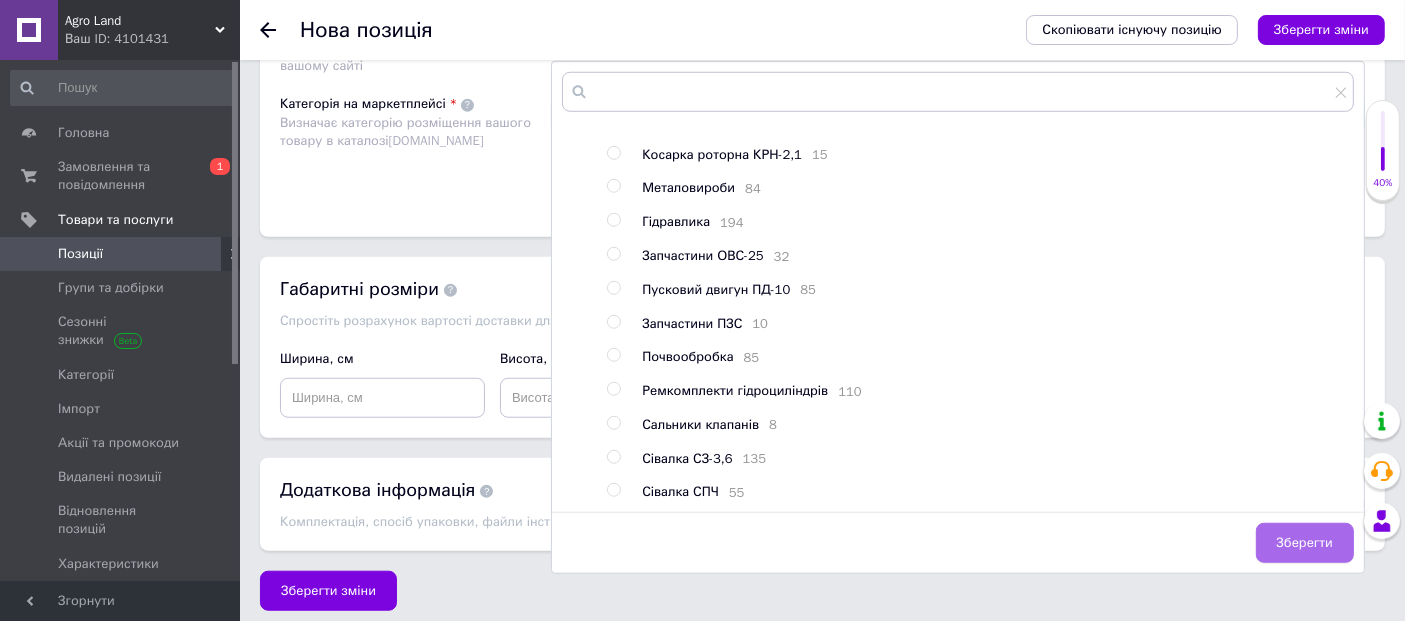 click on "Зберегти" at bounding box center (1305, 543) 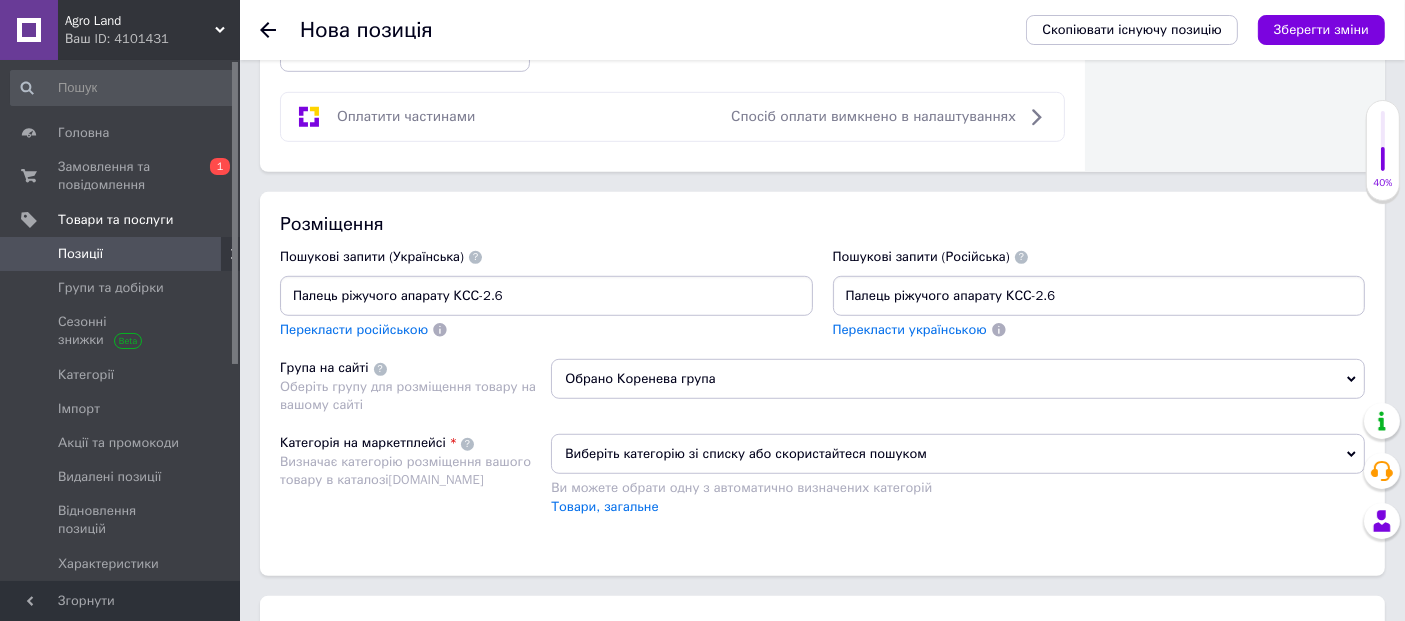 scroll, scrollTop: 1385, scrollLeft: 0, axis: vertical 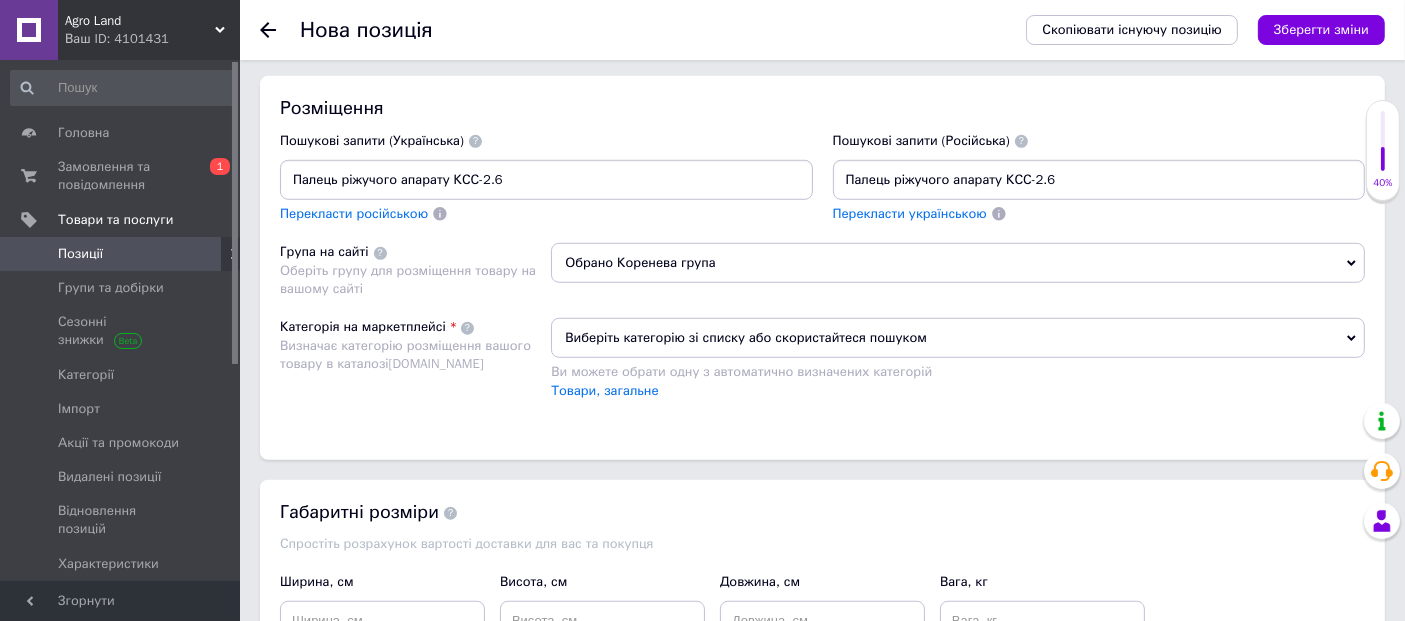 click on "Виберіть категорію зі списку або скористайтеся пошуком" at bounding box center [958, 338] 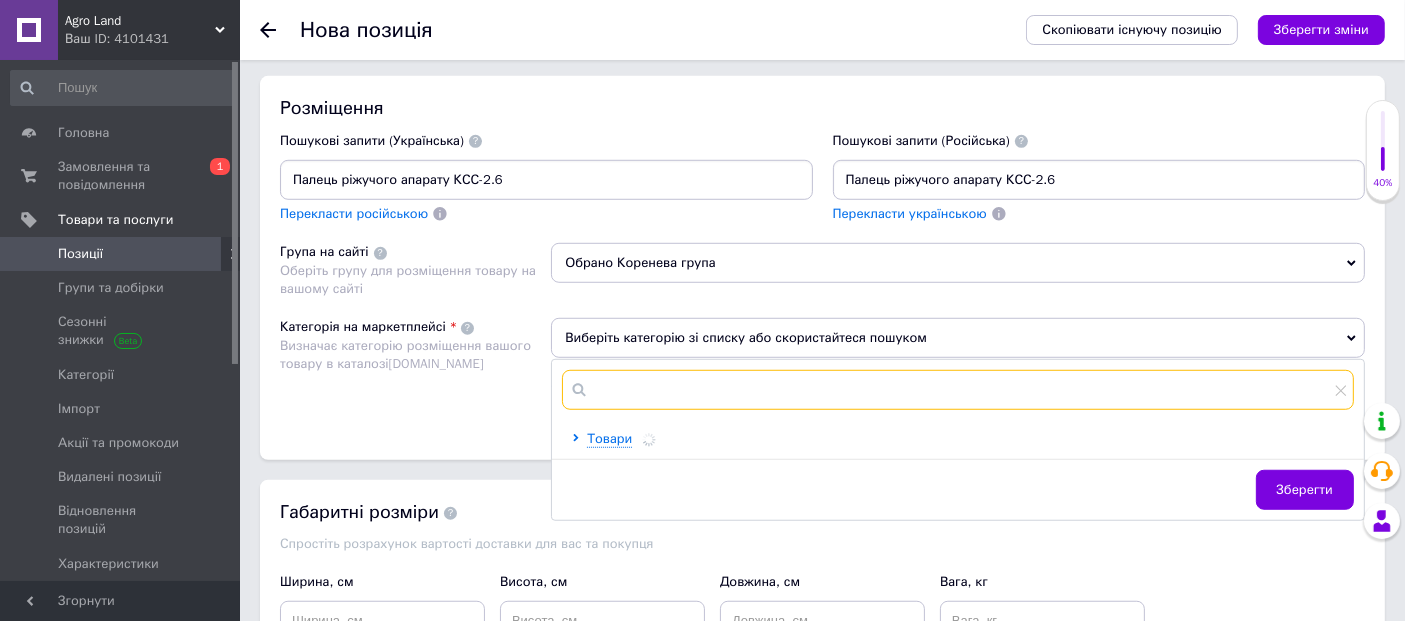 click at bounding box center [958, 390] 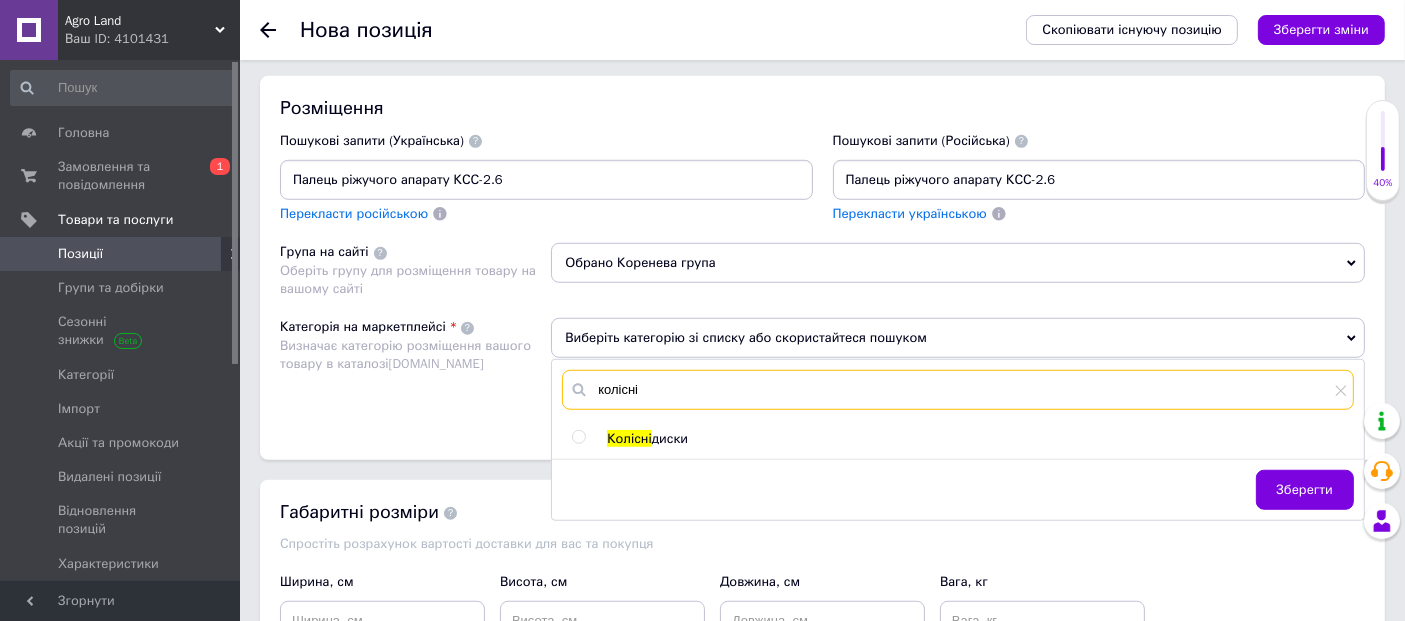type on "колісні" 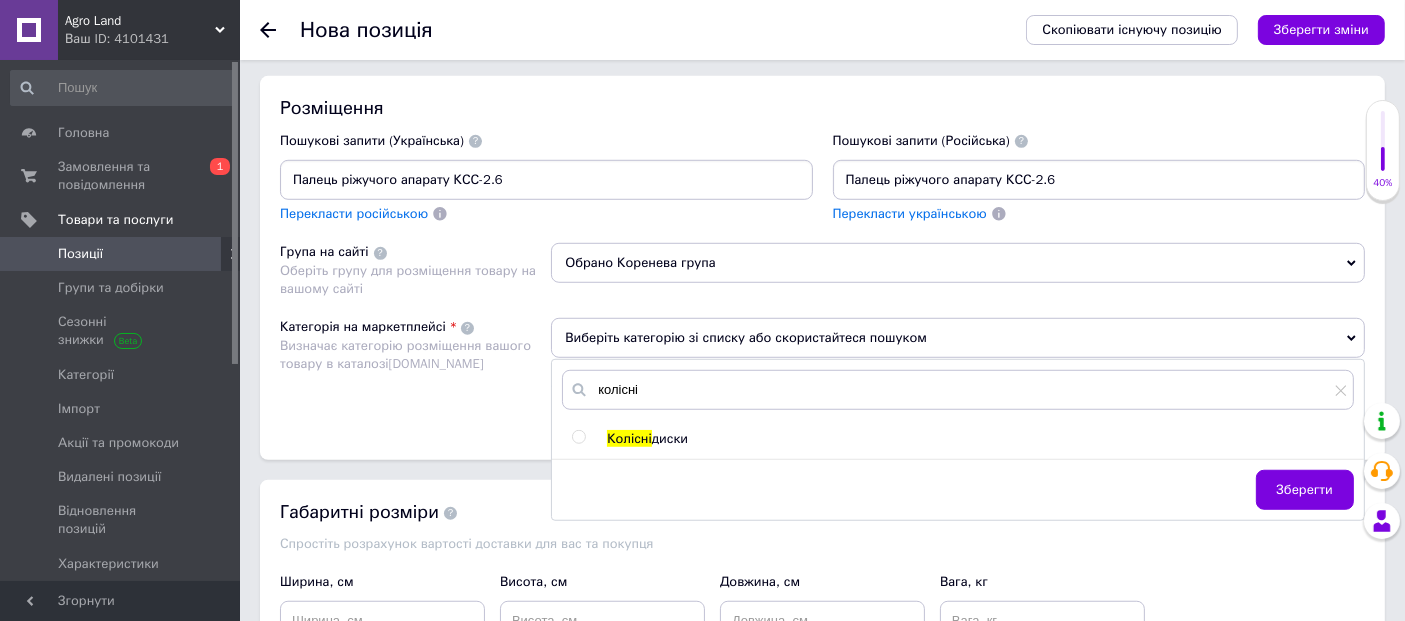 click at bounding box center (578, 437) 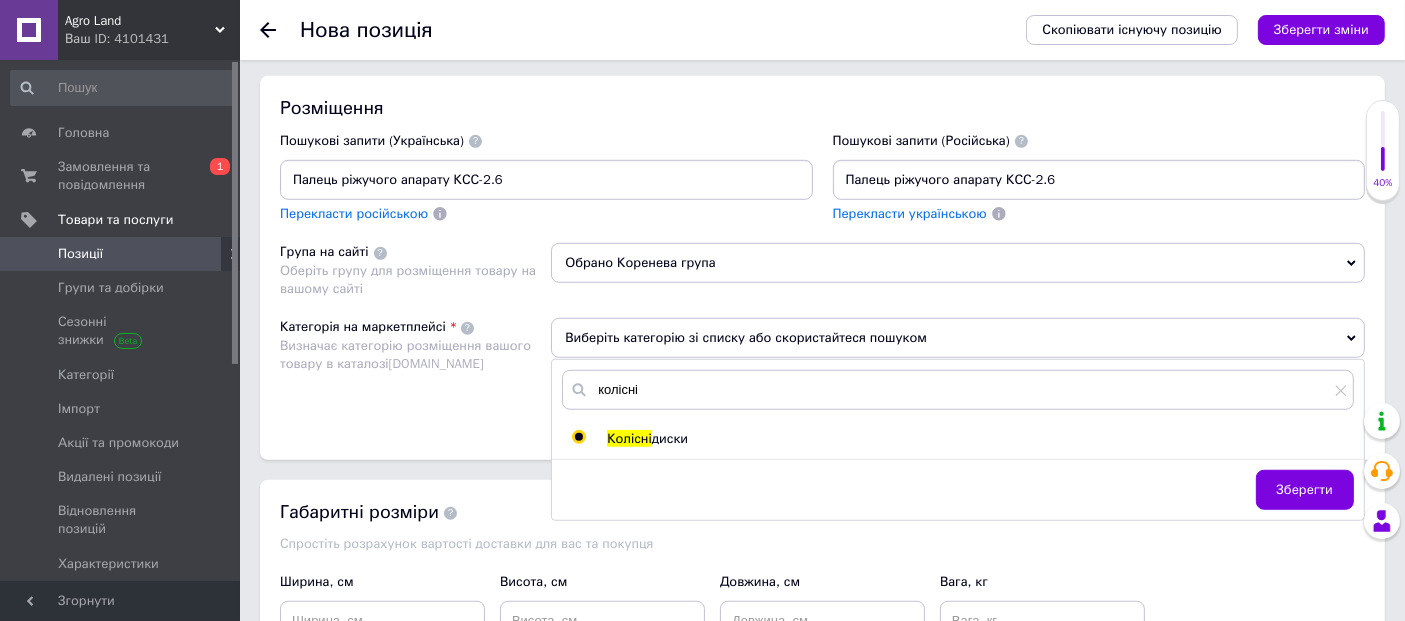 radio on "true" 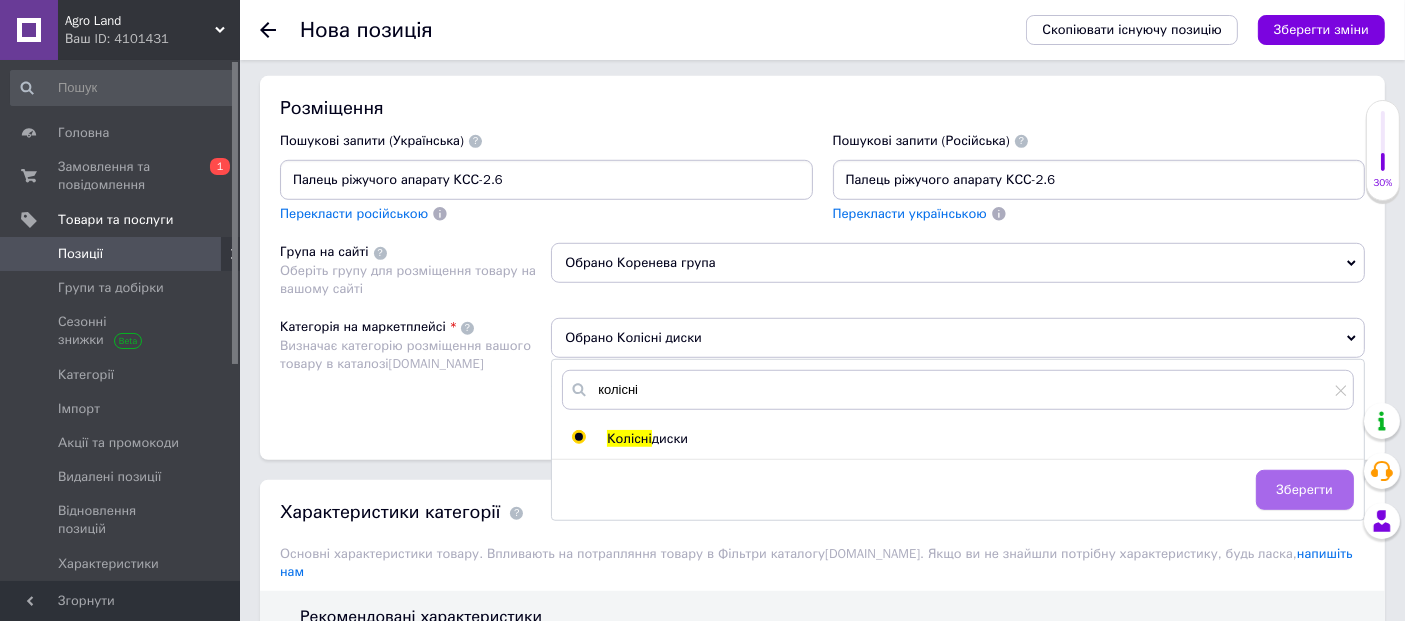 click on "Зберегти" at bounding box center [1305, 490] 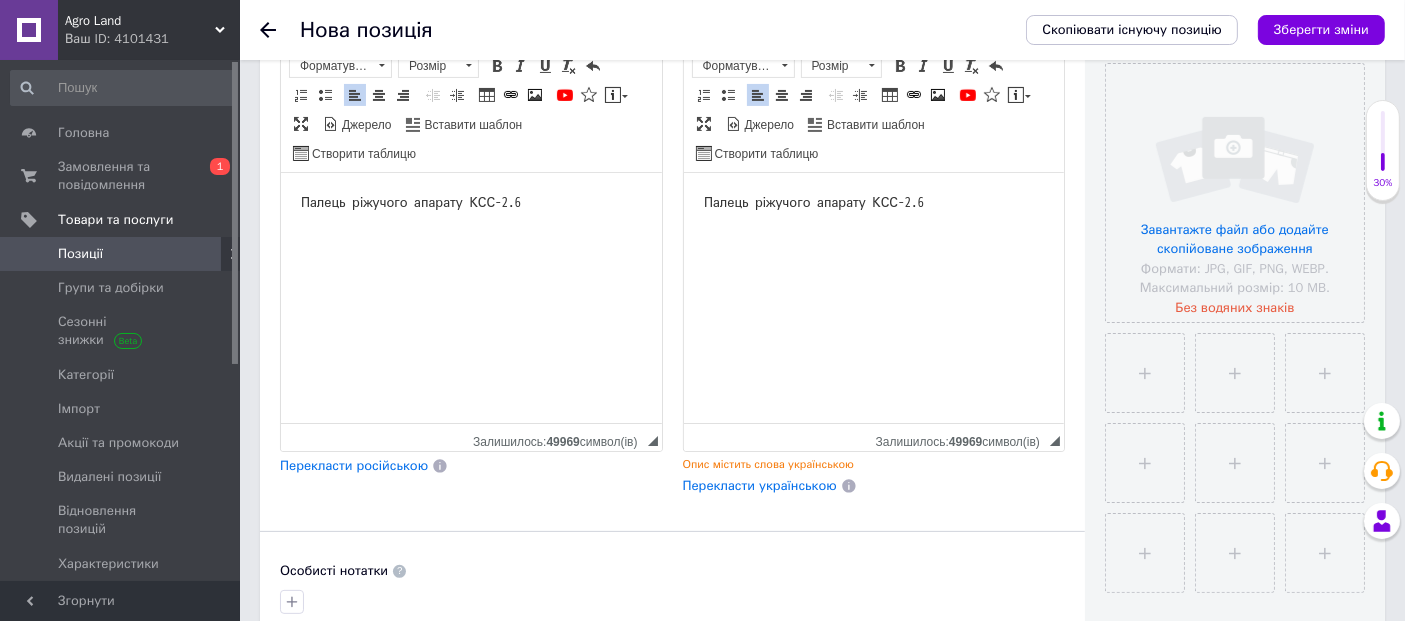 scroll, scrollTop: 385, scrollLeft: 0, axis: vertical 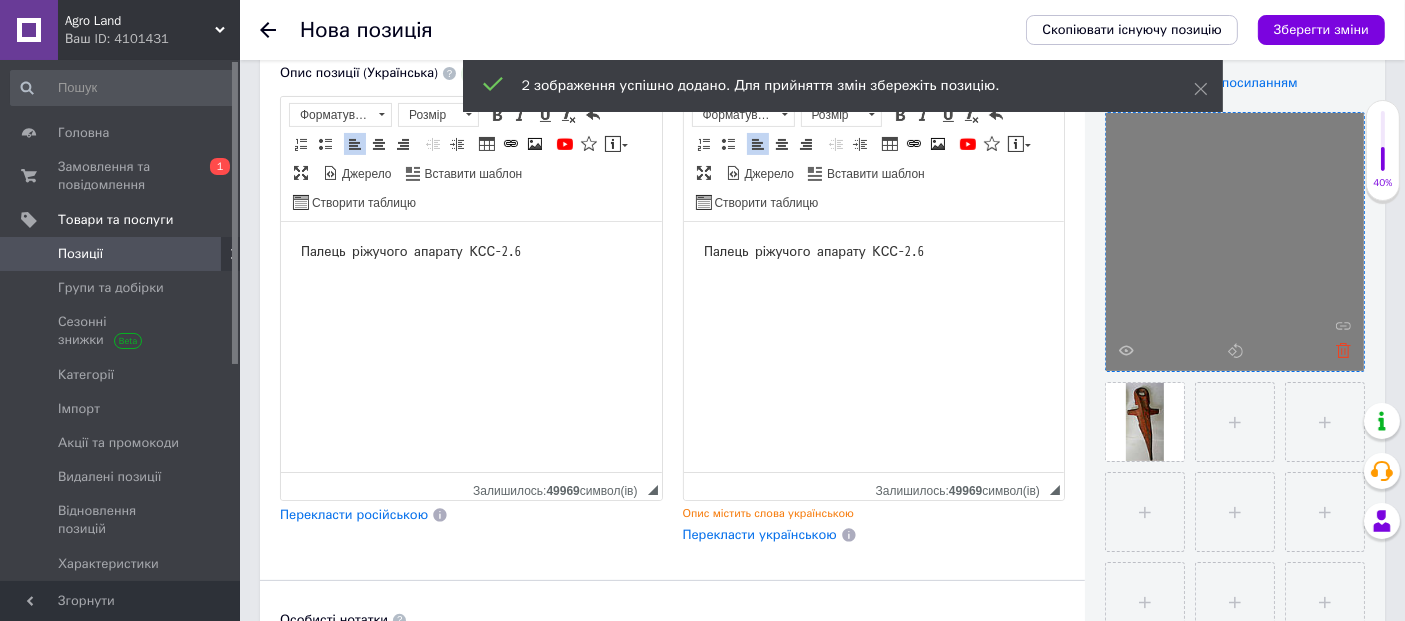 click 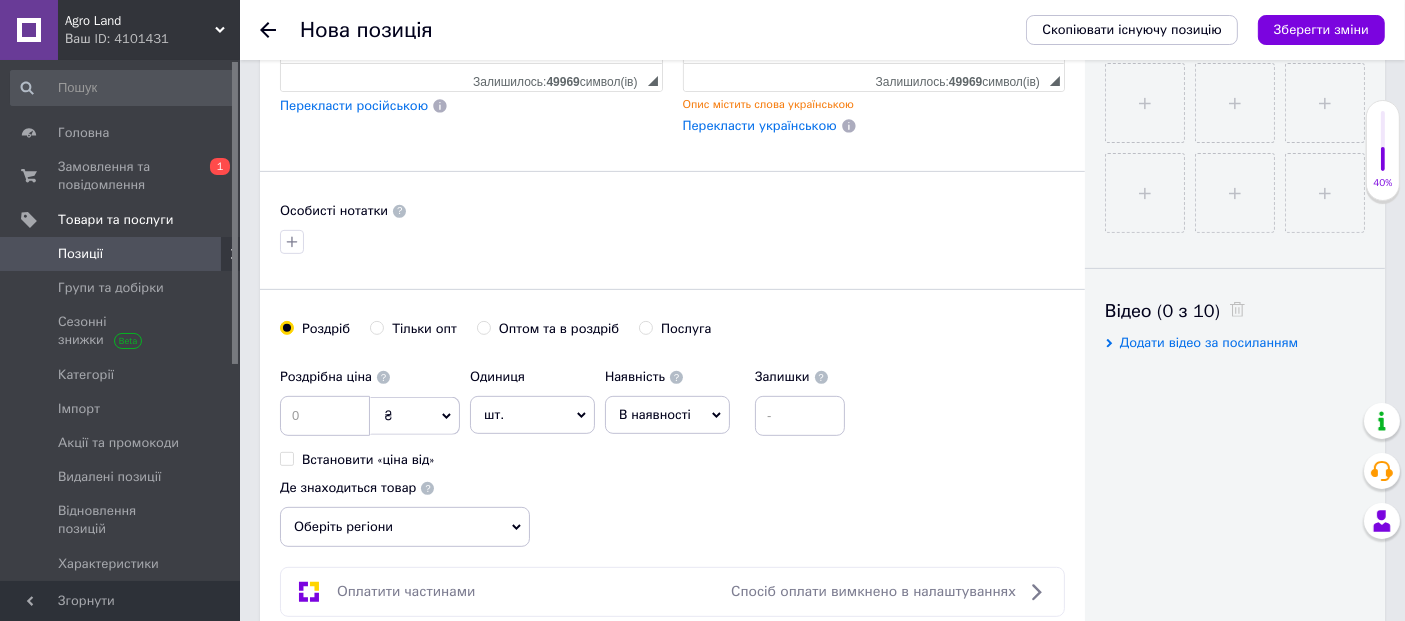 scroll, scrollTop: 1052, scrollLeft: 0, axis: vertical 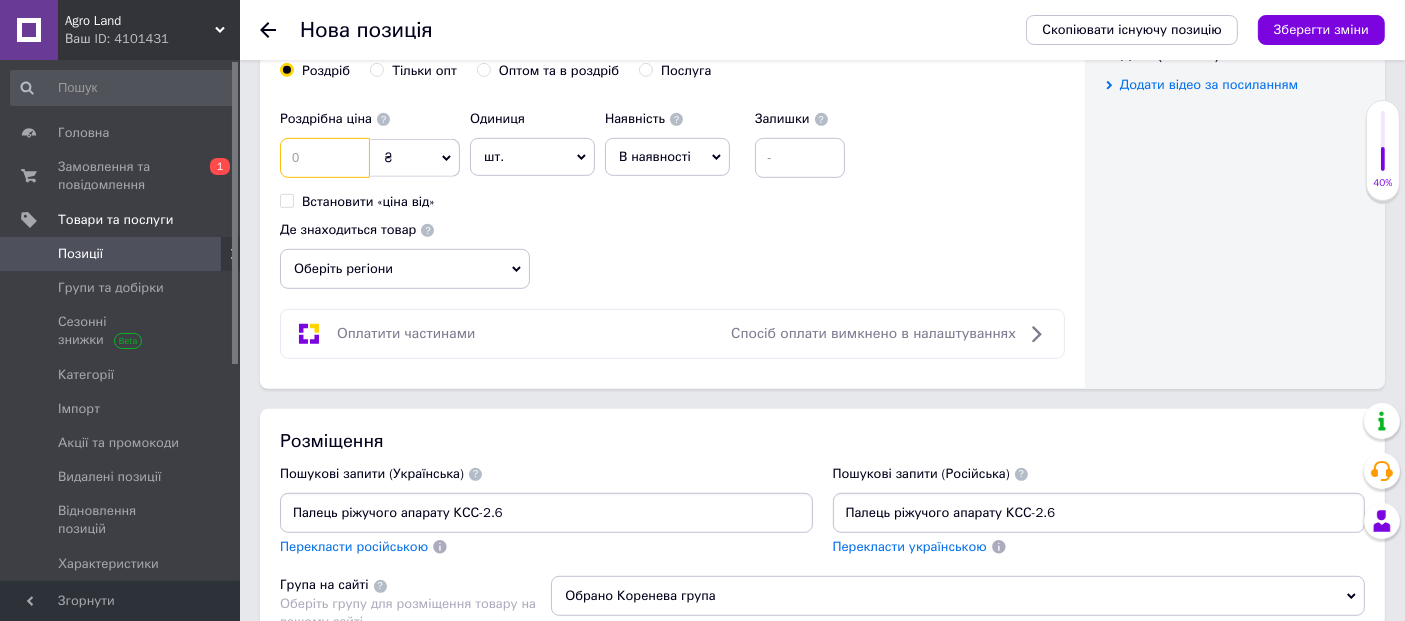 click at bounding box center [325, 158] 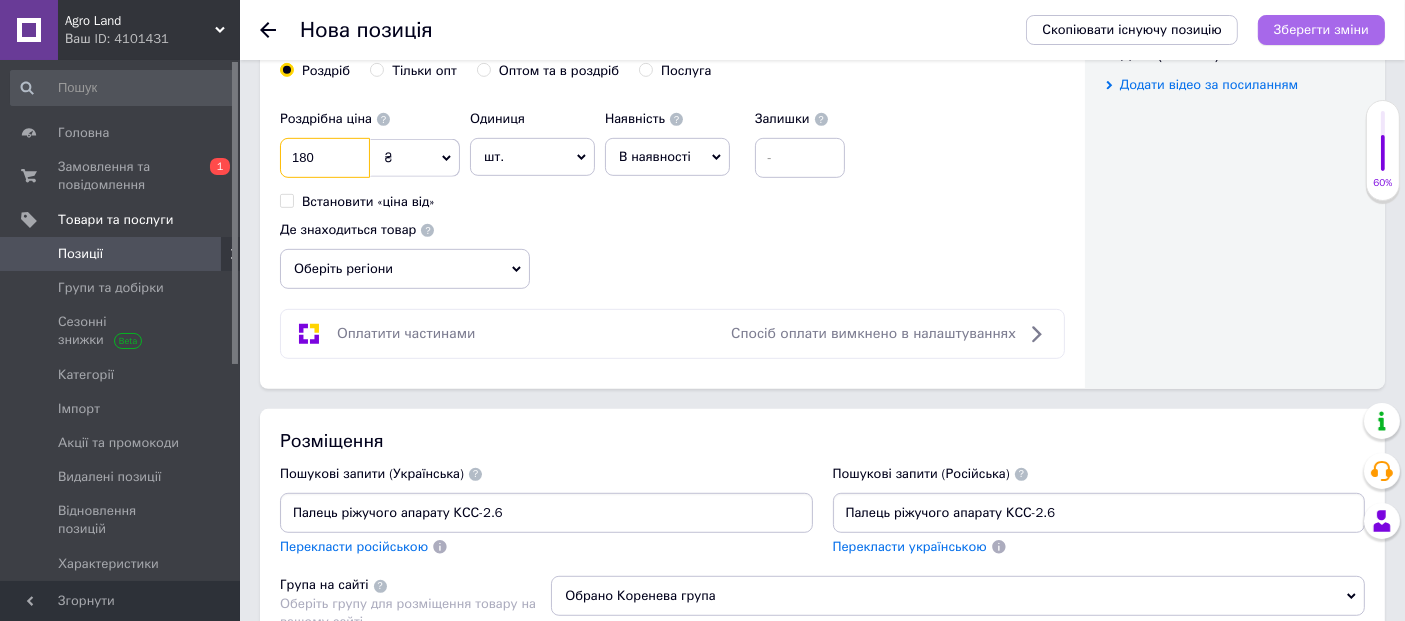 type on "180" 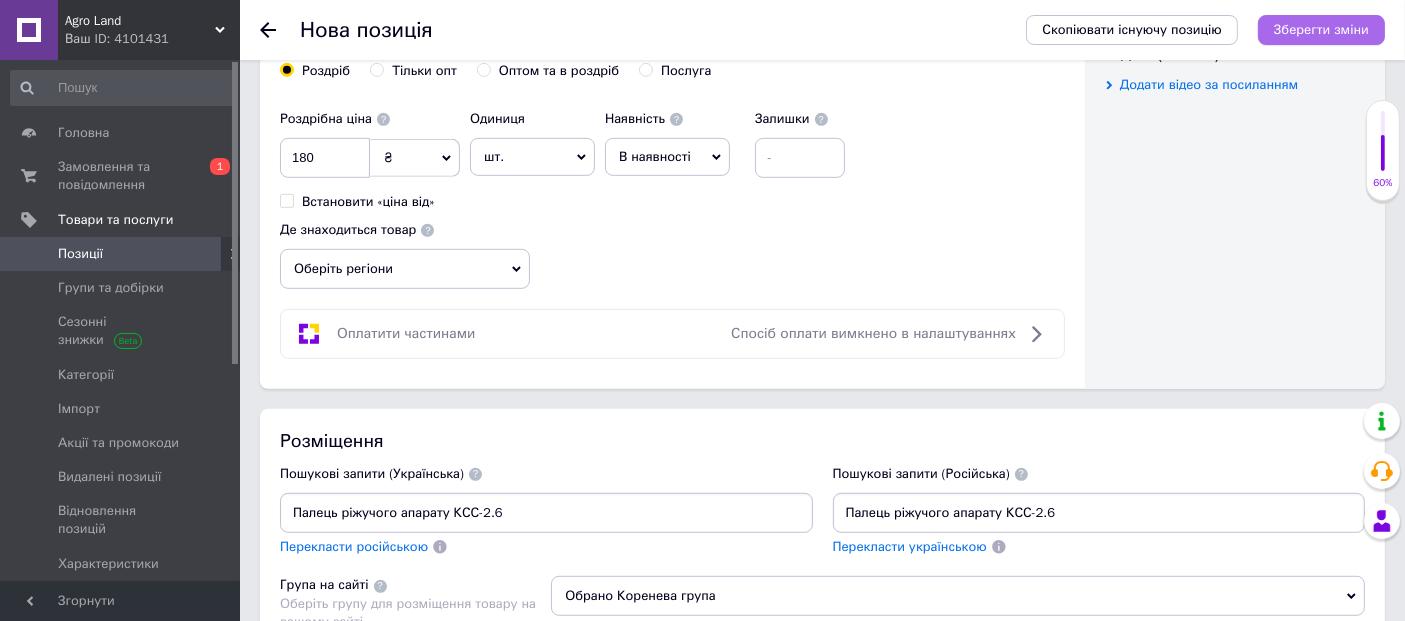 click on "Зберегти зміни" at bounding box center [1321, 29] 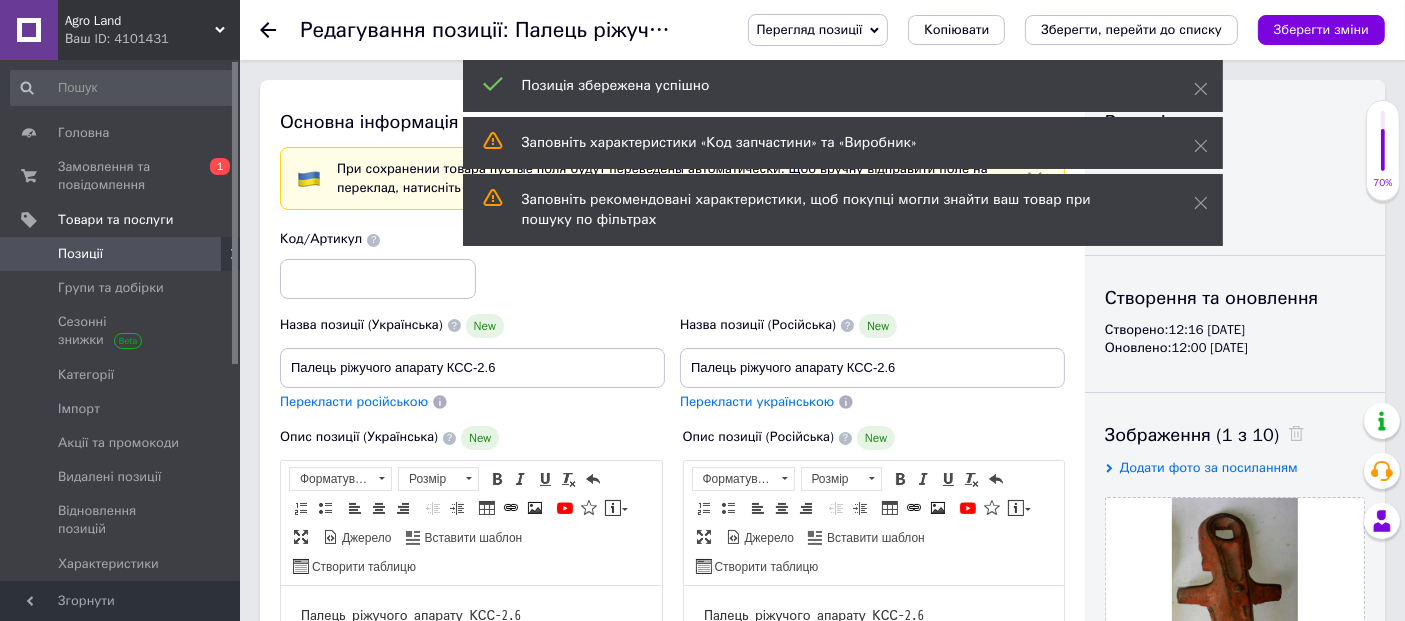scroll, scrollTop: 0, scrollLeft: 0, axis: both 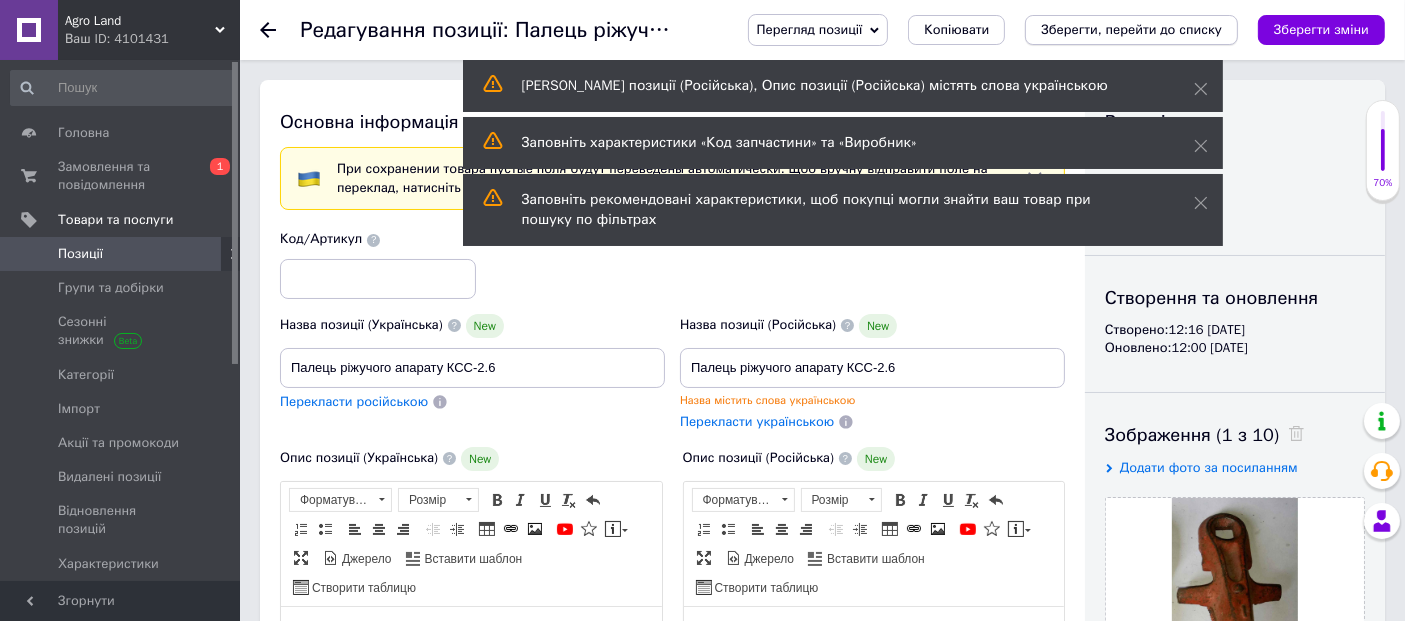 click on "Зберегти, перейти до списку" at bounding box center (1131, 29) 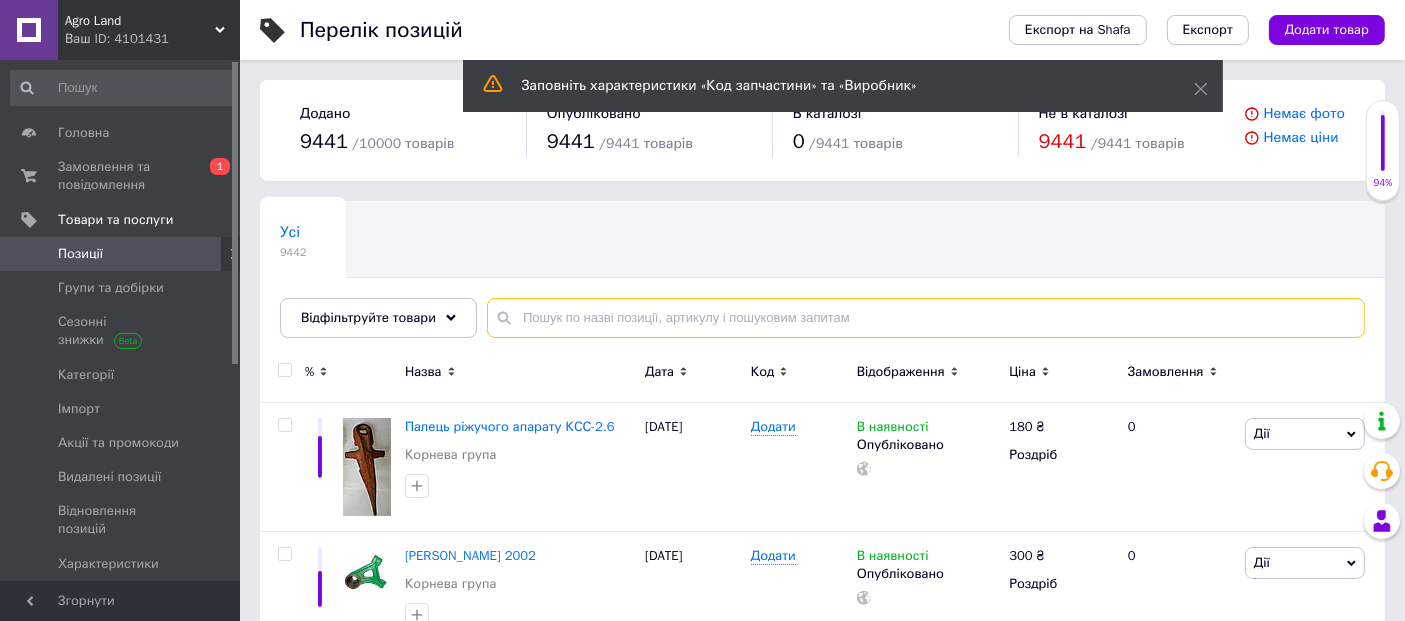 click at bounding box center [926, 318] 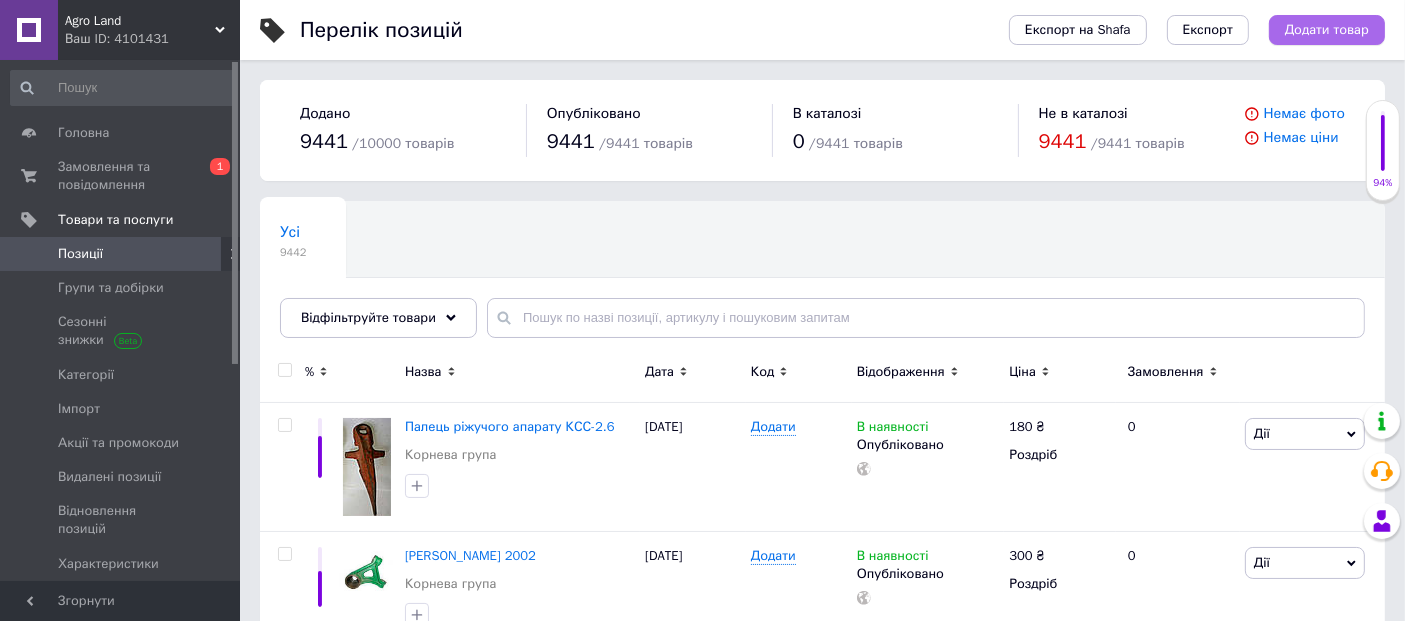 click on "Додати товар" at bounding box center [1327, 30] 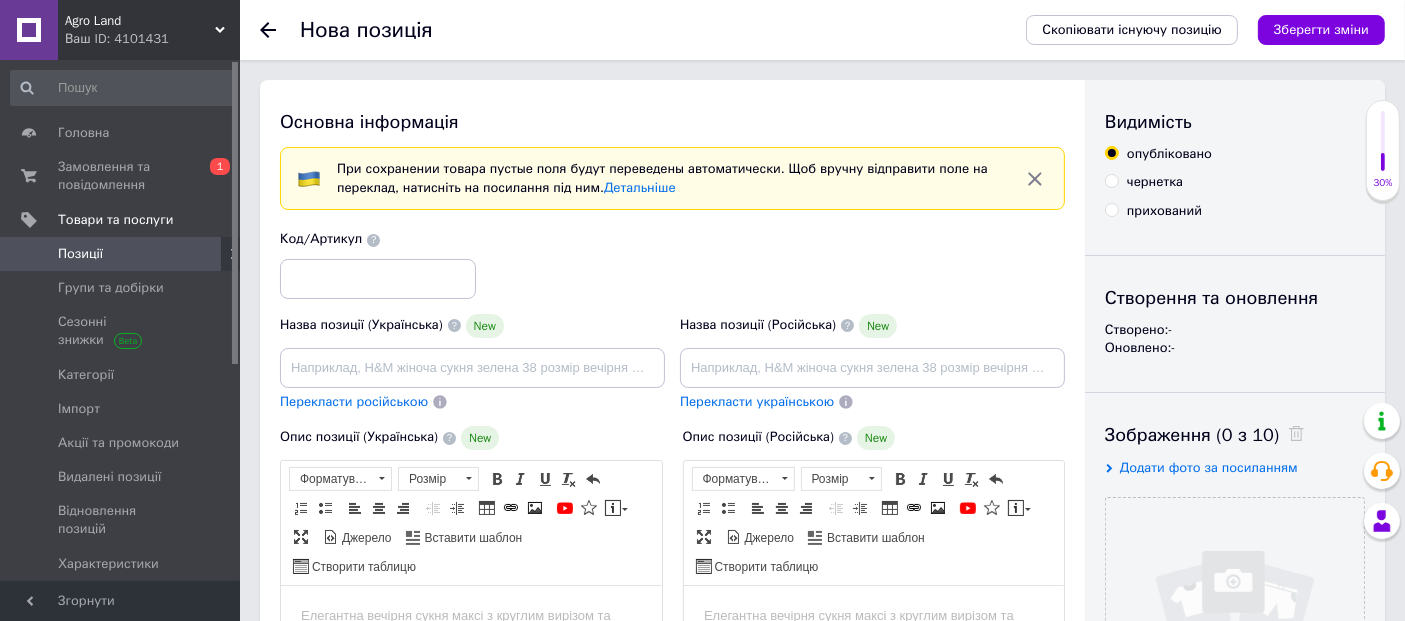 scroll, scrollTop: 0, scrollLeft: 0, axis: both 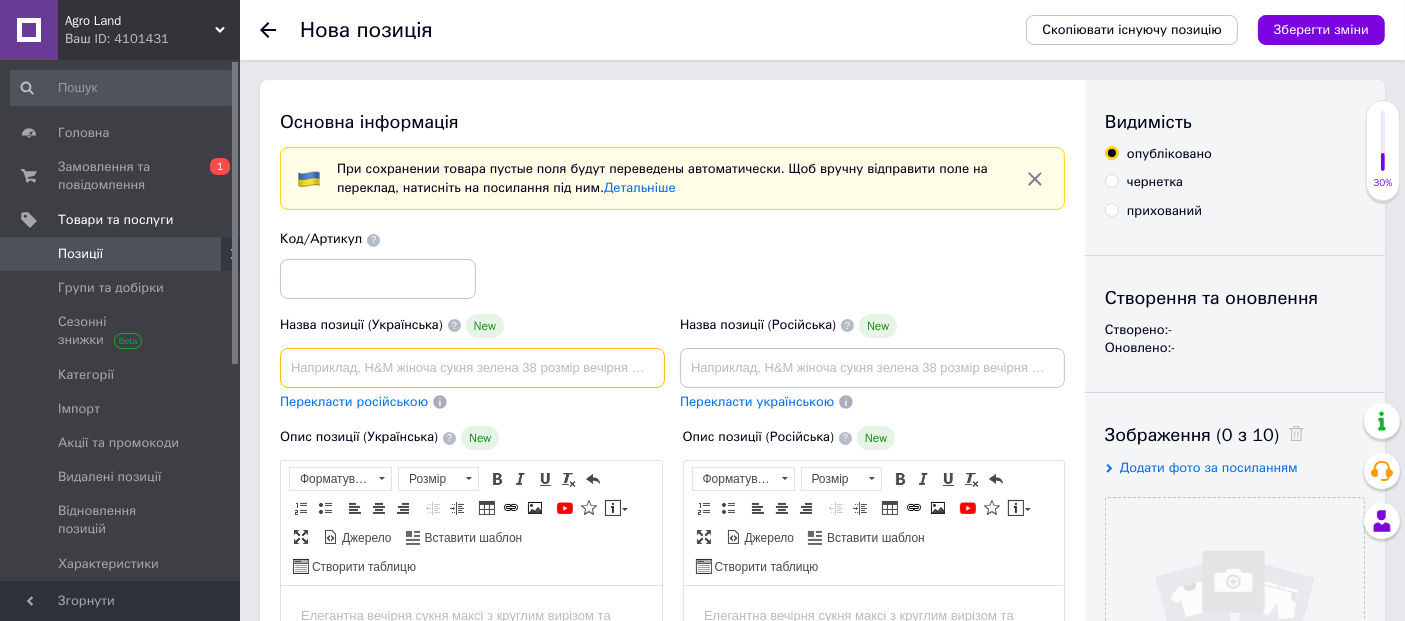 click at bounding box center [472, 368] 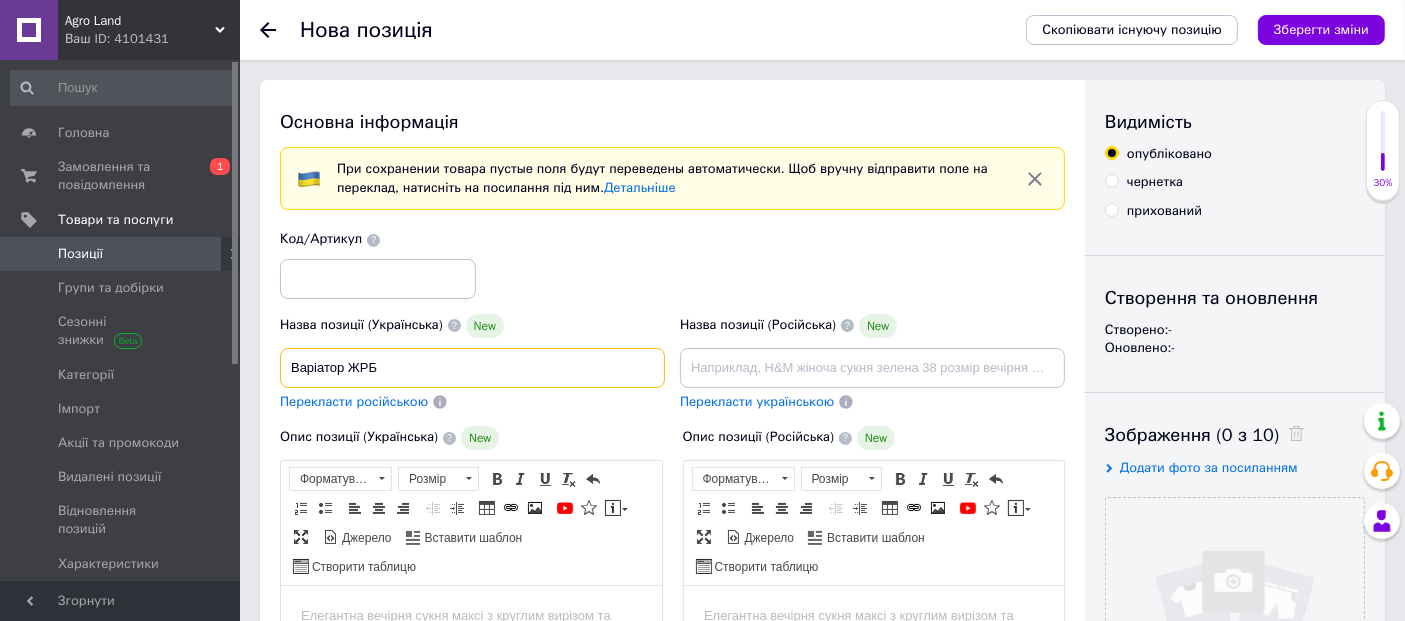 drag, startPoint x: 407, startPoint y: 368, endPoint x: 727, endPoint y: 235, distance: 346.5386 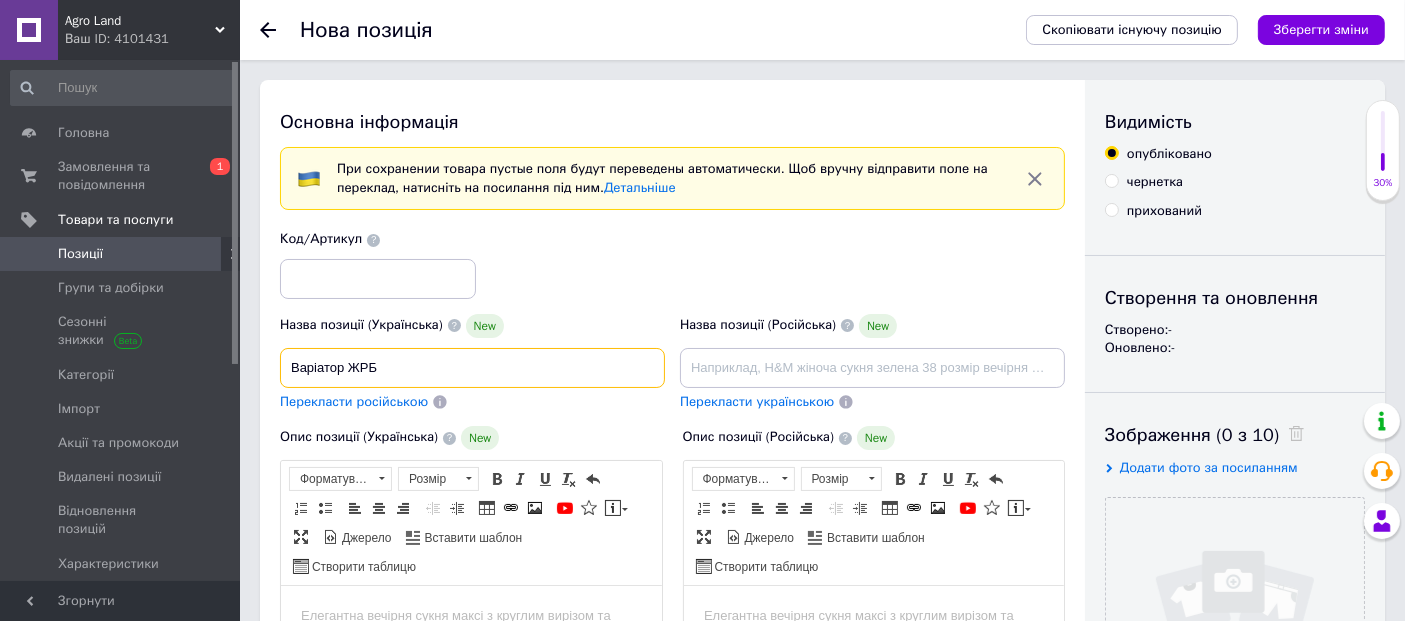type on "Варіатор ЖРБ" 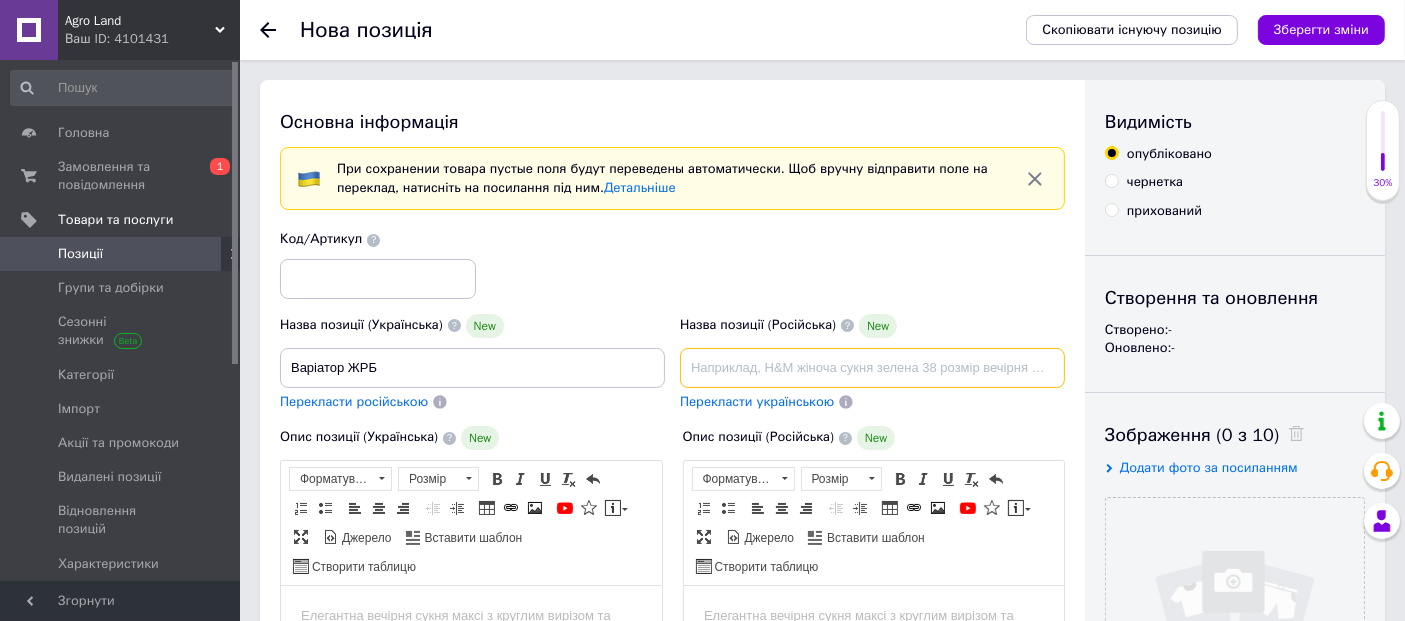 click at bounding box center (872, 368) 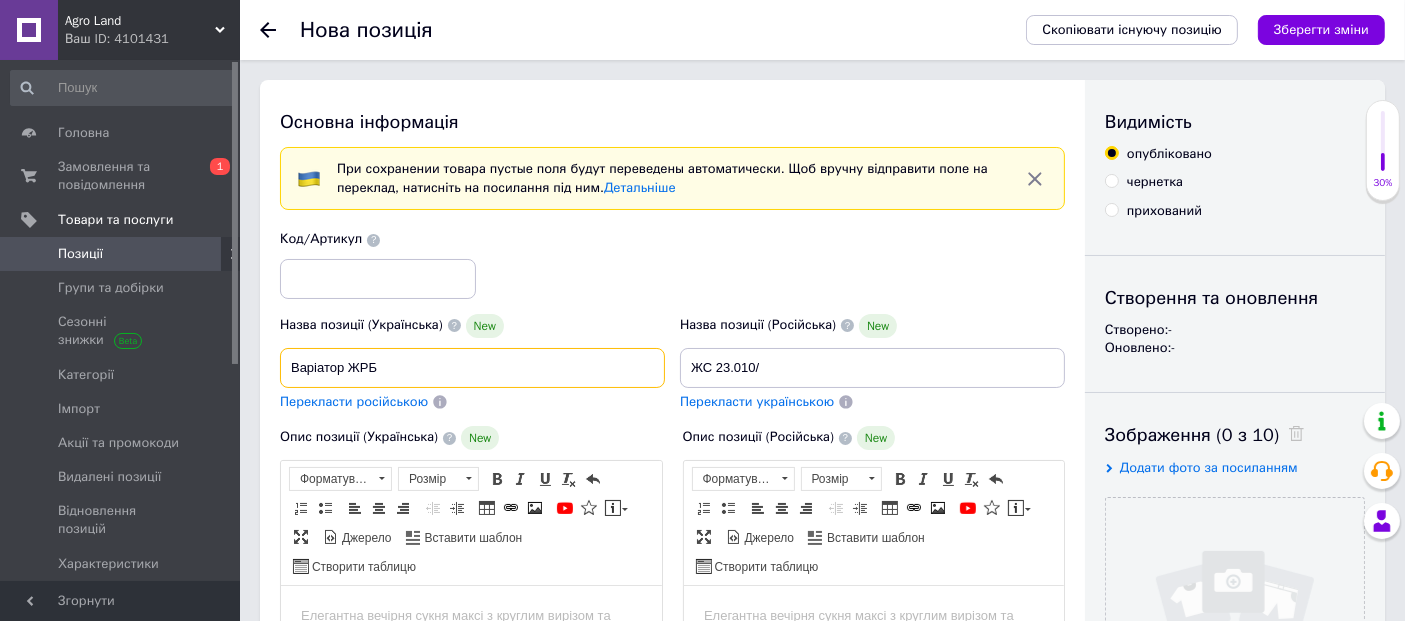 drag, startPoint x: 410, startPoint y: 349, endPoint x: 249, endPoint y: 371, distance: 162.49615 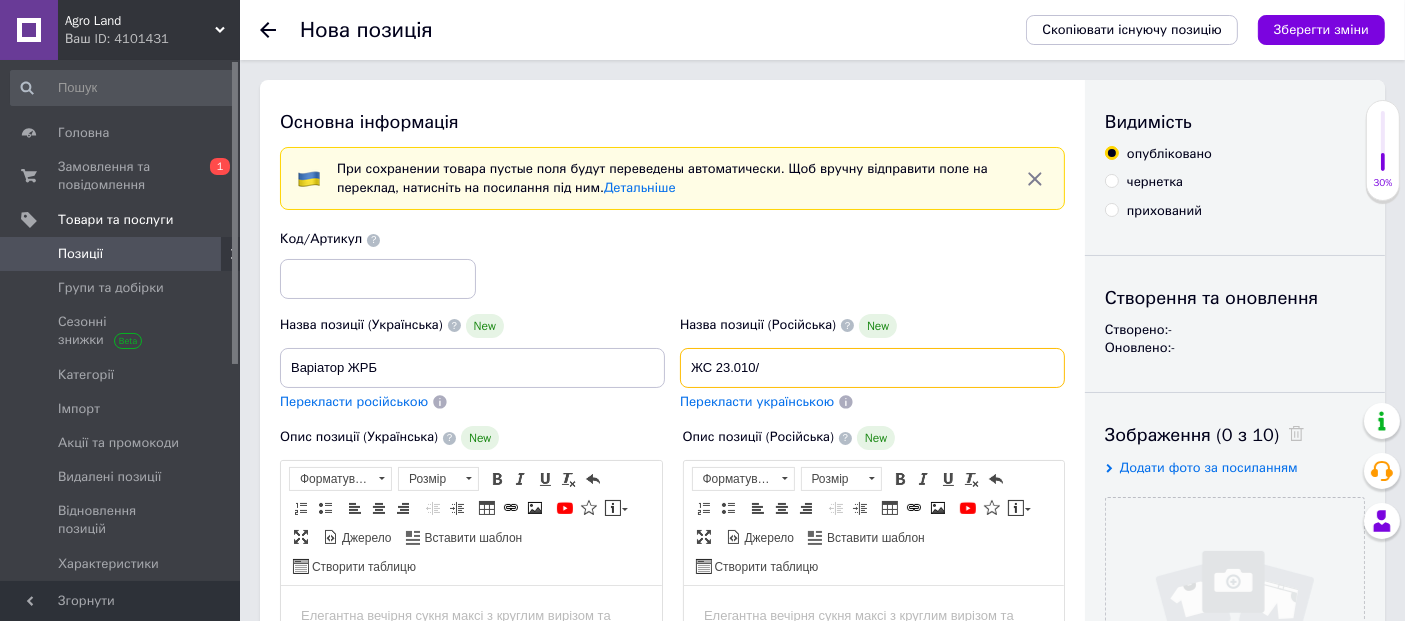 drag, startPoint x: 828, startPoint y: 364, endPoint x: 615, endPoint y: 372, distance: 213.15018 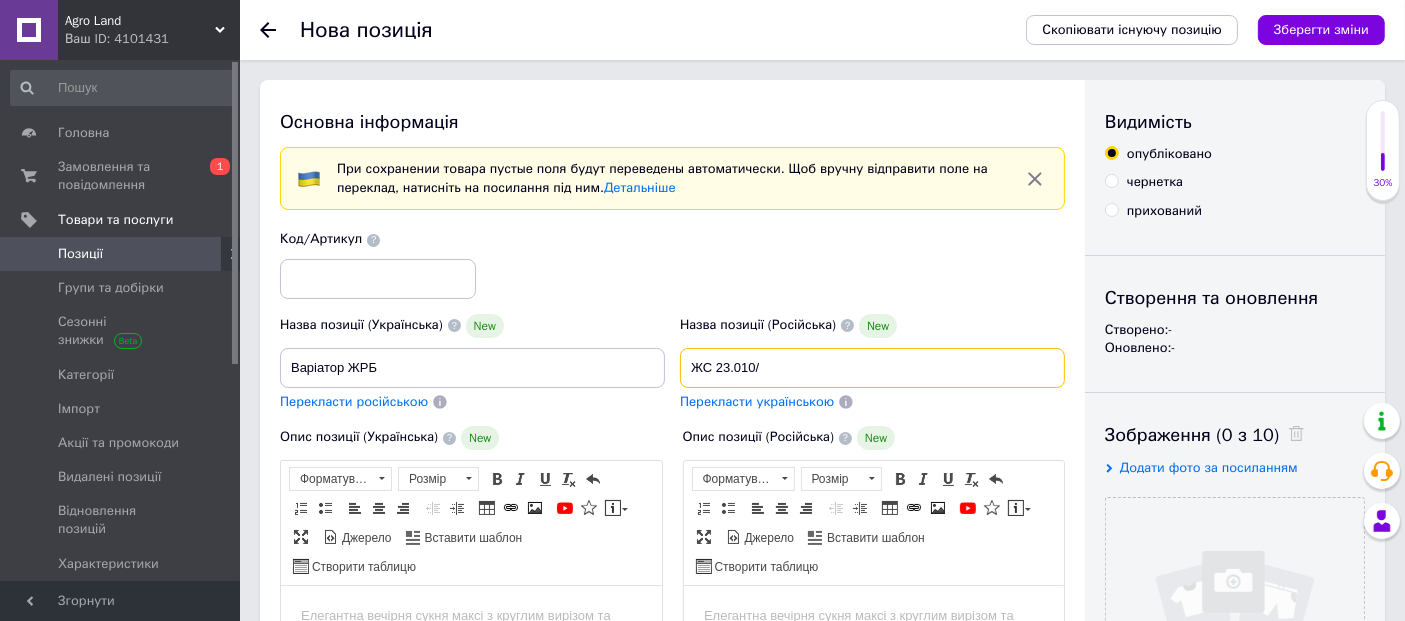 click on "Назва позиції (Українська) New Варіатор ЖРБ Перекласти російською Код/Артикул Назва позиції (Російська) New ЖС 23.010/ Перекласти українською" at bounding box center [673, 321] 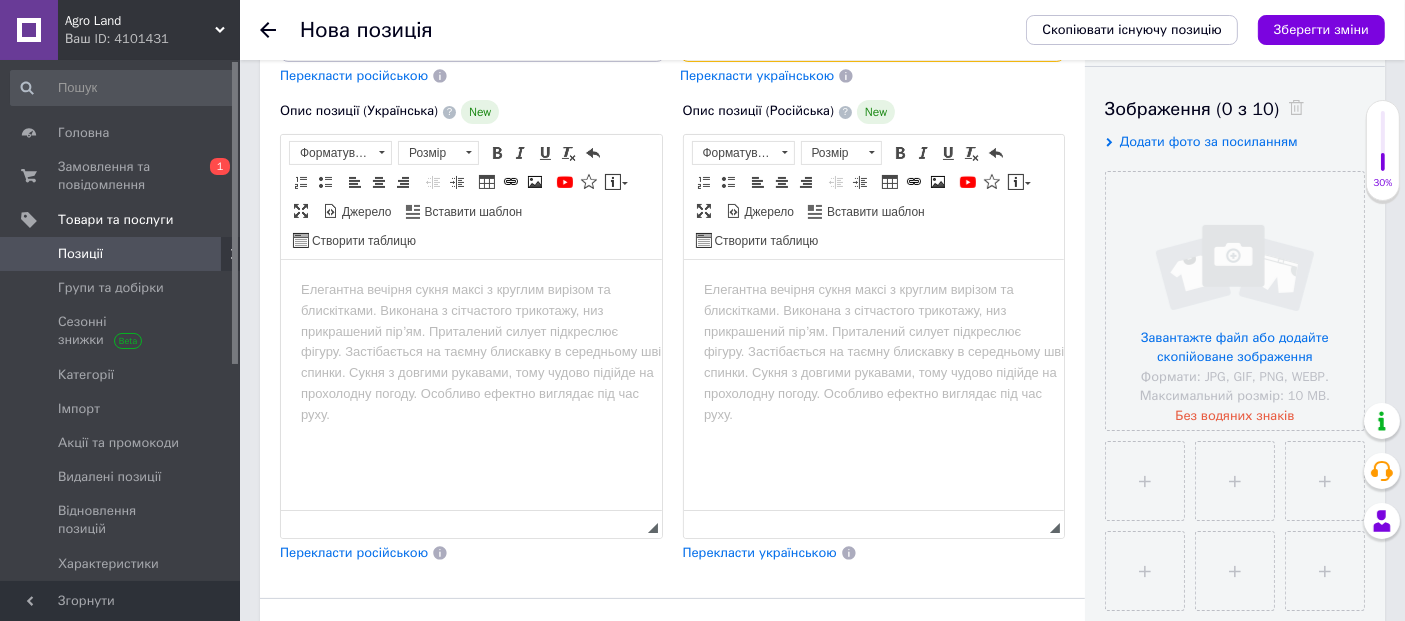 scroll, scrollTop: 333, scrollLeft: 0, axis: vertical 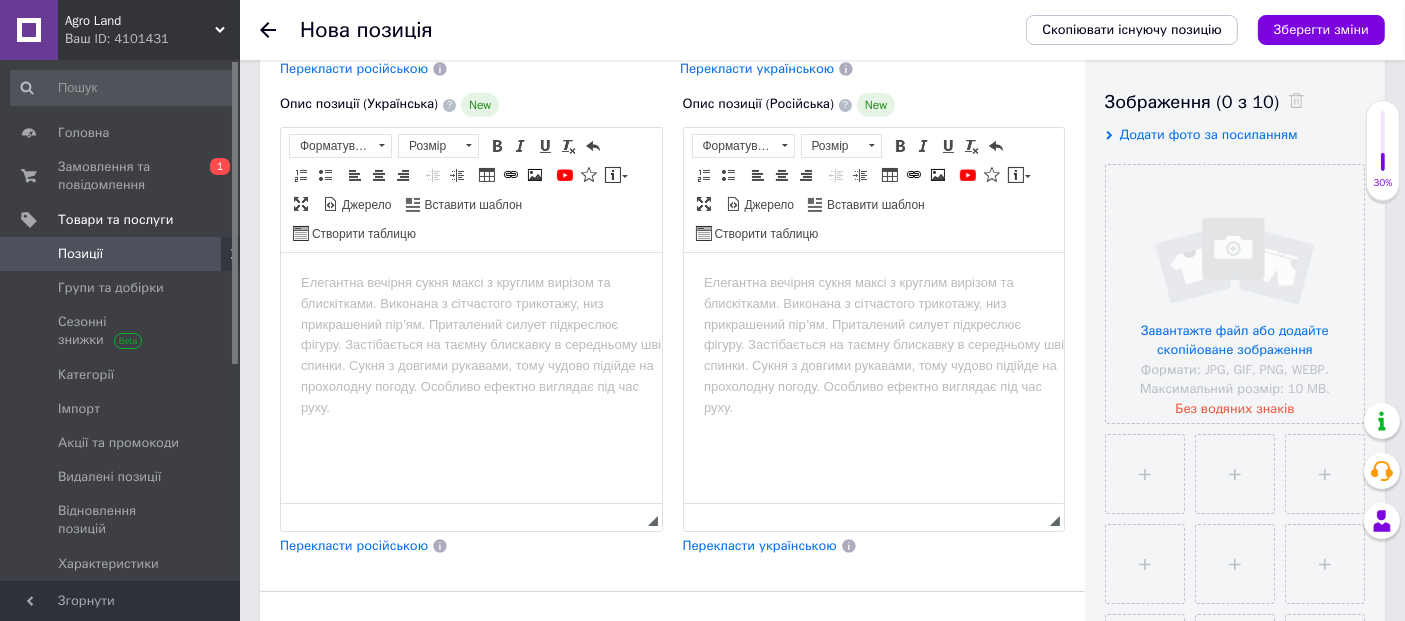 type on "Варіатор ЖРБ" 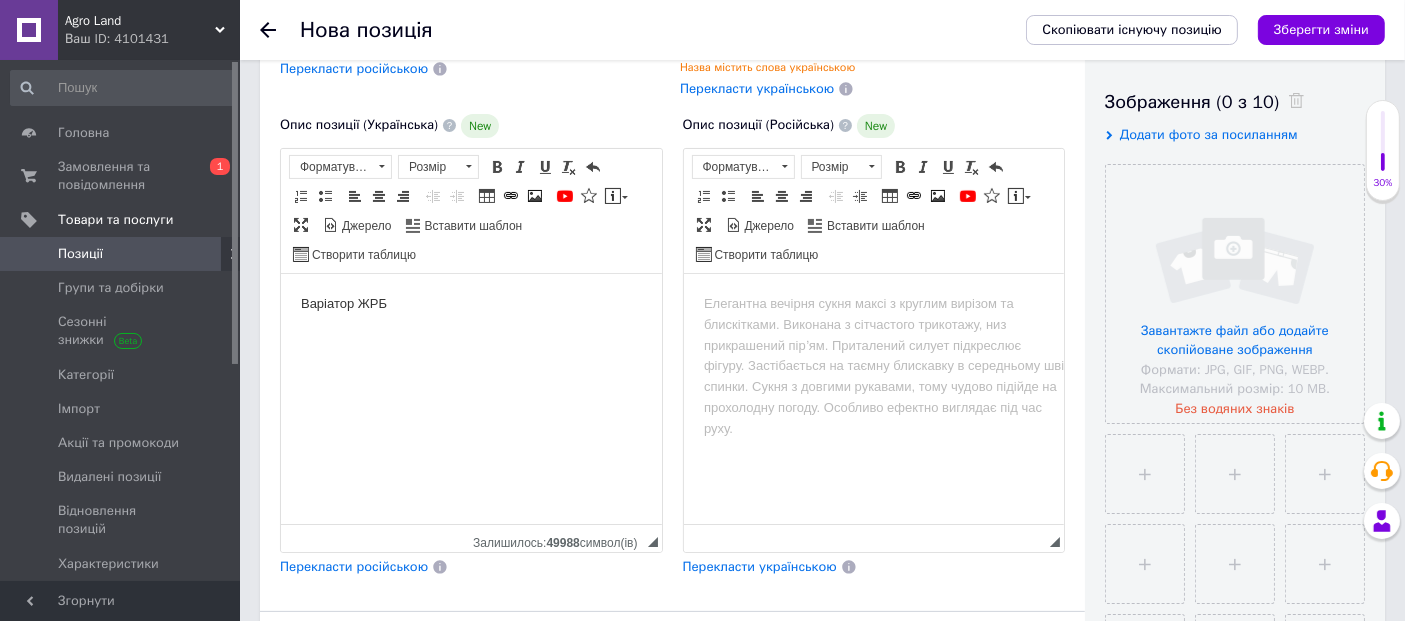 click at bounding box center (873, 303) 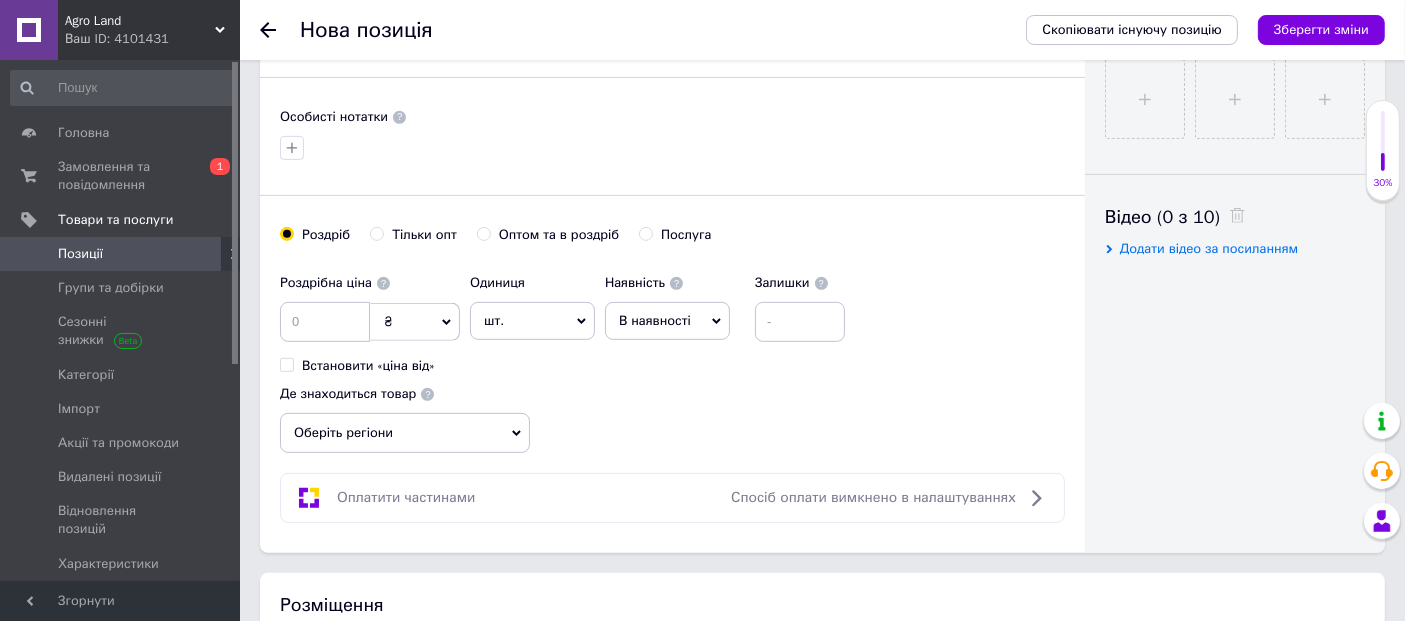 scroll, scrollTop: 1222, scrollLeft: 0, axis: vertical 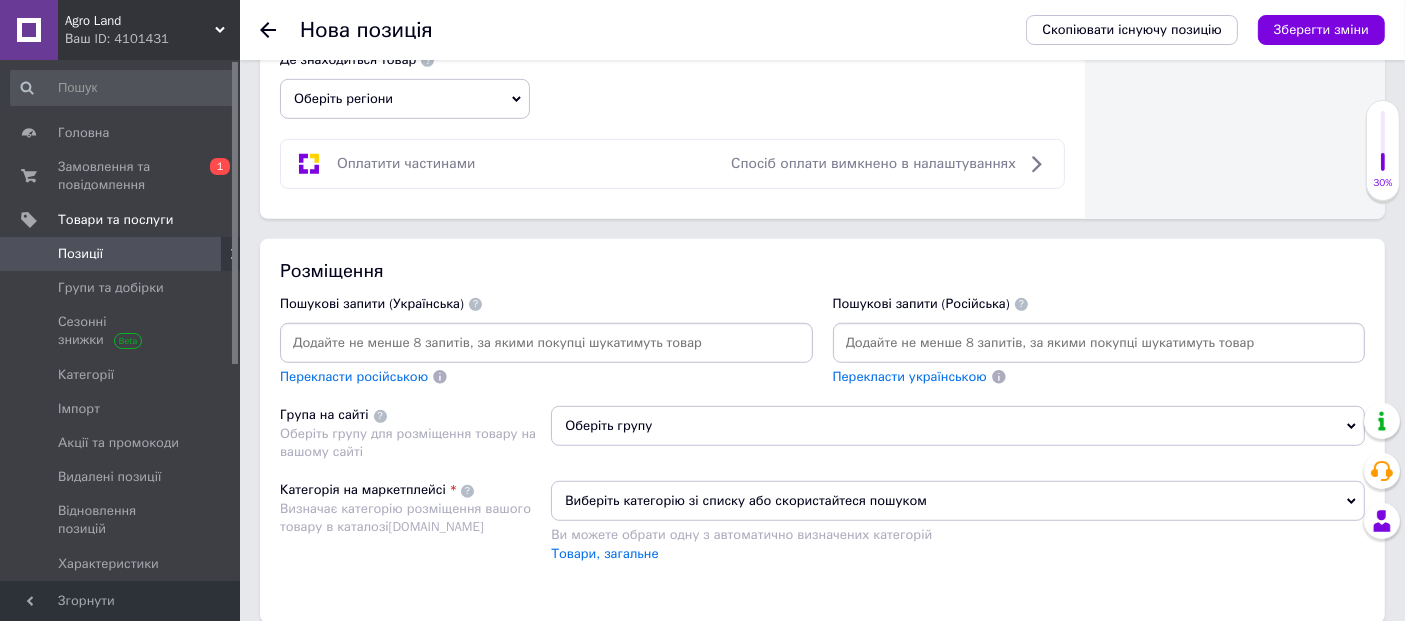click at bounding box center [546, 343] 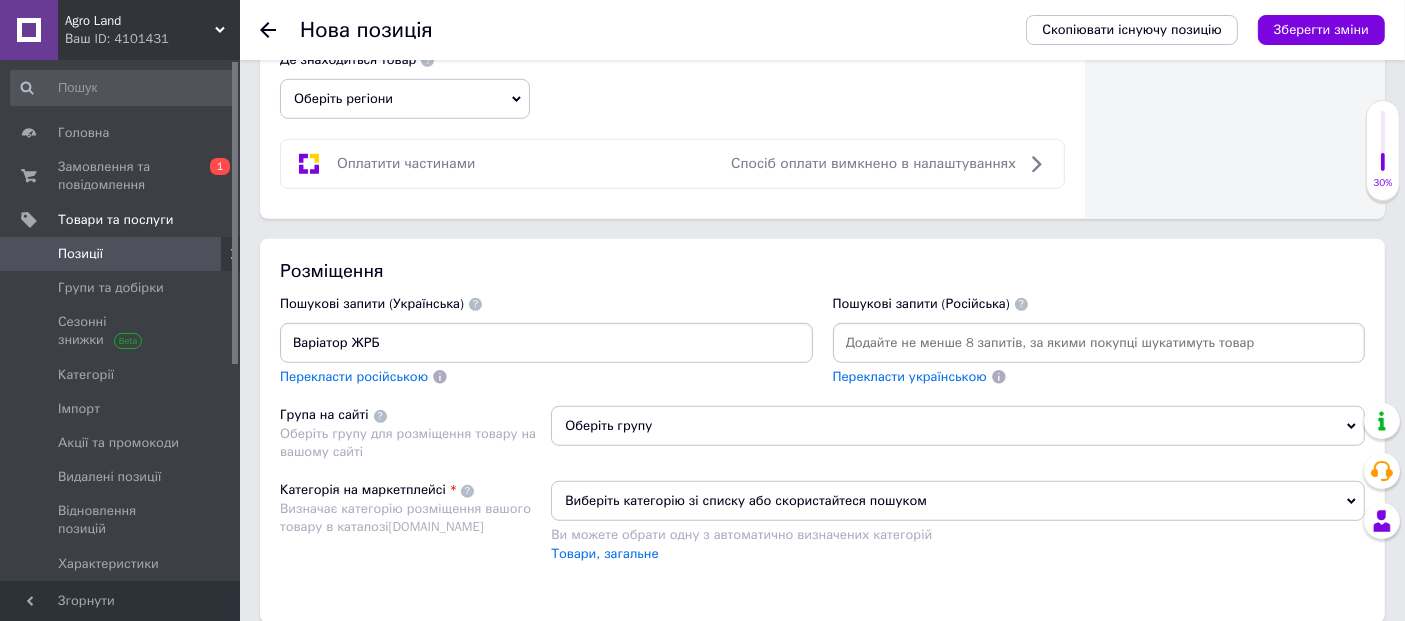 type on "Варіатор ЖРБ" 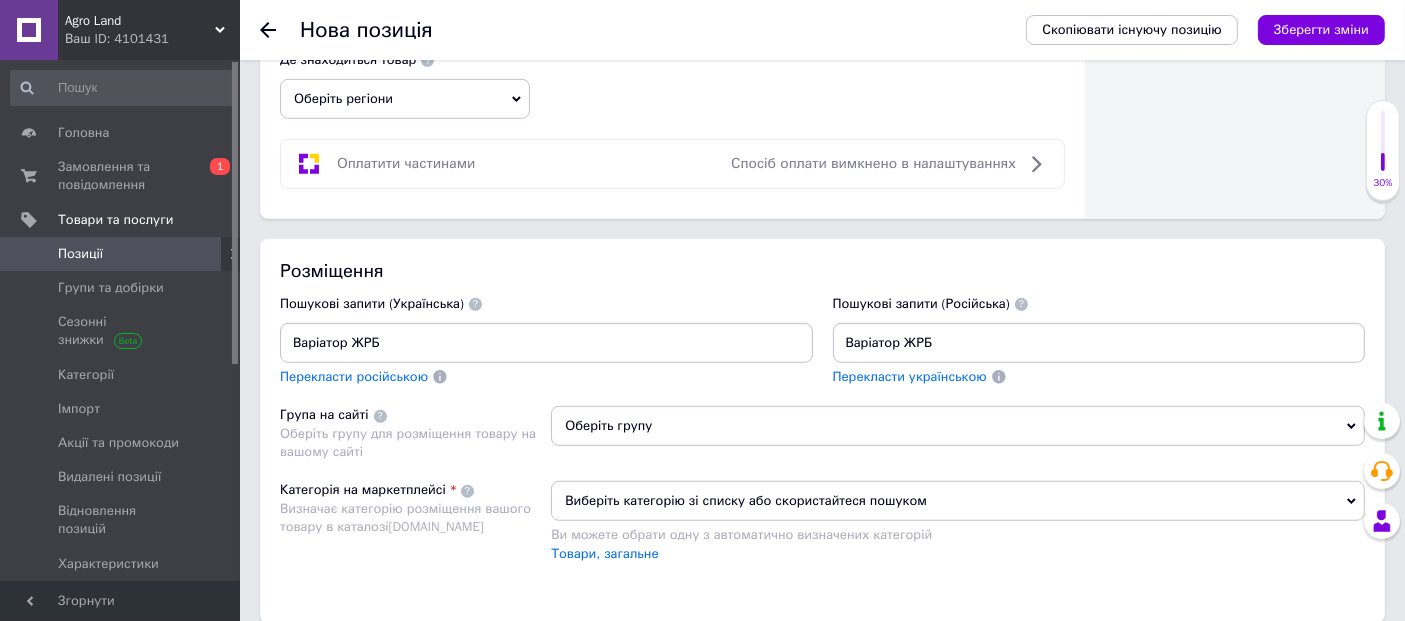 type on "Варіатор ЖРБ" 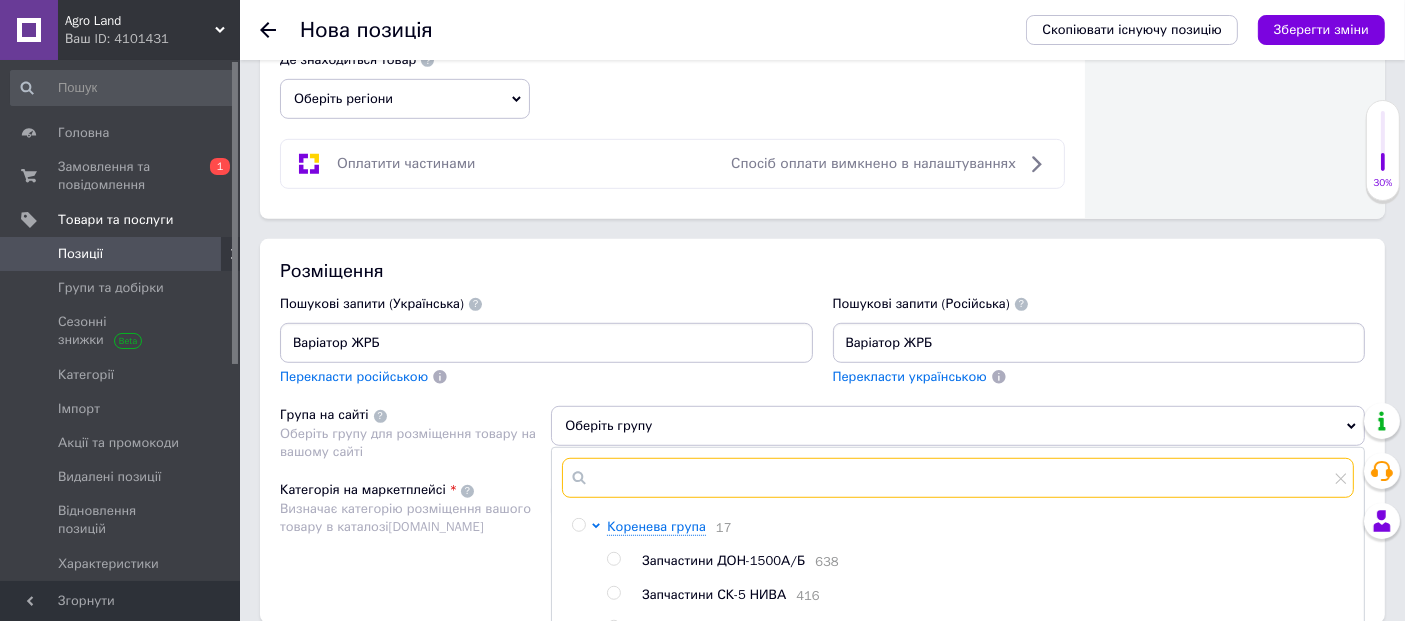 click at bounding box center (958, 478) 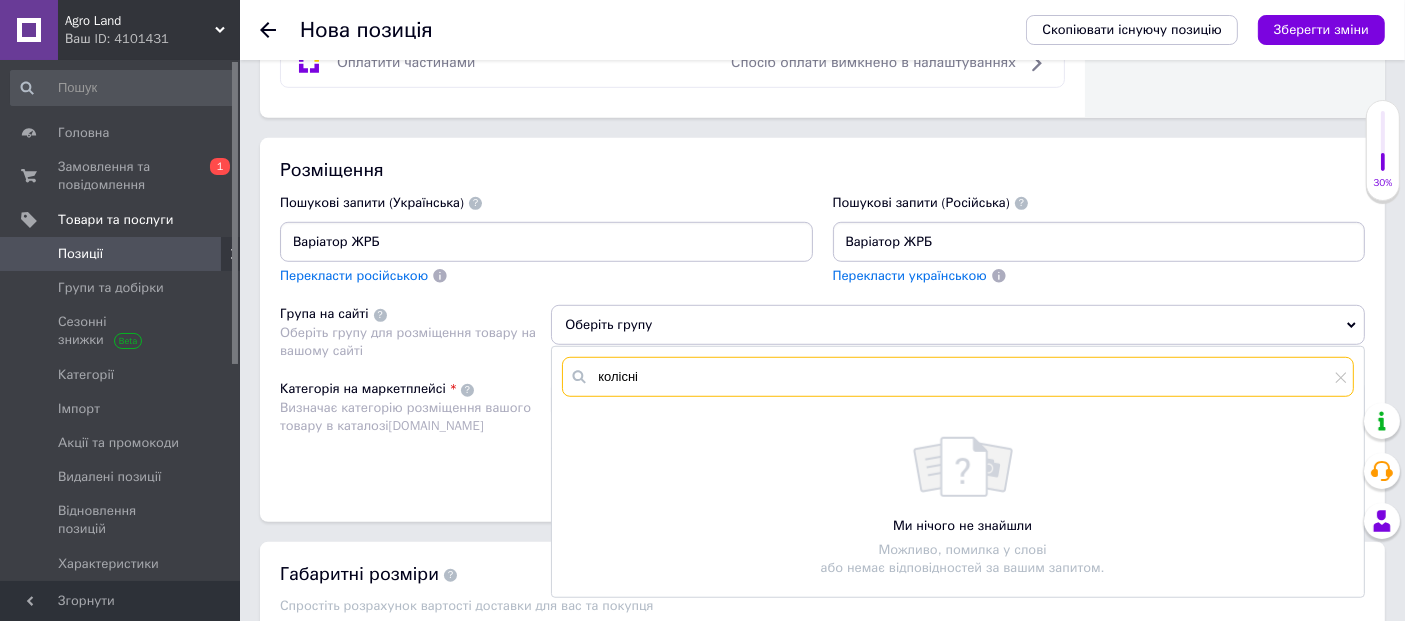 scroll, scrollTop: 1444, scrollLeft: 0, axis: vertical 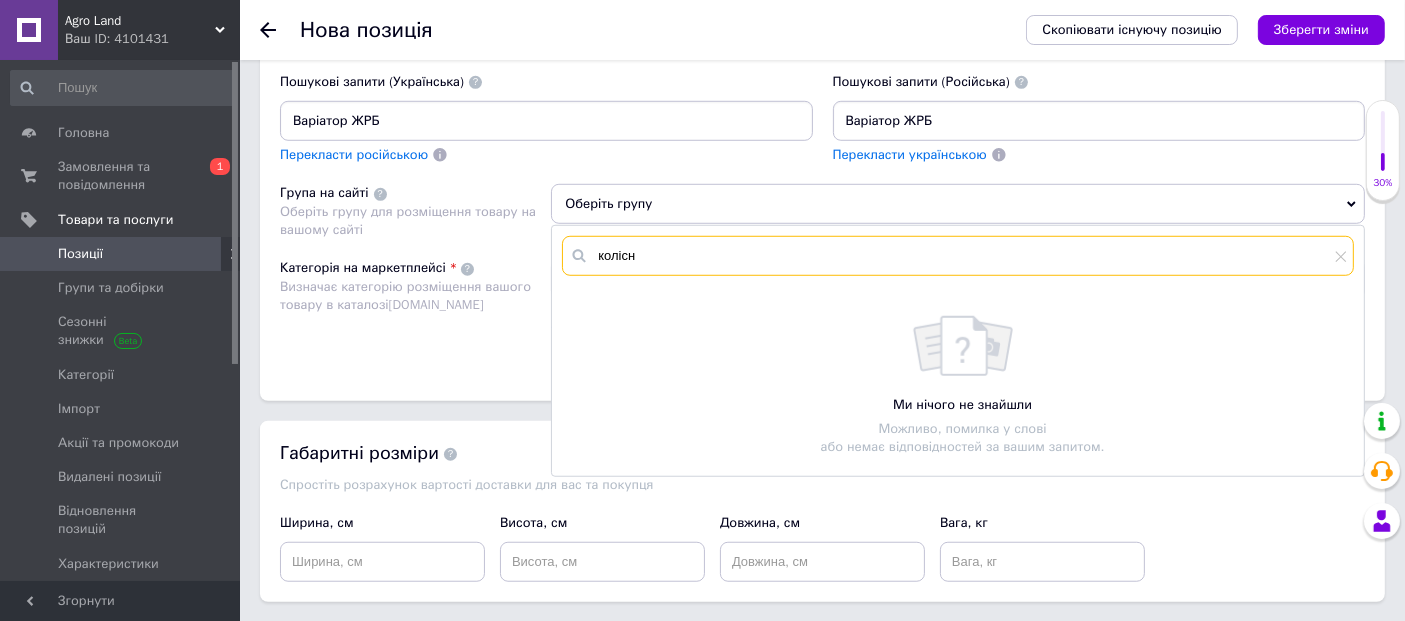 type on "колісні" 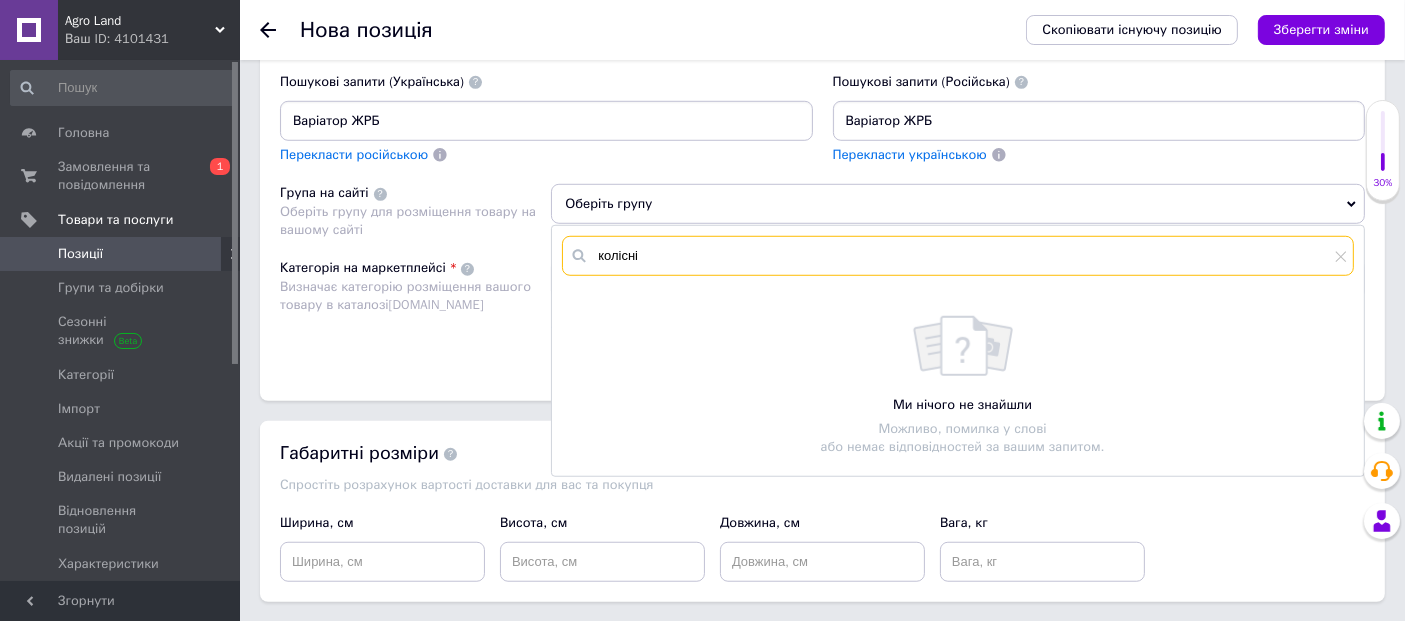 drag, startPoint x: 646, startPoint y: 243, endPoint x: 556, endPoint y: 261, distance: 91.78235 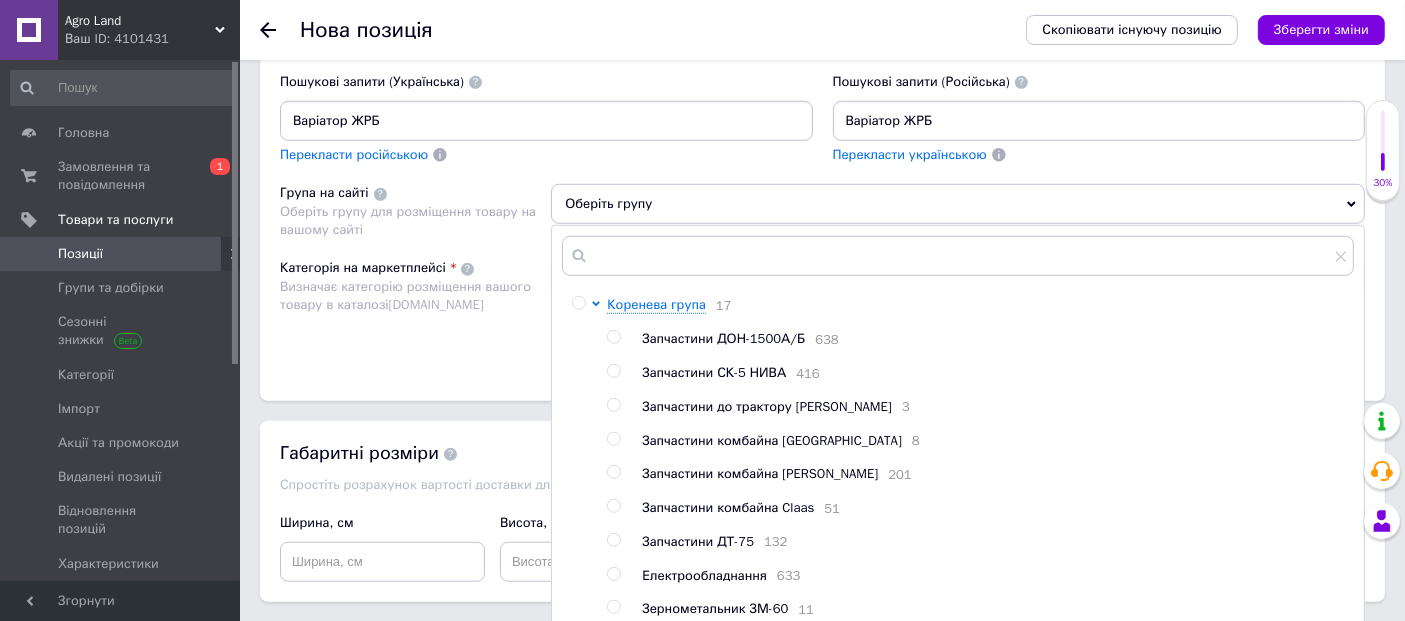 click at bounding box center [578, 303] 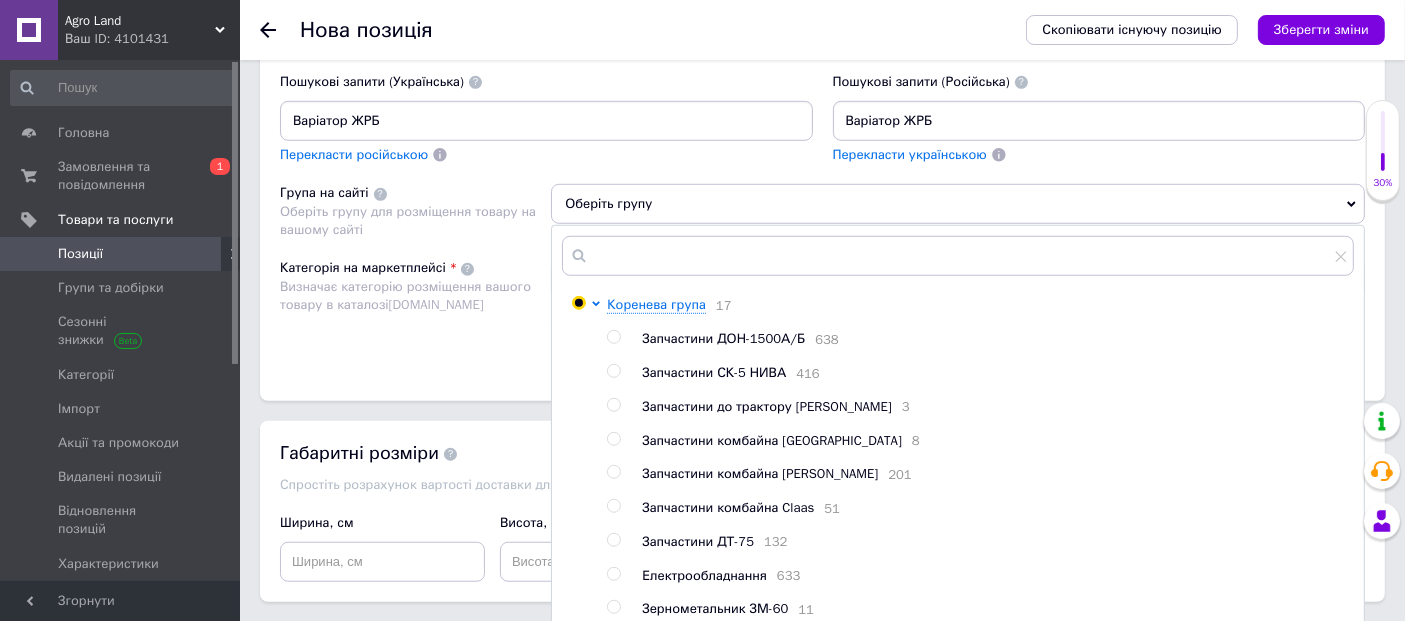 radio on "true" 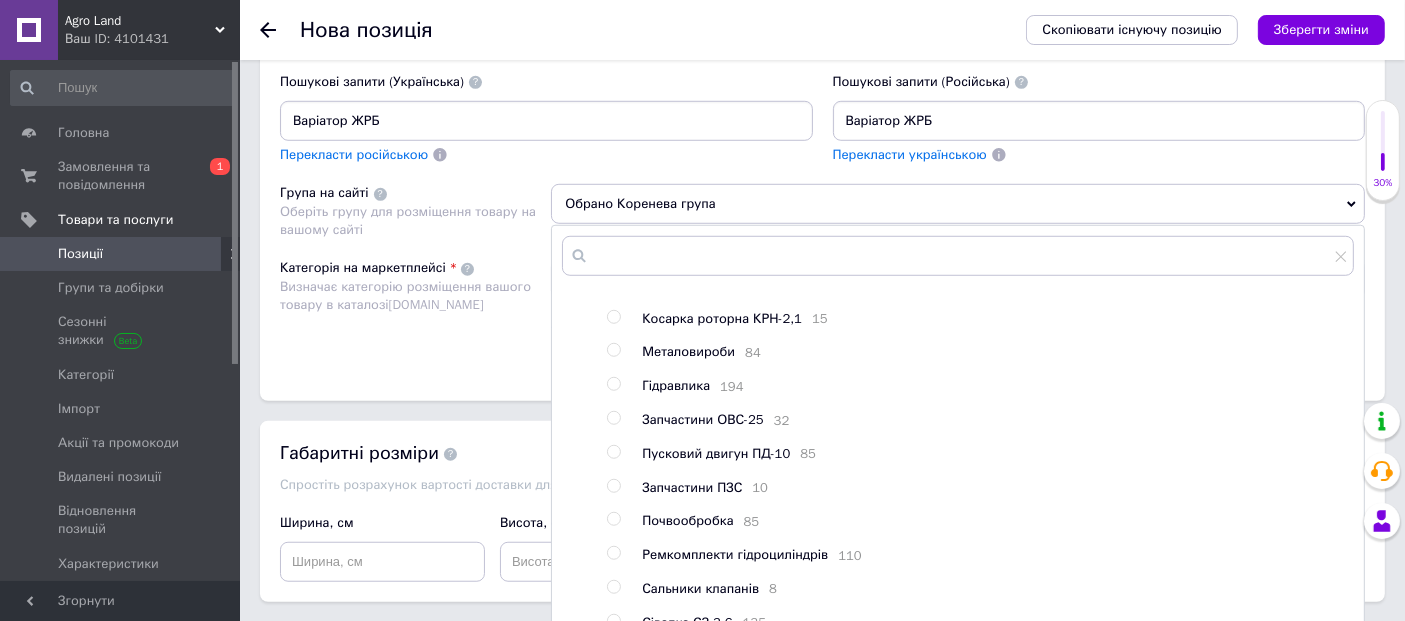 scroll, scrollTop: 346, scrollLeft: 0, axis: vertical 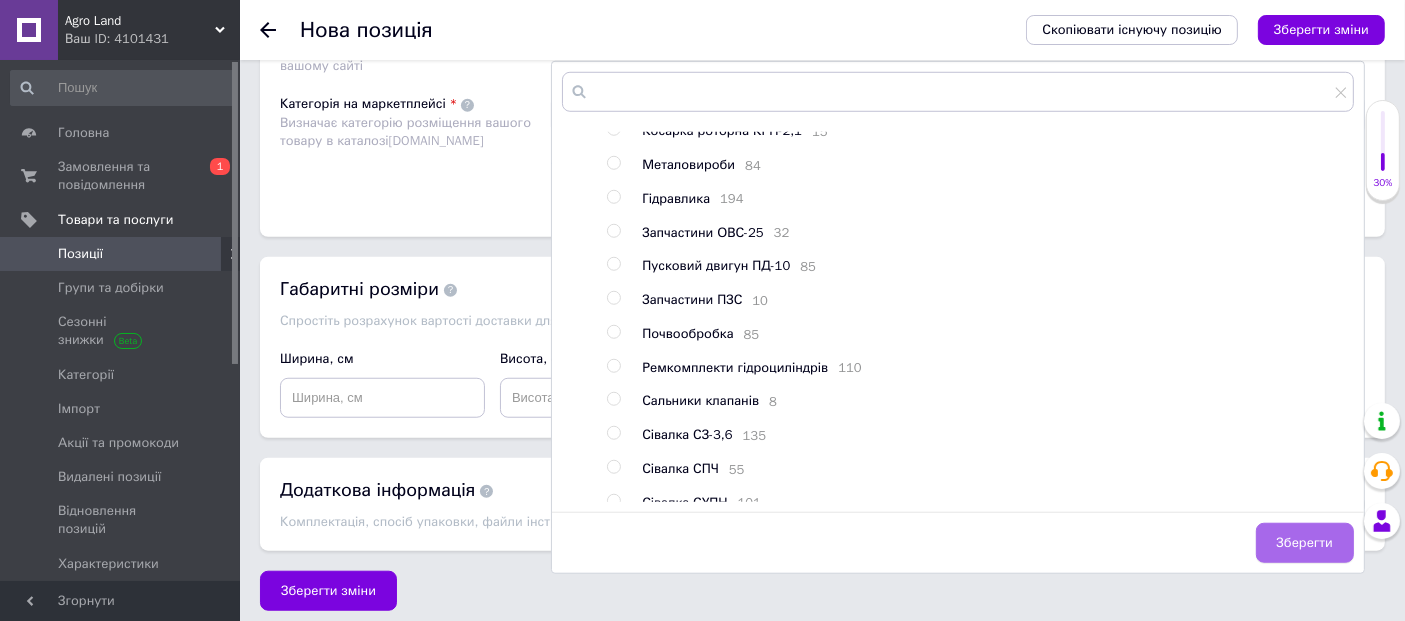 click on "Зберегти" at bounding box center [1305, 543] 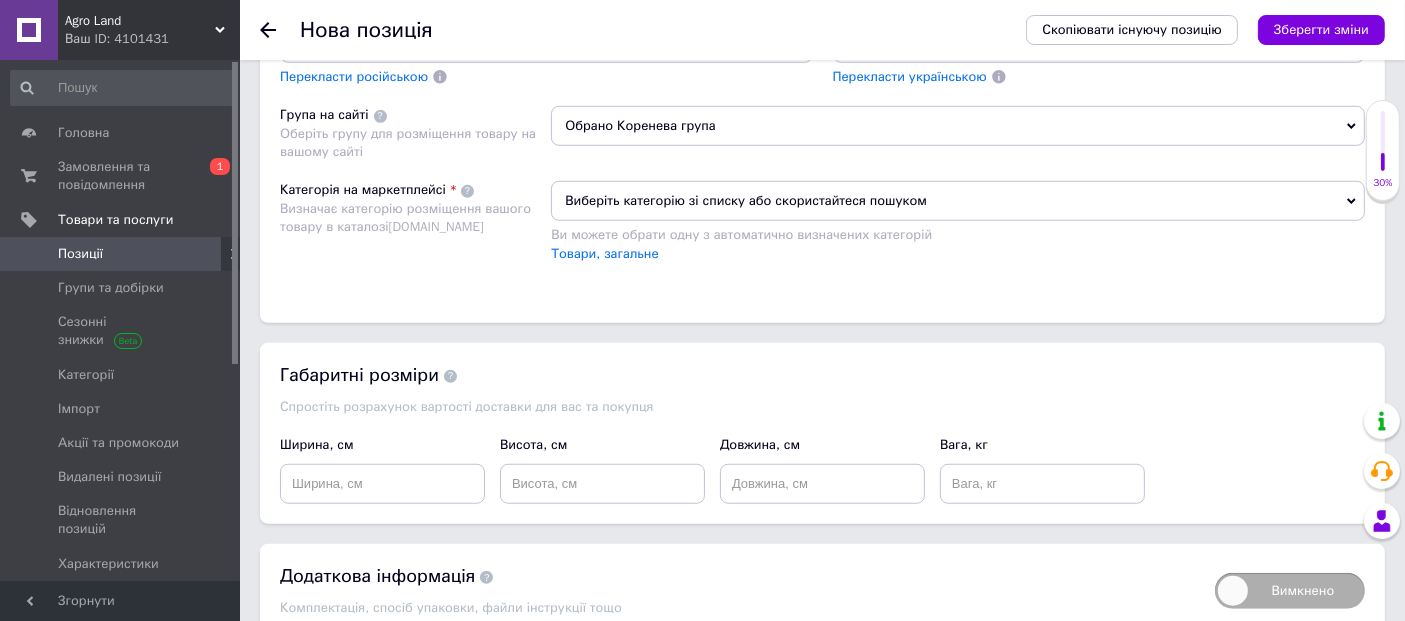 scroll, scrollTop: 1385, scrollLeft: 0, axis: vertical 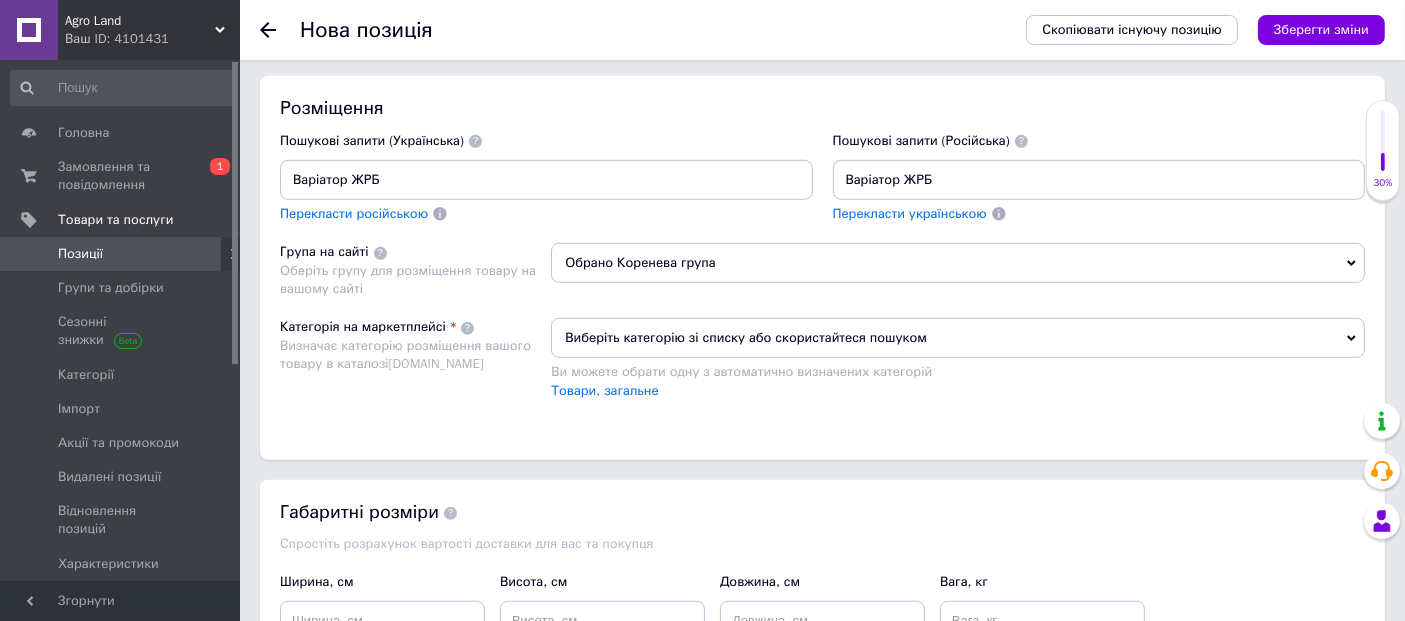 click on "Виберіть категорію зі списку або скористайтеся пошуком" at bounding box center [958, 338] 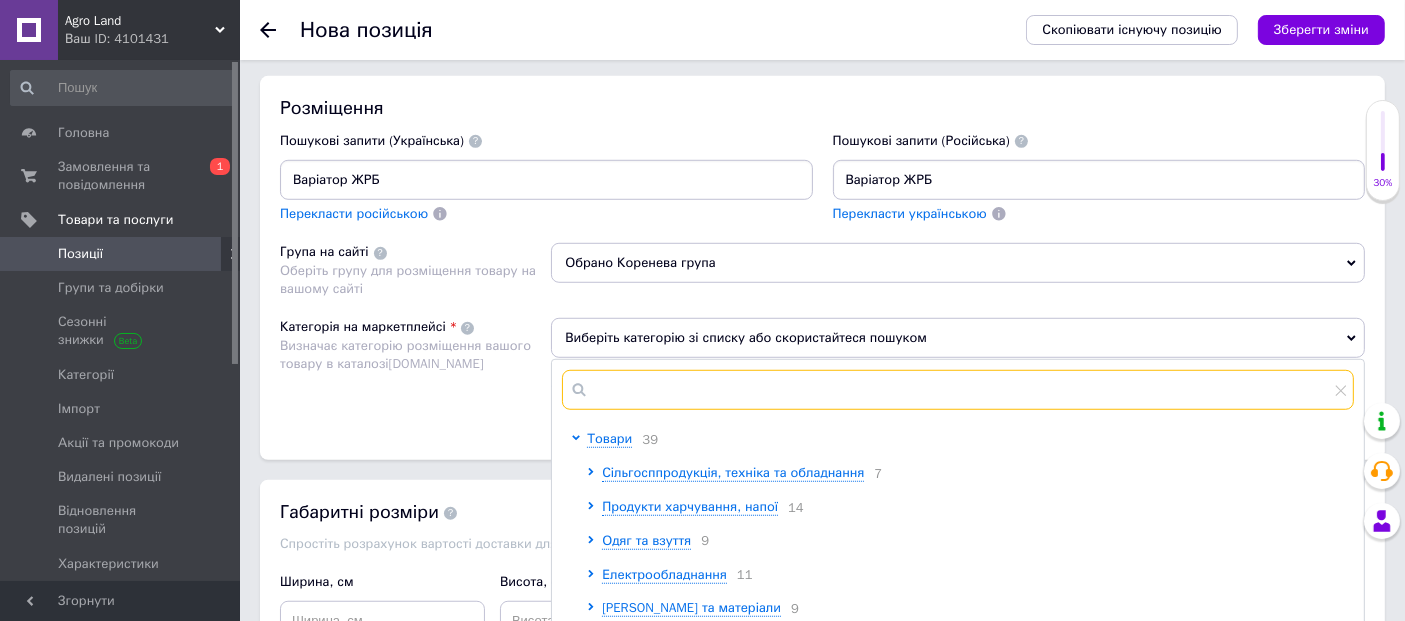 click at bounding box center (958, 390) 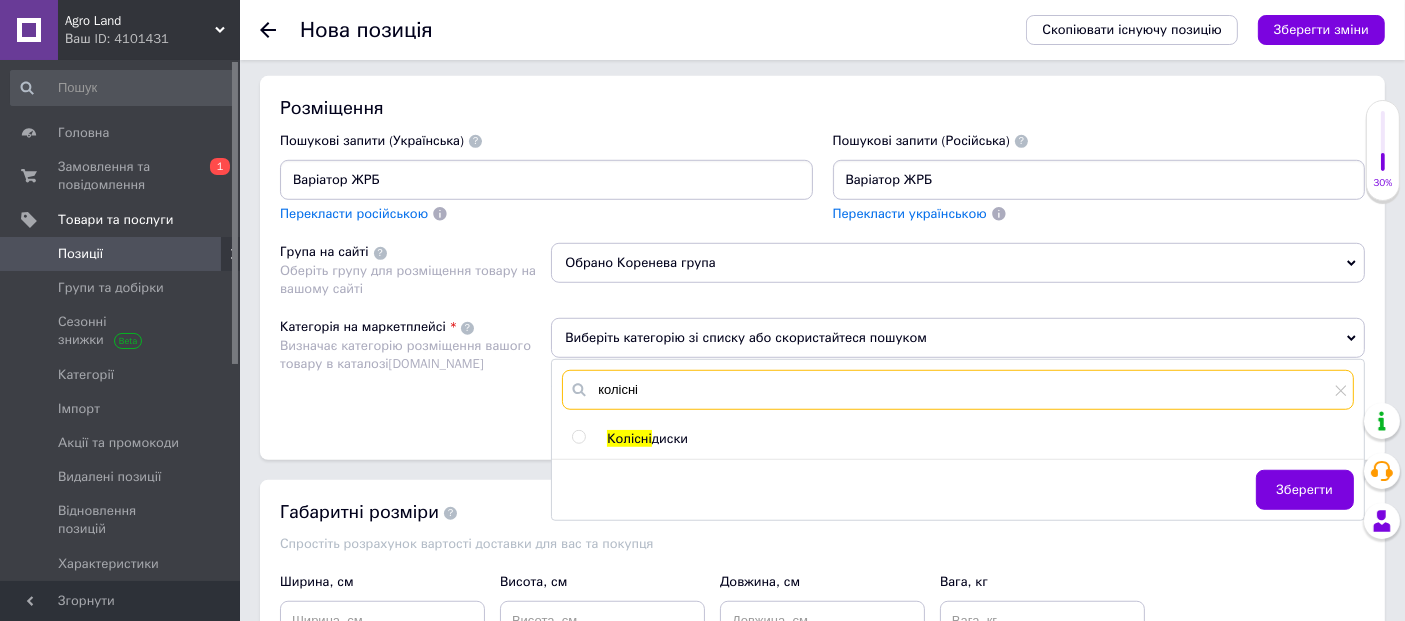 type on "колісні" 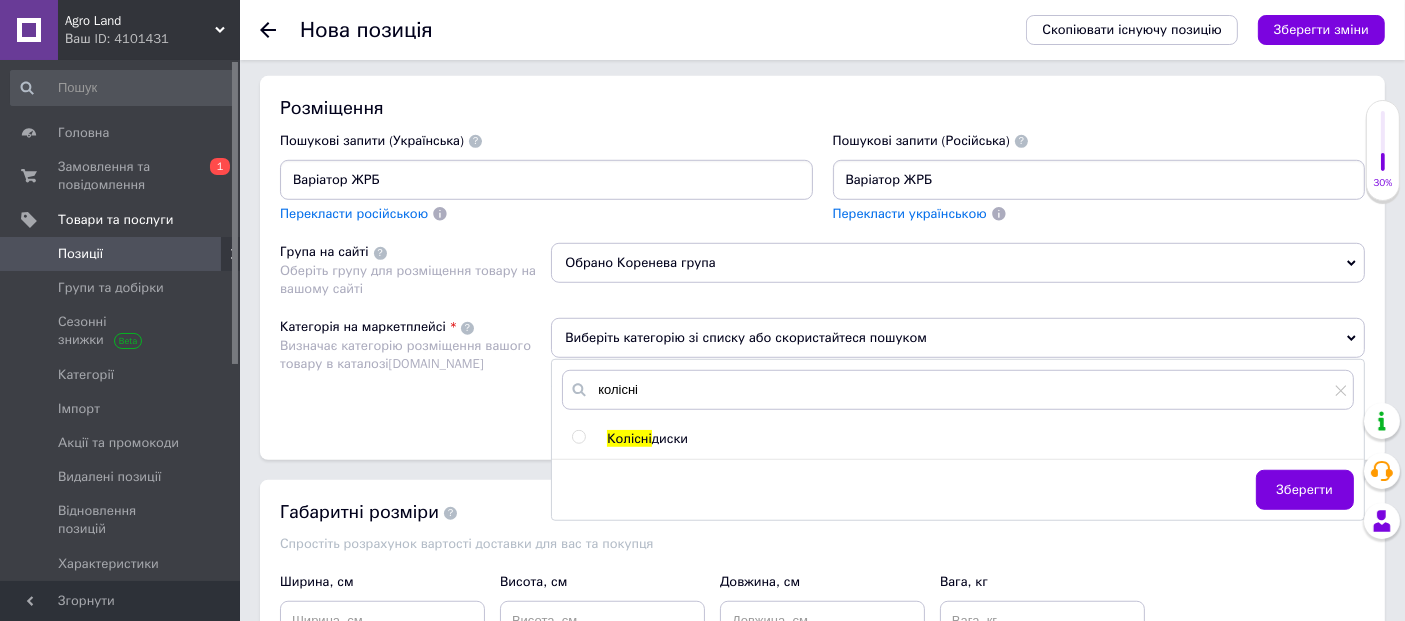 click at bounding box center (578, 437) 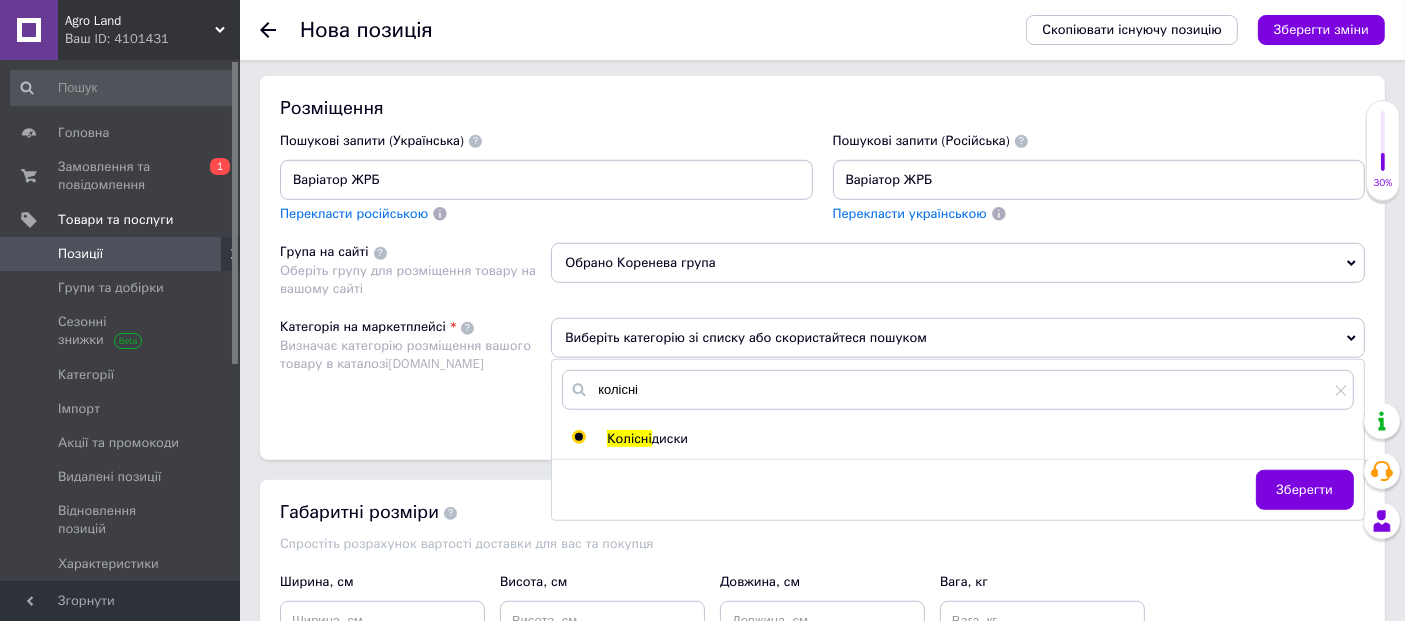radio on "true" 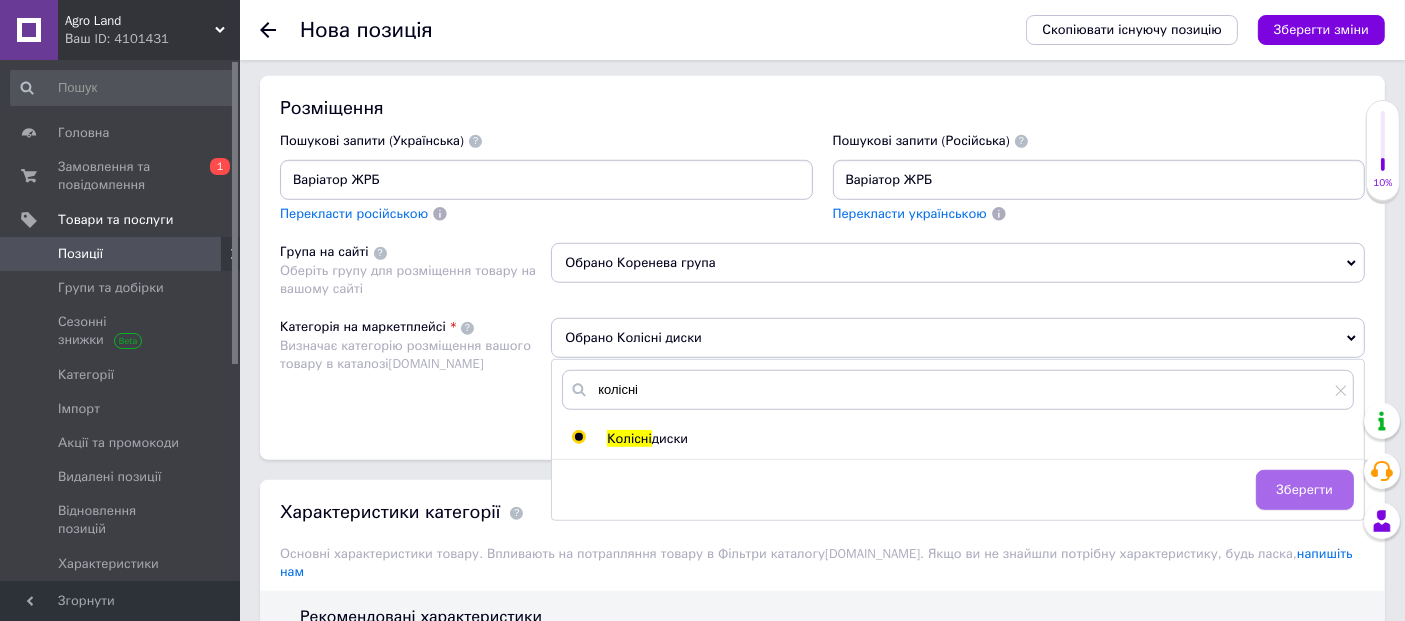 click on "Зберегти" at bounding box center [1305, 490] 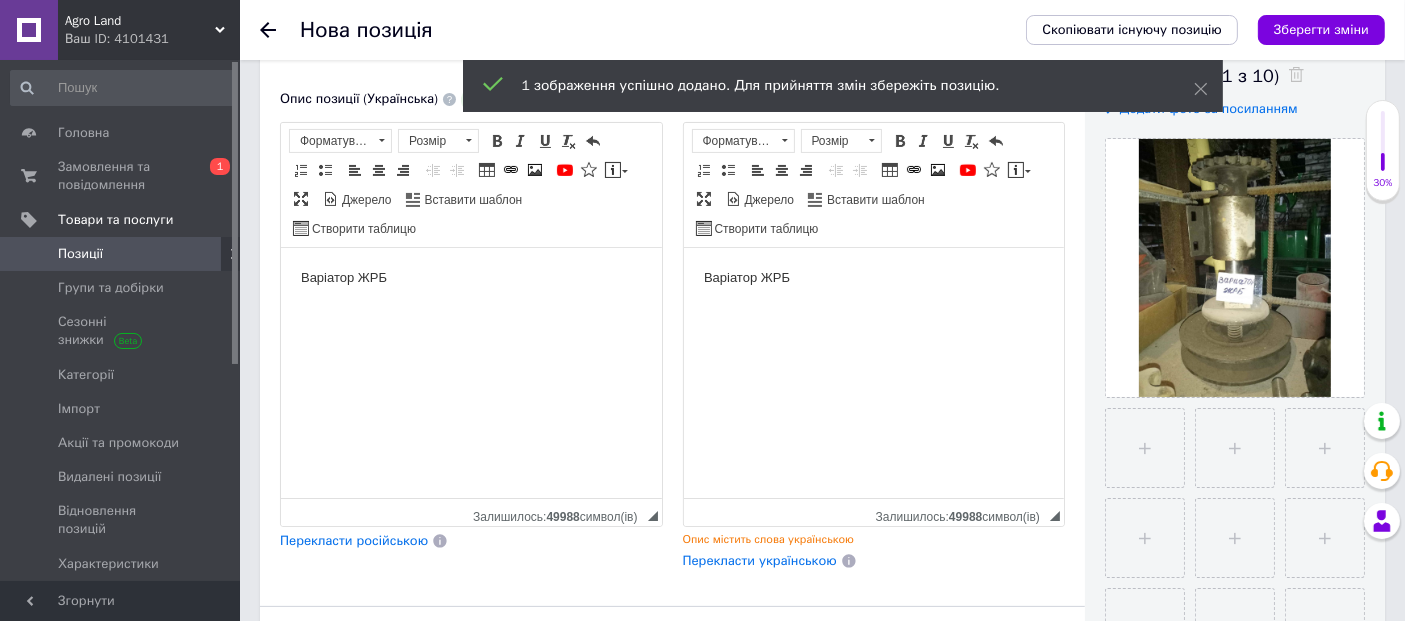 scroll, scrollTop: 608, scrollLeft: 0, axis: vertical 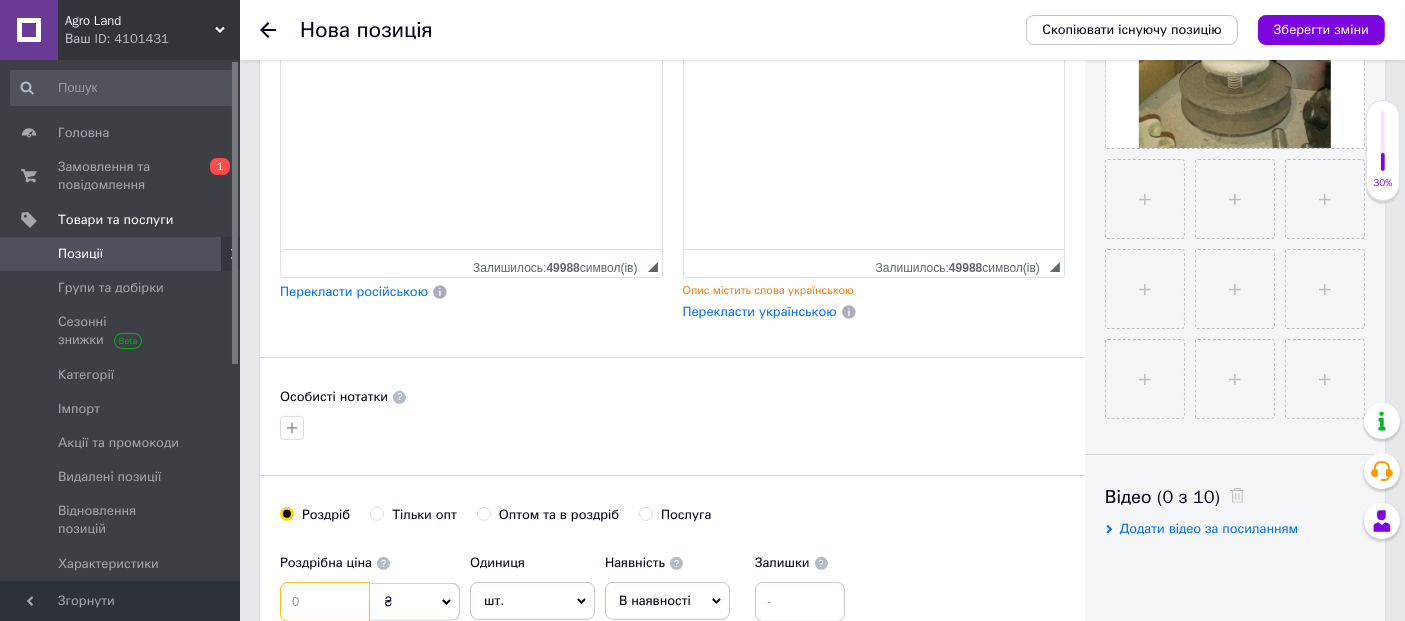 drag, startPoint x: 321, startPoint y: 598, endPoint x: 290, endPoint y: 614, distance: 34.88553 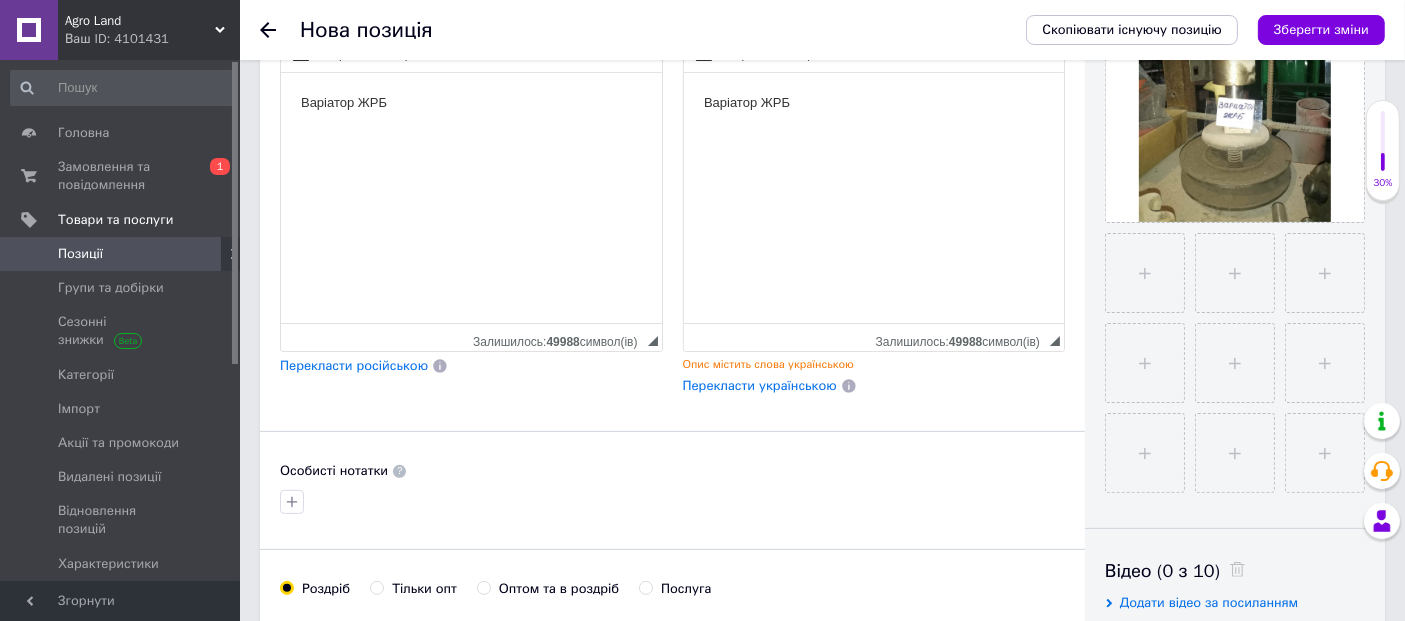 scroll, scrollTop: 719, scrollLeft: 0, axis: vertical 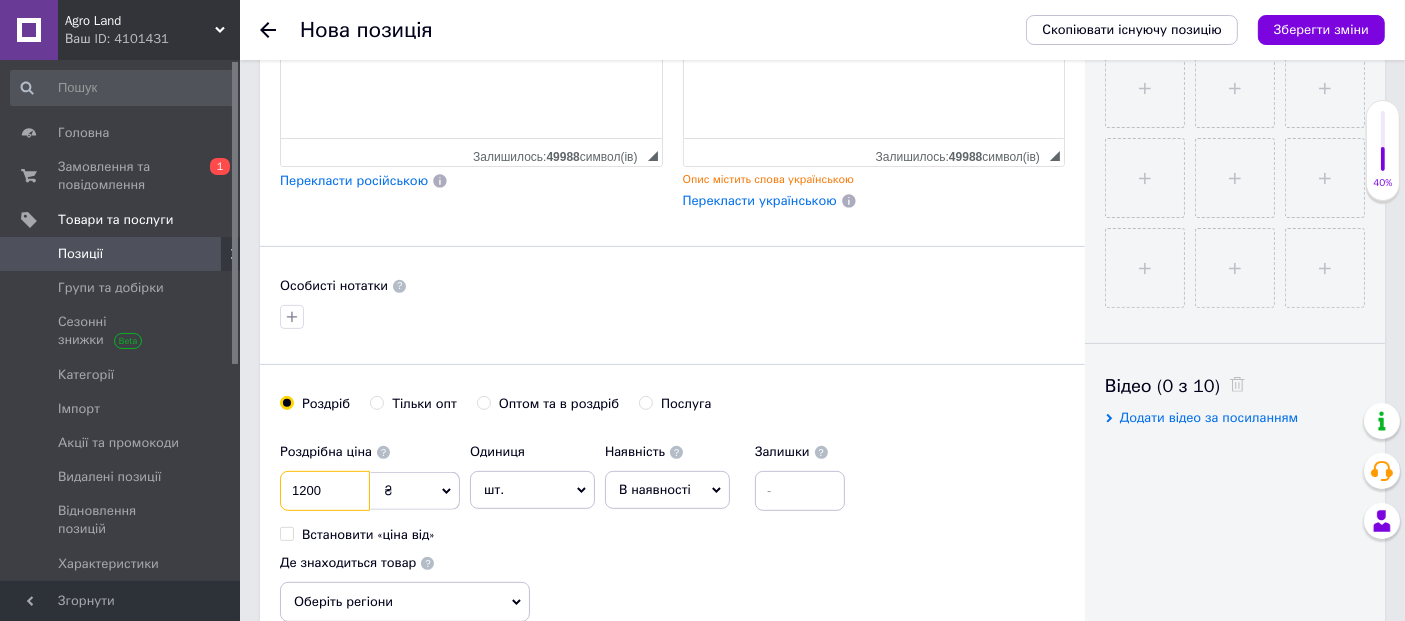 type on "1200" 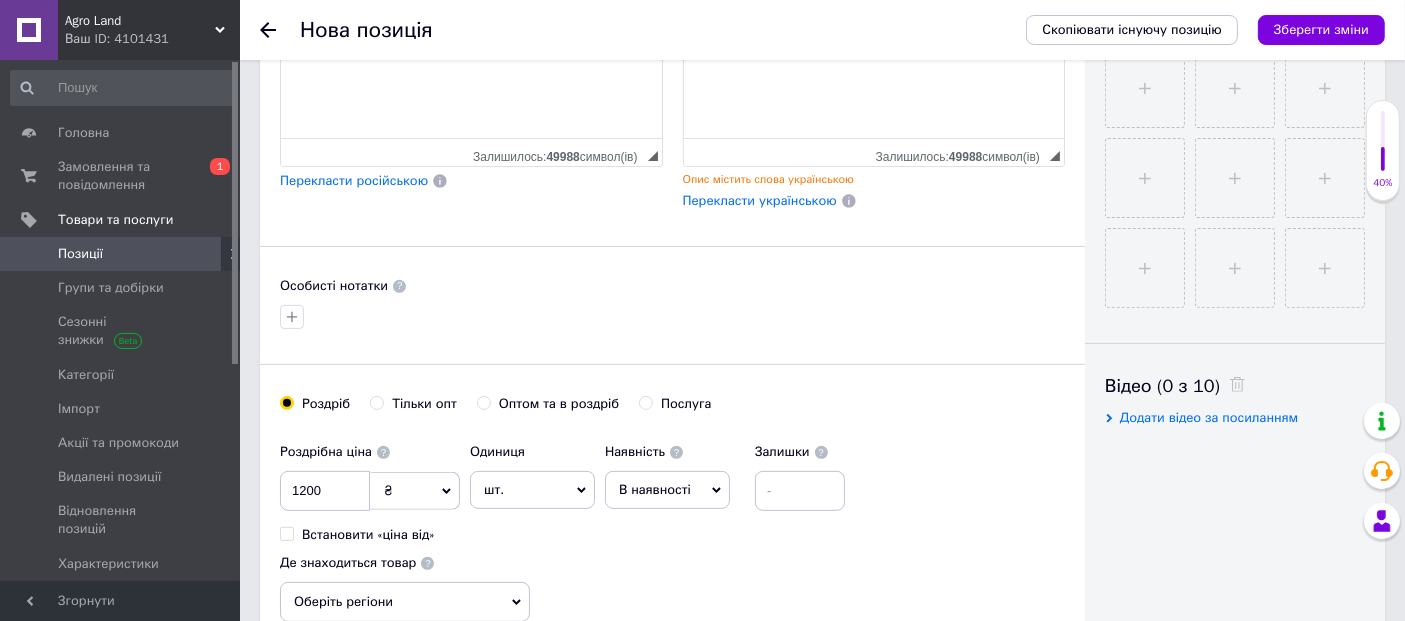 click at bounding box center [672, 317] 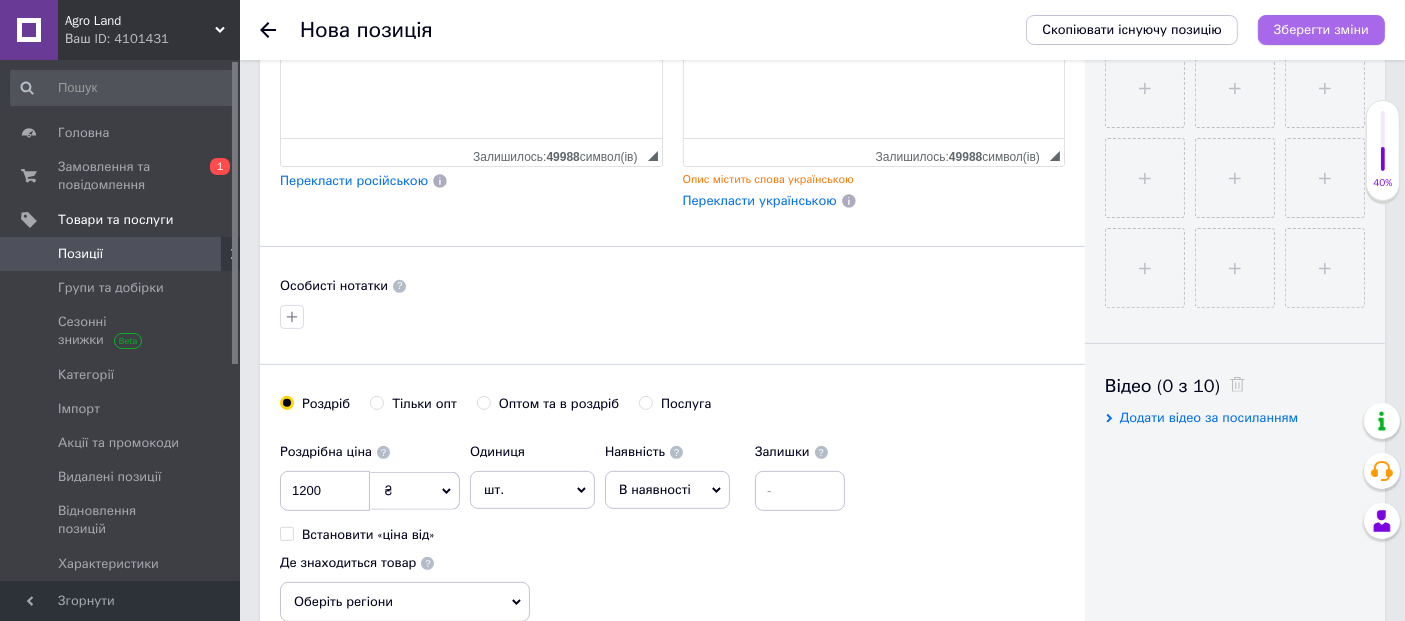 click on "Зберегти зміни" at bounding box center (1321, 29) 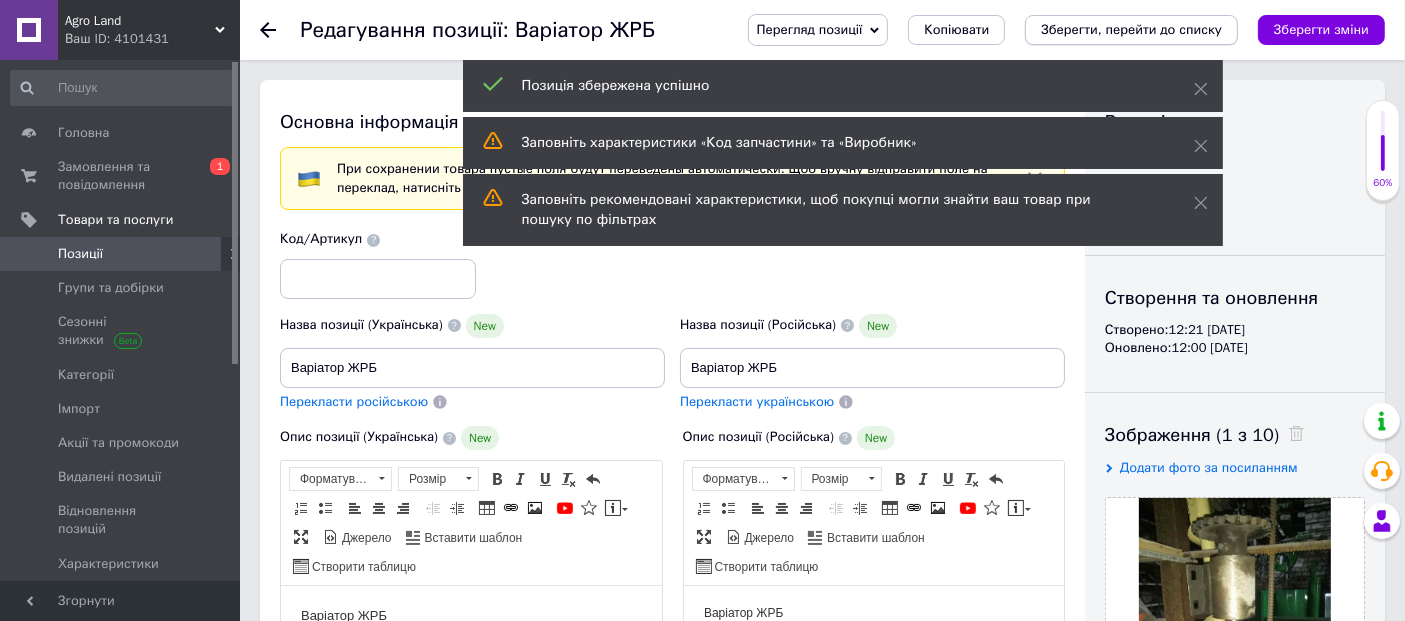 scroll, scrollTop: 0, scrollLeft: 0, axis: both 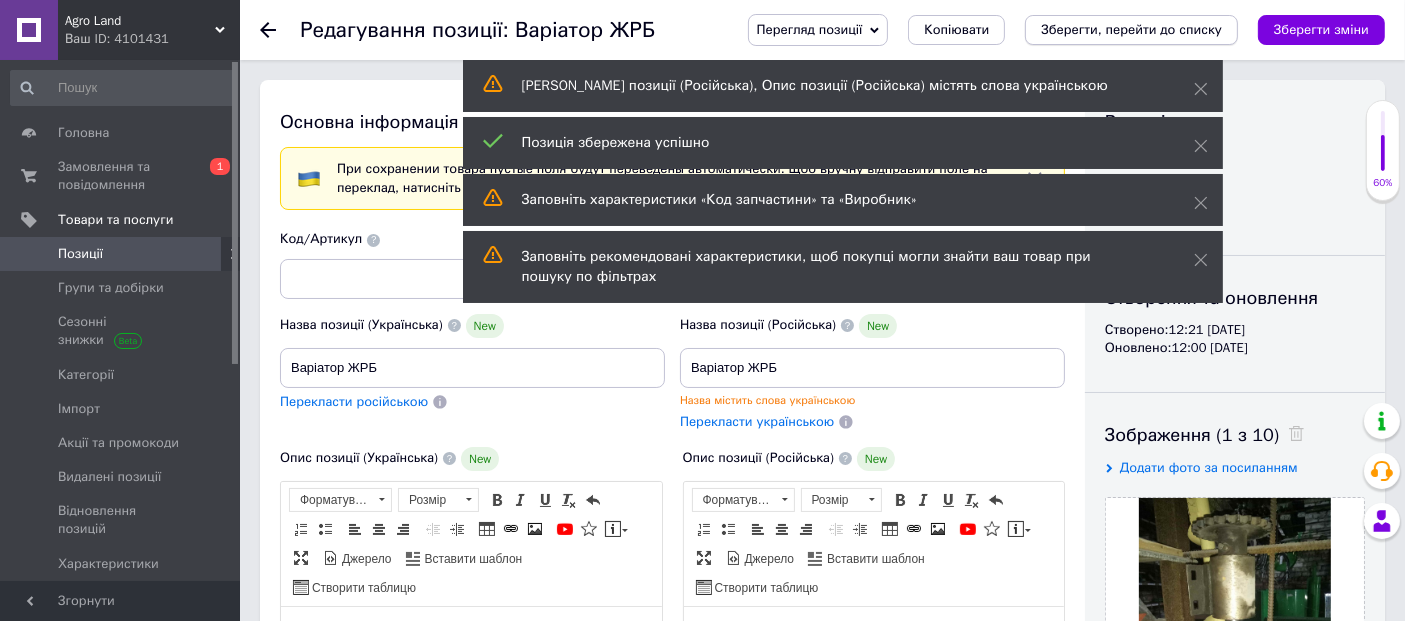 click on "Agro Land Ваш ID: 4101431 Сайт Agro Land Кабінет покупця Перевірити стан системи Сторінка на порталі Довідка Вийти Головна Замовлення та повідомлення 0 1 Товари та послуги Позиції Групи та добірки Сезонні знижки Категорії Імпорт Акції та промокоди Видалені позиції Відновлення позицій Характеристики Сповіщення 0 0 Показники роботи компанії Відгуки Покупці Каталог ProSale Аналітика Управління сайтом Гаманець компанії [PERSON_NAME] Тарифи та рахунки Prom мікс 10 000 Згорнути
Редагування позиції: Варіатор ЖРБ $" at bounding box center (702, 1612) 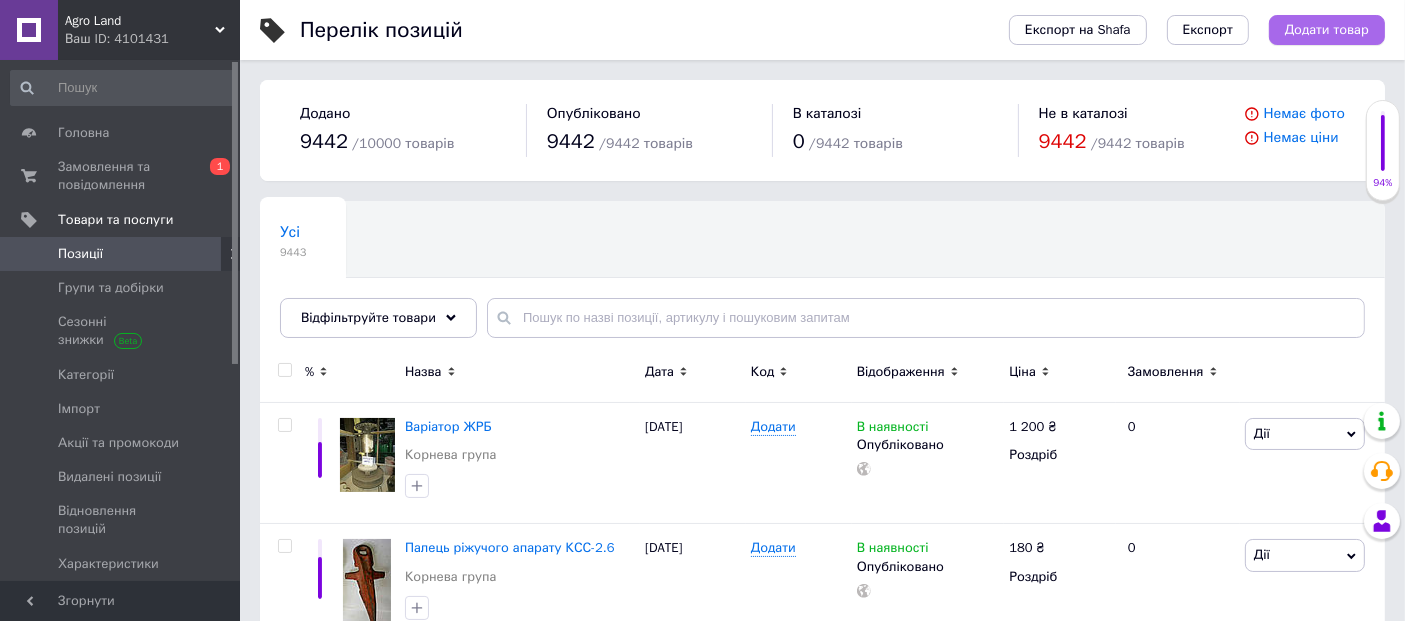 click on "Додати товар" at bounding box center [1327, 30] 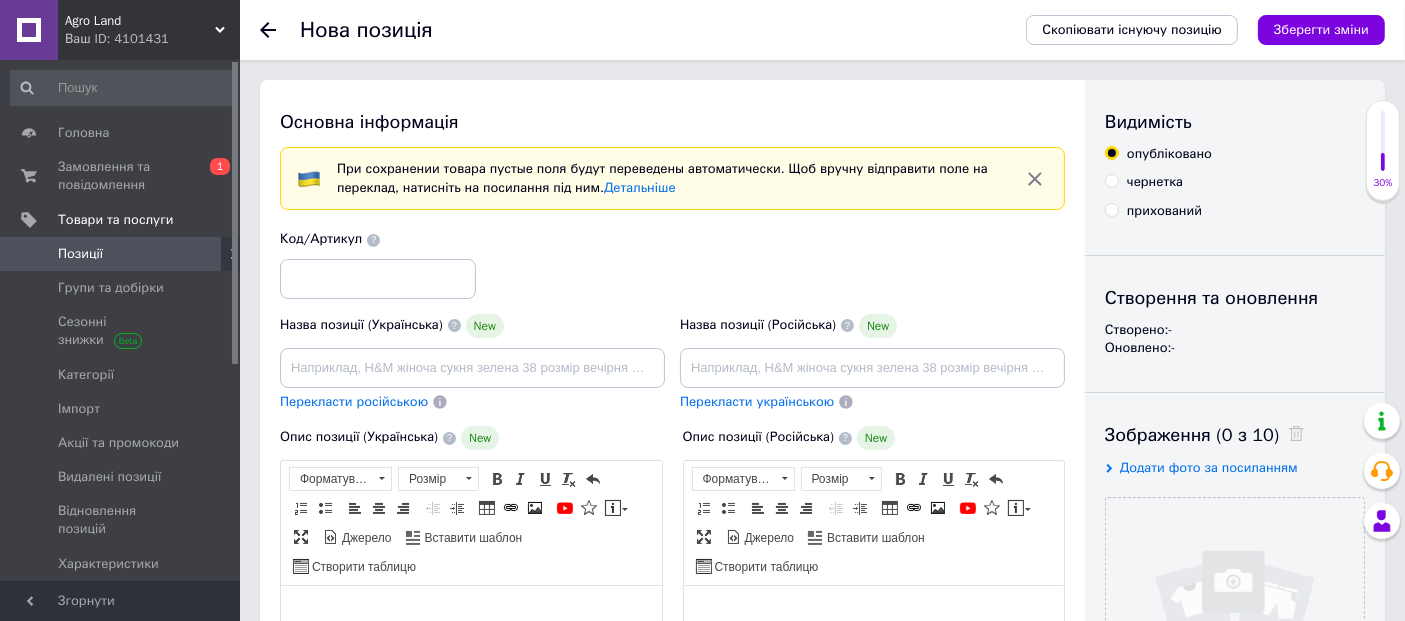 scroll, scrollTop: 0, scrollLeft: 0, axis: both 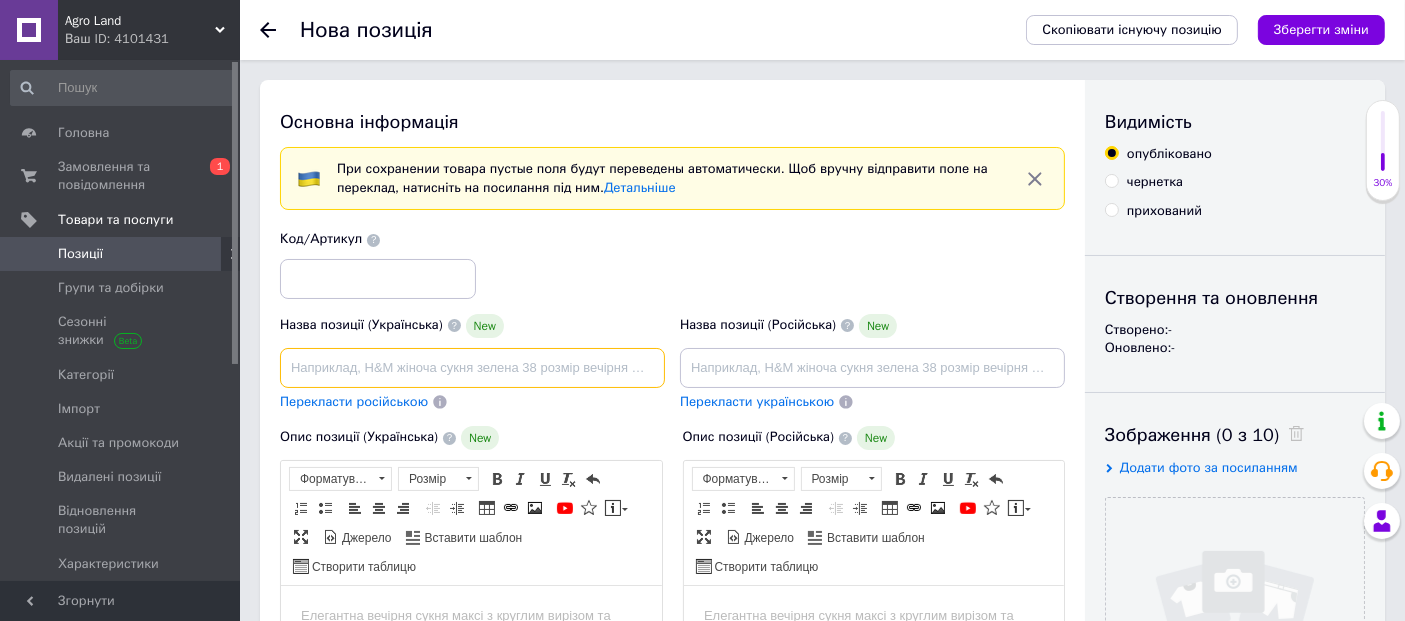 click at bounding box center (472, 368) 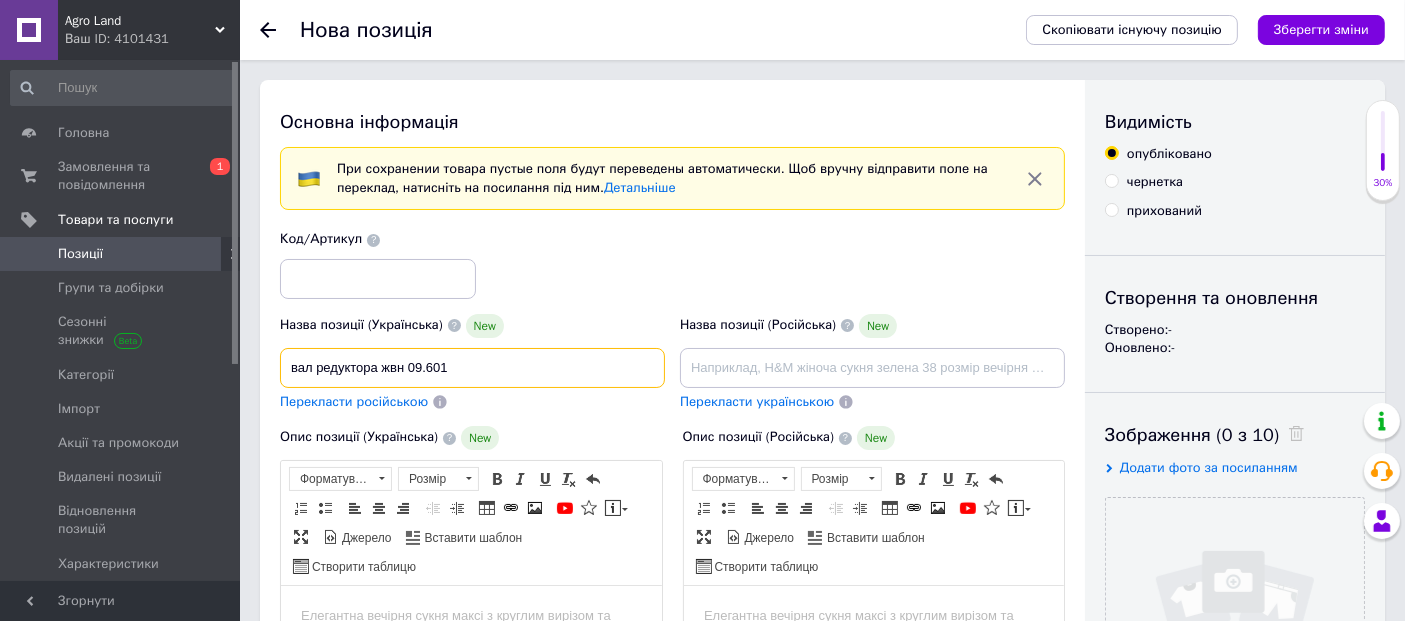 click on "вал редуктора жвн 09.601" at bounding box center (472, 368) 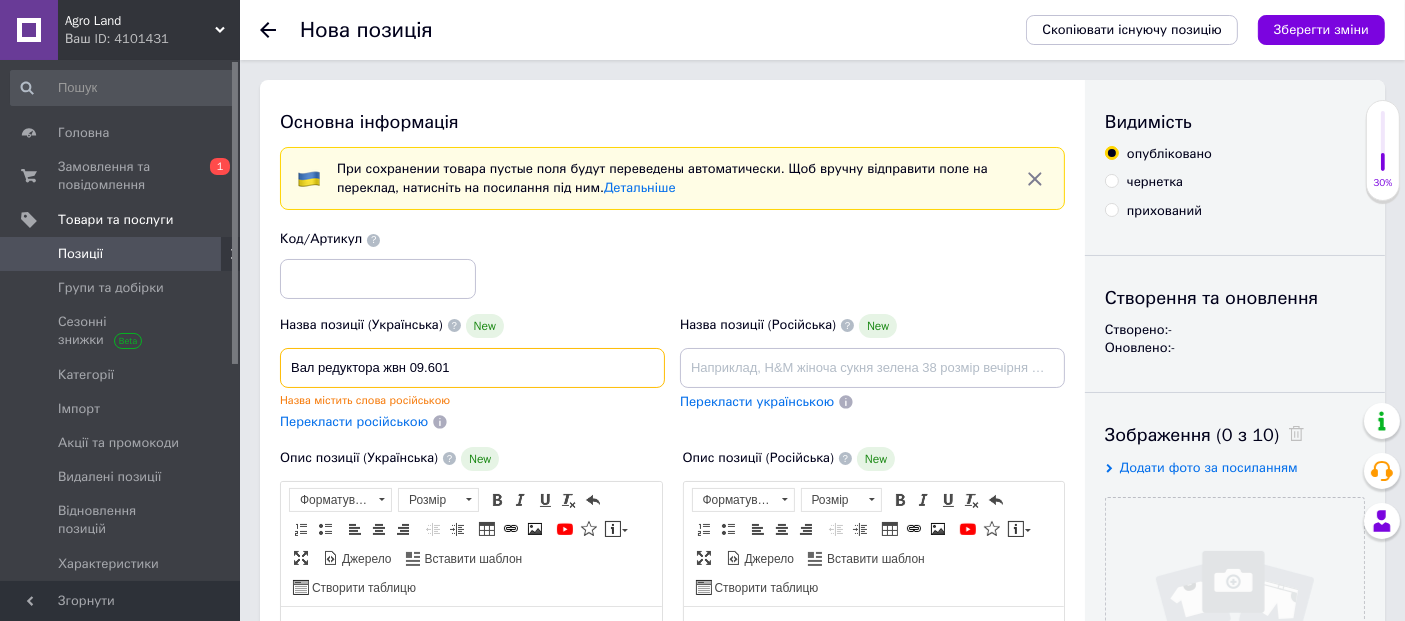 drag, startPoint x: 403, startPoint y: 360, endPoint x: 385, endPoint y: 373, distance: 22.203604 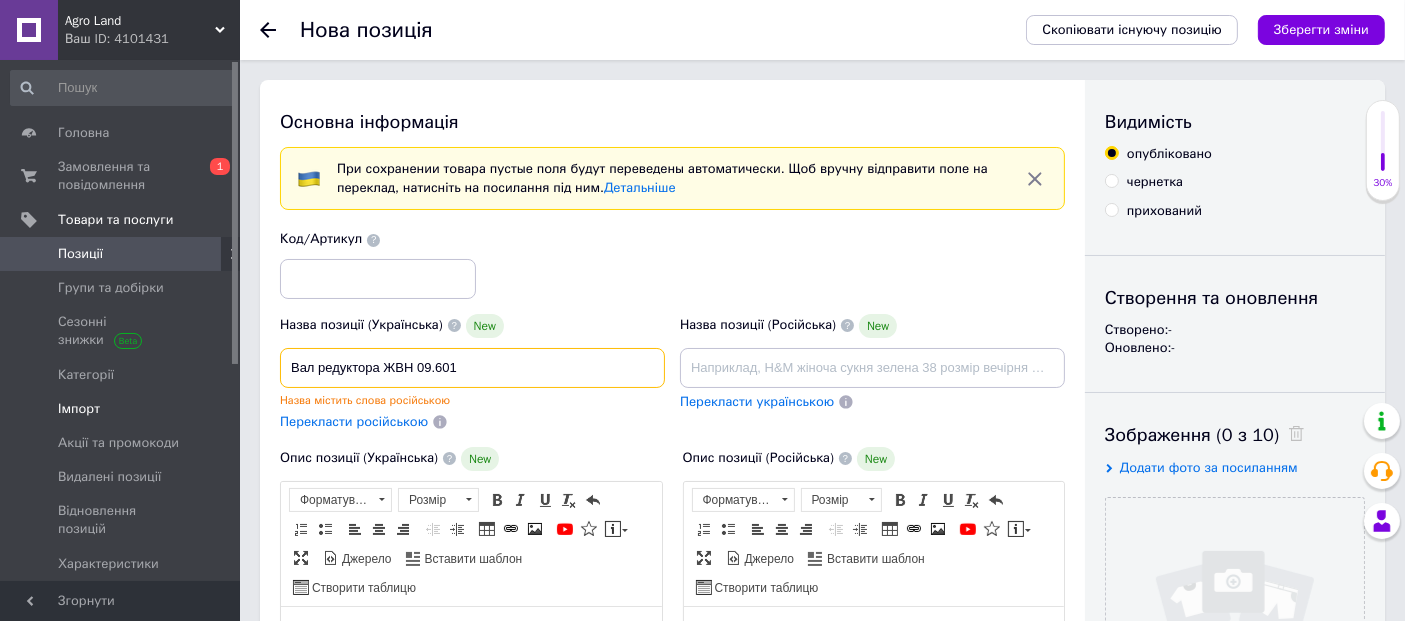 drag, startPoint x: 522, startPoint y: 370, endPoint x: 135, endPoint y: 378, distance: 387.08267 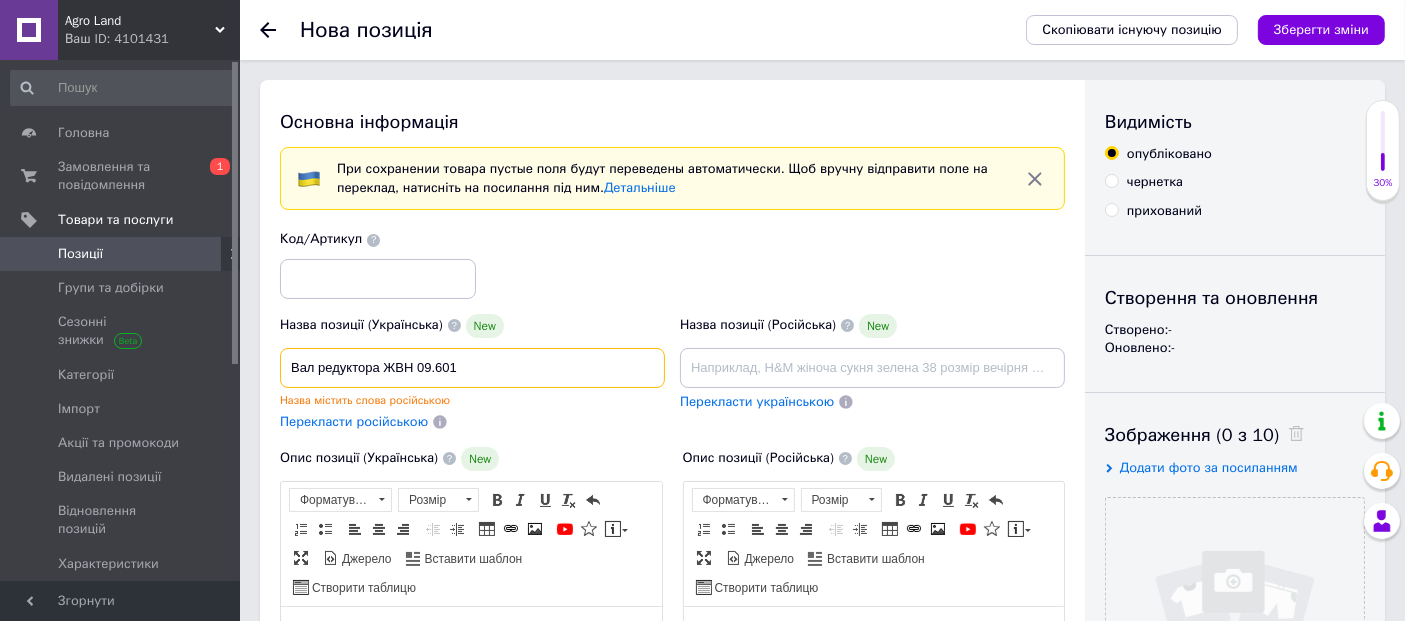 type on "Вал редуктора ЖВН 09.601" 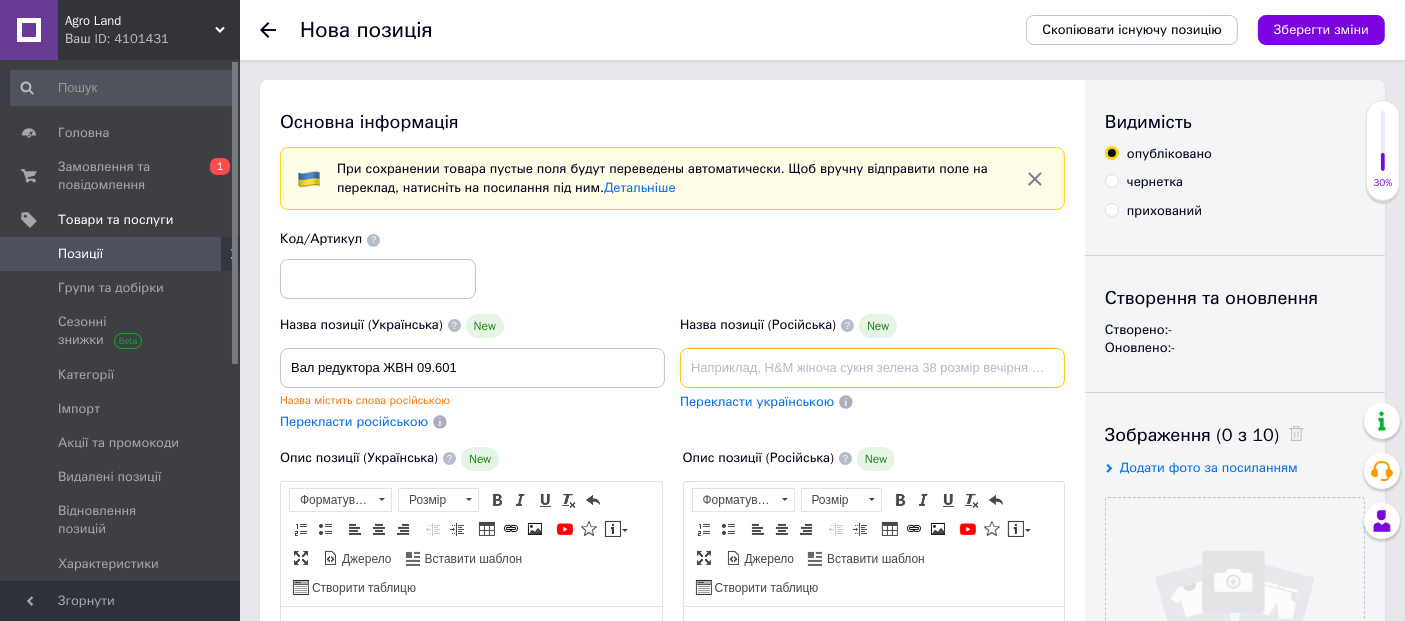 click at bounding box center [872, 368] 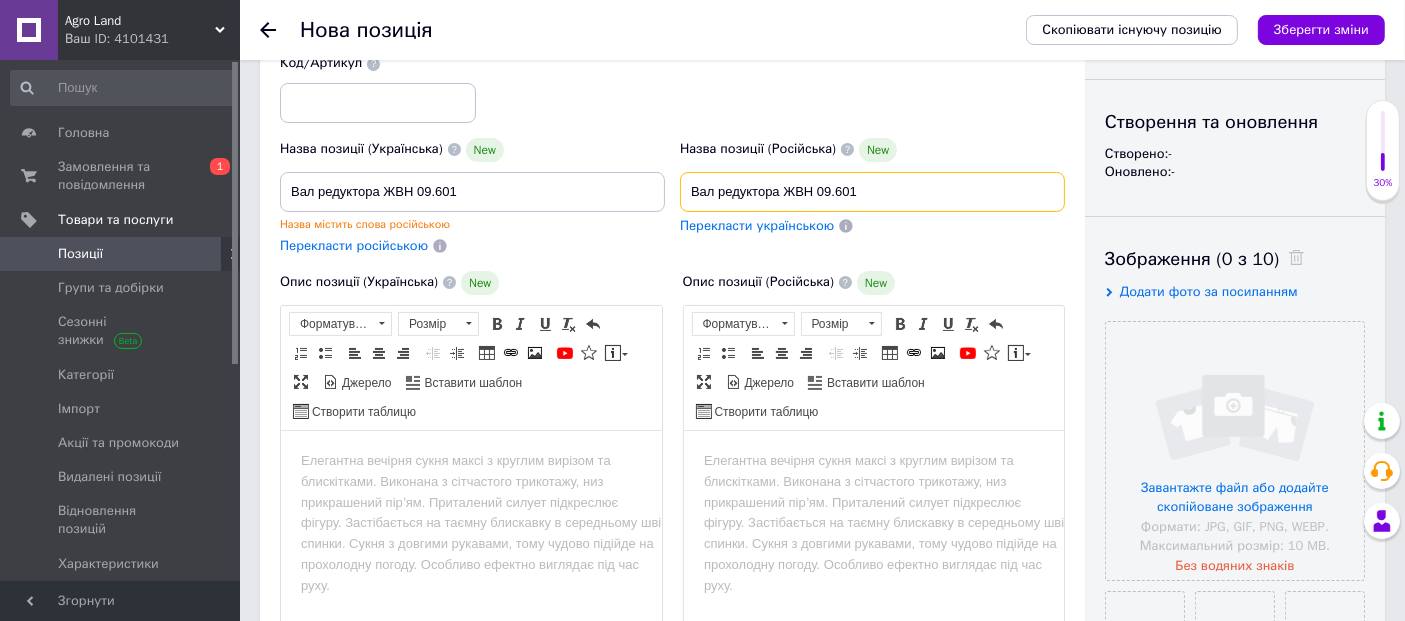 scroll, scrollTop: 444, scrollLeft: 0, axis: vertical 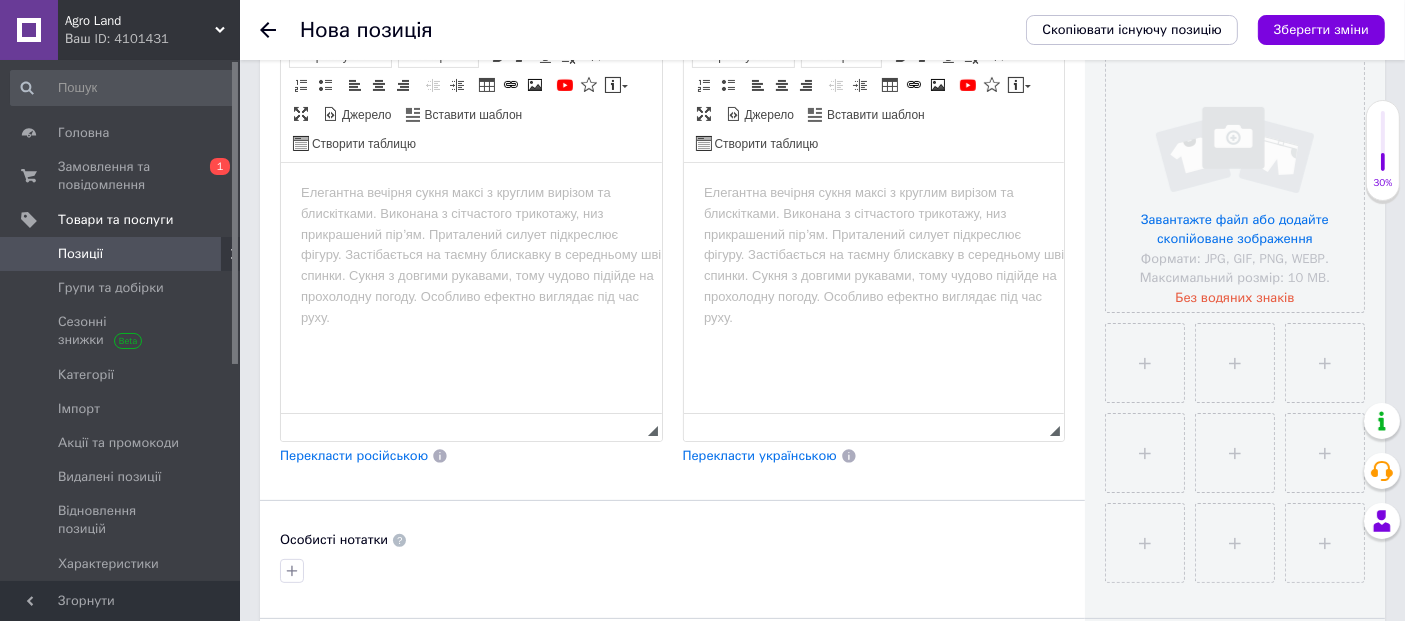 type on "Вал редуктора ЖВН 09.601" 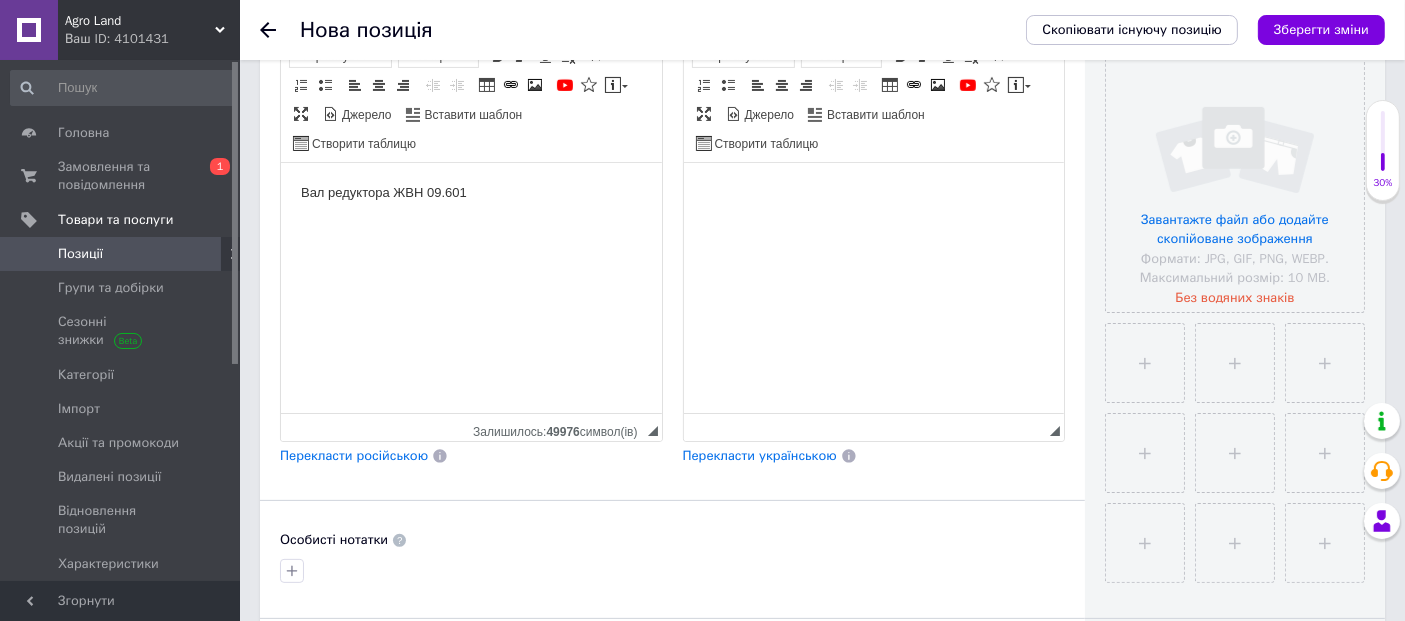 click at bounding box center [873, 192] 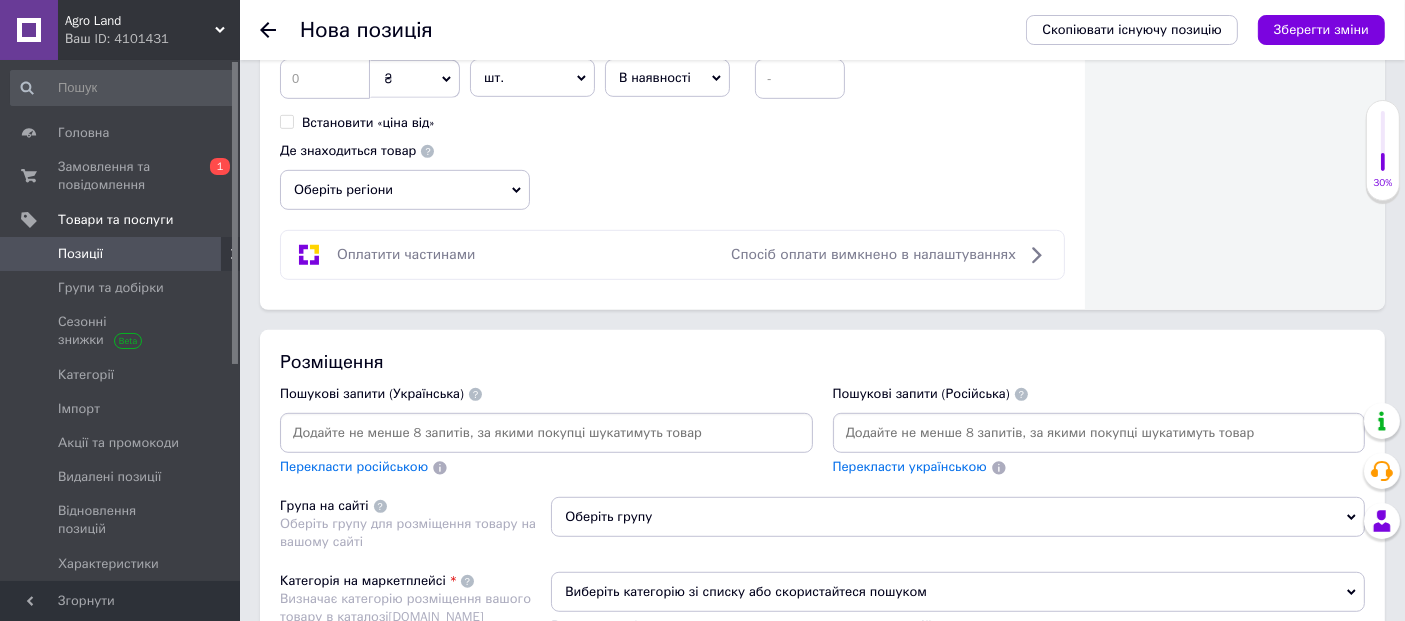 scroll, scrollTop: 1131, scrollLeft: 0, axis: vertical 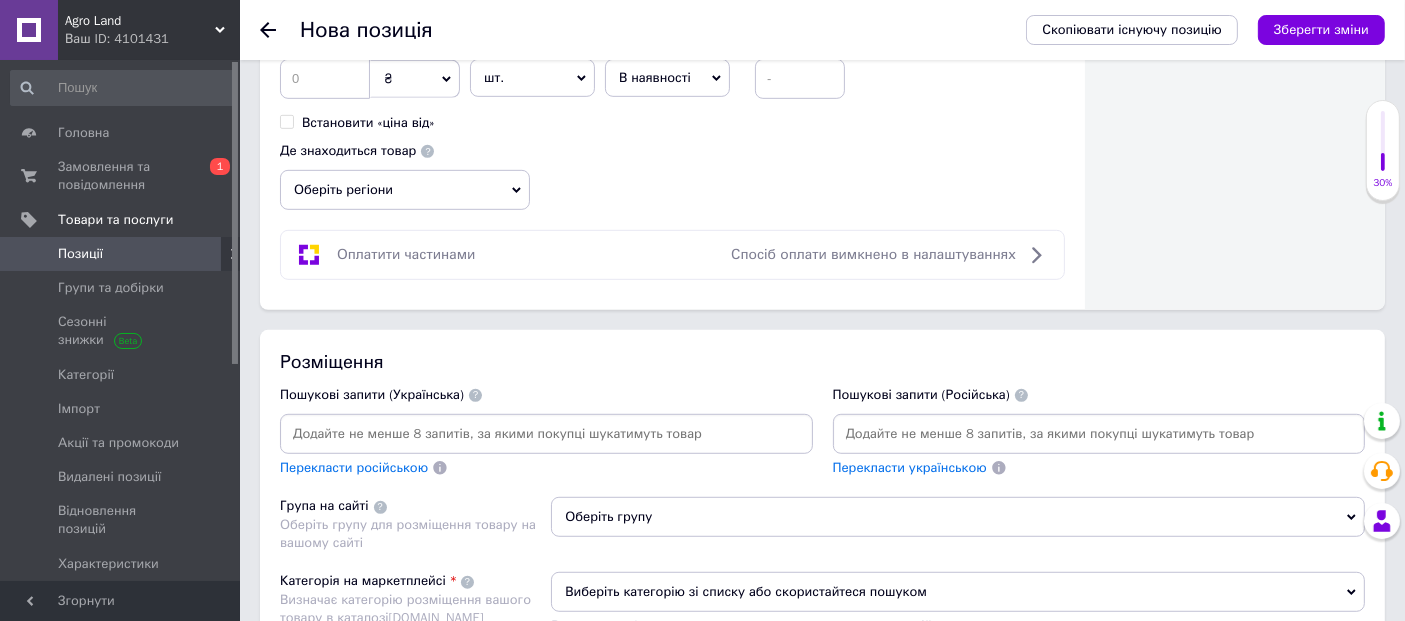 click at bounding box center [546, 434] 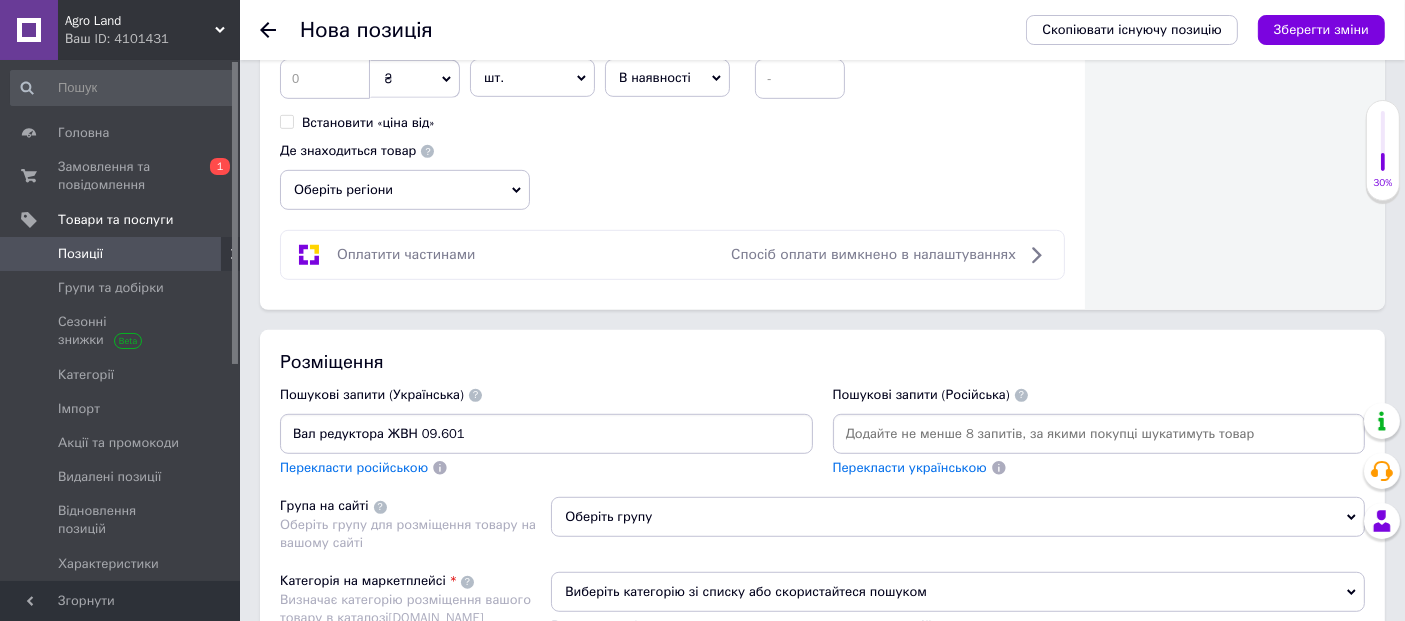 type on "Вал редуктора ЖВН 09.601" 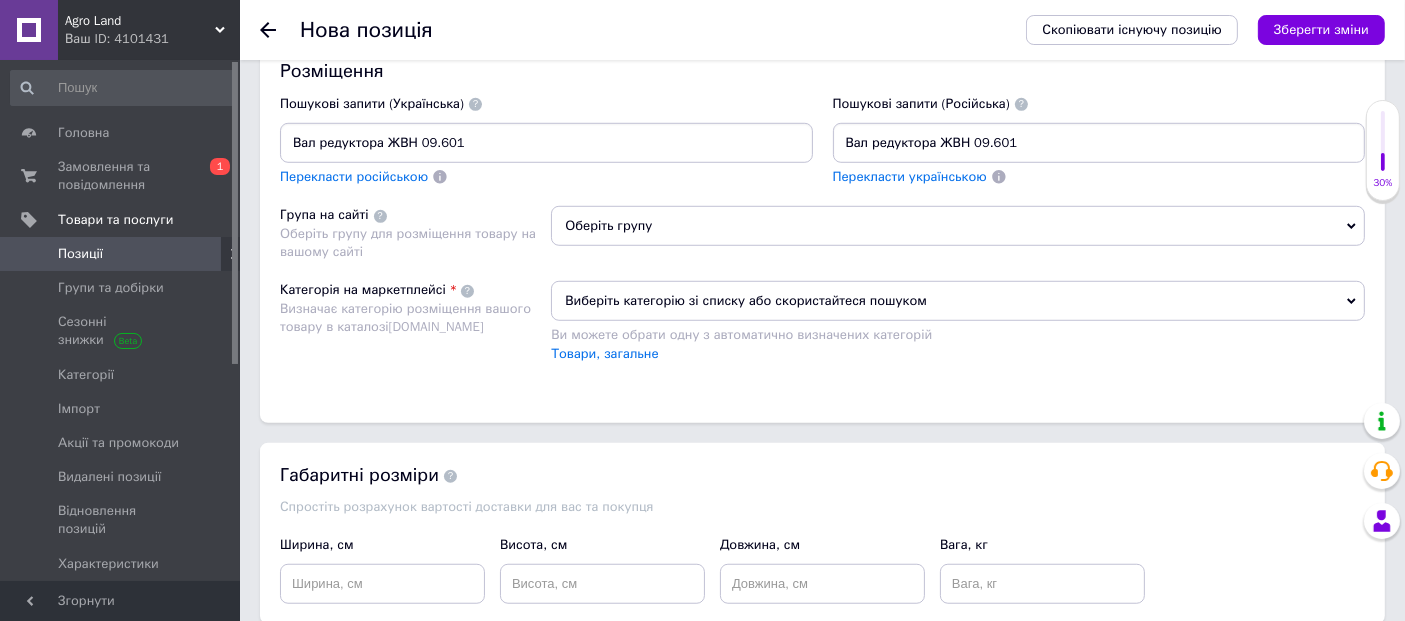scroll, scrollTop: 1465, scrollLeft: 0, axis: vertical 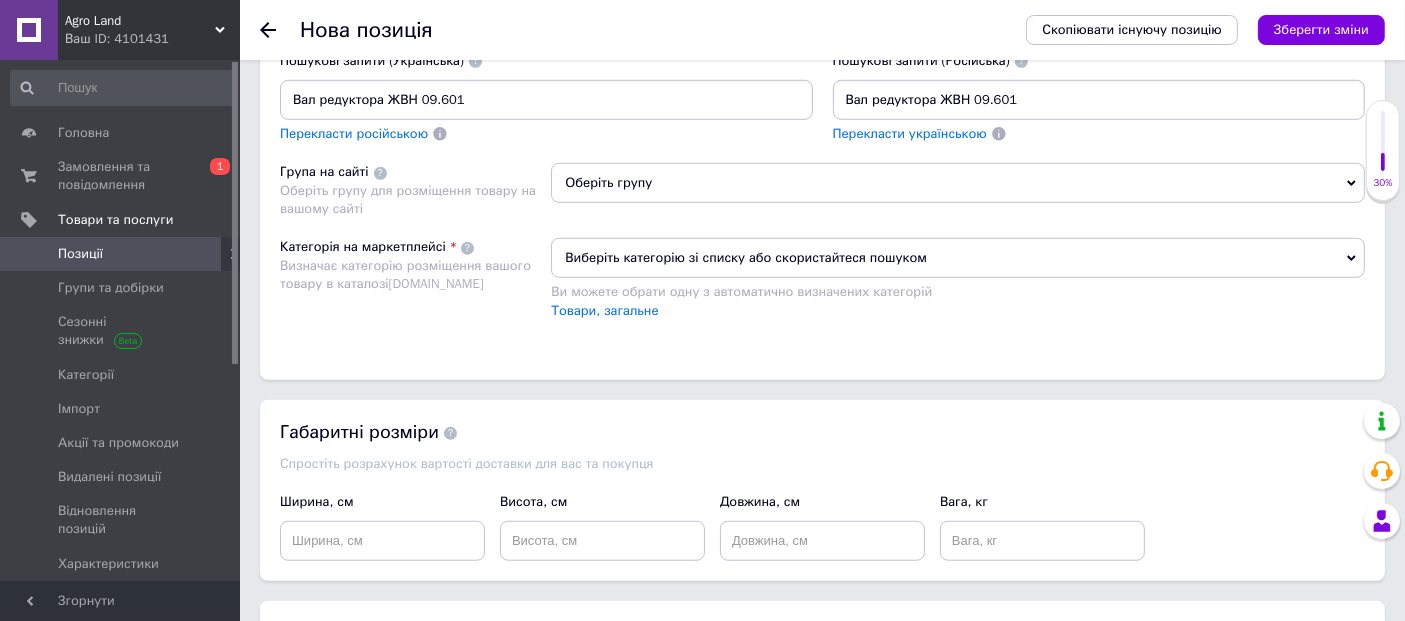 type on "Вал редуктора ЖВН 09.601" 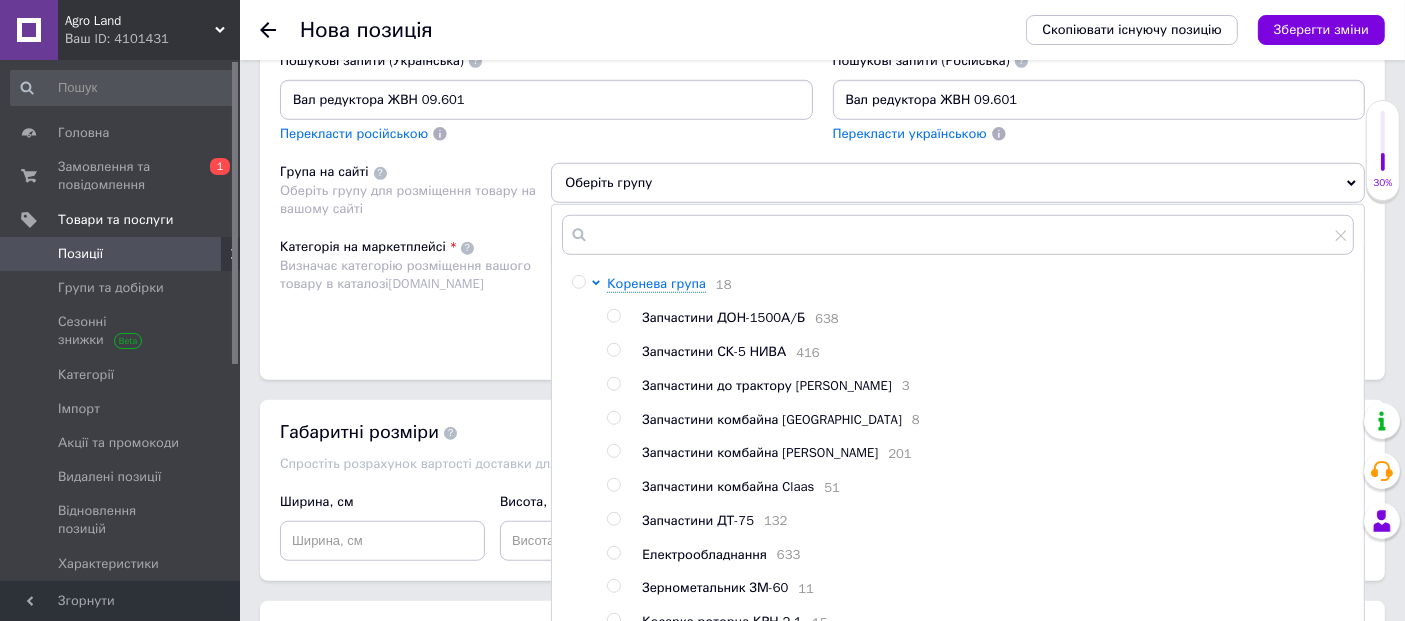 click at bounding box center [579, 282] 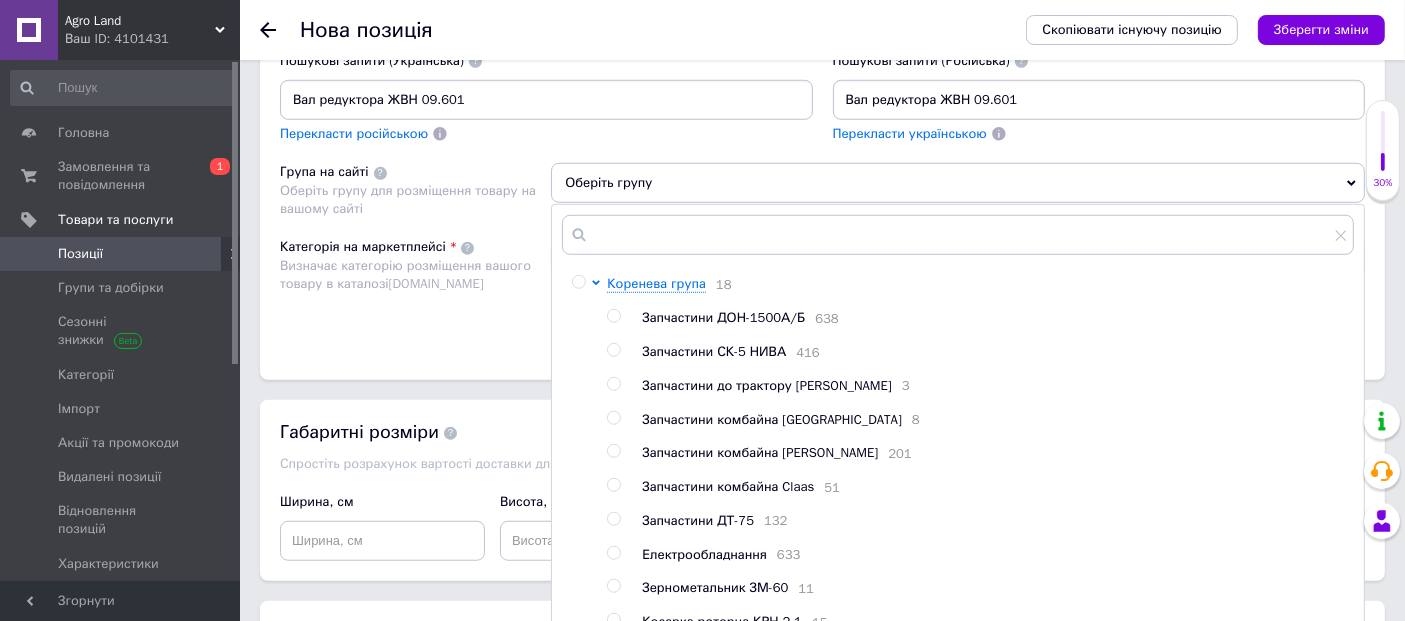 click at bounding box center (578, 282) 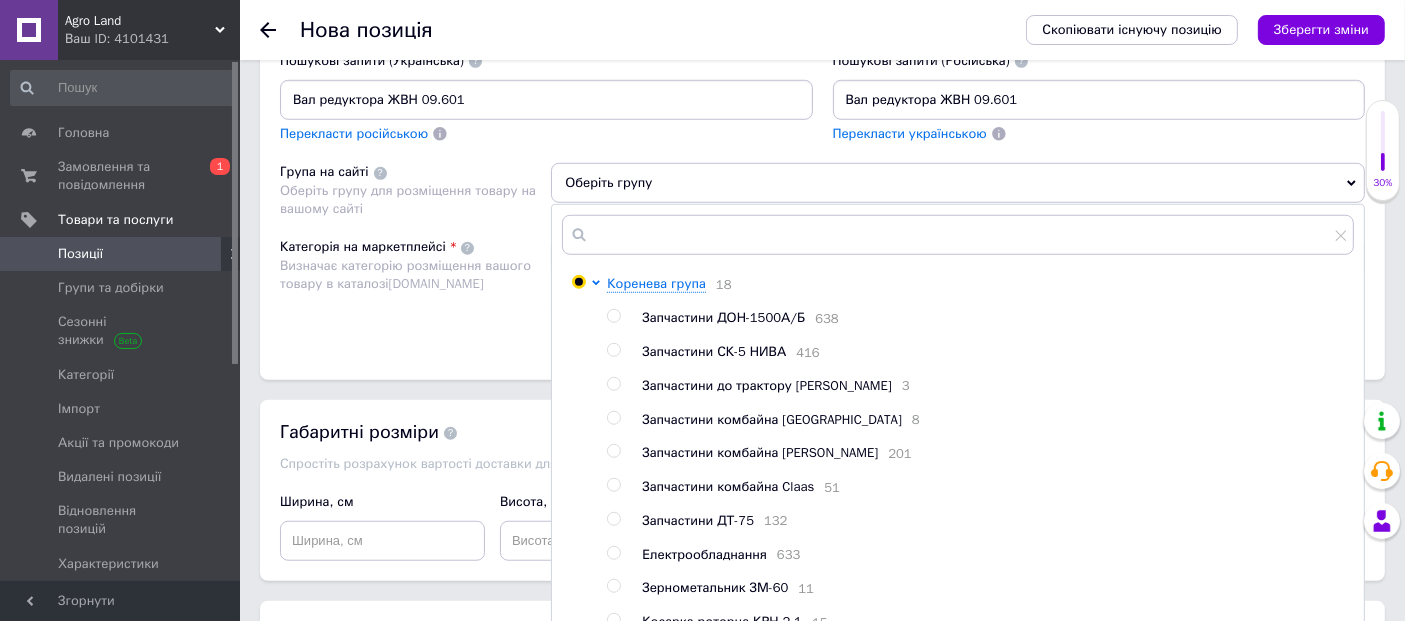 radio on "true" 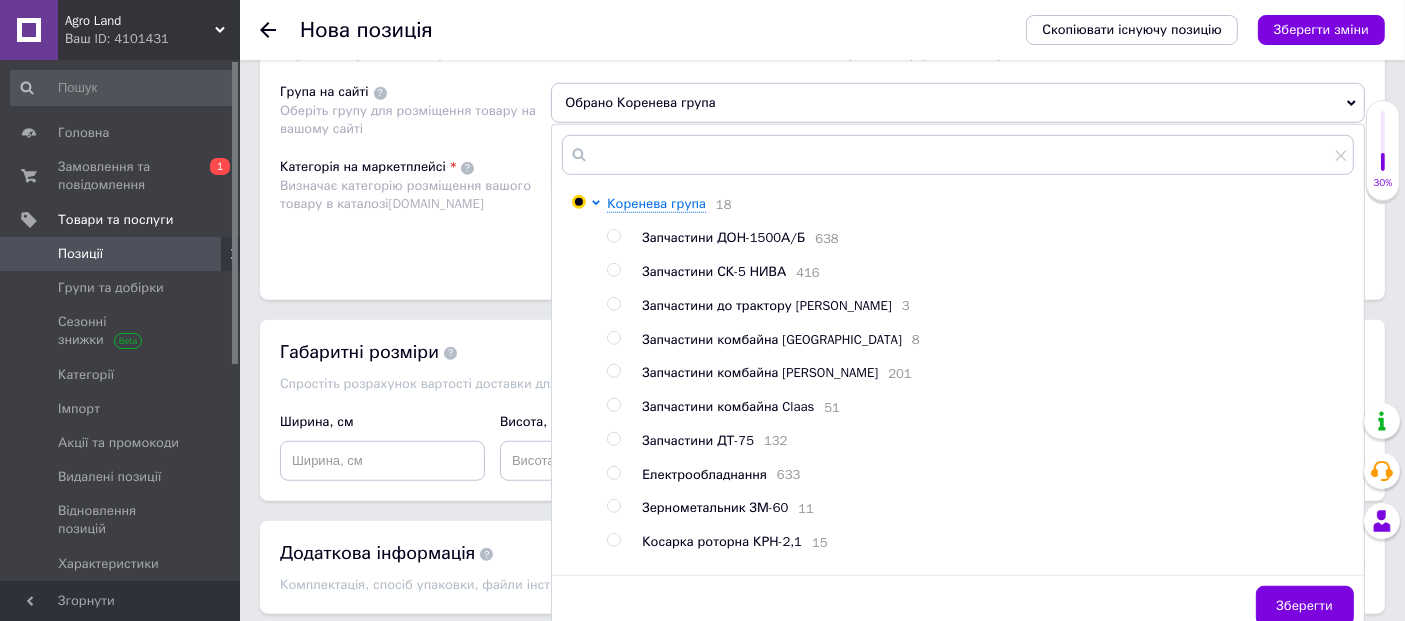 scroll, scrollTop: 1608, scrollLeft: 0, axis: vertical 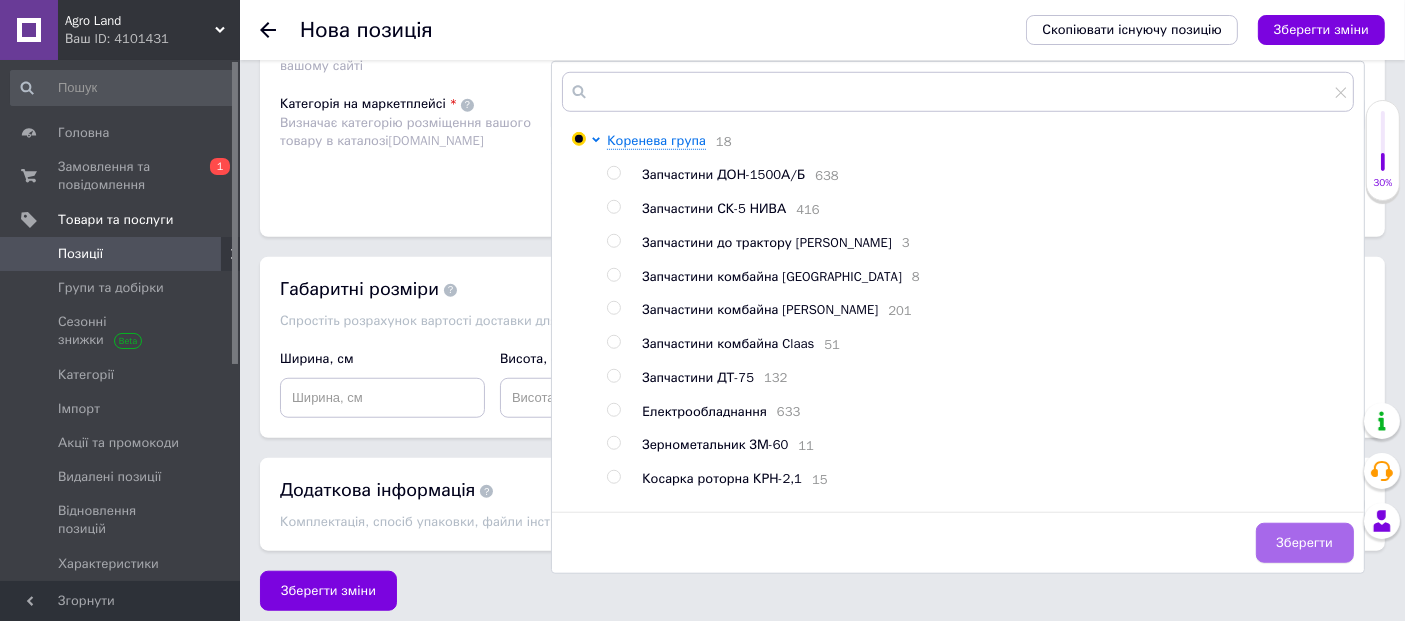 click on "Зберегти" at bounding box center (1305, 543) 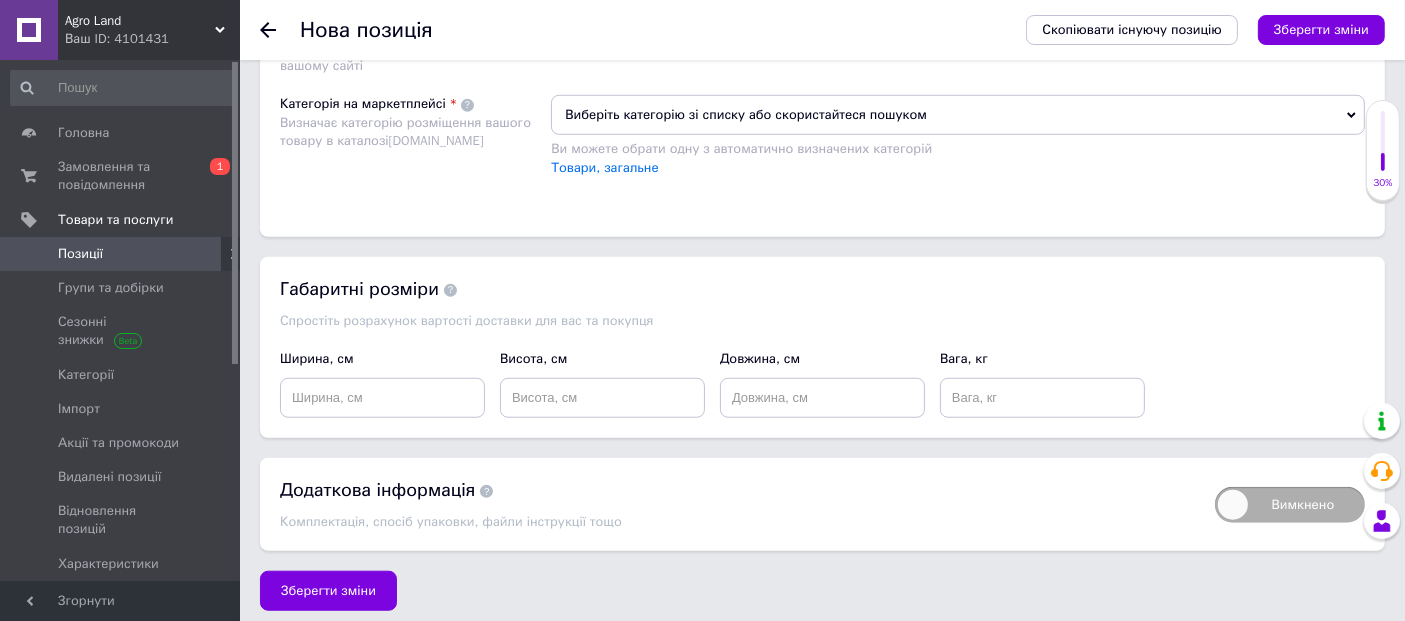 scroll, scrollTop: 1385, scrollLeft: 0, axis: vertical 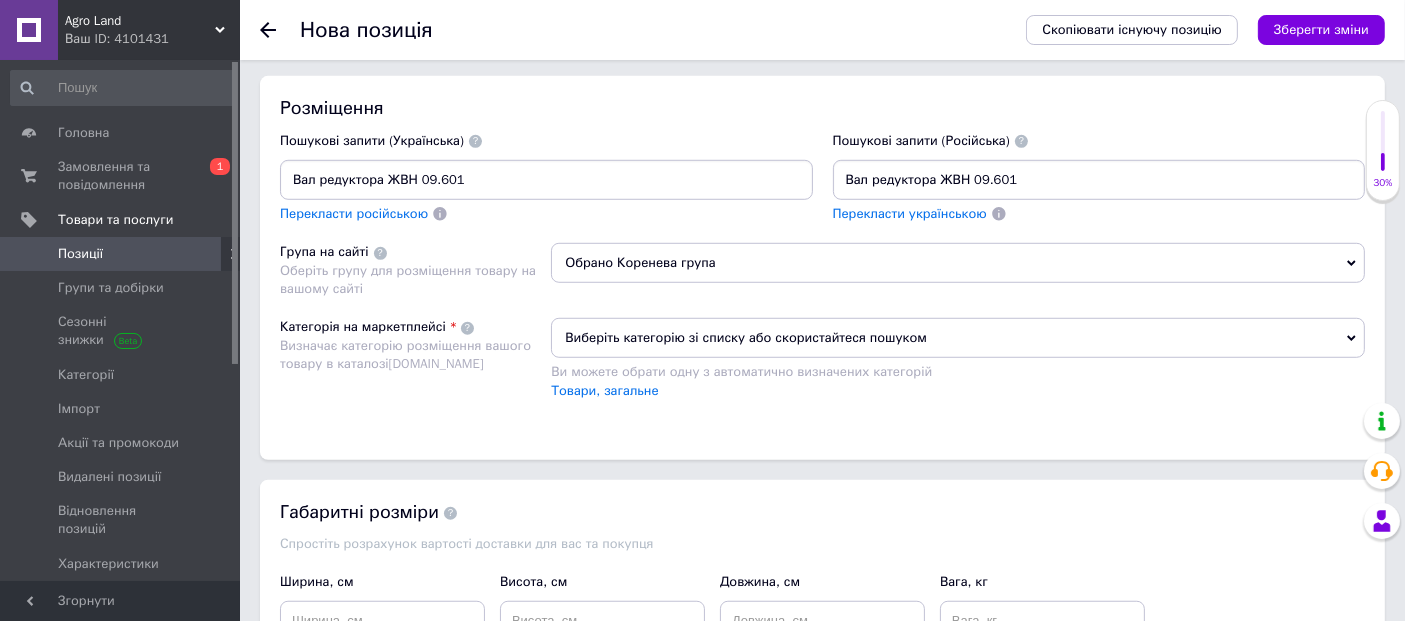 click on "Виберіть категорію зі списку або скористайтеся пошуком" at bounding box center (958, 338) 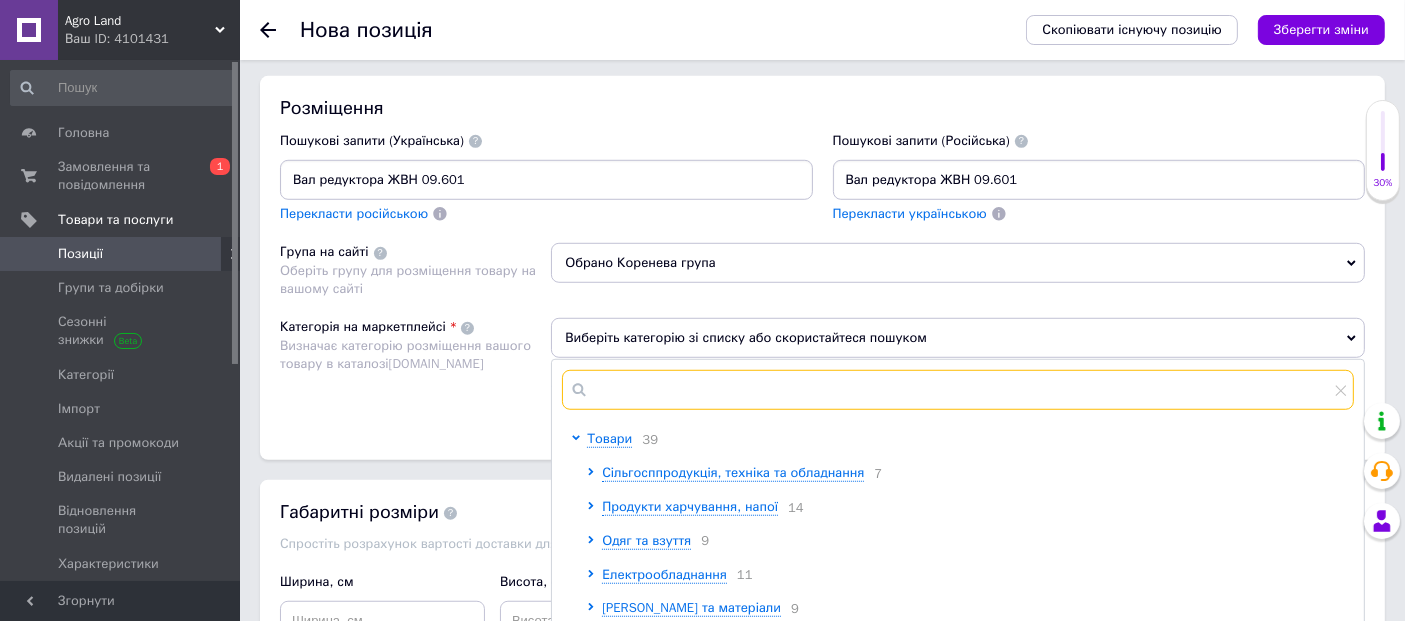click at bounding box center (958, 390) 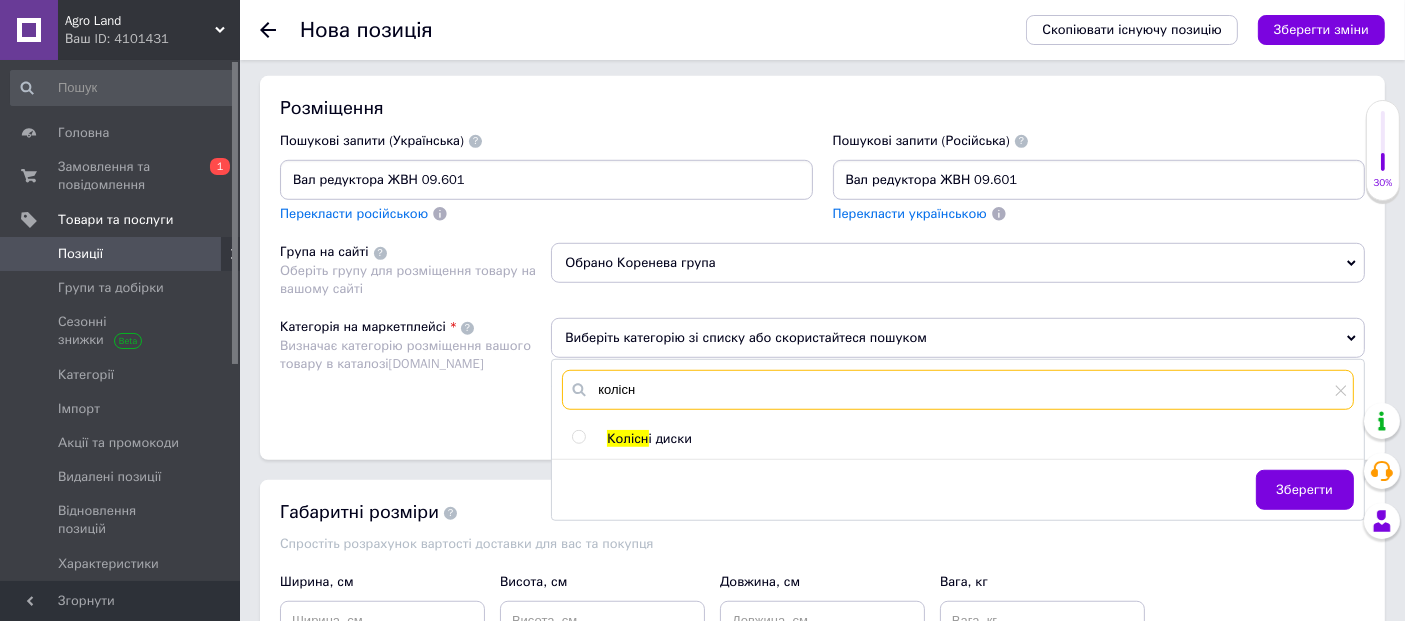 type on "колісн" 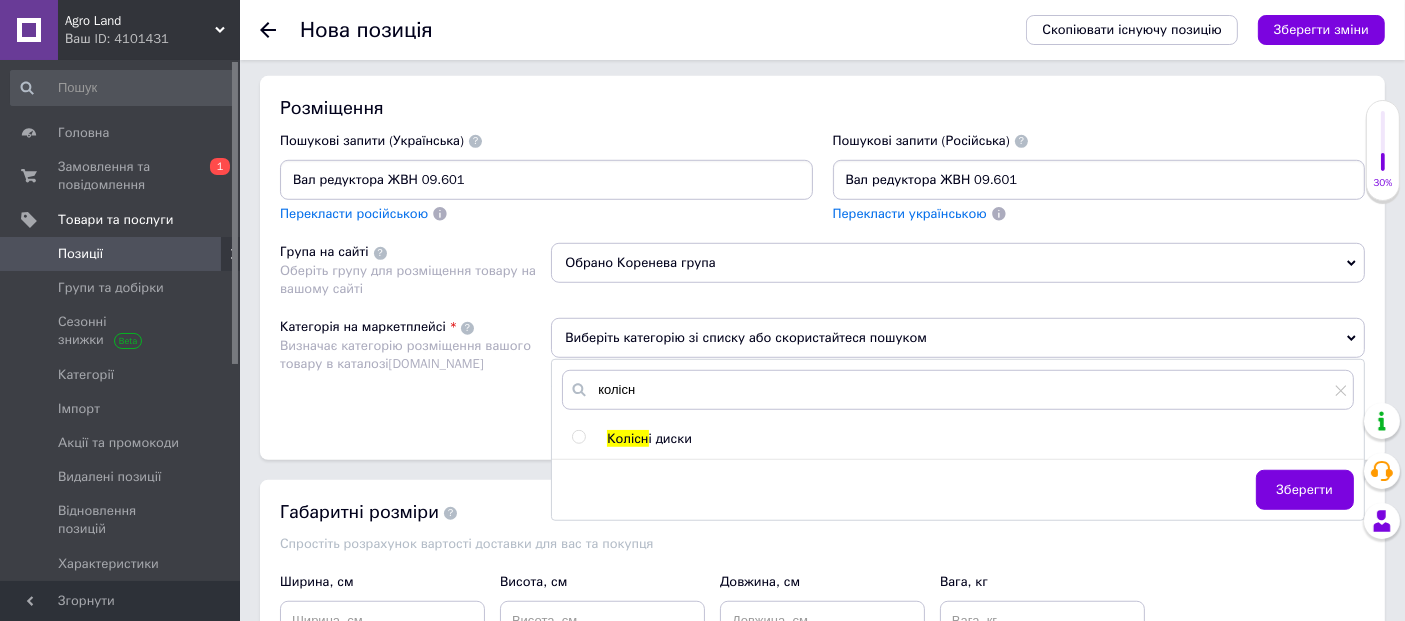 click at bounding box center (578, 437) 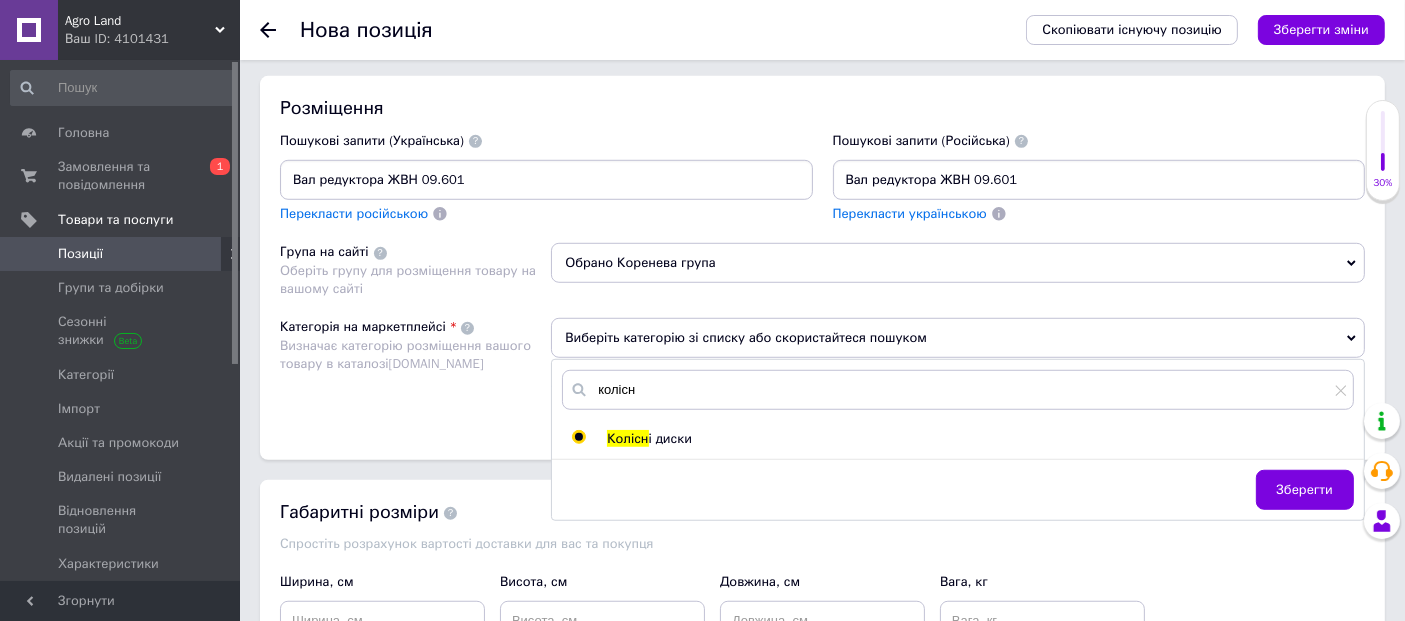 radio on "true" 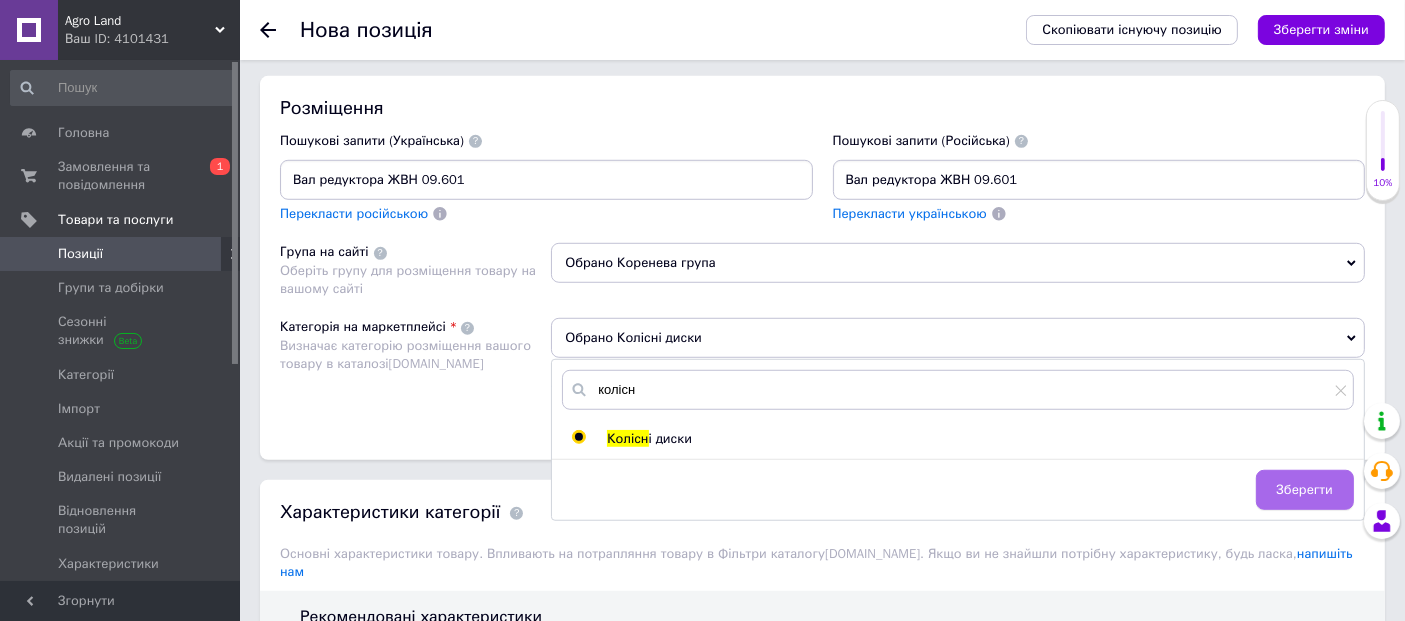 click on "Зберегти" at bounding box center (1305, 490) 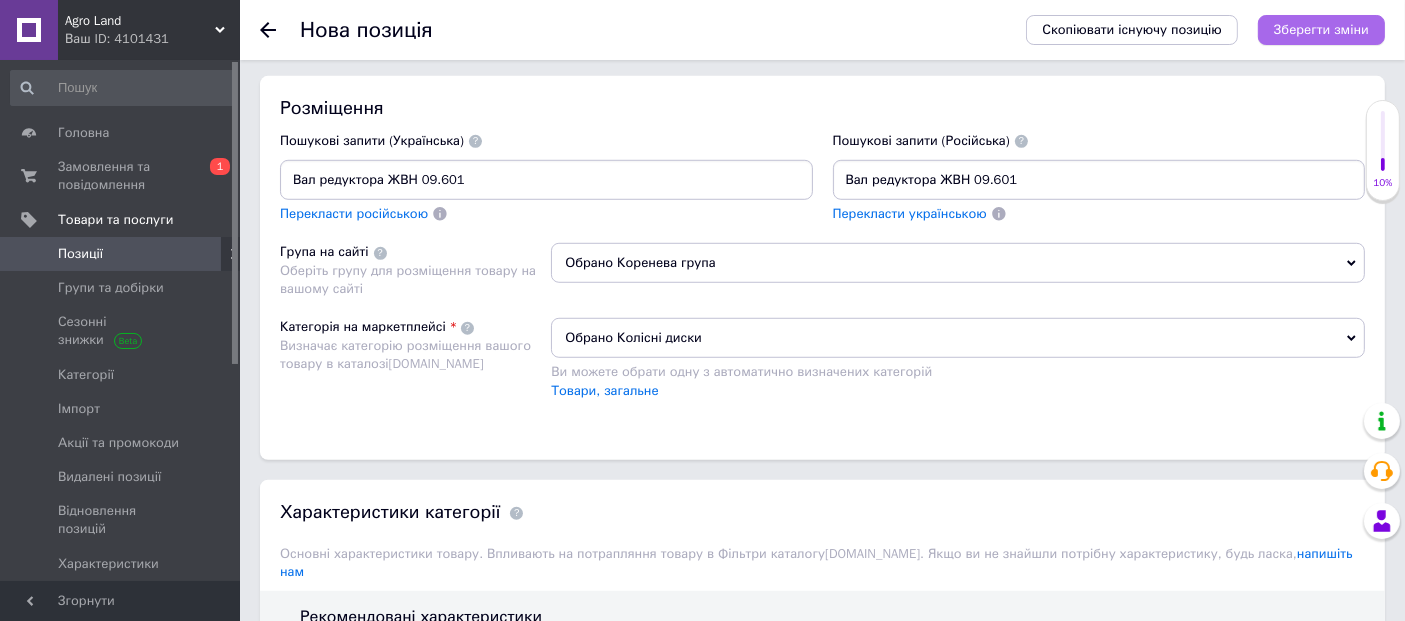 click on "Зберегти зміни" at bounding box center [1321, 30] 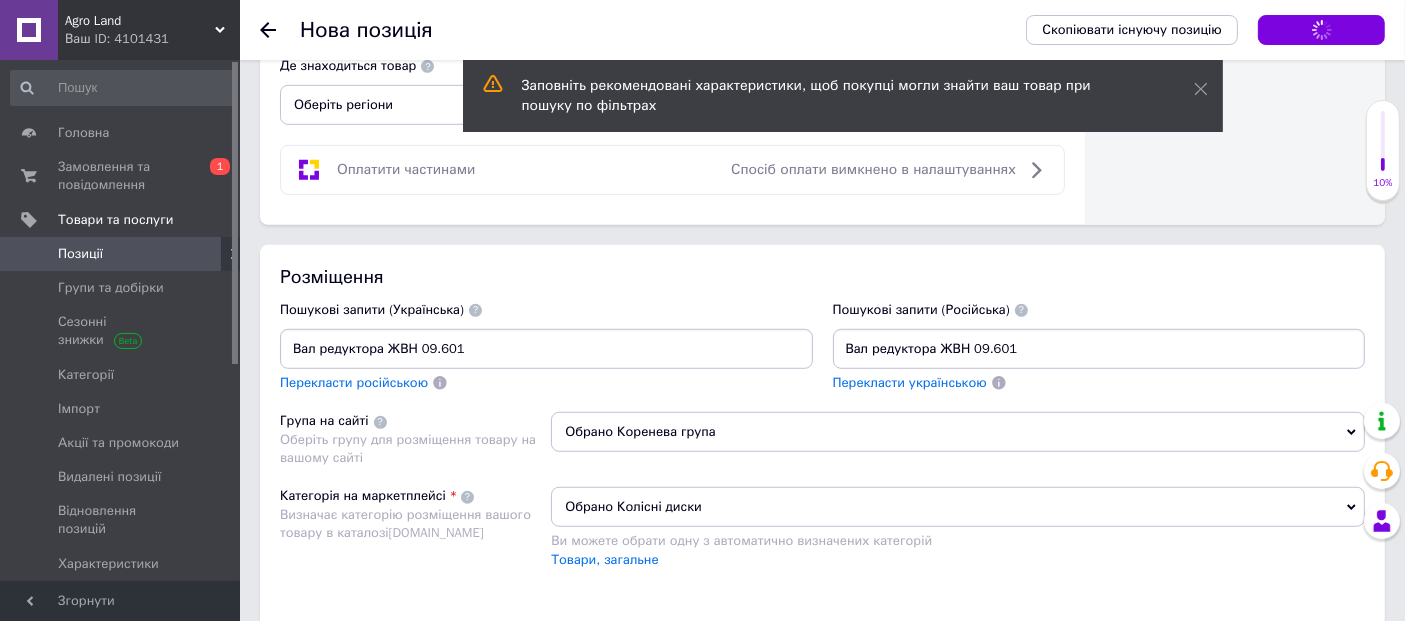 scroll, scrollTop: 1052, scrollLeft: 0, axis: vertical 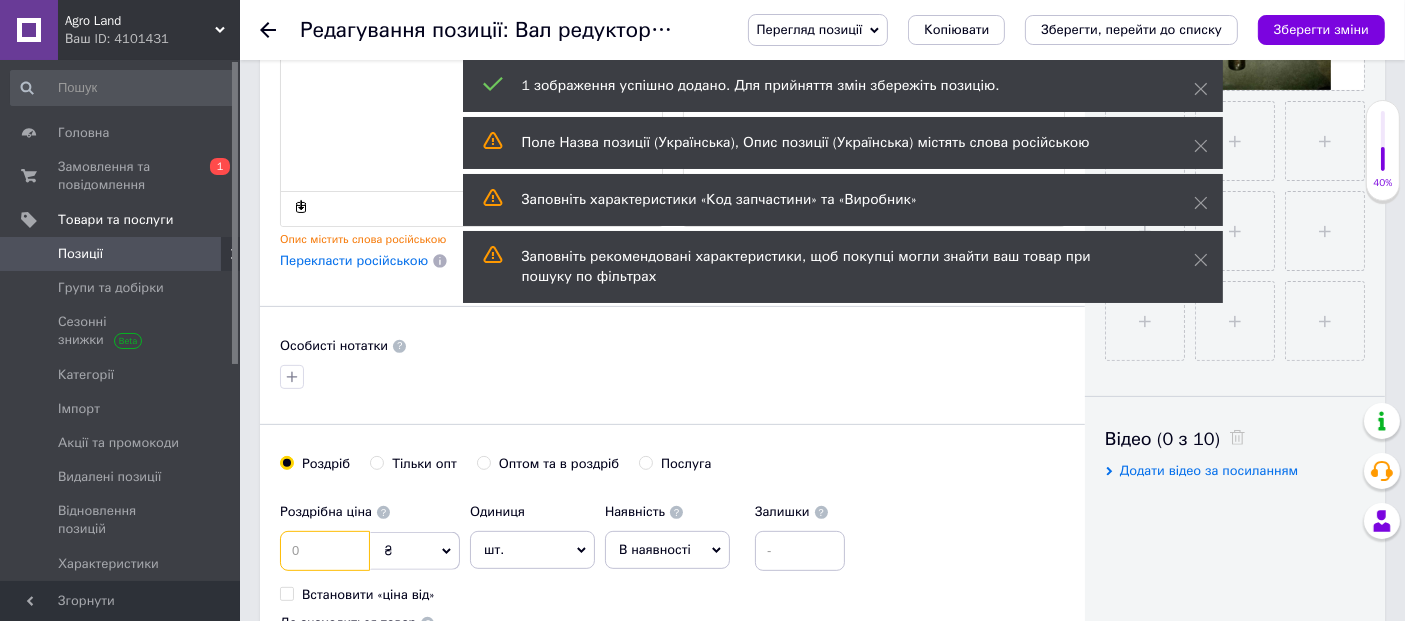 click at bounding box center (325, 551) 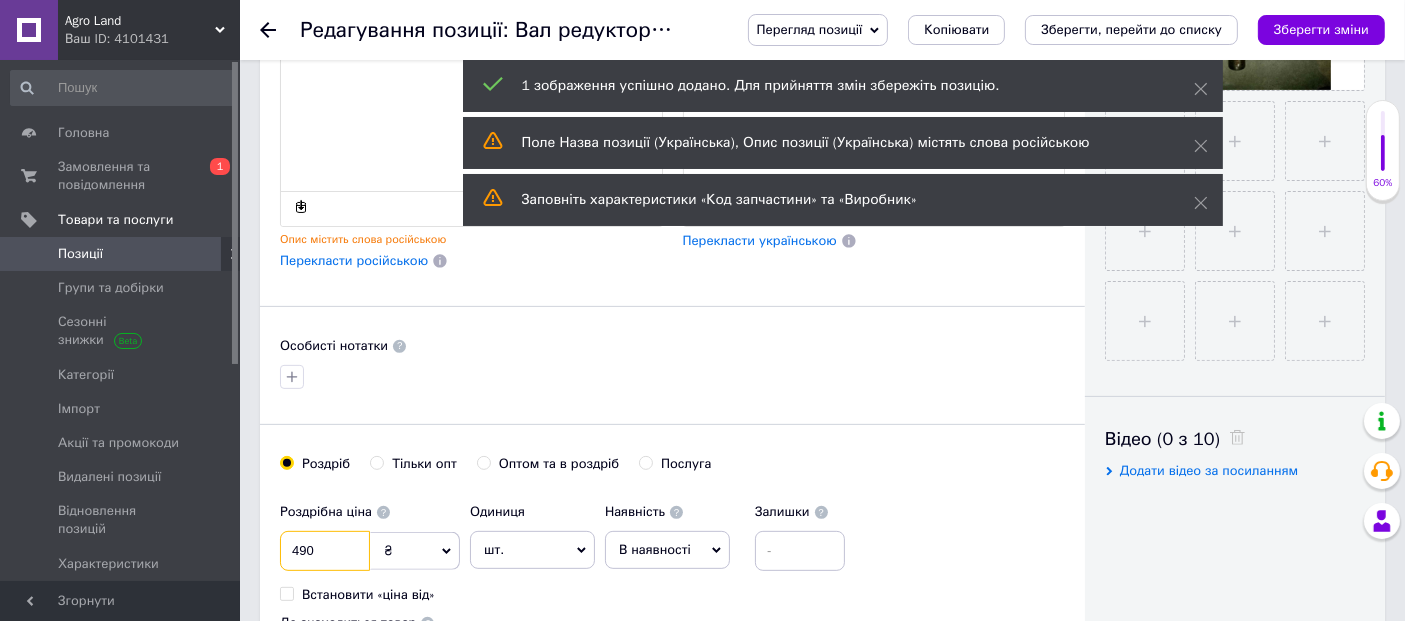 type on "490" 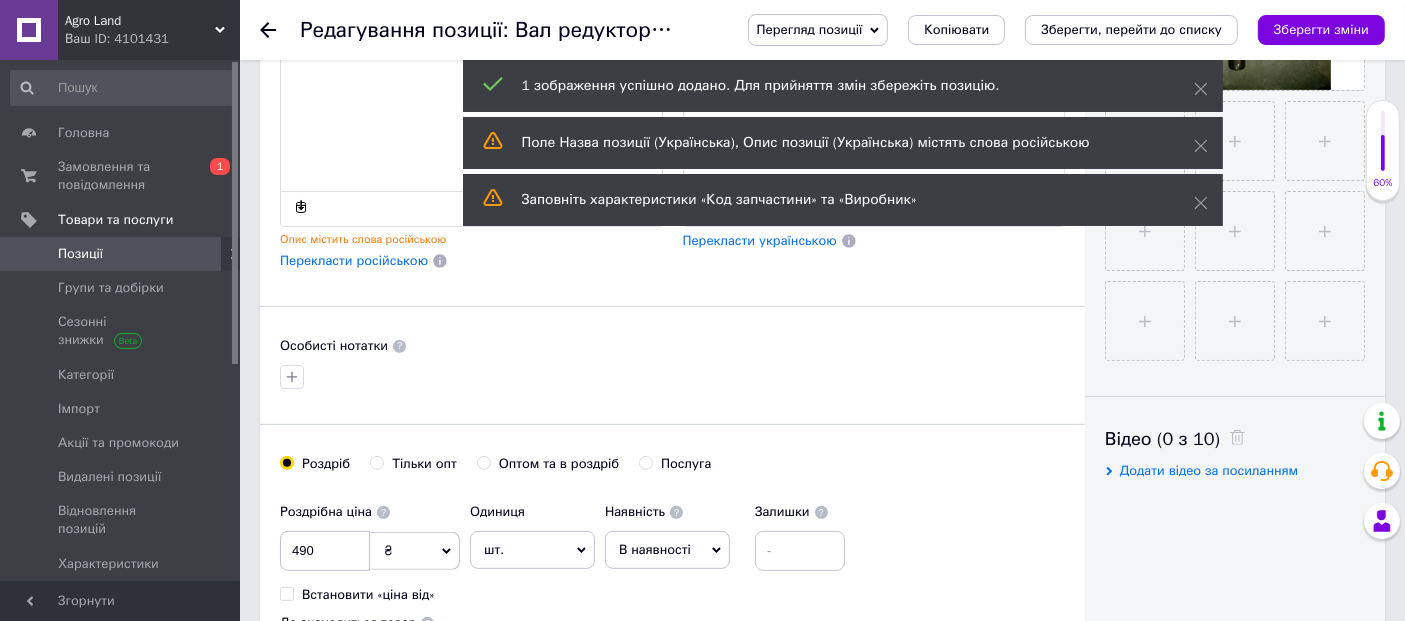 click on "Роздрібна ціна 490 ₴ $ EUR CHF GBP ¥ PLN ₸ MDL HUF KGS CNY TRY KRW lei Встановити «ціна від» Одиниця шт. Популярне комплект упаковка кв.м пара м кг пог.м послуга т а автоцистерна ампула б балон банка блістер бобіна бочка [PERSON_NAME] бухта в ват виїзд відро г г га година гр/кв.м гігакалорія д дав два місяці день доба доза є єврокуб з зміна к кВт каністра карат кв.дм кв.м кв.см кв.фут квартал кг кг/кв.м км колесо комплект коробка куб.дм куб.м л л лист м м мВт мл мм моток місяць мішок н набір номер о об'єкт од. п палетомісце пара партія пач пог.м послуга посівна одиниця птахомісце півроку пігулка" at bounding box center (672, 588) 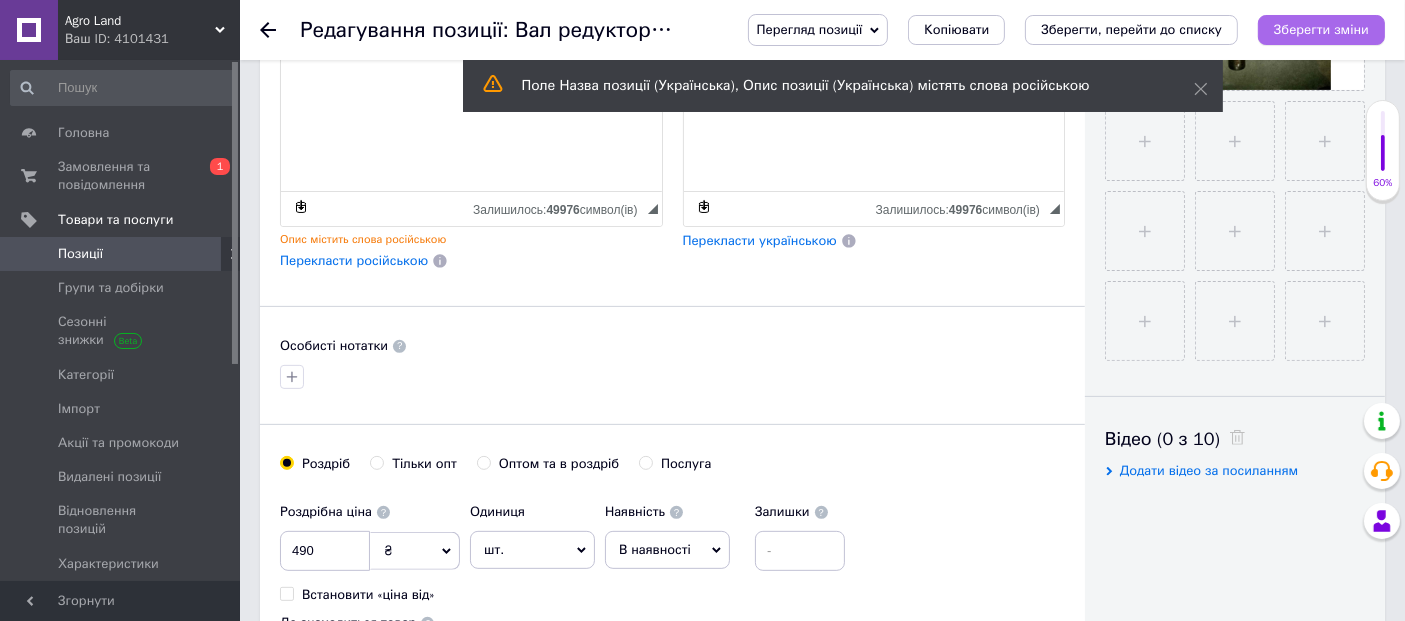 click on "Зберегти зміни" at bounding box center [1321, 30] 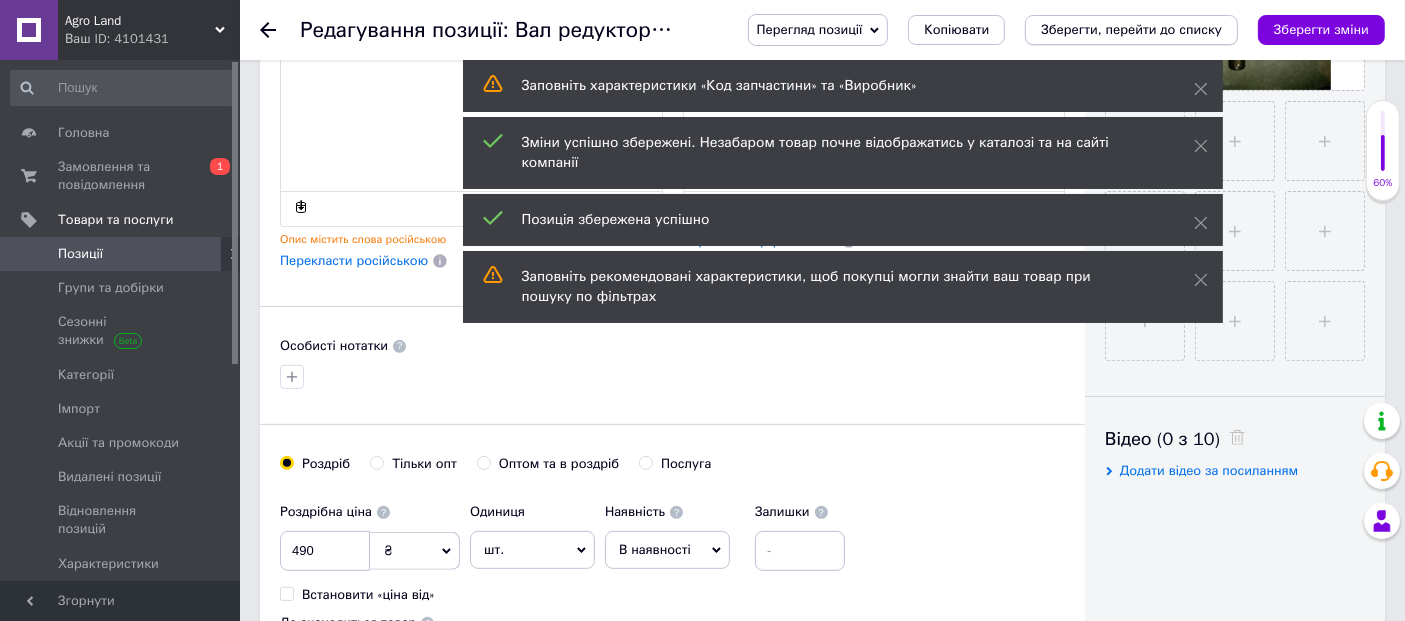click on "Зберегти, перейти до списку" at bounding box center [1131, 29] 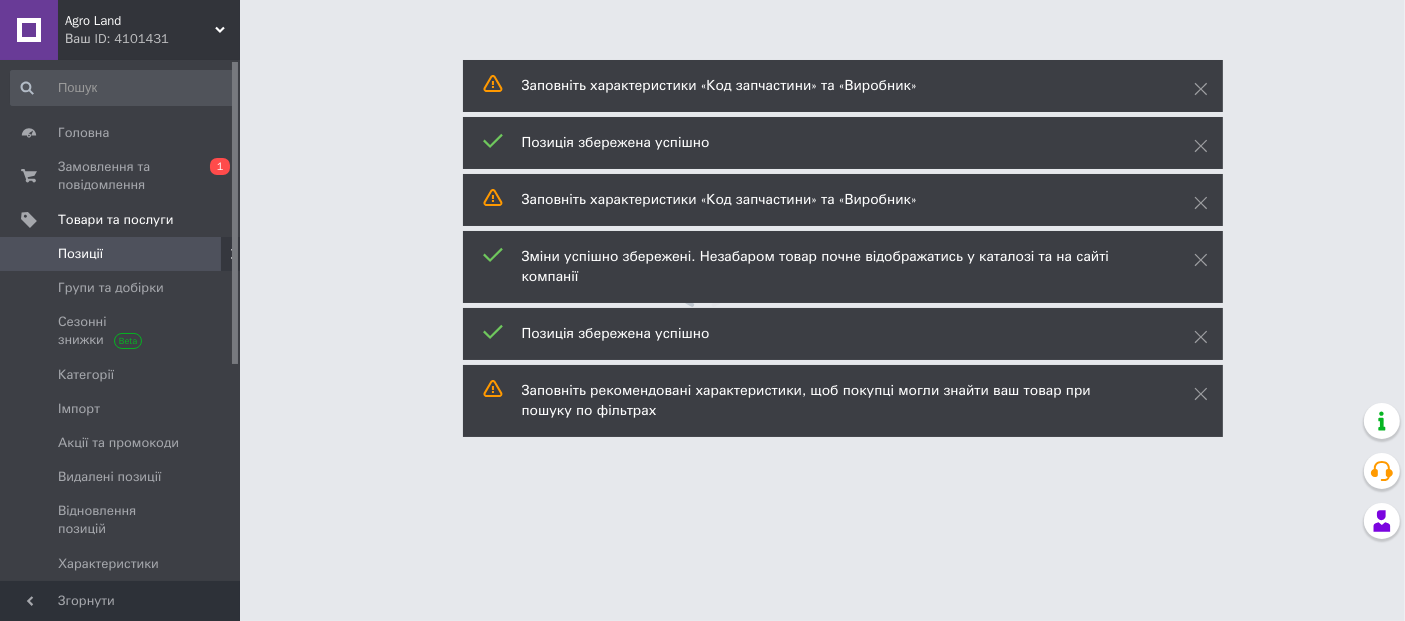 scroll, scrollTop: 0, scrollLeft: 0, axis: both 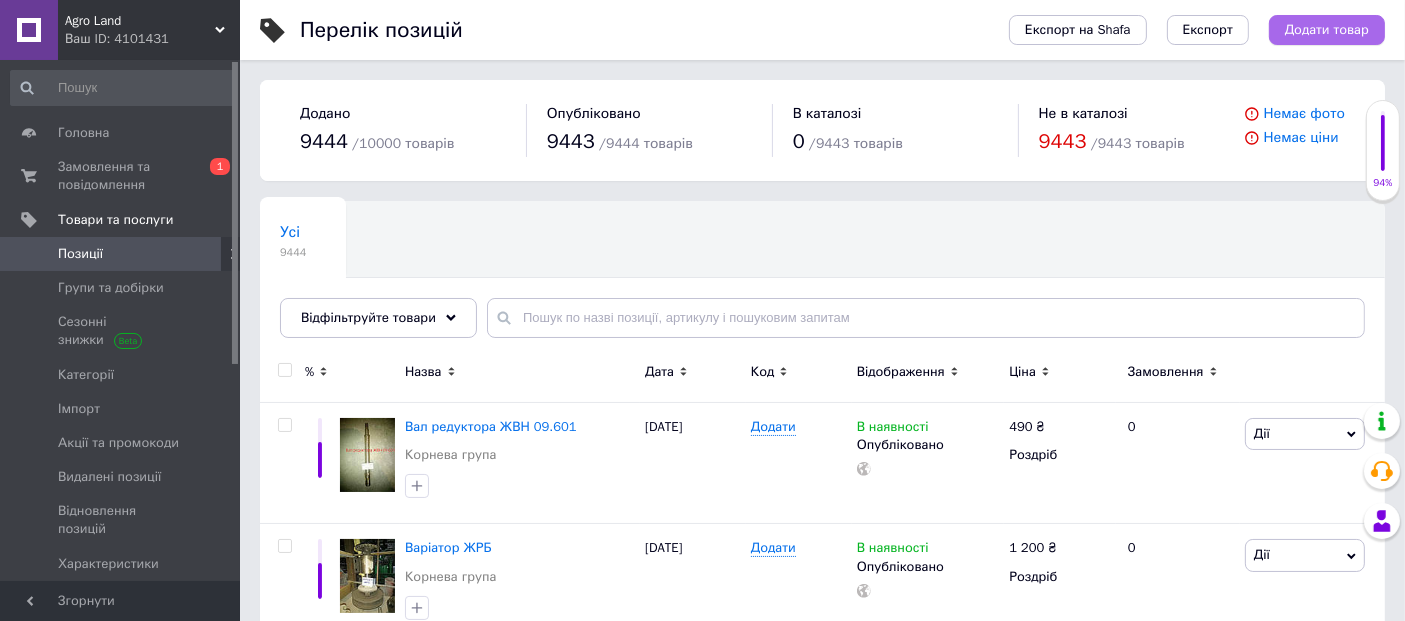click on "Додати товар" at bounding box center [1327, 30] 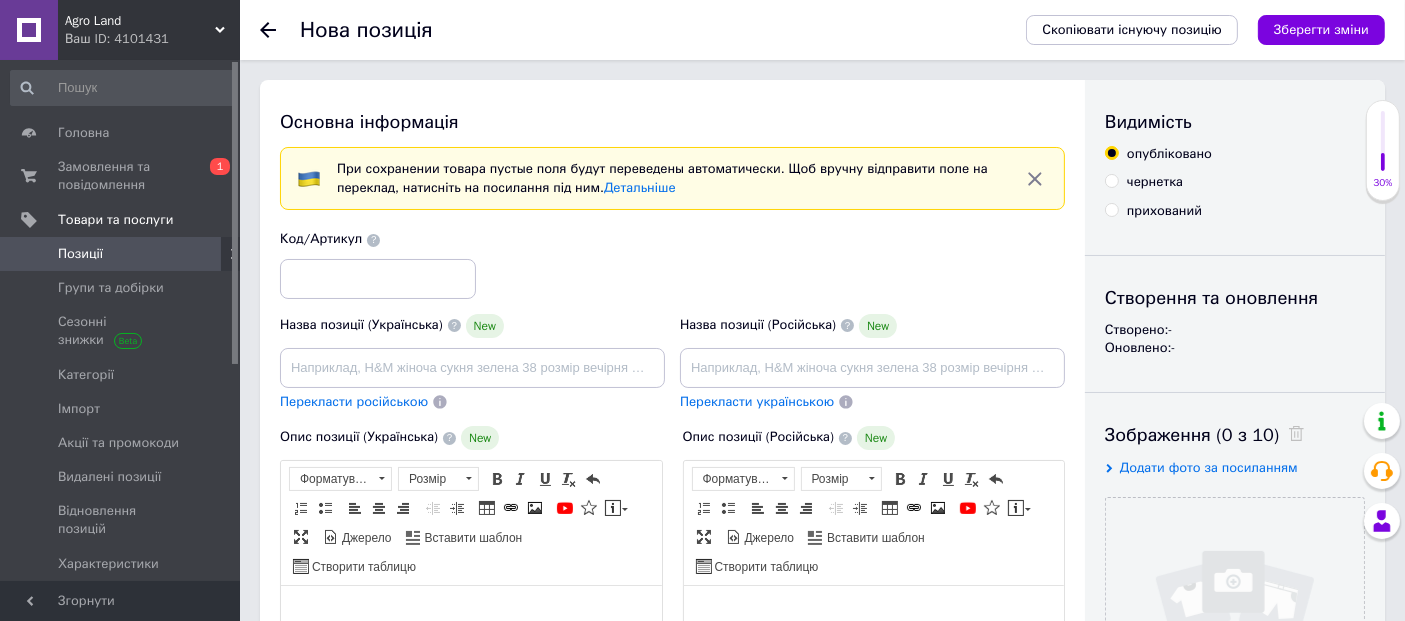 scroll, scrollTop: 0, scrollLeft: 0, axis: both 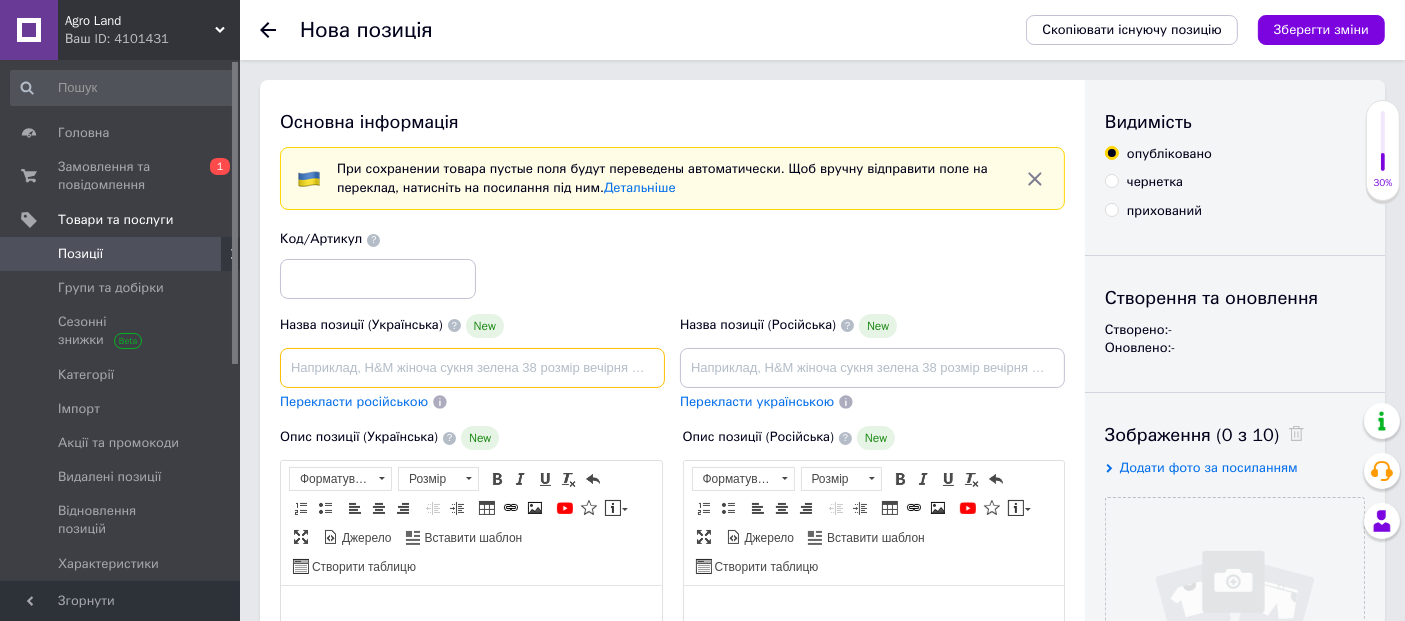 click at bounding box center (472, 368) 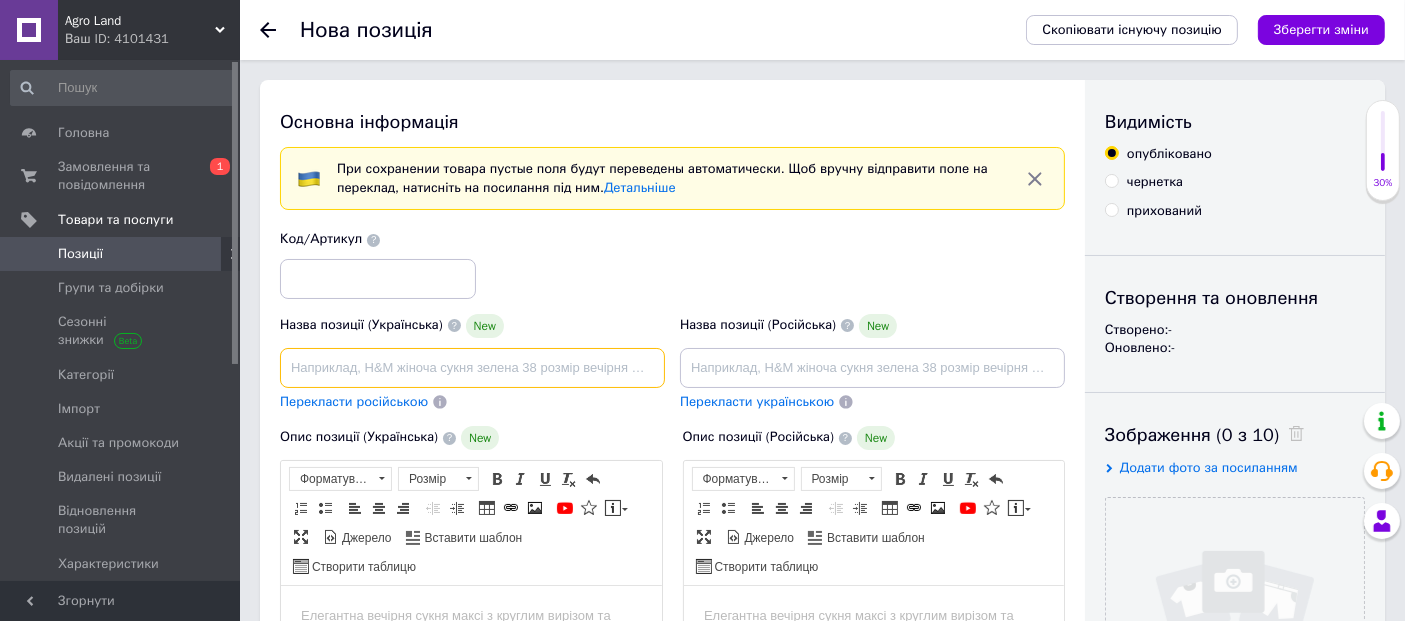 paste on "Шатунная группа ЖЗ 08.150 (жатка ЖЗБ-4,2)" 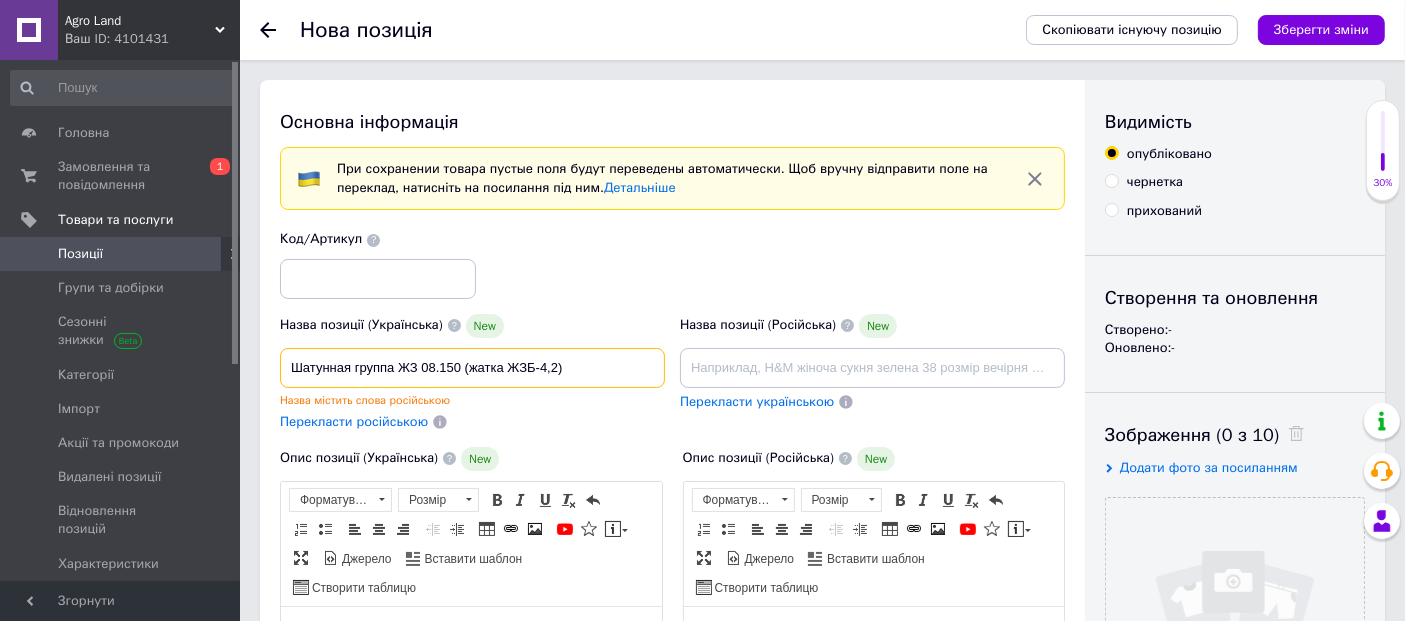click on "Шатунная группа ЖЗ 08.150 (жатка ЖЗБ-4,2)" at bounding box center (472, 368) 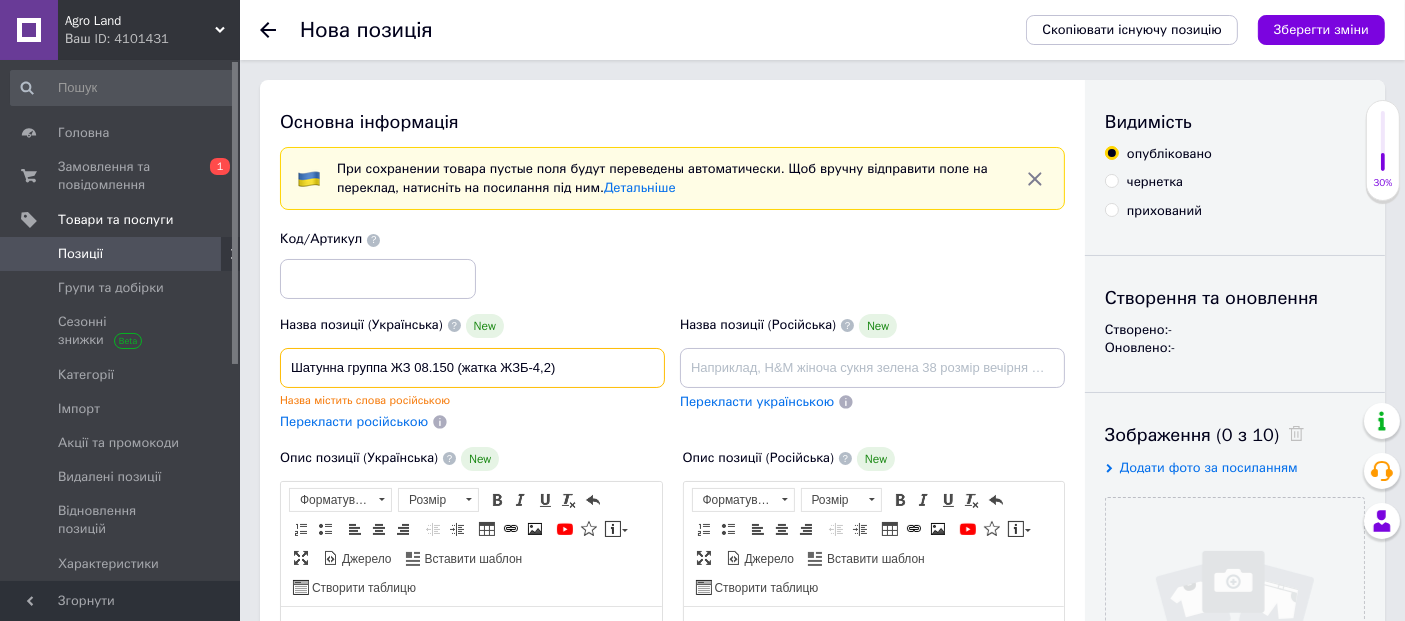click on "Шатунна группа ЖЗ 08.150 (жатка ЖЗБ-4,2)" at bounding box center [472, 368] 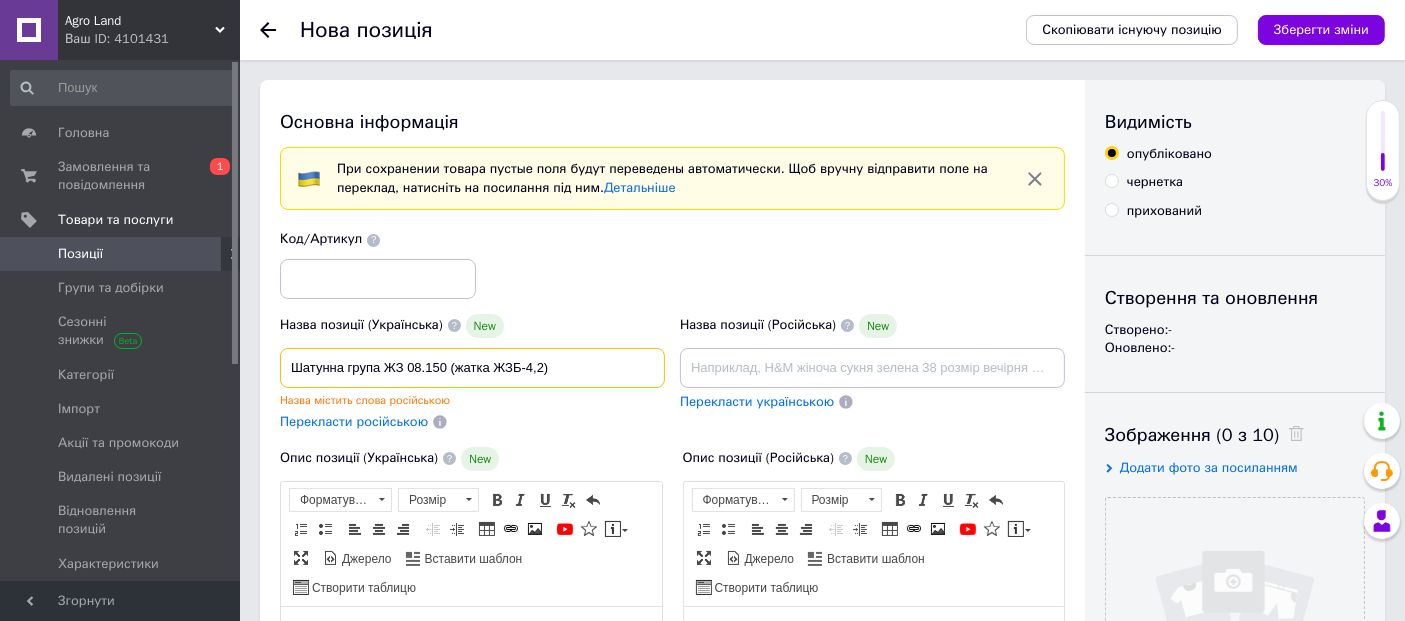 click on "Шатунна група ЖЗ 08.150 (жатка ЖЗБ-4,2)" at bounding box center (472, 368) 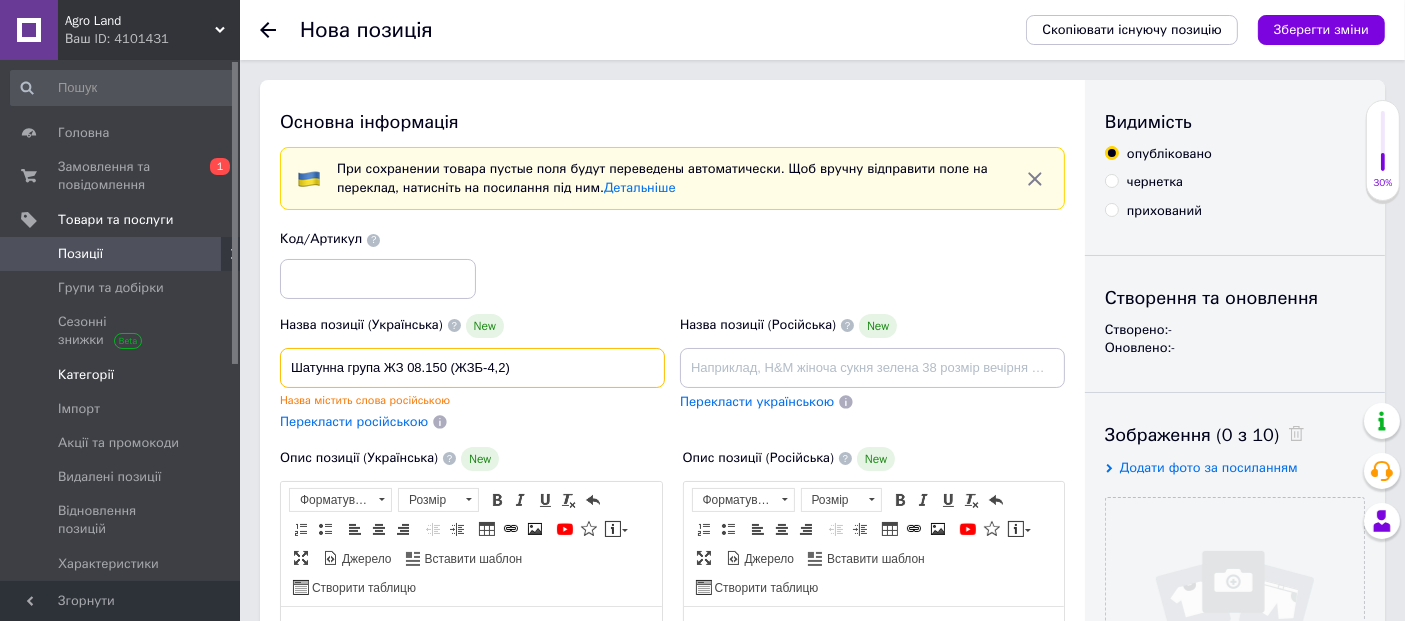 drag, startPoint x: 511, startPoint y: 361, endPoint x: 81, endPoint y: 364, distance: 430.01047 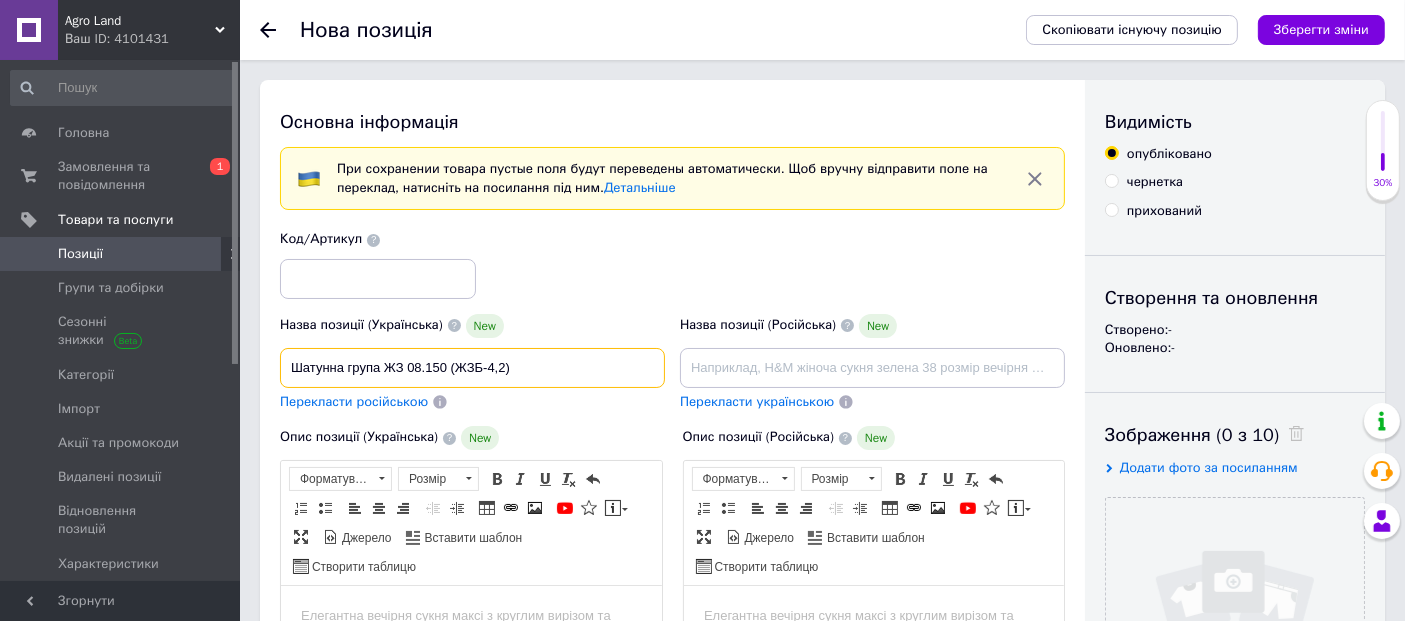 type on "Шатунна група ЖЗ 08.150 (ЖЗБ-4,2)" 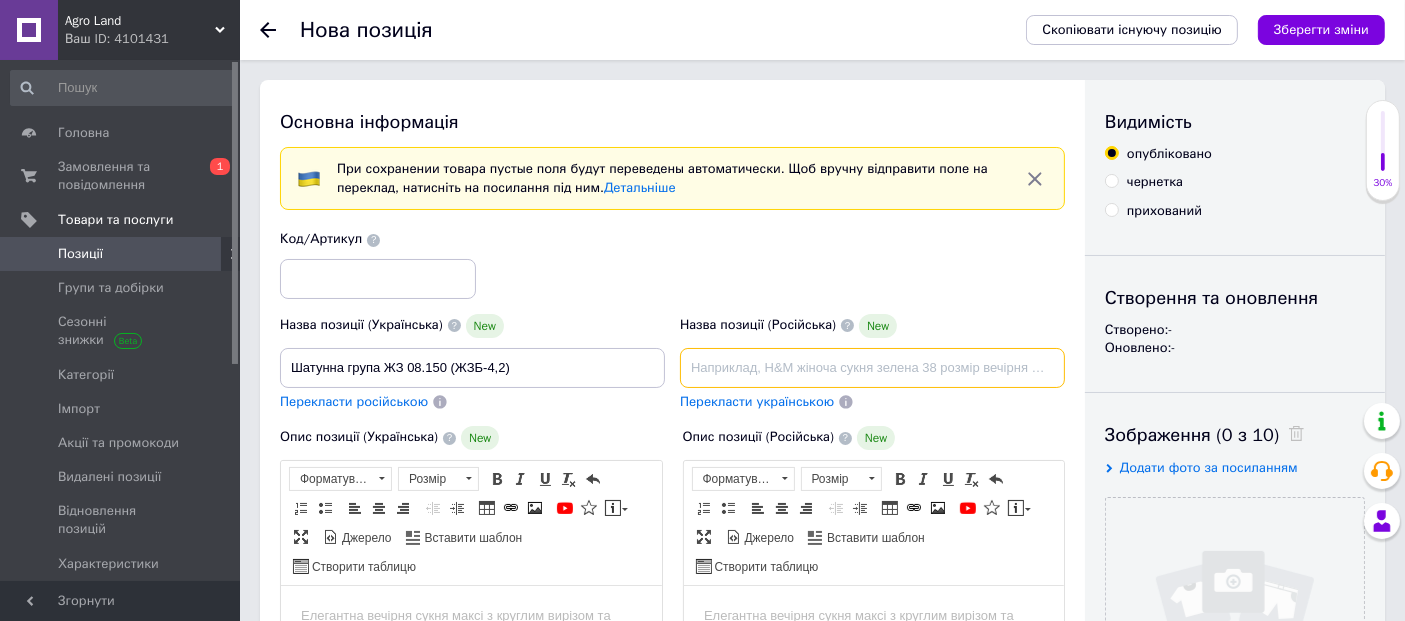 click at bounding box center (872, 368) 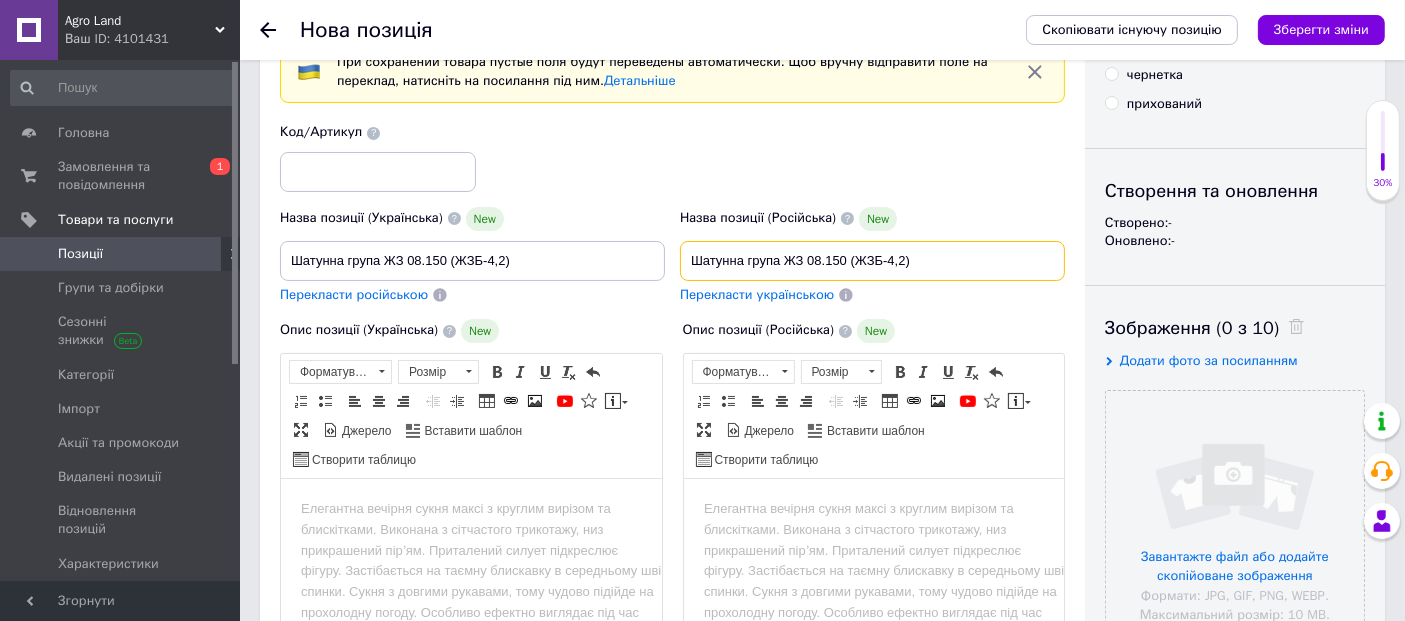 scroll, scrollTop: 333, scrollLeft: 0, axis: vertical 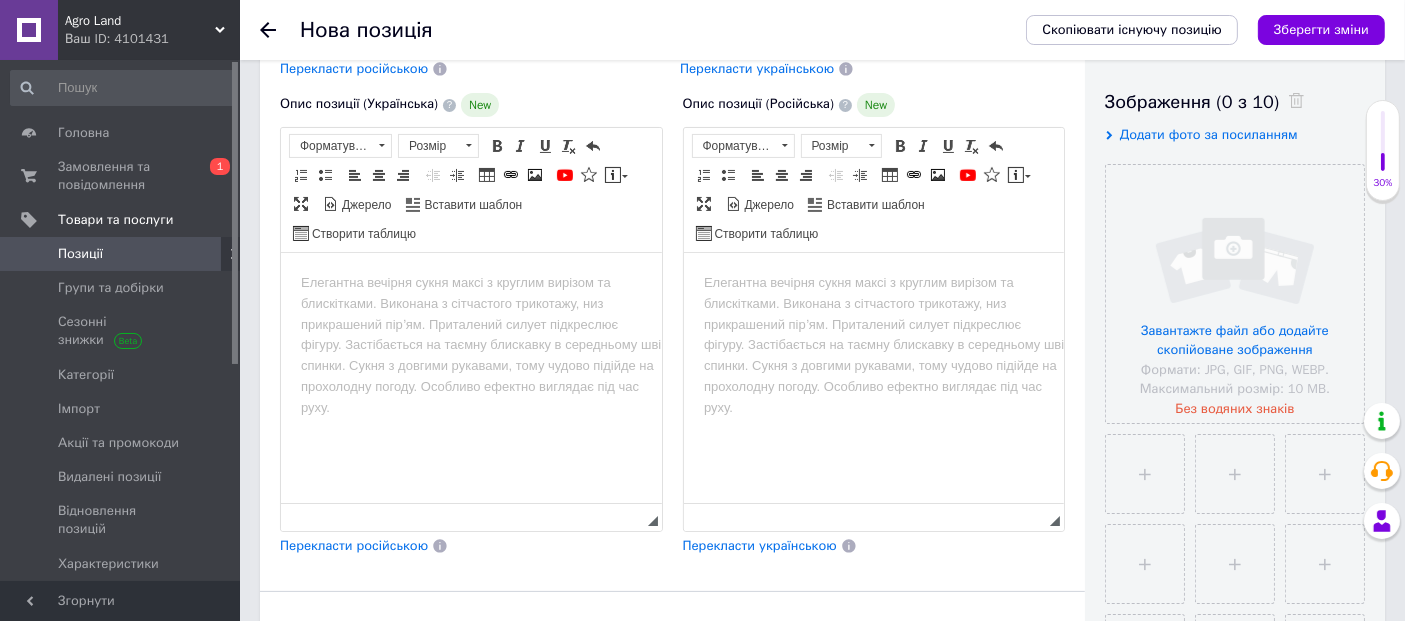 type on "Шатунна група ЖЗ 08.150 (ЖЗБ-4,2)" 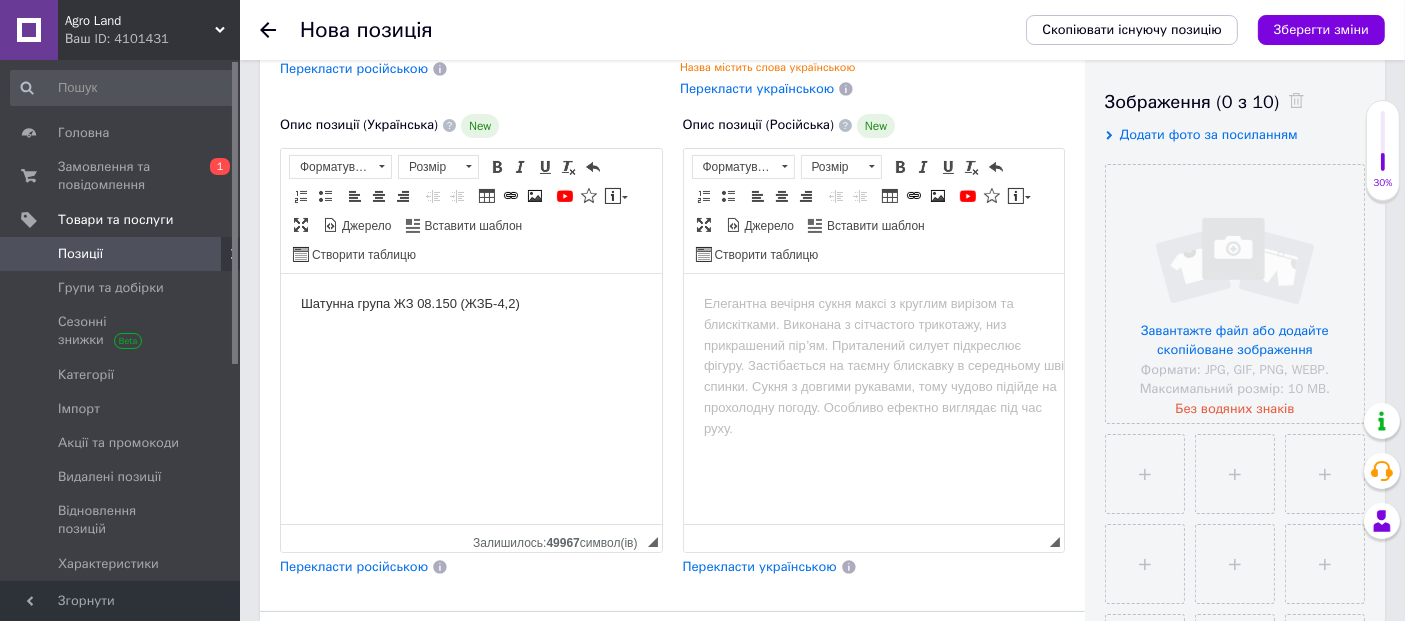 click at bounding box center (873, 303) 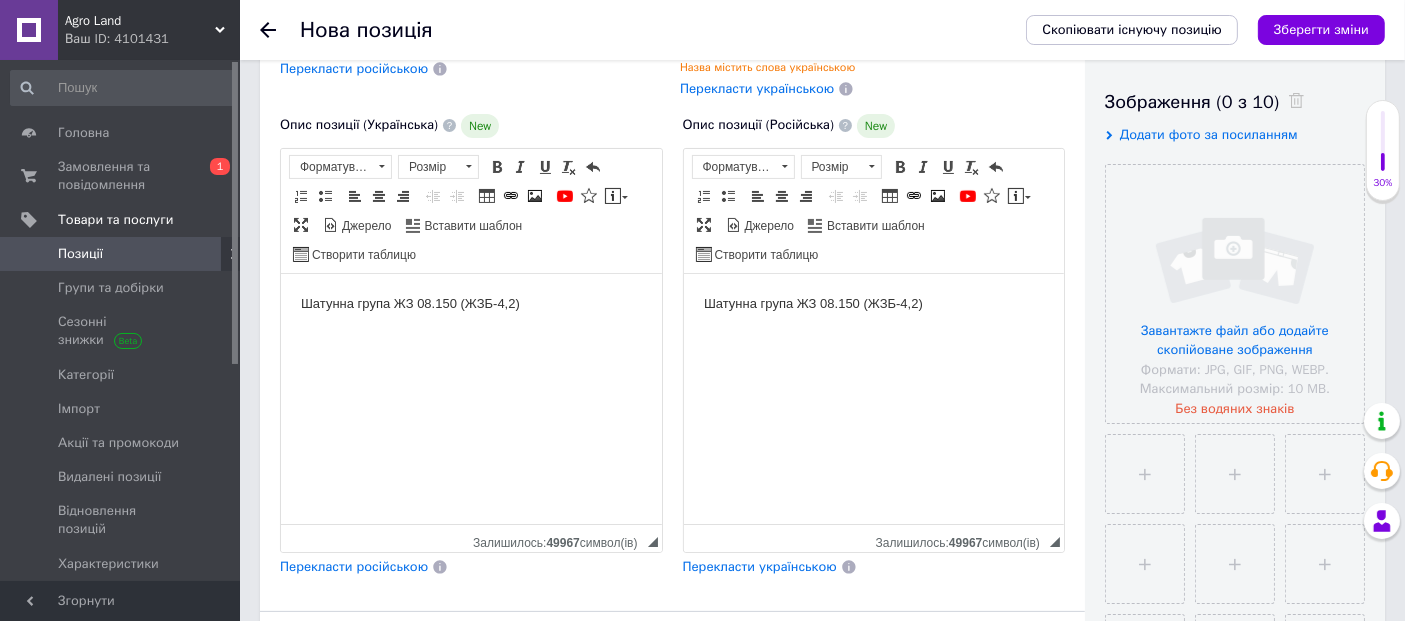 scroll, scrollTop: 888, scrollLeft: 0, axis: vertical 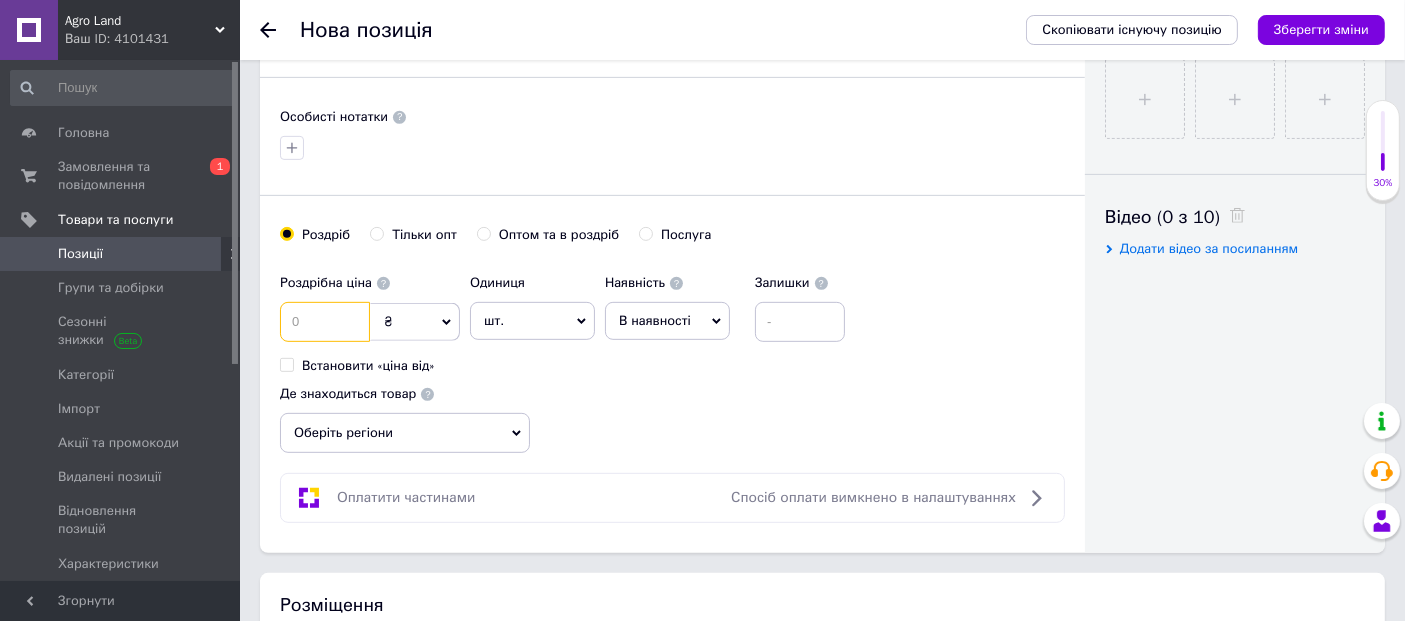 click at bounding box center [325, 322] 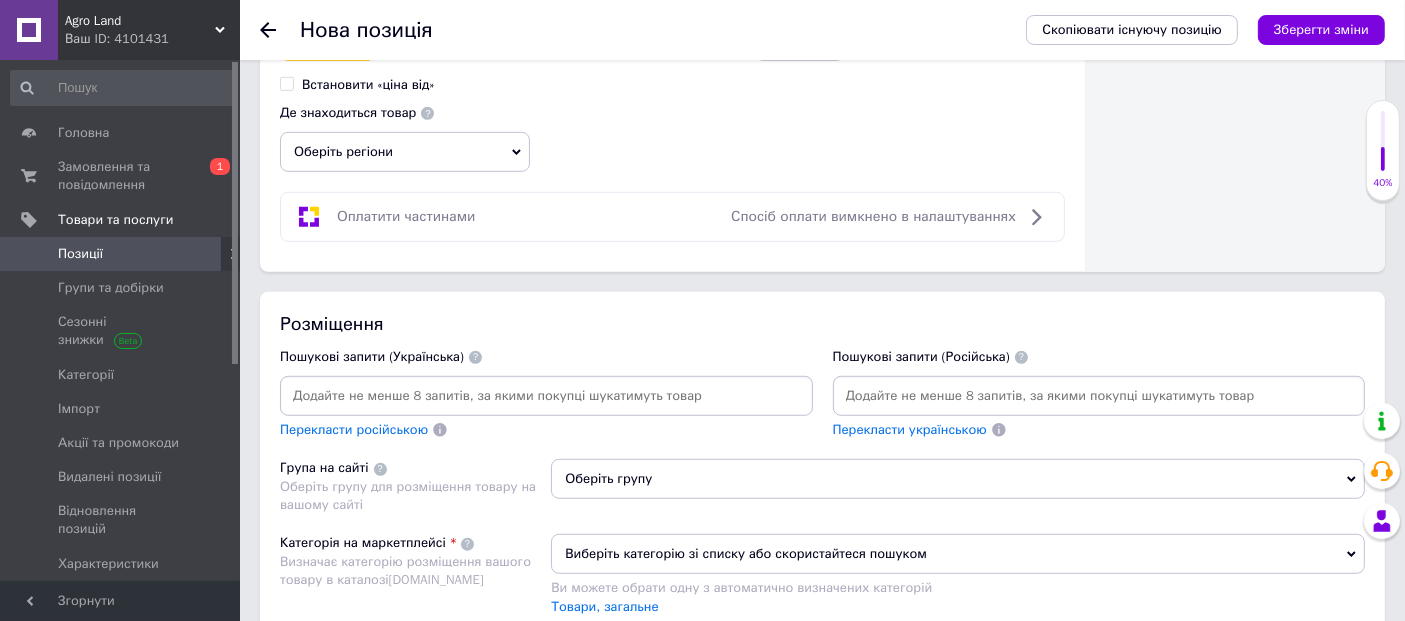 scroll, scrollTop: 888, scrollLeft: 0, axis: vertical 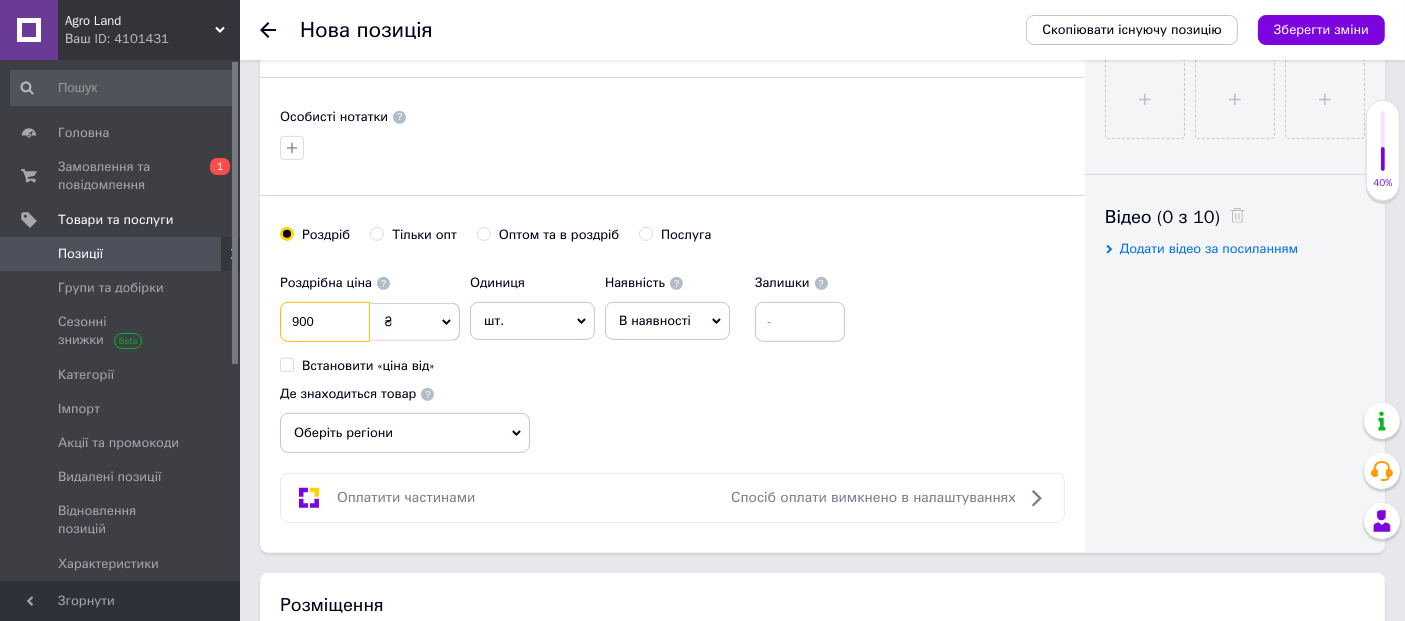 drag, startPoint x: 324, startPoint y: 319, endPoint x: 236, endPoint y: 324, distance: 88.14193 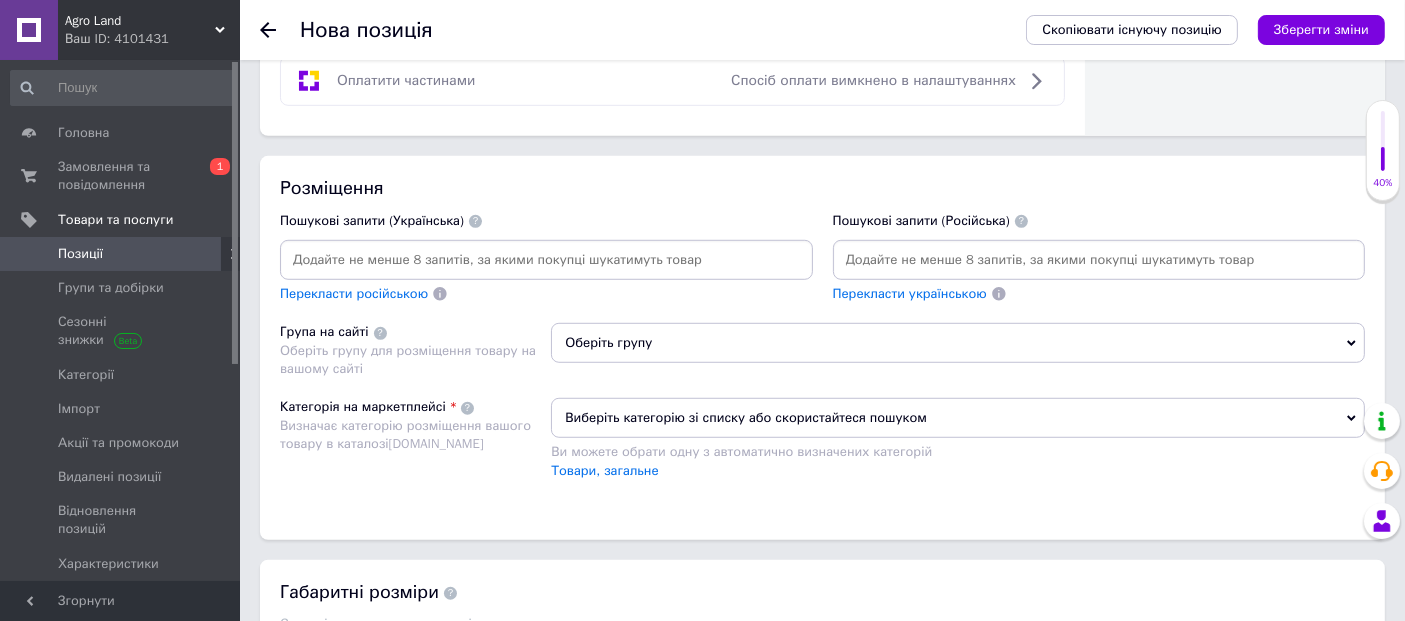 scroll, scrollTop: 1333, scrollLeft: 0, axis: vertical 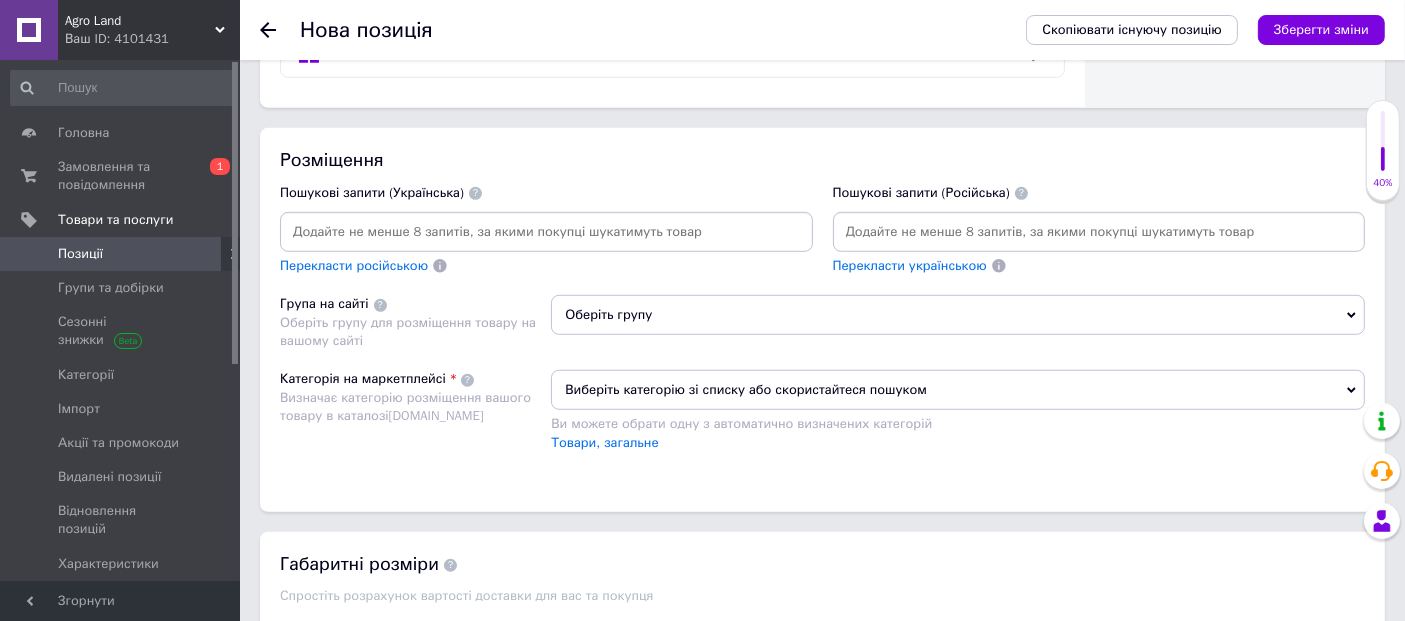 type on "600" 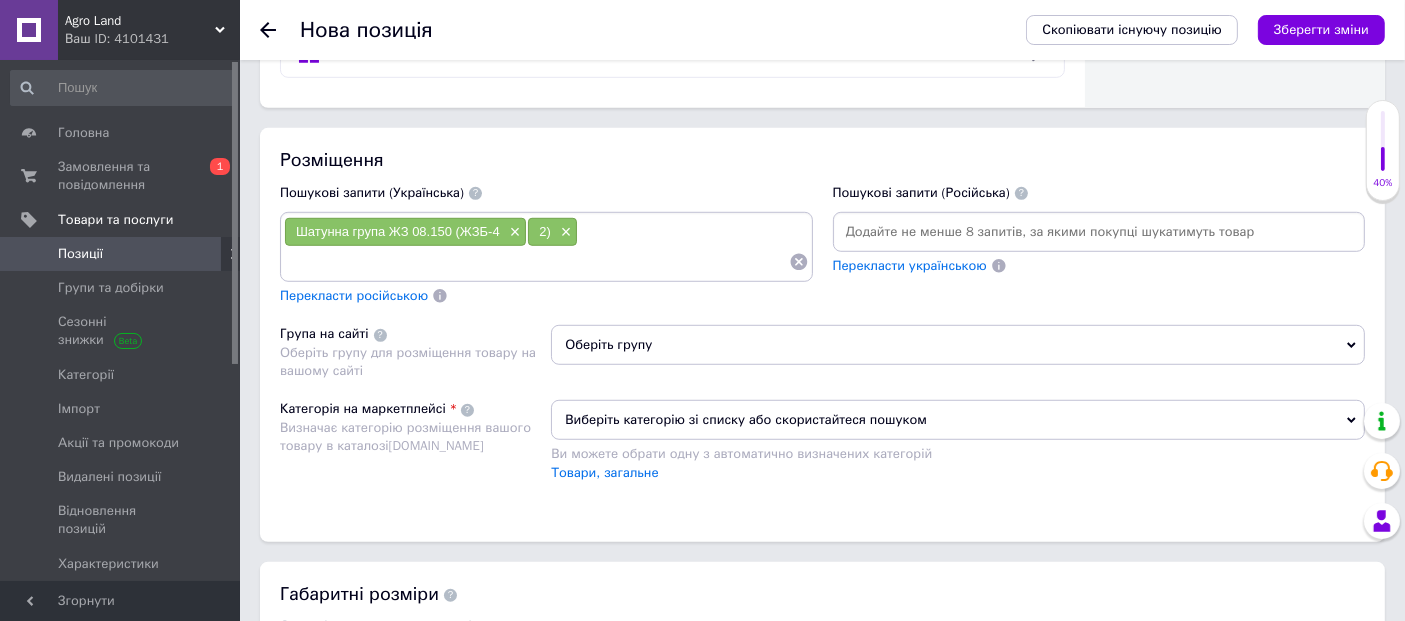 click at bounding box center [1099, 232] 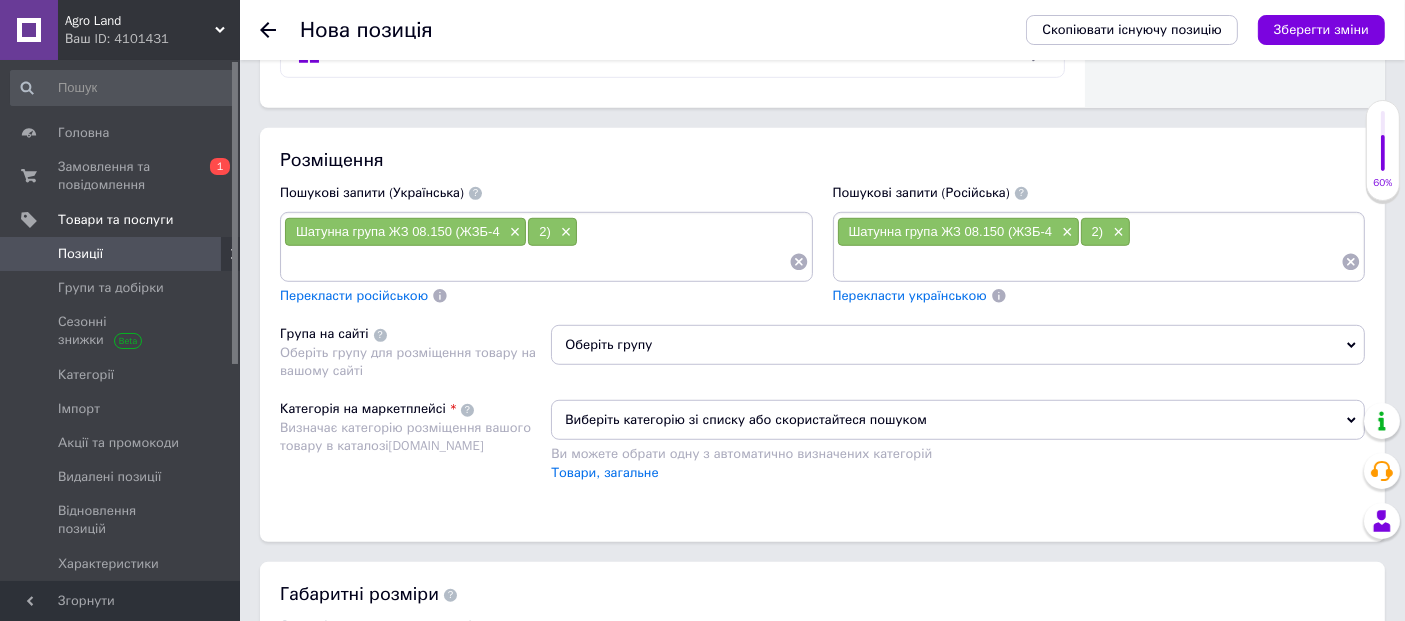click on "Оберіть групу" at bounding box center [958, 345] 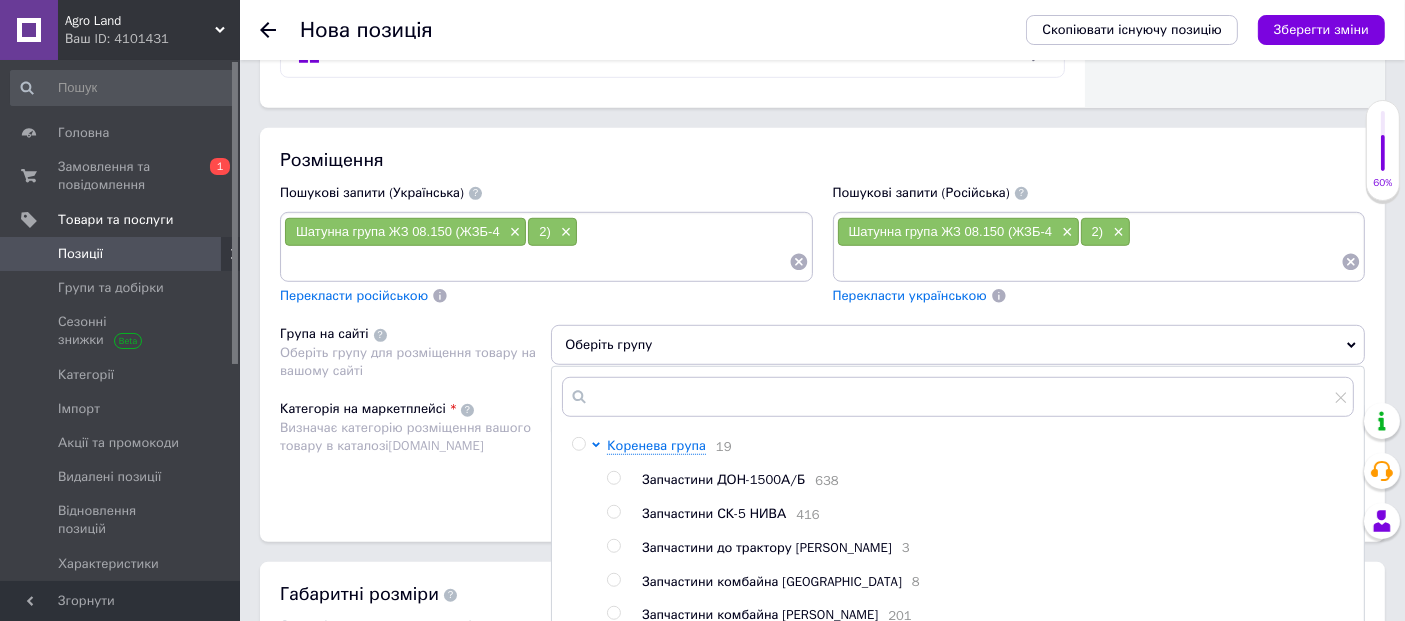 click at bounding box center (578, 444) 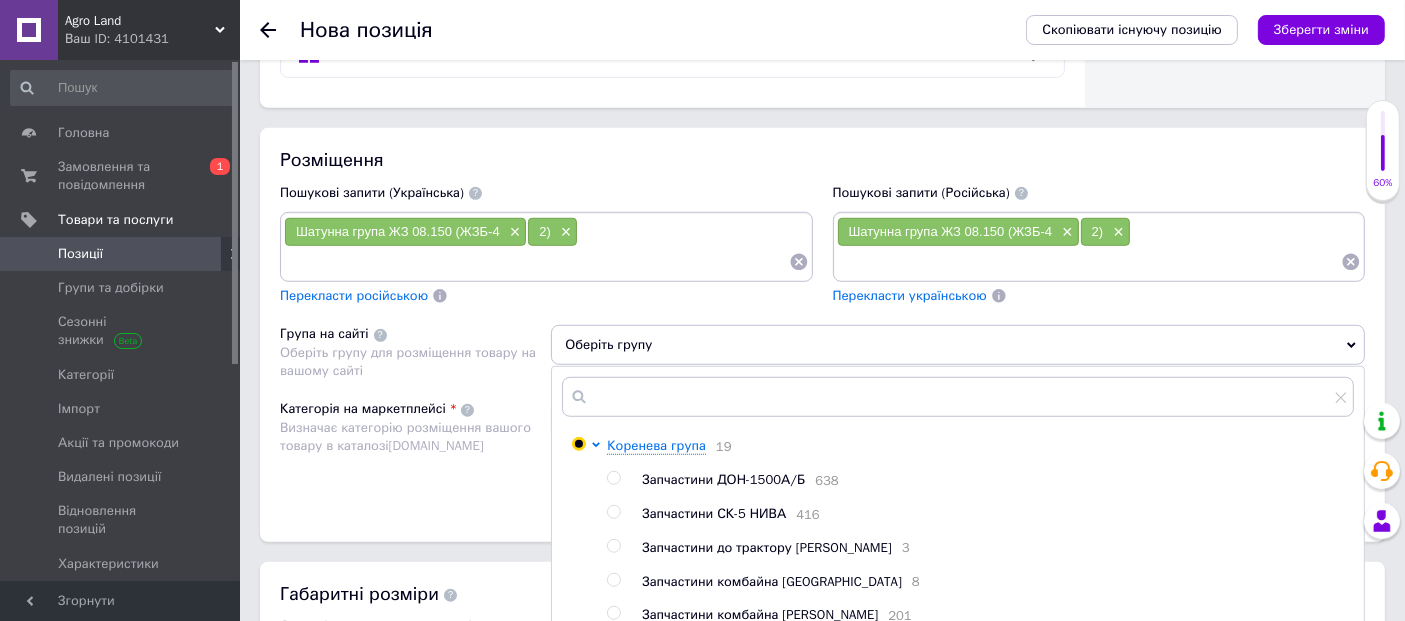 radio on "true" 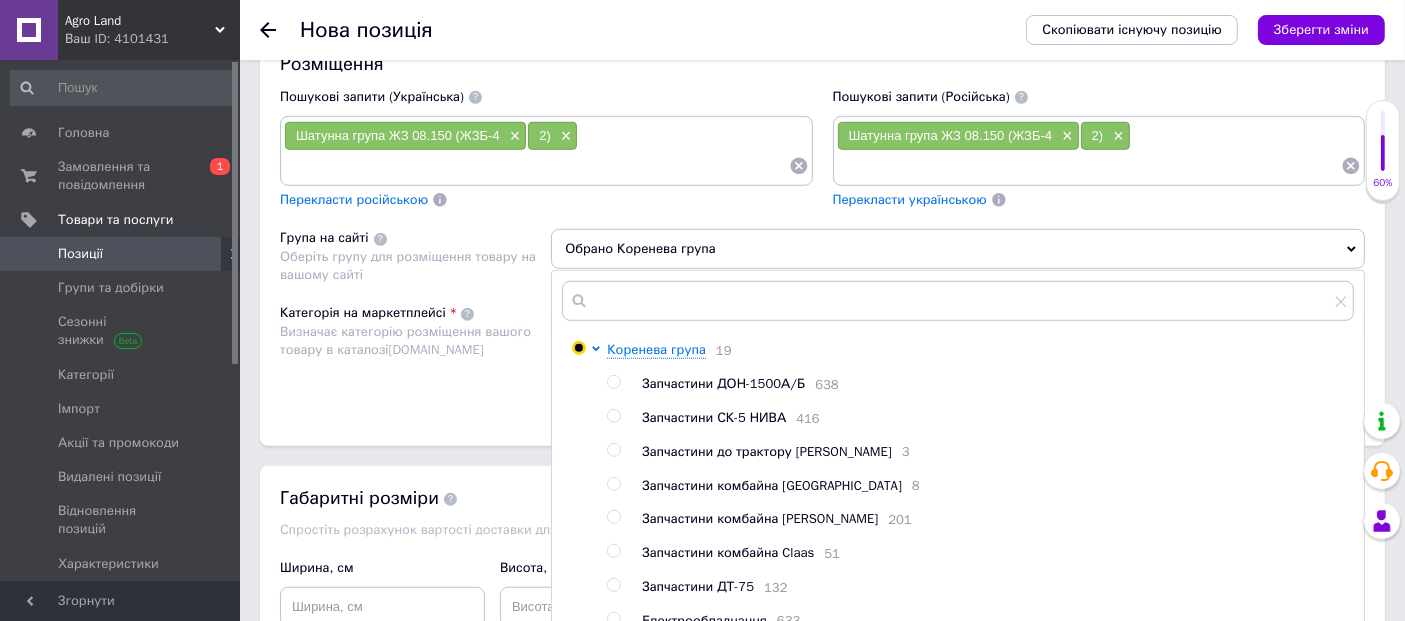 scroll, scrollTop: 1637, scrollLeft: 0, axis: vertical 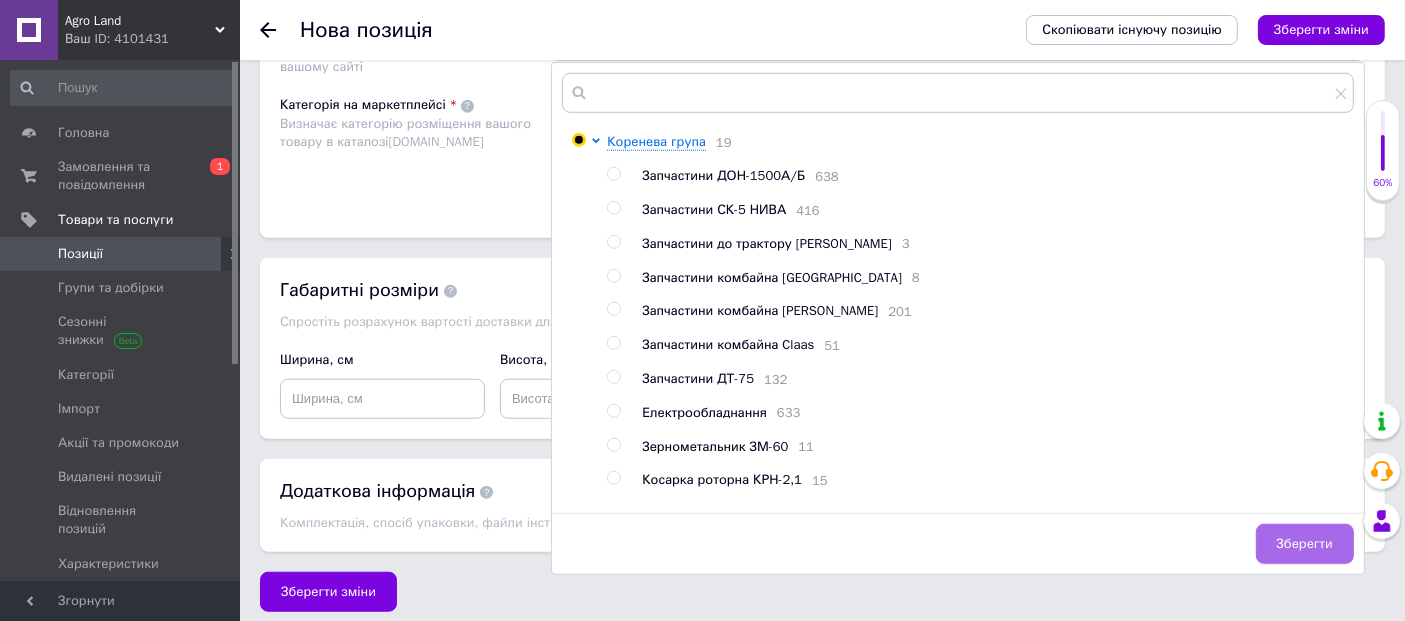 click on "Зберегти" at bounding box center (1305, 544) 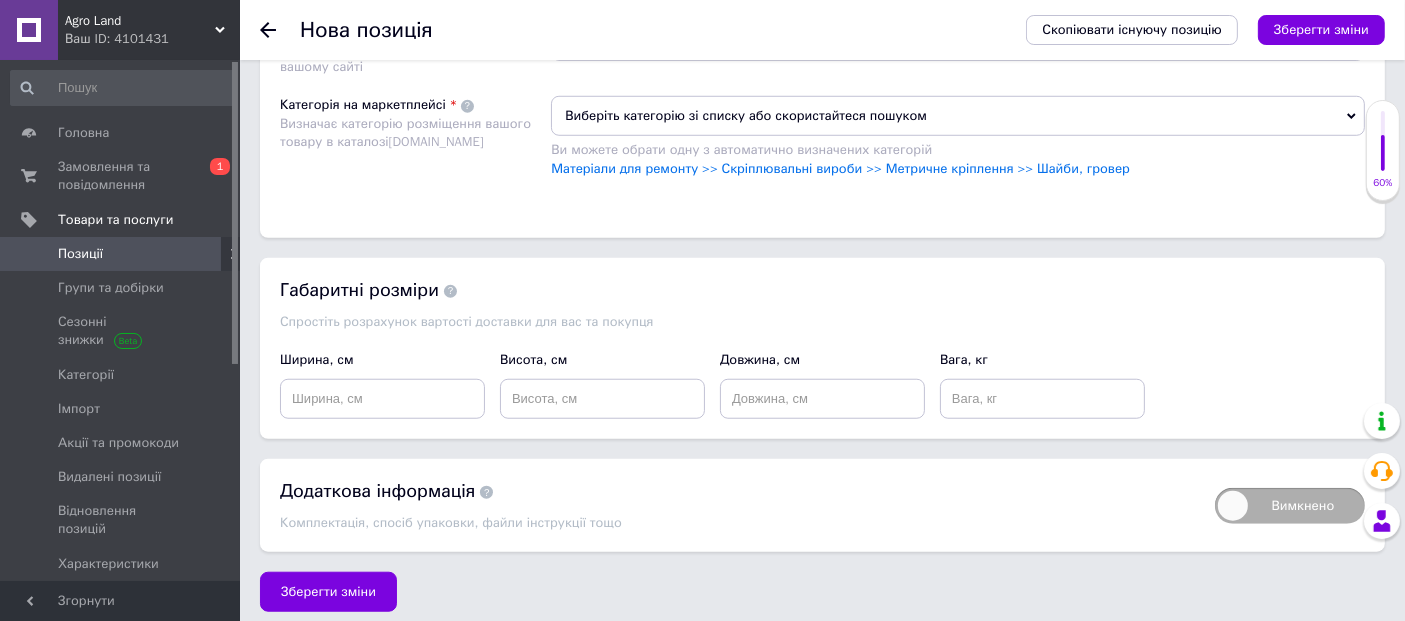 click on "Виберіть категорію зі списку або скористайтеся пошуком" at bounding box center [958, 116] 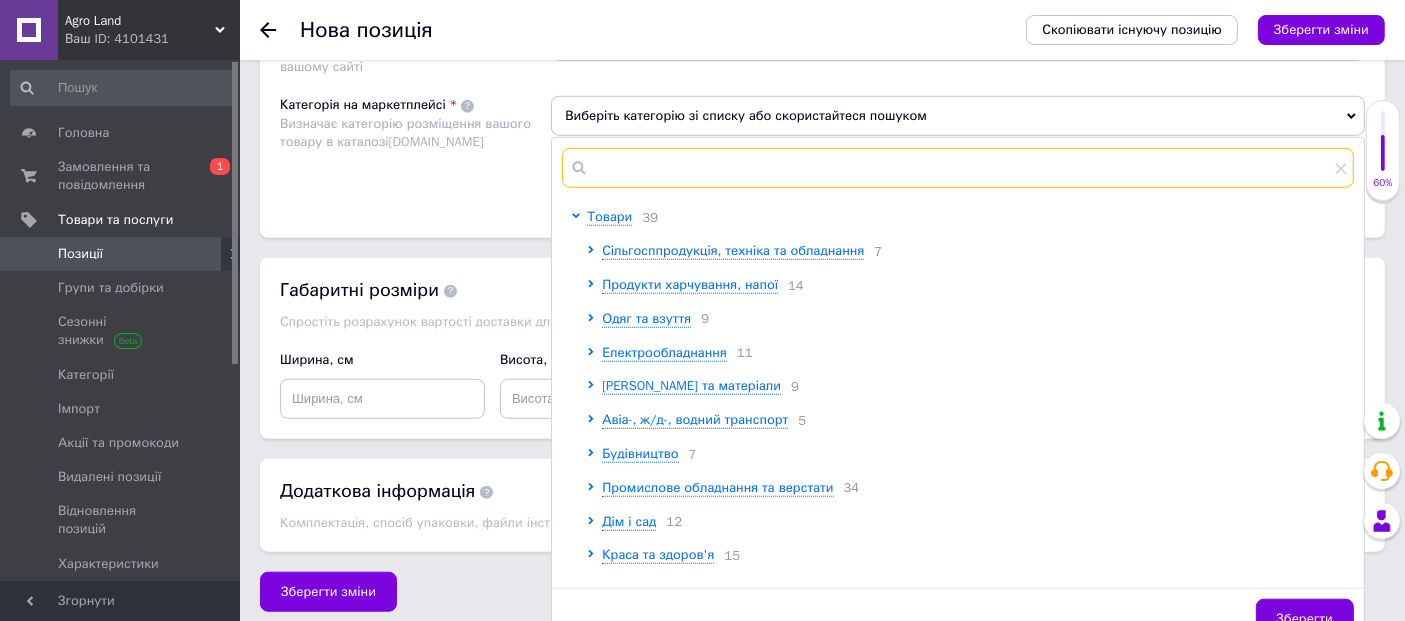 click at bounding box center [958, 168] 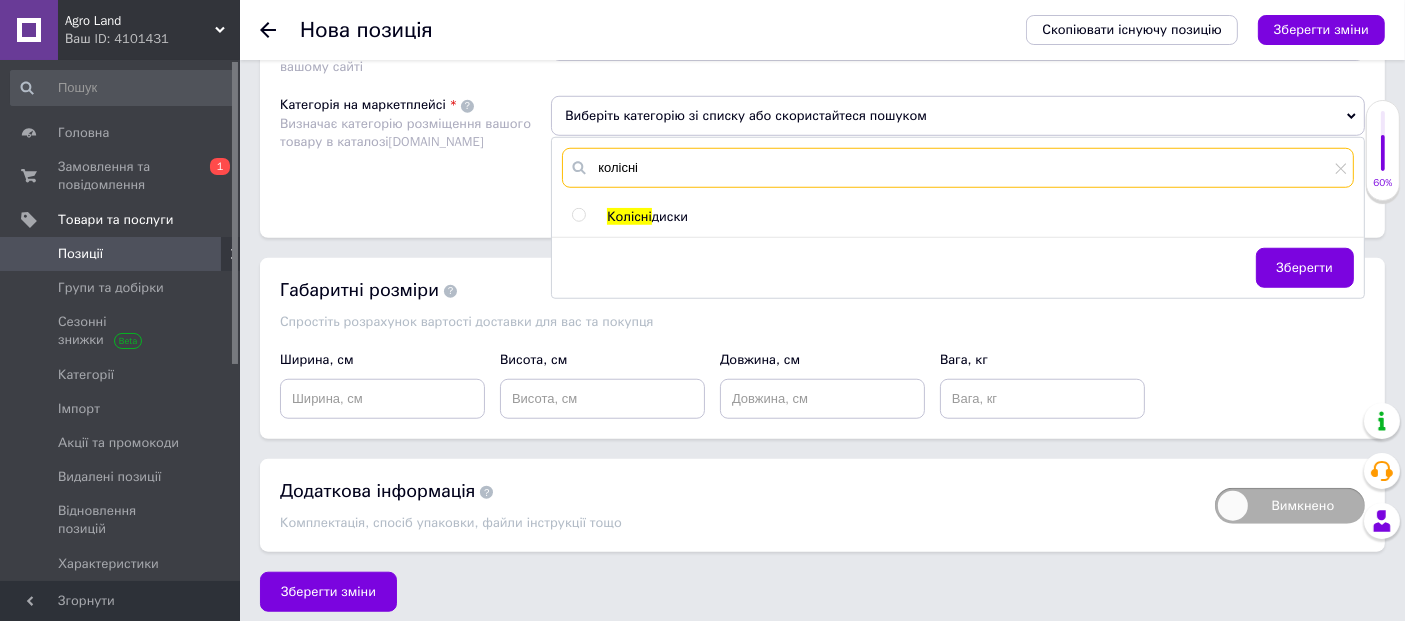 type on "колісні" 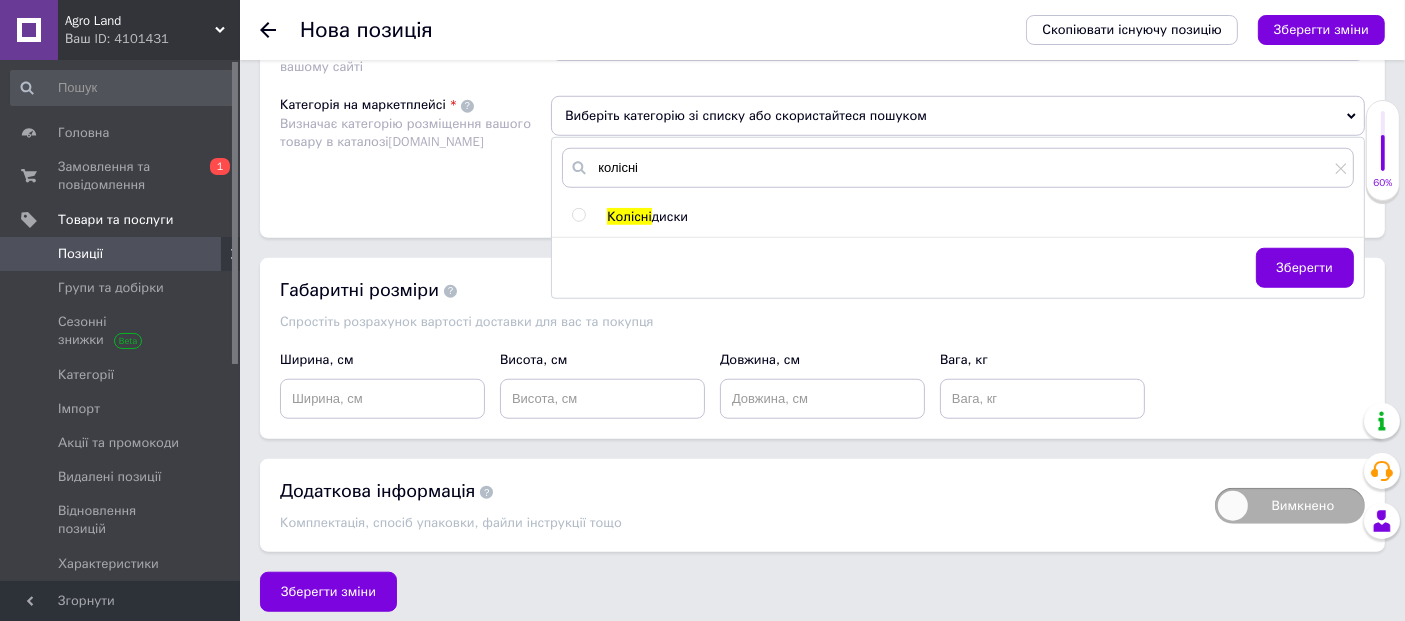 click at bounding box center [578, 215] 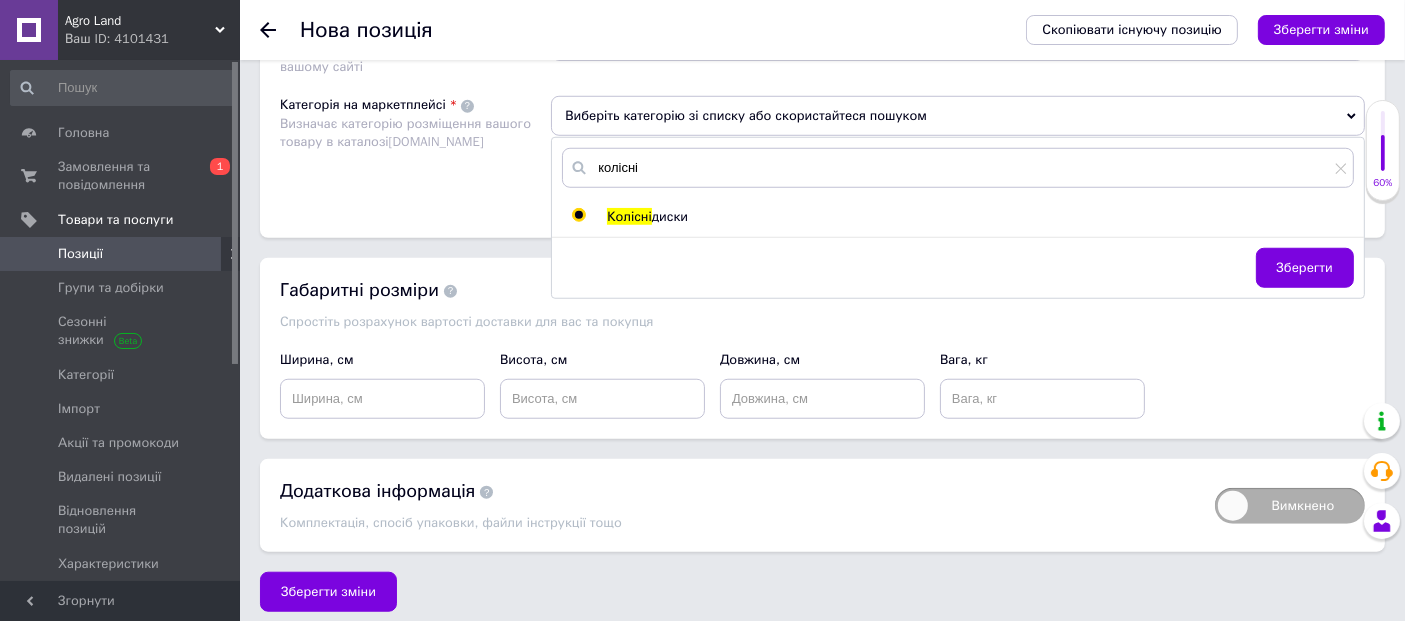 radio on "true" 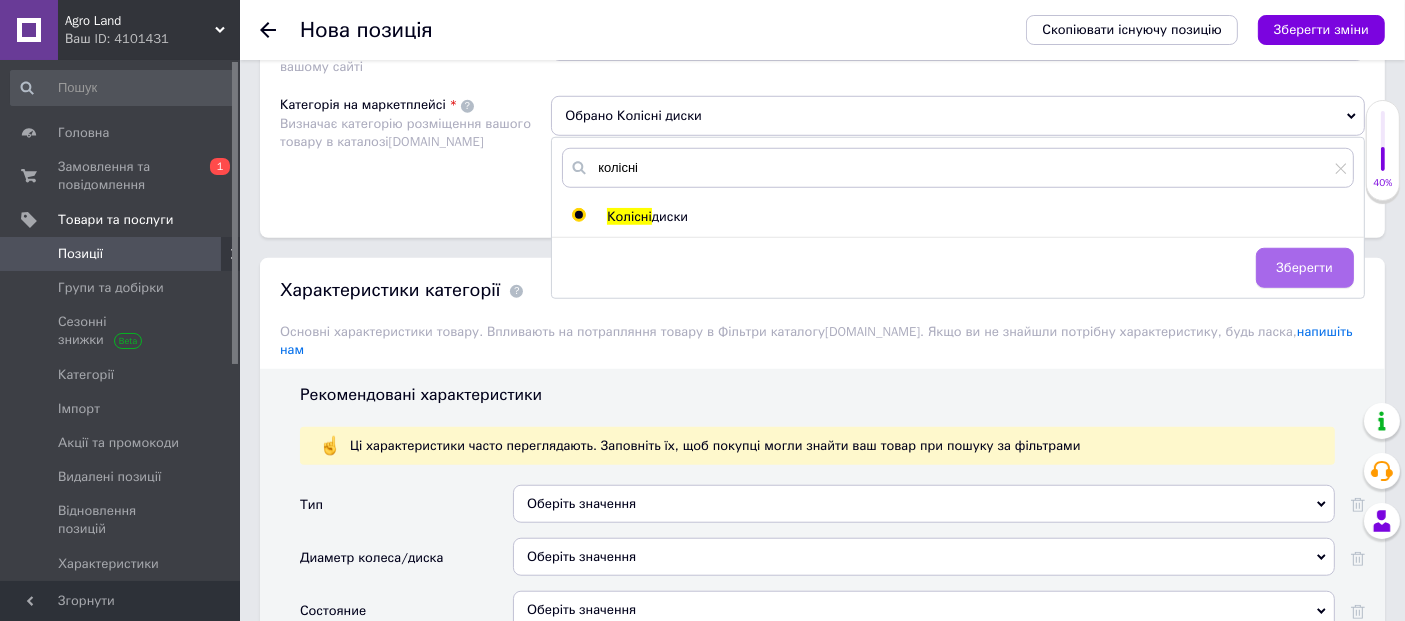 click on "Зберегти" at bounding box center [1305, 268] 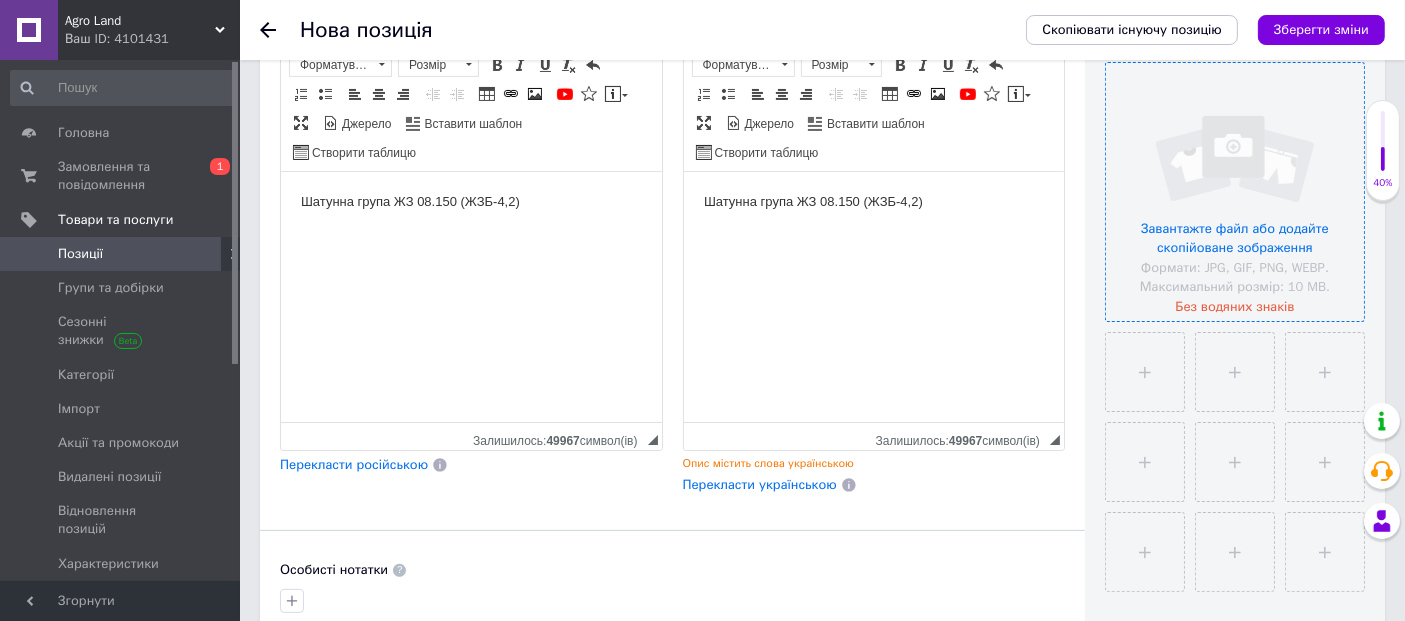 scroll, scrollTop: 414, scrollLeft: 0, axis: vertical 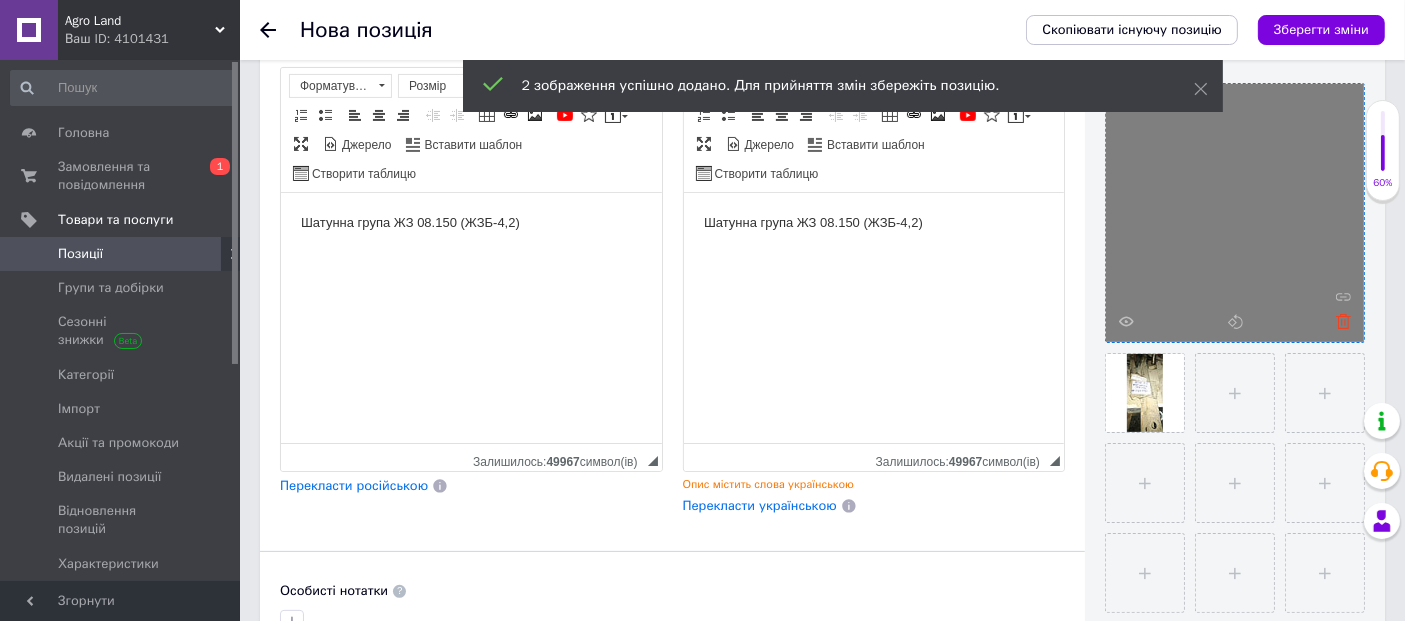 click 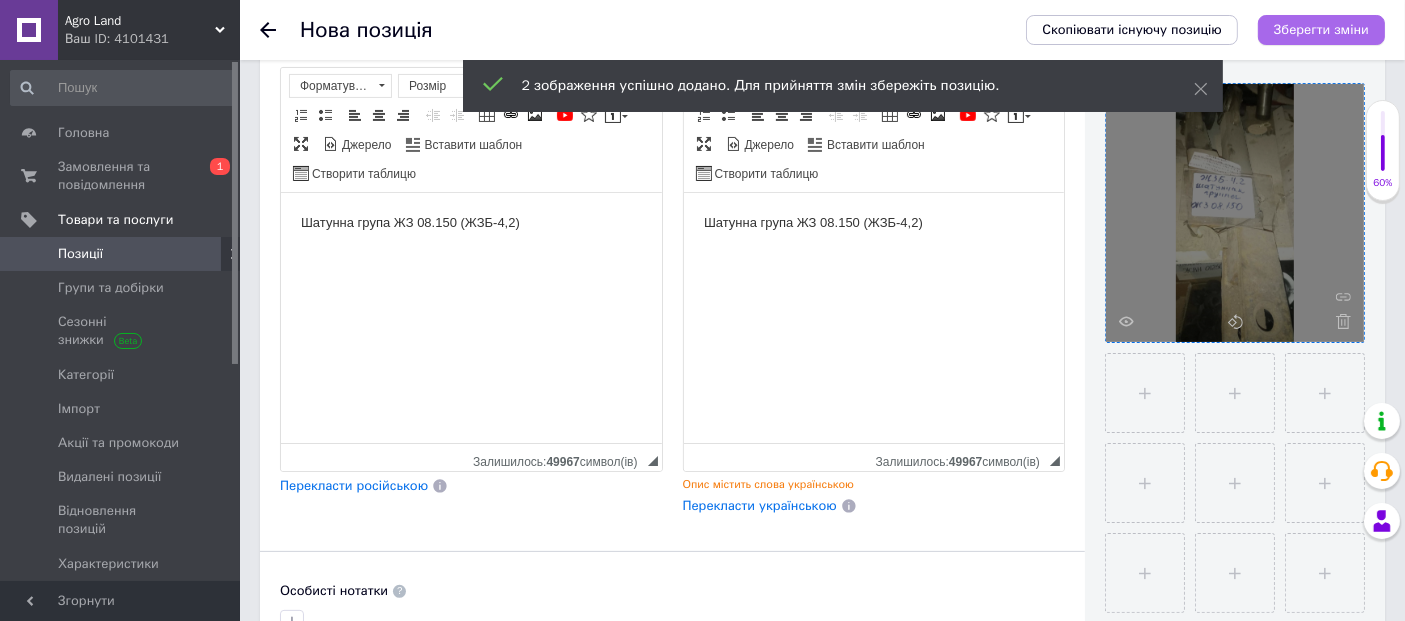 click on "Зберегти зміни" at bounding box center (1321, 30) 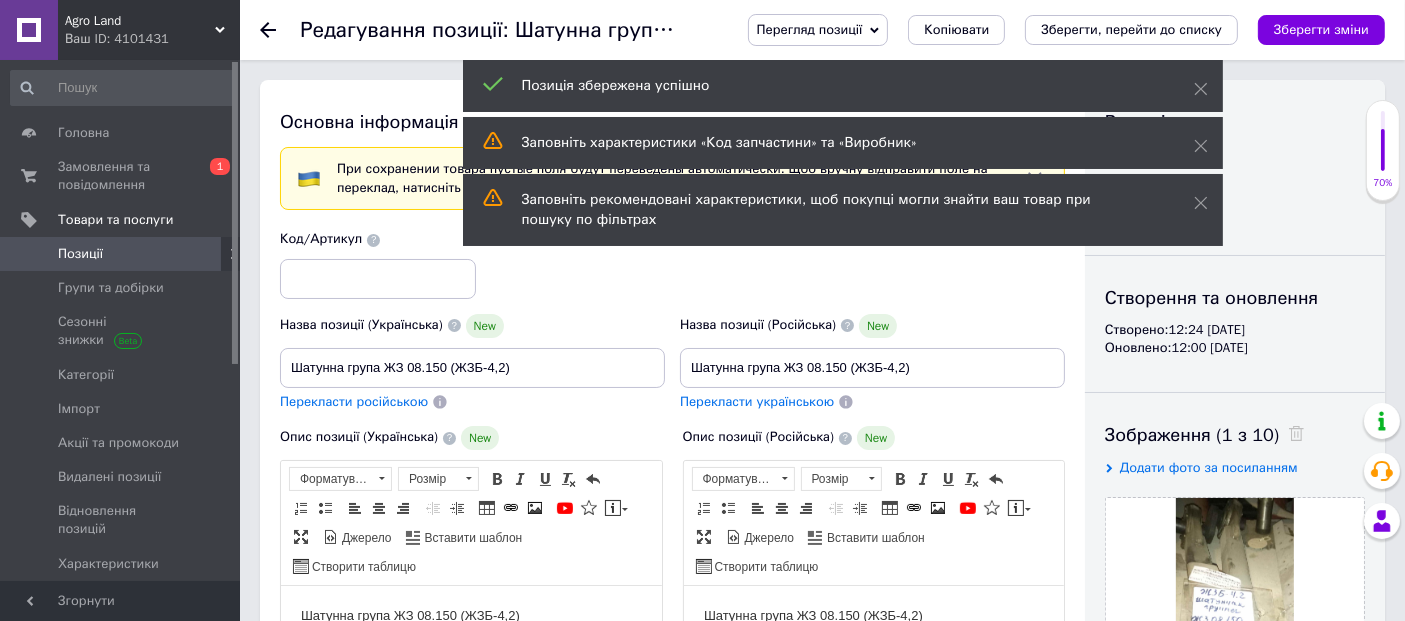 scroll, scrollTop: 0, scrollLeft: 0, axis: both 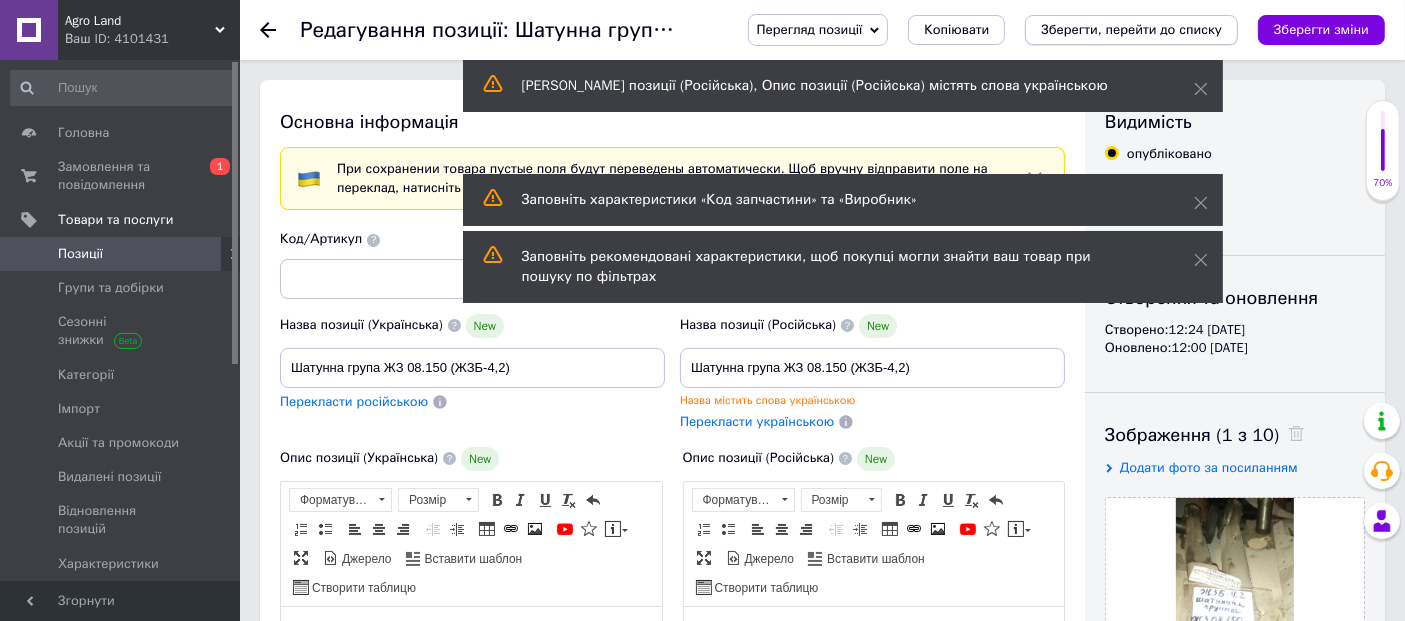click on "Зберегти, перейти до списку" at bounding box center (1131, 29) 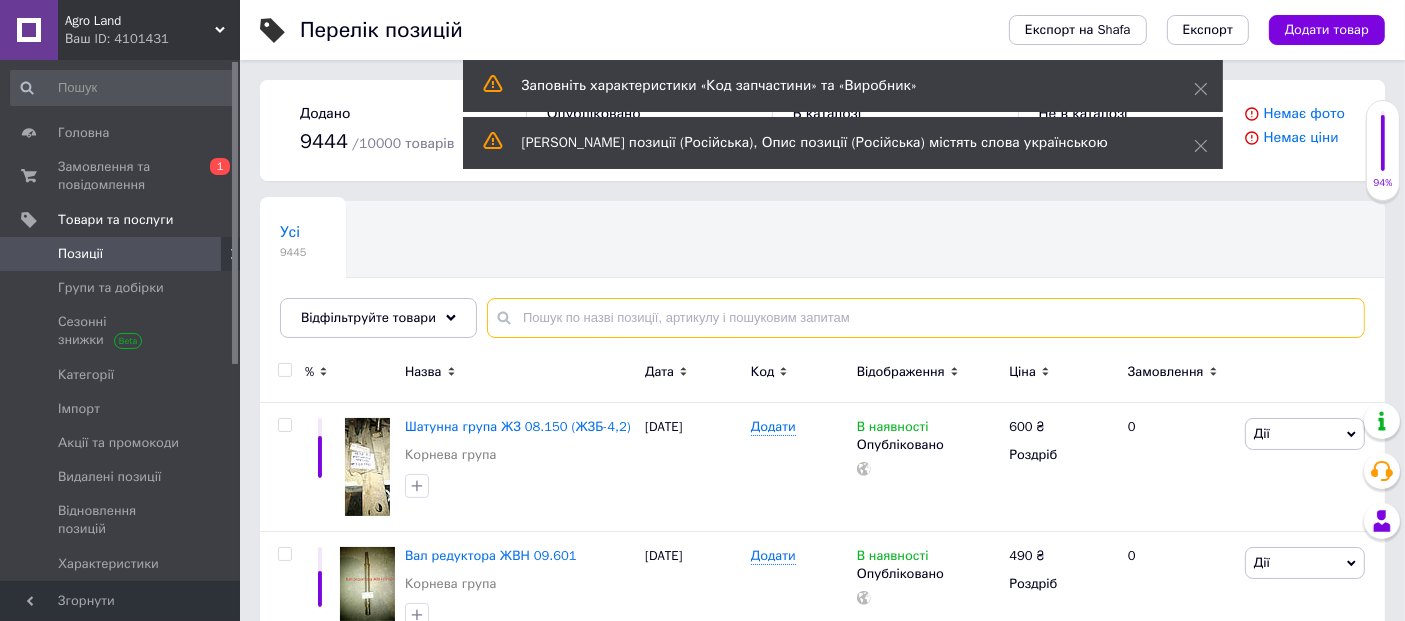 click at bounding box center [926, 318] 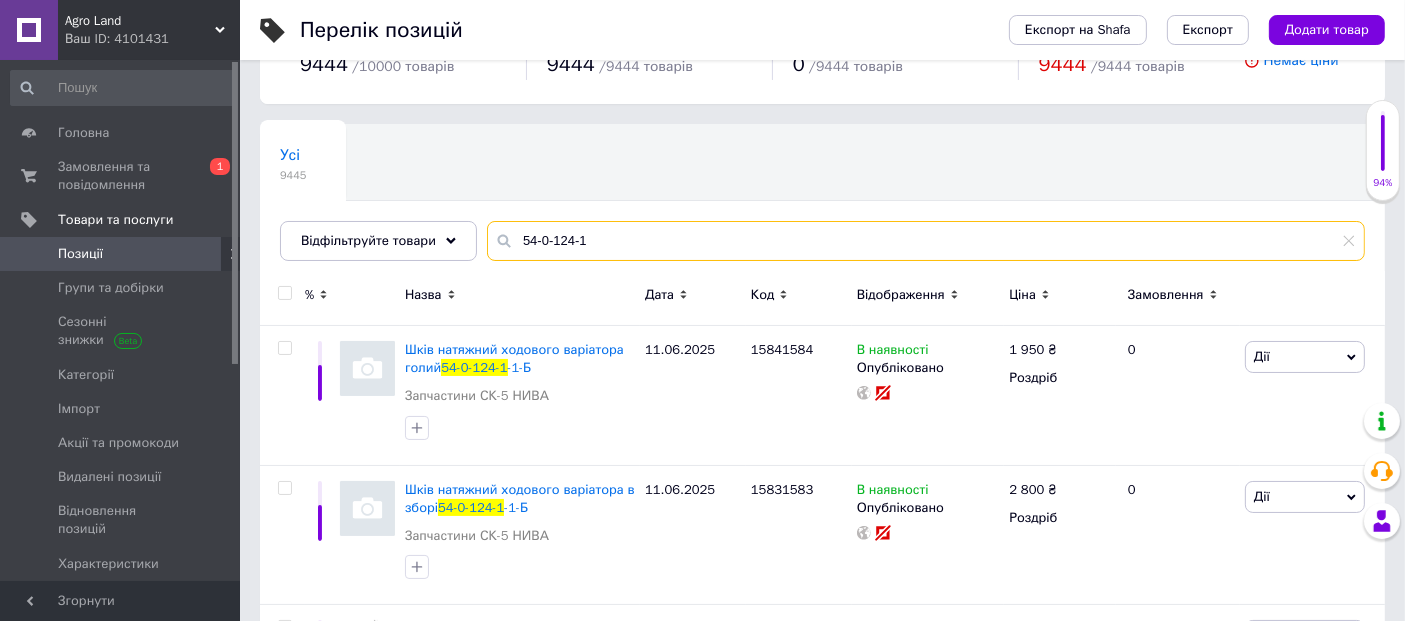 scroll, scrollTop: 111, scrollLeft: 0, axis: vertical 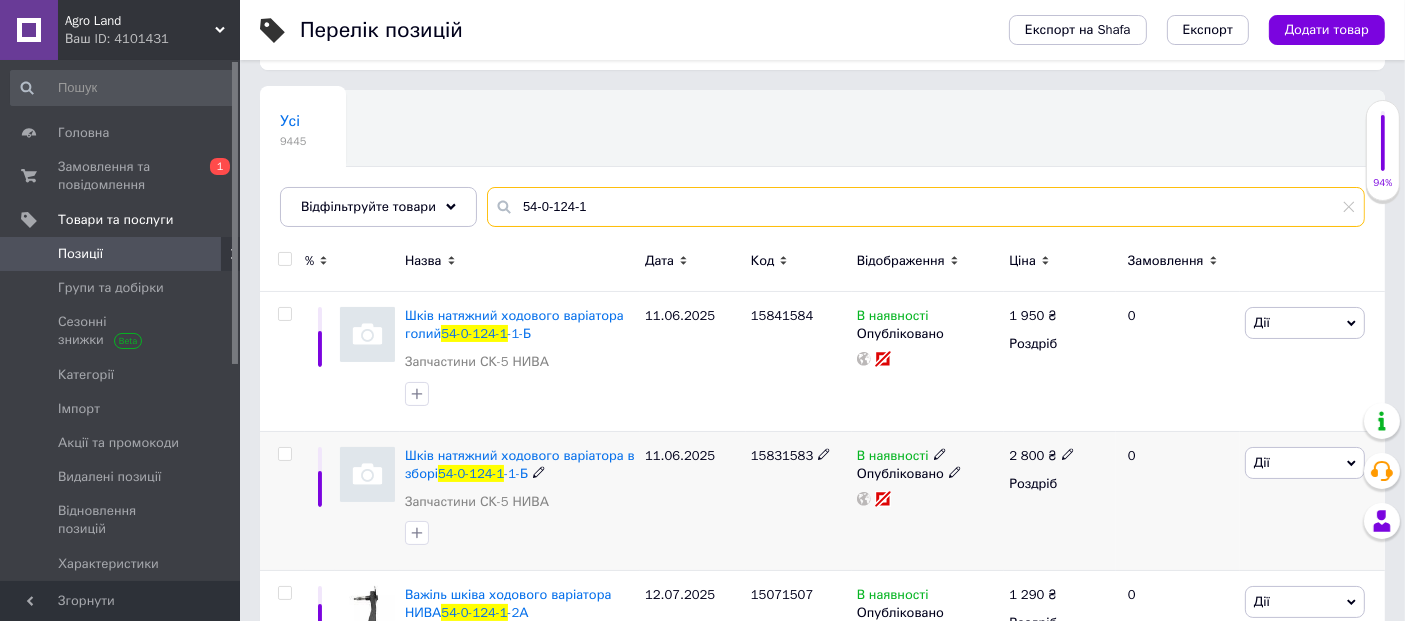 type on "54-0-124-1" 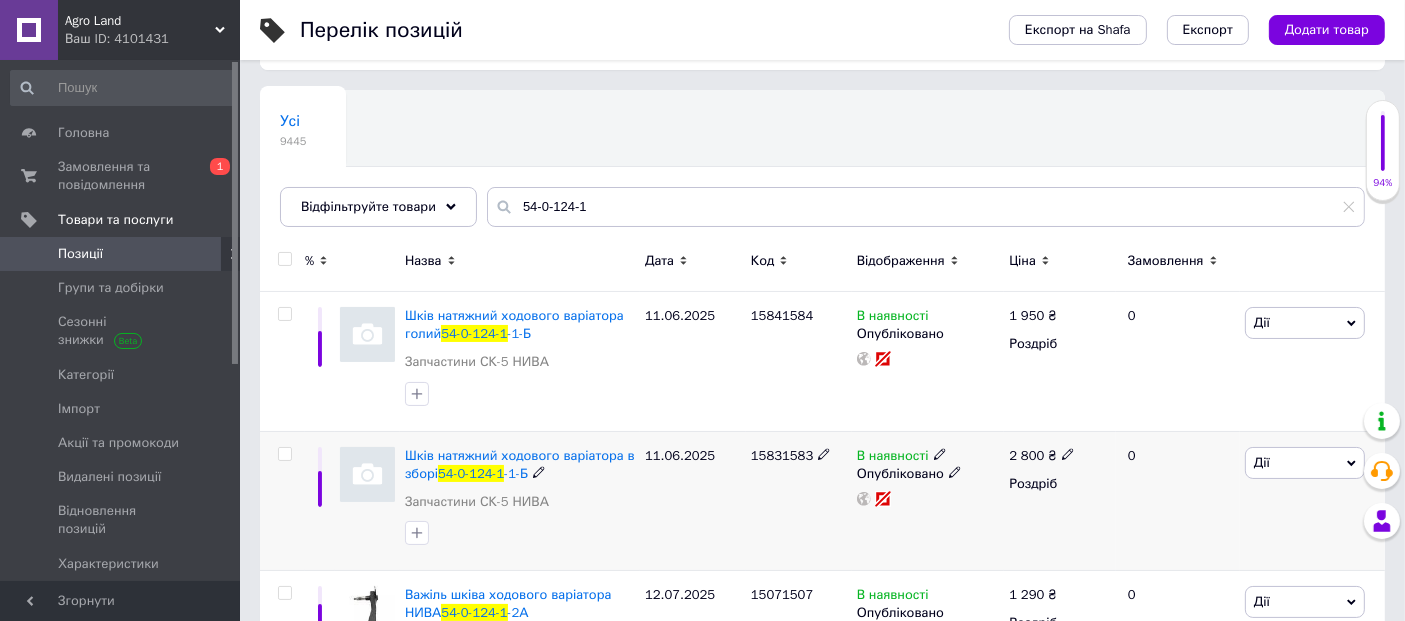 click on "Дії" at bounding box center (1305, 463) 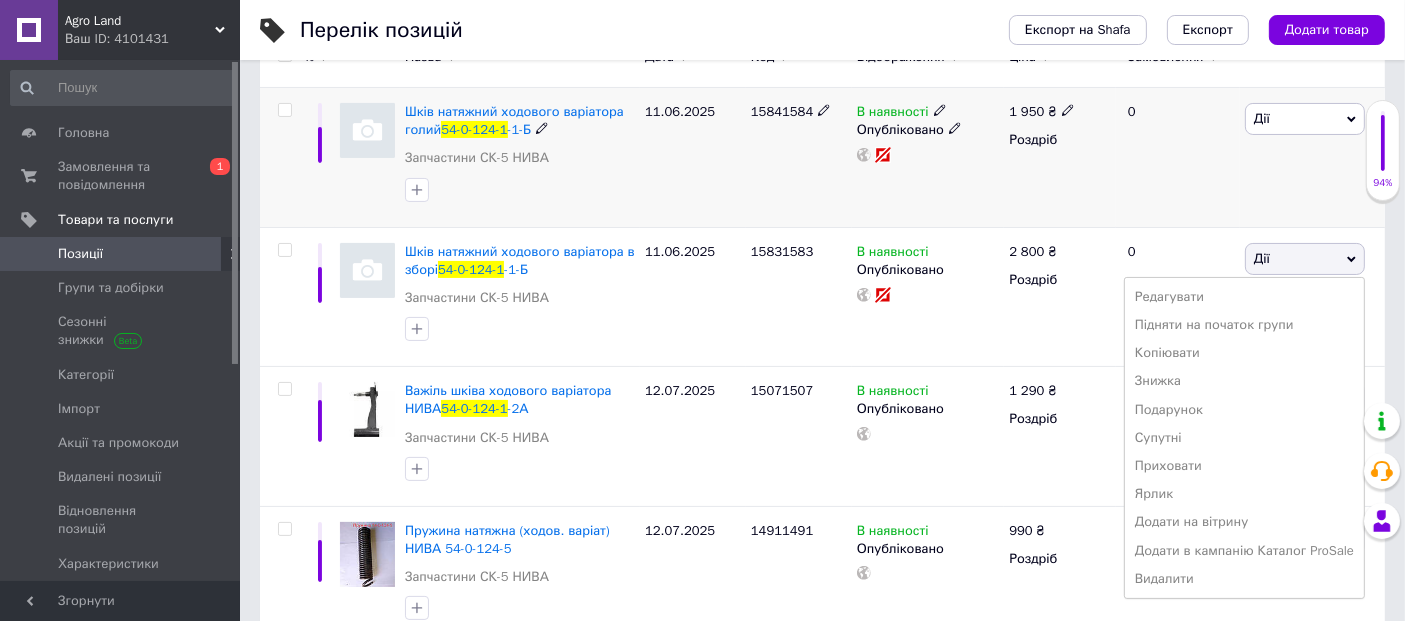 scroll, scrollTop: 356, scrollLeft: 0, axis: vertical 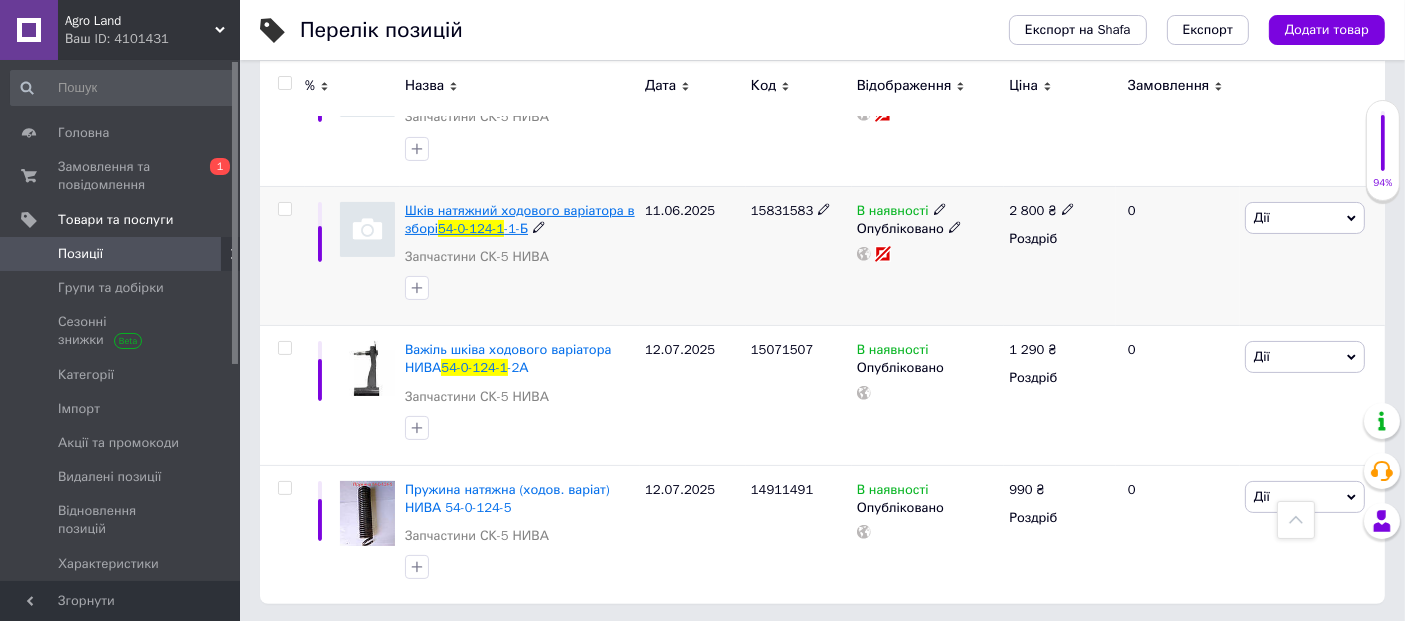 click on "Шків натяжний ходового варіатора в зборі" at bounding box center [520, 219] 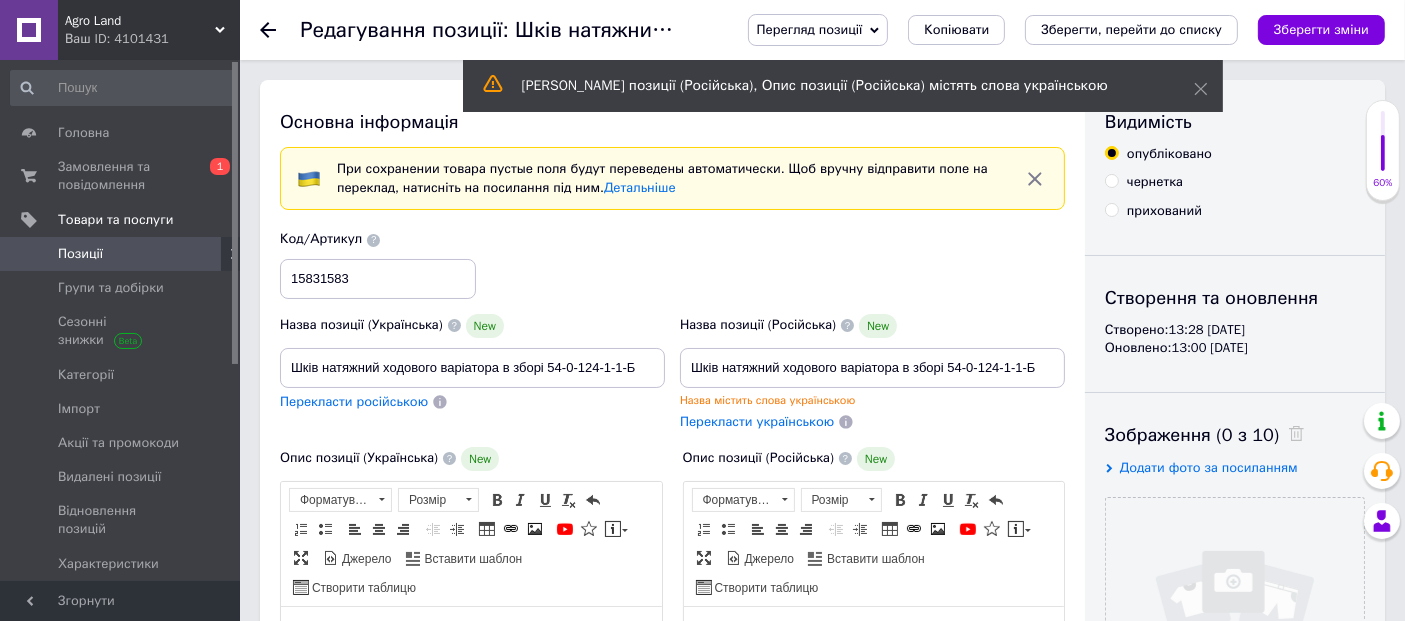 scroll, scrollTop: 0, scrollLeft: 0, axis: both 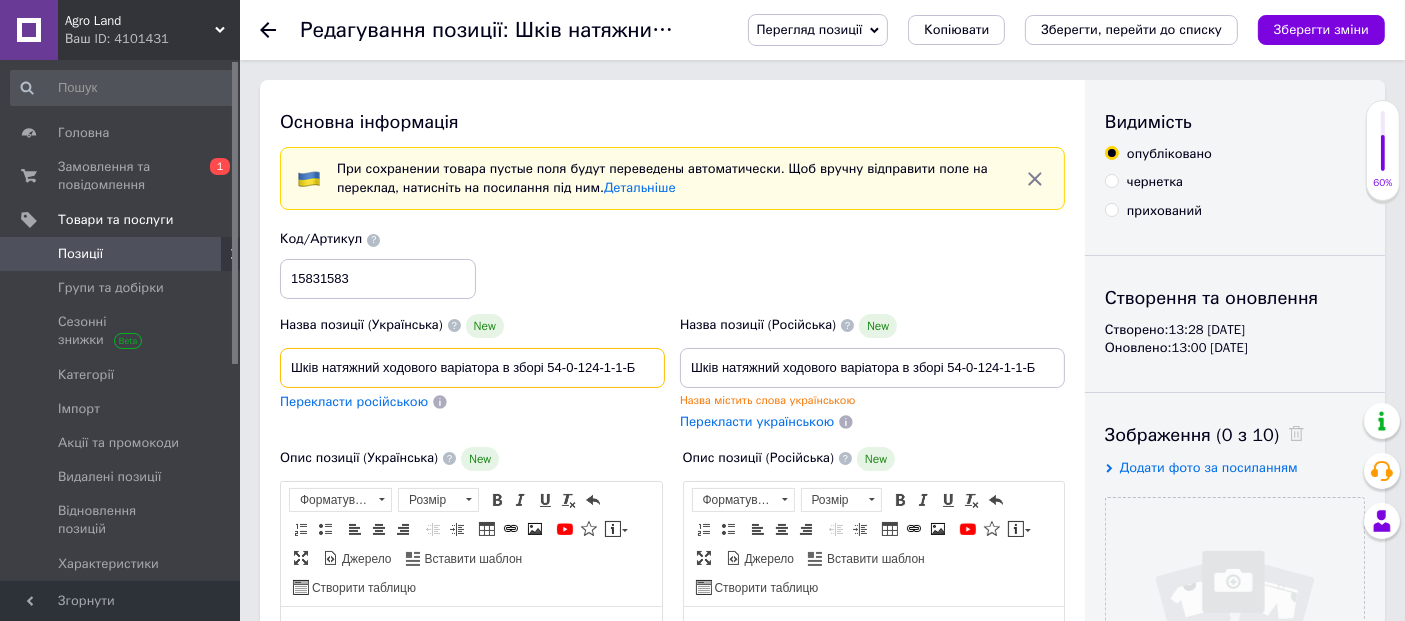 drag, startPoint x: 545, startPoint y: 362, endPoint x: 651, endPoint y: 367, distance: 106.11786 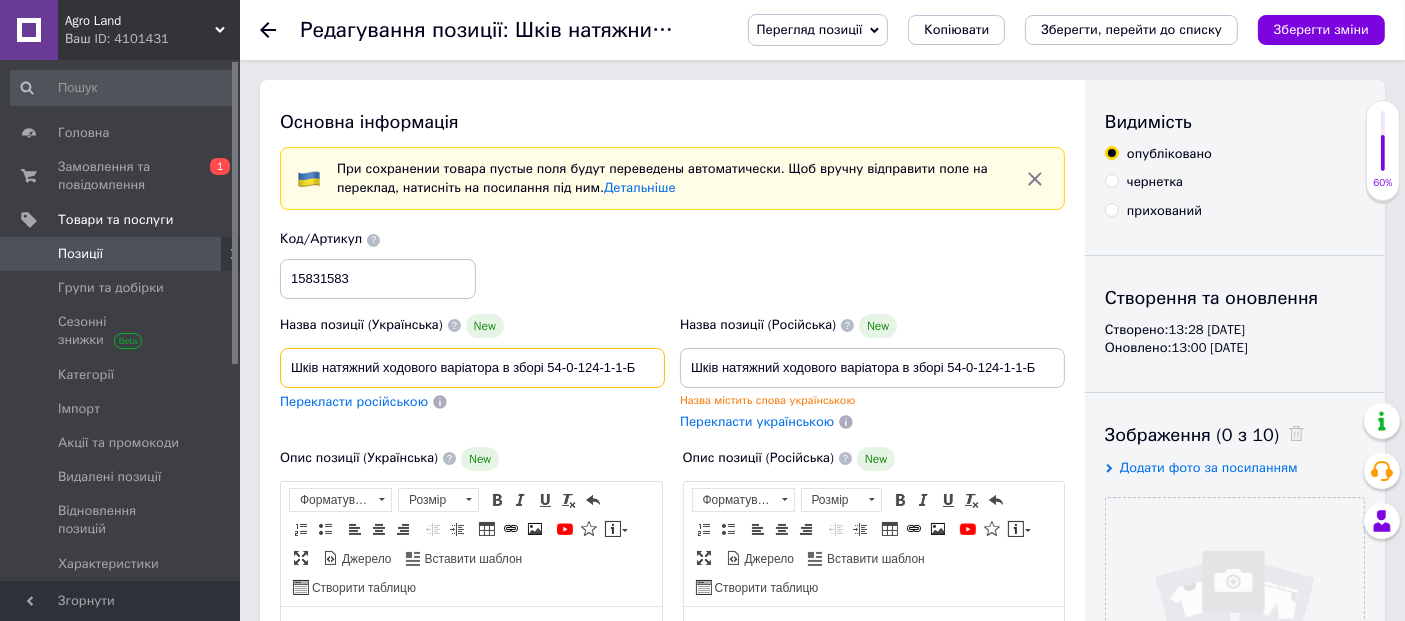 click on "Шків натяжний ходового варіатора в зборі 54-0-124-1-1-Б" at bounding box center (472, 368) 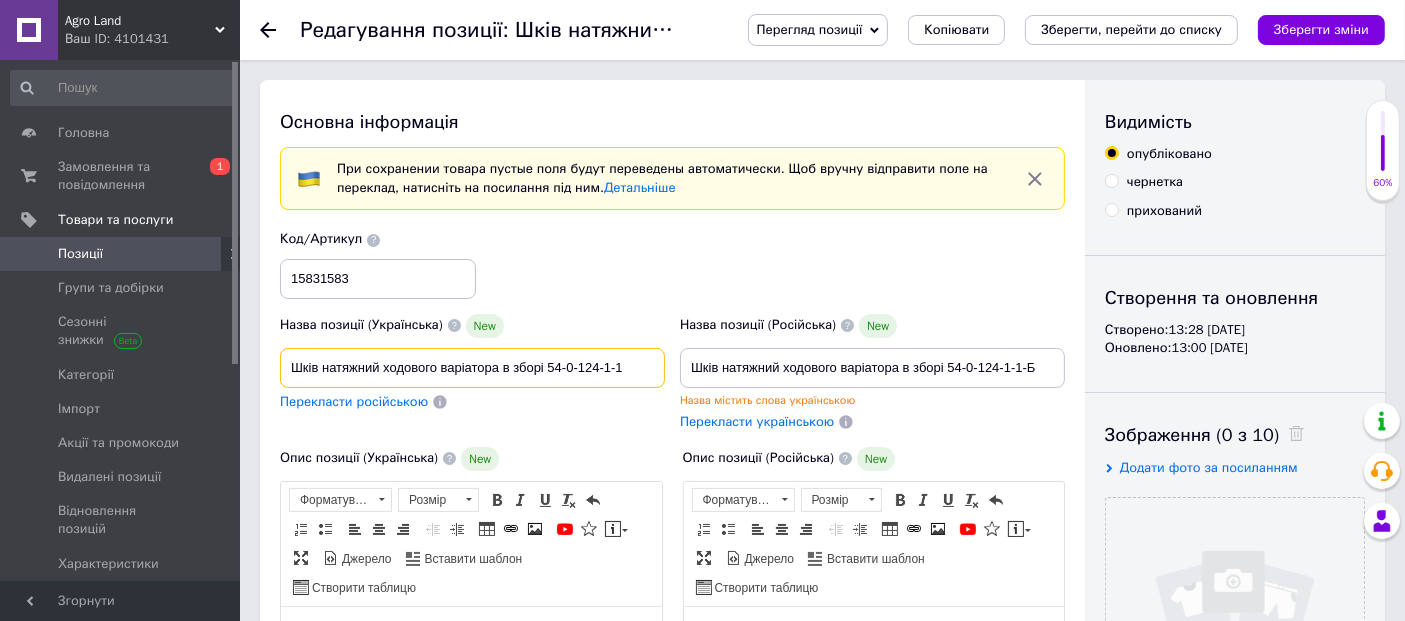 drag, startPoint x: 542, startPoint y: 366, endPoint x: 499, endPoint y: 379, distance: 44.922153 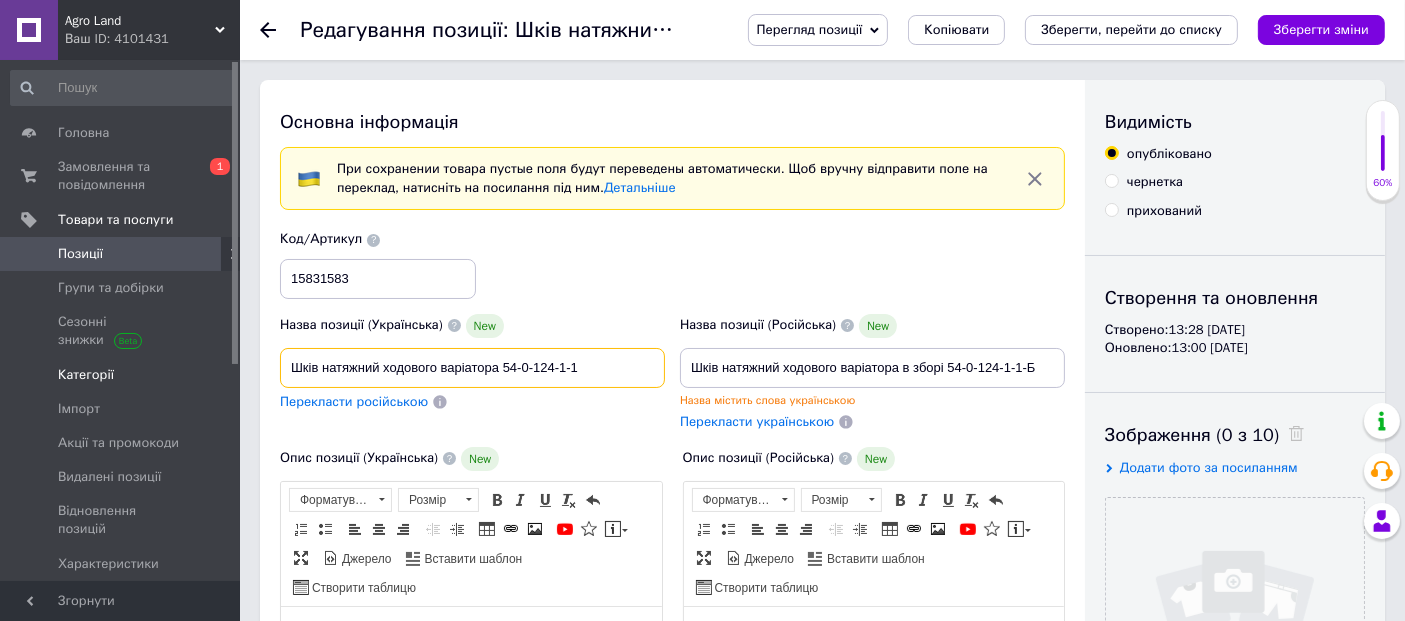 drag, startPoint x: 603, startPoint y: 373, endPoint x: 148, endPoint y: 344, distance: 455.92325 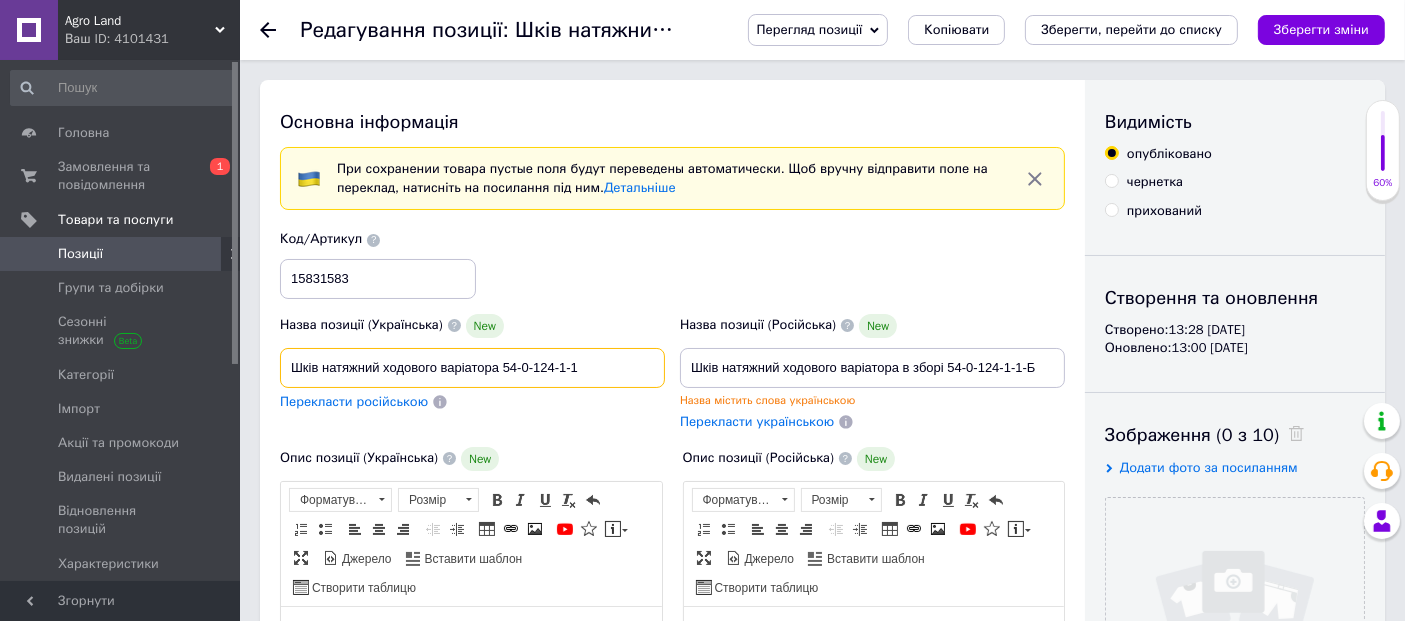 type on "Шків натяжний ходового варіатора 54-0-124-1-1" 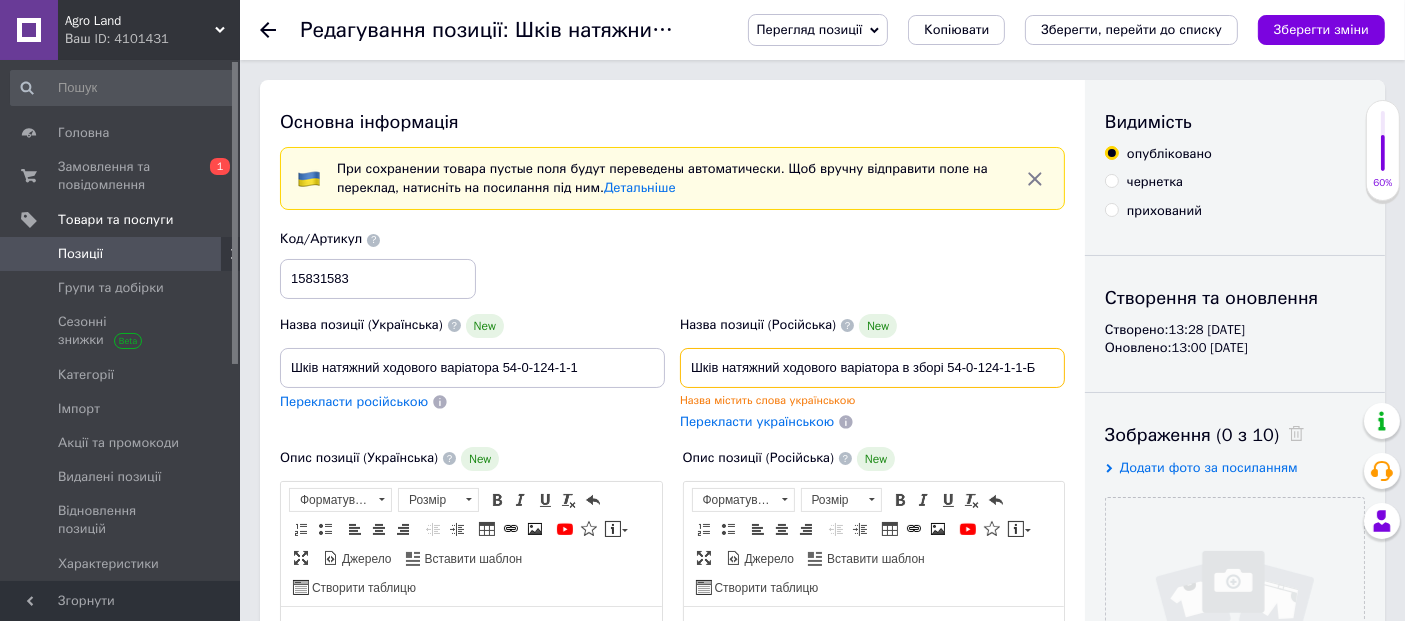 drag, startPoint x: 691, startPoint y: 361, endPoint x: 1160, endPoint y: 360, distance: 469.00107 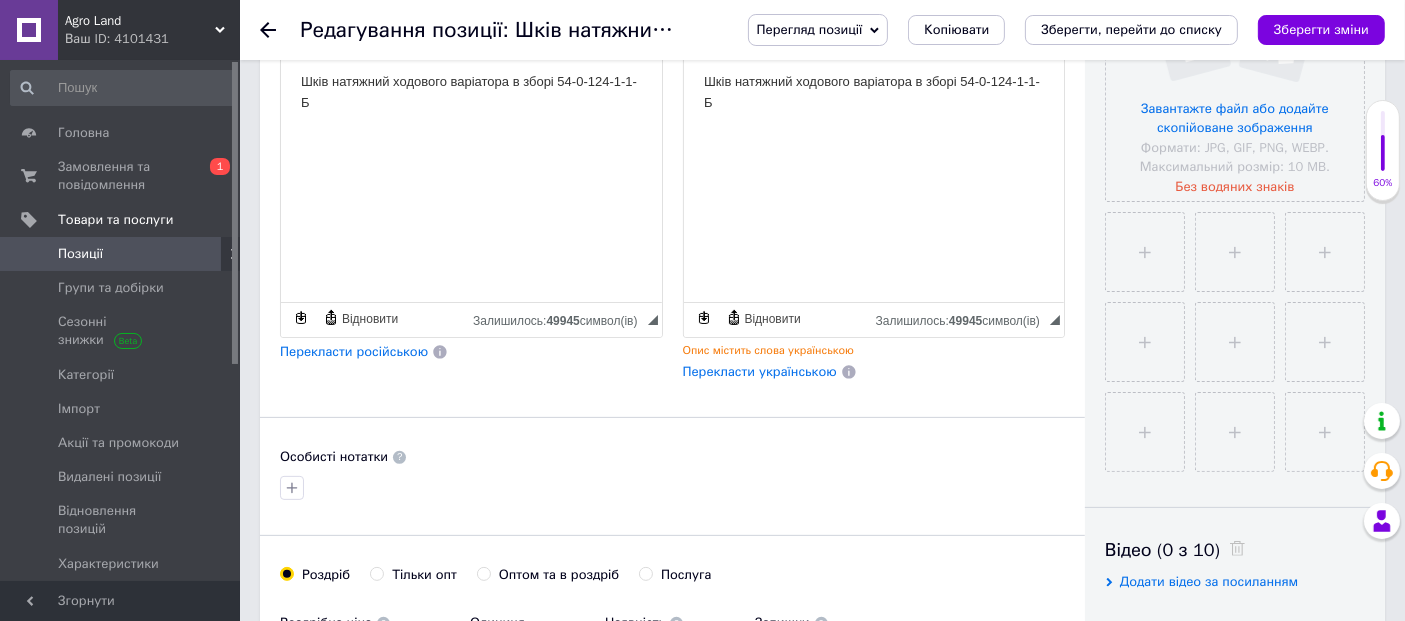 scroll, scrollTop: 333, scrollLeft: 0, axis: vertical 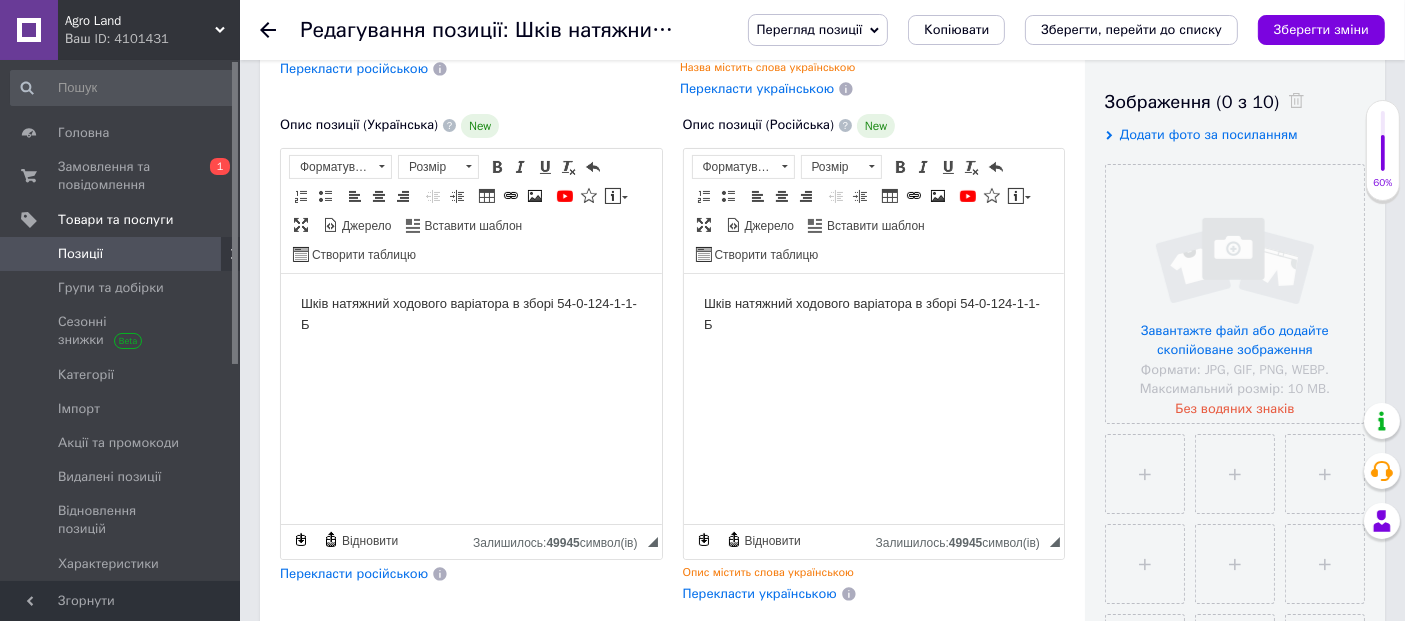type on "Шків натяжний ходового варіатора 54-0-124-1-1" 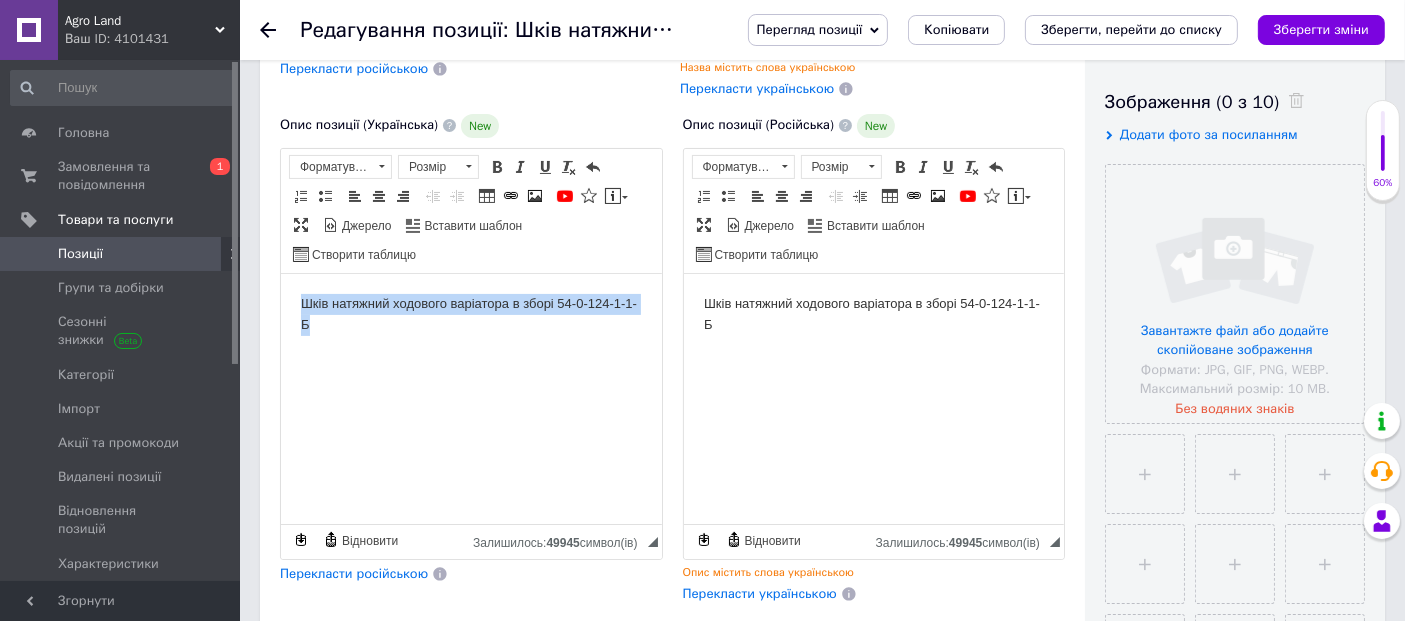 drag, startPoint x: 448, startPoint y: 331, endPoint x: 548, endPoint y: 554, distance: 244.39517 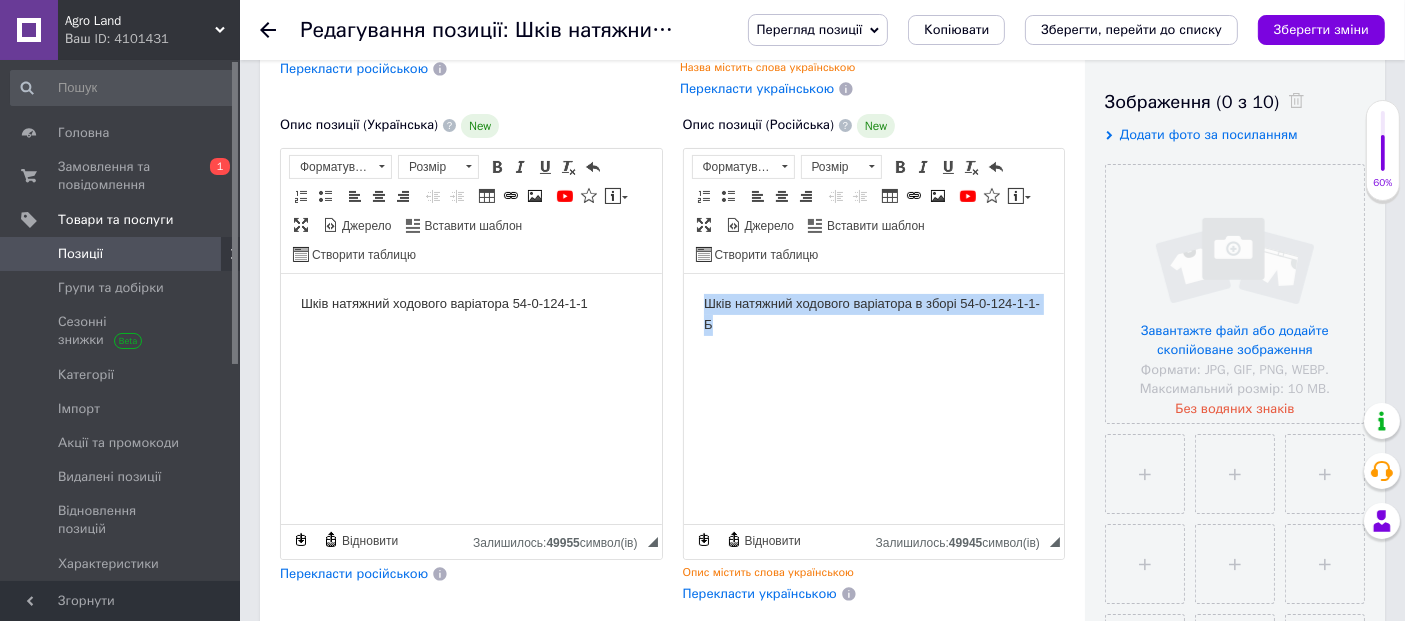 drag, startPoint x: 779, startPoint y: 327, endPoint x: 688, endPoint y: 279, distance: 102.88343 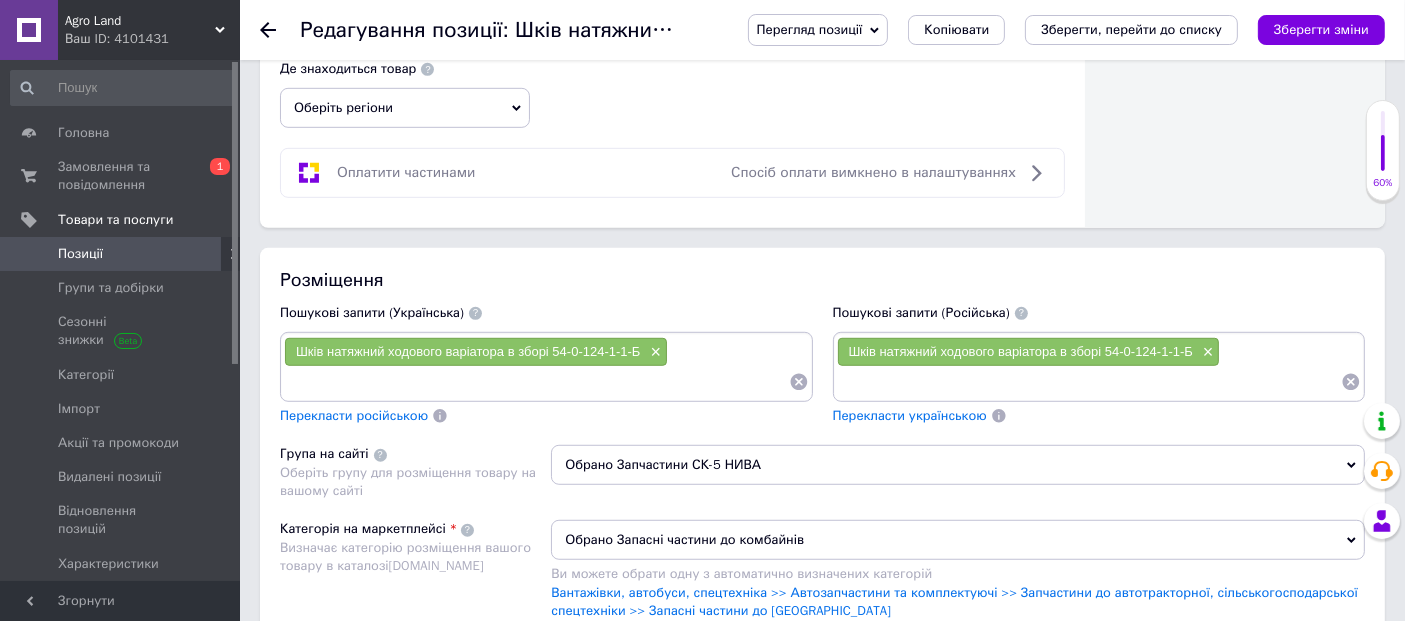 scroll, scrollTop: 1222, scrollLeft: 0, axis: vertical 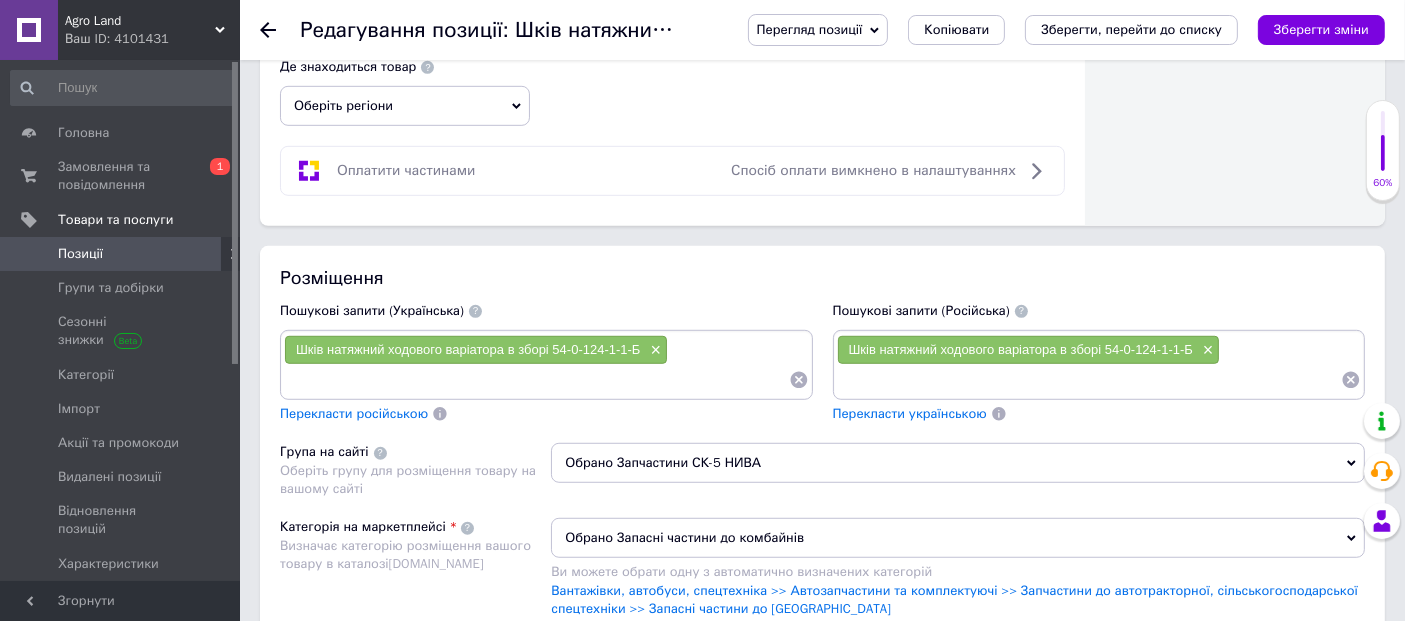 click 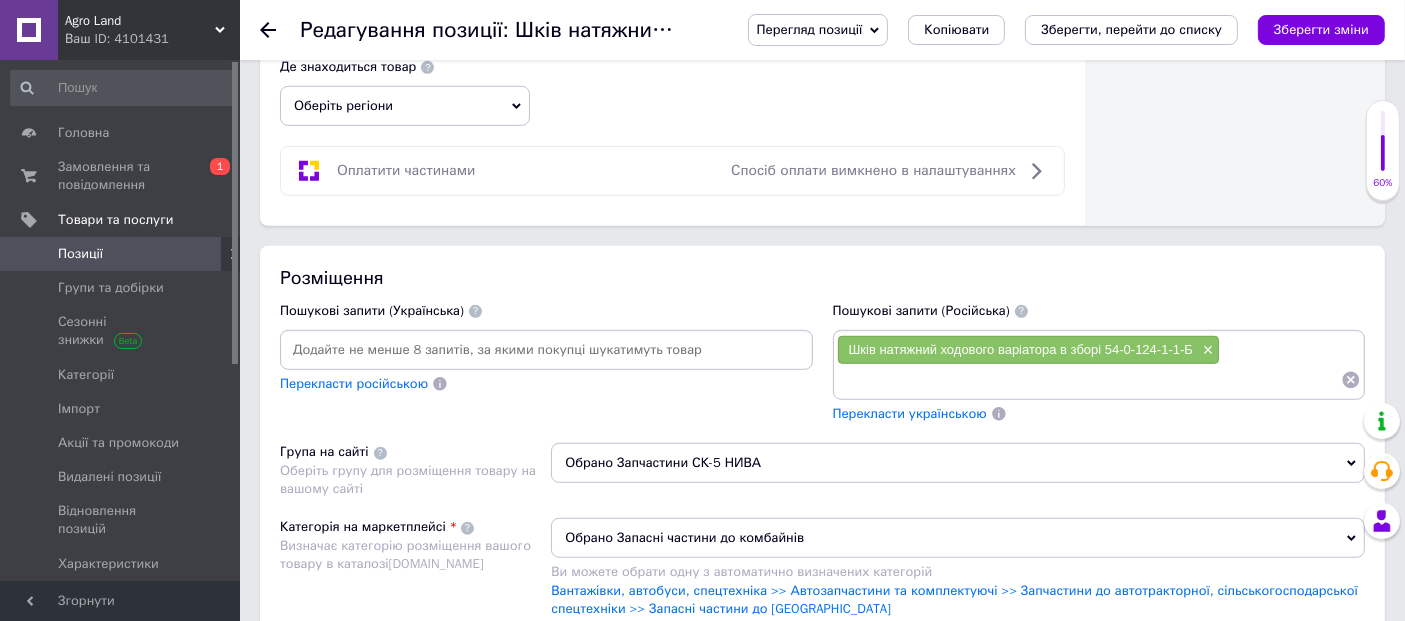 click at bounding box center [546, 350] 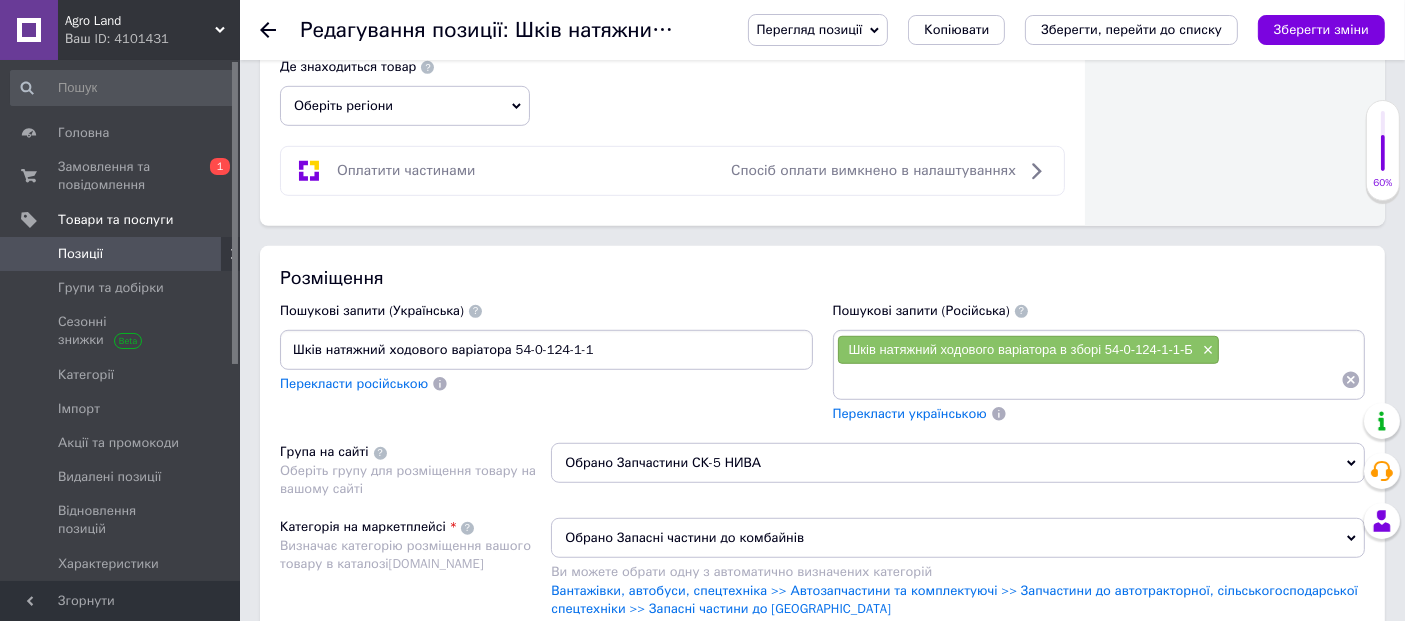 type on "Шків натяжний ходового варіатора 54-0-124-1-1" 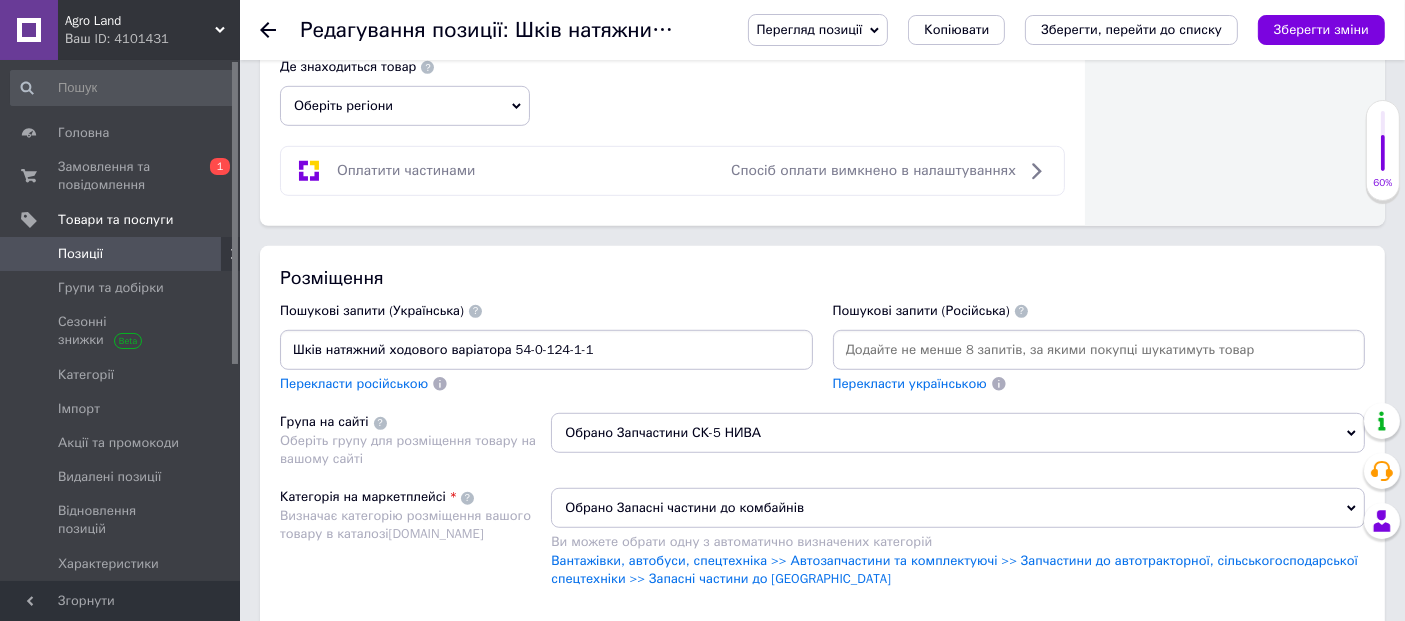 click at bounding box center [1099, 350] 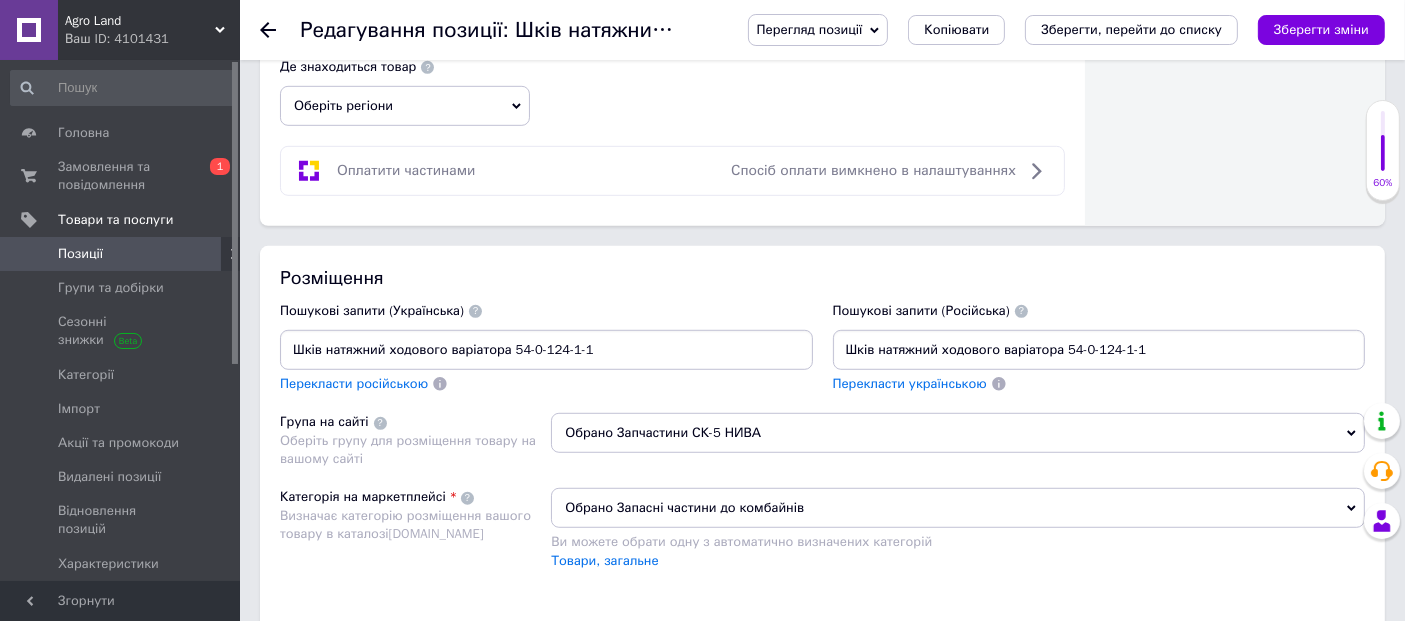 type on "Шків натяжний ходового варіатора 54-0-124-1-1" 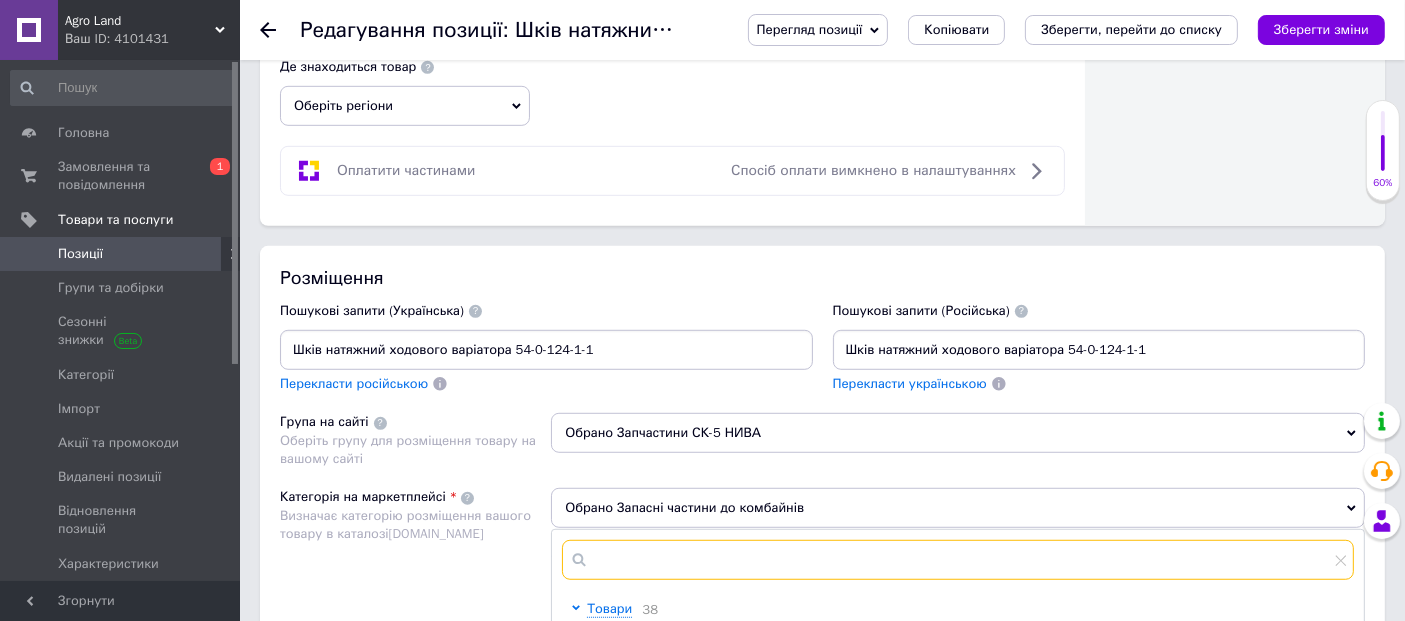 click at bounding box center [958, 560] 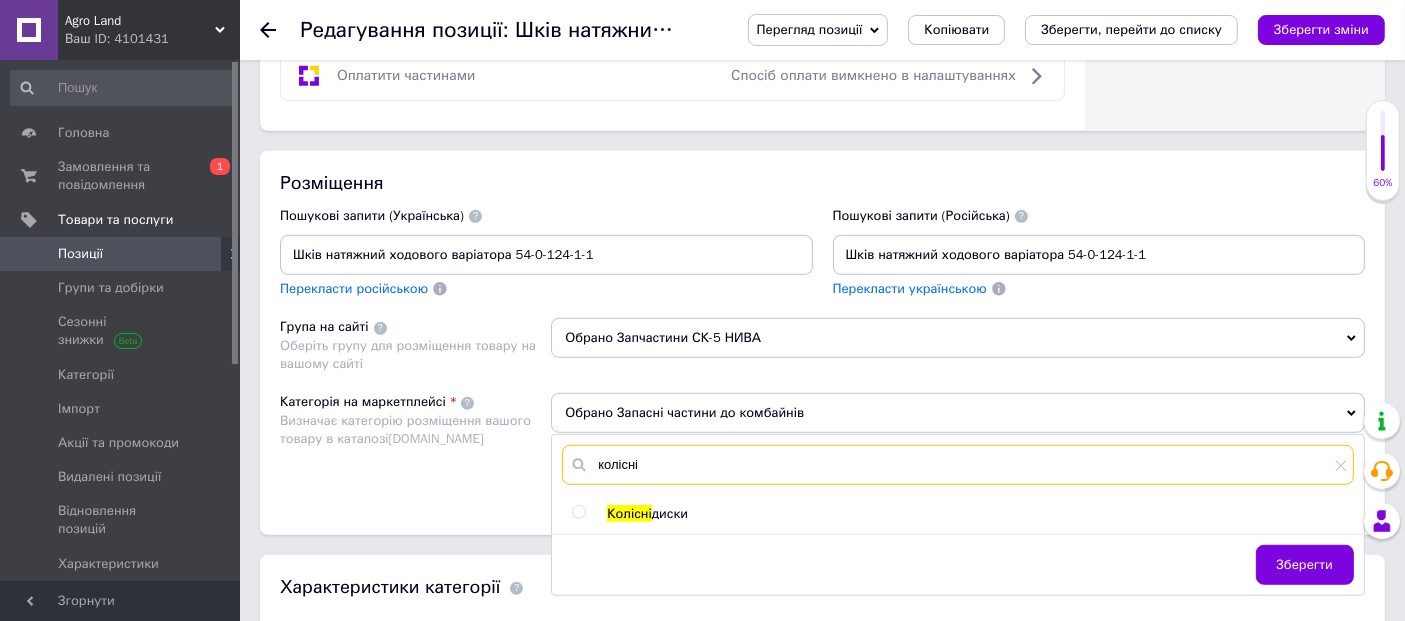 scroll, scrollTop: 1444, scrollLeft: 0, axis: vertical 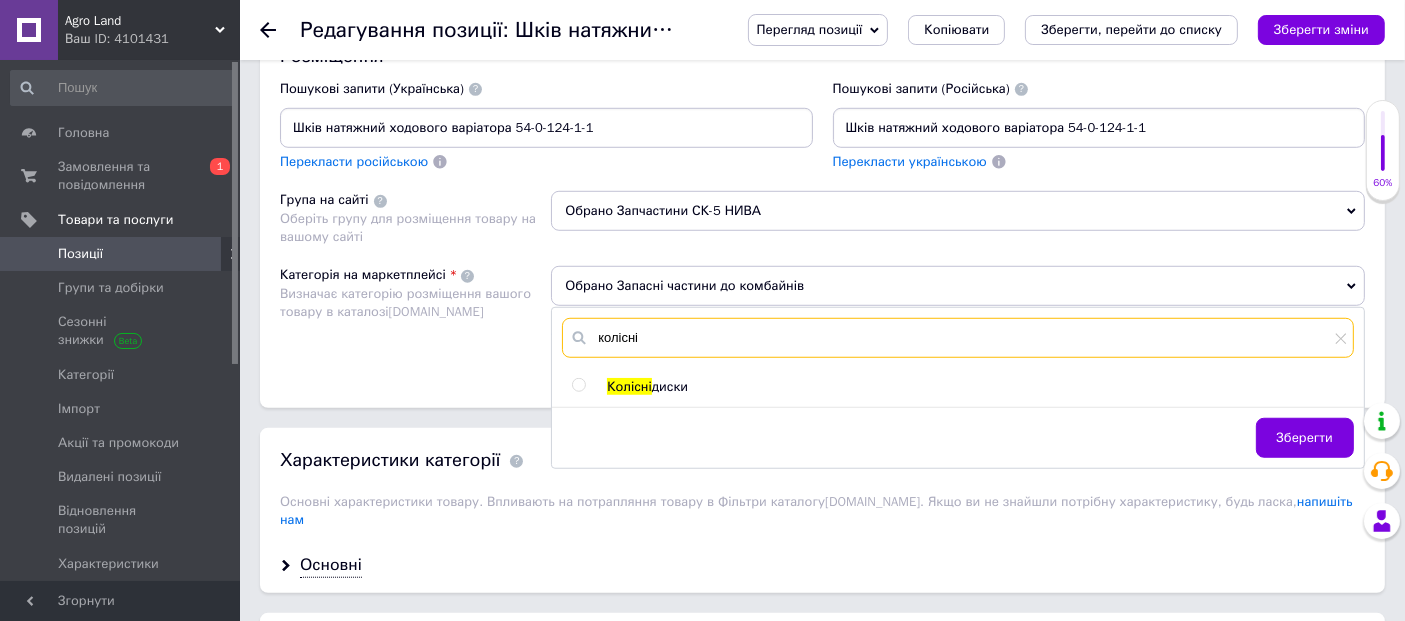 type on "колісні" 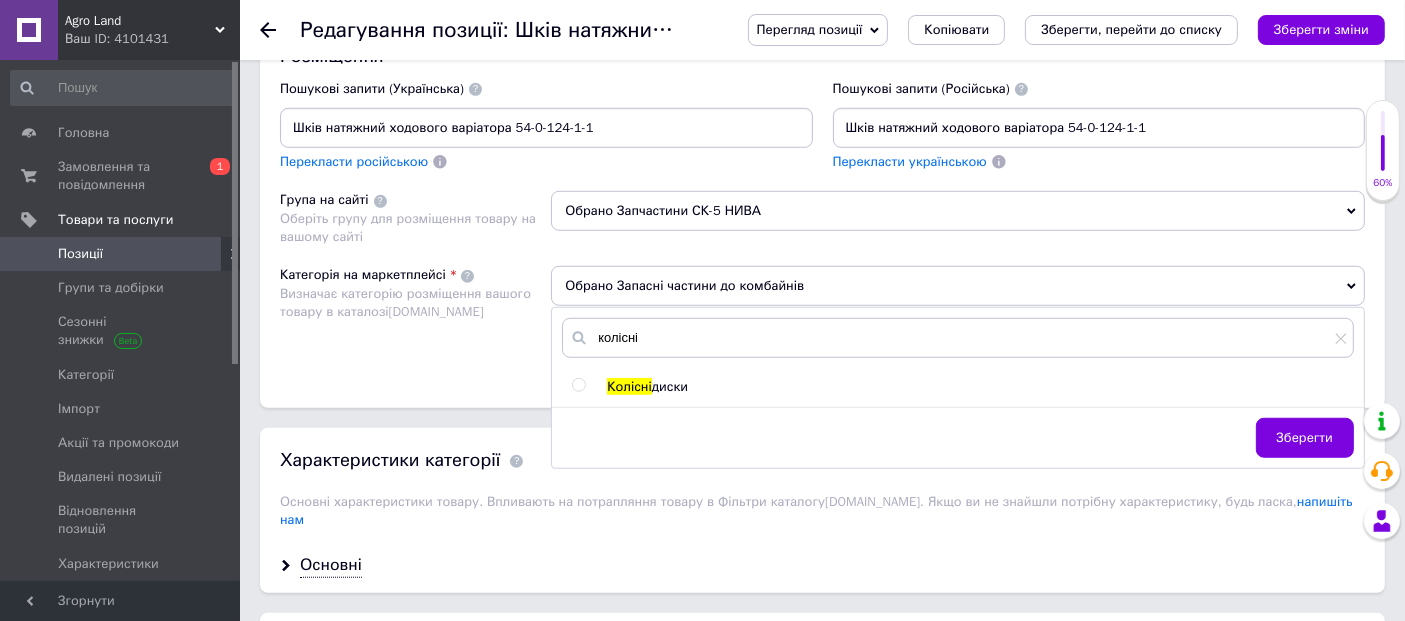 click at bounding box center [578, 385] 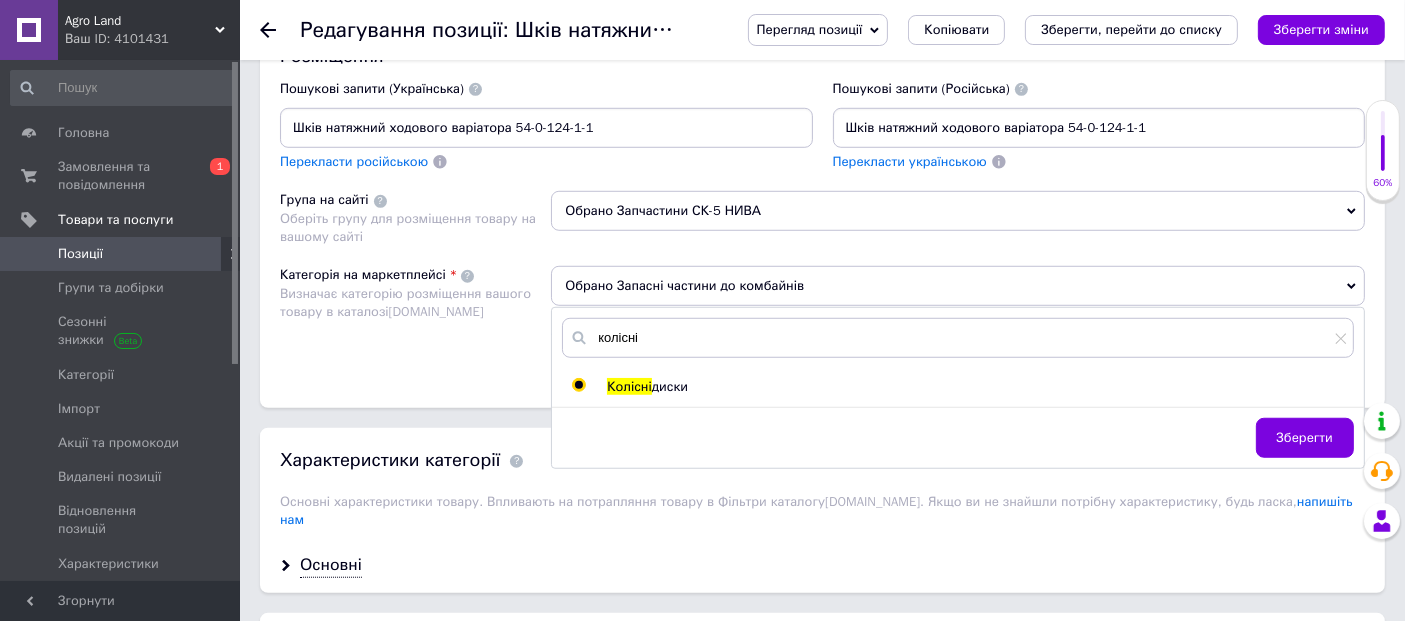 radio on "true" 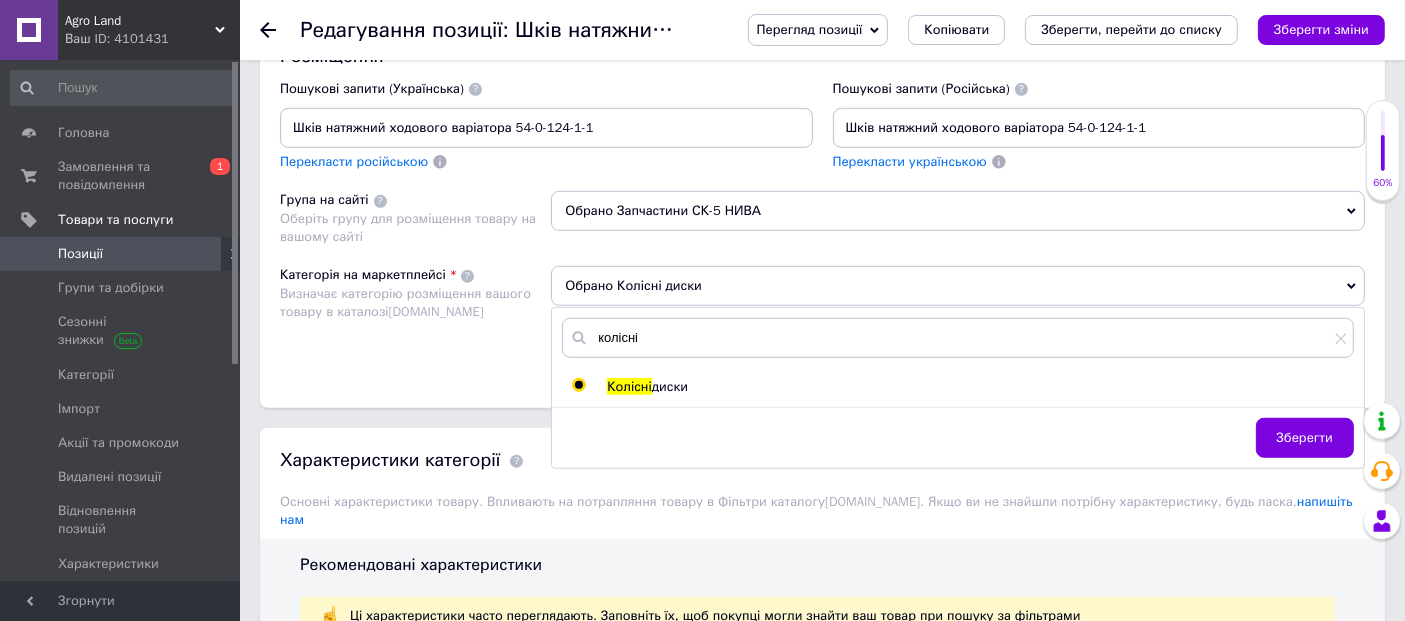 click on "Зберегти" at bounding box center (1305, 438) 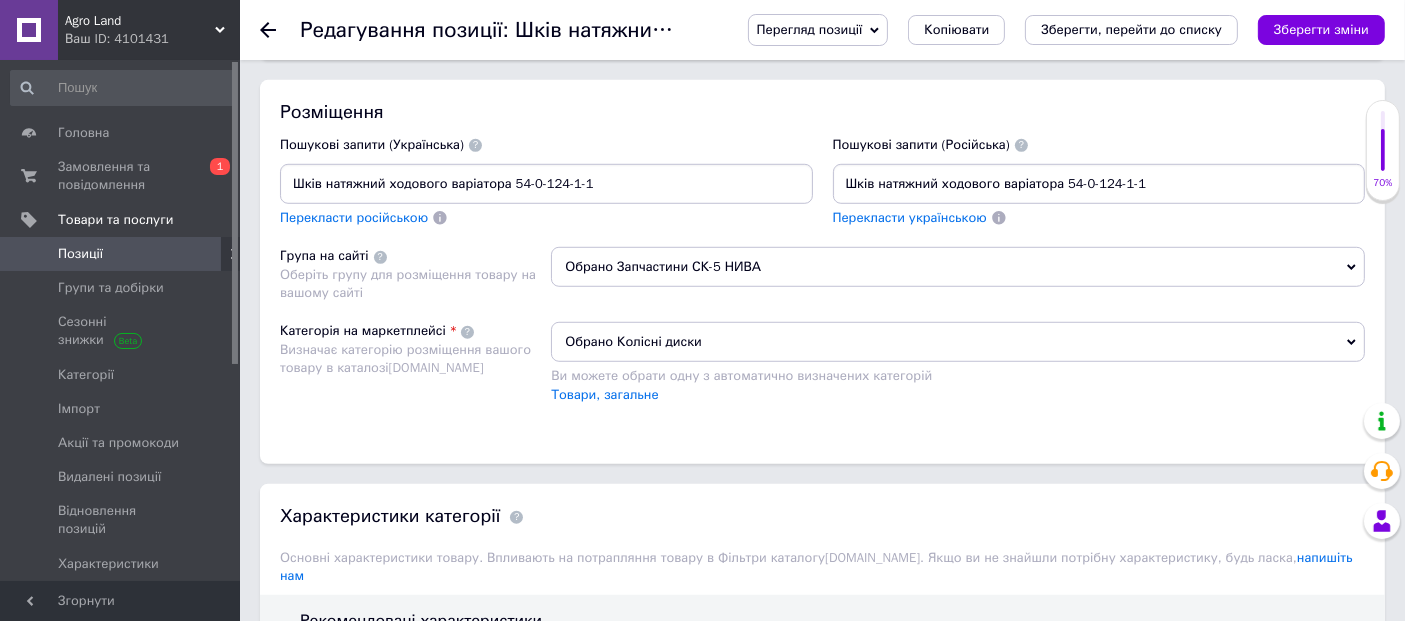 scroll, scrollTop: 1444, scrollLeft: 0, axis: vertical 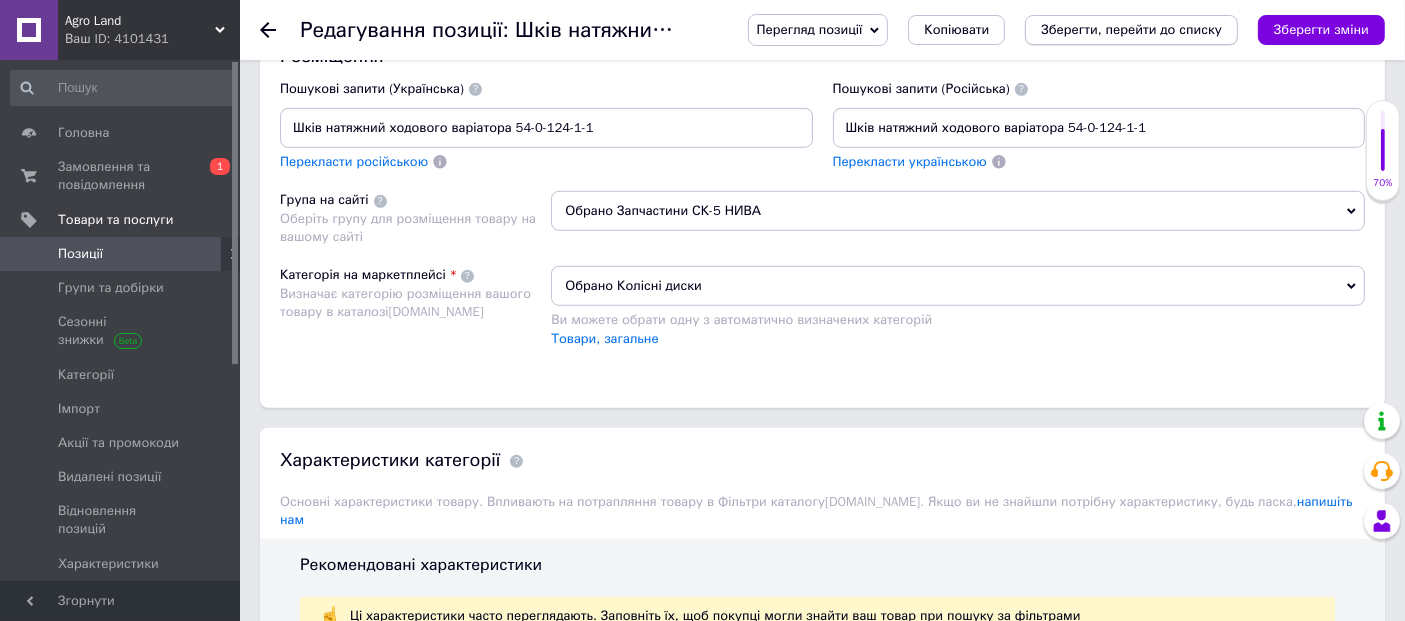 click on "Зберегти, перейти до списку" at bounding box center [1131, 29] 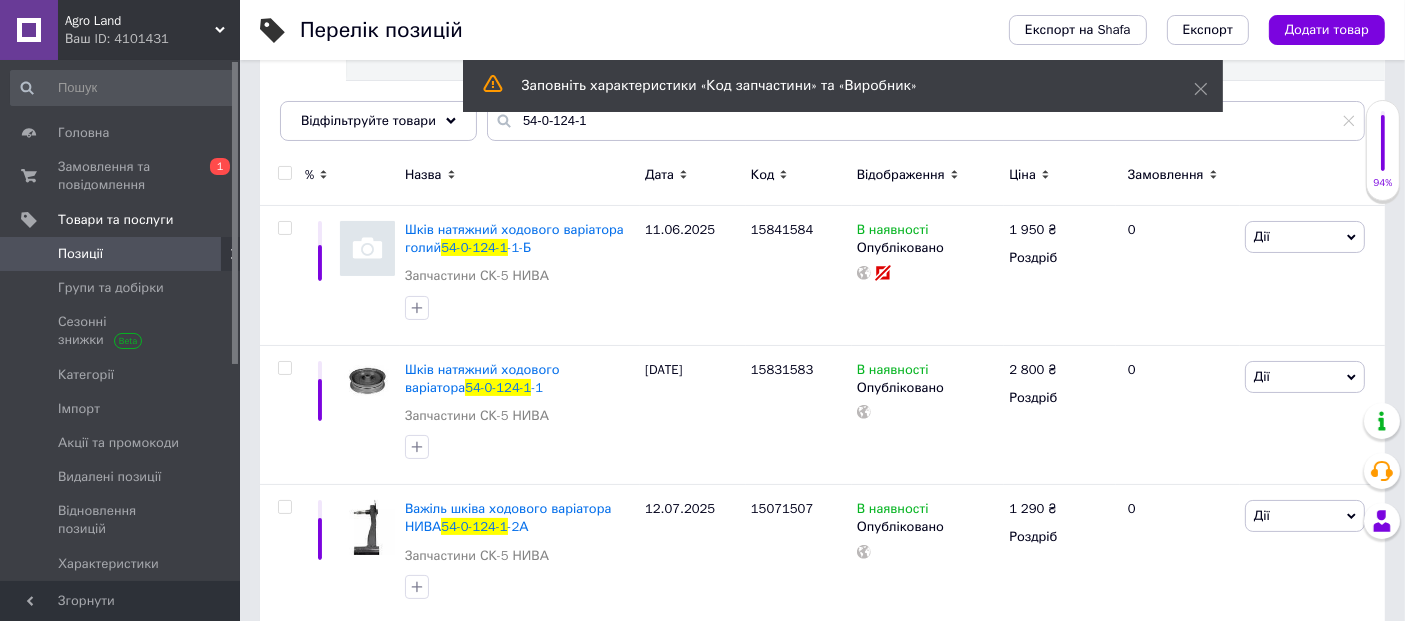 scroll, scrollTop: 222, scrollLeft: 0, axis: vertical 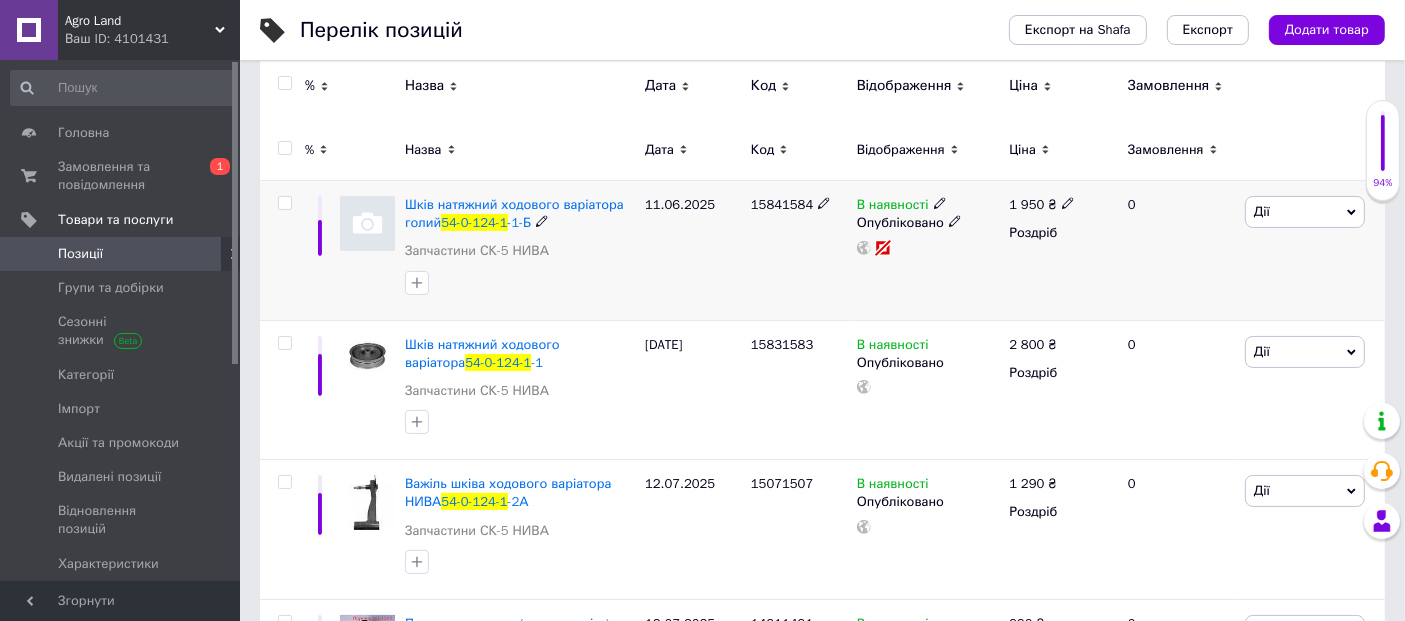 click 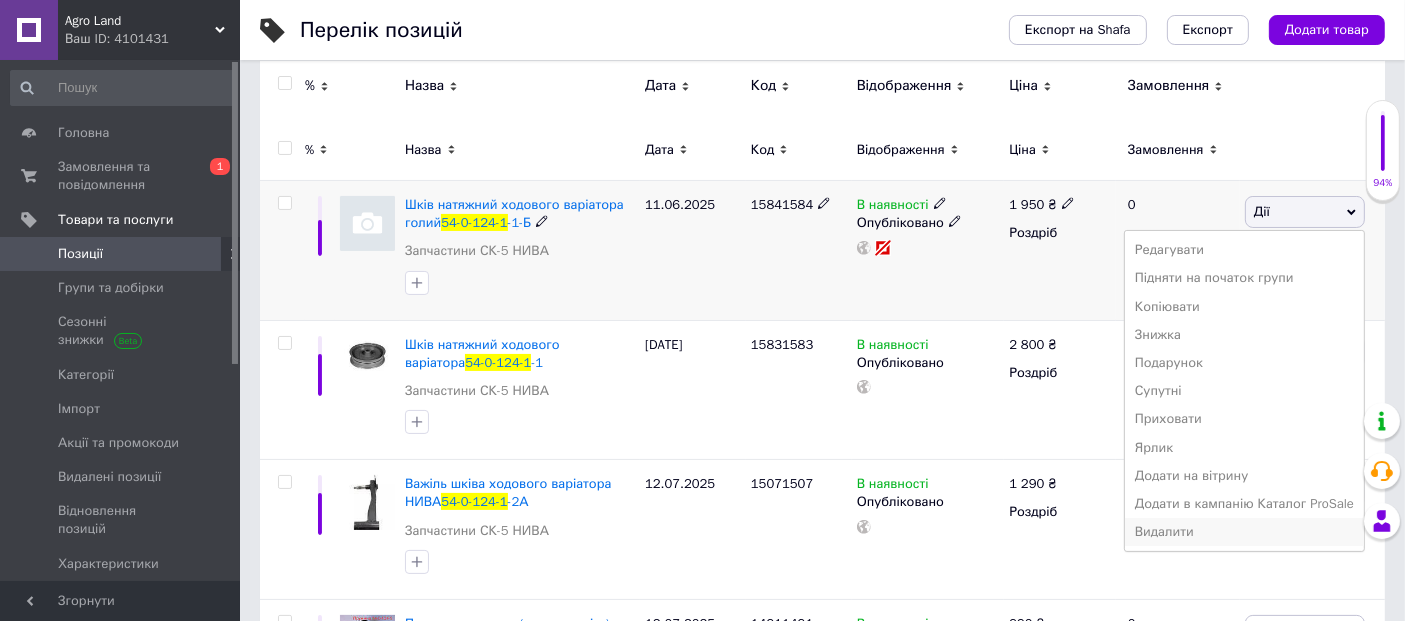 click on "Видалити" at bounding box center [1244, 532] 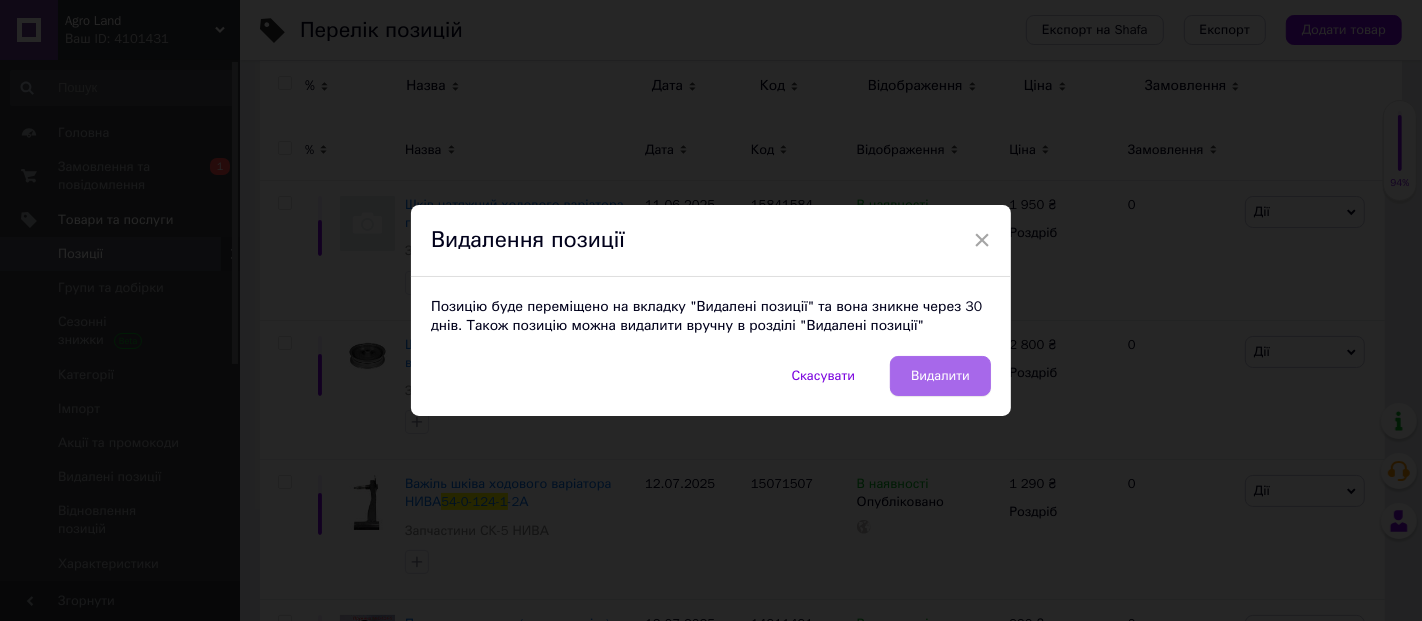 click on "Видалити" at bounding box center (940, 376) 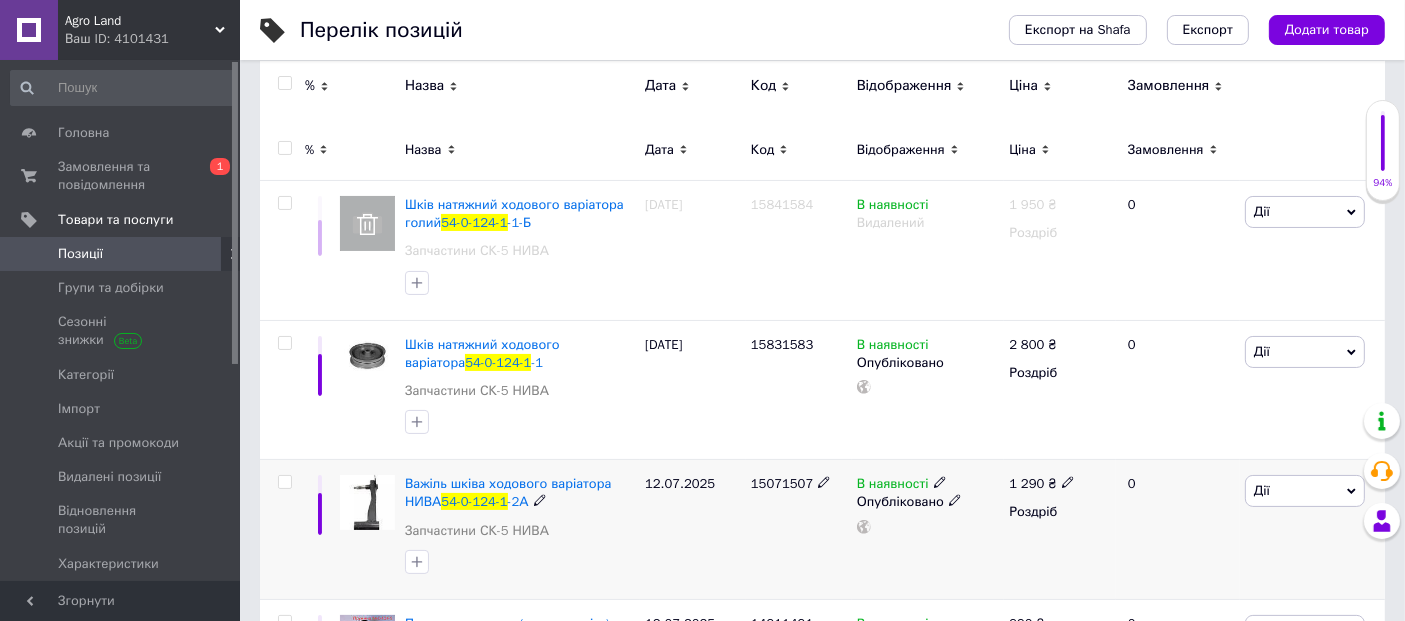 click on "15071507" at bounding box center [799, 530] 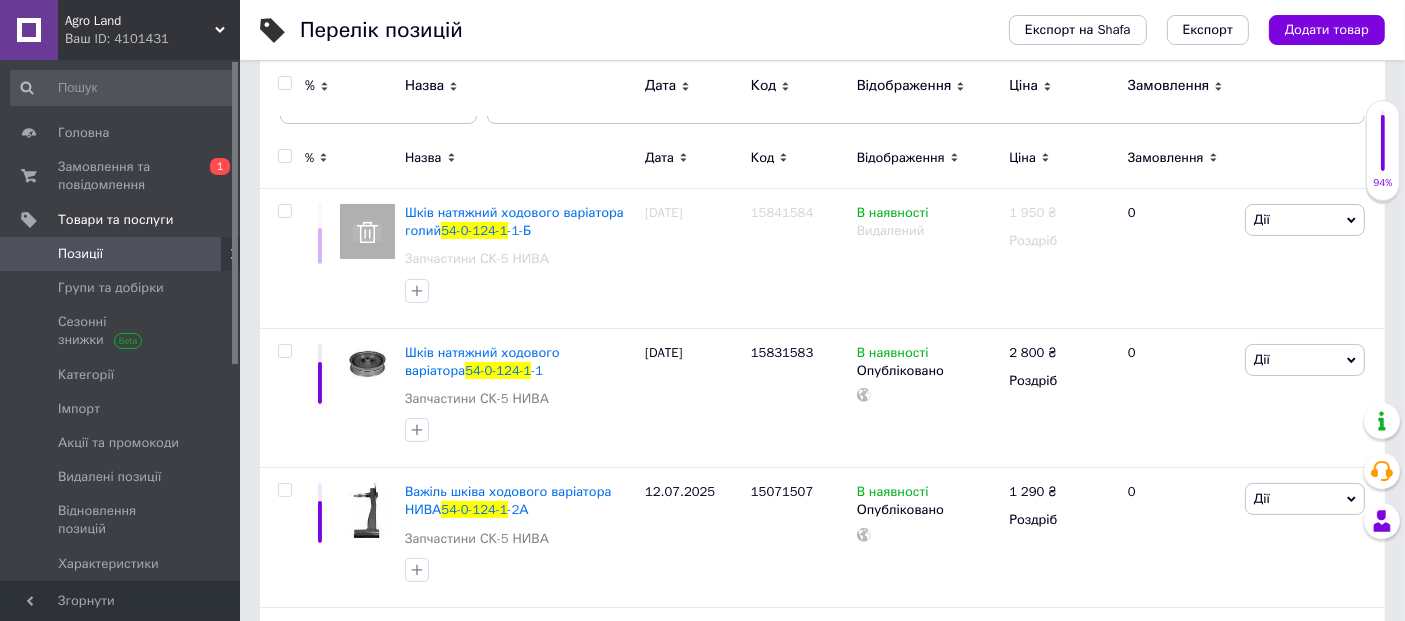 scroll, scrollTop: 0, scrollLeft: 0, axis: both 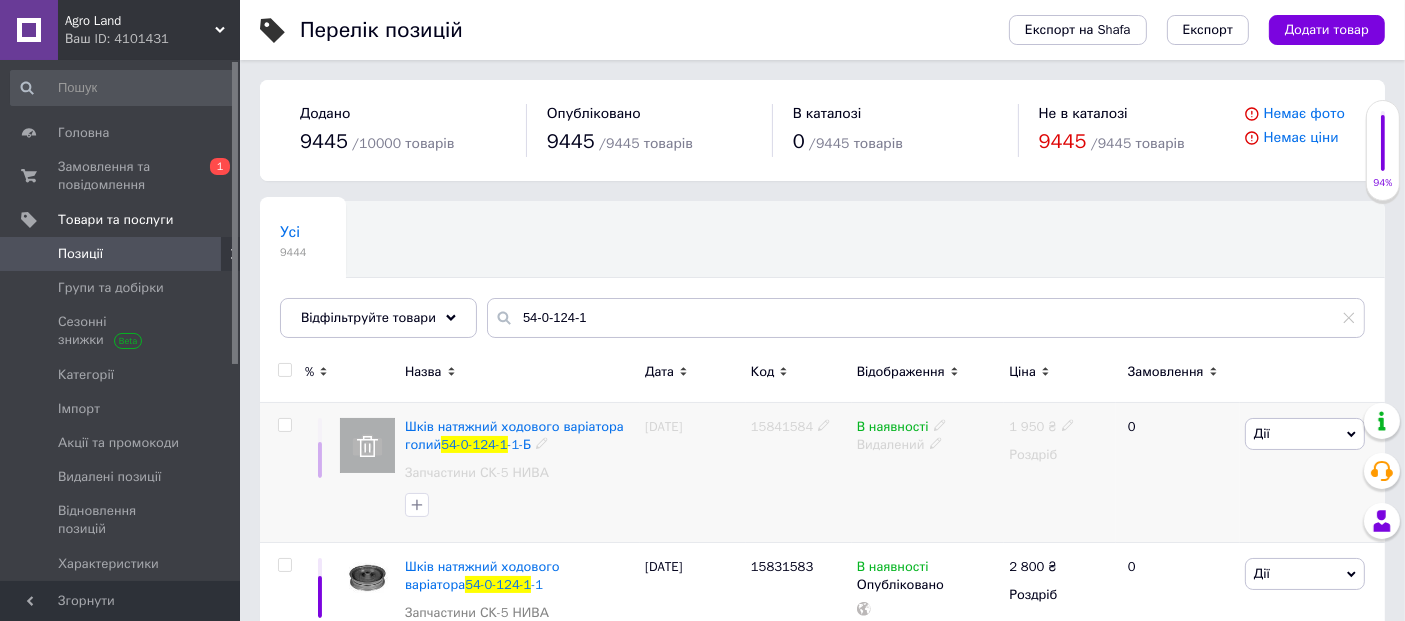 click on "Дії" at bounding box center [1305, 434] 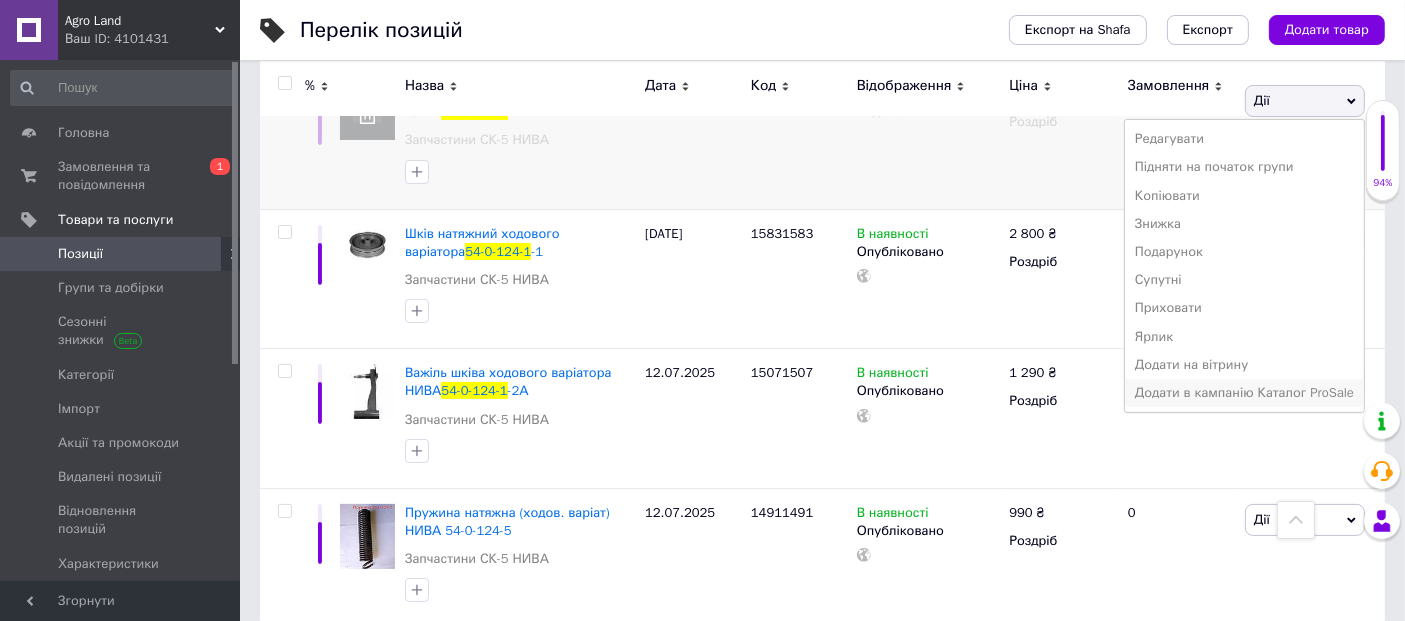 scroll, scrollTop: 111, scrollLeft: 0, axis: vertical 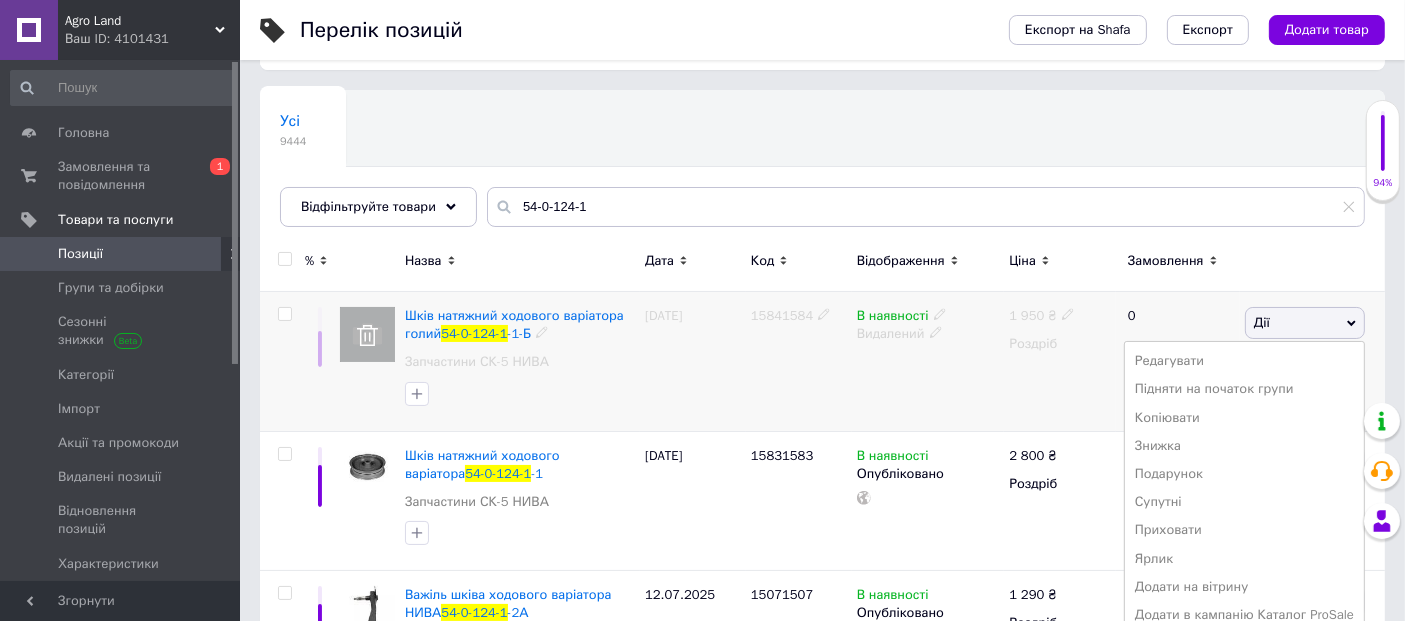 click 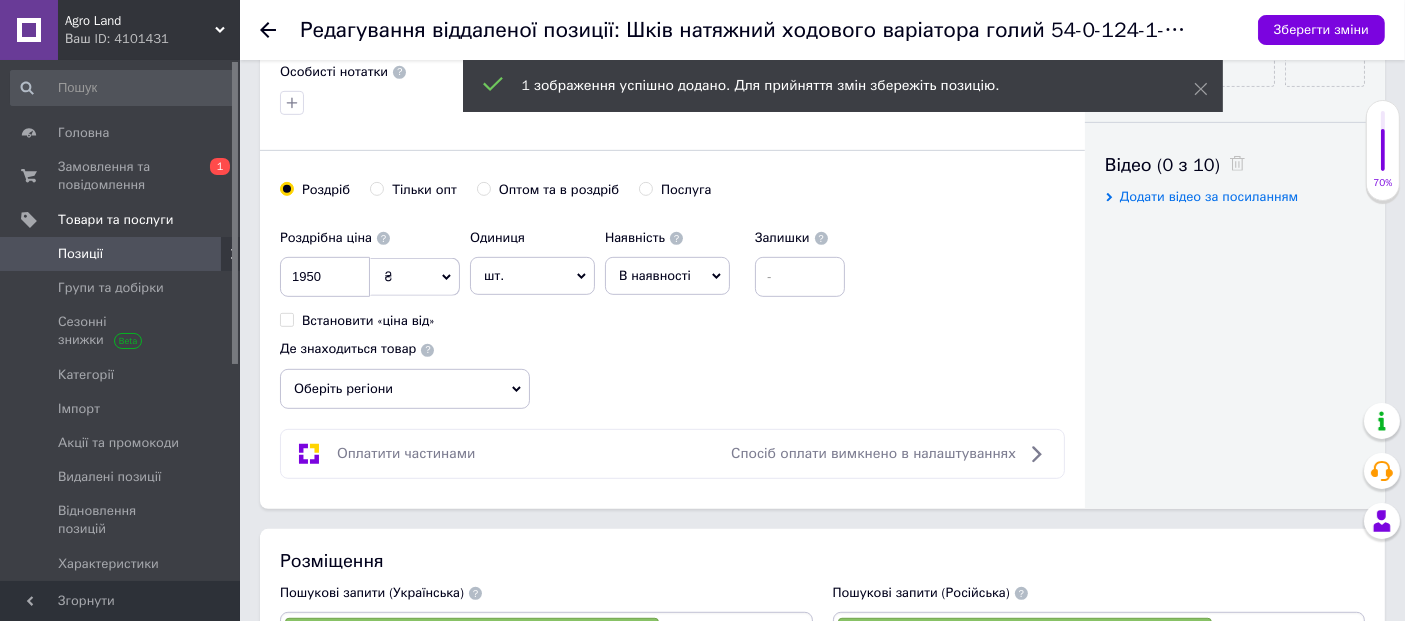 scroll, scrollTop: 1000, scrollLeft: 0, axis: vertical 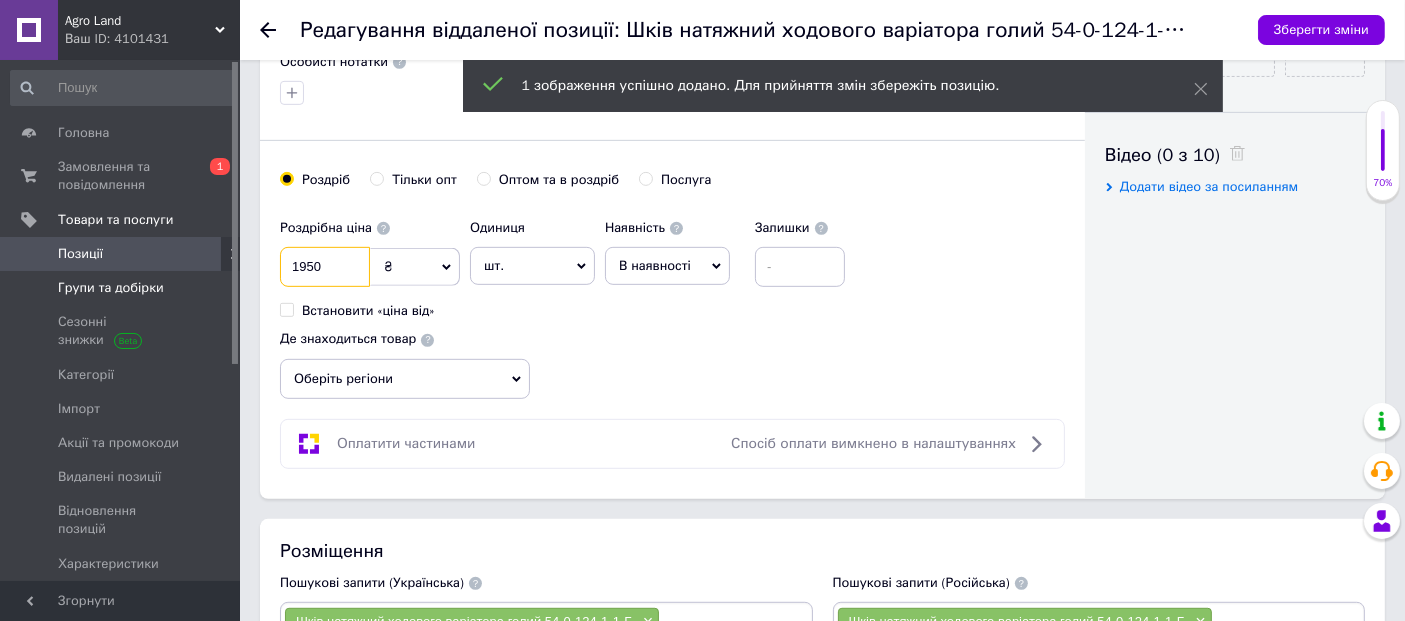 drag, startPoint x: 339, startPoint y: 264, endPoint x: 189, endPoint y: 277, distance: 150.56229 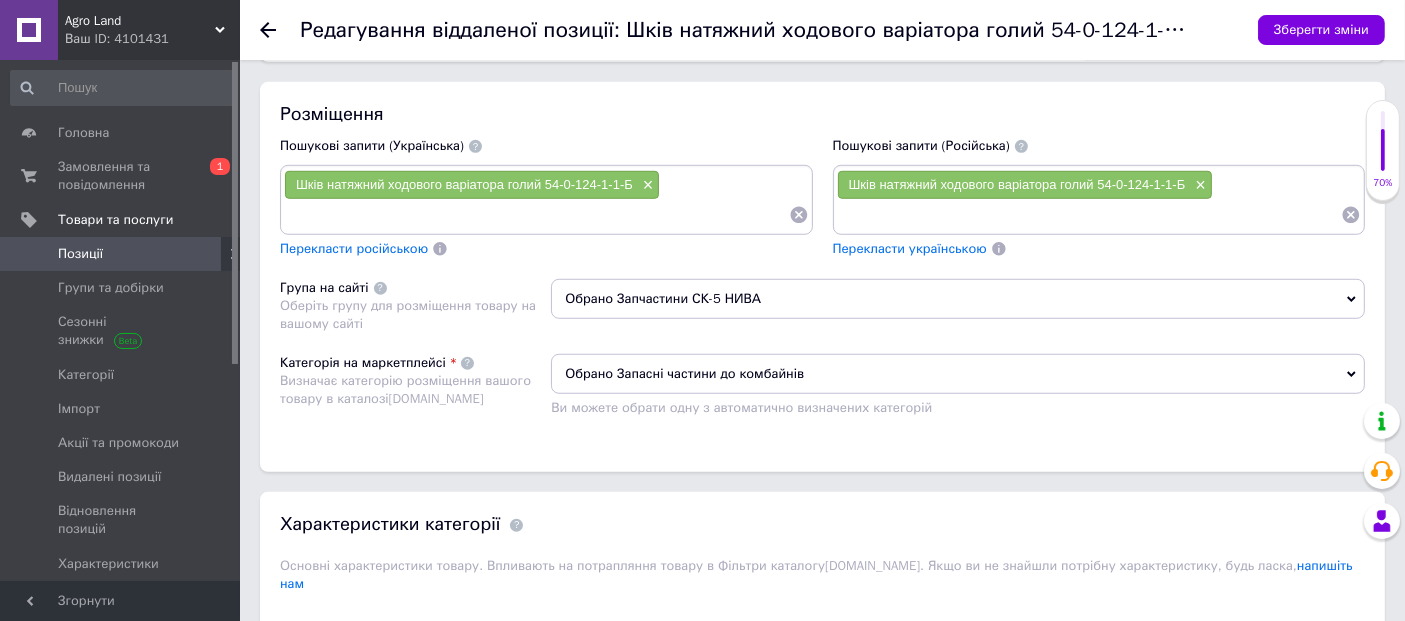 scroll, scrollTop: 1444, scrollLeft: 0, axis: vertical 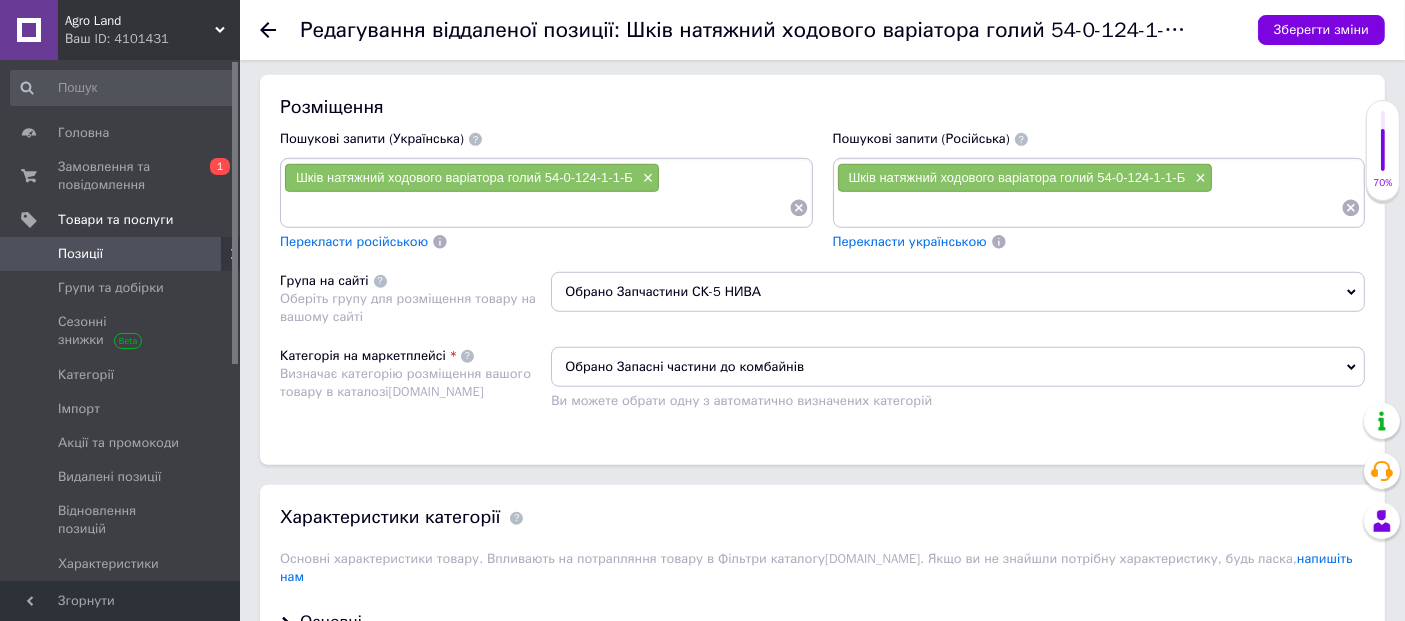 type on "2200" 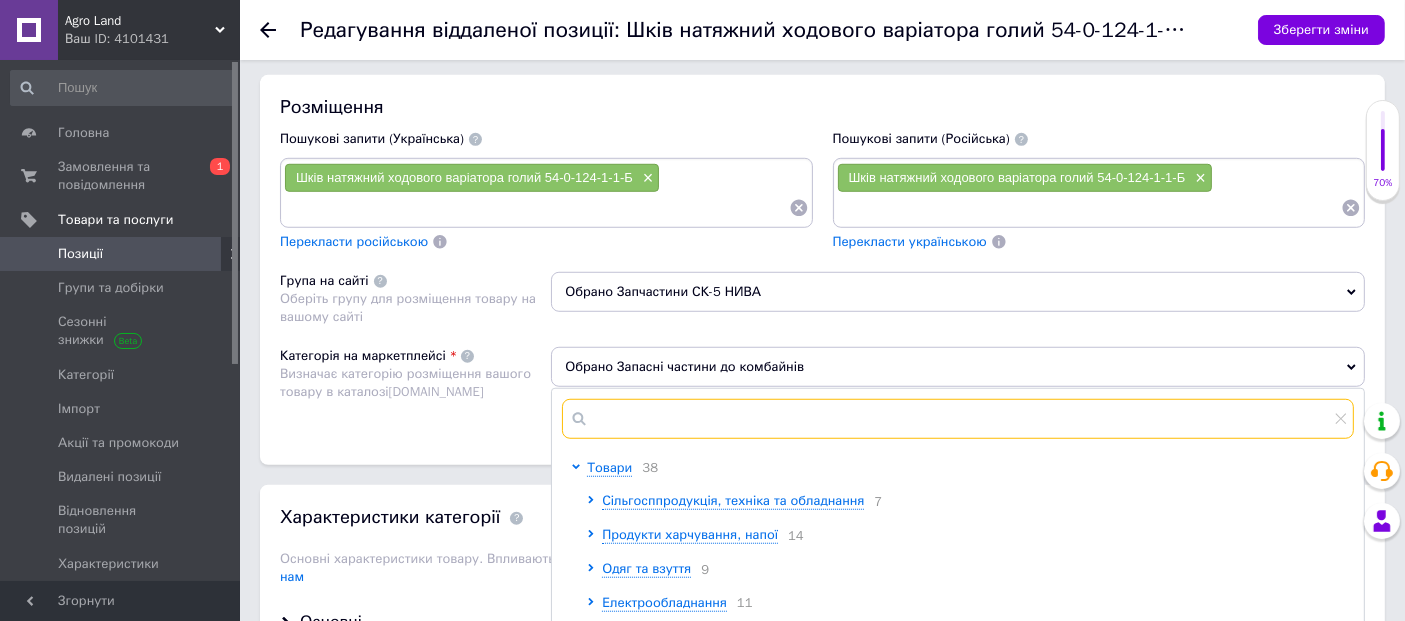 click at bounding box center (958, 419) 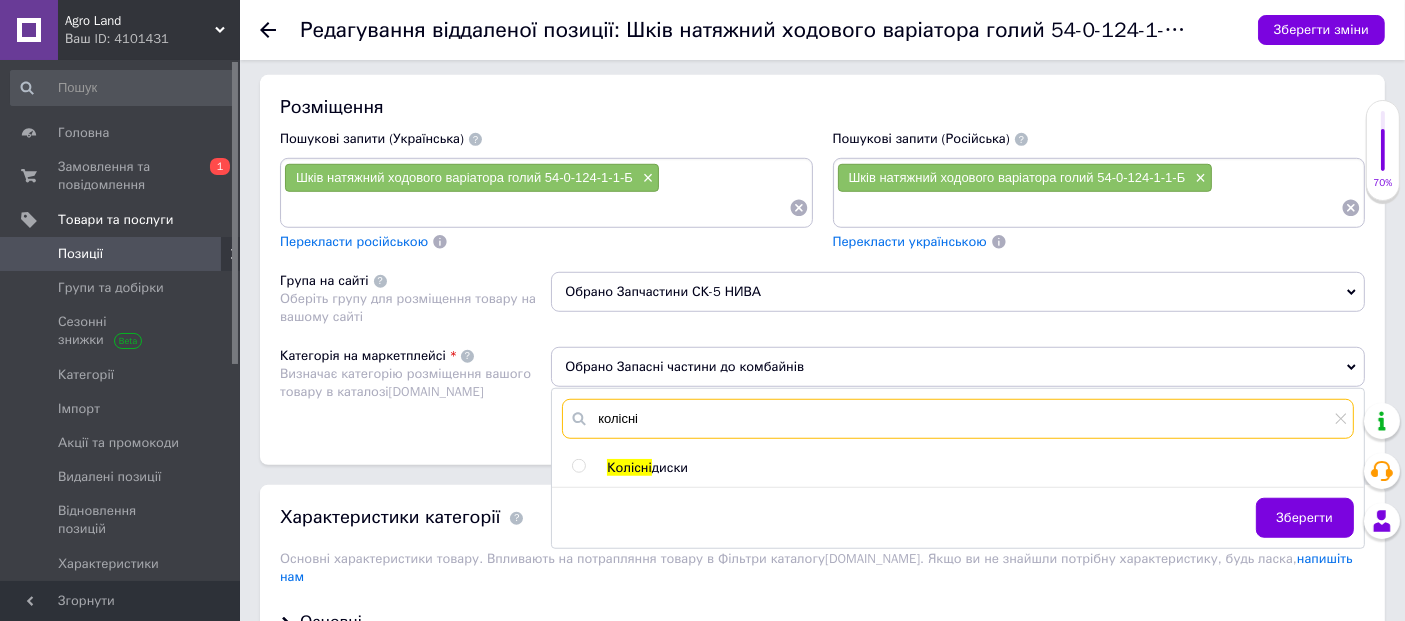 type on "колісні" 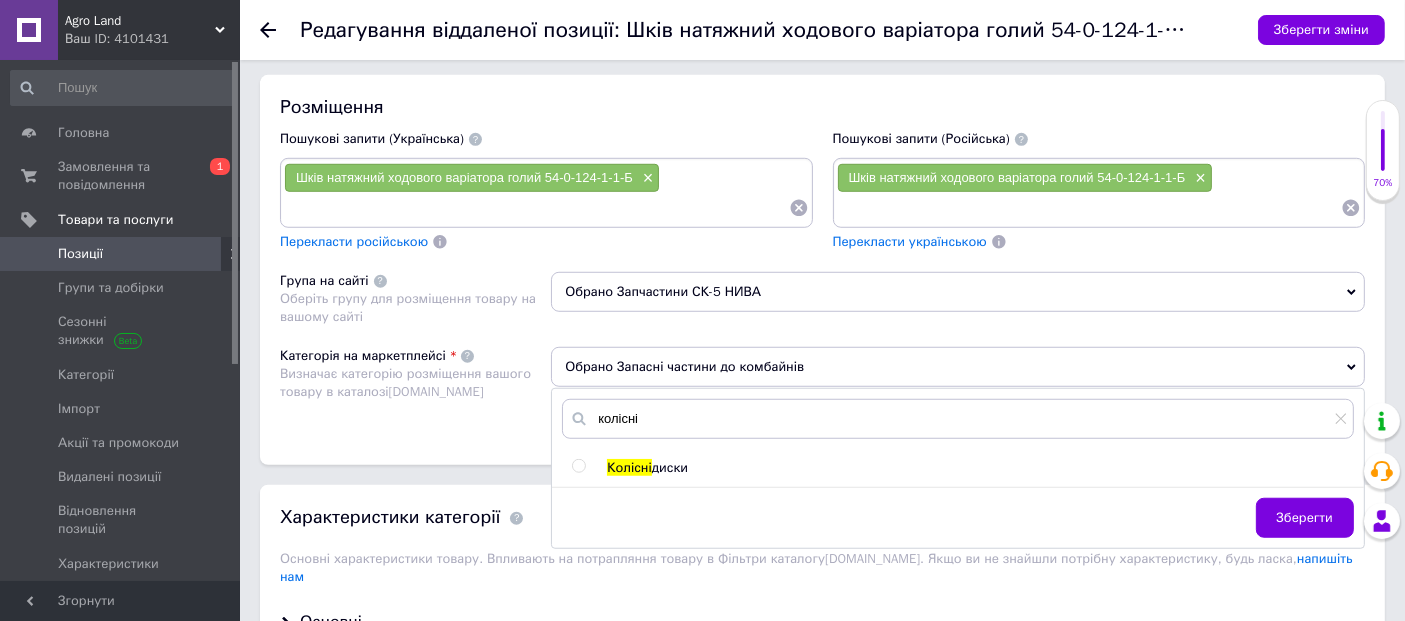 click at bounding box center [582, 468] 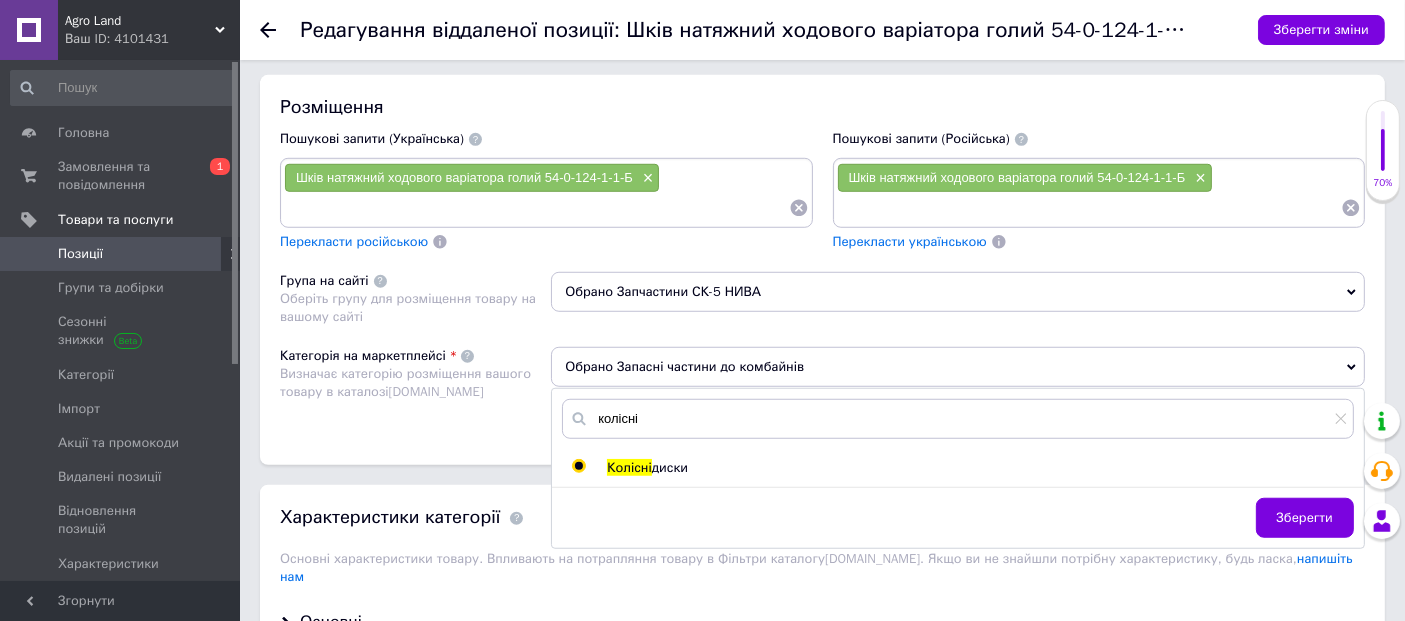 radio on "true" 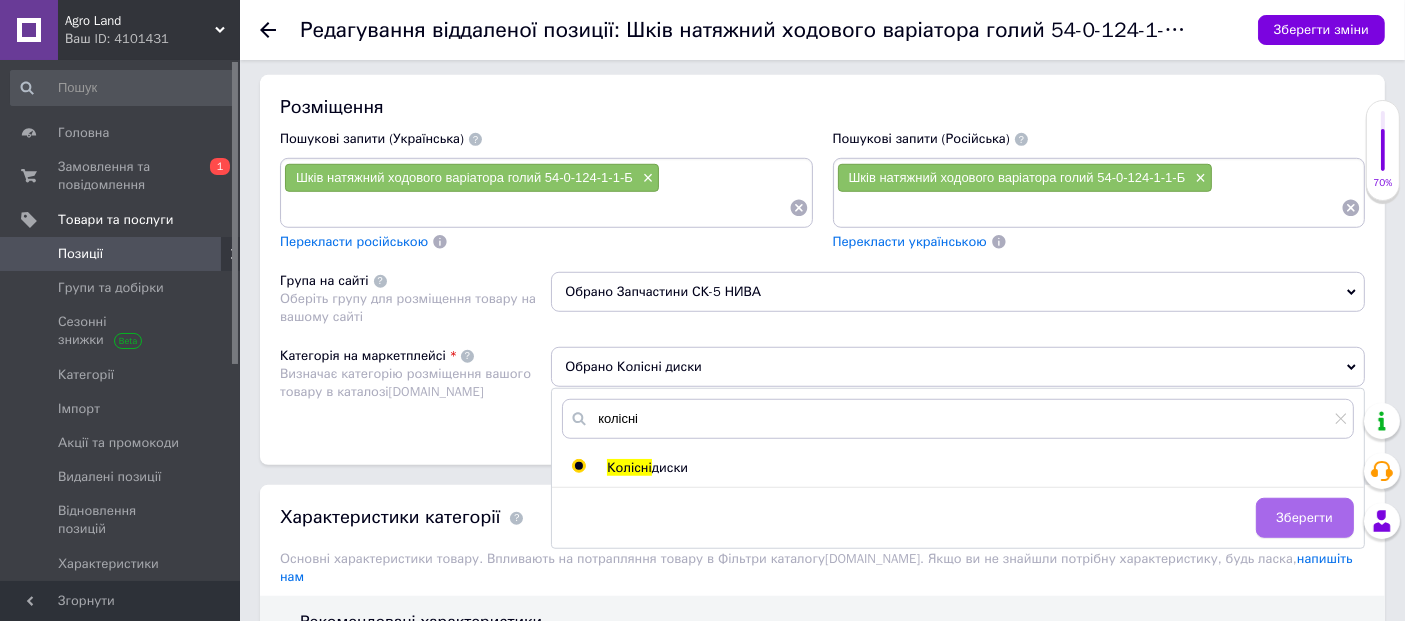 click on "Зберегти" at bounding box center (1305, 518) 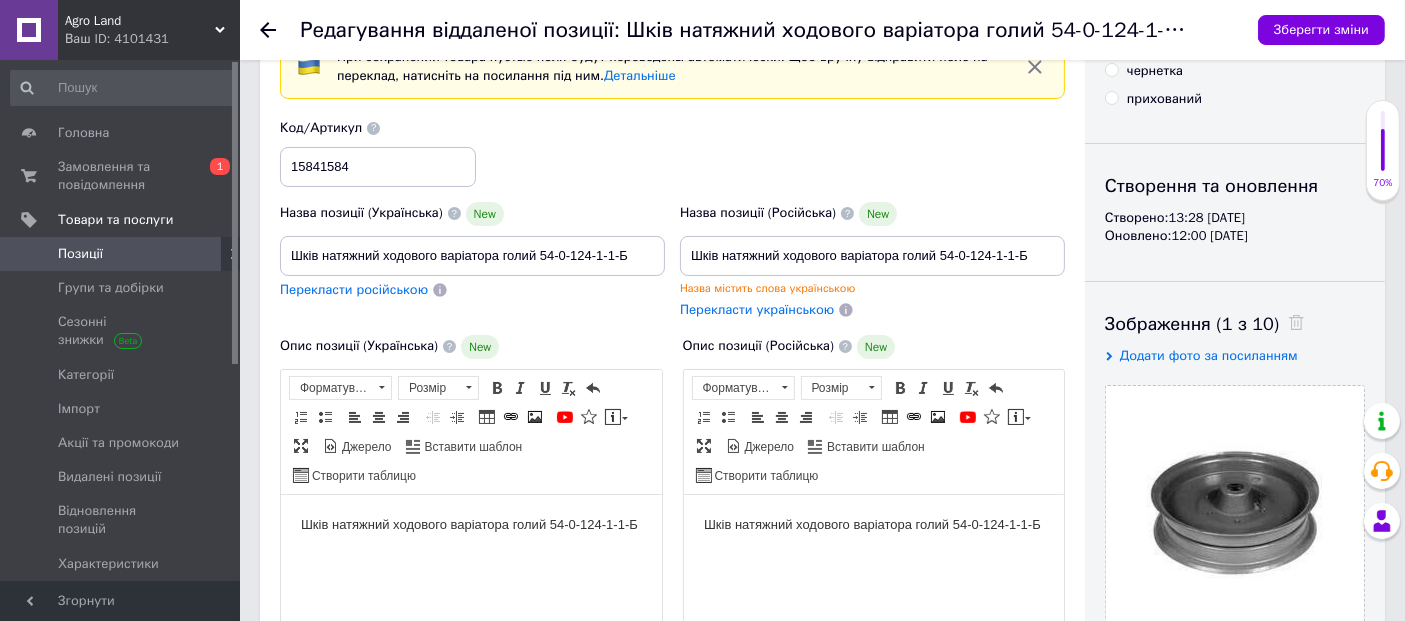 scroll, scrollTop: 0, scrollLeft: 0, axis: both 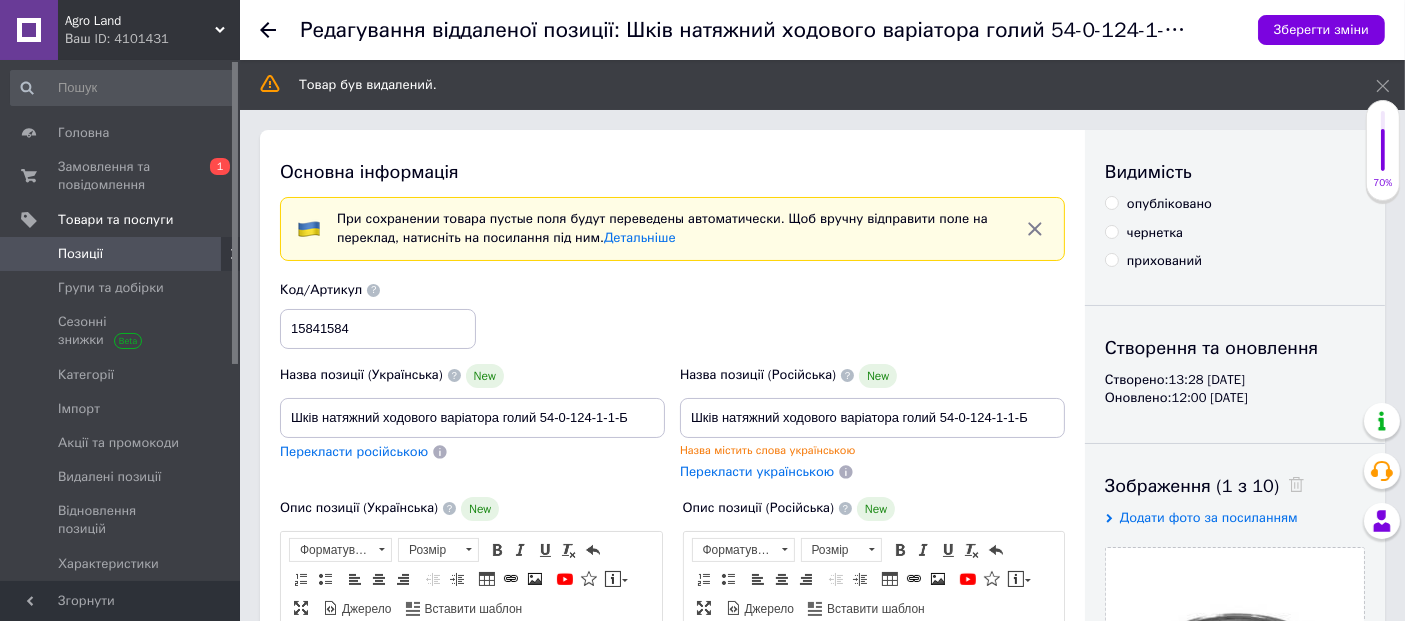 click on "Зберегти зміни" at bounding box center [1301, 30] 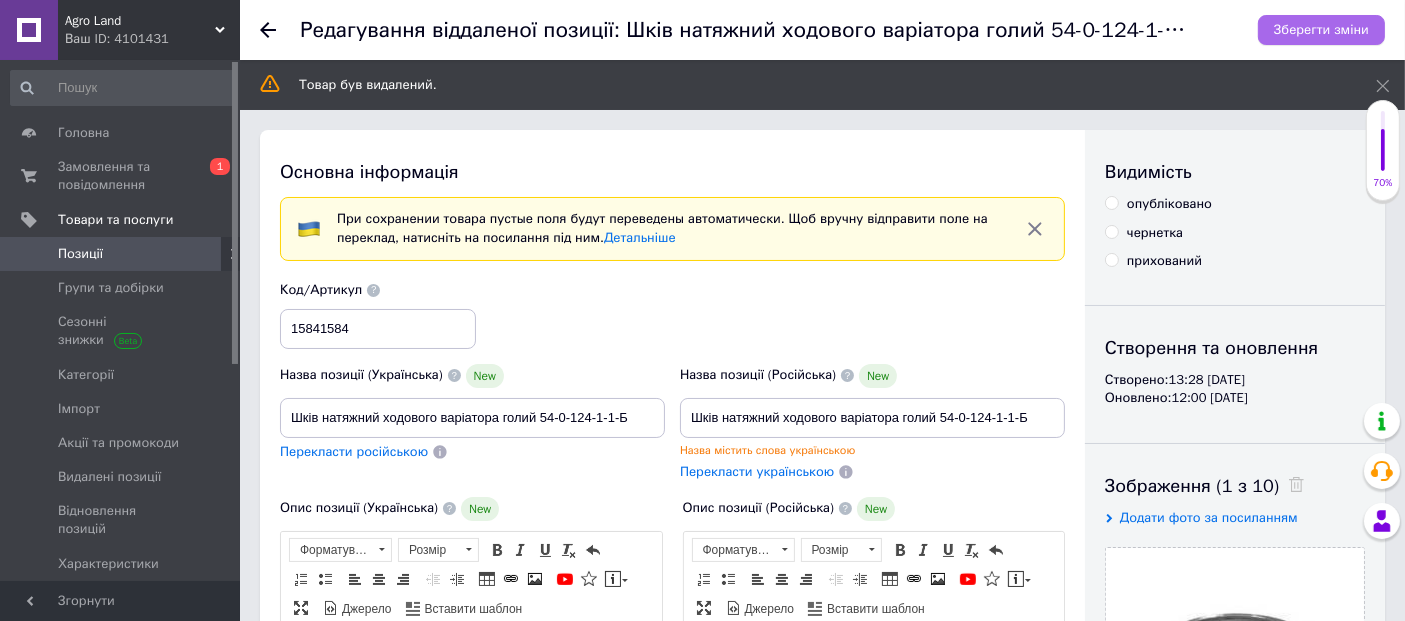 click on "Зберегти зміни" at bounding box center (1321, 29) 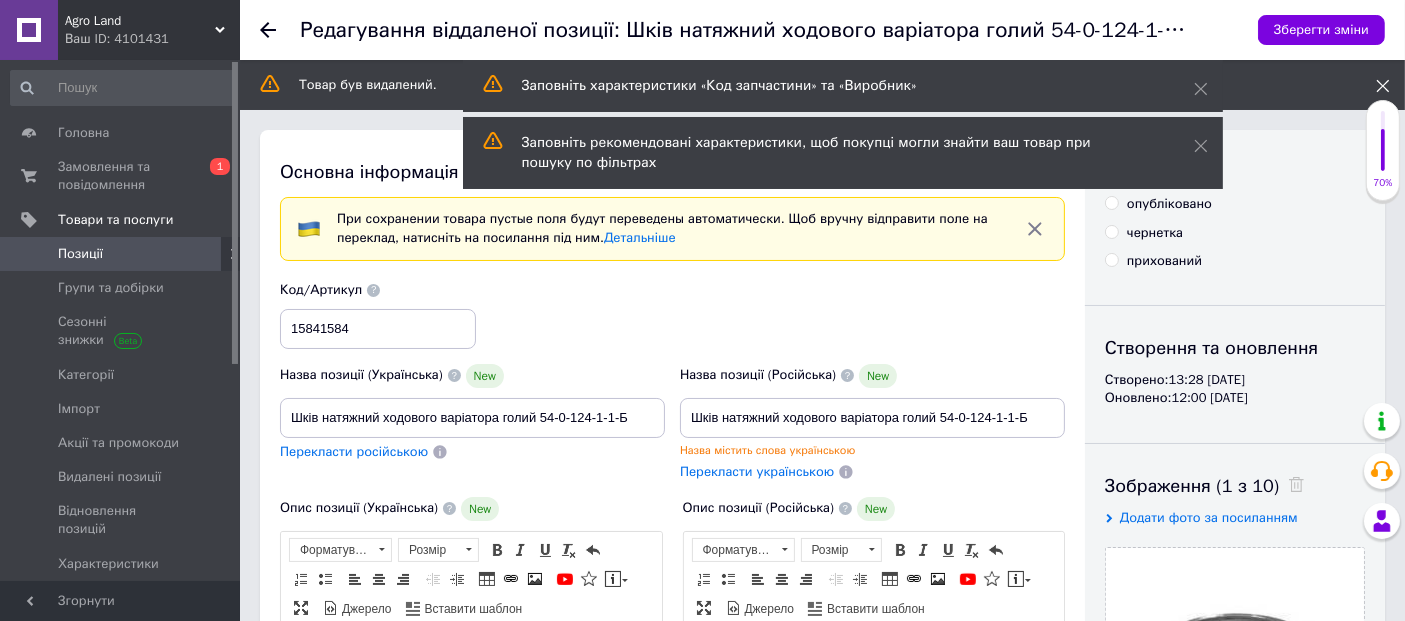 click 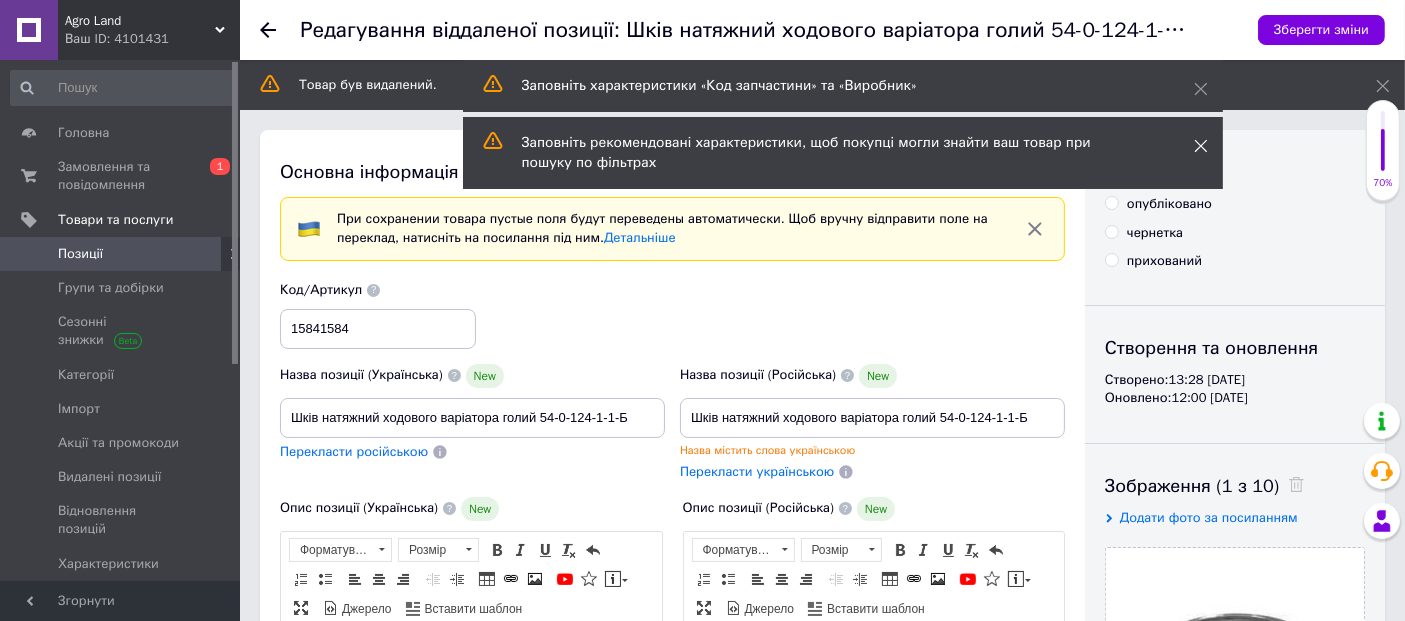 click 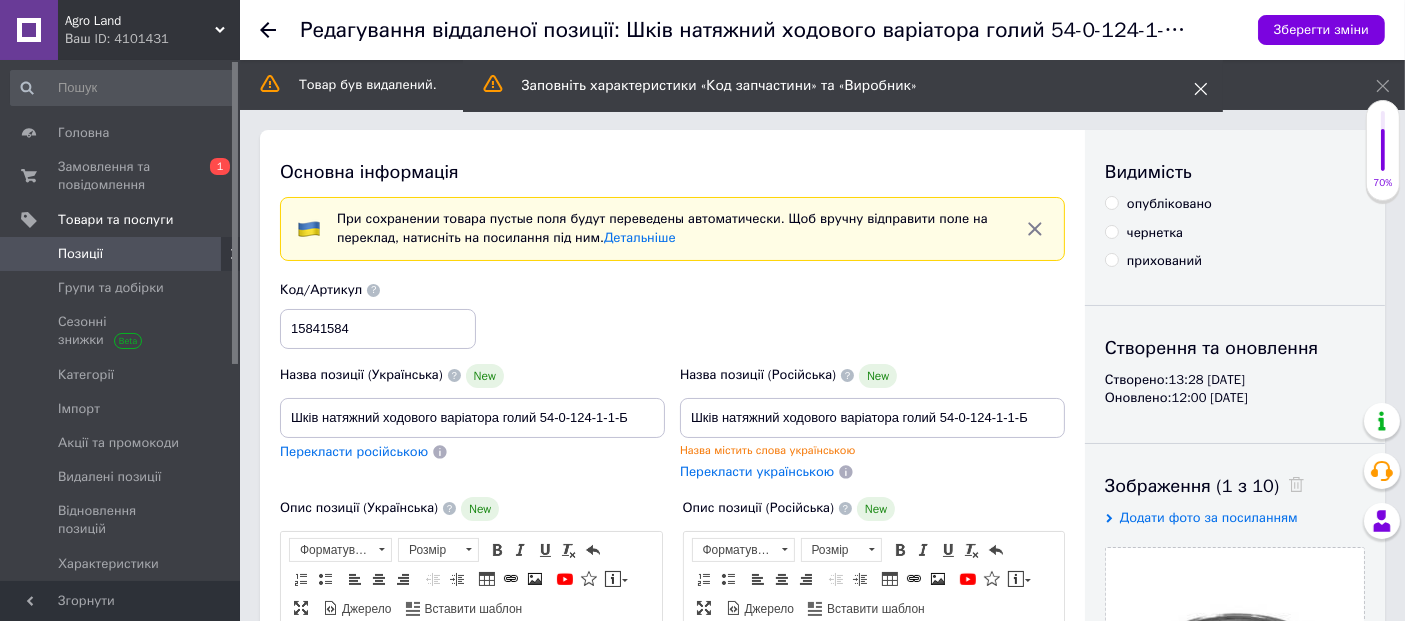 click 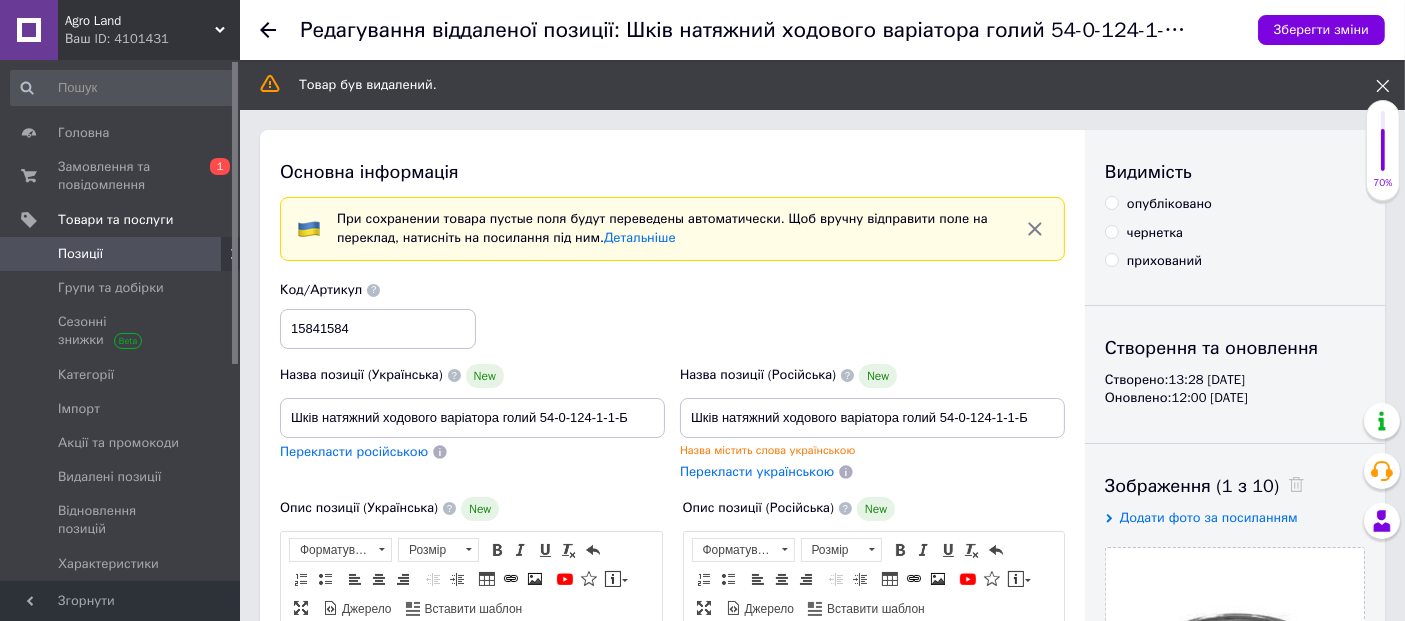 click 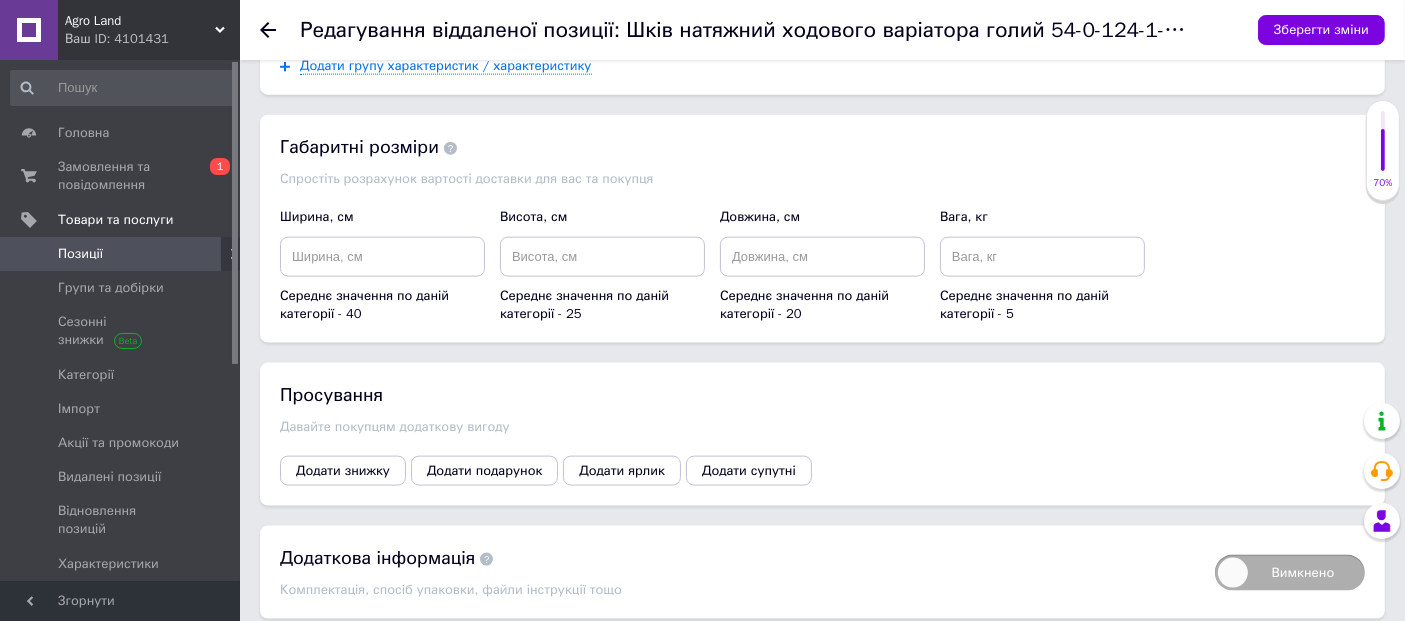 scroll, scrollTop: 2648, scrollLeft: 0, axis: vertical 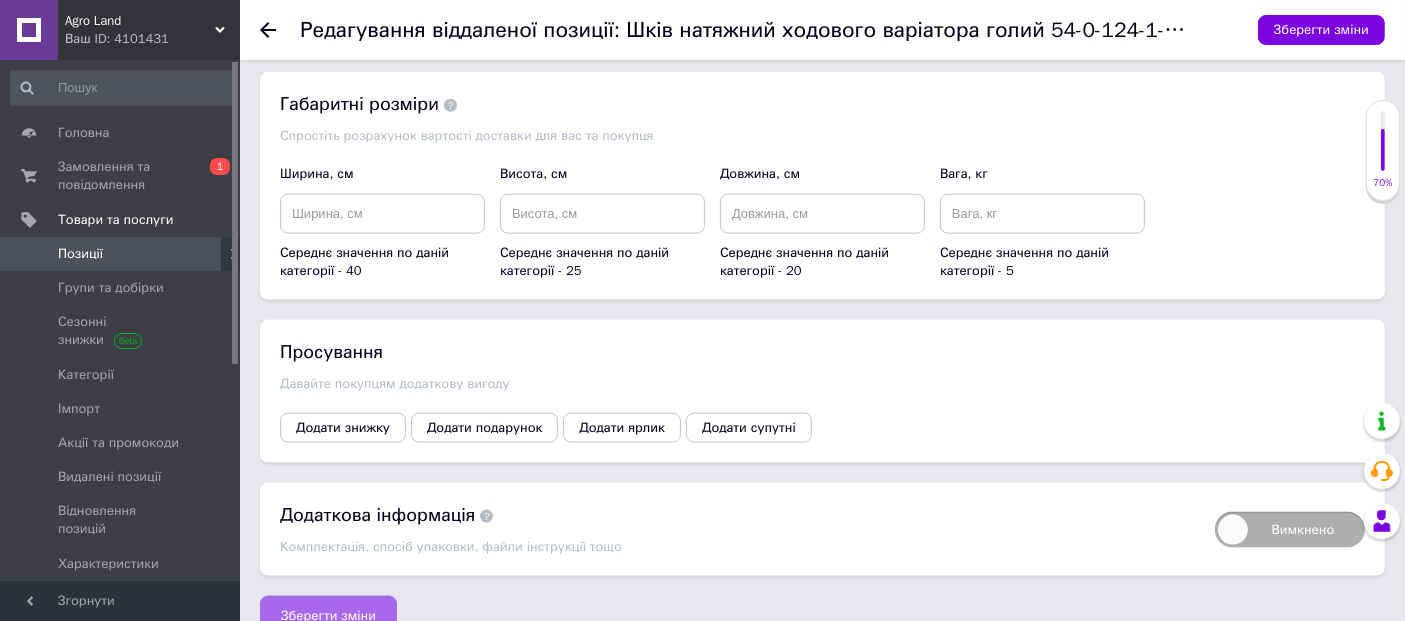 click on "Зберегти зміни" at bounding box center [328, 616] 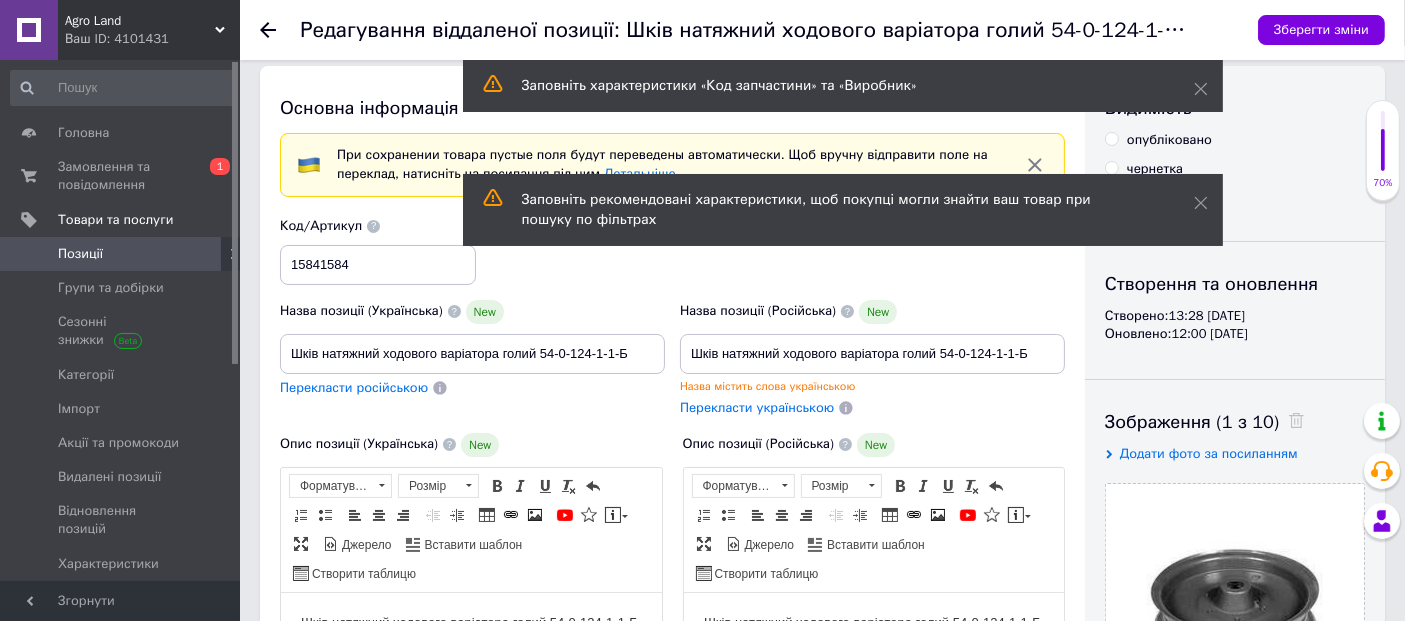 scroll, scrollTop: 0, scrollLeft: 0, axis: both 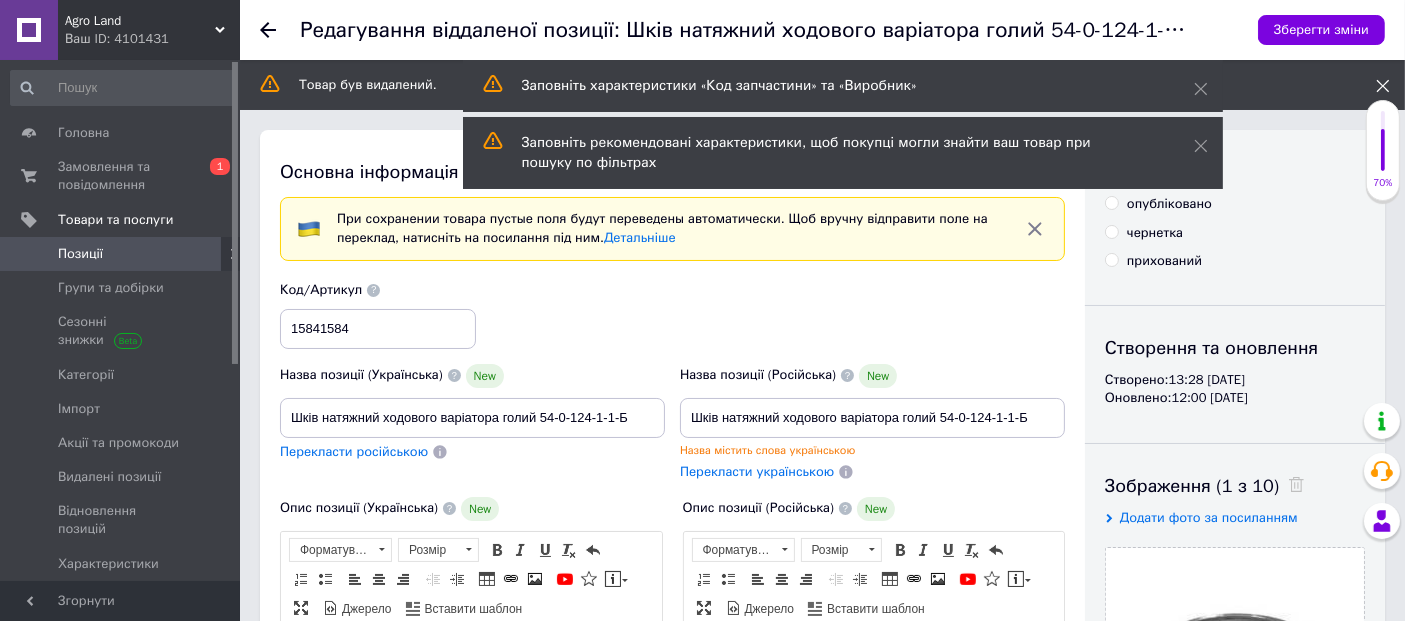 click 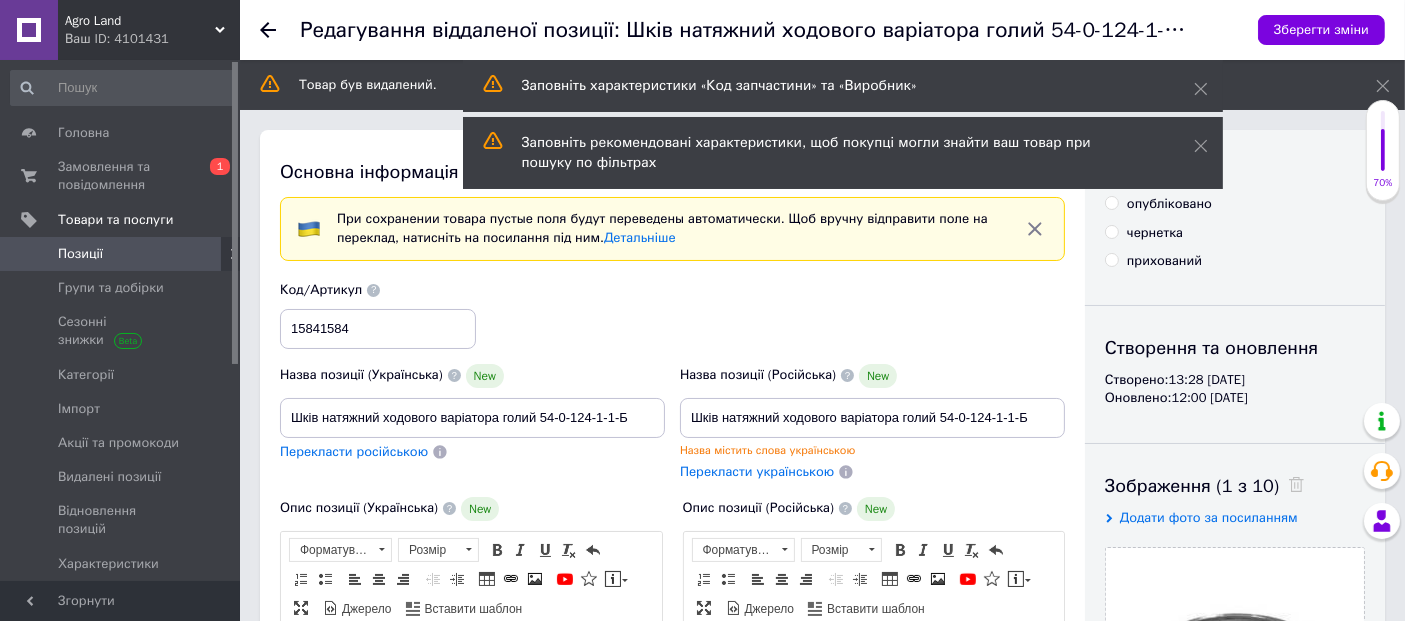 click on "Заповніть рекомендовані характеристики, щоб покупці могли знайти ваш товар при пошуку по фільтрах" at bounding box center (843, 153) 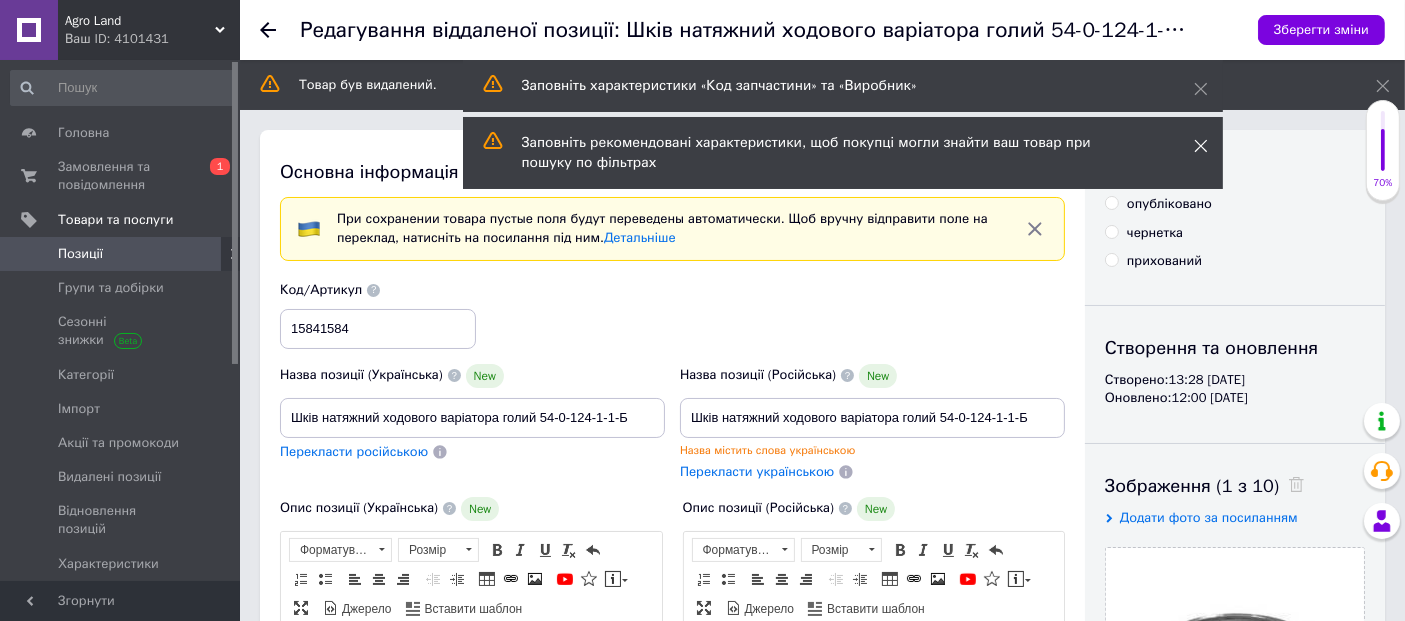 click 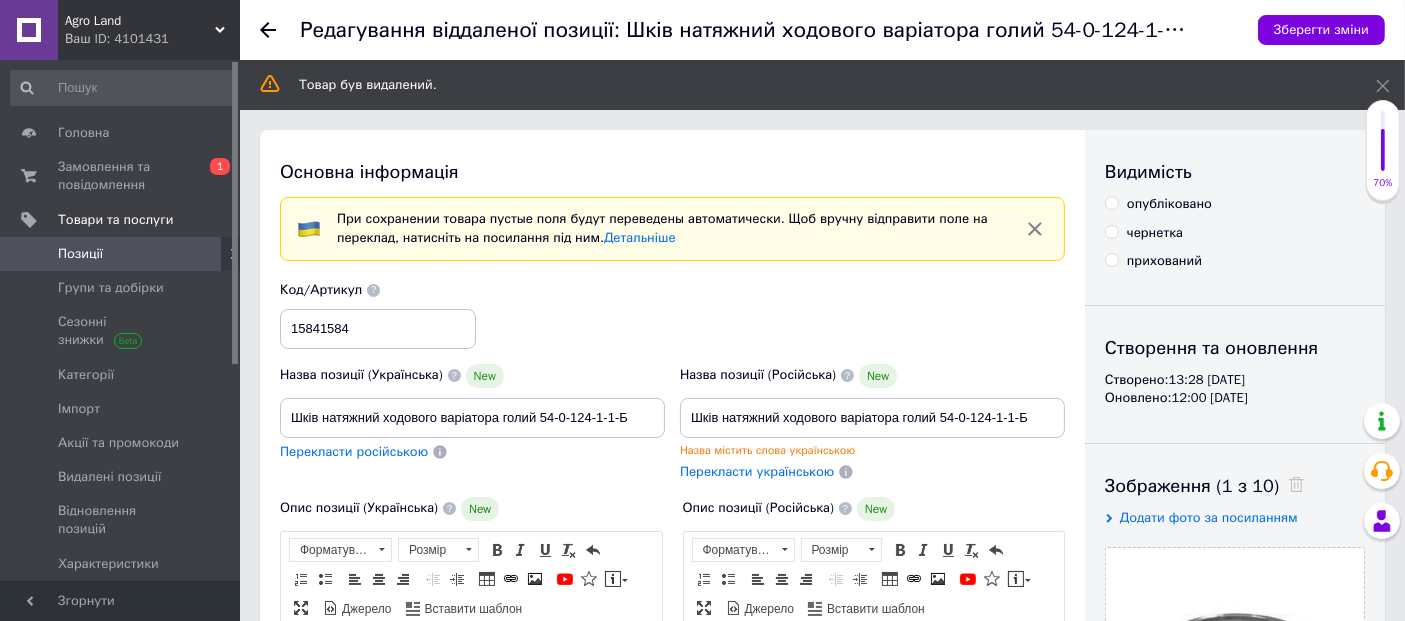 click on "Товар був видалений." at bounding box center (812, 85) 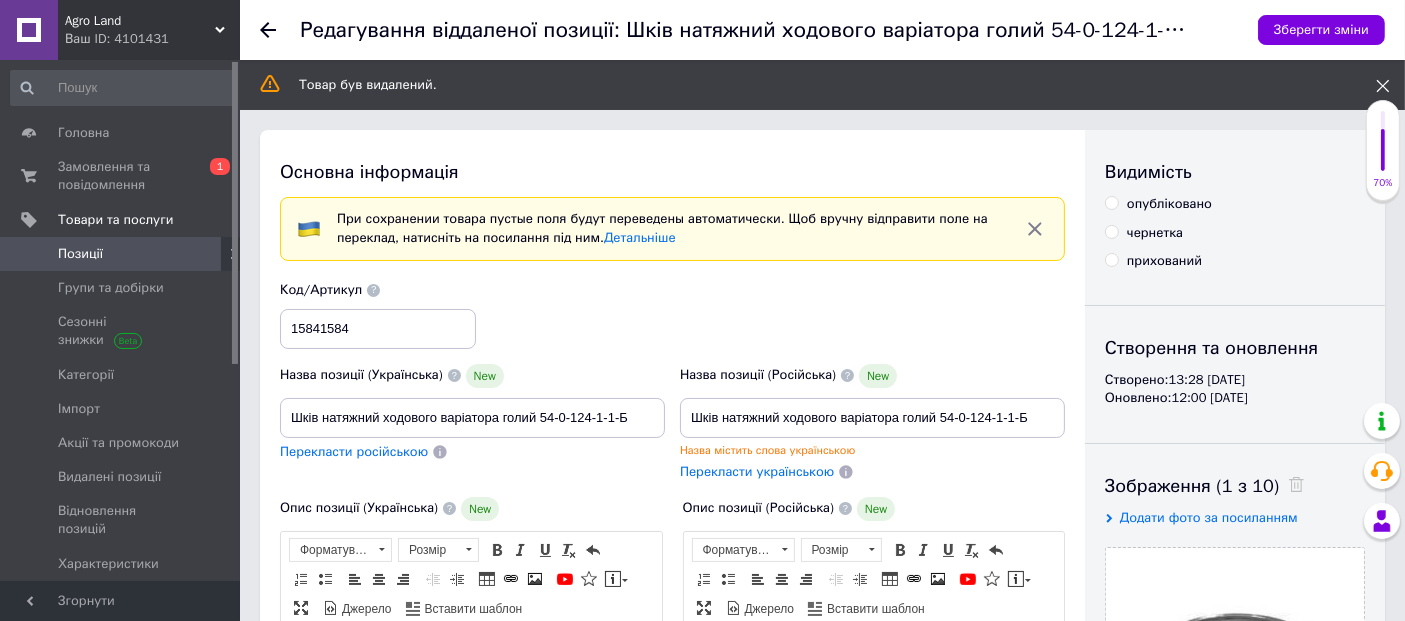 click 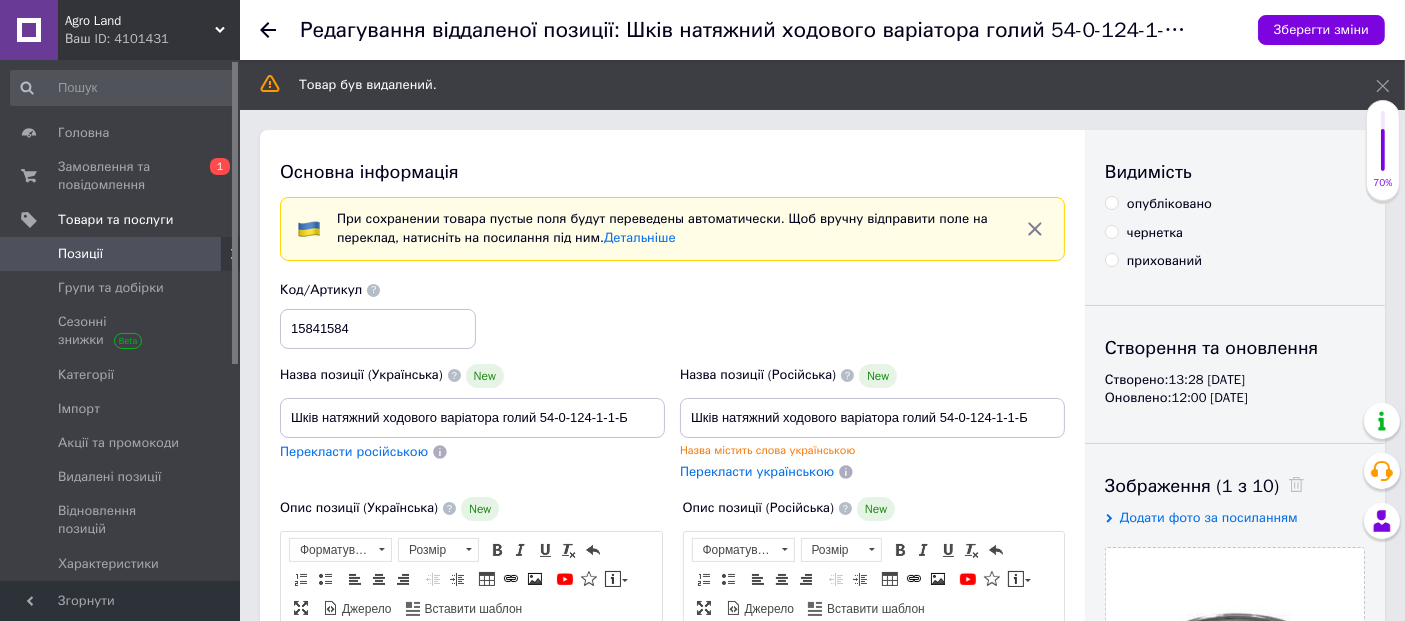 click on "Редагування віддаленої позиції: Шків натяжний ходового варіатора голий 54-0-124-1-1-Б Зберегти зміни" at bounding box center (822, 30) 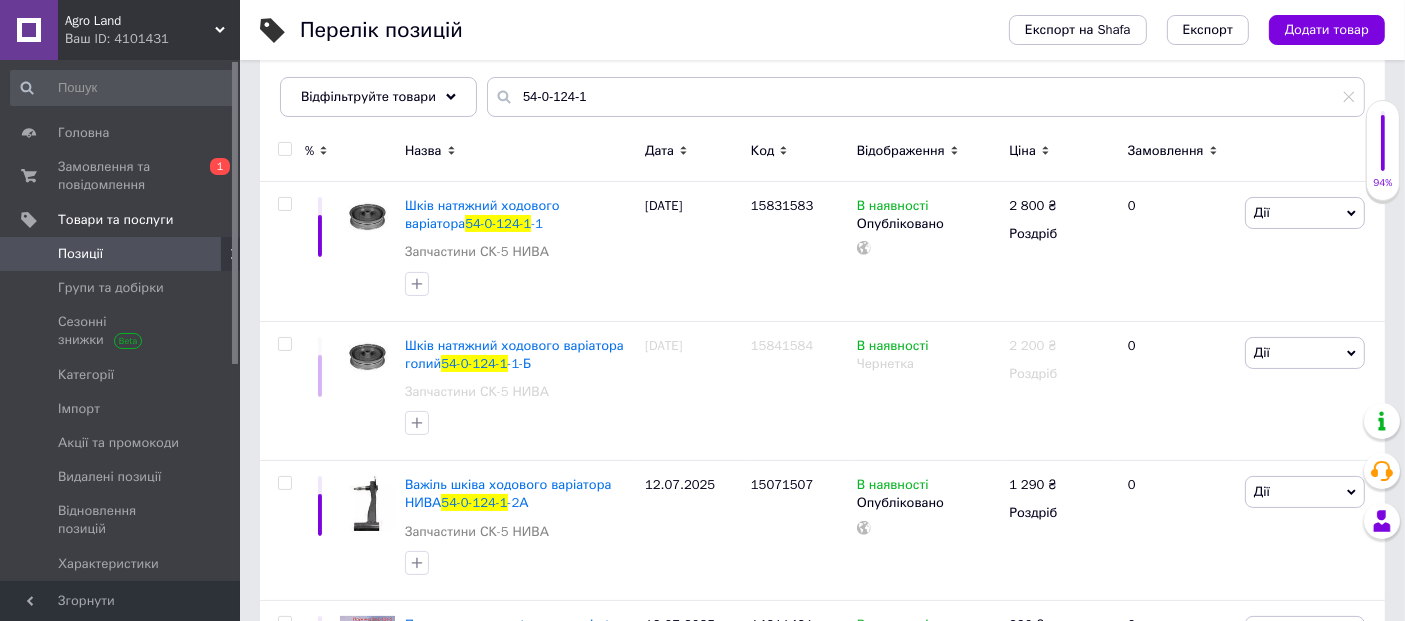 scroll, scrollTop: 222, scrollLeft: 0, axis: vertical 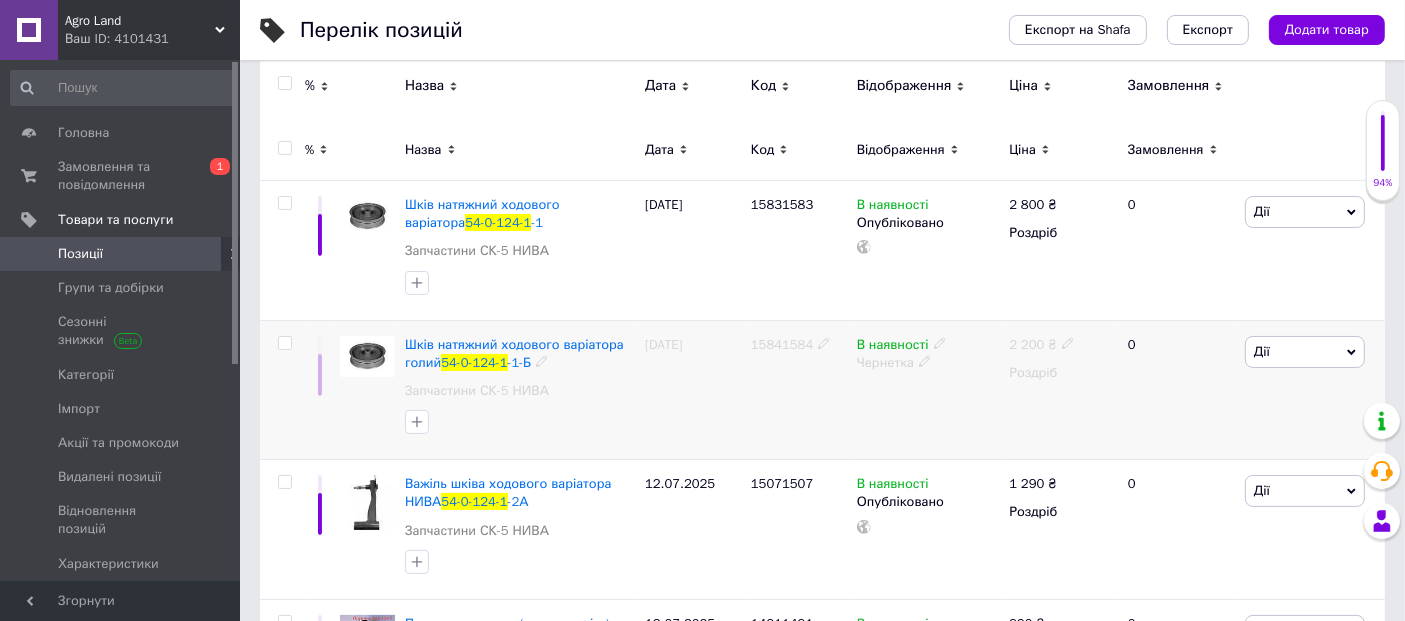 click 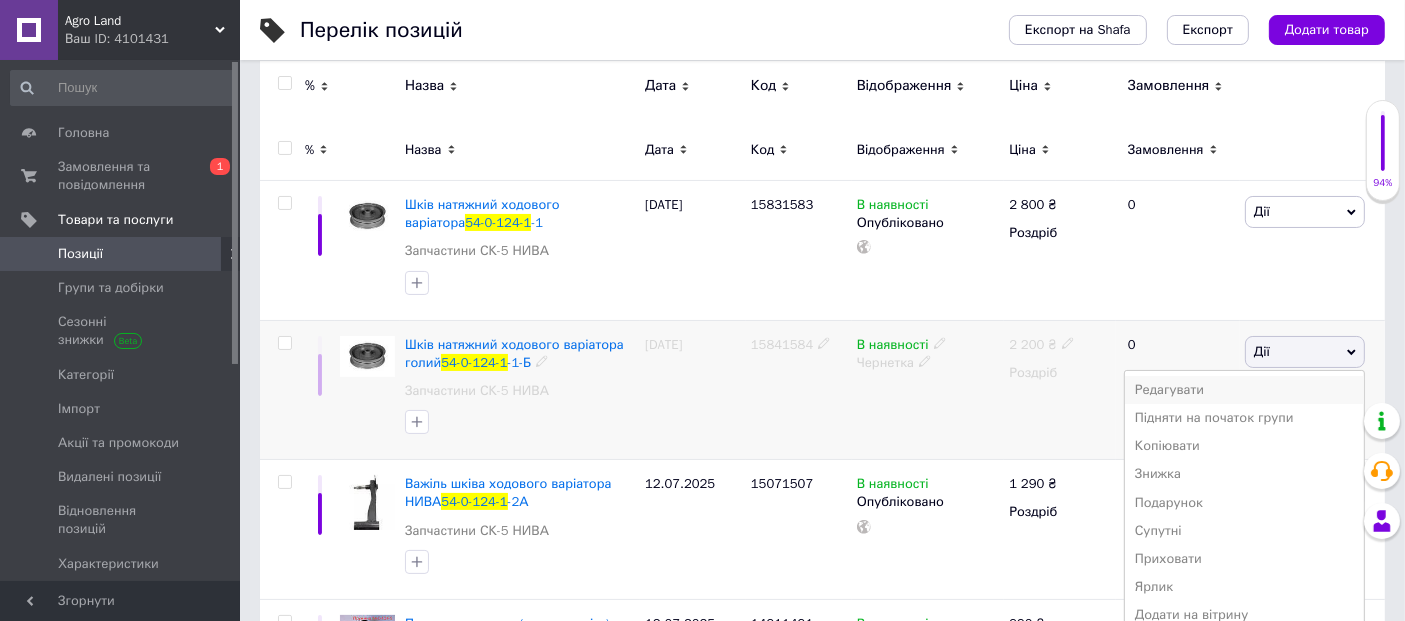 scroll, scrollTop: 333, scrollLeft: 0, axis: vertical 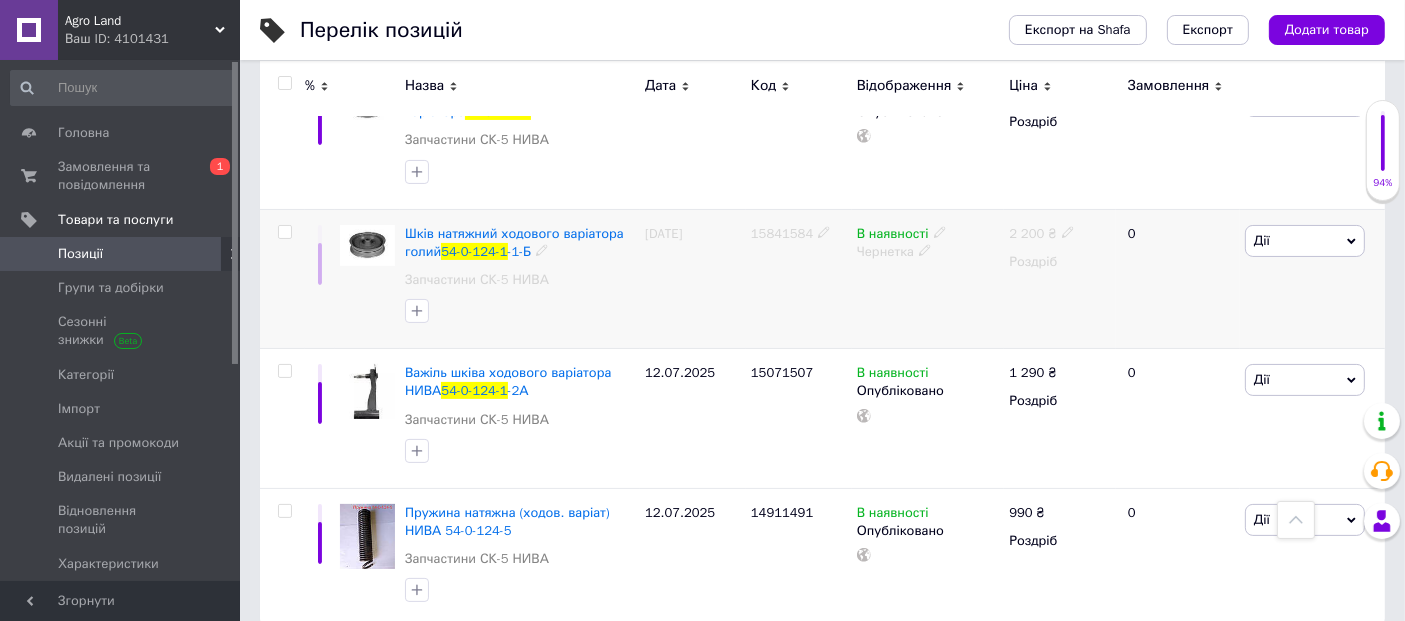 click on "В наявності Чернетка" at bounding box center [928, 279] 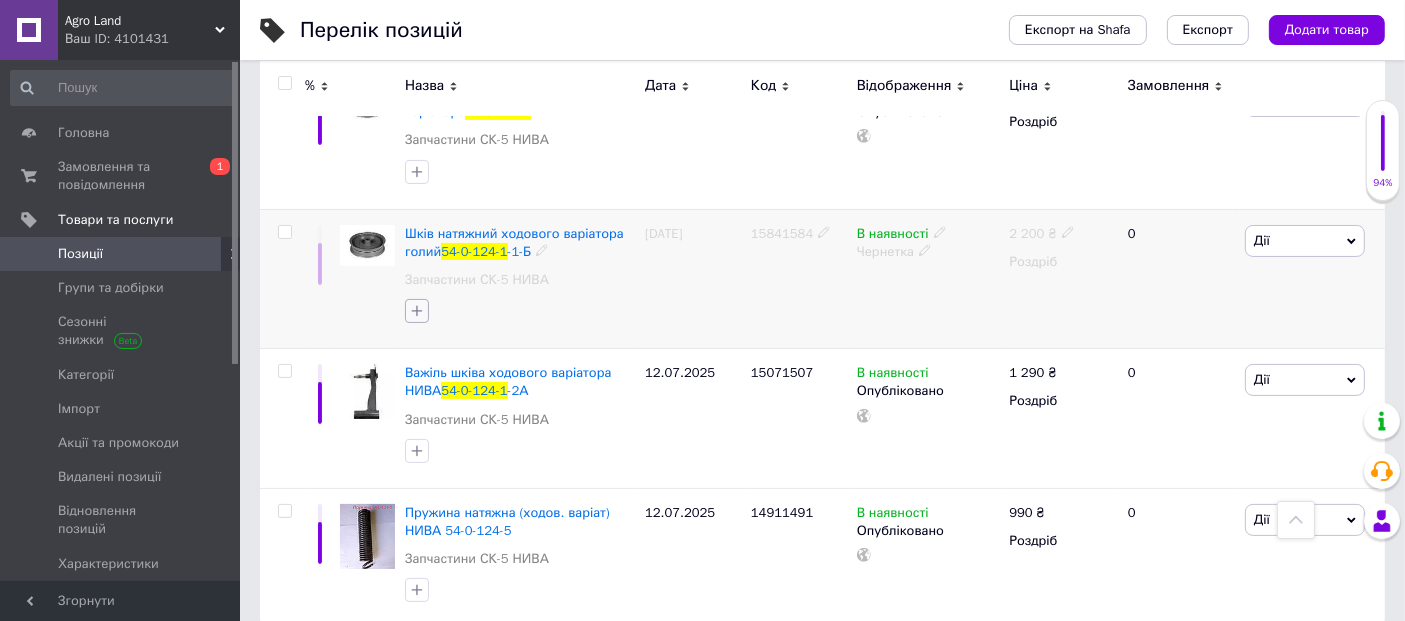 click 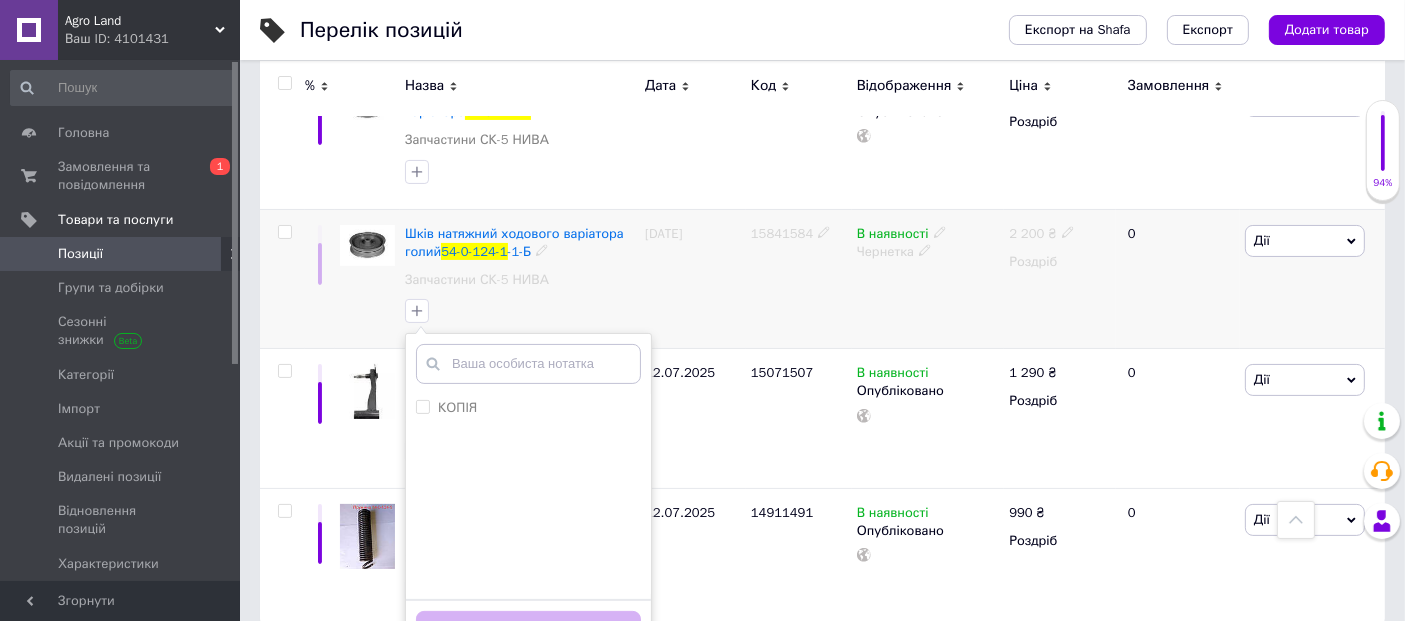 click on "КОПІЯ Створити замiтку   Додати мітку" at bounding box center (520, 311) 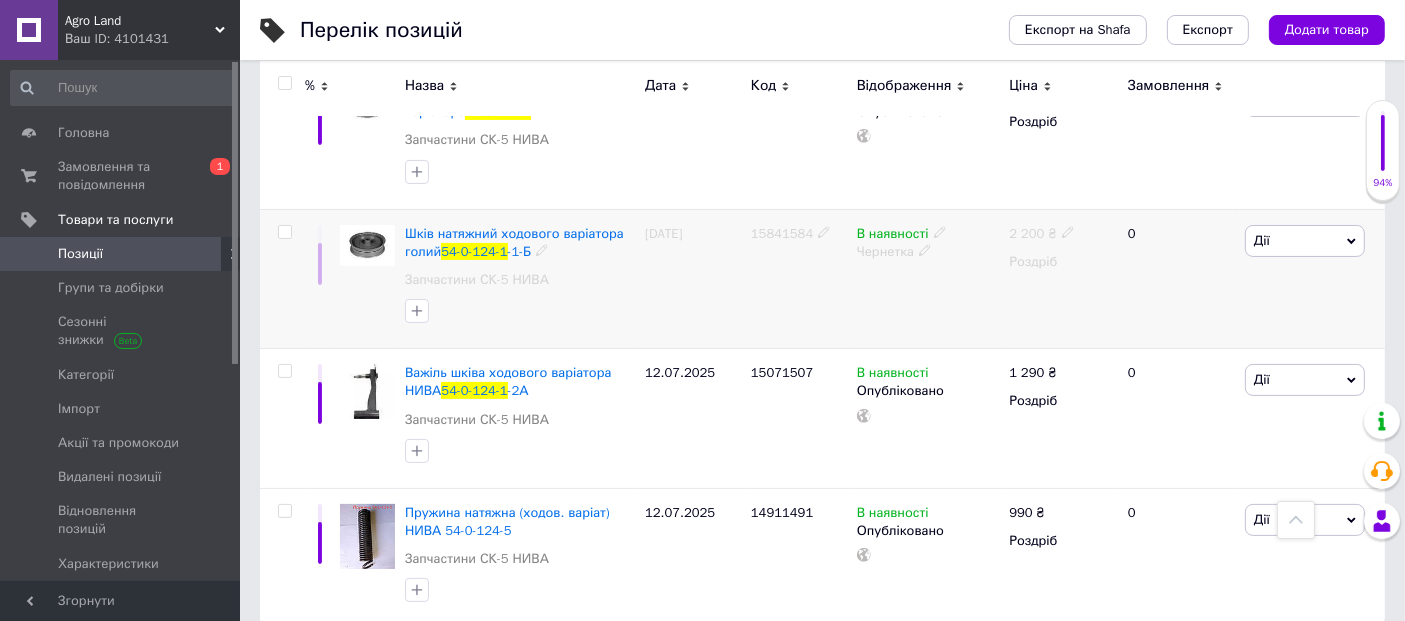 click at bounding box center [284, 232] 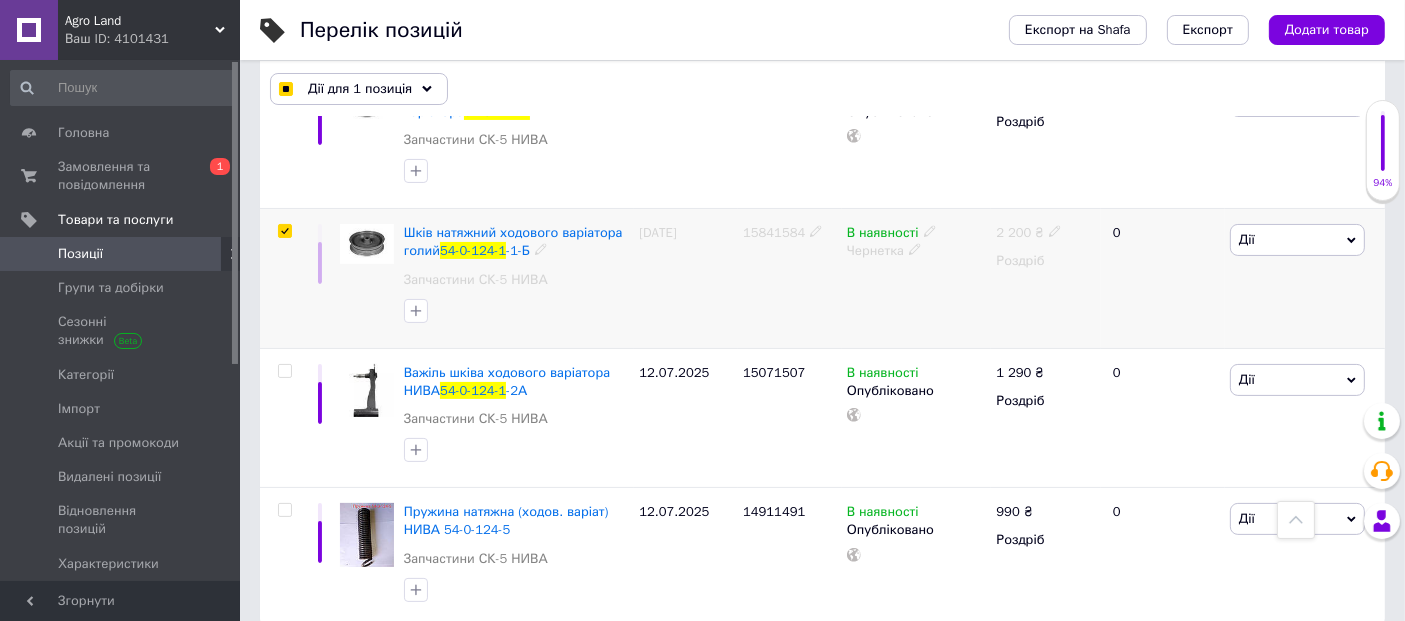 click at bounding box center (284, 231) 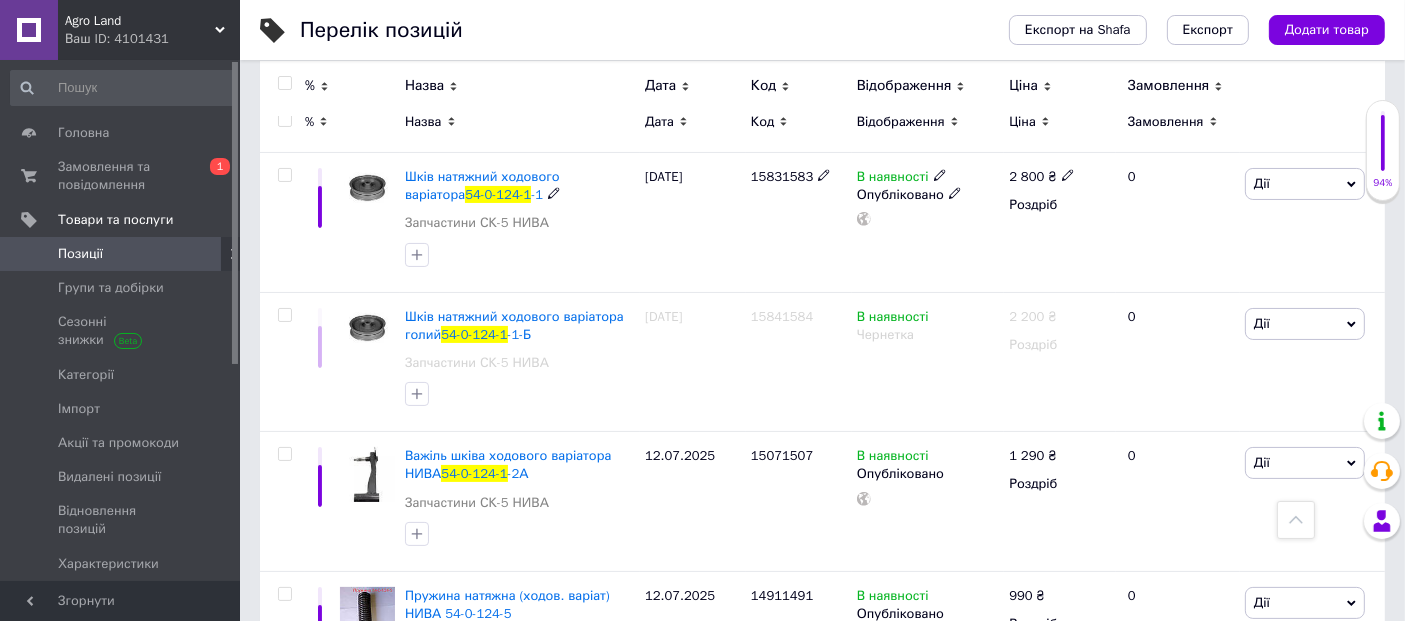scroll, scrollTop: 111, scrollLeft: 0, axis: vertical 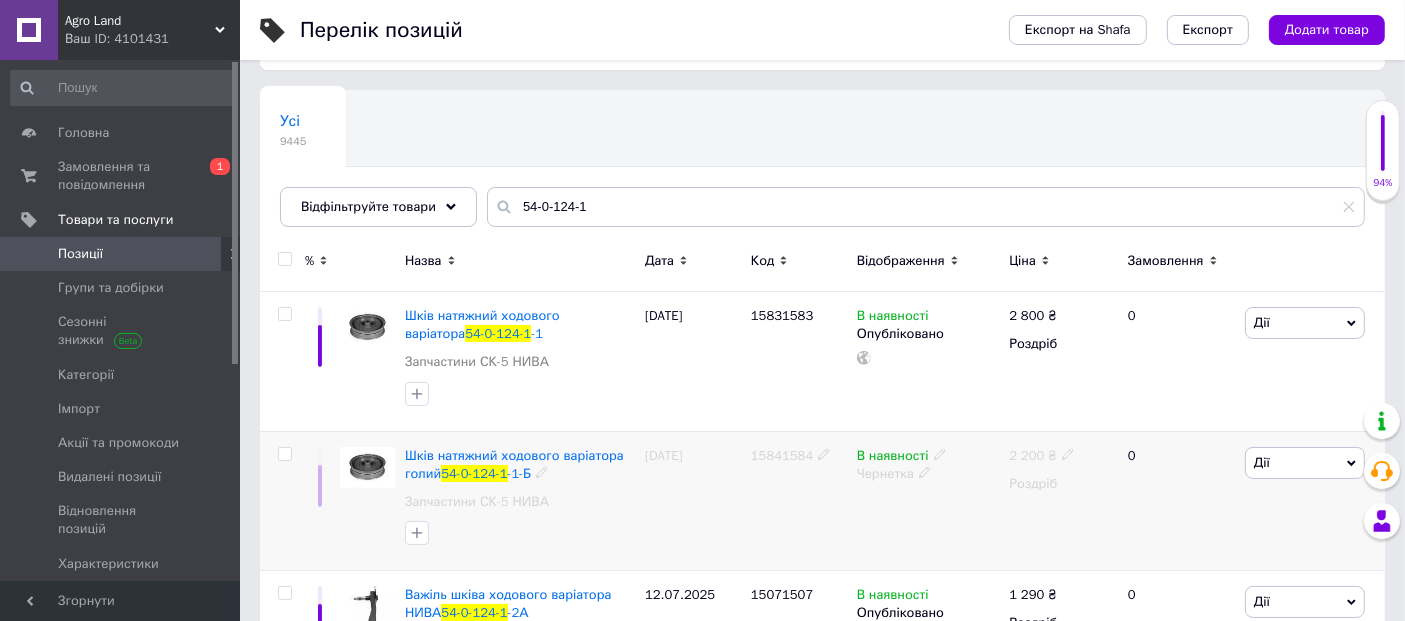 click at bounding box center [282, 501] 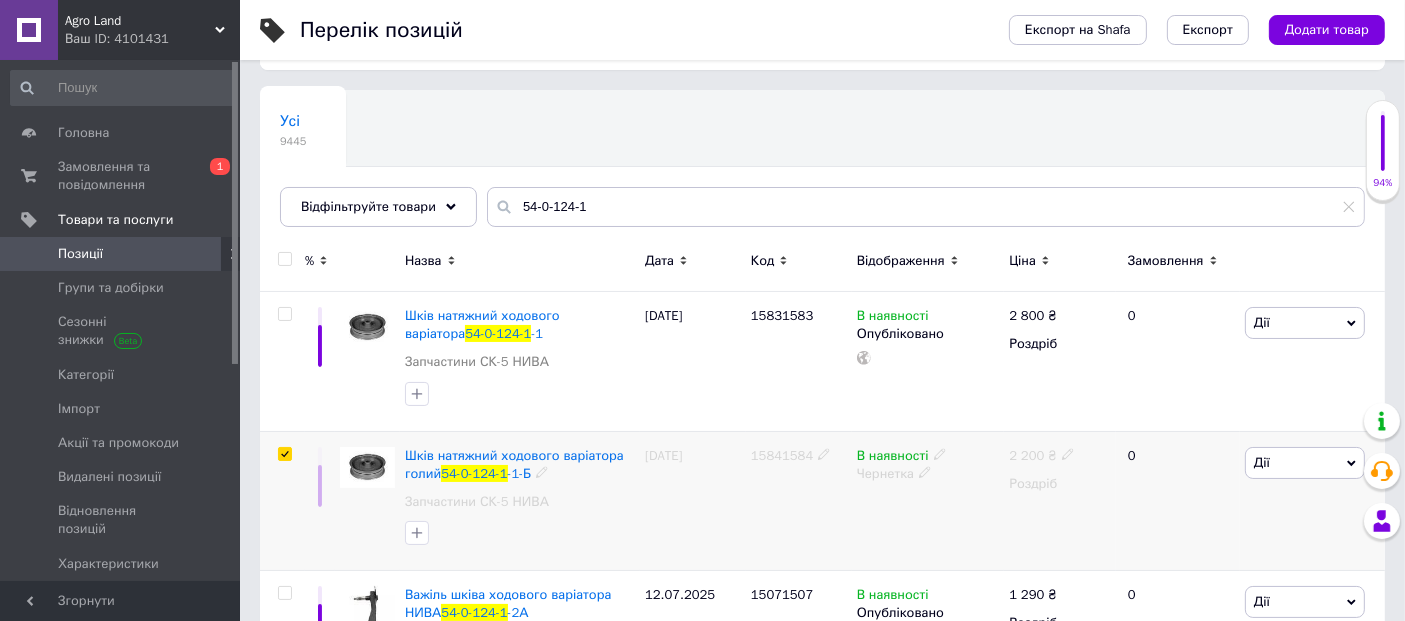 checkbox on "true" 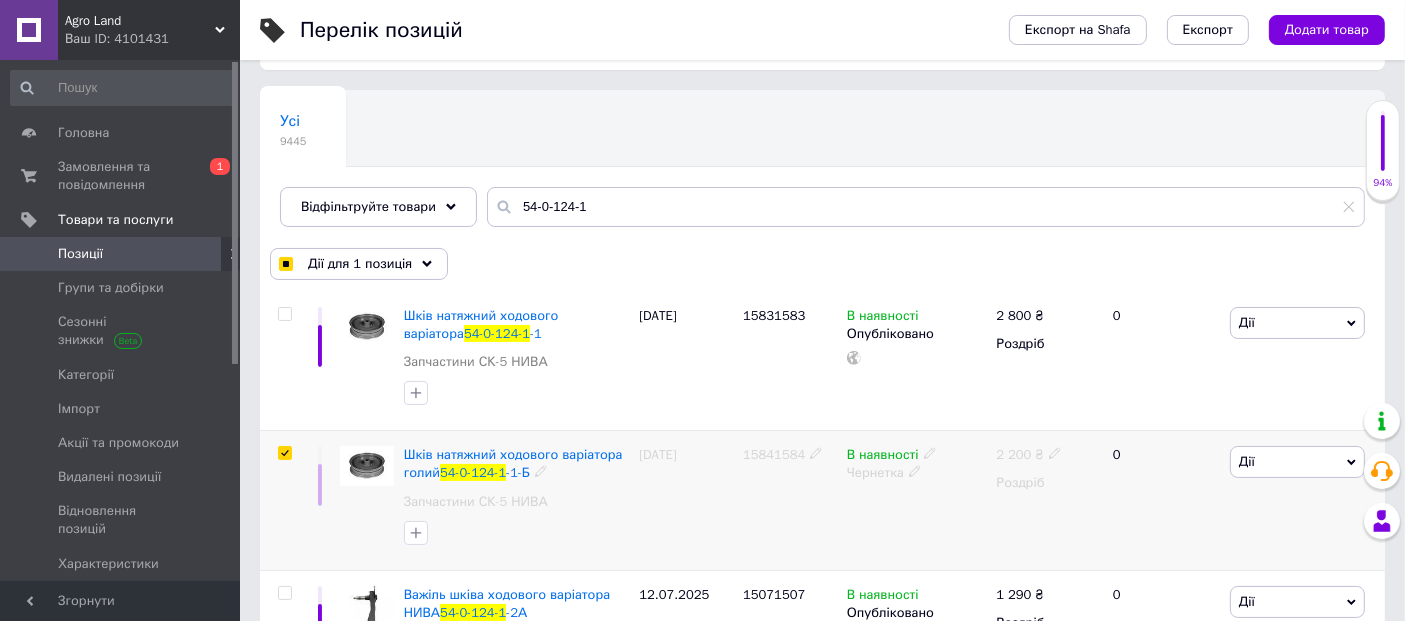 click on "Дії" at bounding box center [1297, 462] 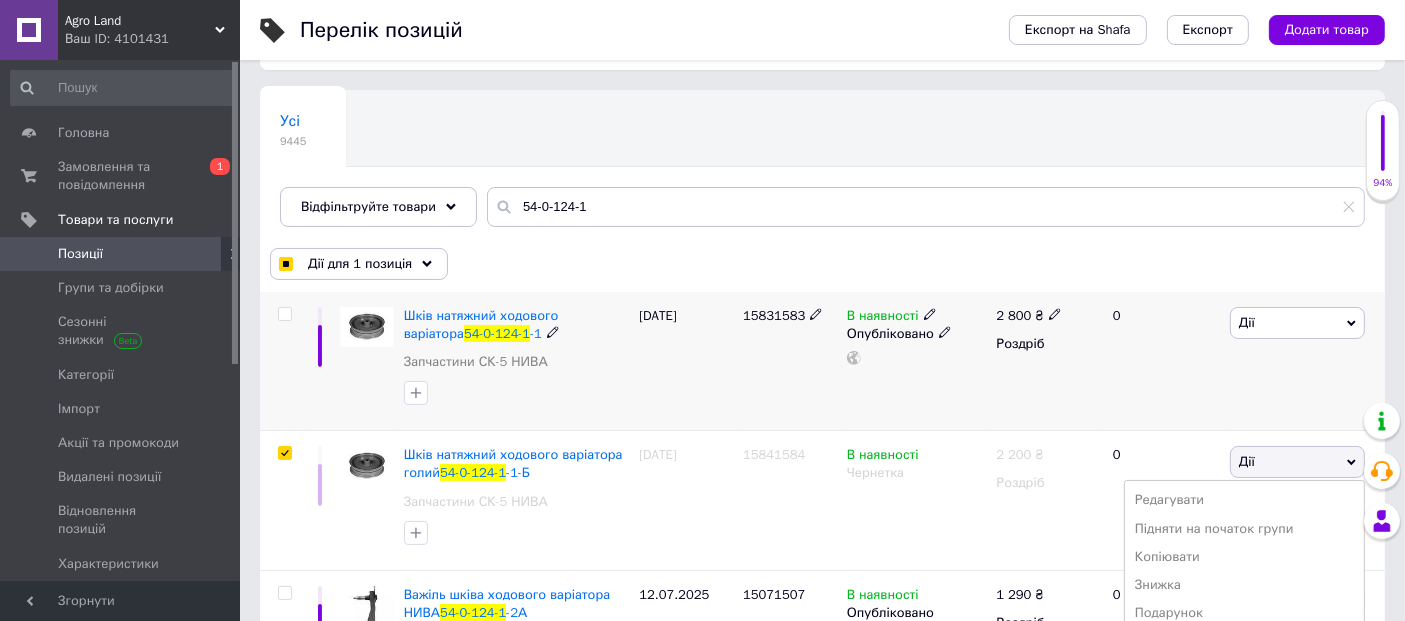 scroll, scrollTop: 356, scrollLeft: 0, axis: vertical 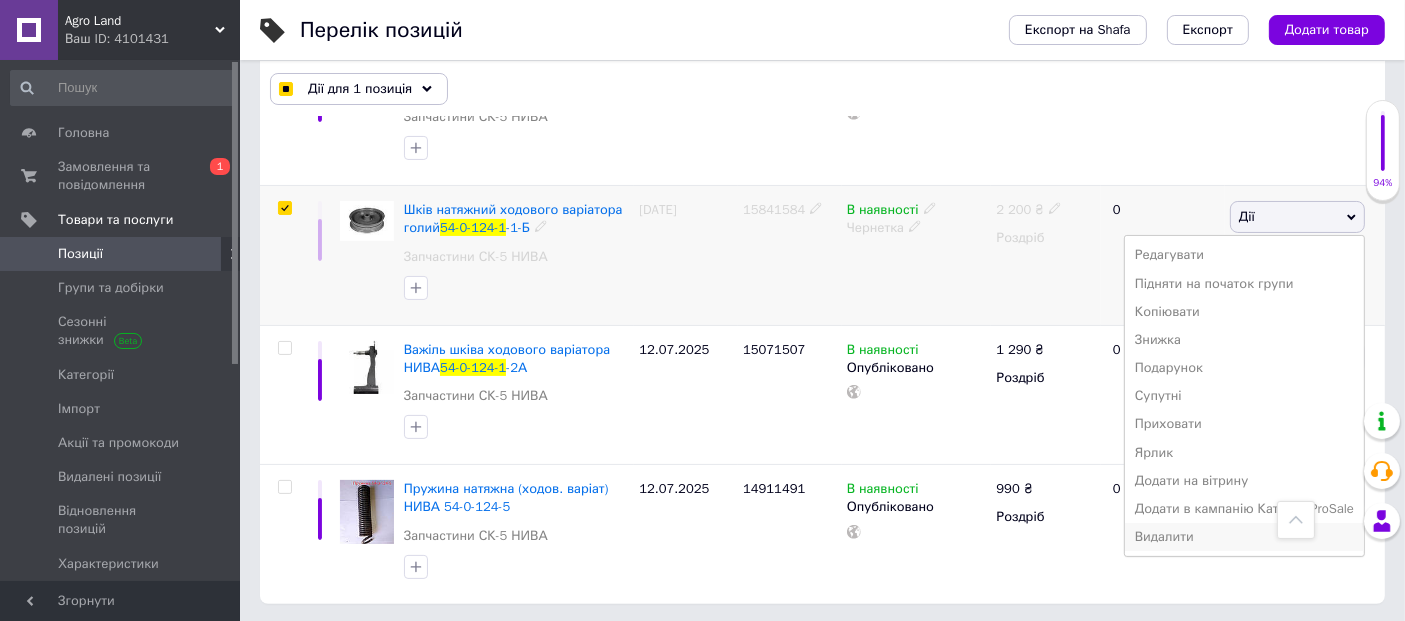 click on "Видалити" at bounding box center [1244, 537] 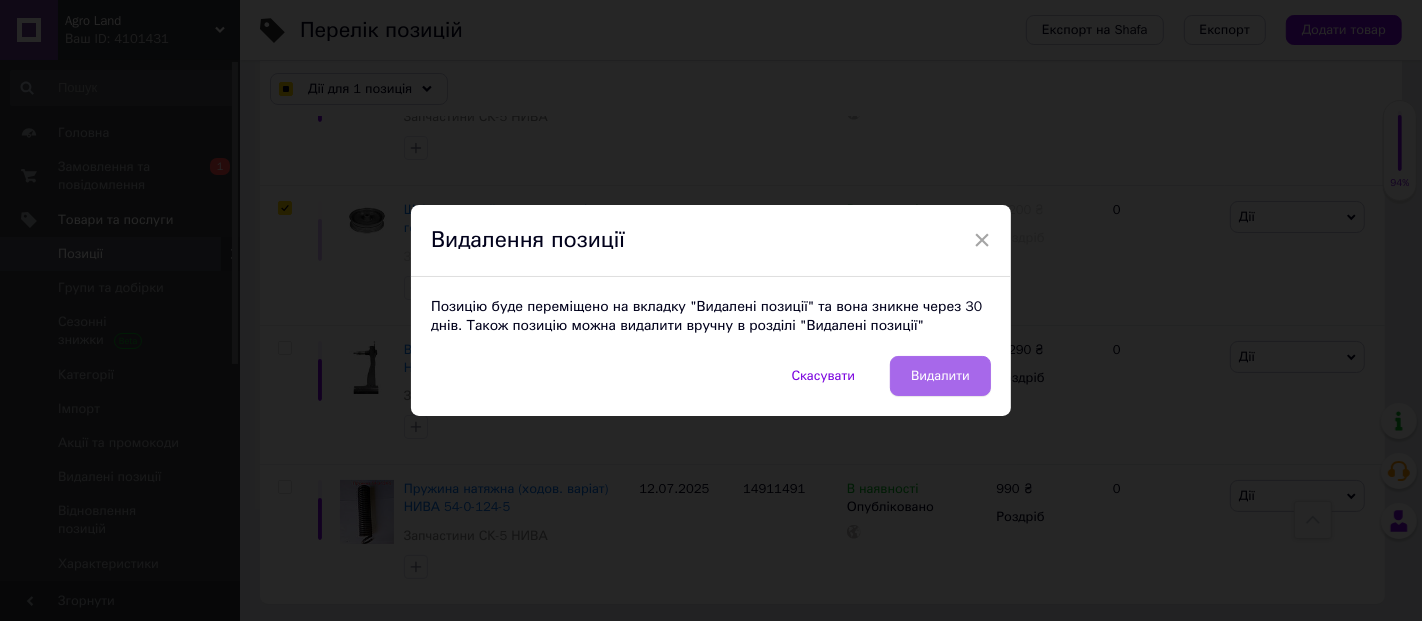 click on "Видалити" at bounding box center [940, 376] 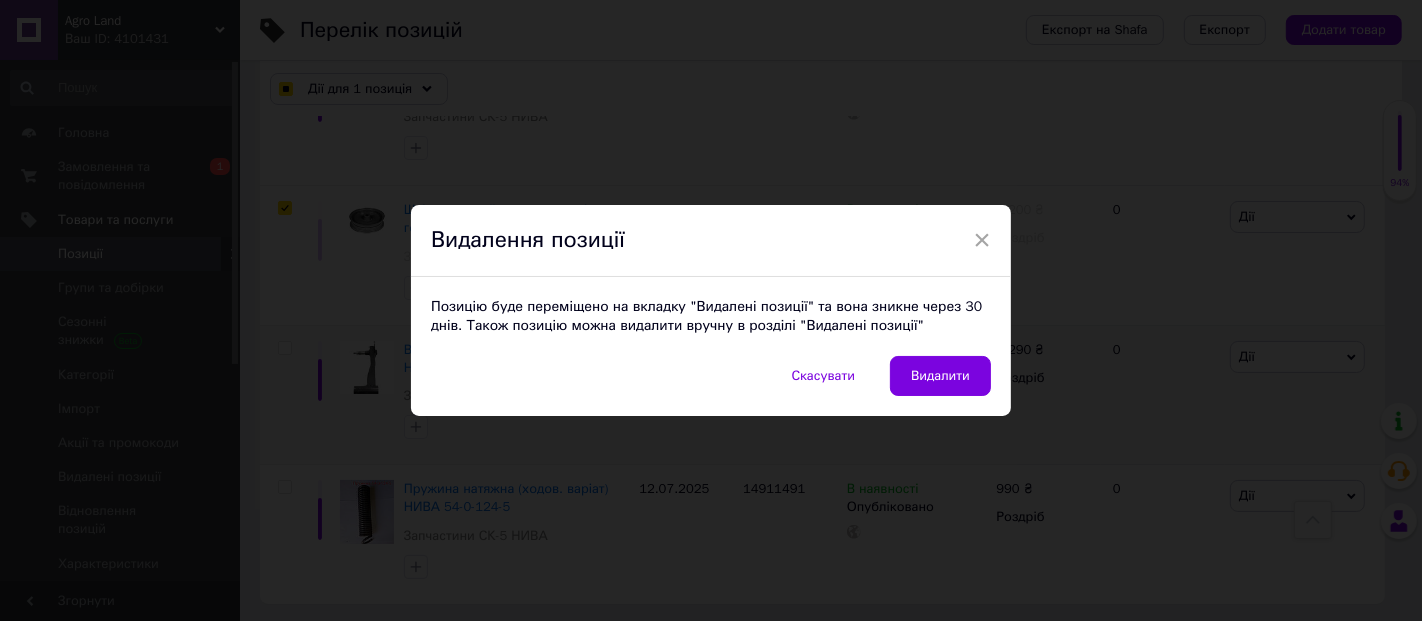 checkbox on "true" 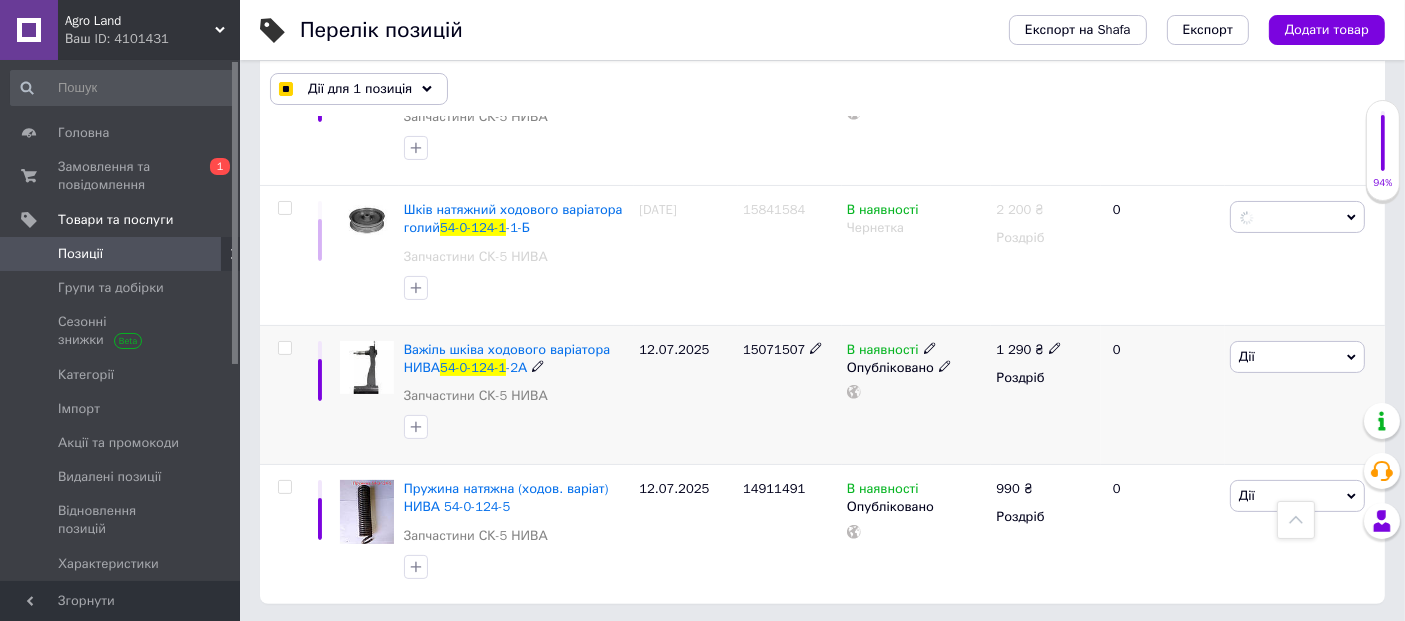 checkbox on "false" 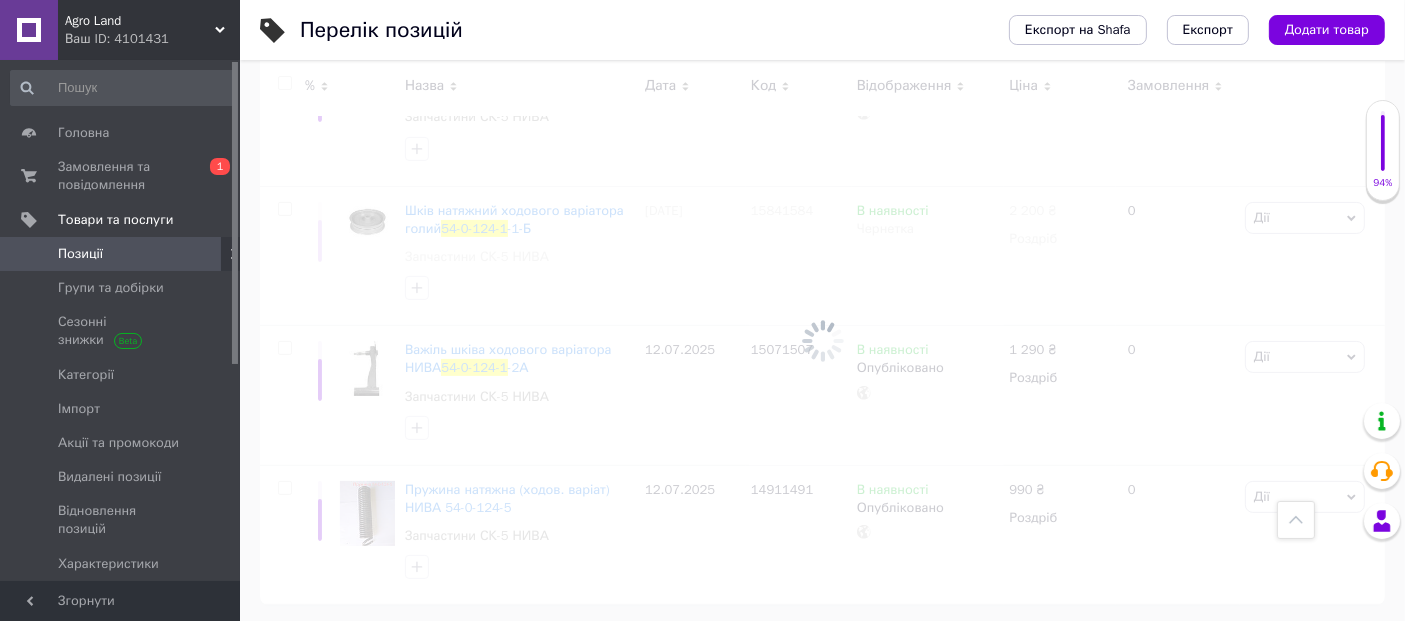 scroll, scrollTop: 245, scrollLeft: 0, axis: vertical 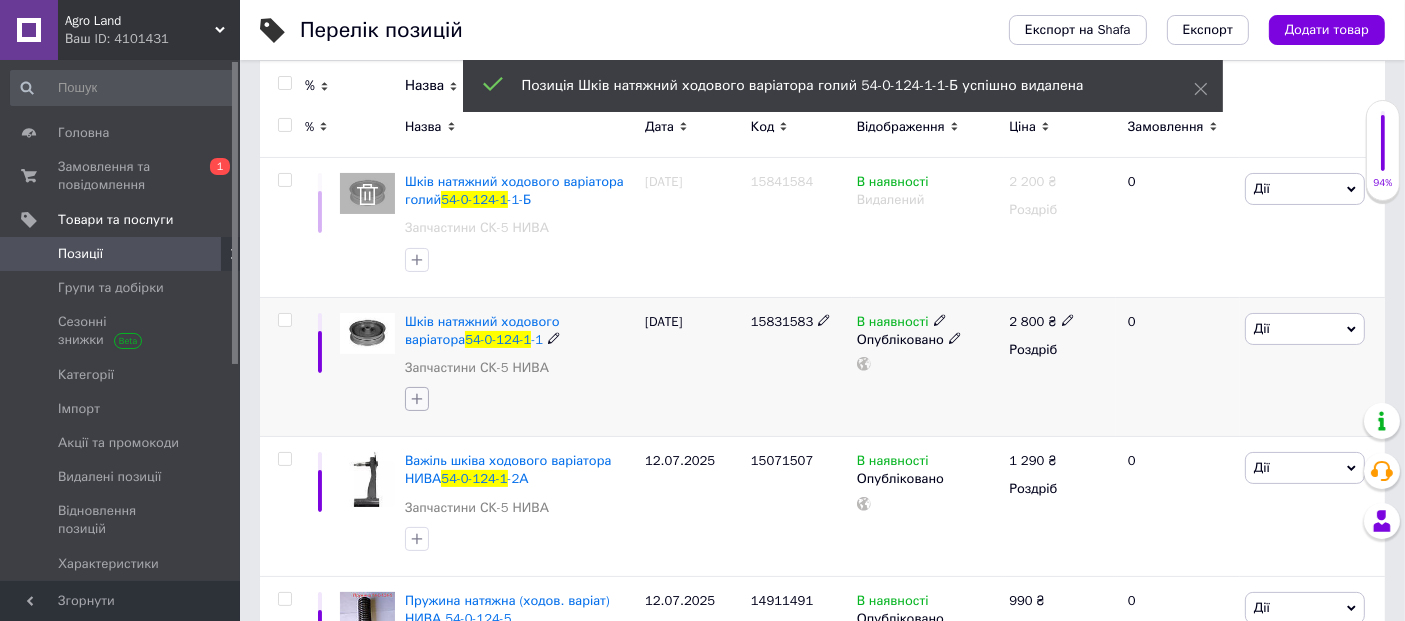 click 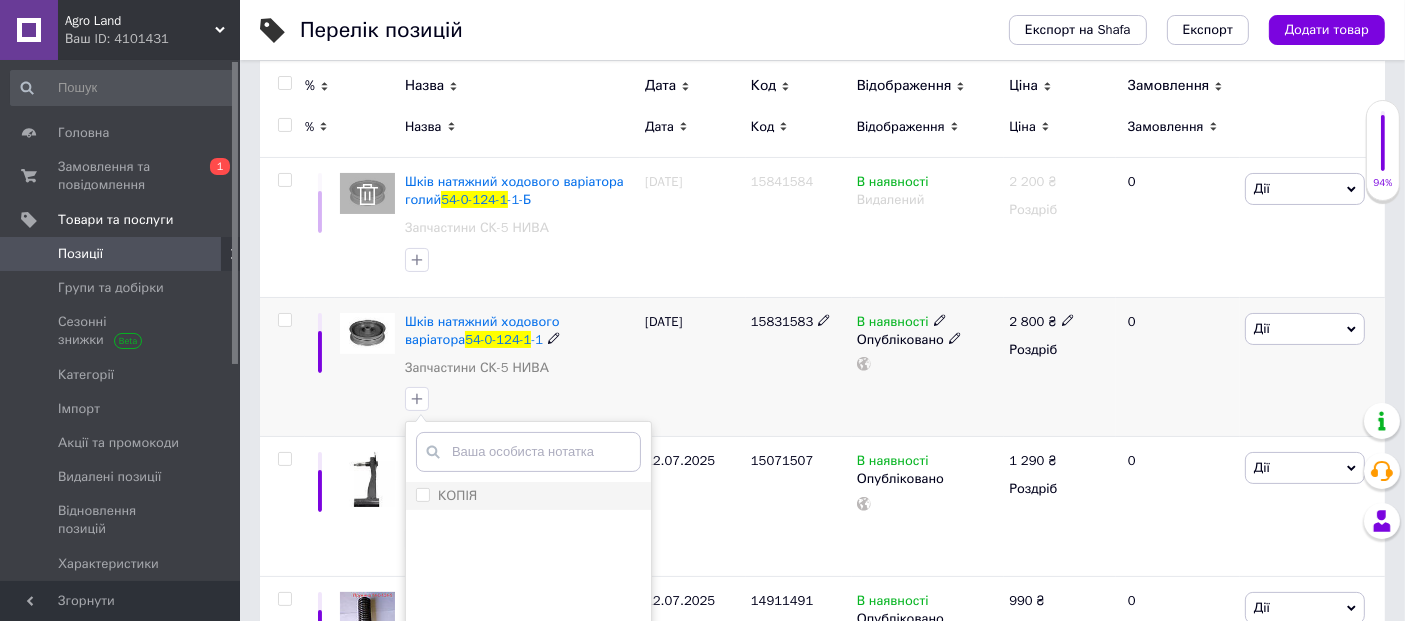 click at bounding box center [423, 495] 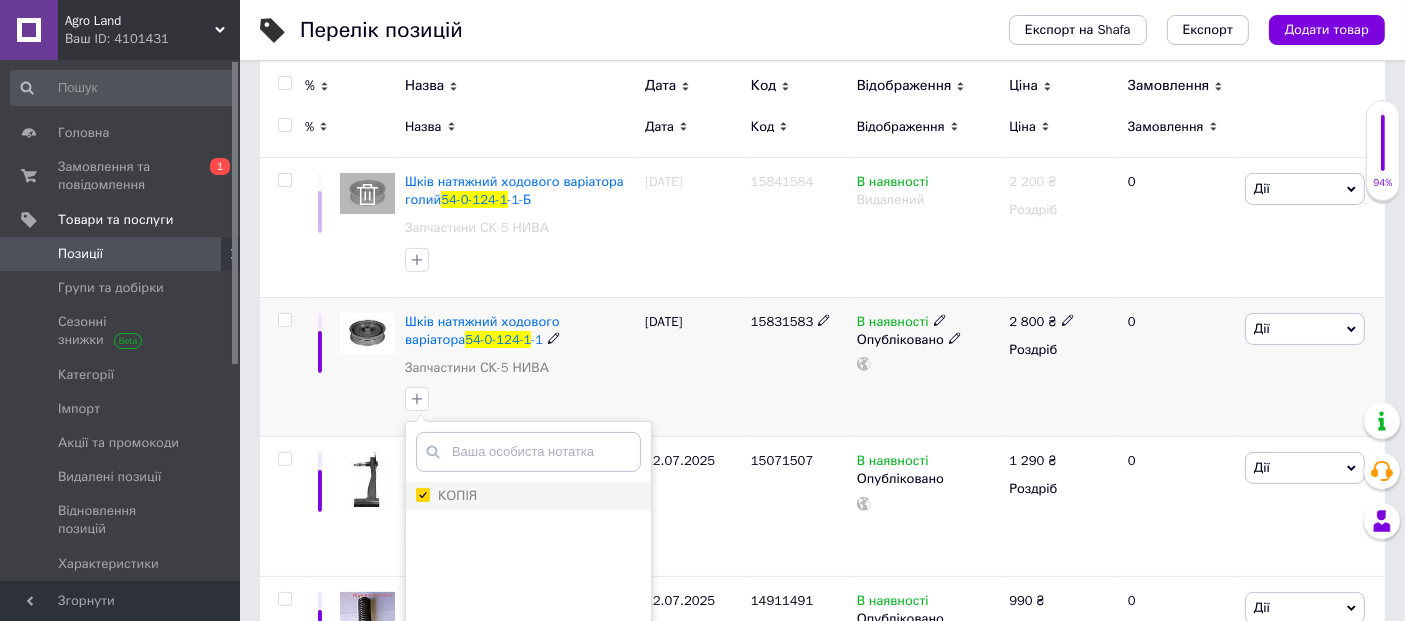 click on "КОПІЯ" at bounding box center (422, 494) 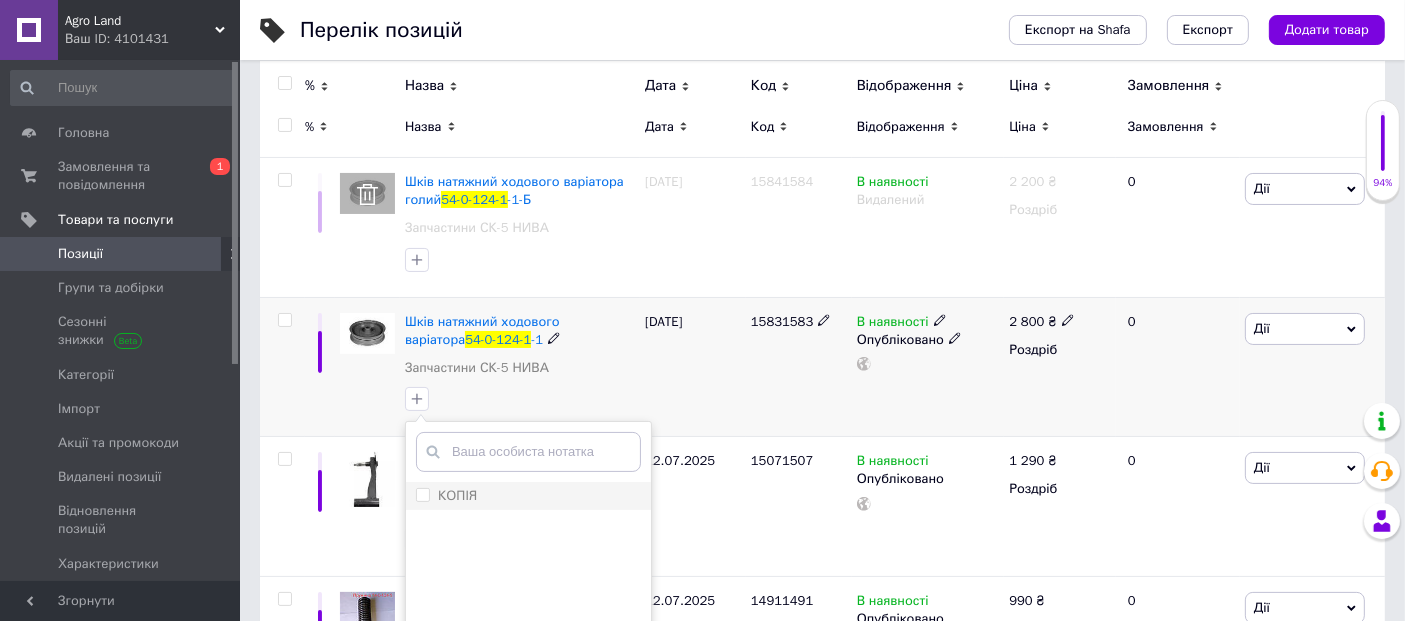 checkbox on "false" 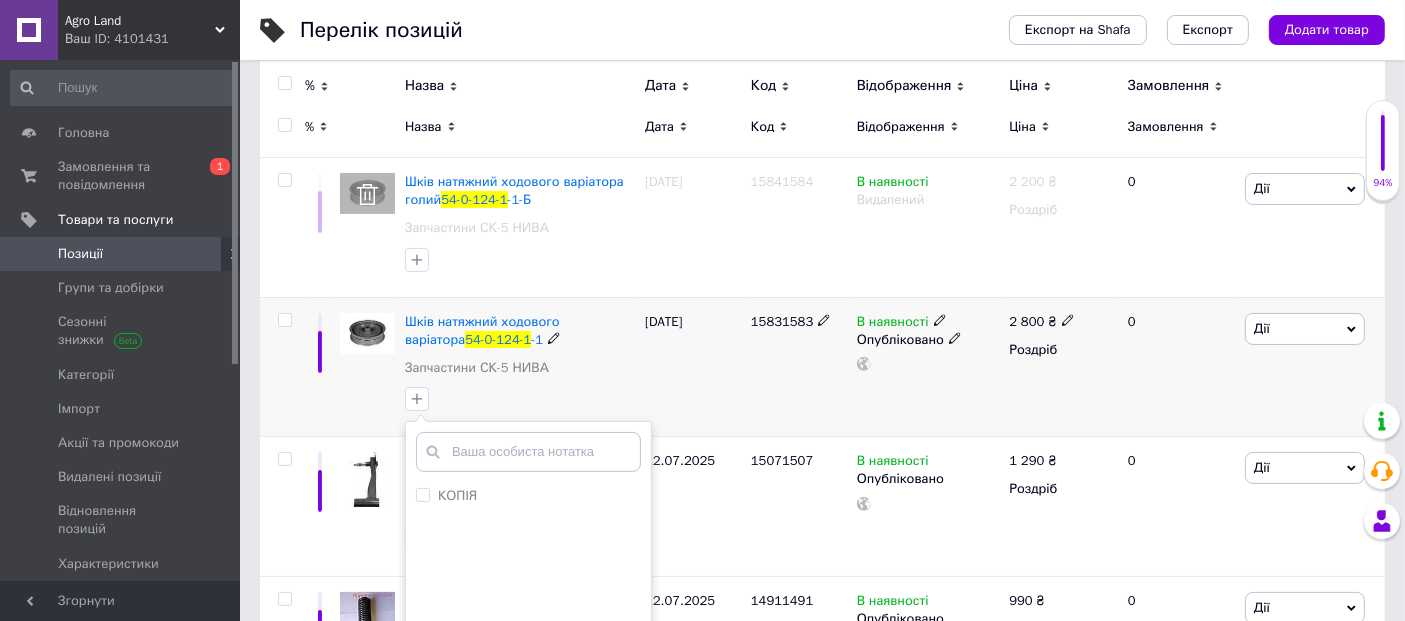 click on "[DATE]" at bounding box center [693, 367] 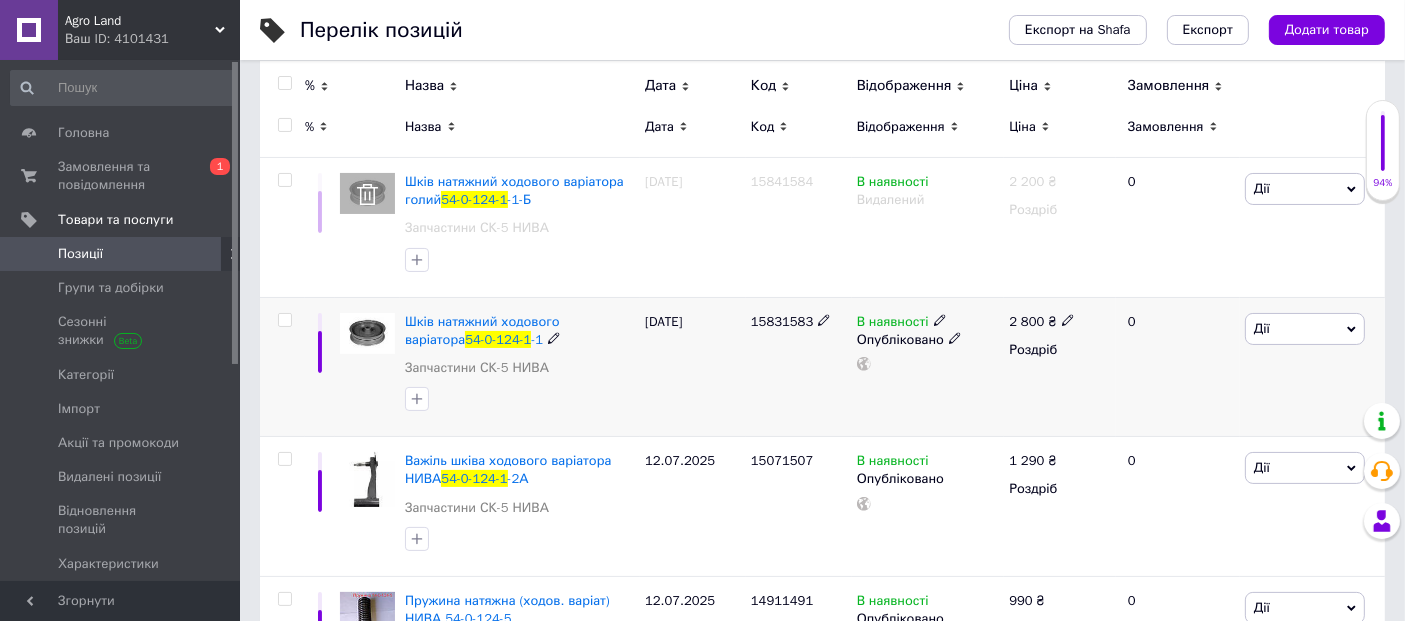 click on "Дії" at bounding box center [1305, 329] 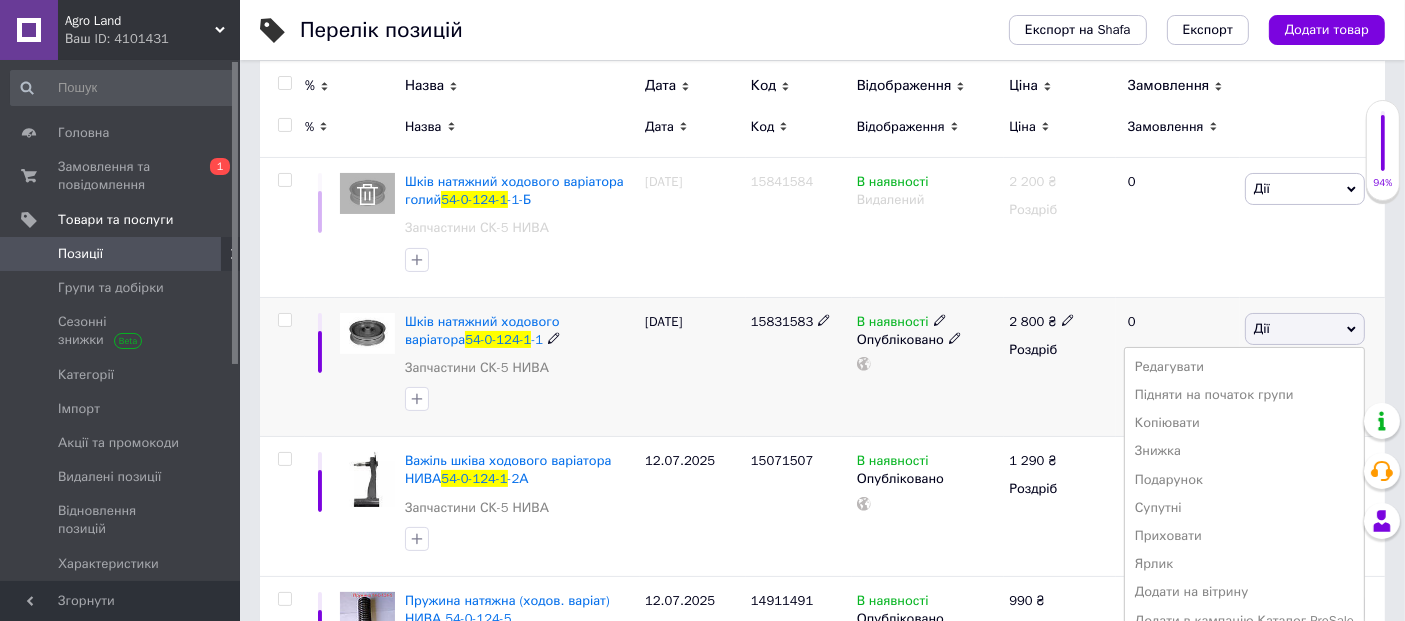 click 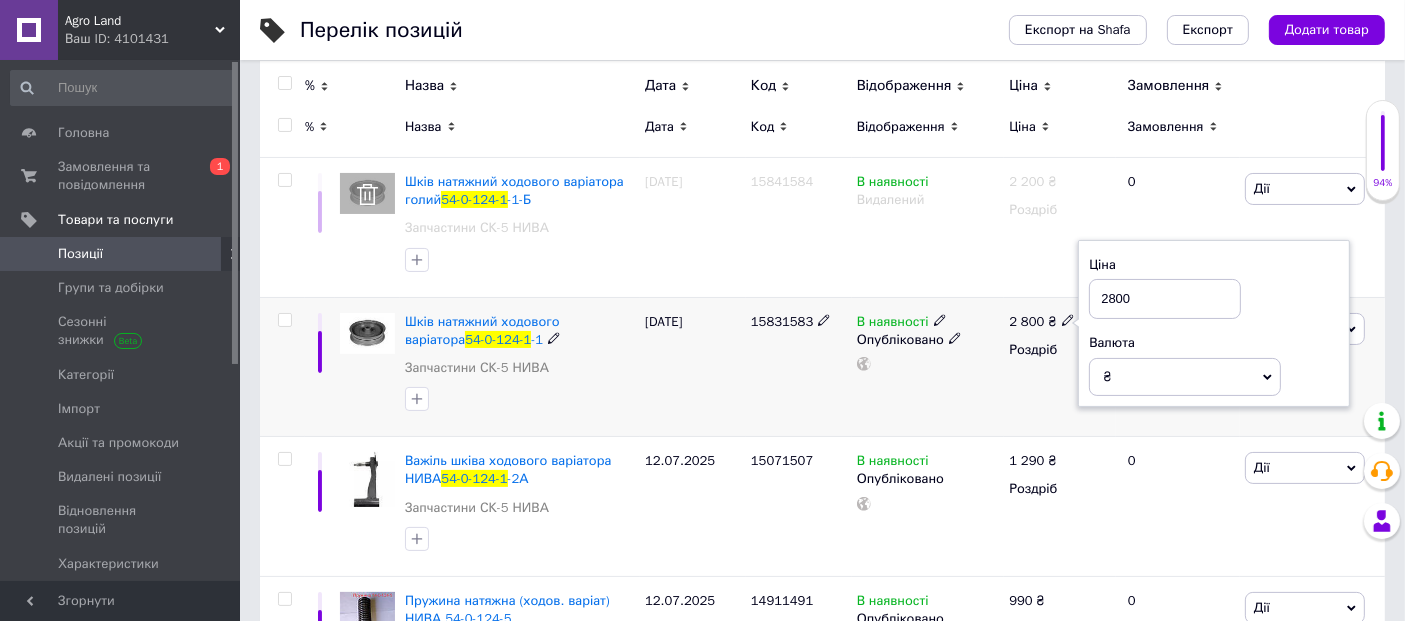 drag, startPoint x: 958, startPoint y: 315, endPoint x: 938, endPoint y: 318, distance: 20.22375 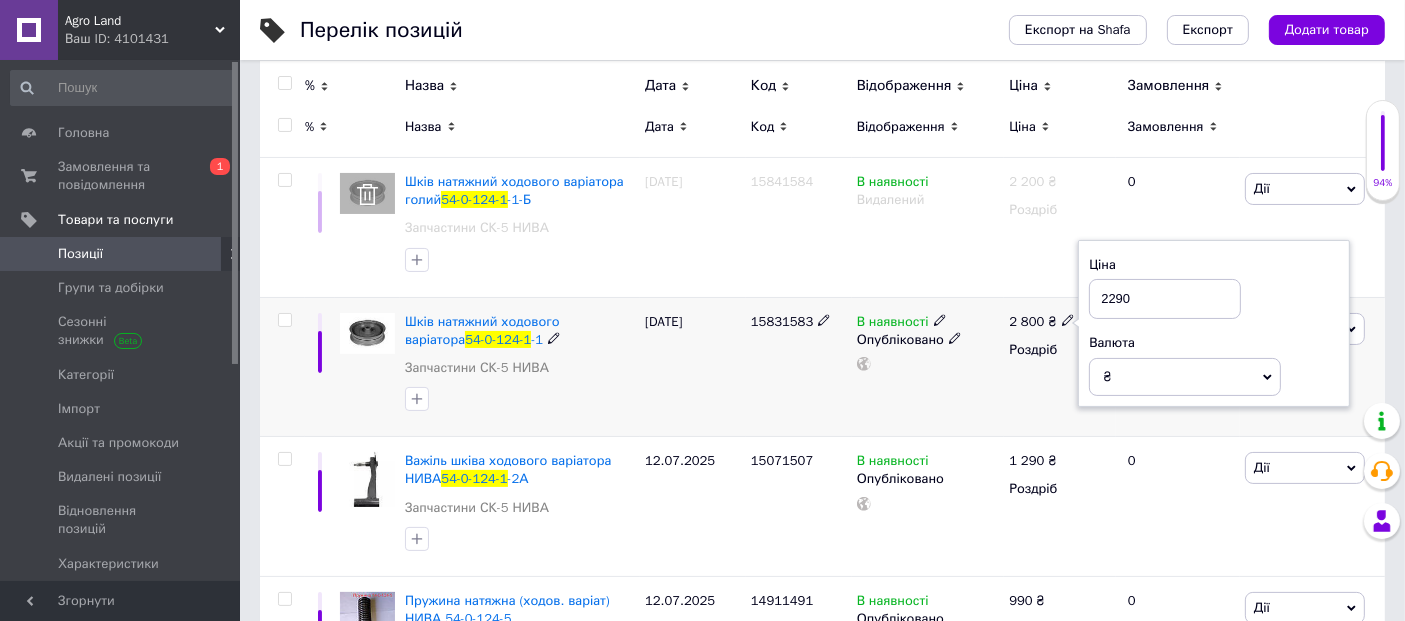 type on "2290" 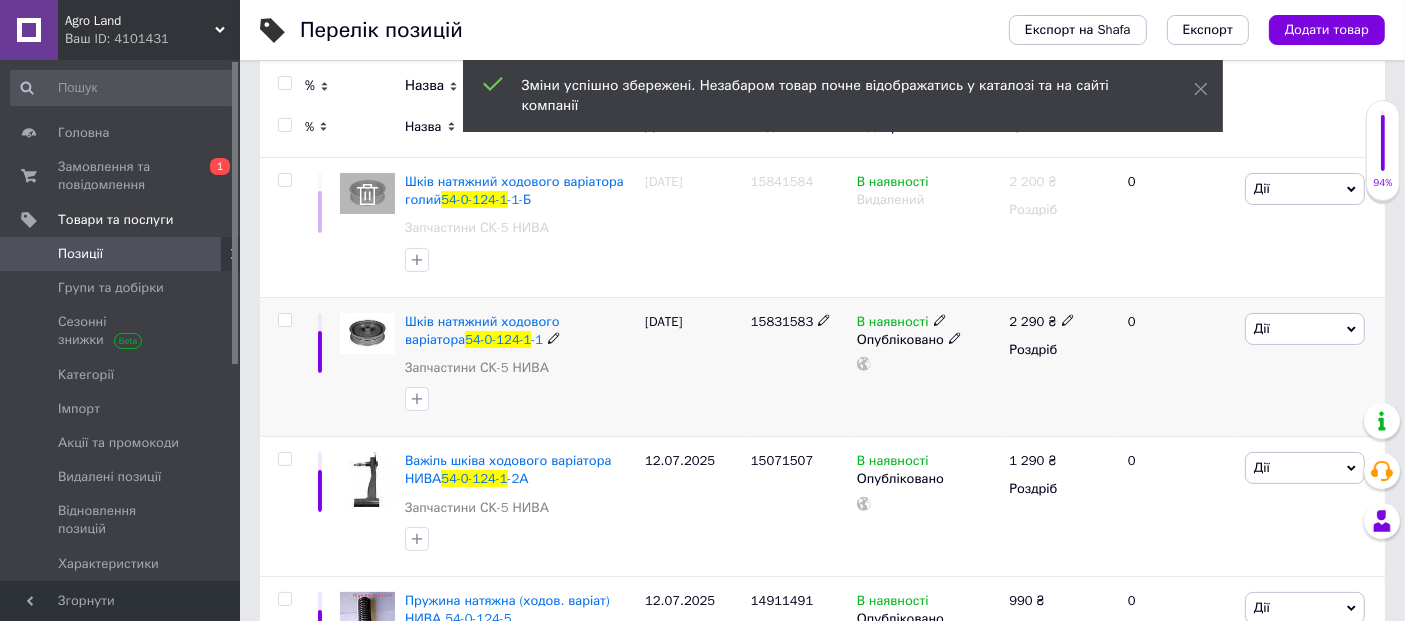 click on "Дії" at bounding box center (1305, 329) 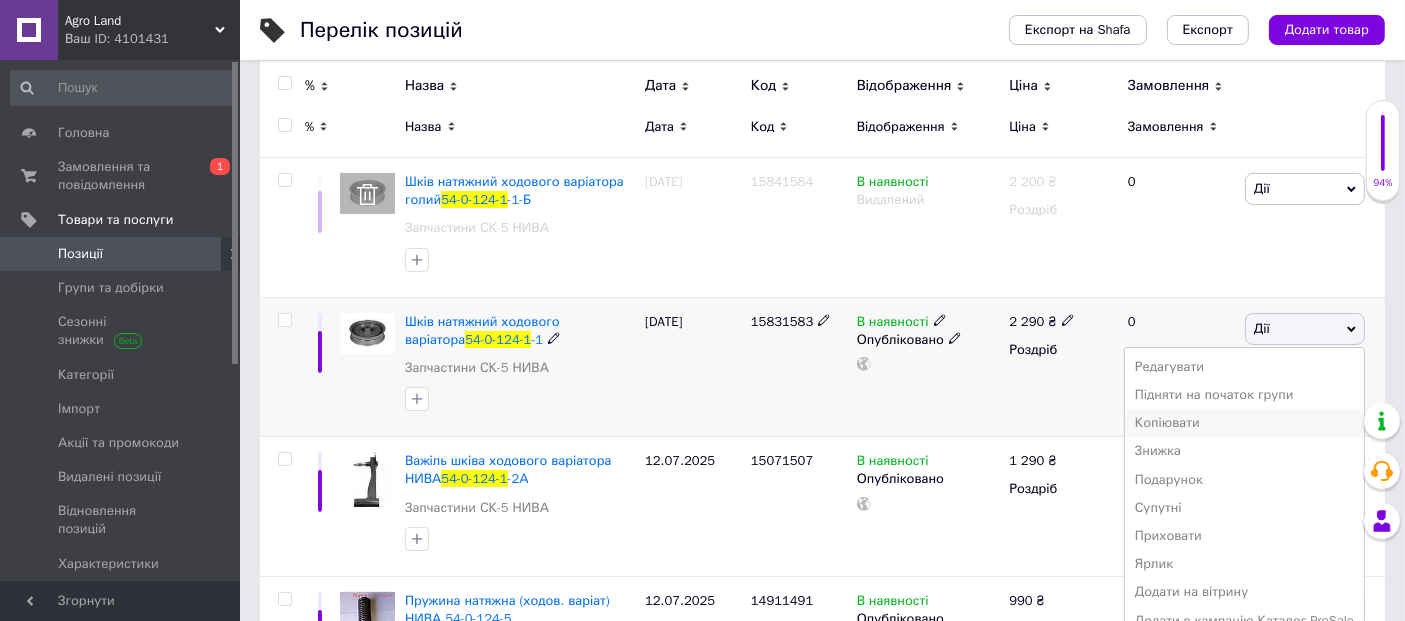 click on "Копіювати" at bounding box center (1244, 423) 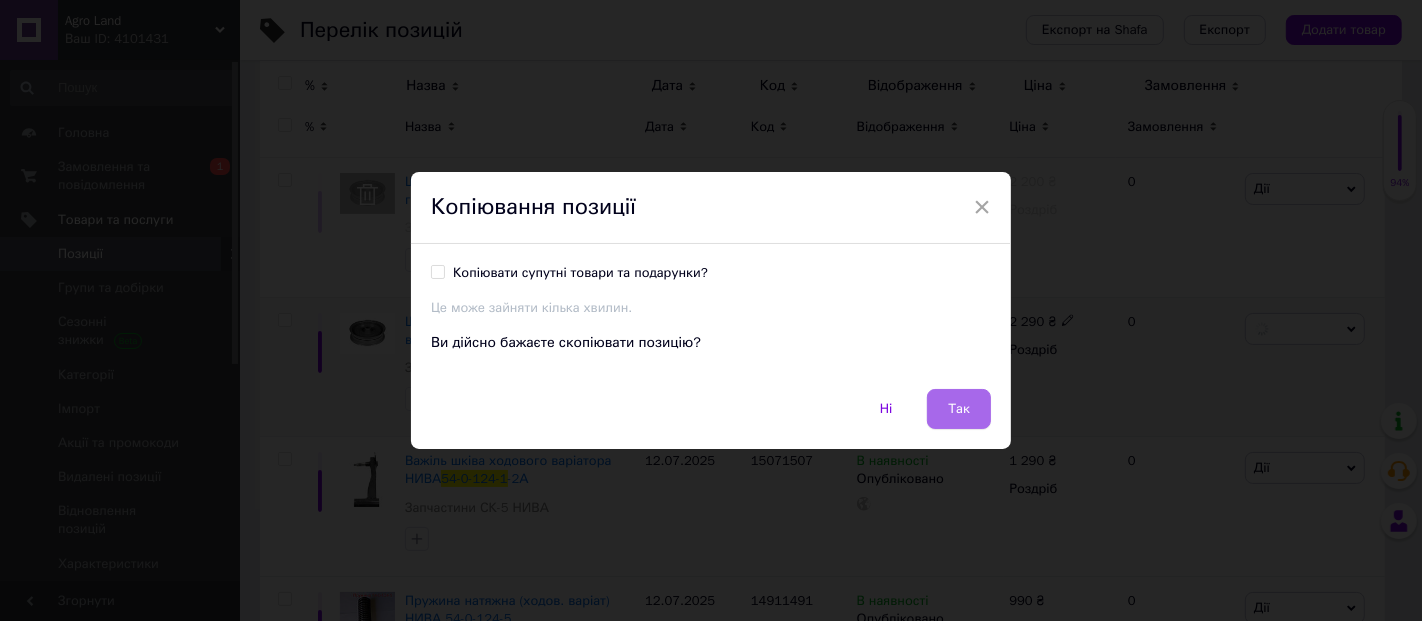 click on "Так" at bounding box center (959, 409) 